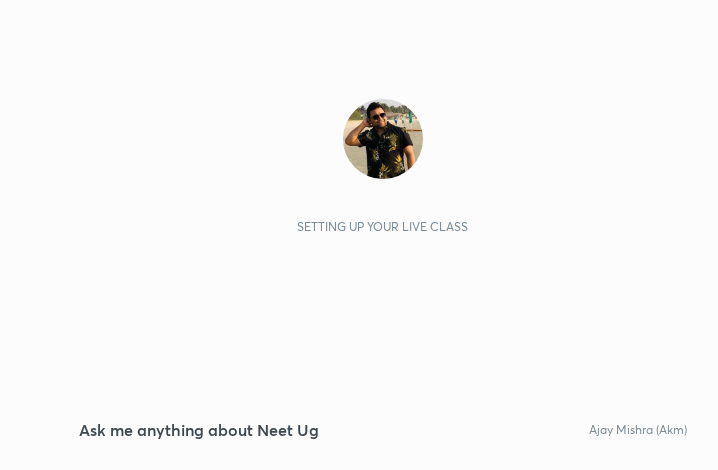 scroll, scrollTop: 0, scrollLeft: 0, axis: both 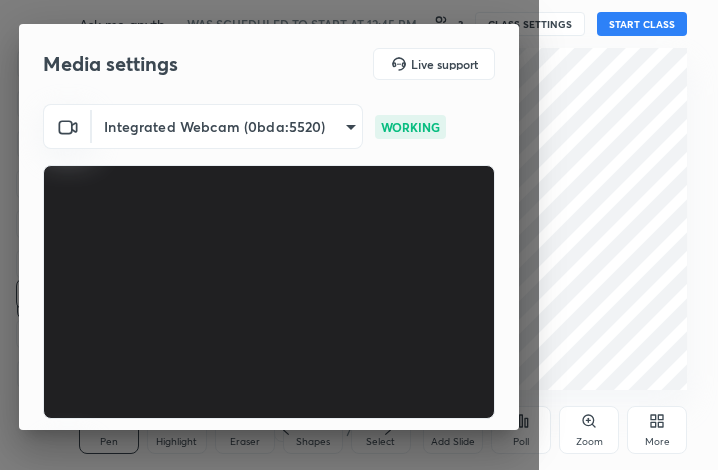 click on "More" at bounding box center [657, 430] 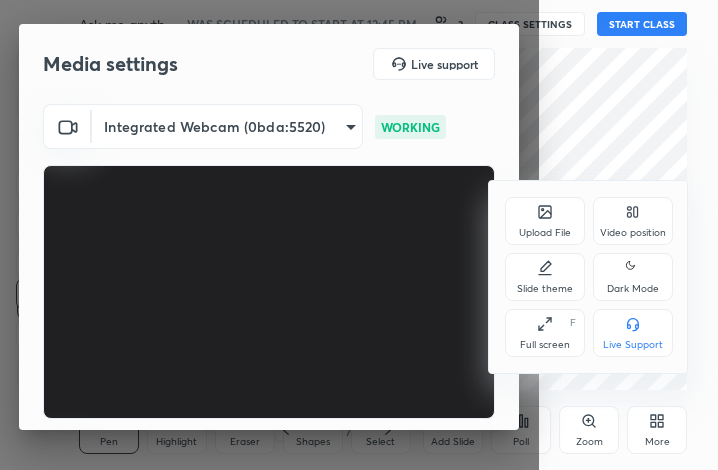 click 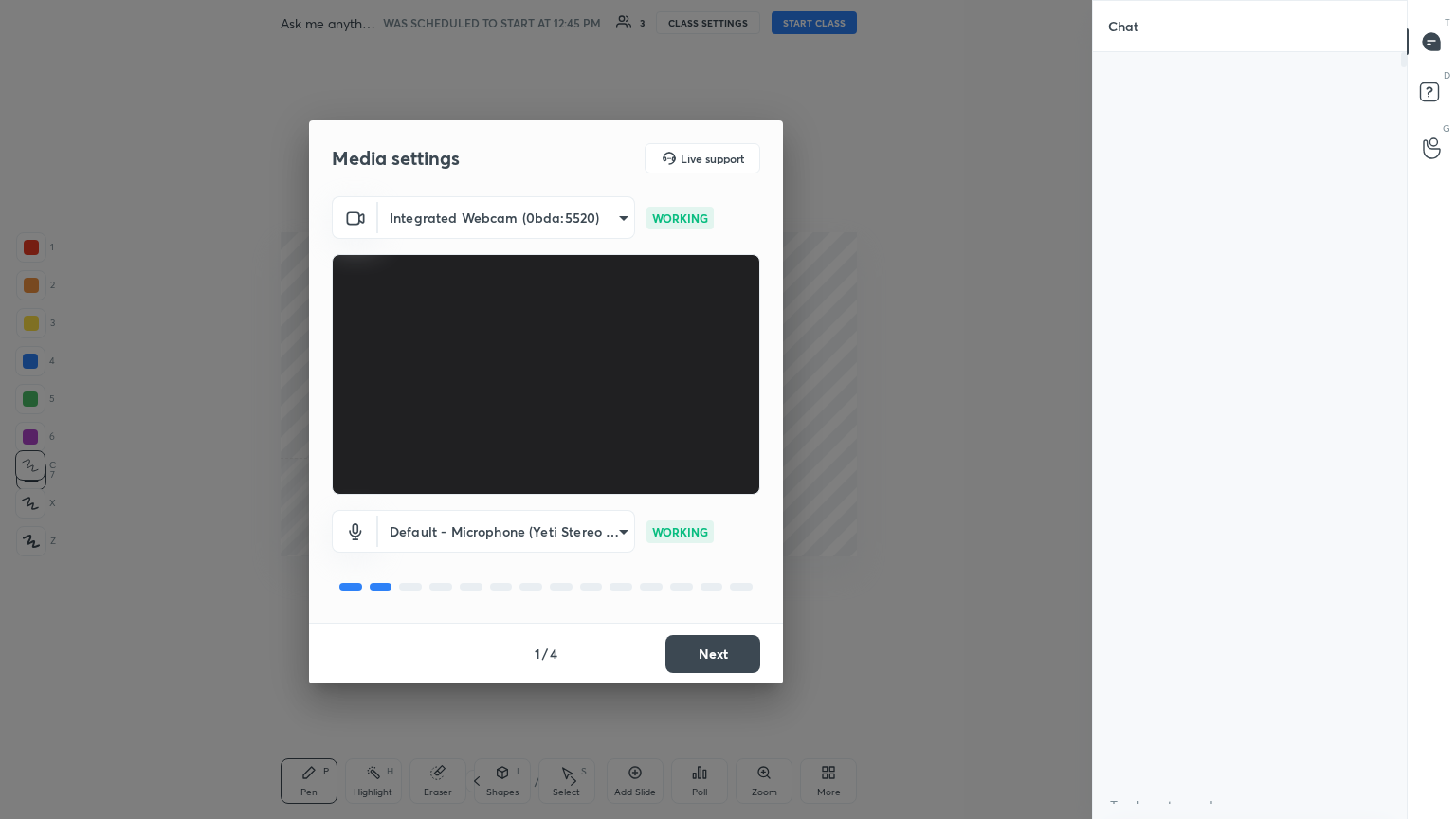 scroll, scrollTop: 94094, scrollLeft: 93495, axis: both 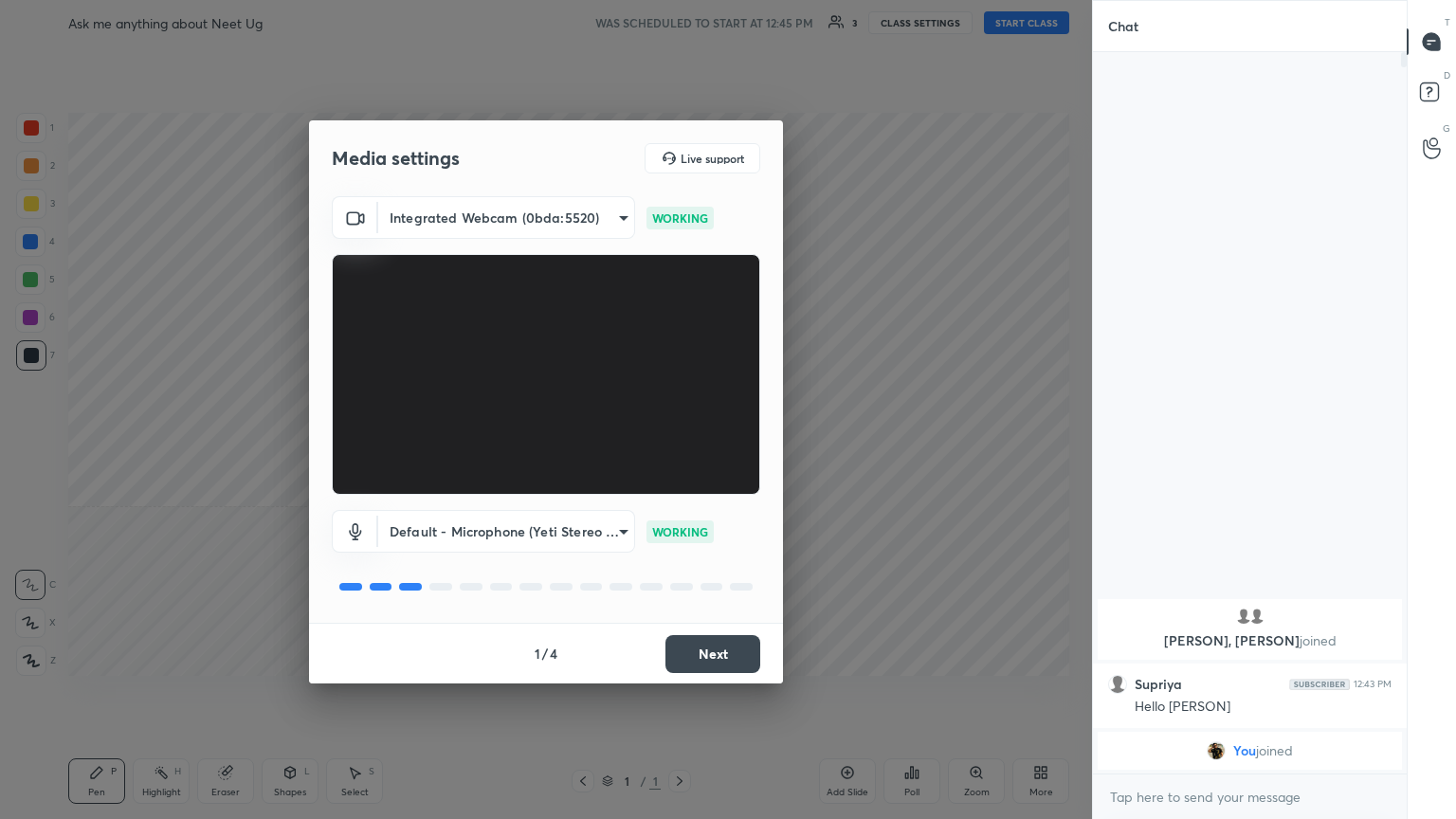 click on "Next" at bounding box center [713, 654] 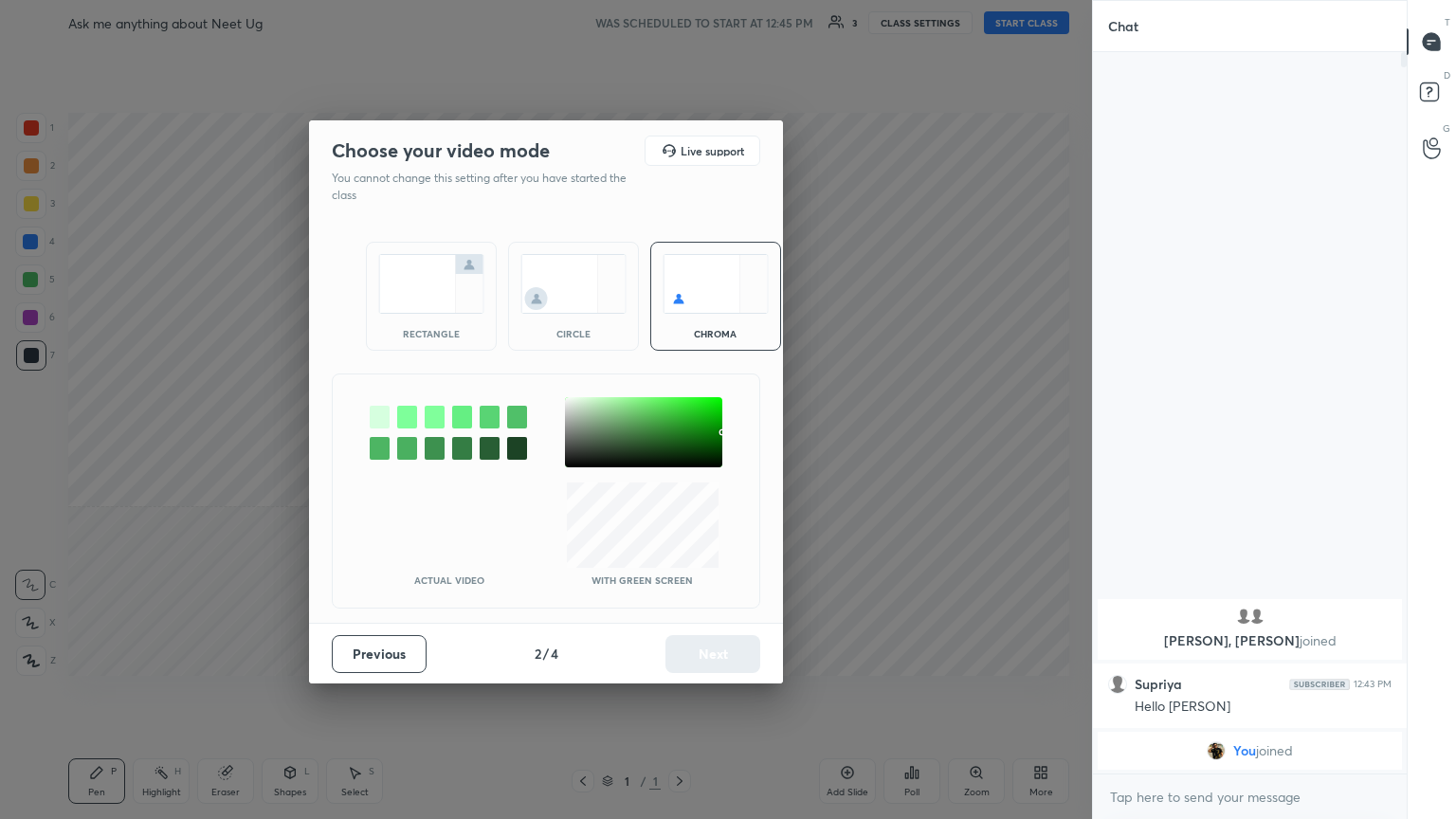 drag, startPoint x: 427, startPoint y: 321, endPoint x: 460, endPoint y: 370, distance: 59.076222 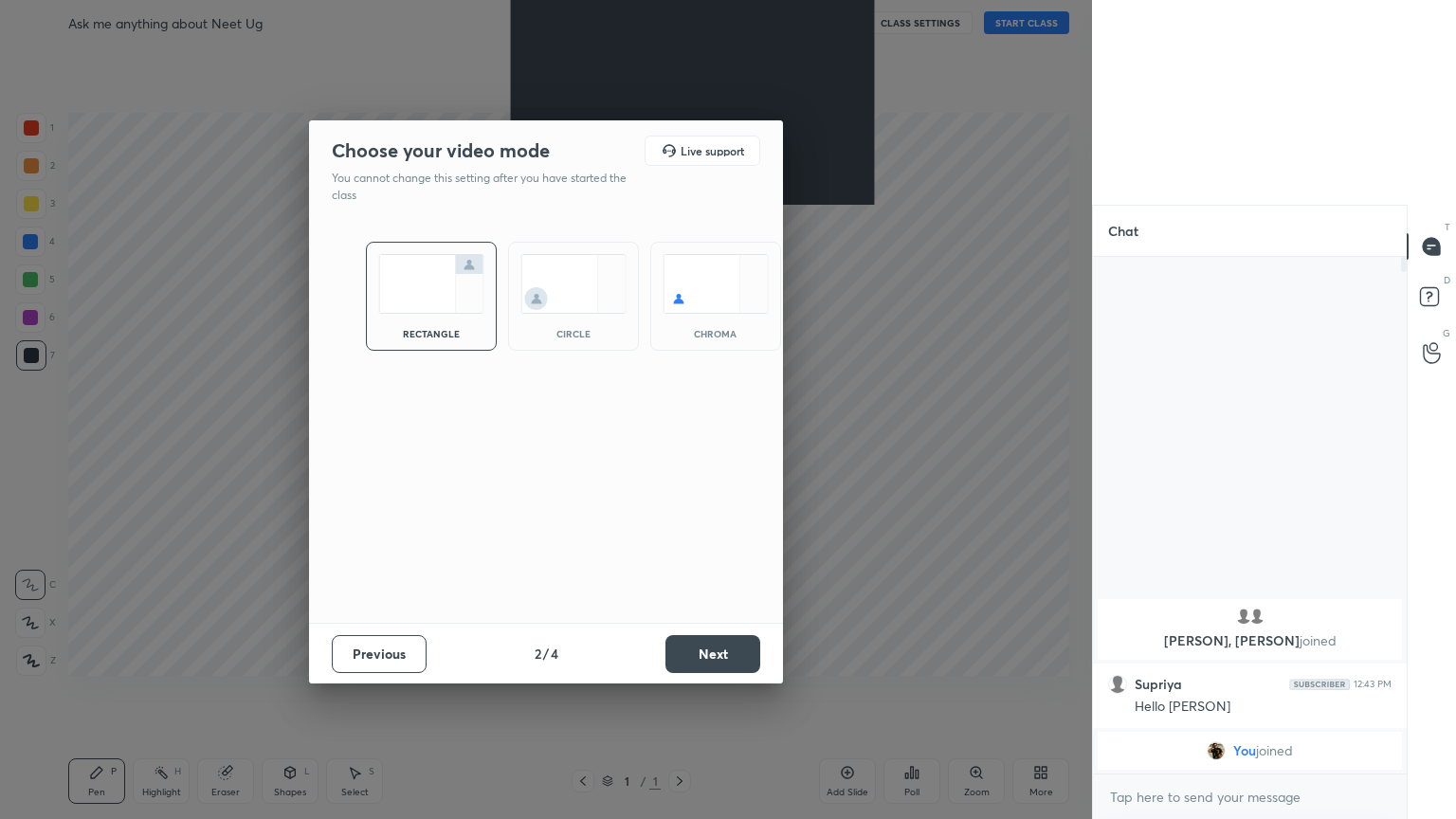 scroll, scrollTop: 511, scrollLeft: 308, axis: both 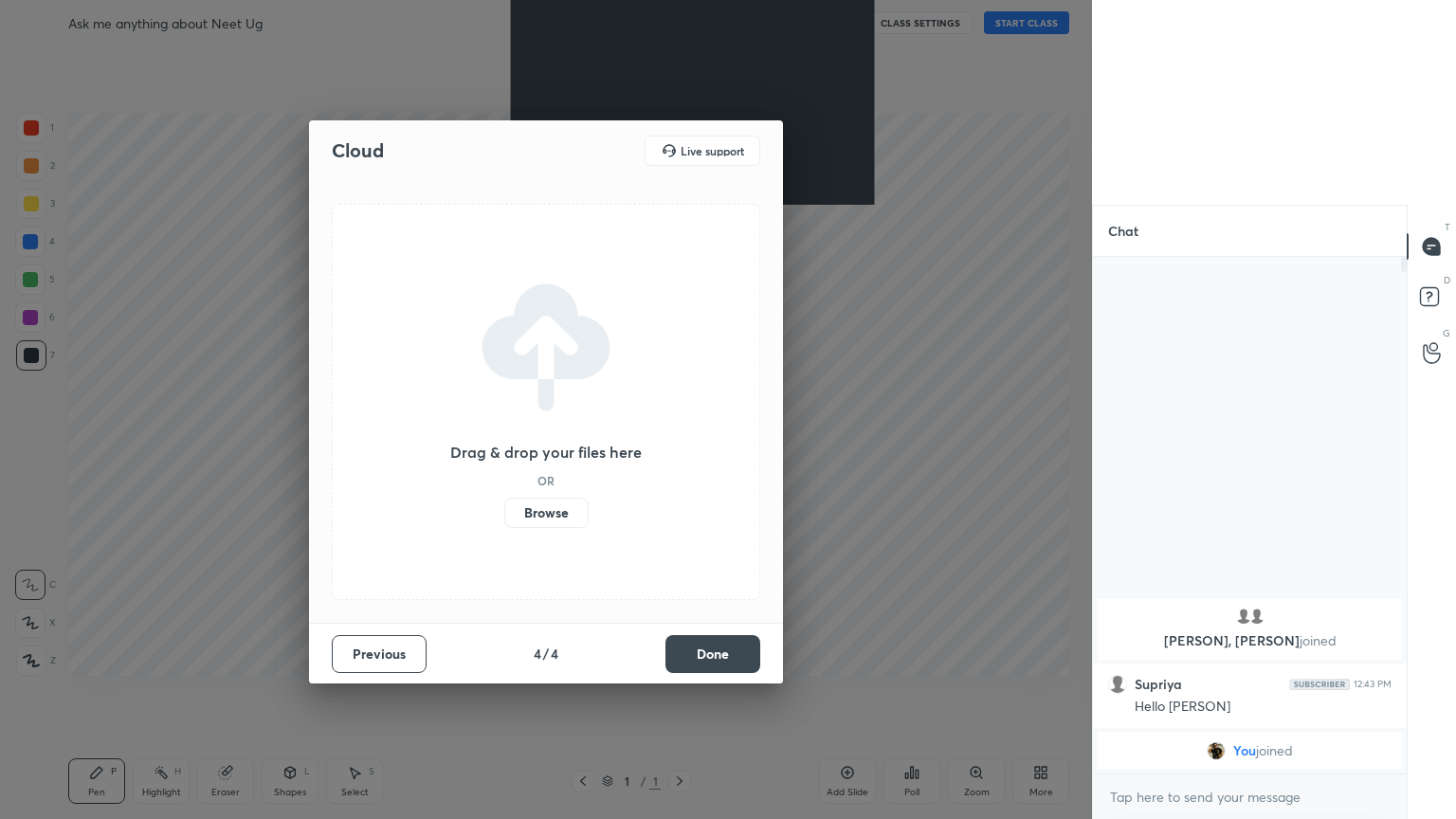 click on "Done" at bounding box center (713, 654) 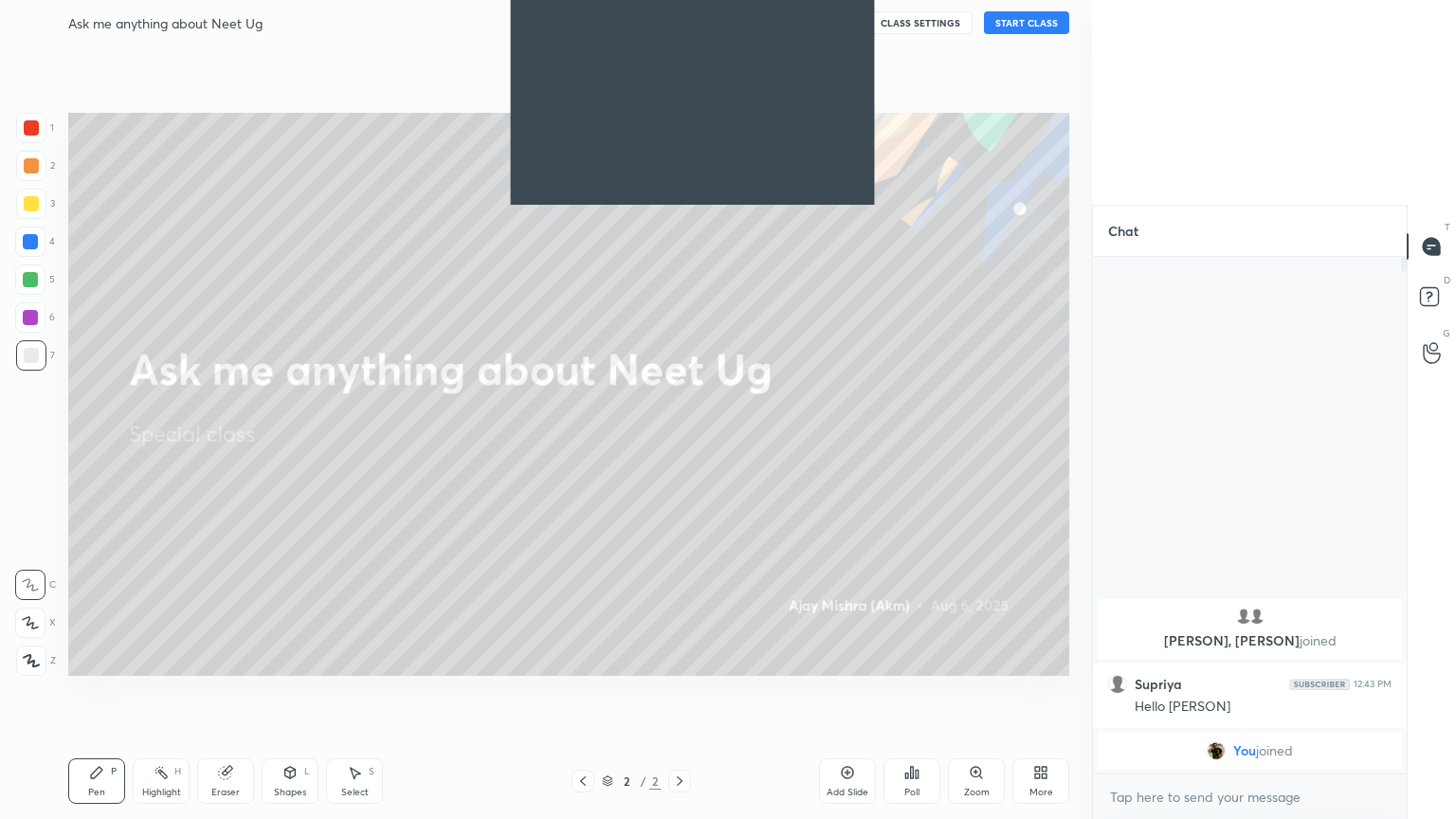 click 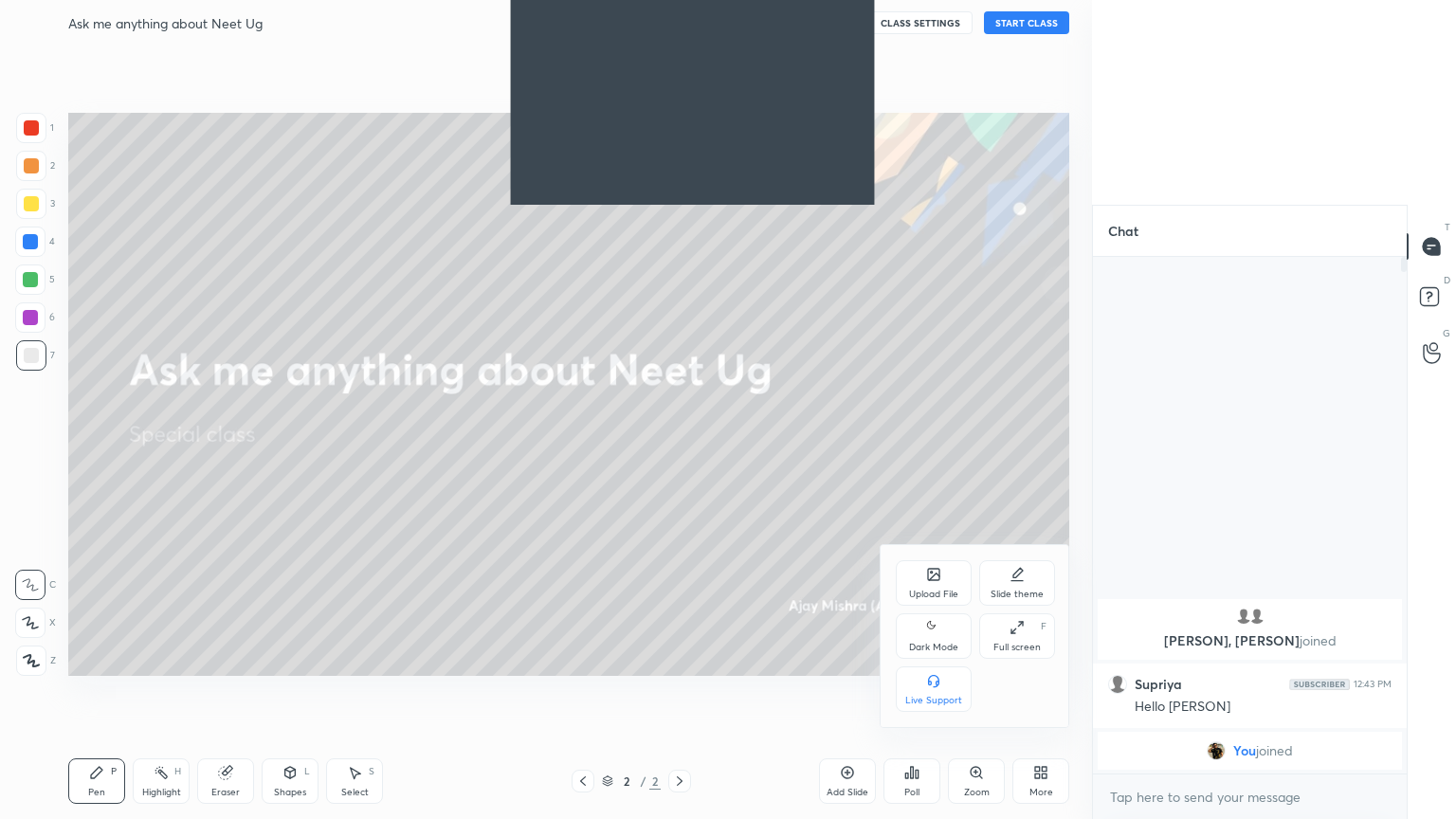 click on "Dark Mode" at bounding box center (934, 647) 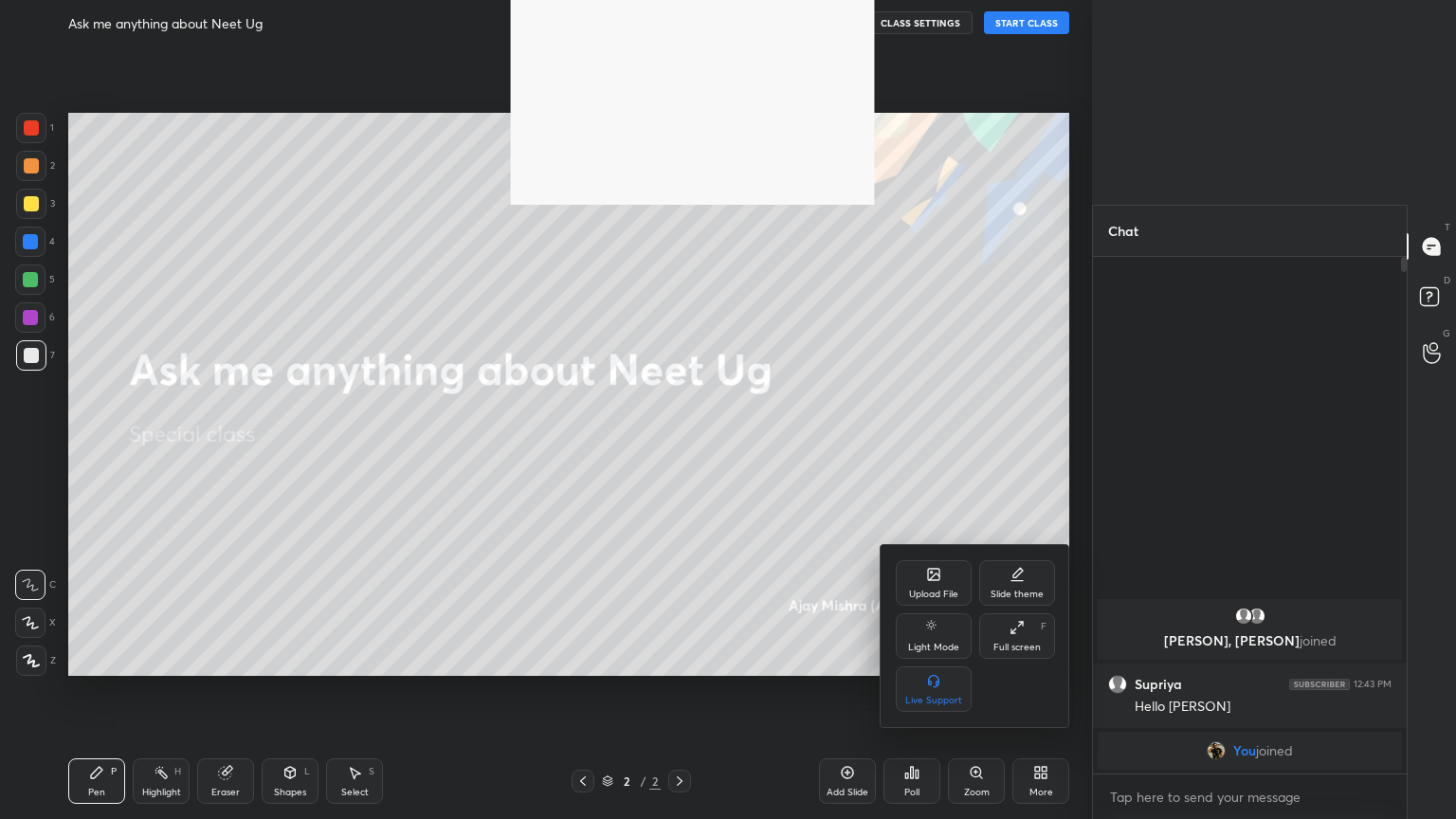 click 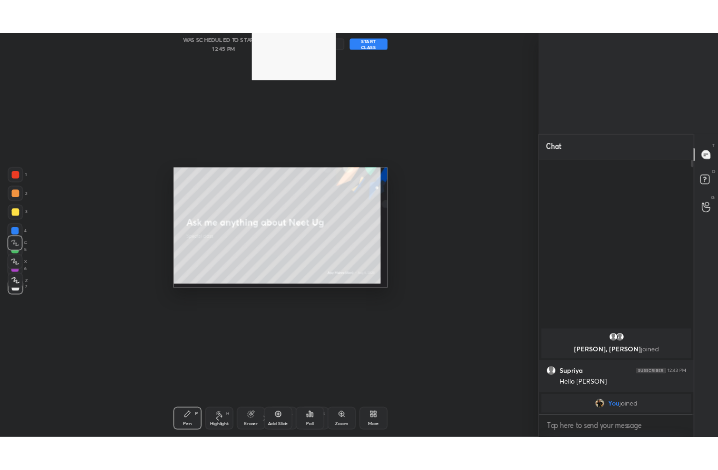 scroll, scrollTop: 342, scrollLeft: 548, axis: both 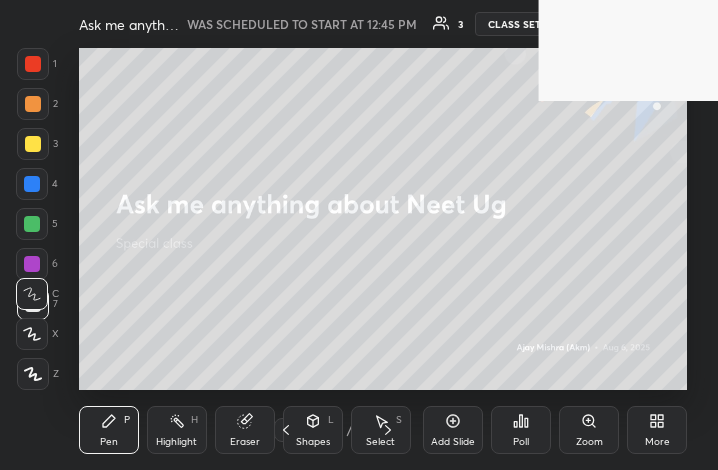 click on "More" at bounding box center [657, 442] 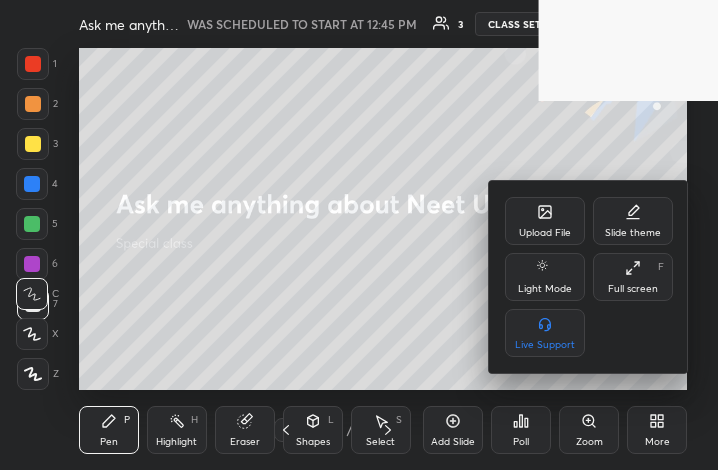 click on "Full screen F" at bounding box center [633, 277] 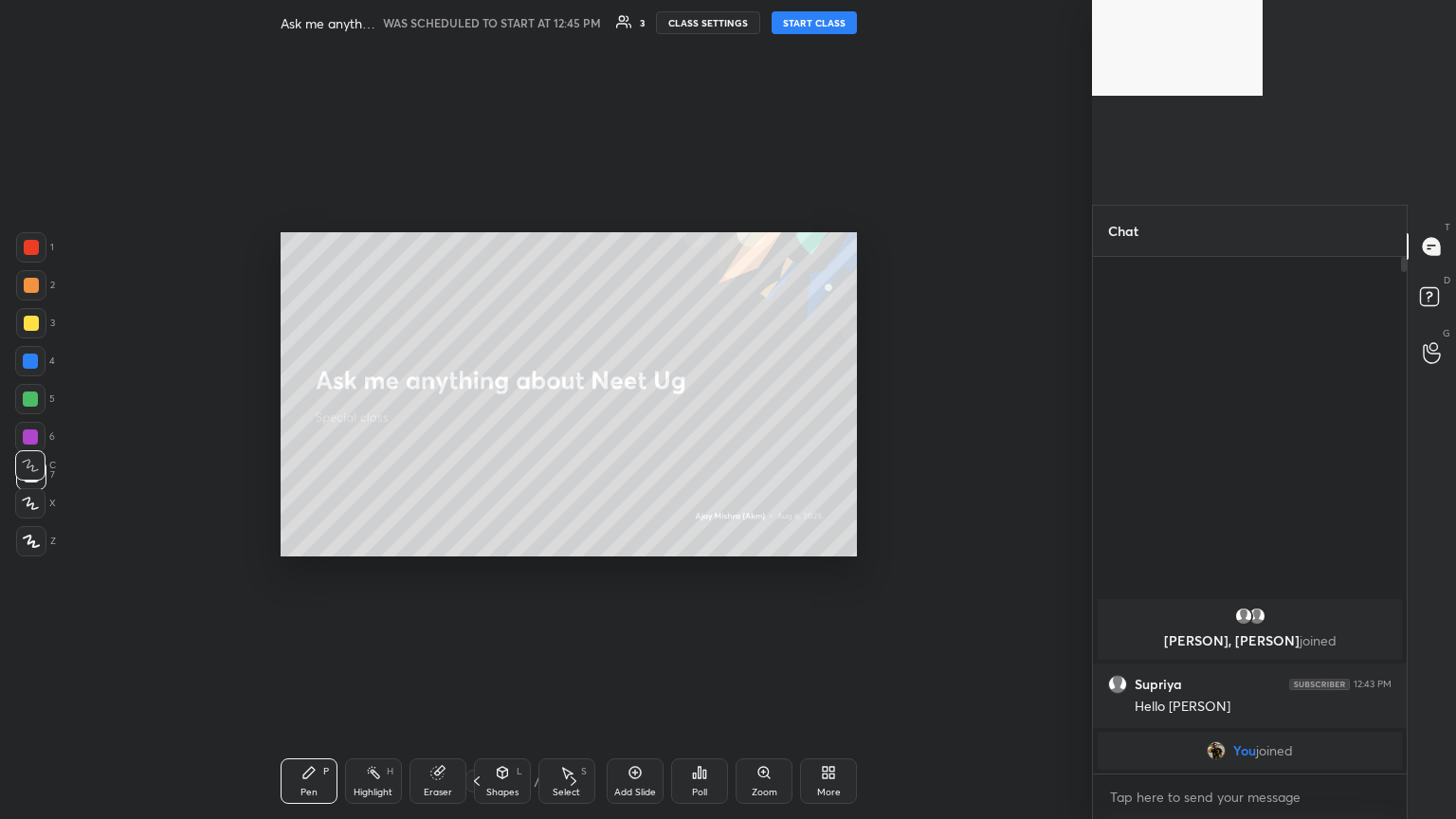 scroll, scrollTop: 94094, scrollLeft: 93442, axis: both 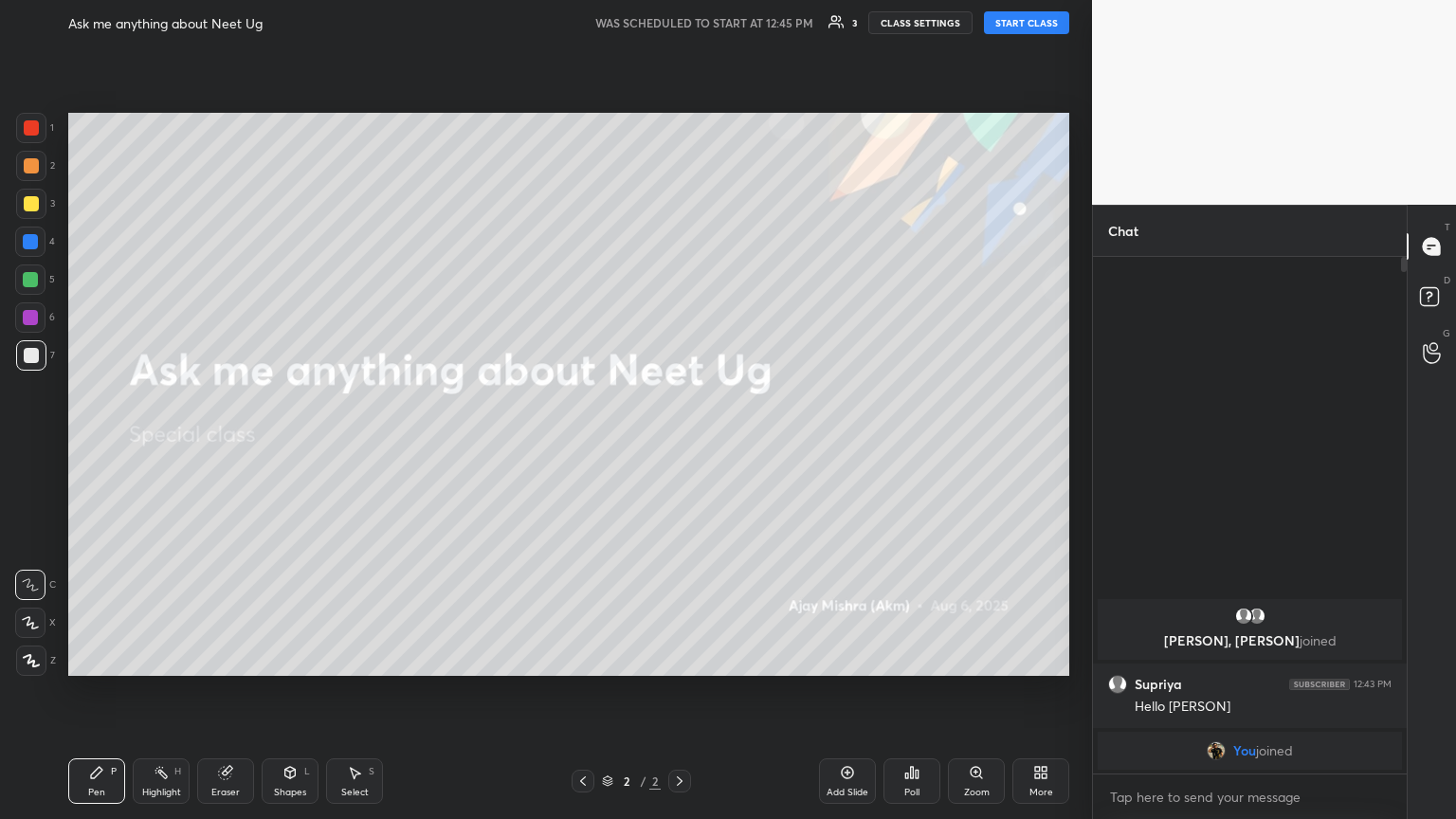 click on "START CLASS" at bounding box center [1027, 23] 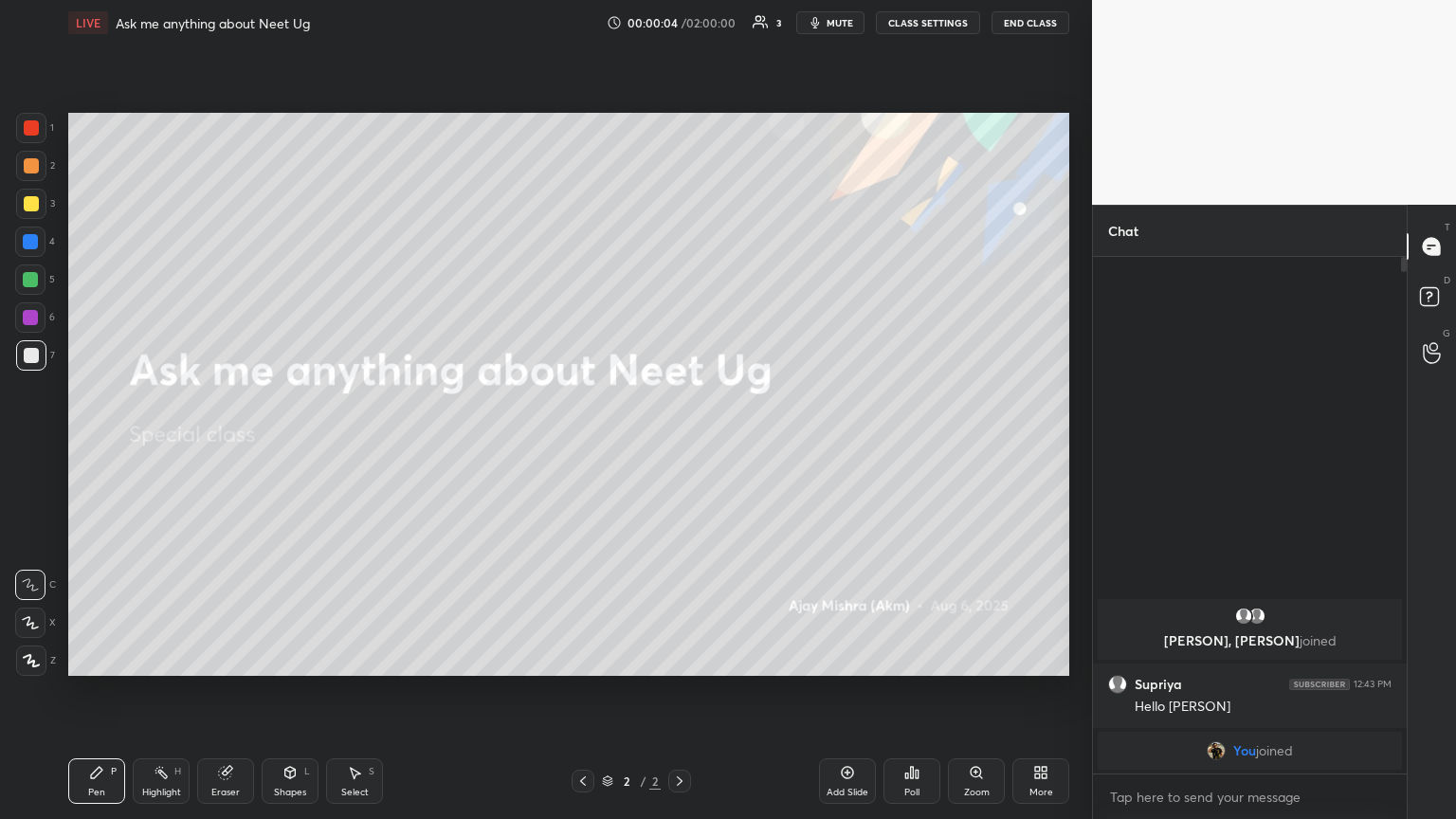 drag, startPoint x: 31, startPoint y: 662, endPoint x: 42, endPoint y: 649, distance: 17.029386 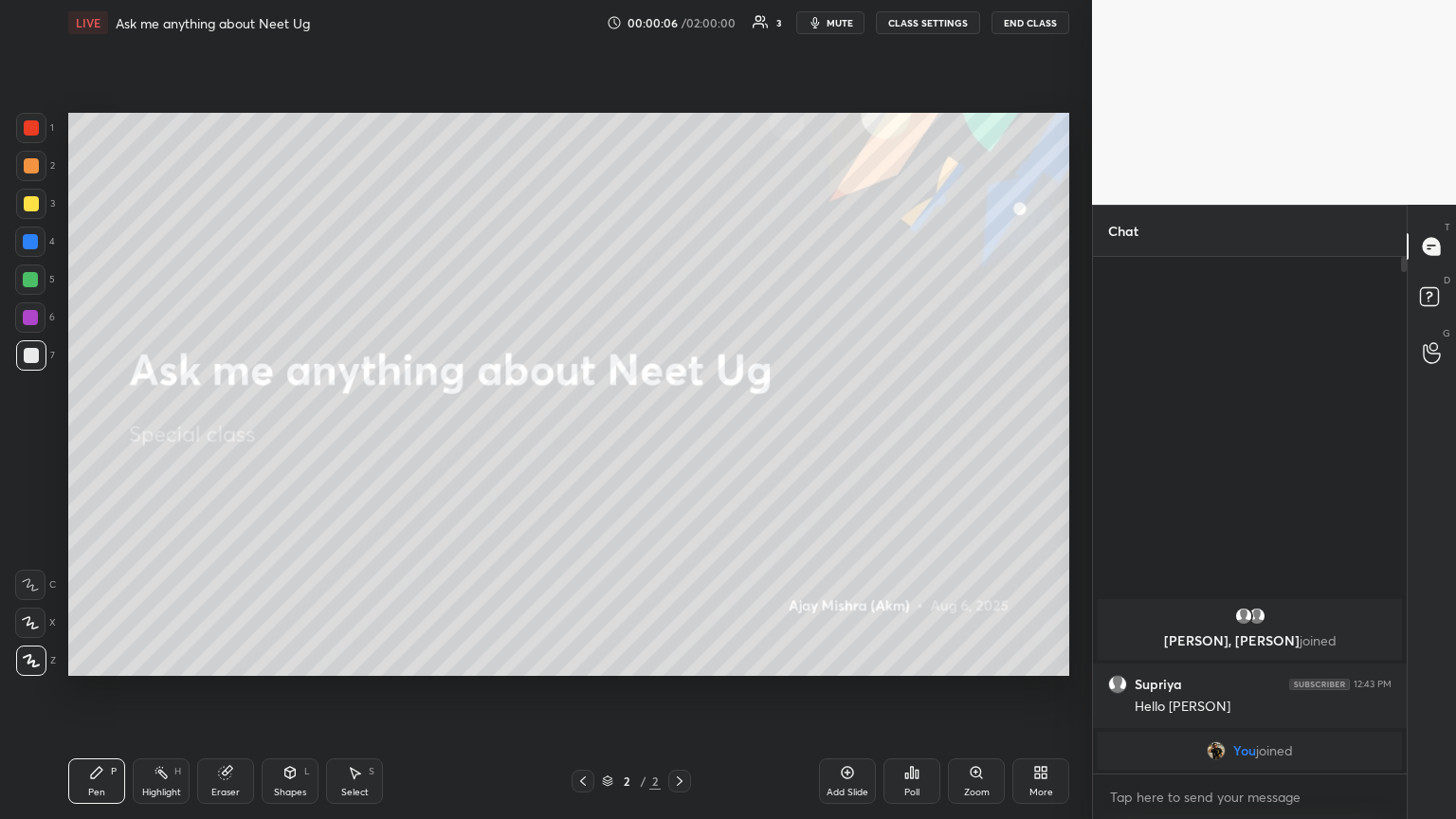 click on "More" at bounding box center (1041, 781) 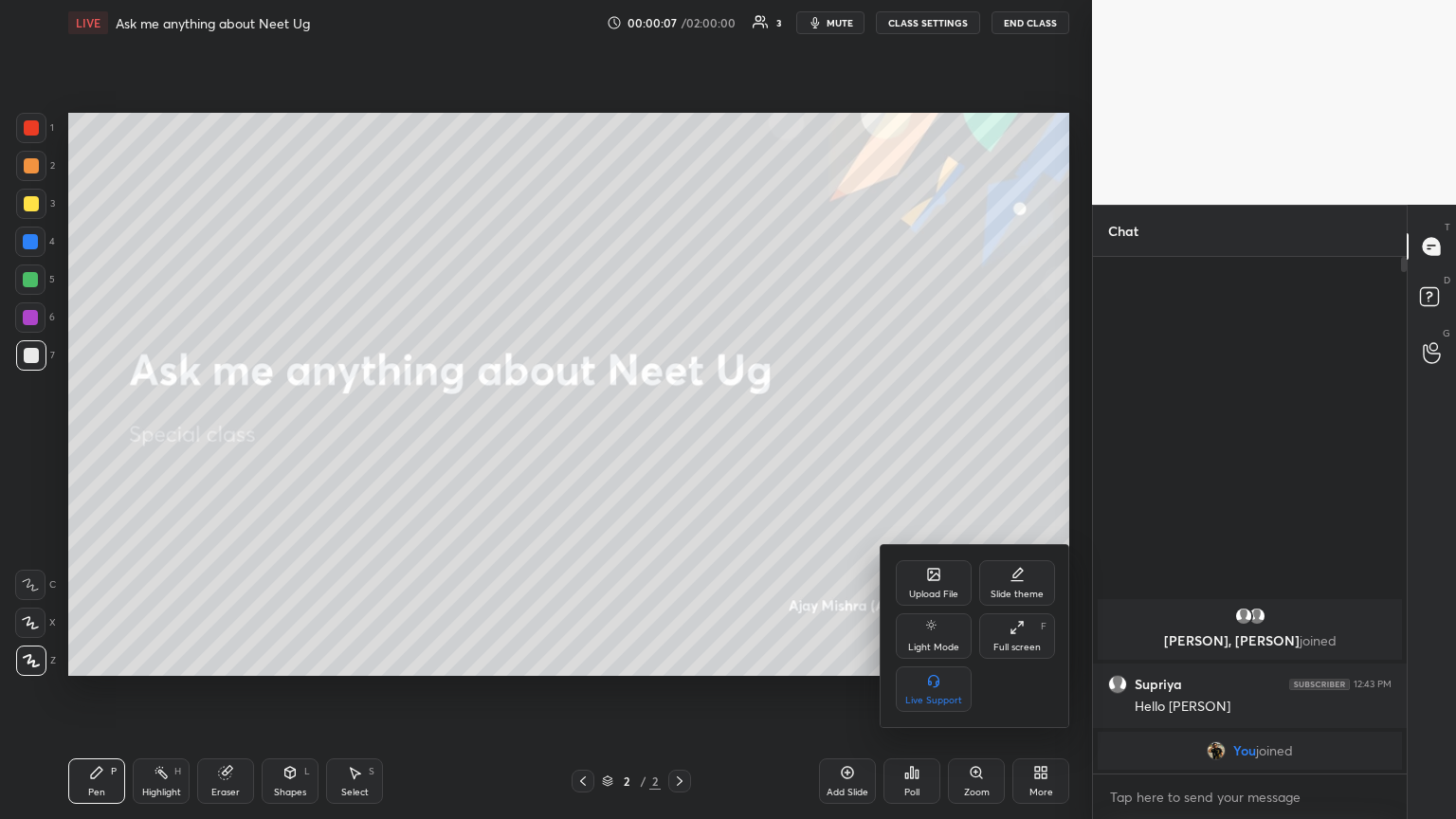 click on "Upload File" at bounding box center [934, 594] 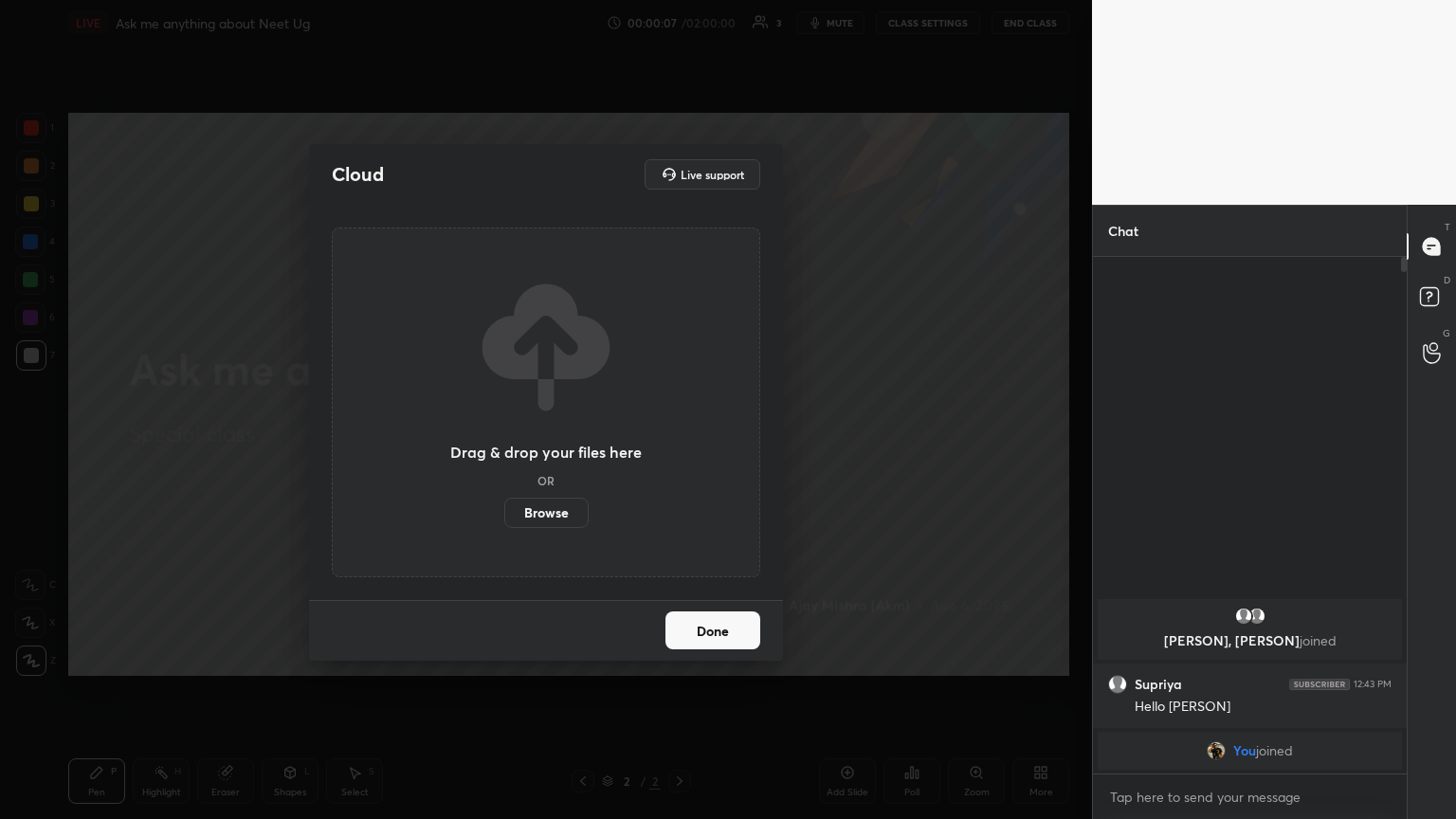 click on "Browse" at bounding box center [546, 513] 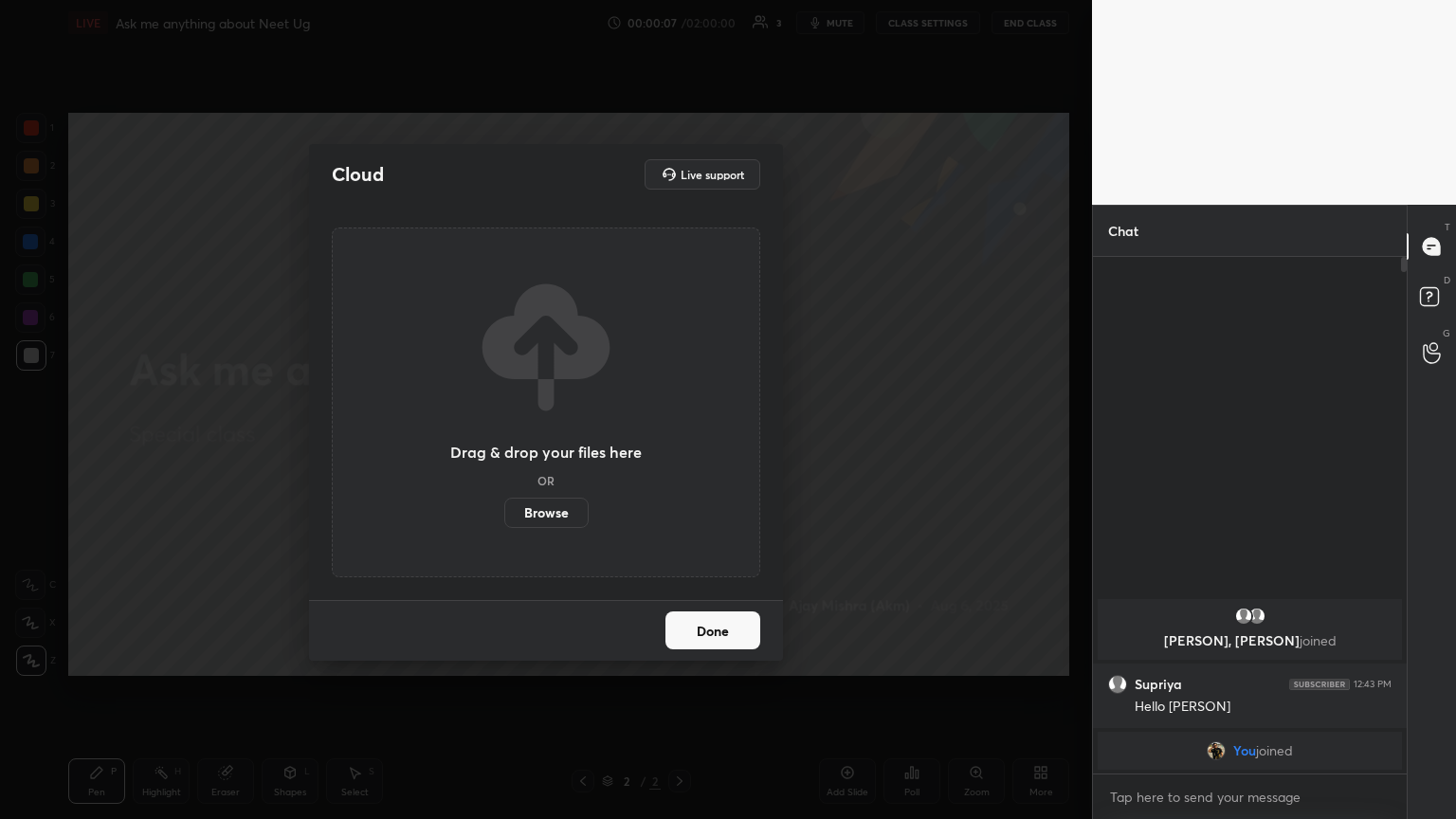 click on "Browse" at bounding box center [504, 513] 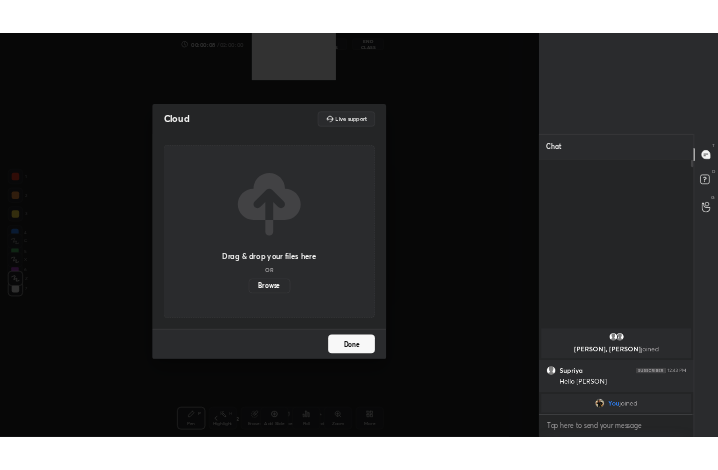 scroll, scrollTop: 342, scrollLeft: 460, axis: both 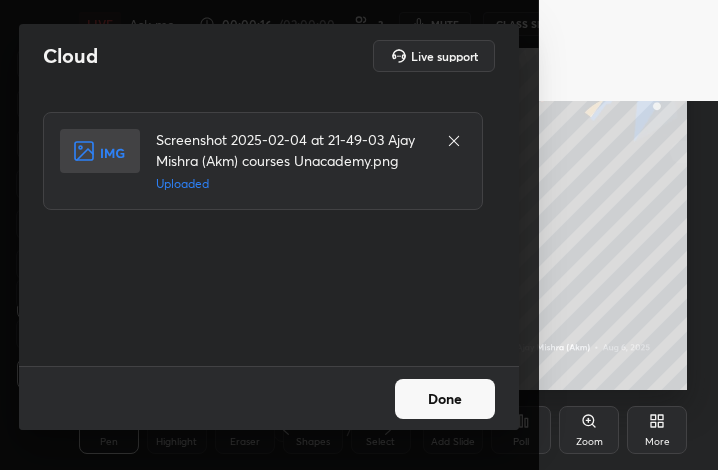 click on "Done" at bounding box center [445, 399] 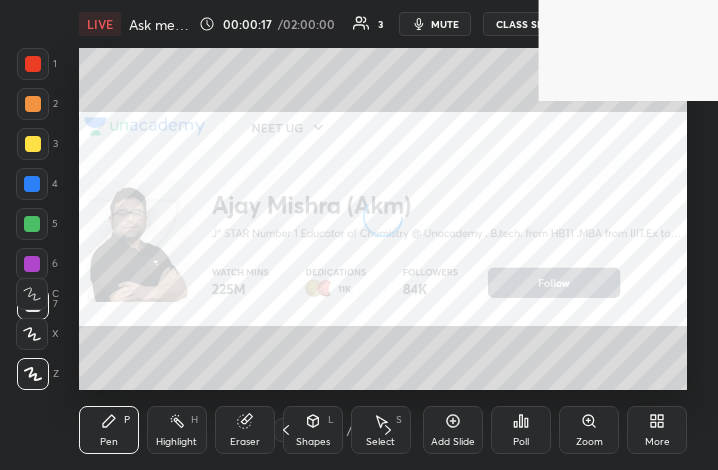 click on "More" at bounding box center (657, 430) 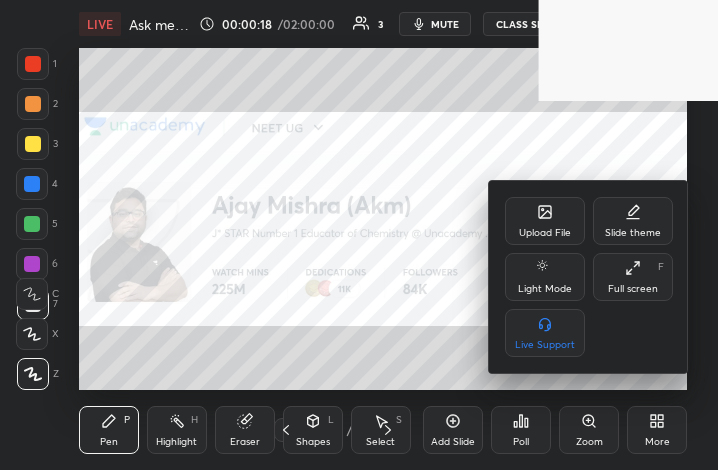 click on "Upload File" at bounding box center [545, 221] 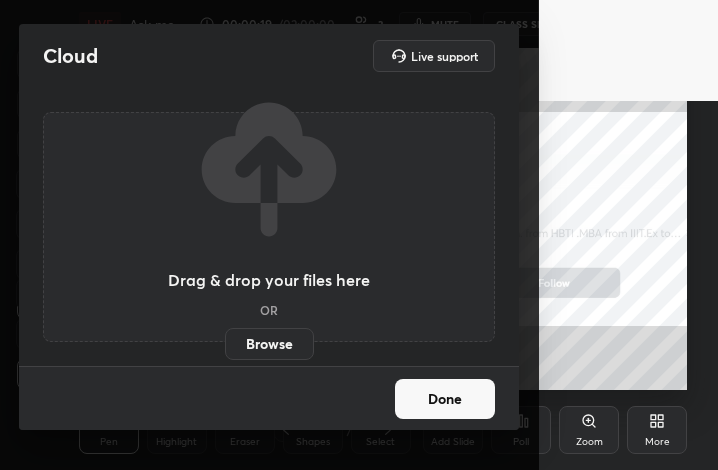 click on "Browse" at bounding box center (269, 344) 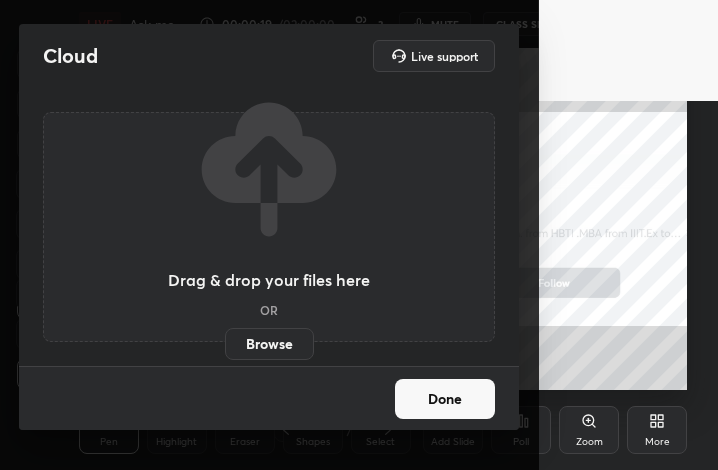 click on "Browse" at bounding box center [225, 344] 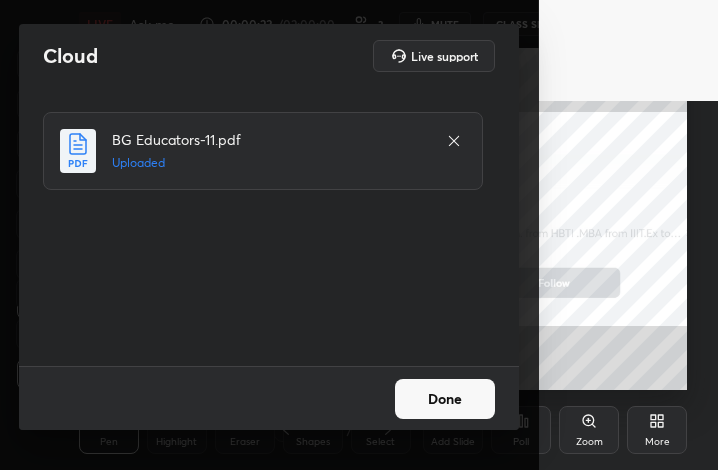 drag, startPoint x: 441, startPoint y: 406, endPoint x: 492, endPoint y: 403, distance: 51.088158 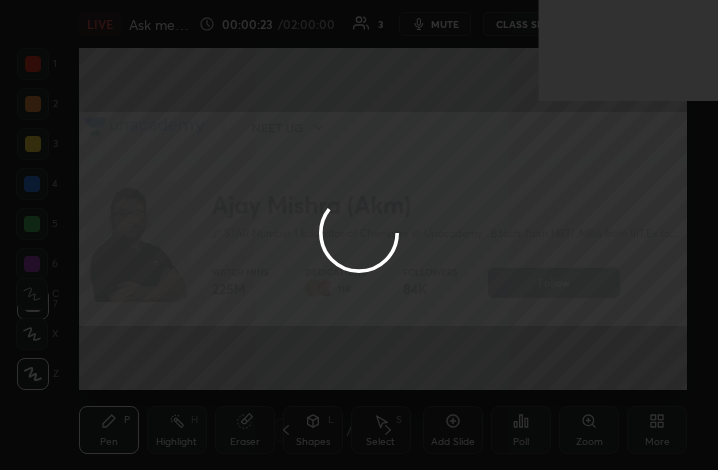 click on "More" at bounding box center (657, 430) 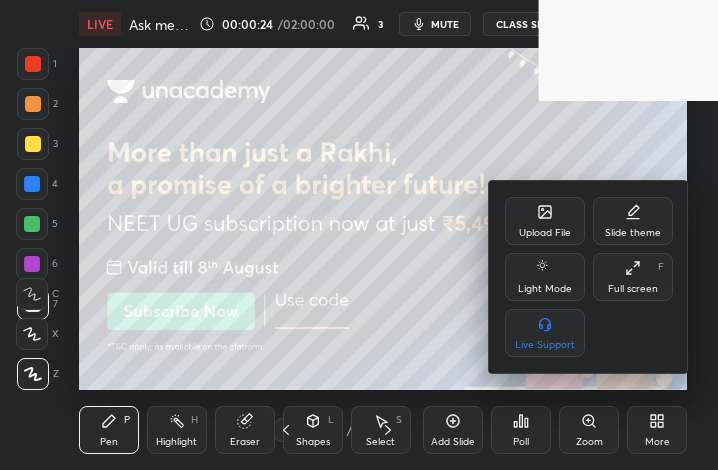 click on "Full screen F" at bounding box center [633, 277] 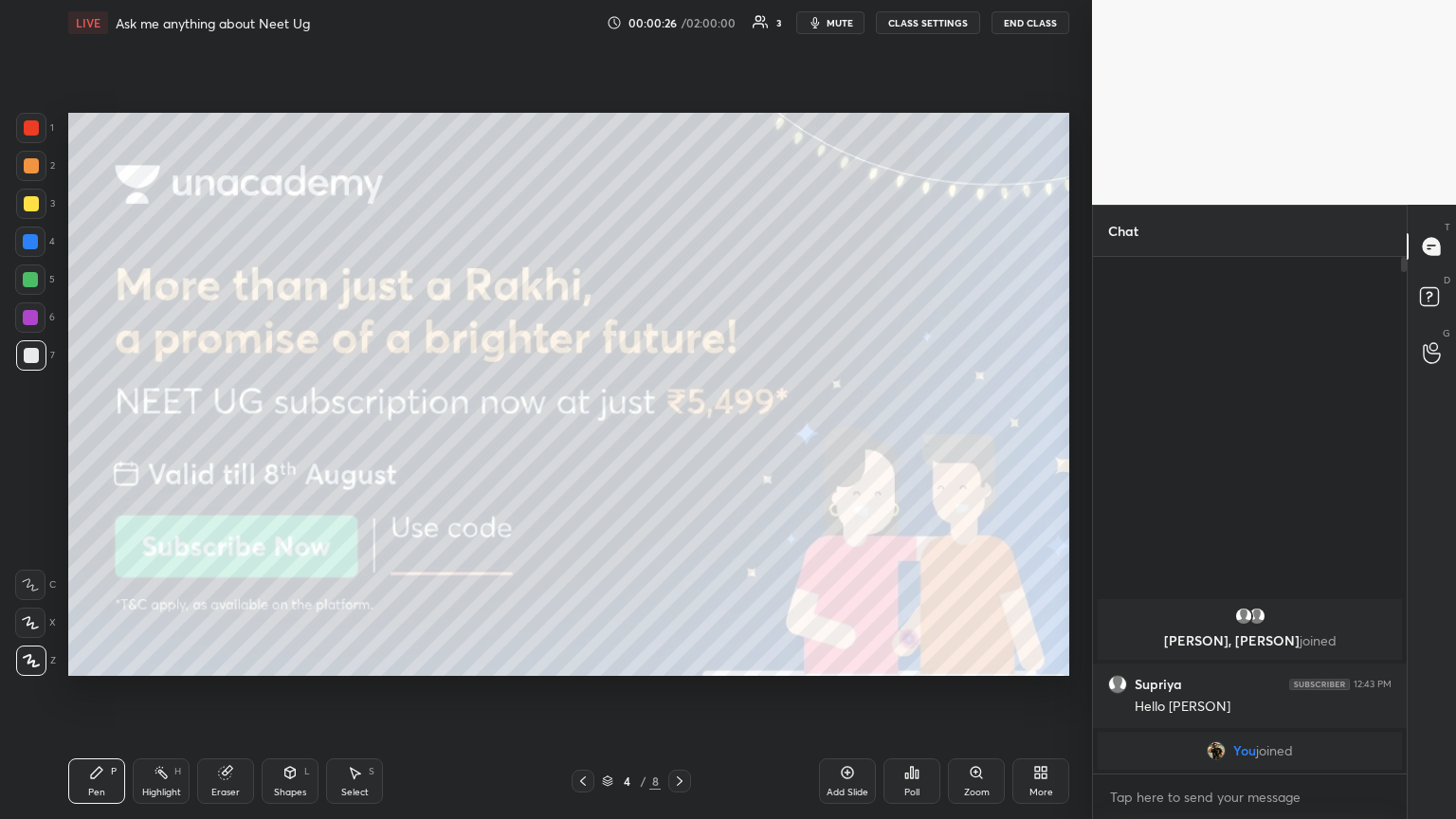 click at bounding box center [680, 781] 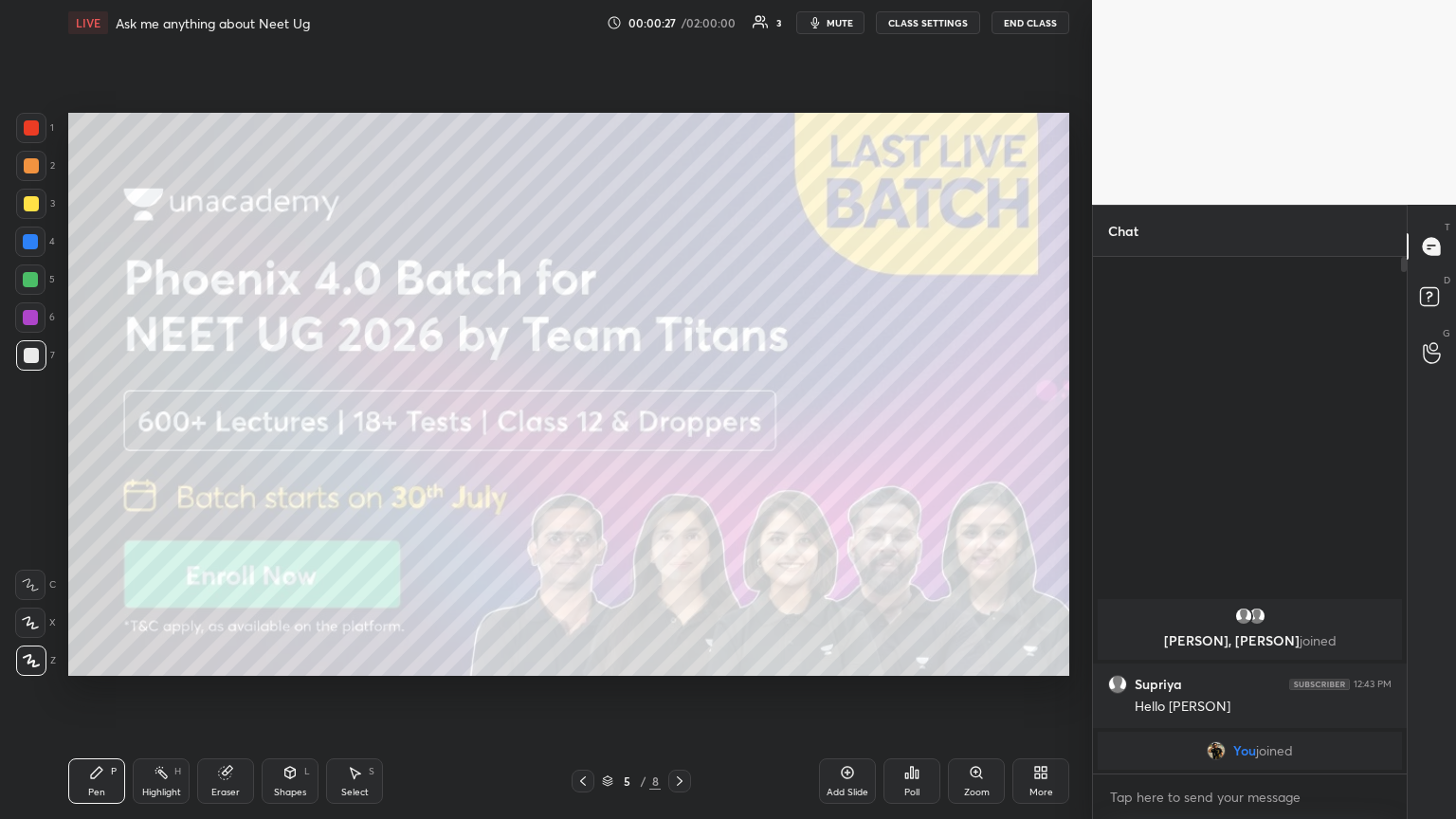 click at bounding box center (680, 781) 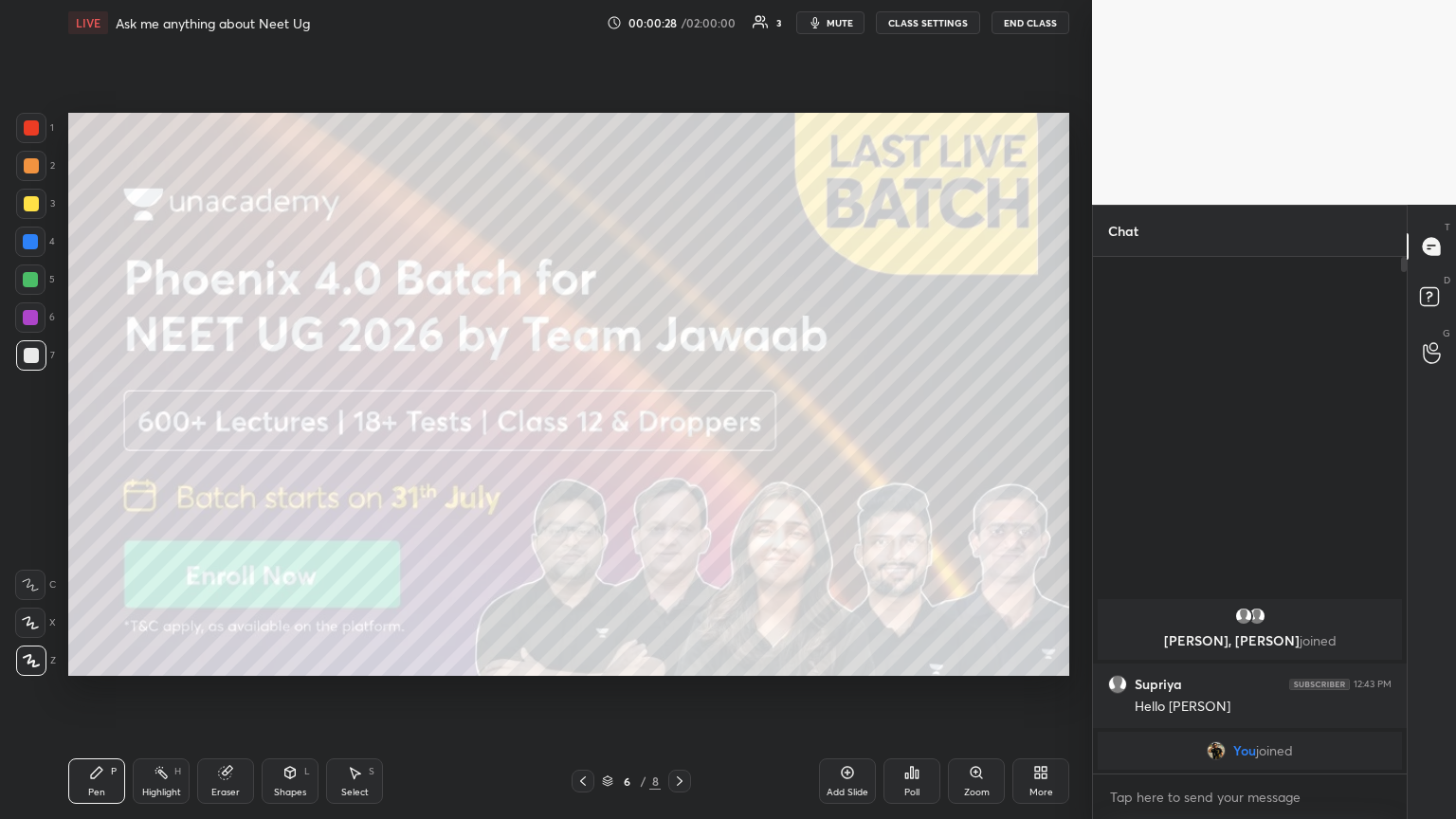 click at bounding box center [680, 781] 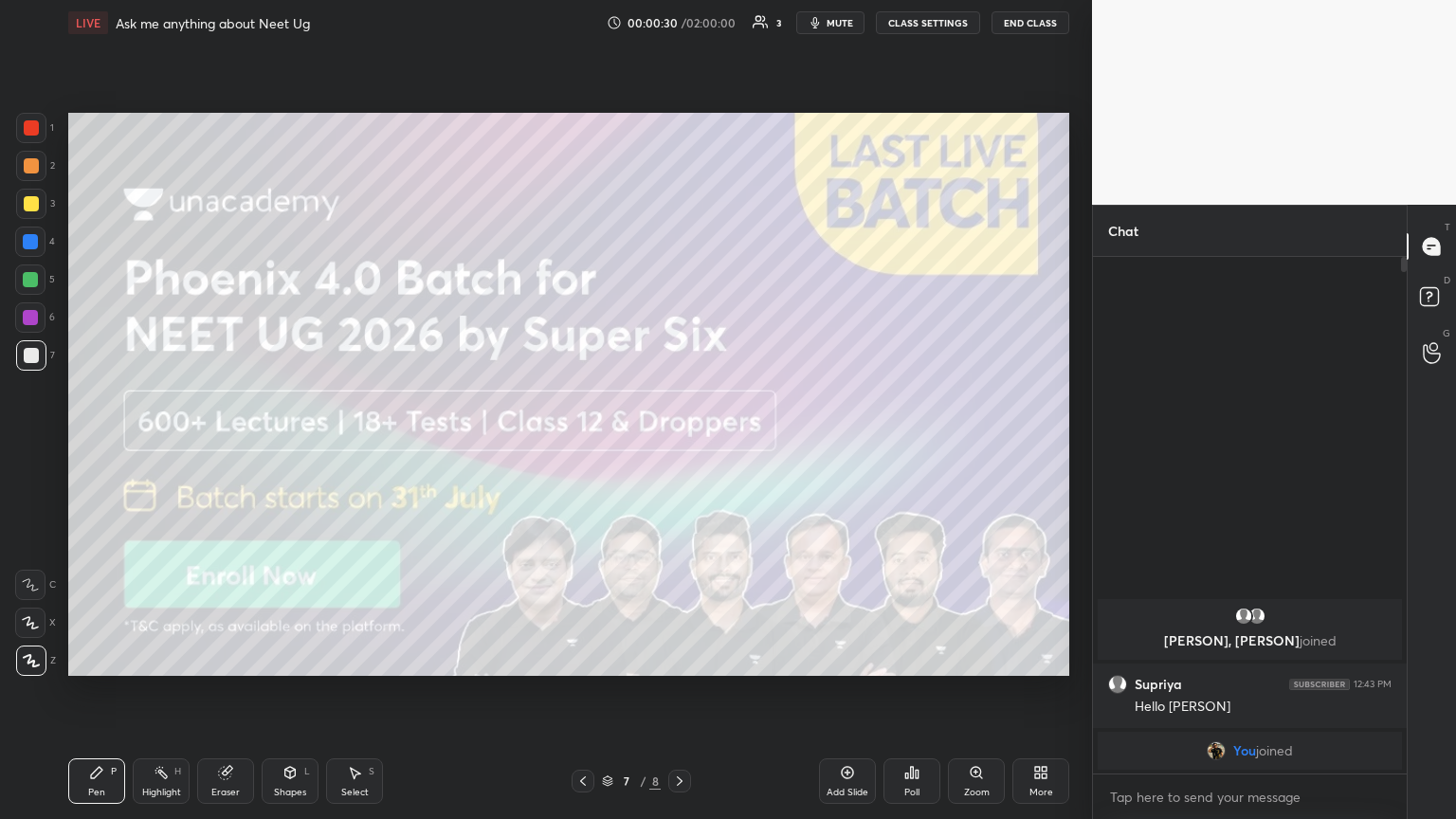 click 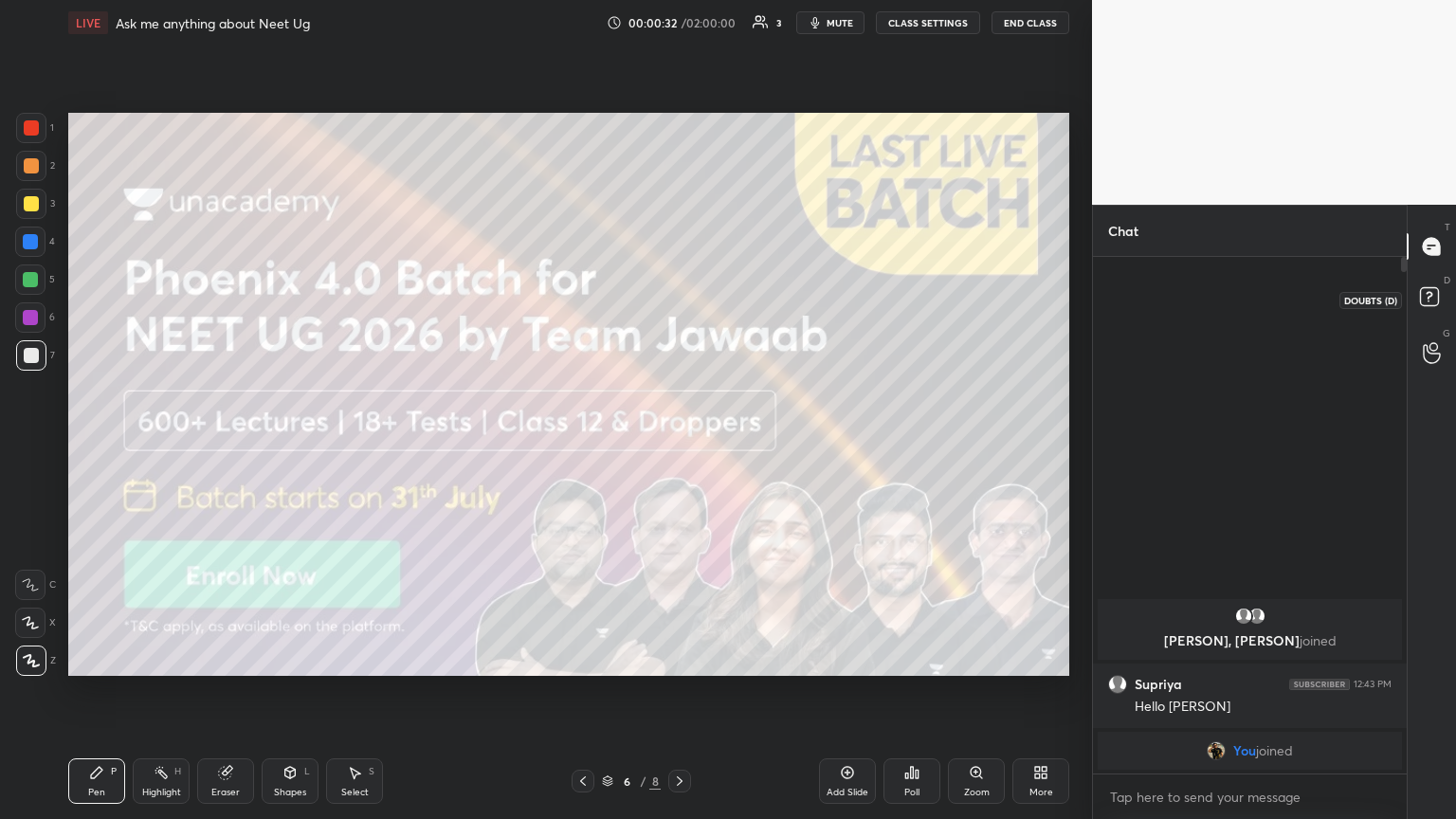 drag, startPoint x: 1429, startPoint y: 296, endPoint x: 1424, endPoint y: 285, distance: 12.083046 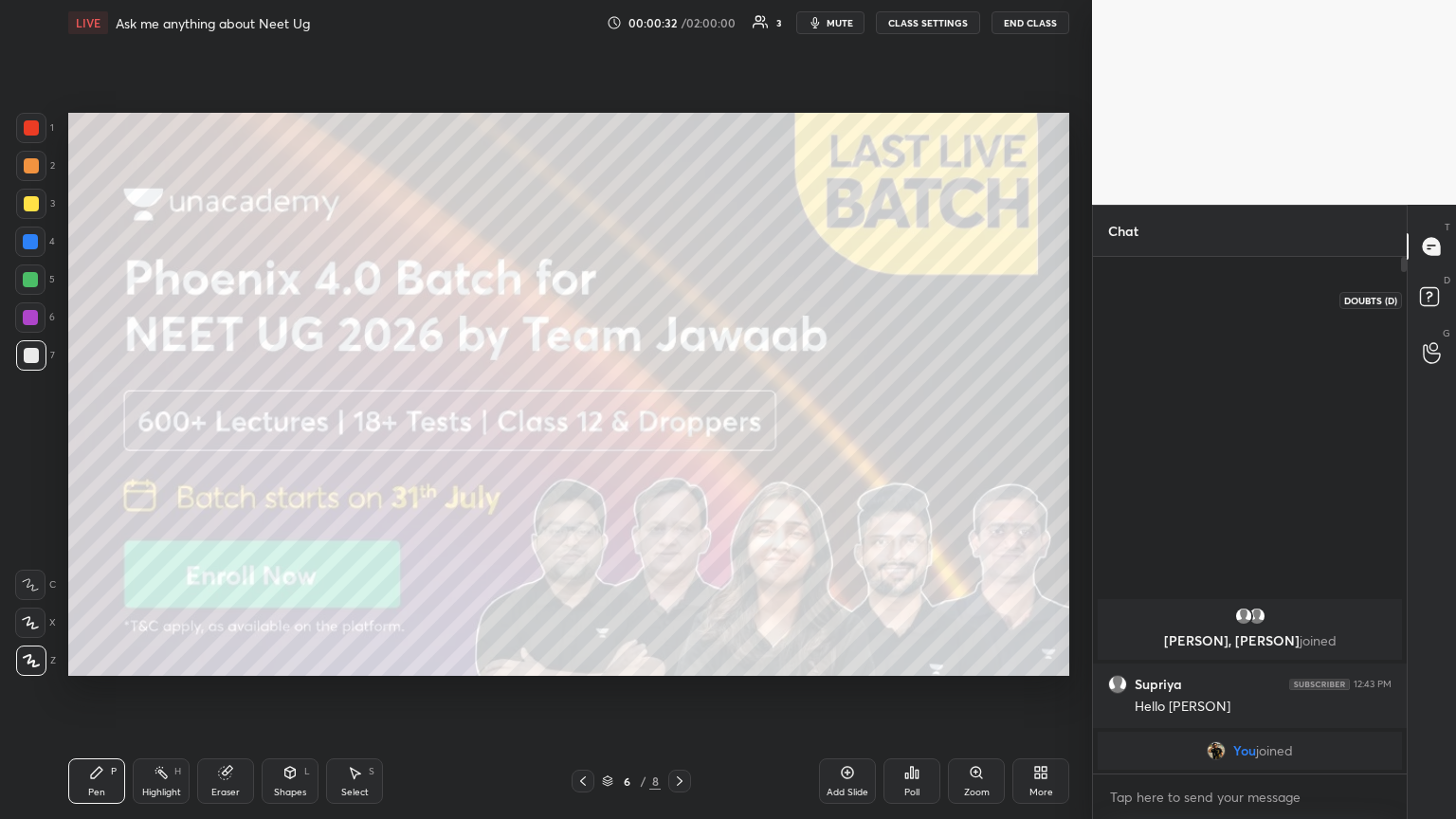 click 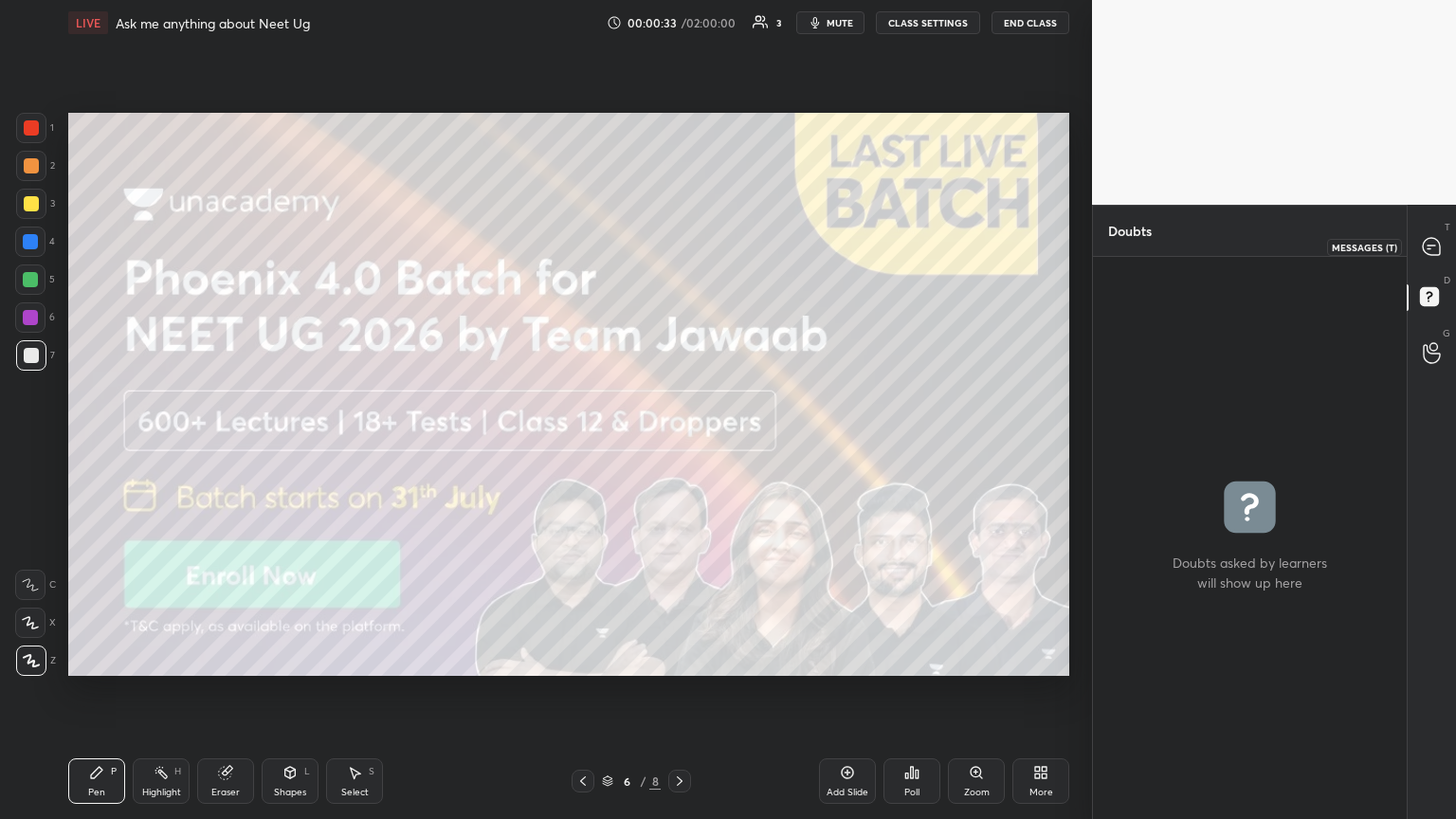 click 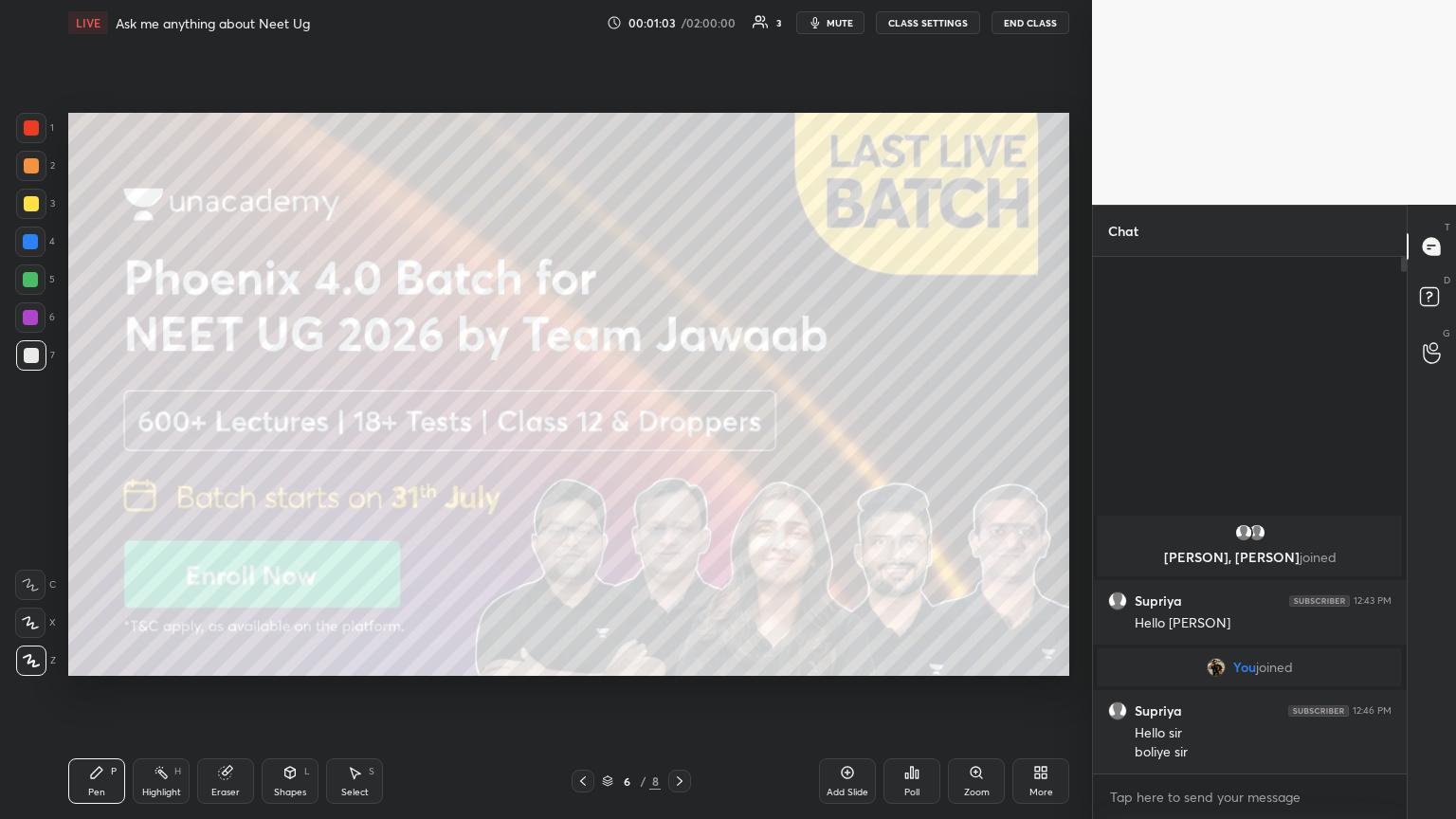 click at bounding box center (583, 781) 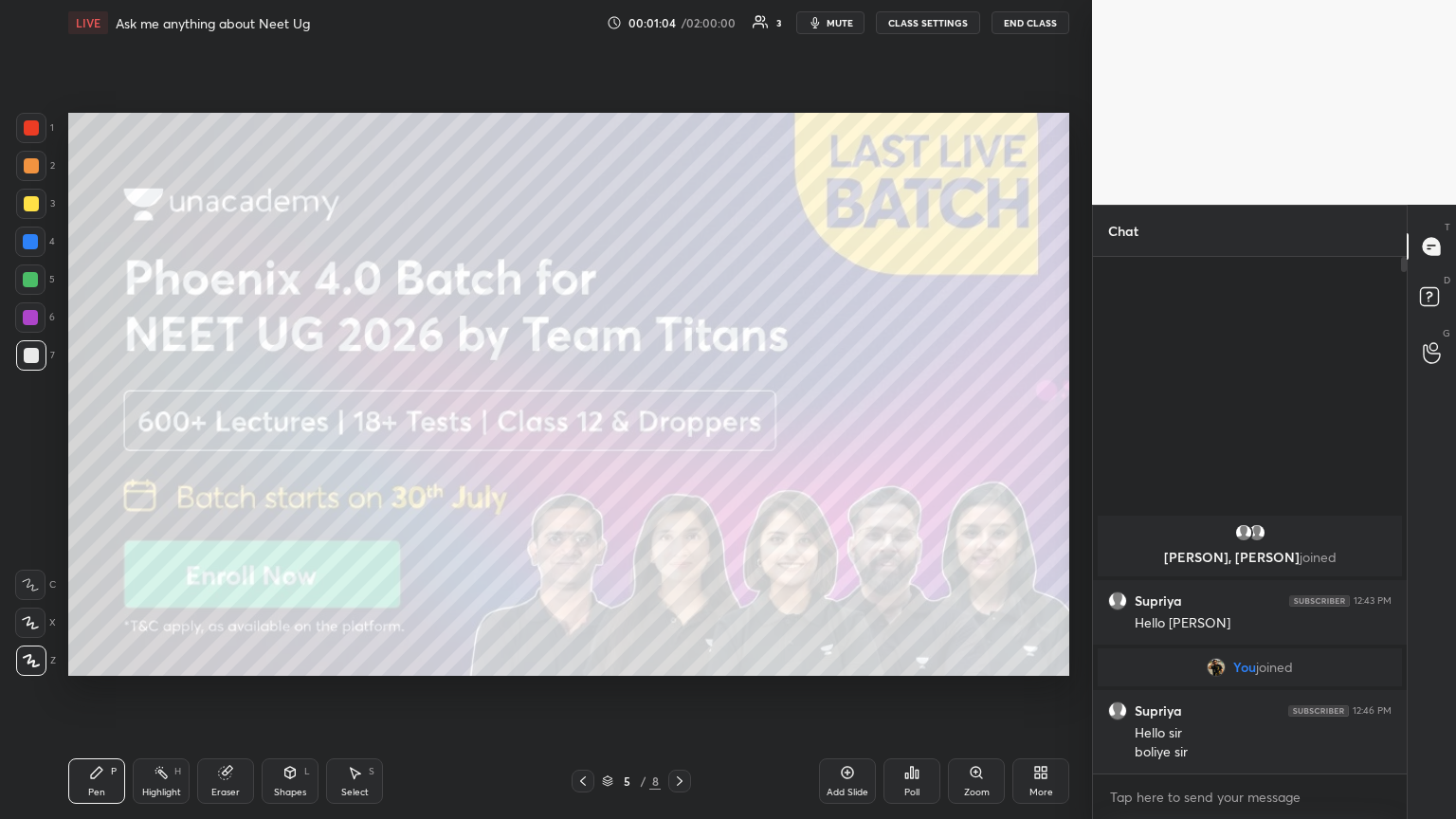 click at bounding box center [583, 781] 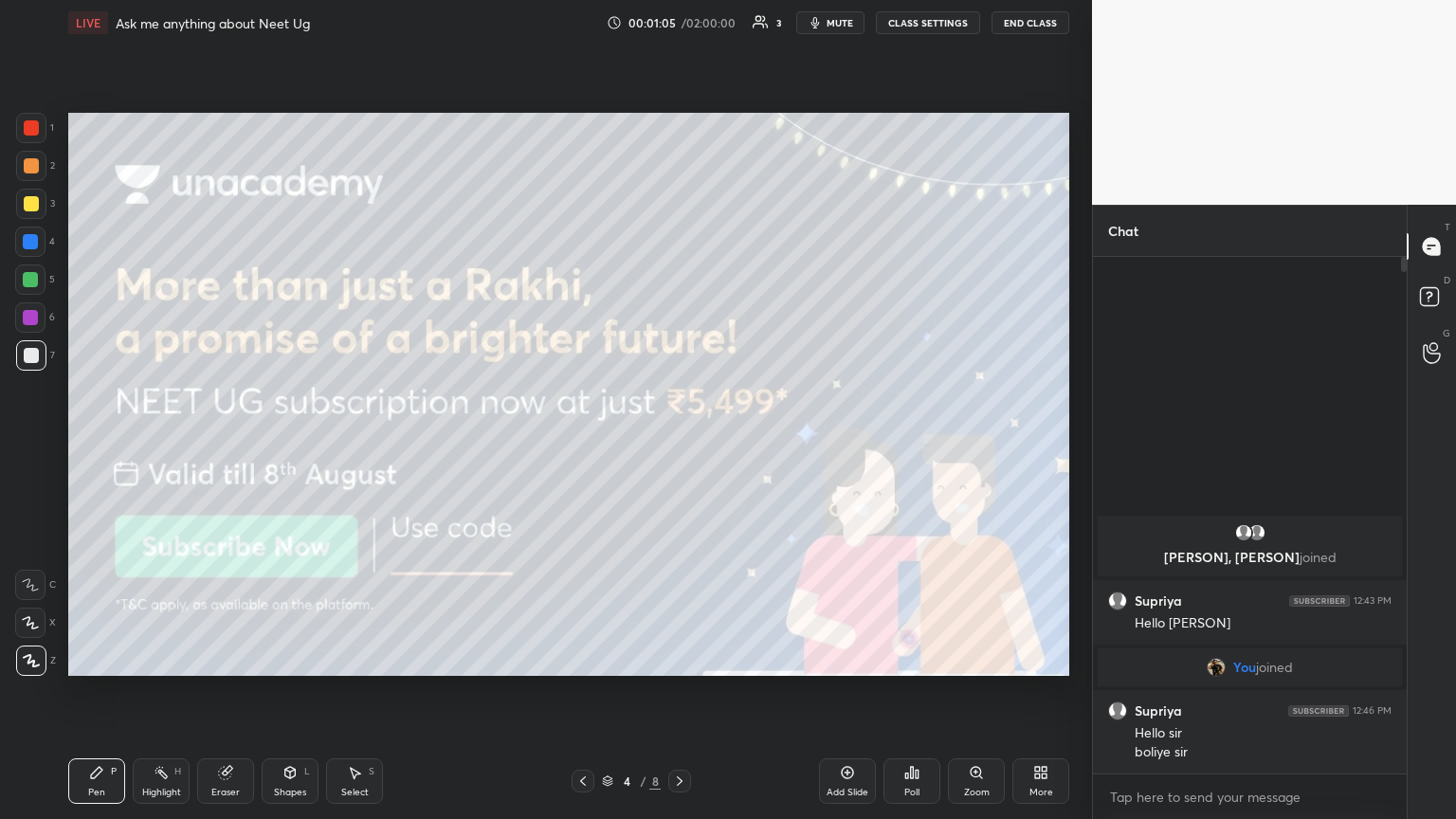 click at bounding box center (583, 781) 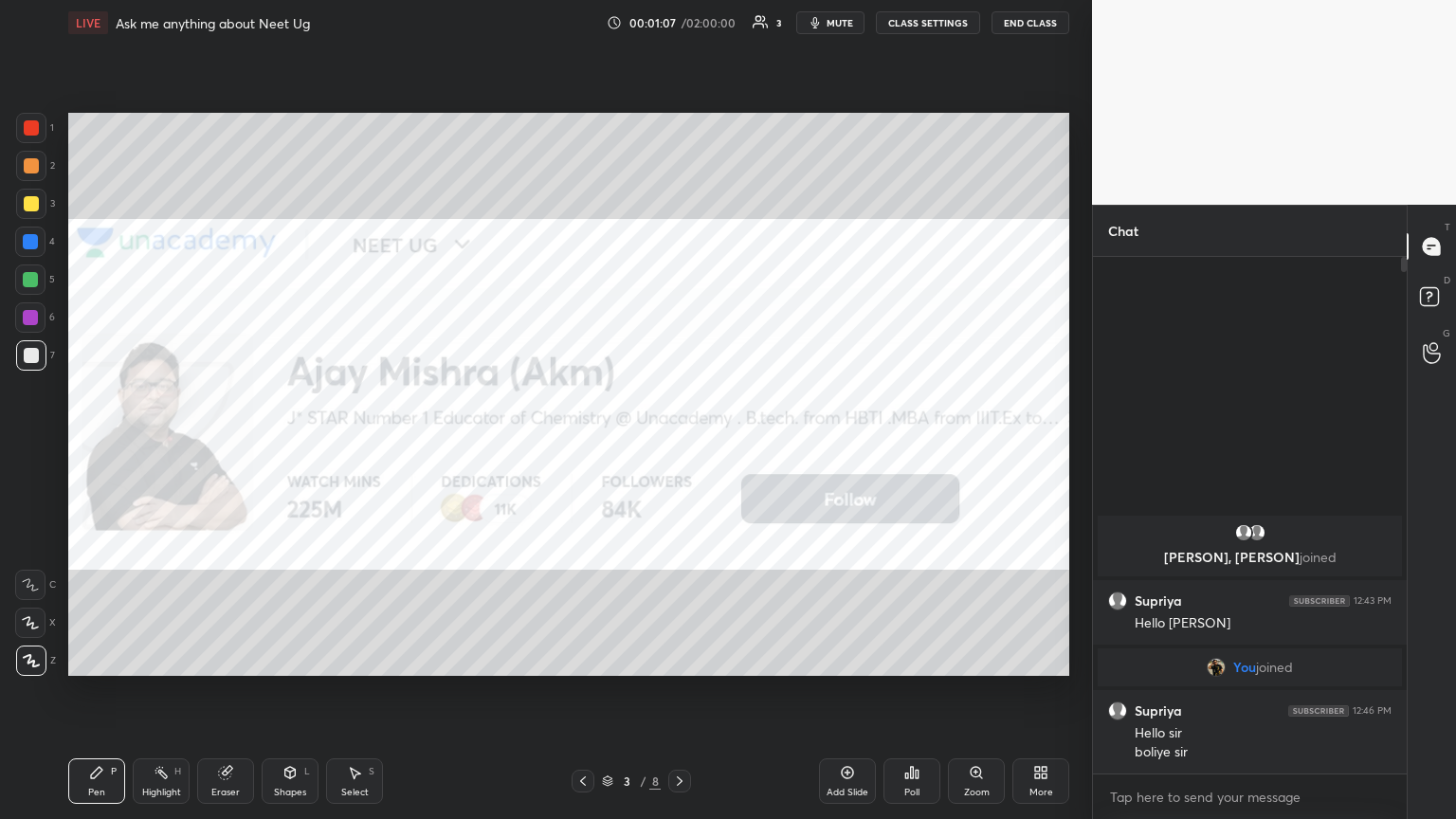 click 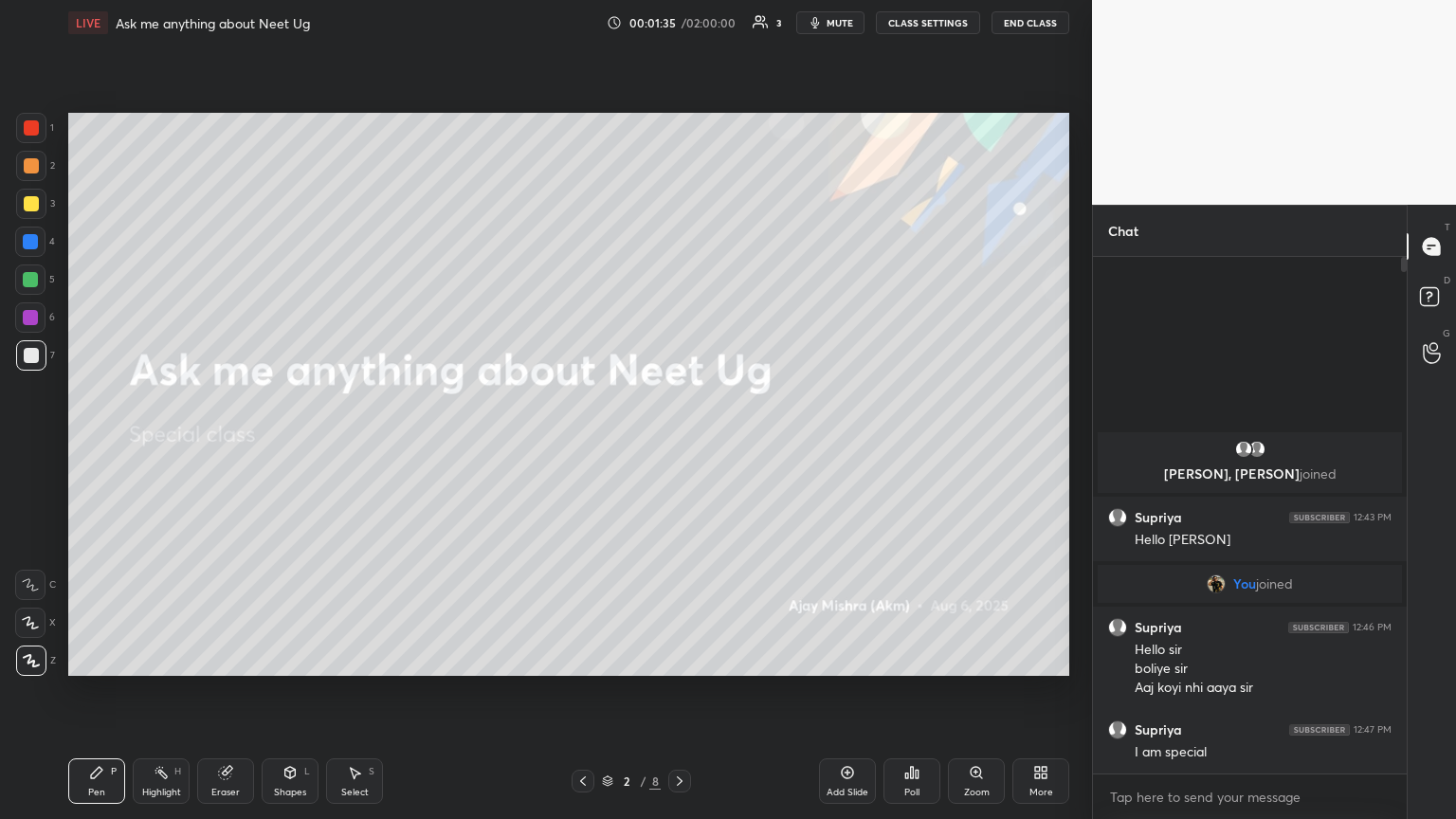 drag, startPoint x: 682, startPoint y: 779, endPoint x: 697, endPoint y: 763, distance: 21.931712 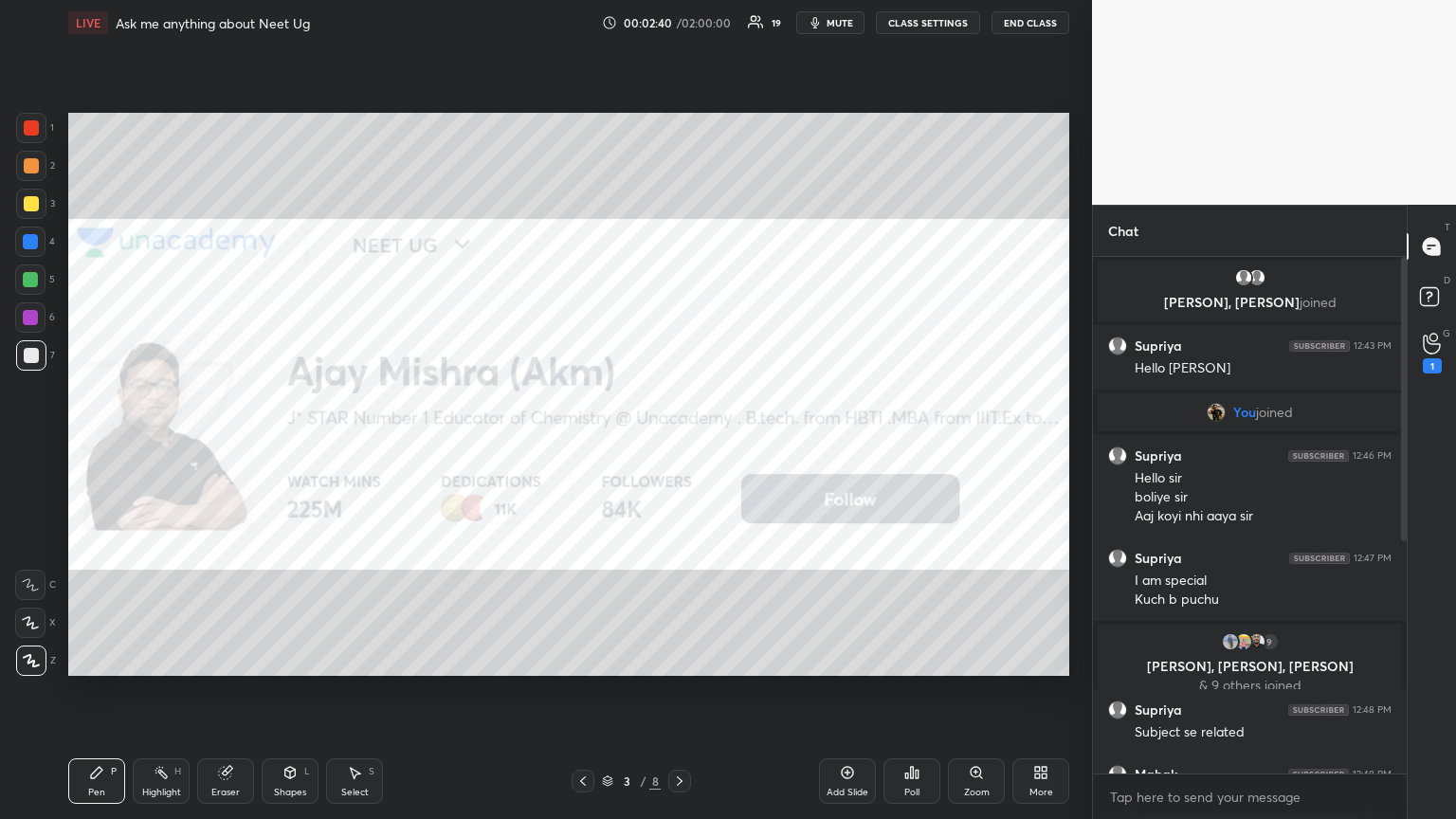 drag, startPoint x: 1403, startPoint y: 434, endPoint x: 1407, endPoint y: 462, distance: 28.284271 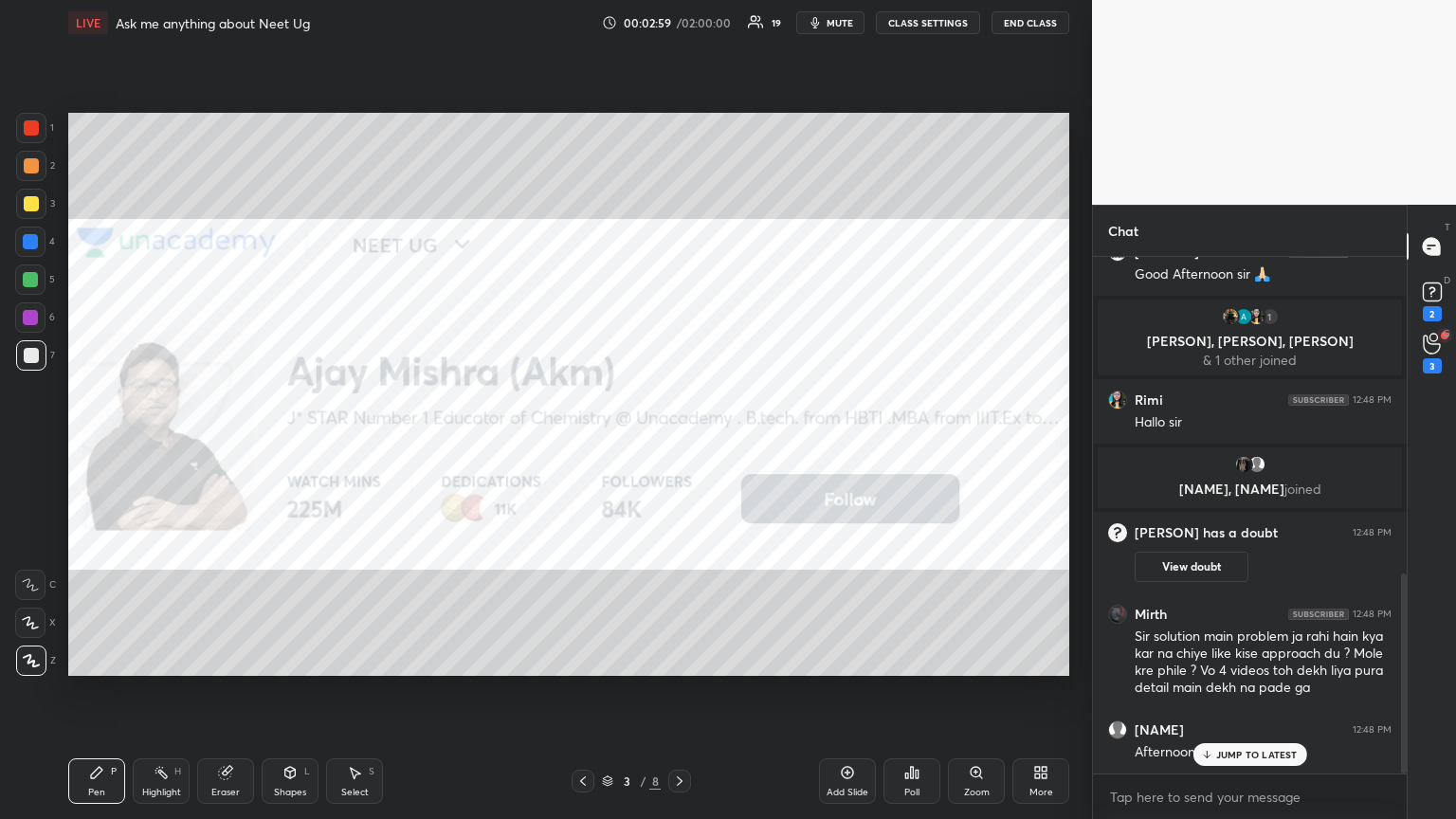 scroll, scrollTop: 815, scrollLeft: 0, axis: vertical 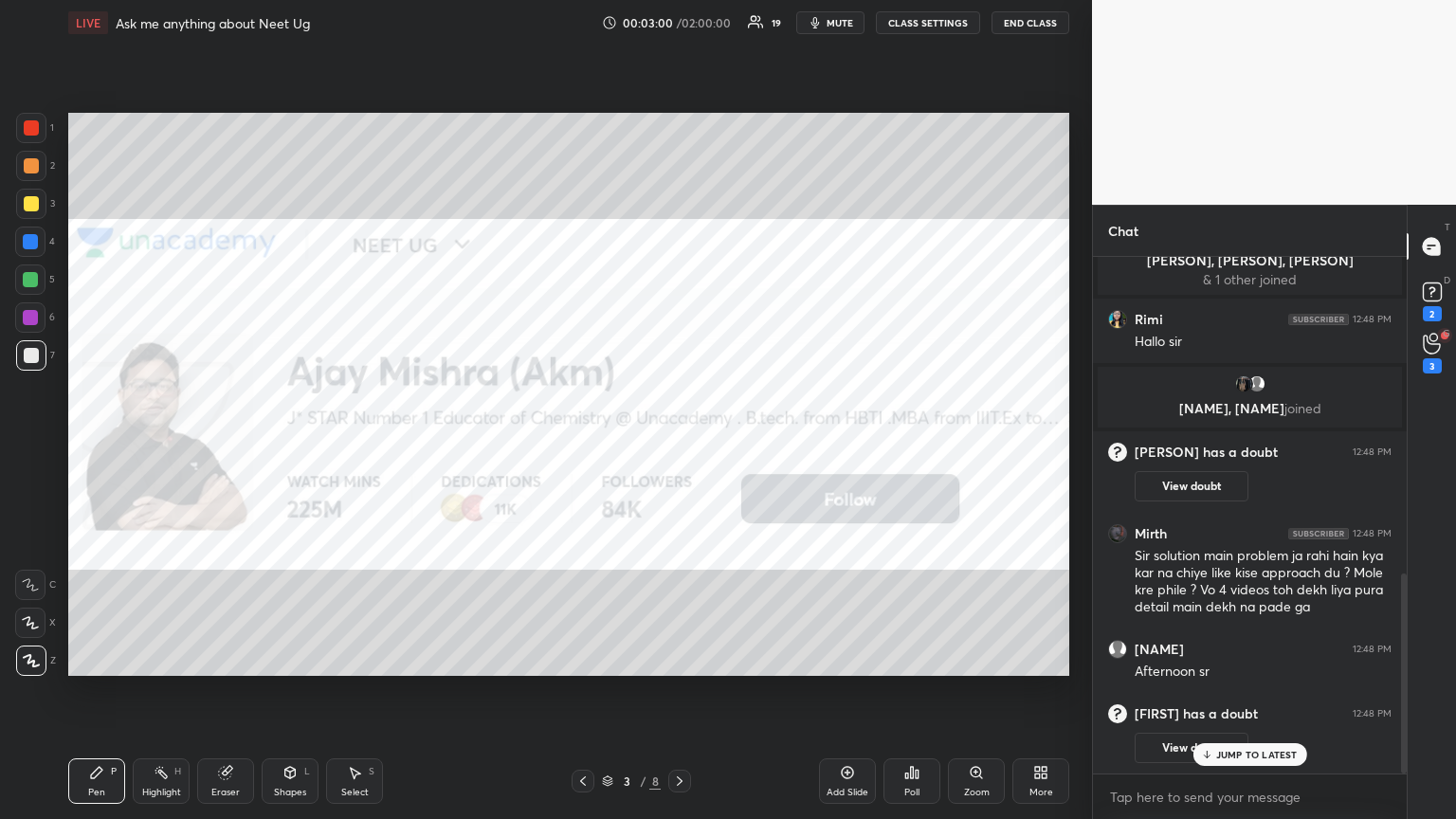 click 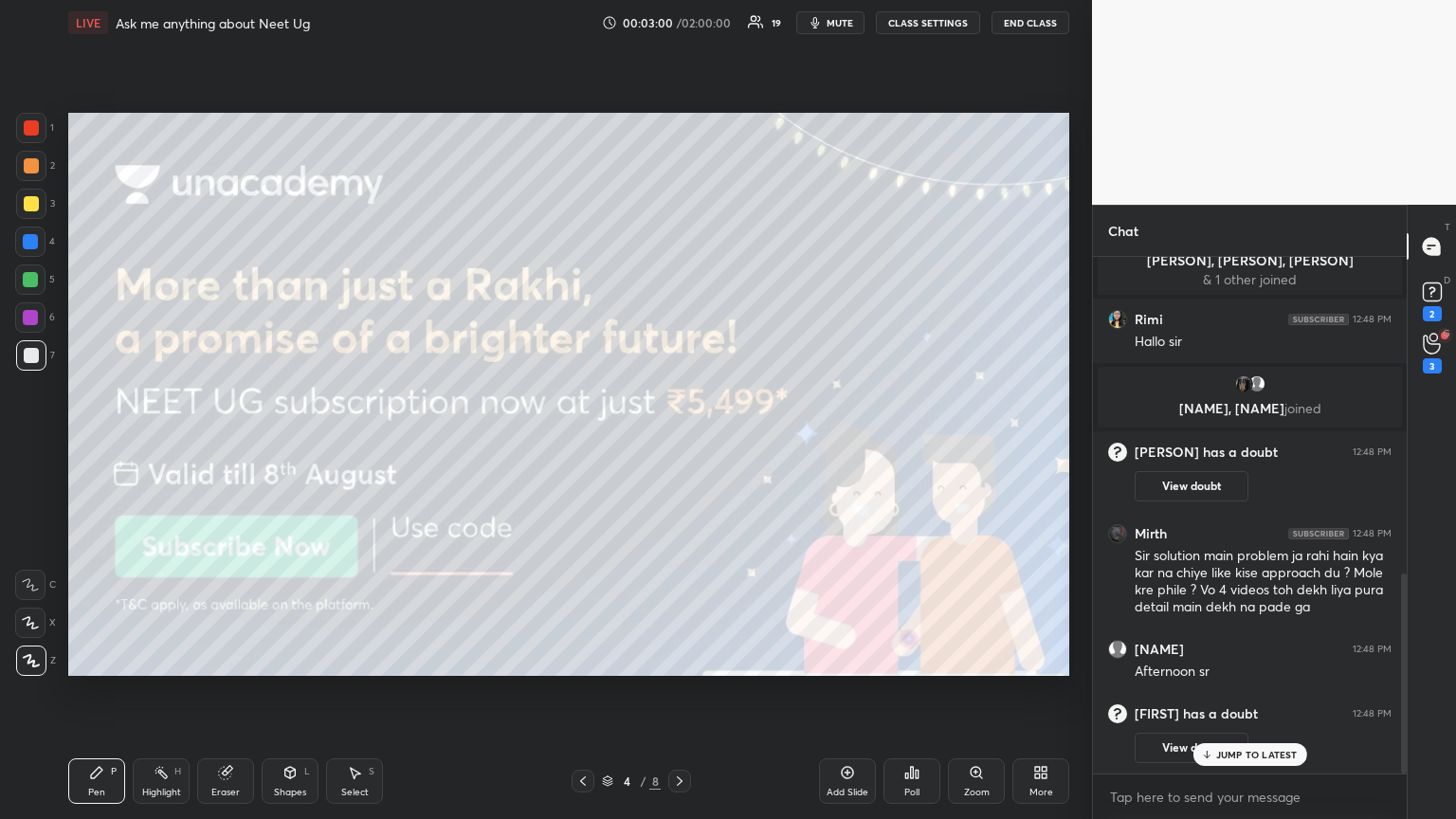 click 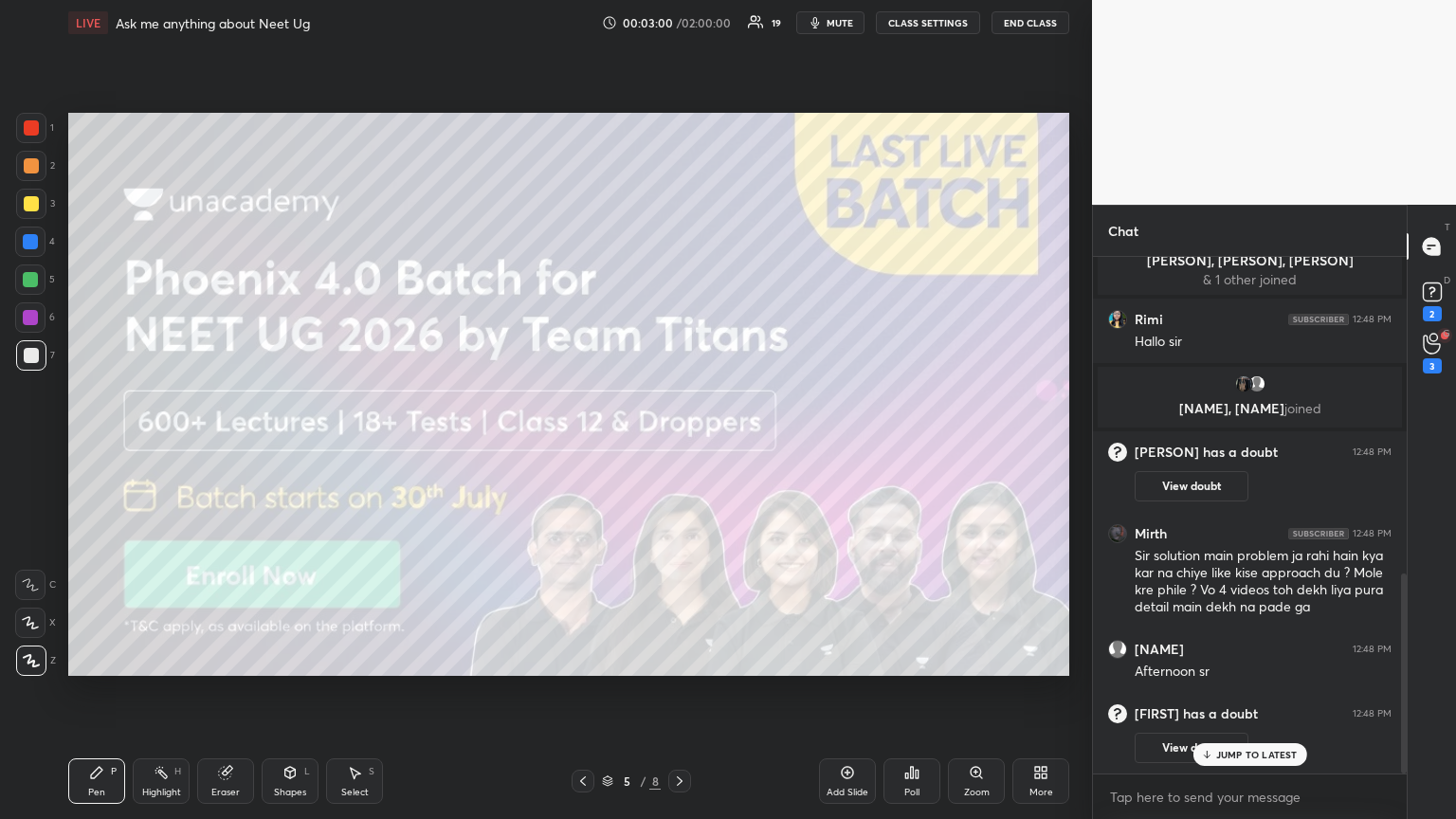 click 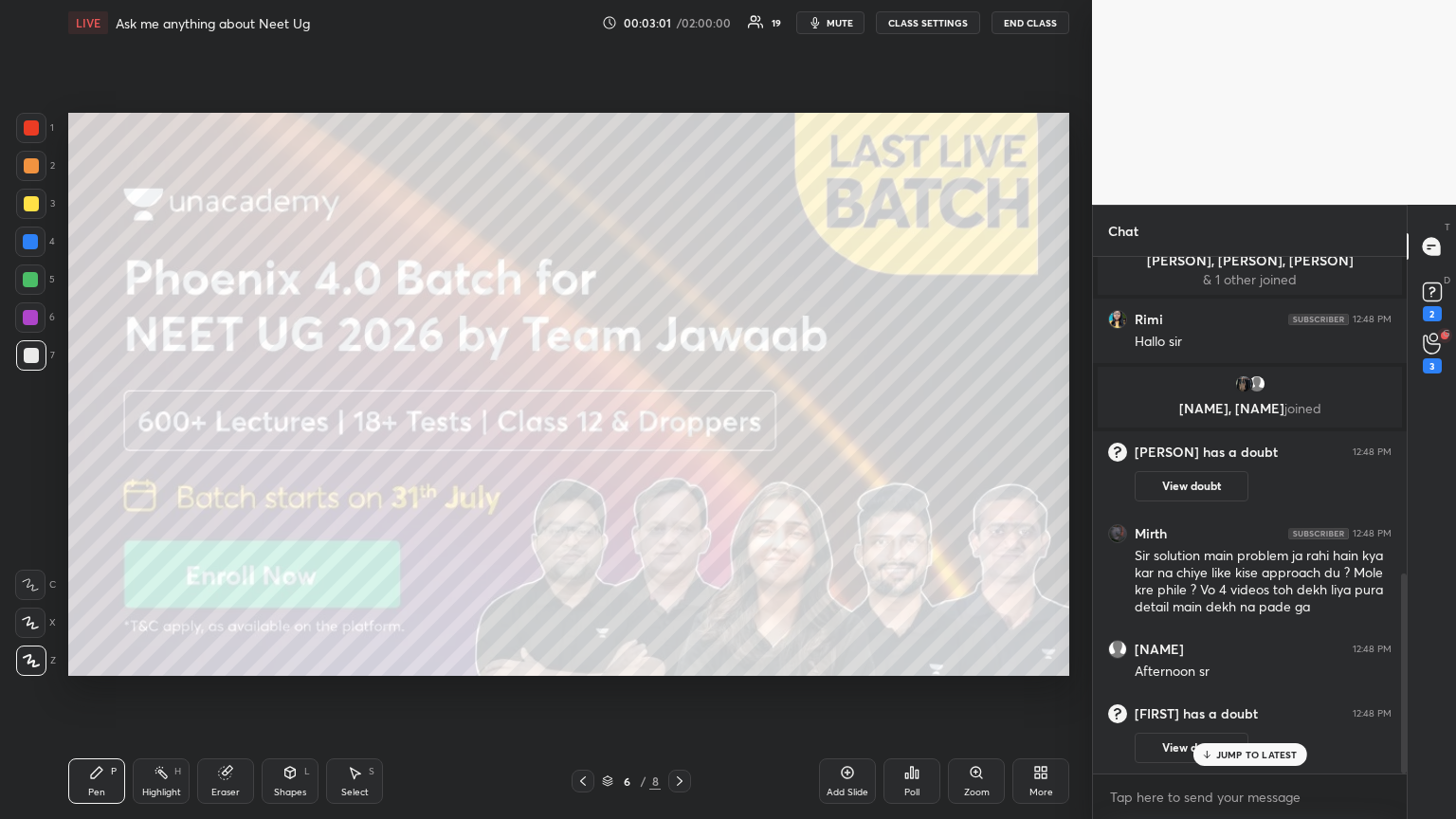 click 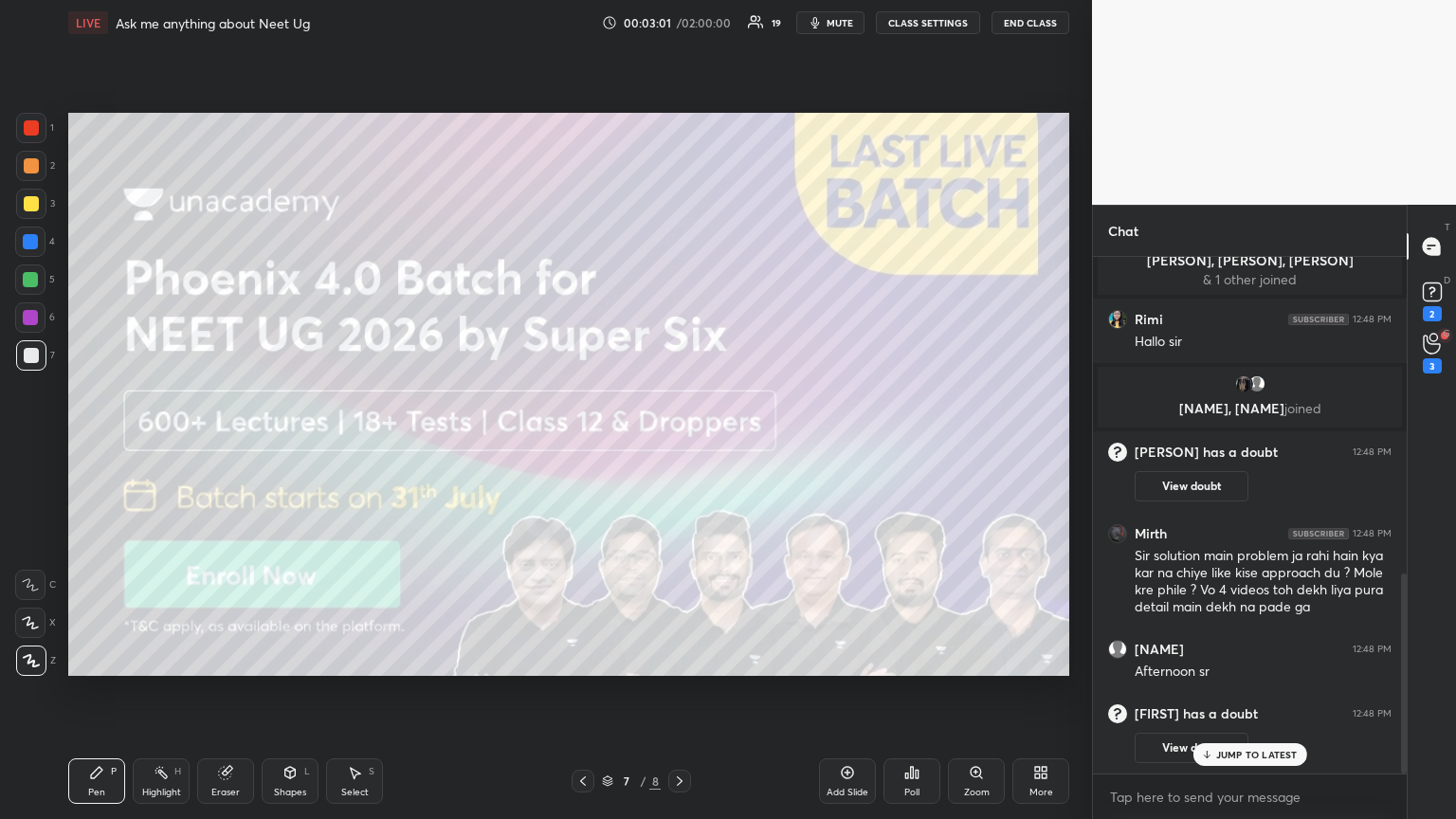 click 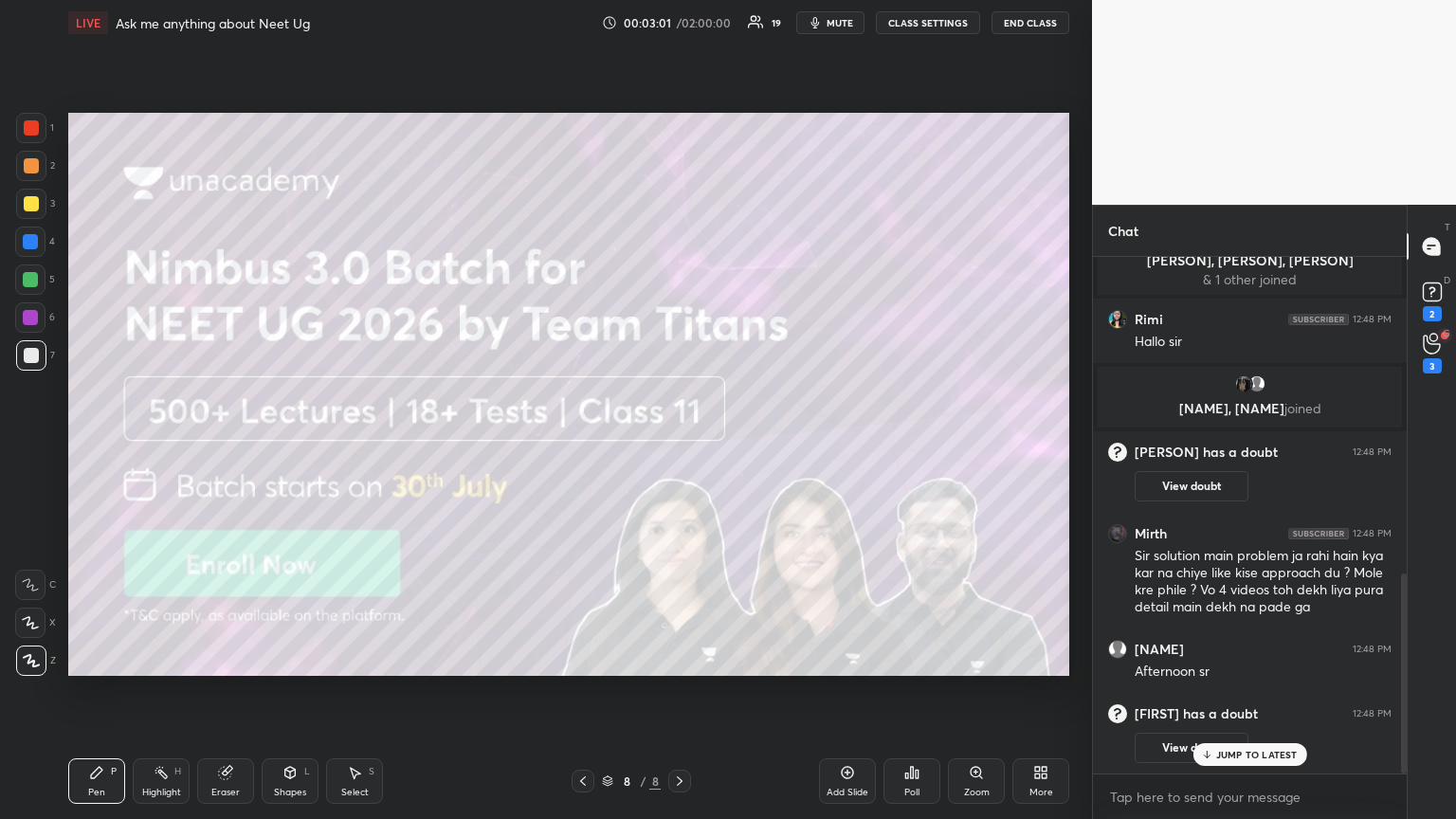 click 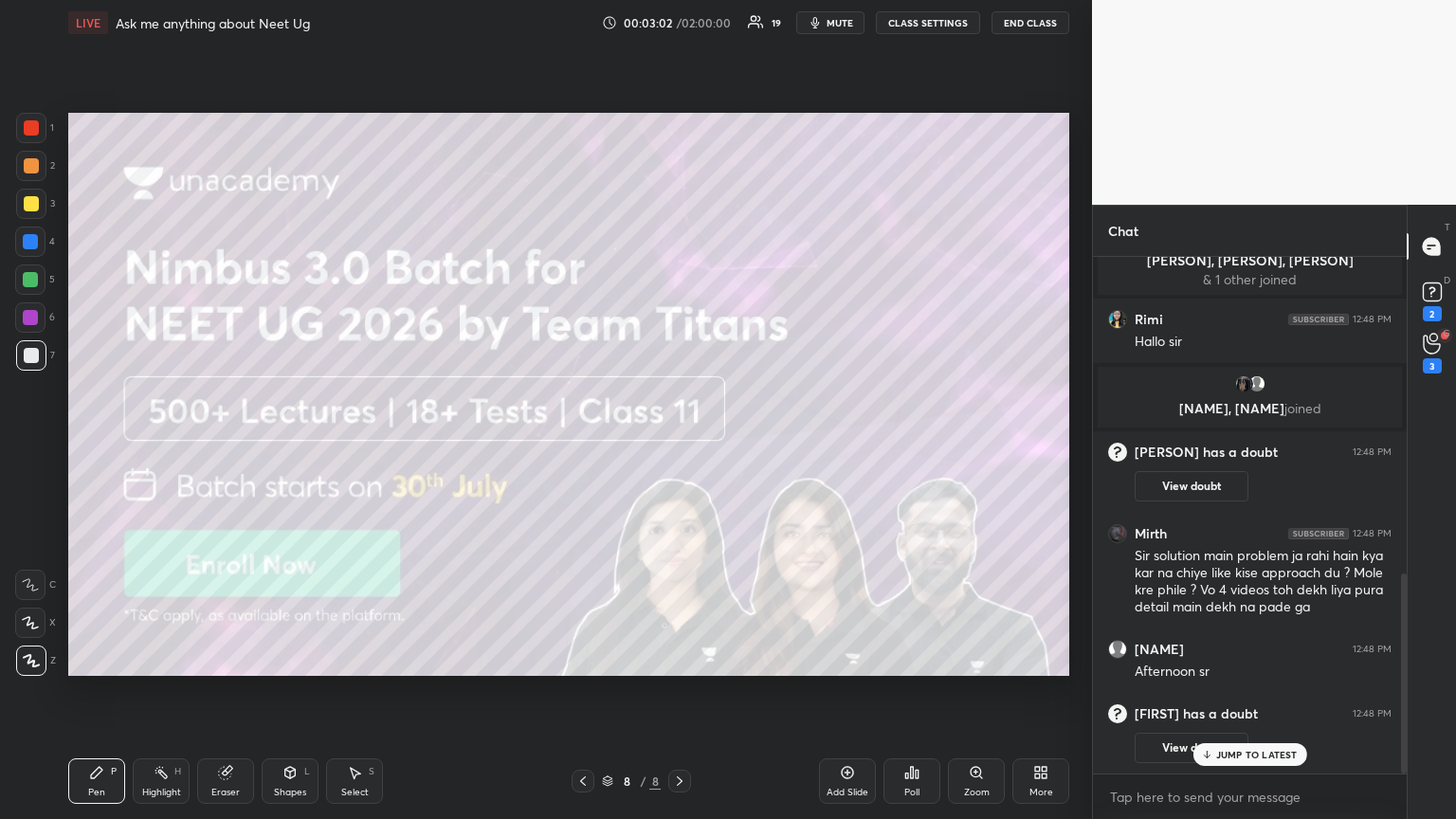 click 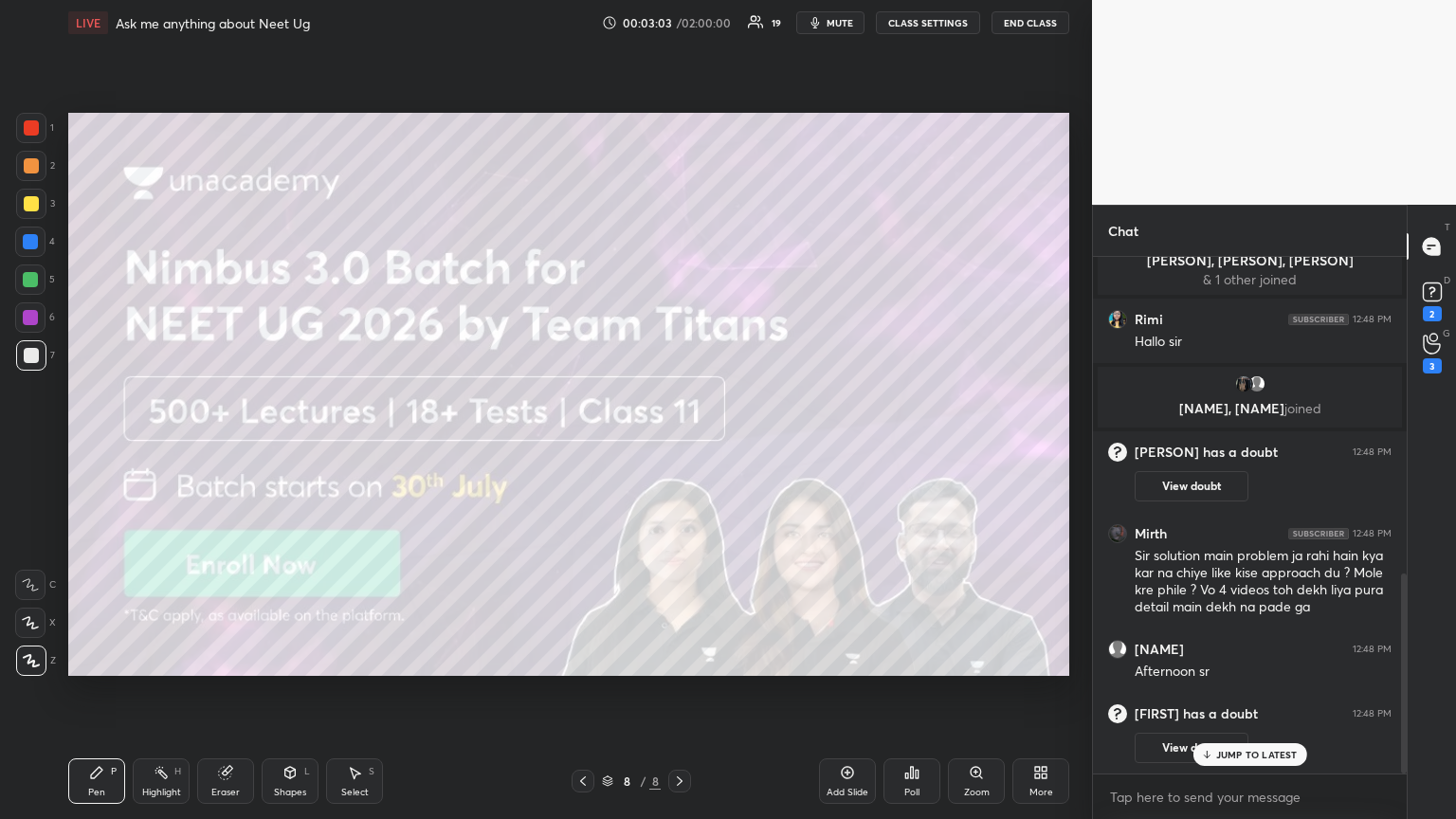 click 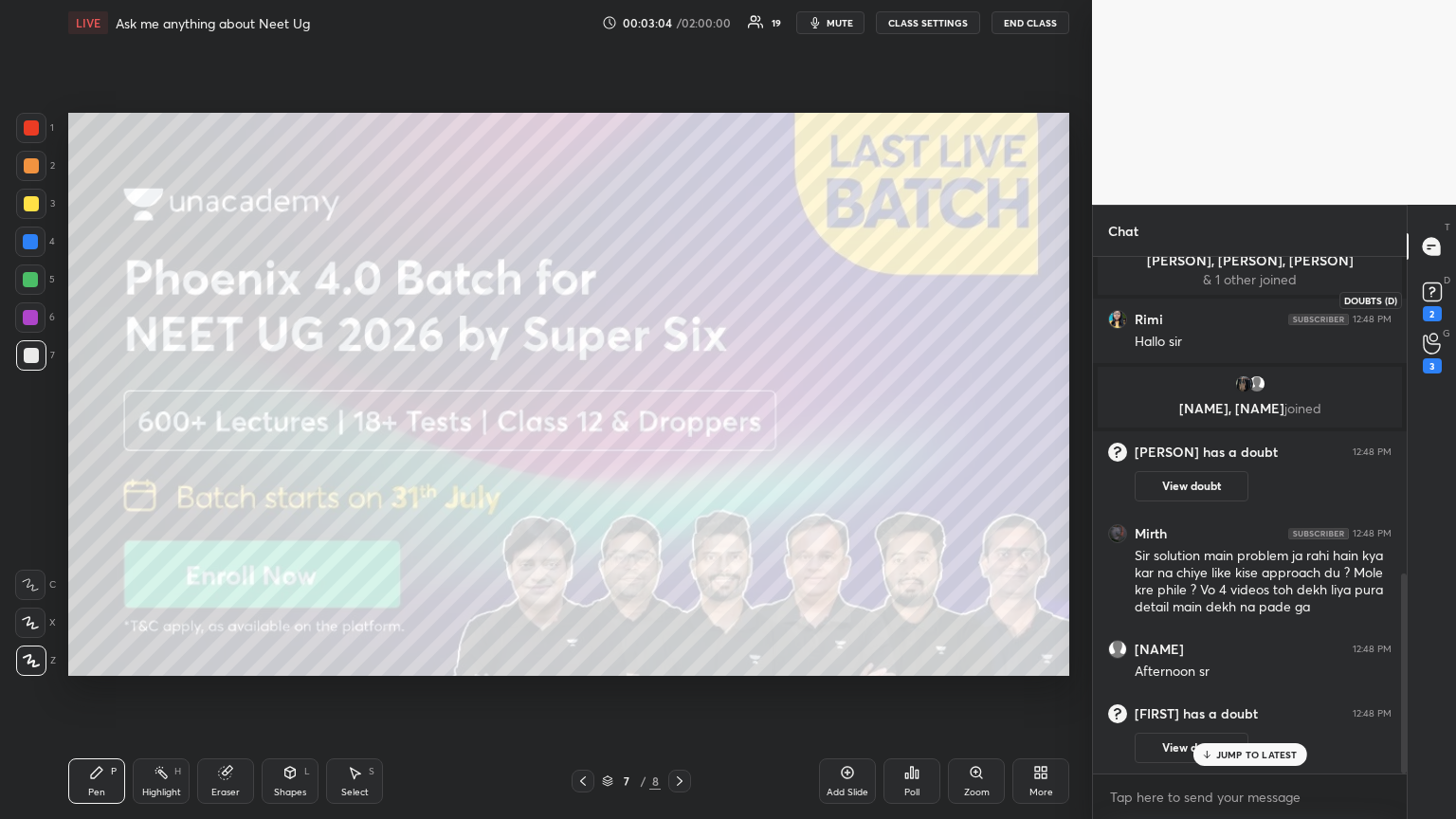 click on "2" at bounding box center (1432, 300) 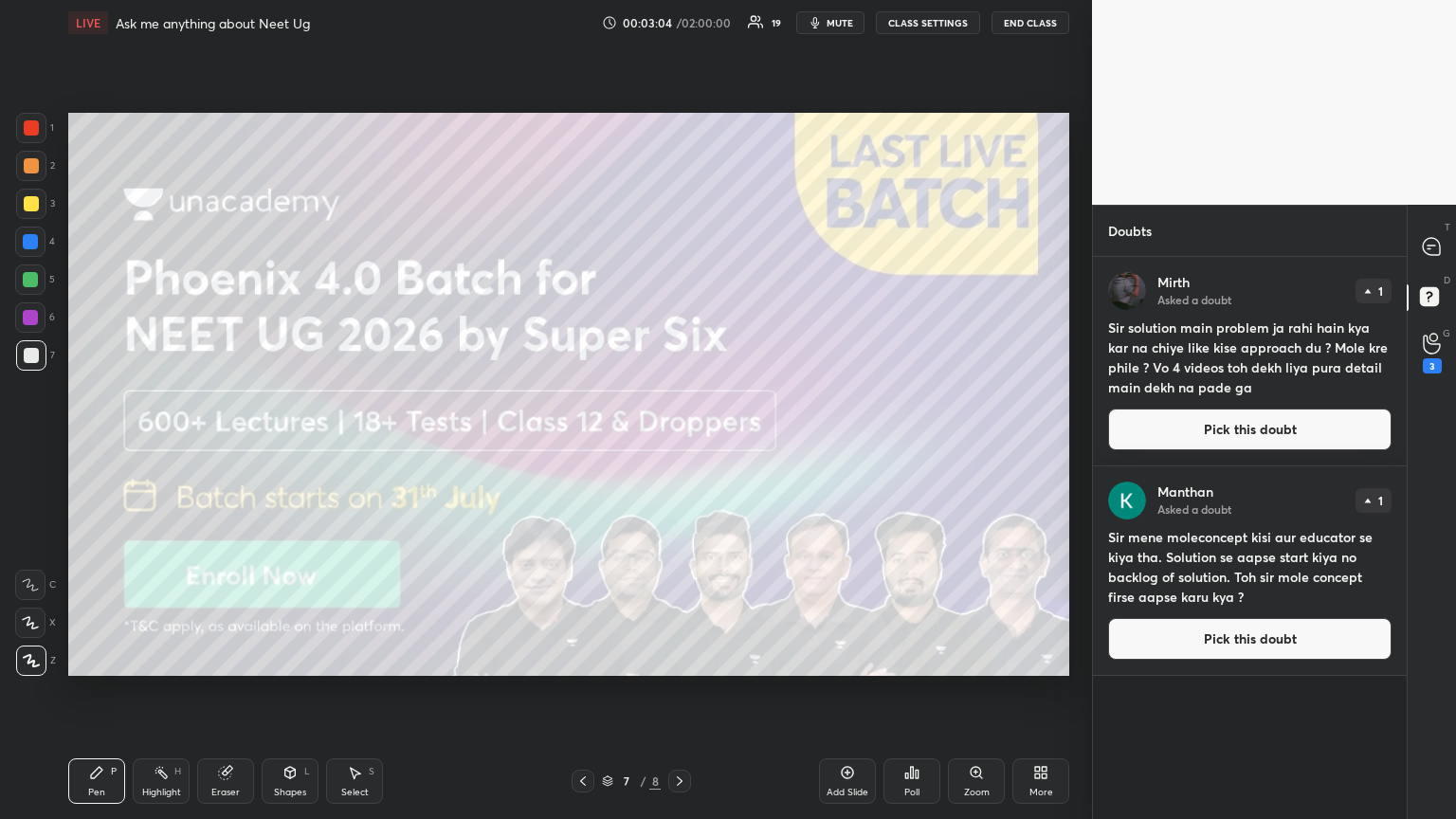 click on "Pick this doubt" at bounding box center (1249, 429) 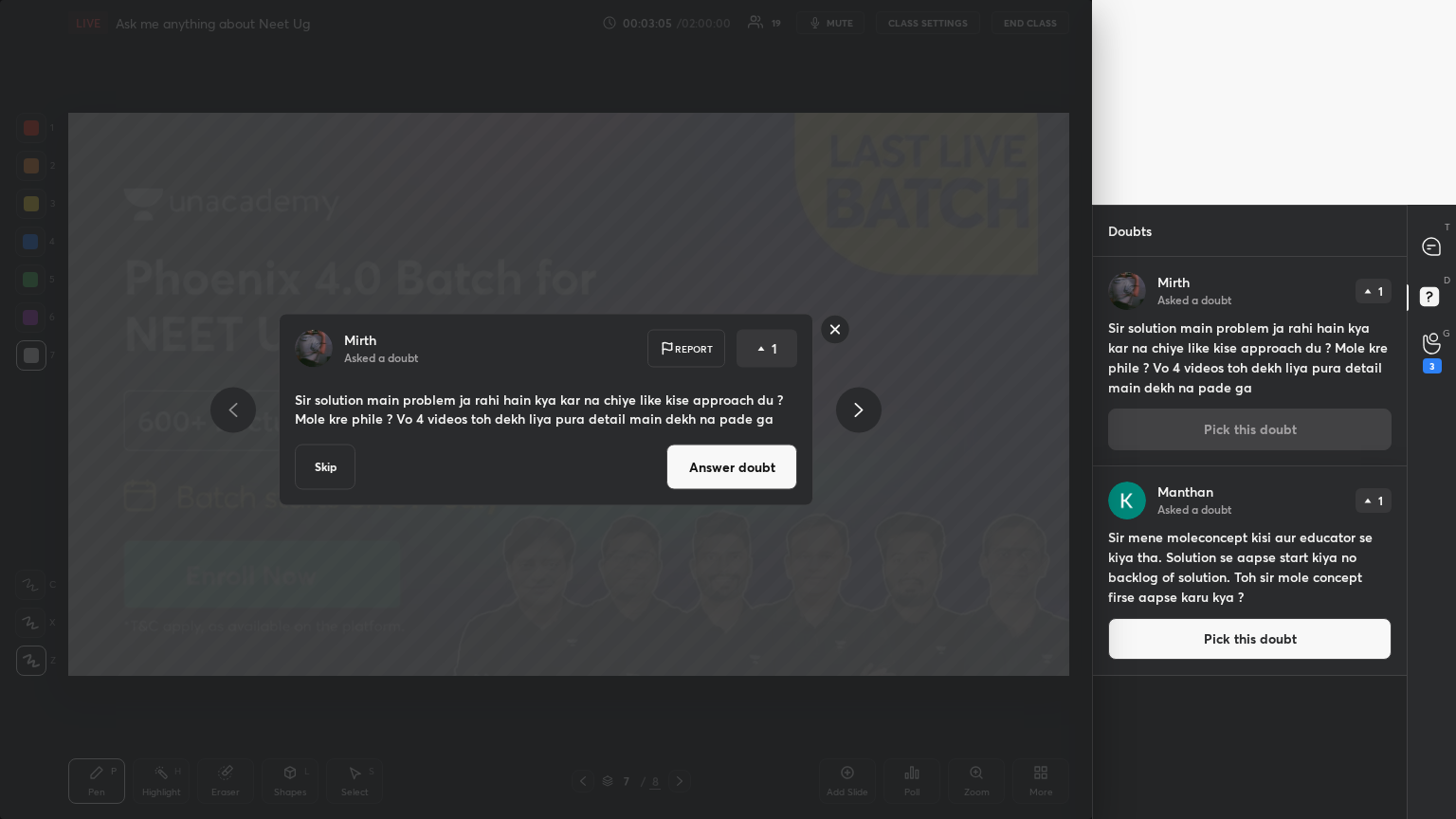 click on "Answer doubt" at bounding box center [732, 467] 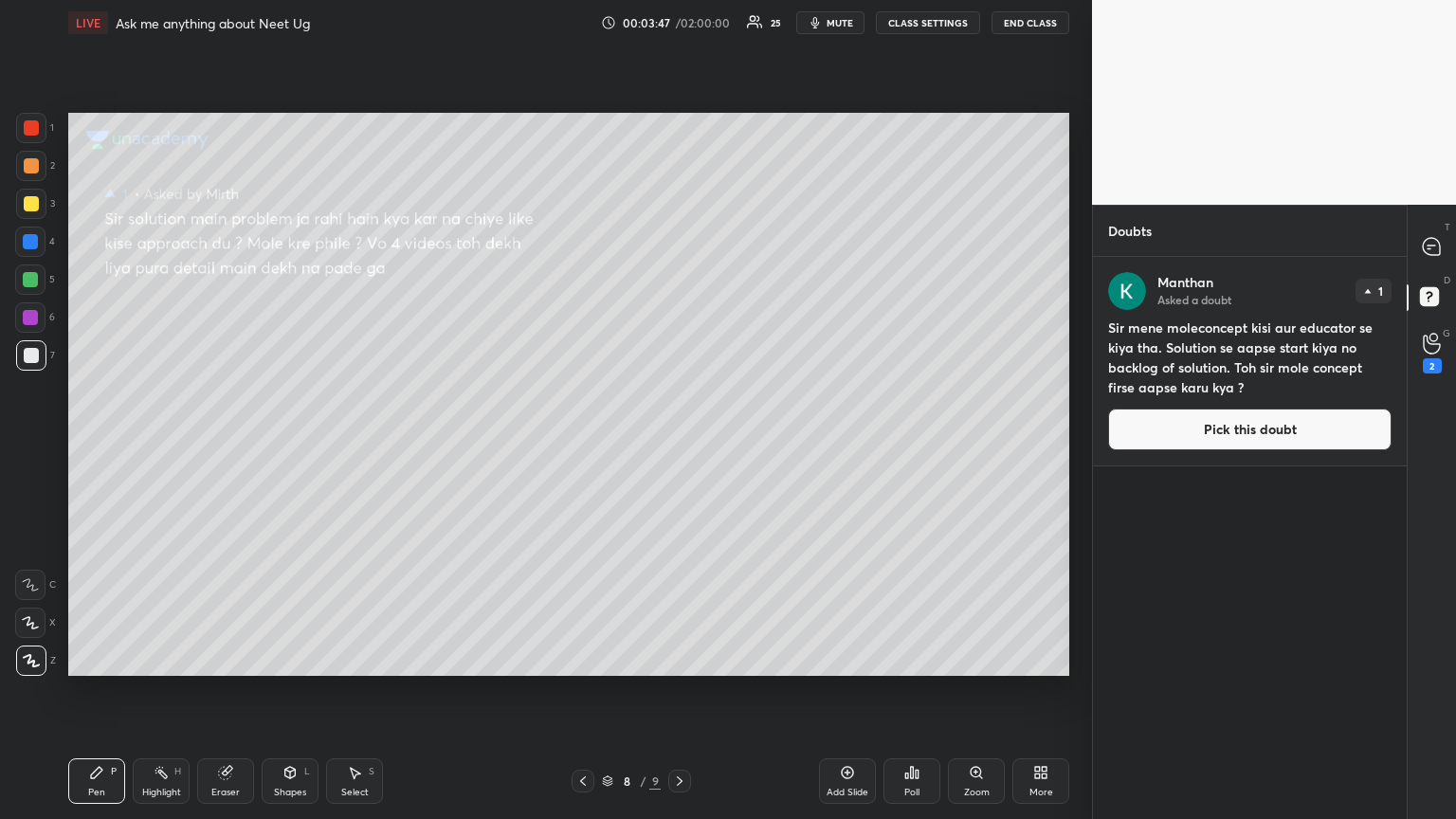 click on "Pick this doubt" at bounding box center [1249, 429] 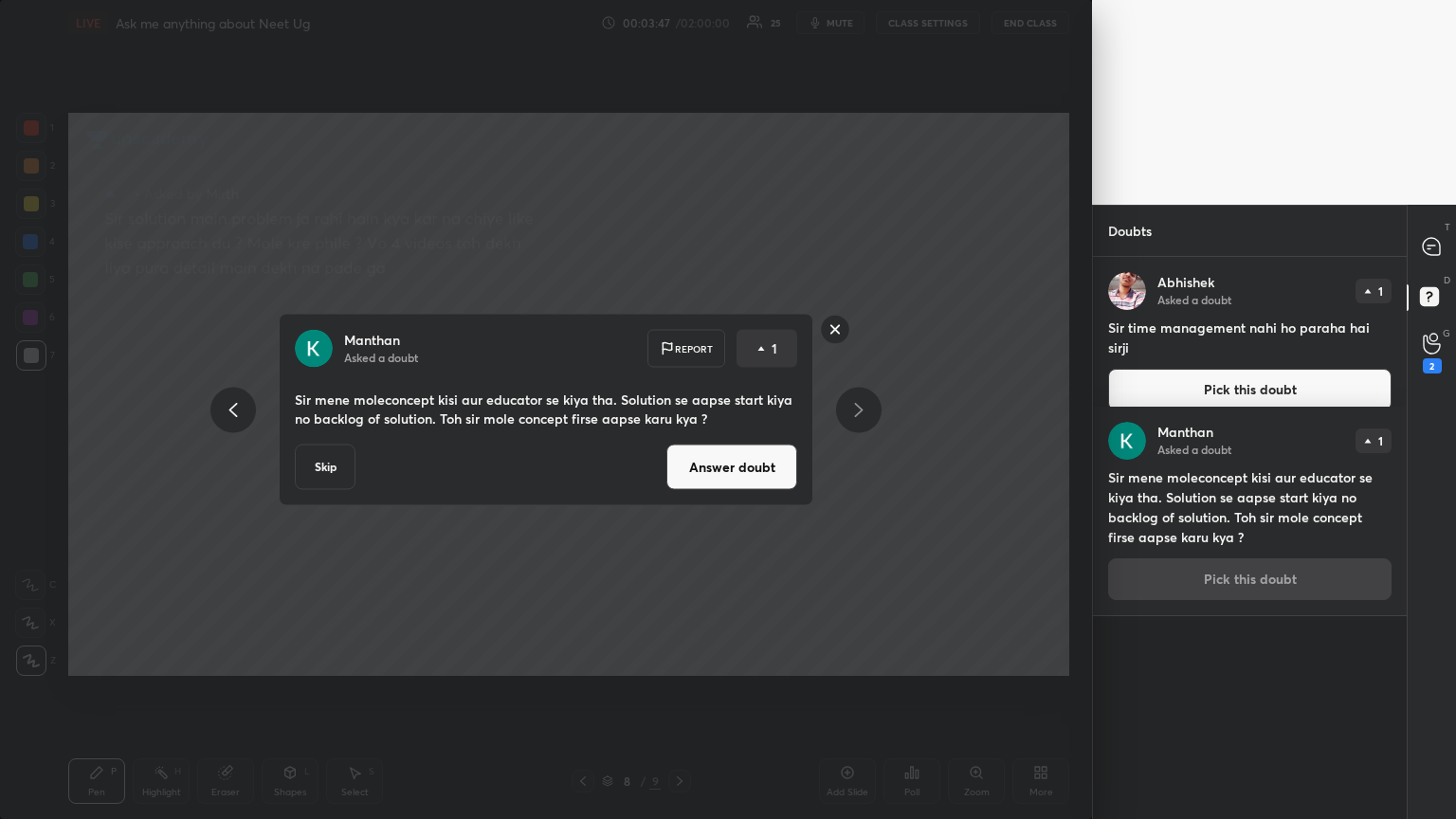 click on "Answer doubt" at bounding box center [732, 467] 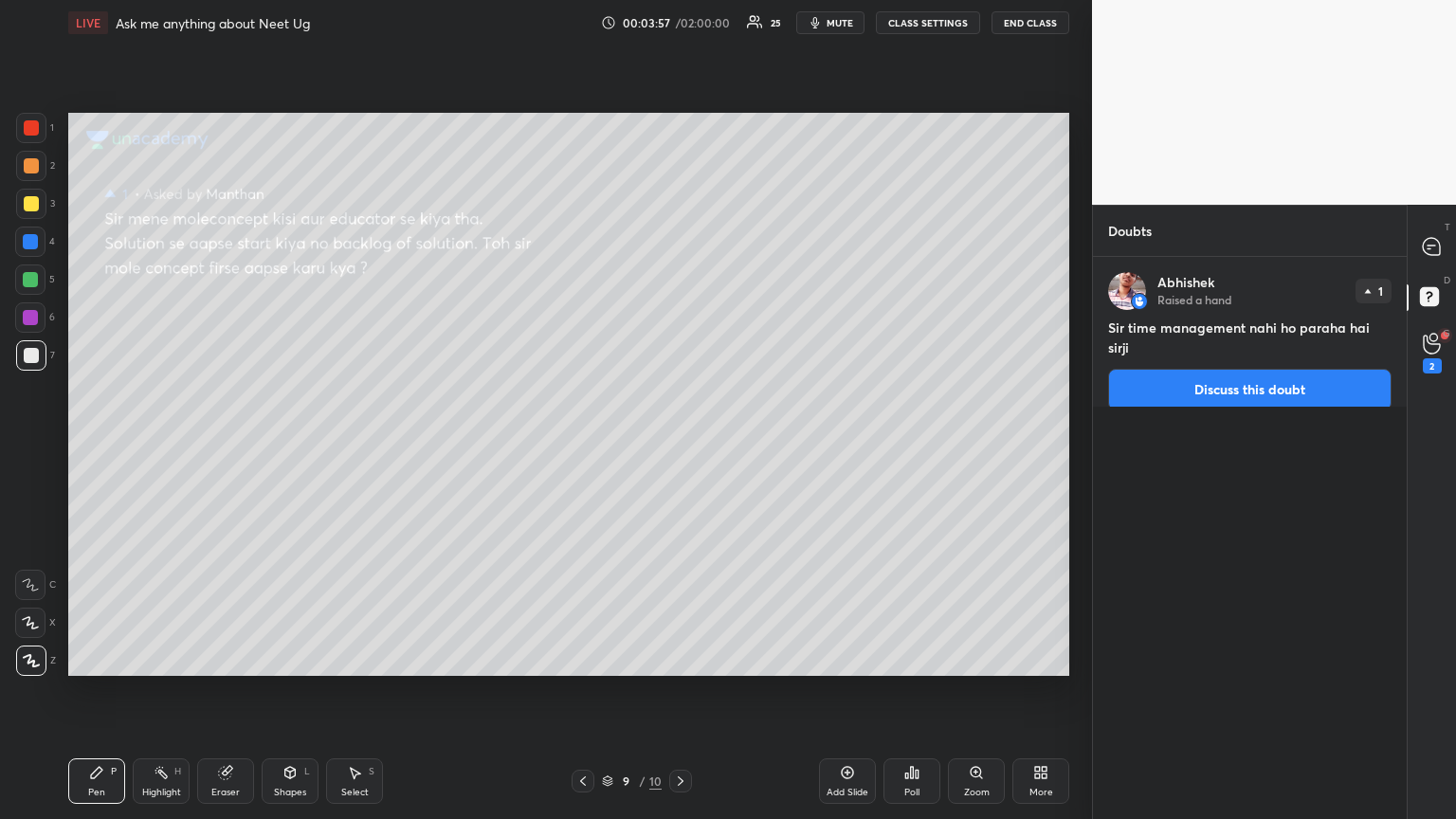 click on "mute" at bounding box center (840, 23) 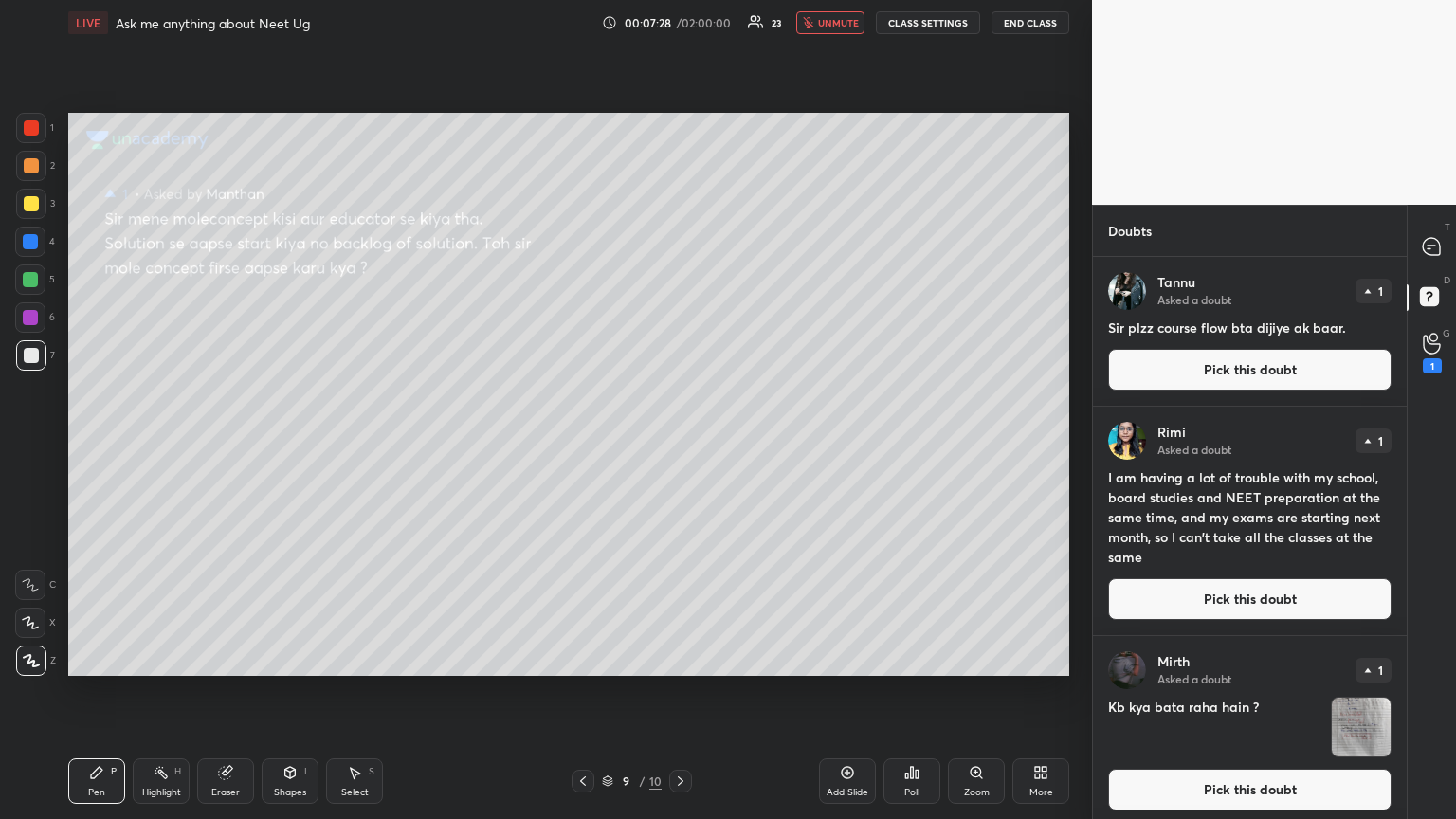 drag, startPoint x: 225, startPoint y: 788, endPoint x: 239, endPoint y: 741, distance: 49.0408 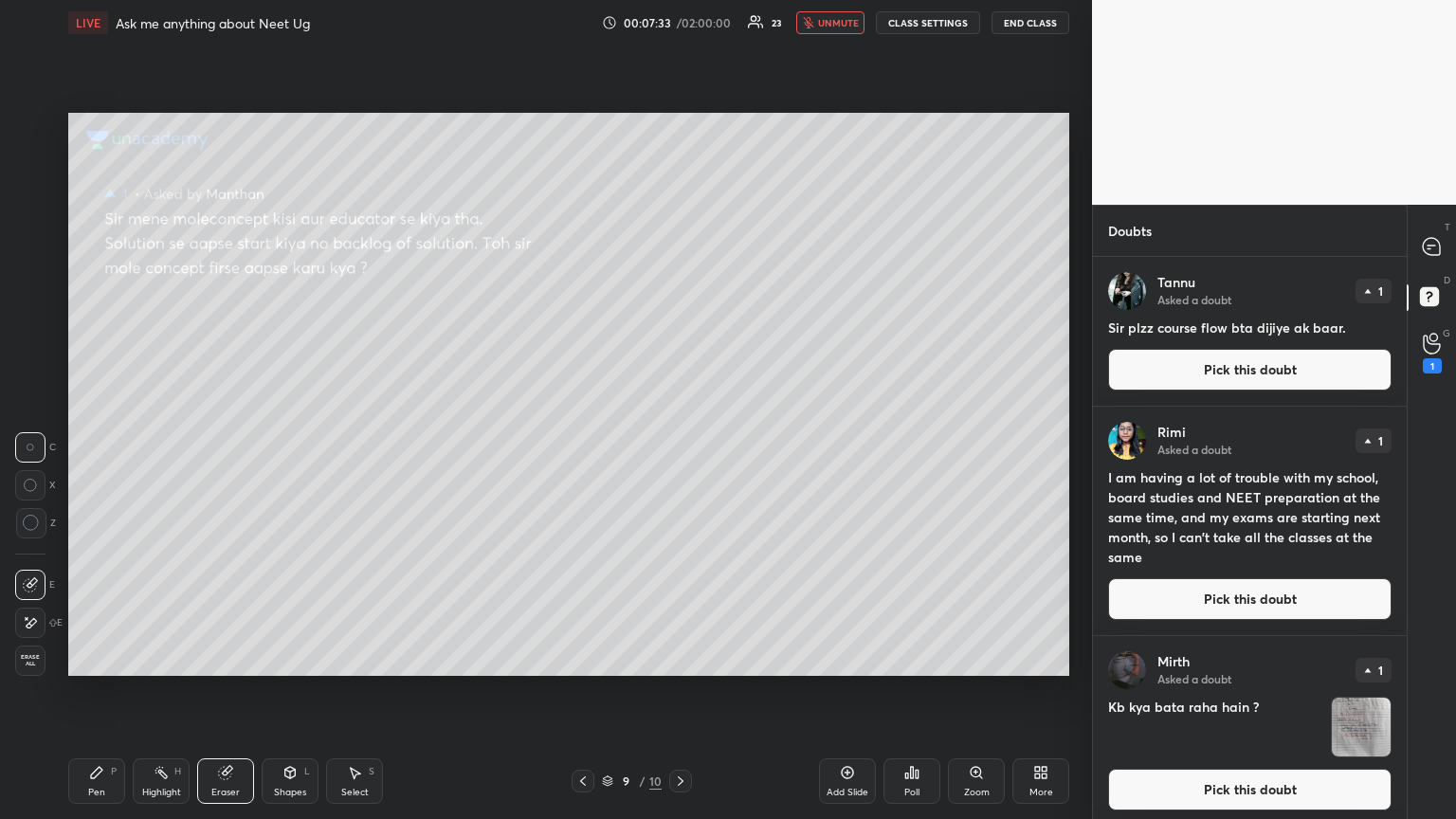 click on "Pen P" at bounding box center (97, 781) 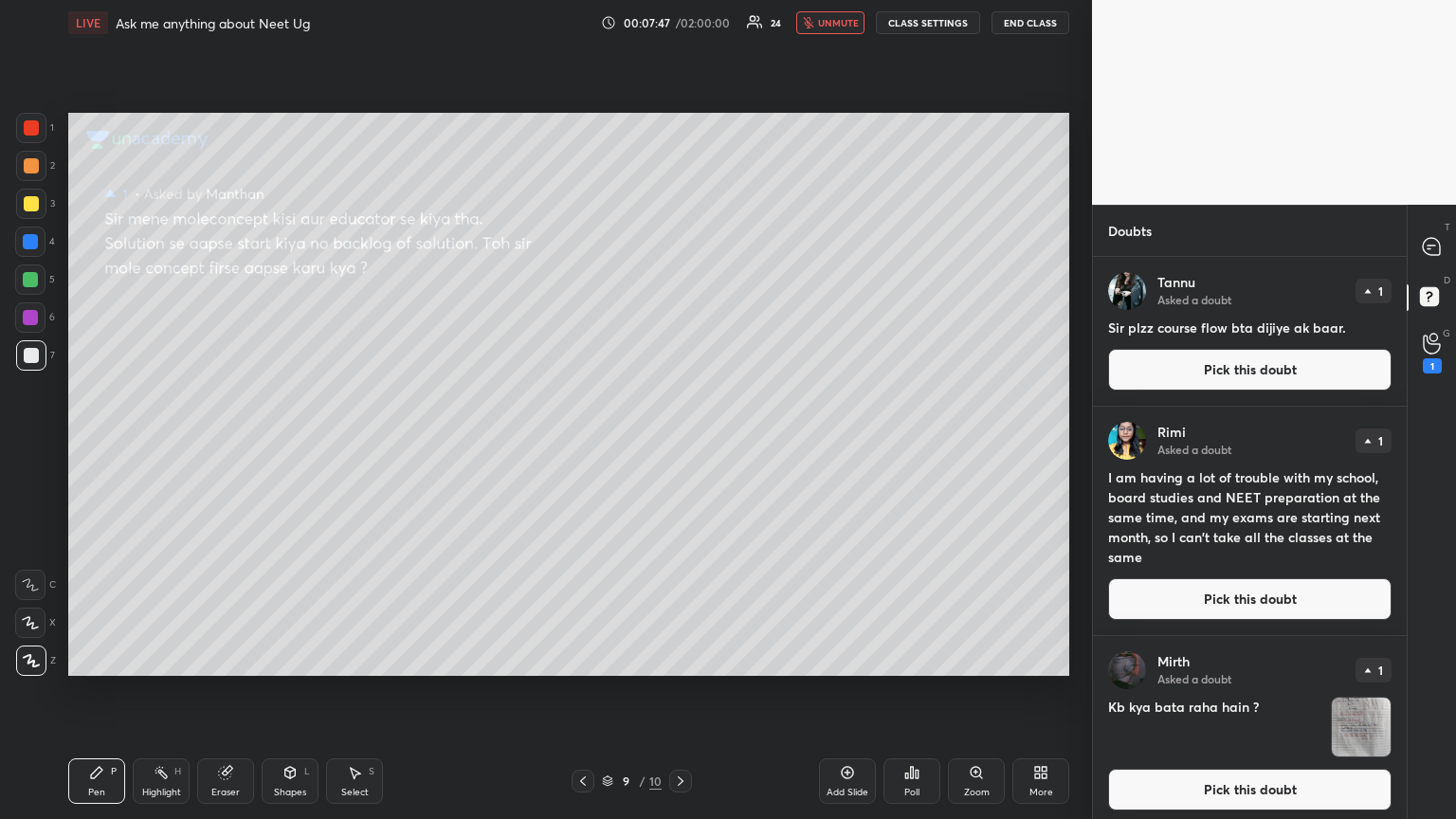 drag, startPoint x: 245, startPoint y: 777, endPoint x: 283, endPoint y: 740, distance: 53.037722 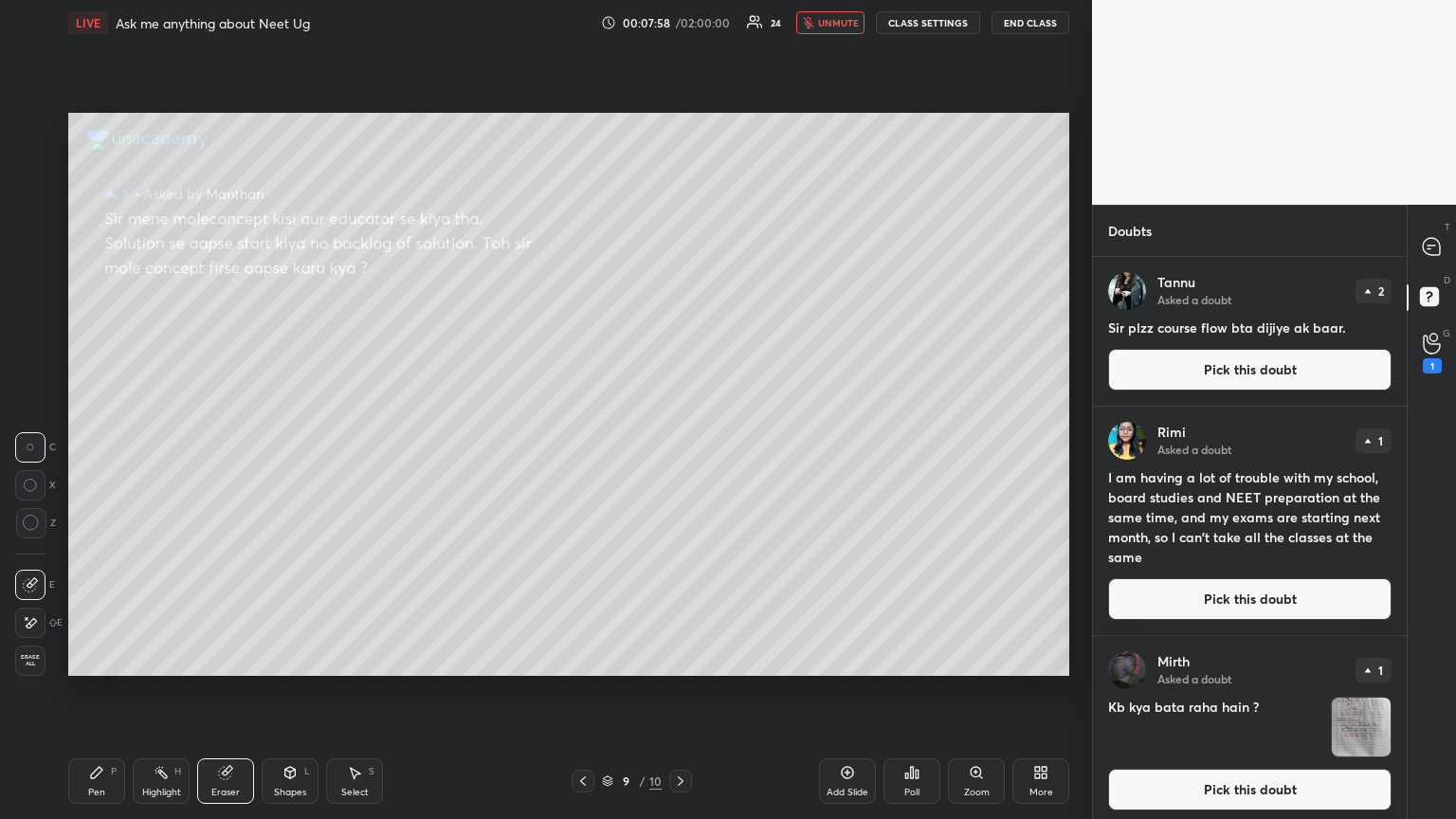 click 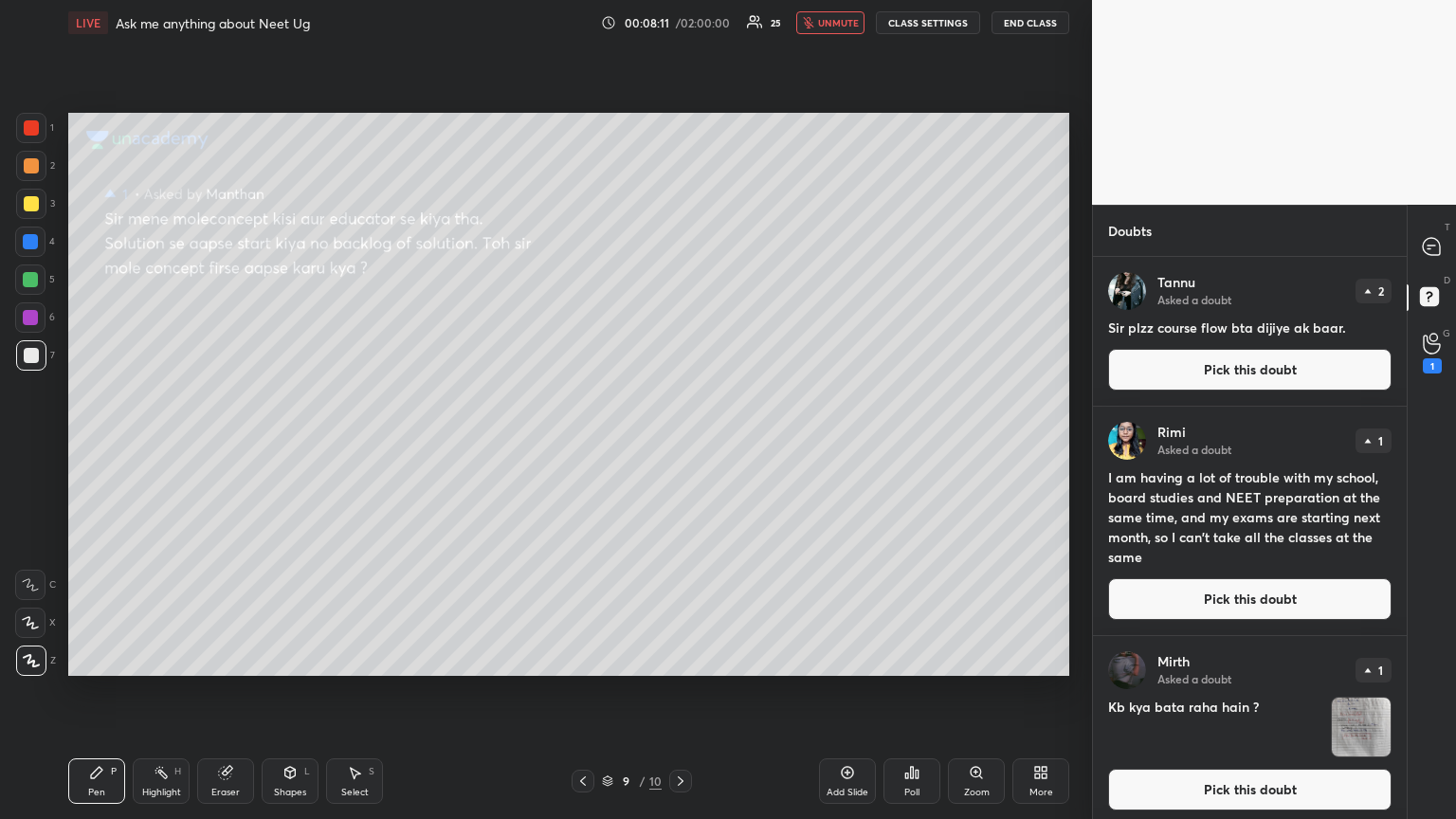 drag, startPoint x: 217, startPoint y: 790, endPoint x: 254, endPoint y: 777, distance: 39.217343 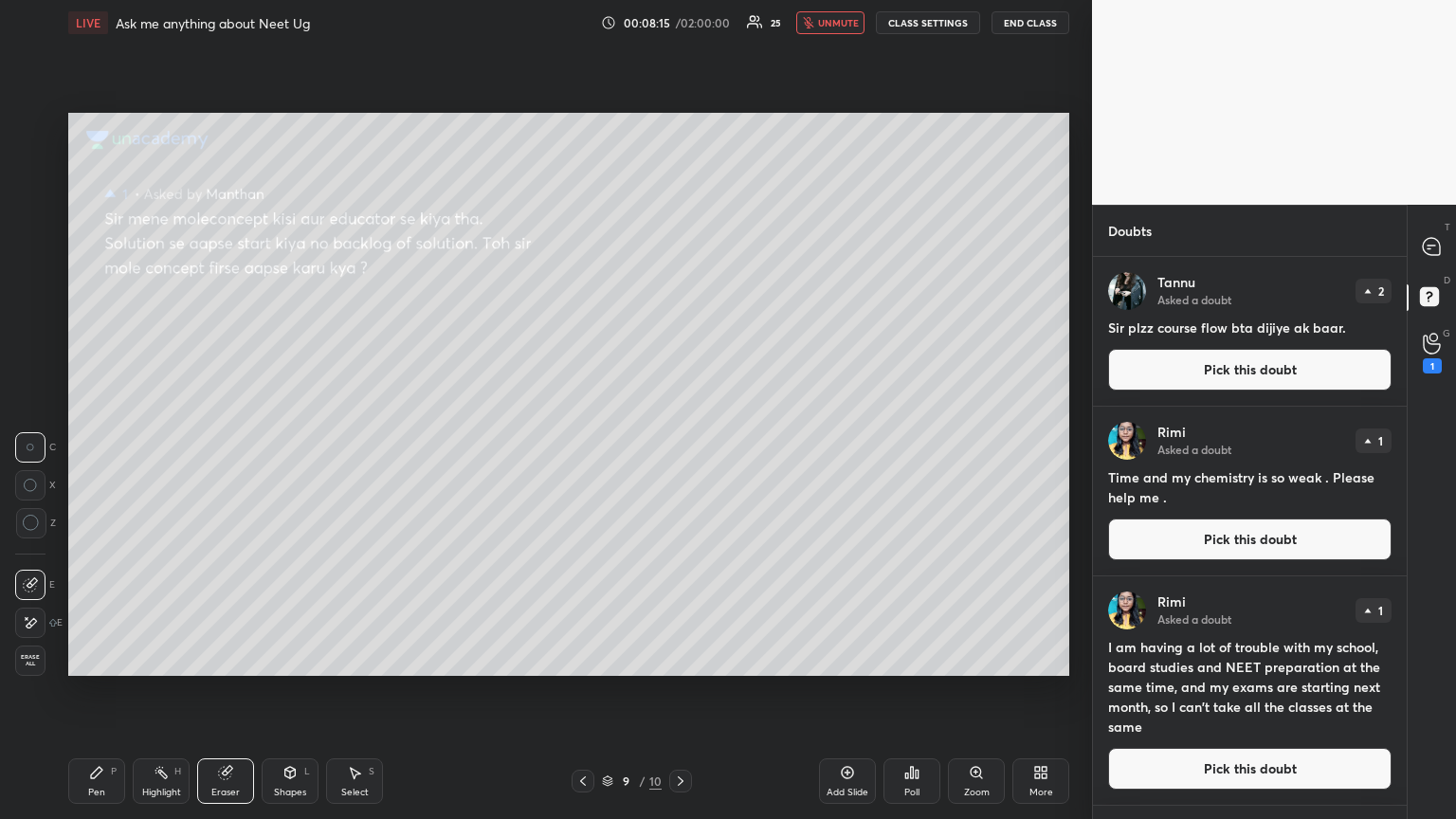 click on "Pen P" at bounding box center (97, 781) 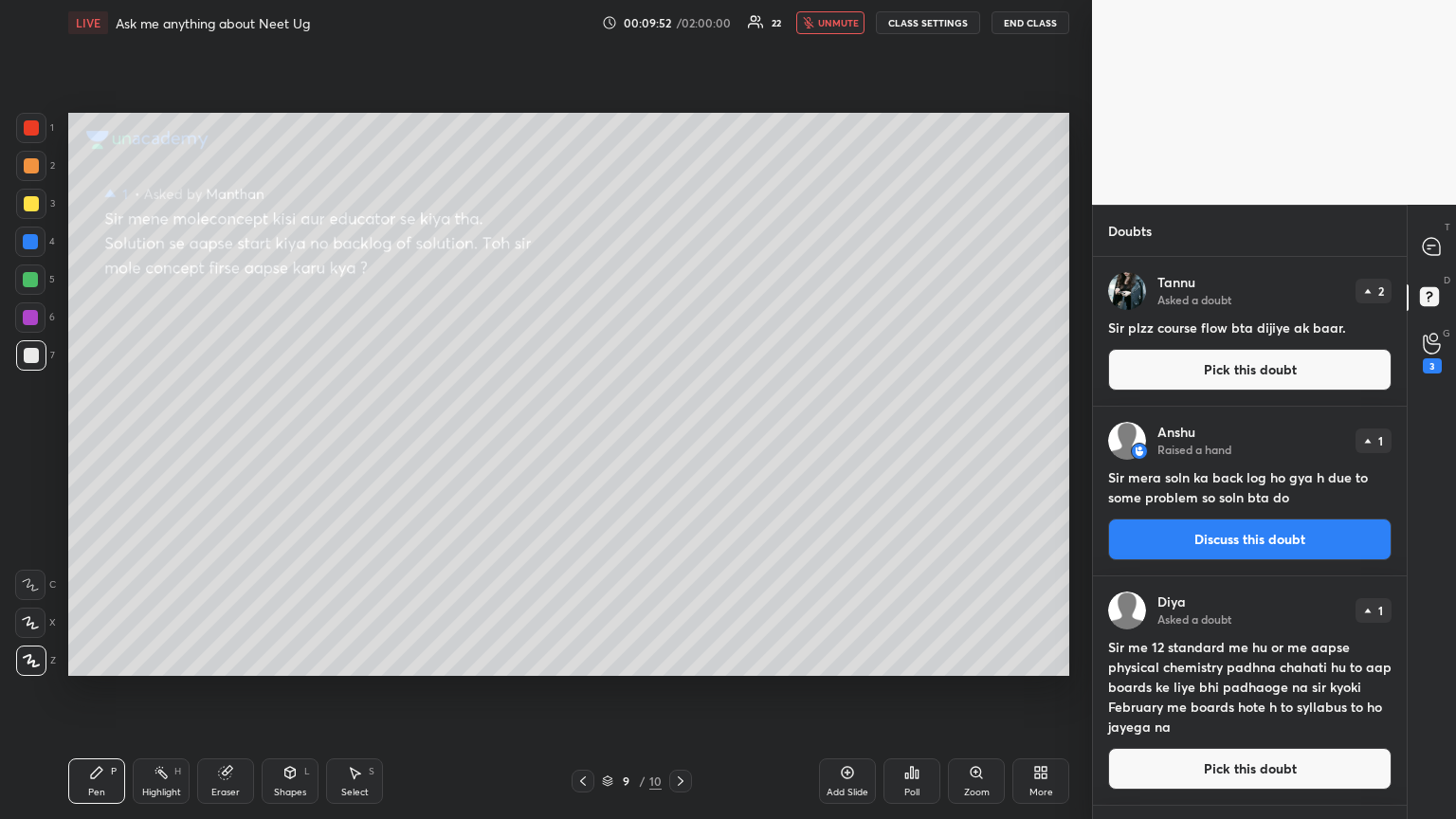 click on "unmute" at bounding box center (830, 23) 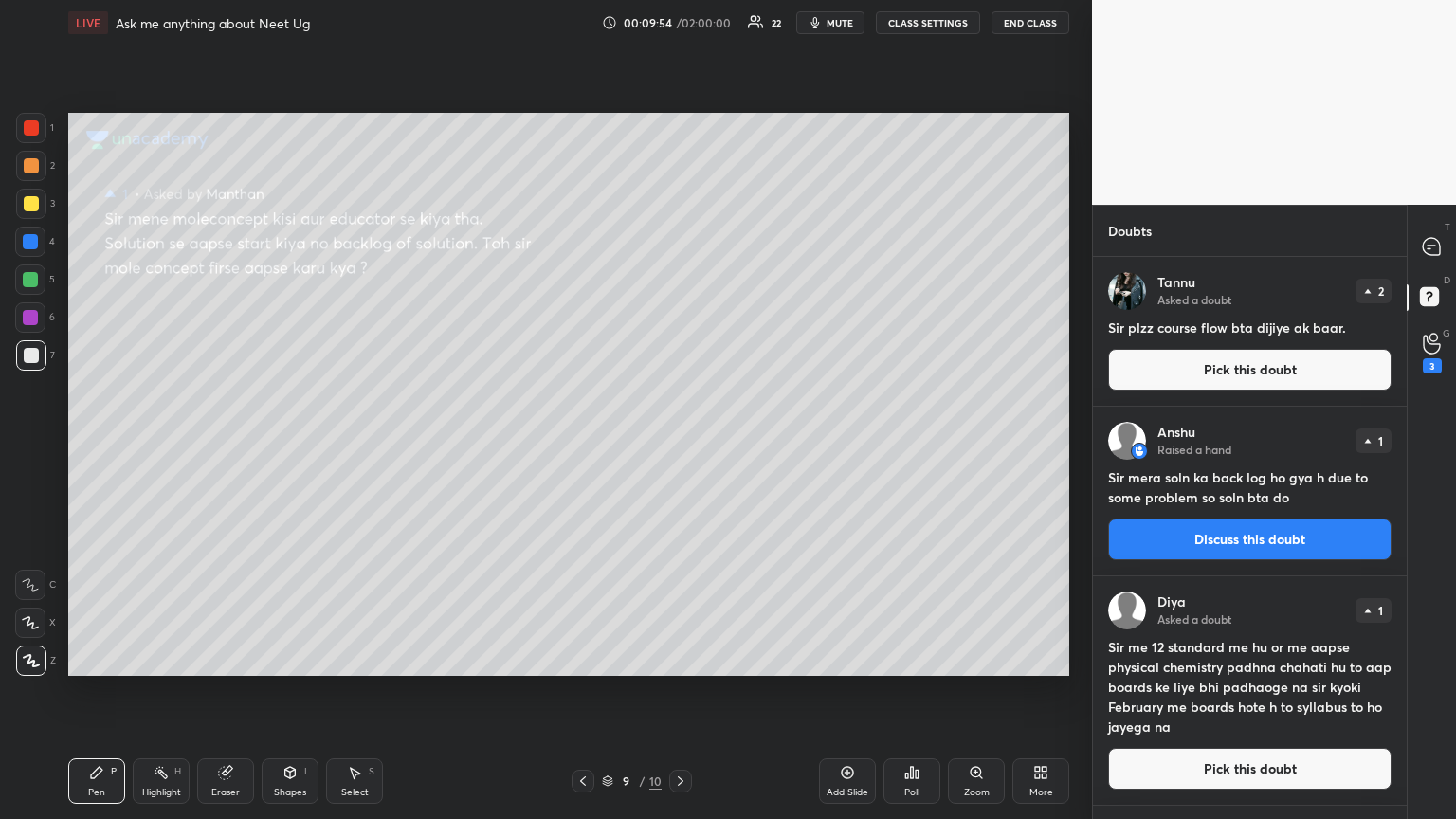 click on "Pick this doubt" at bounding box center [1249, 370] 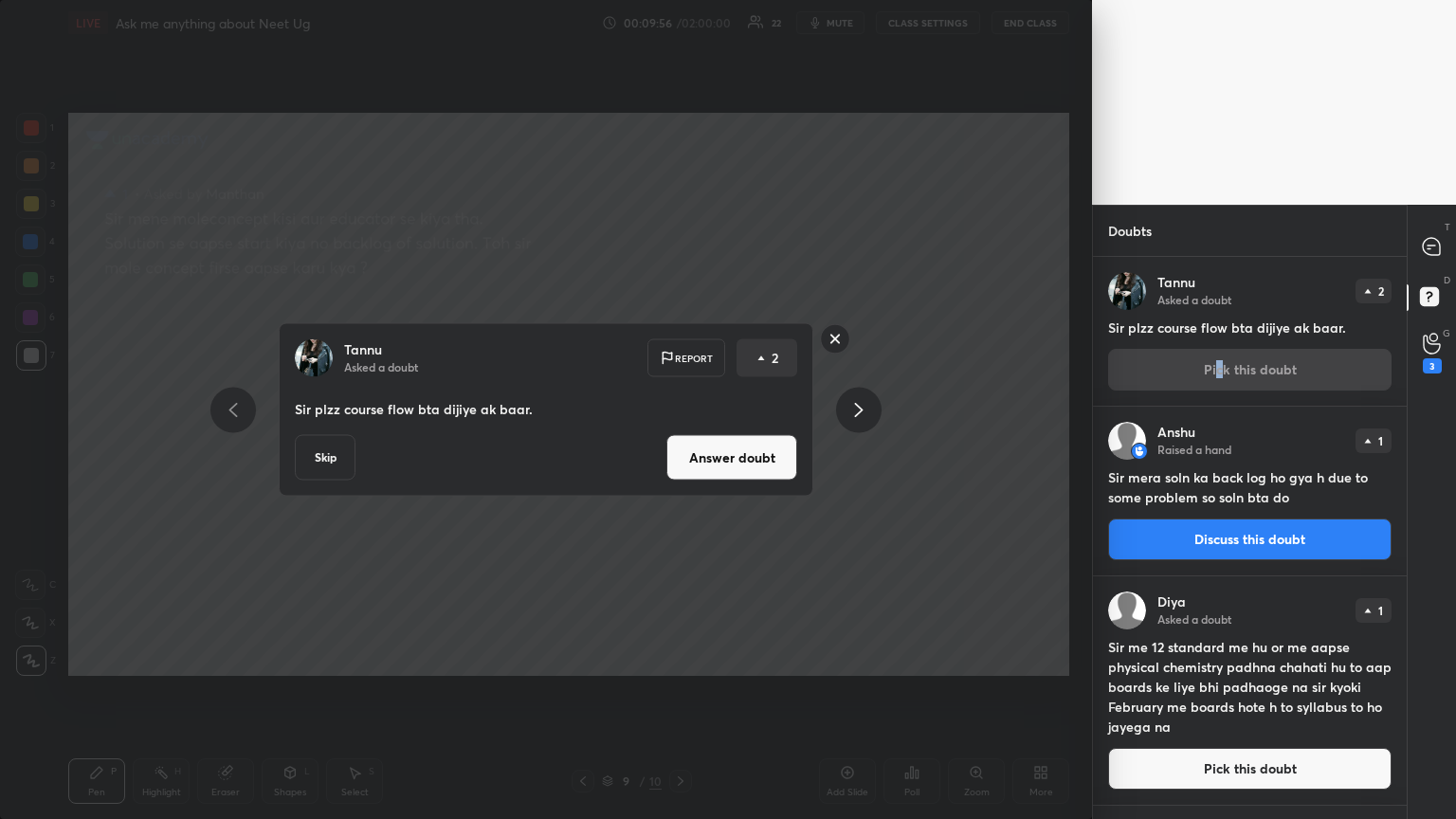 click on "Answer doubt" at bounding box center [732, 458] 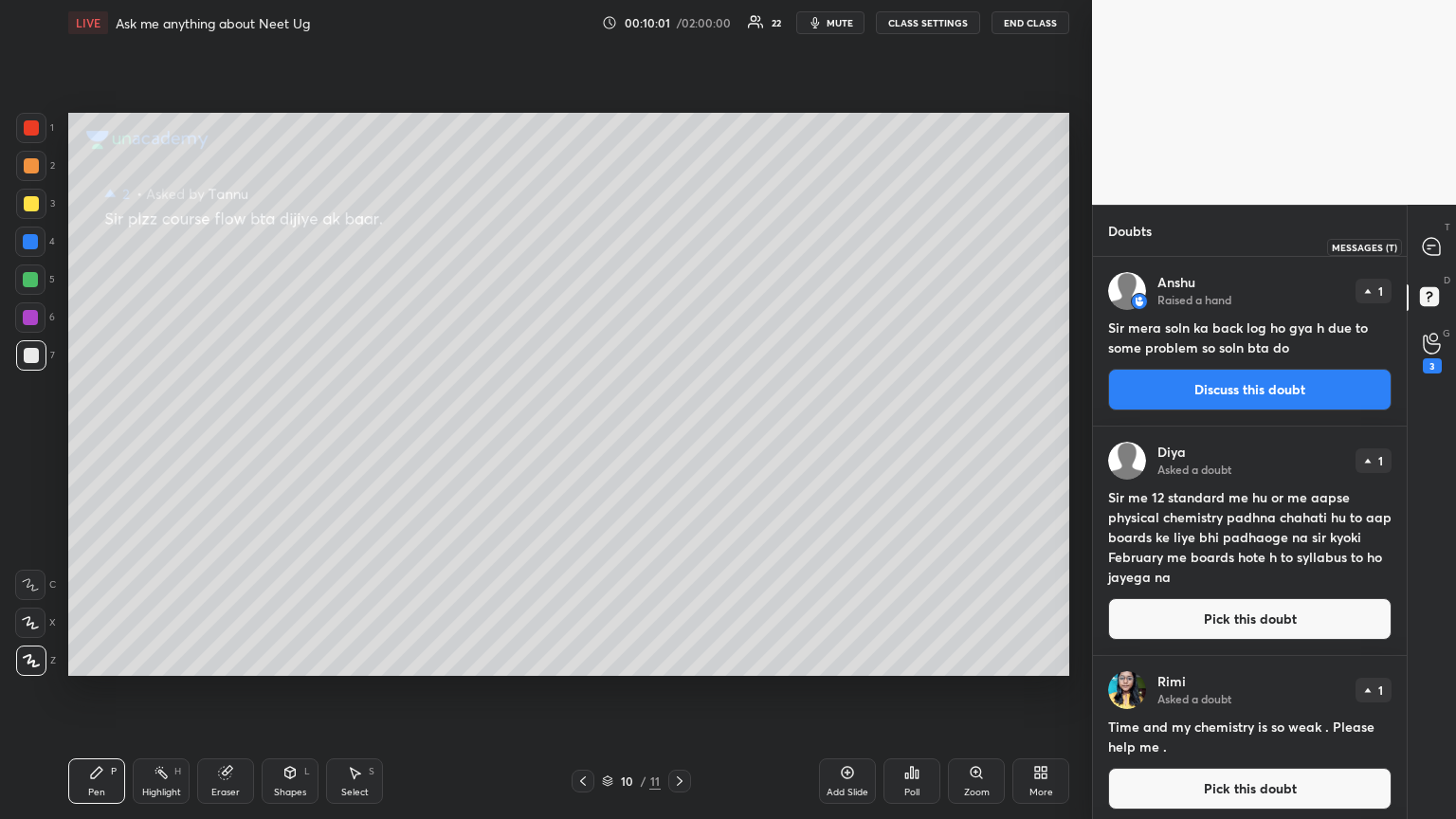drag, startPoint x: 1440, startPoint y: 250, endPoint x: 1417, endPoint y: 246, distance: 23.34524 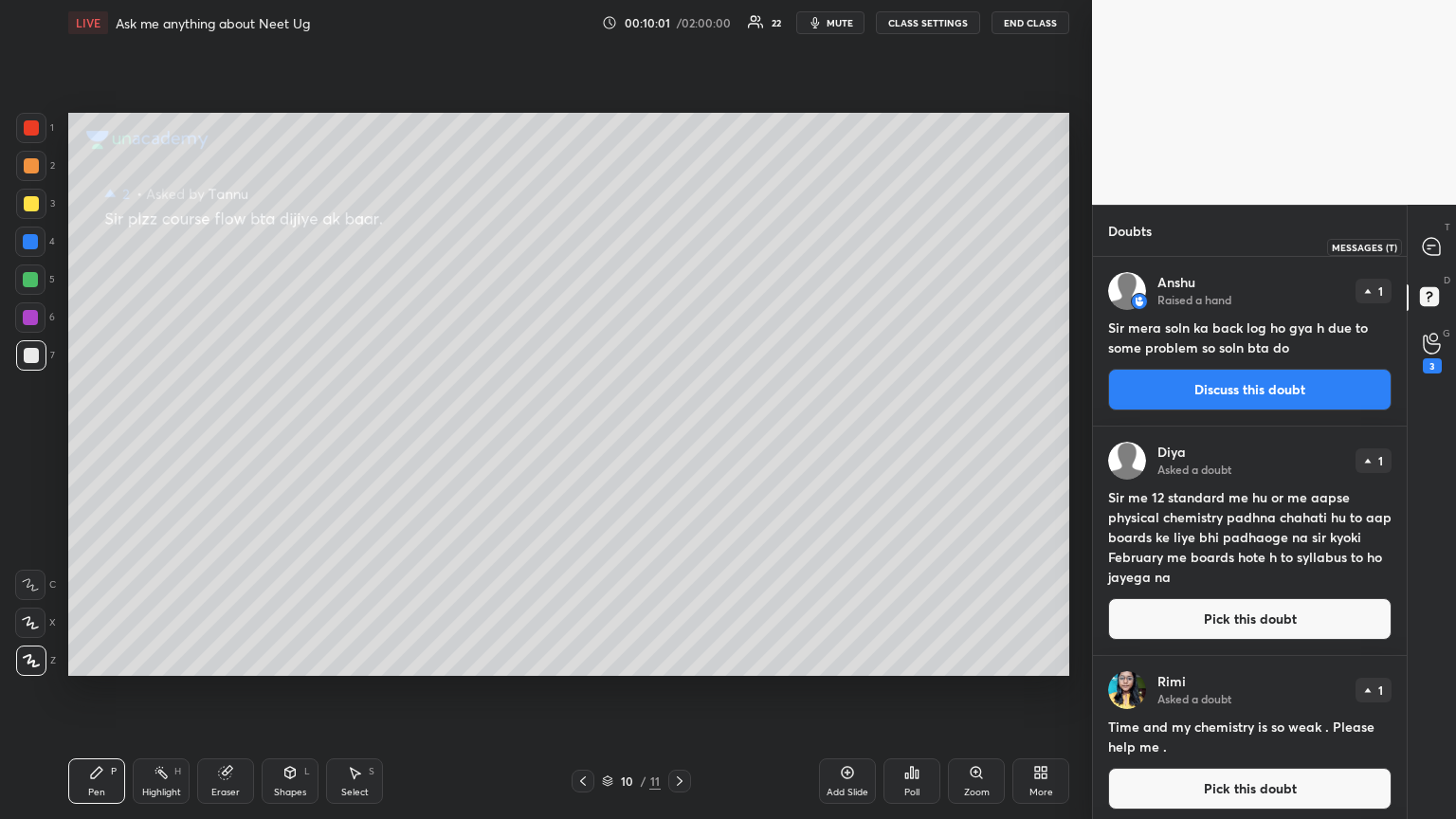 click 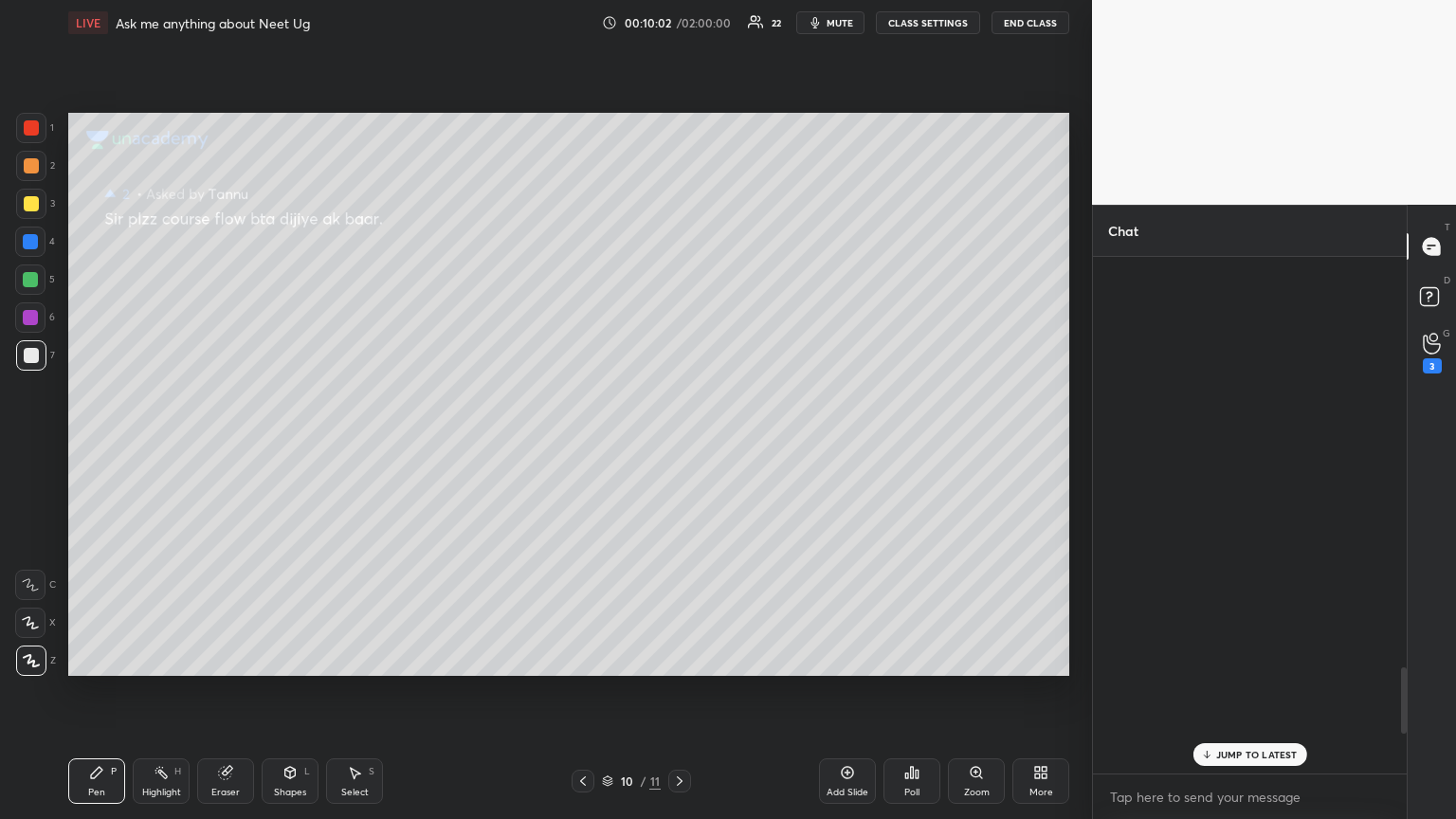 scroll, scrollTop: 3188, scrollLeft: 0, axis: vertical 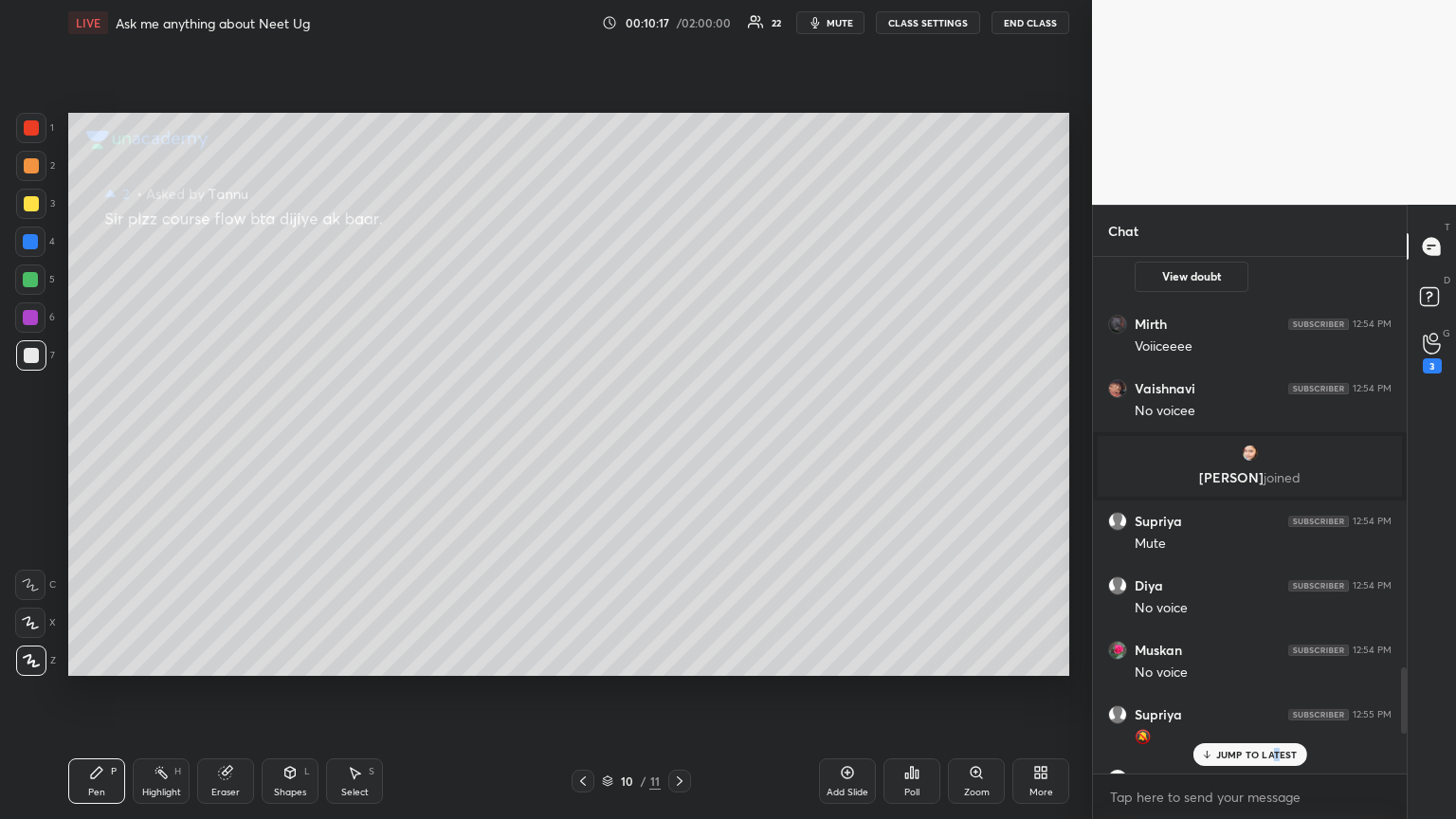 drag, startPoint x: 1280, startPoint y: 755, endPoint x: 1240, endPoint y: 750, distance: 40.311289 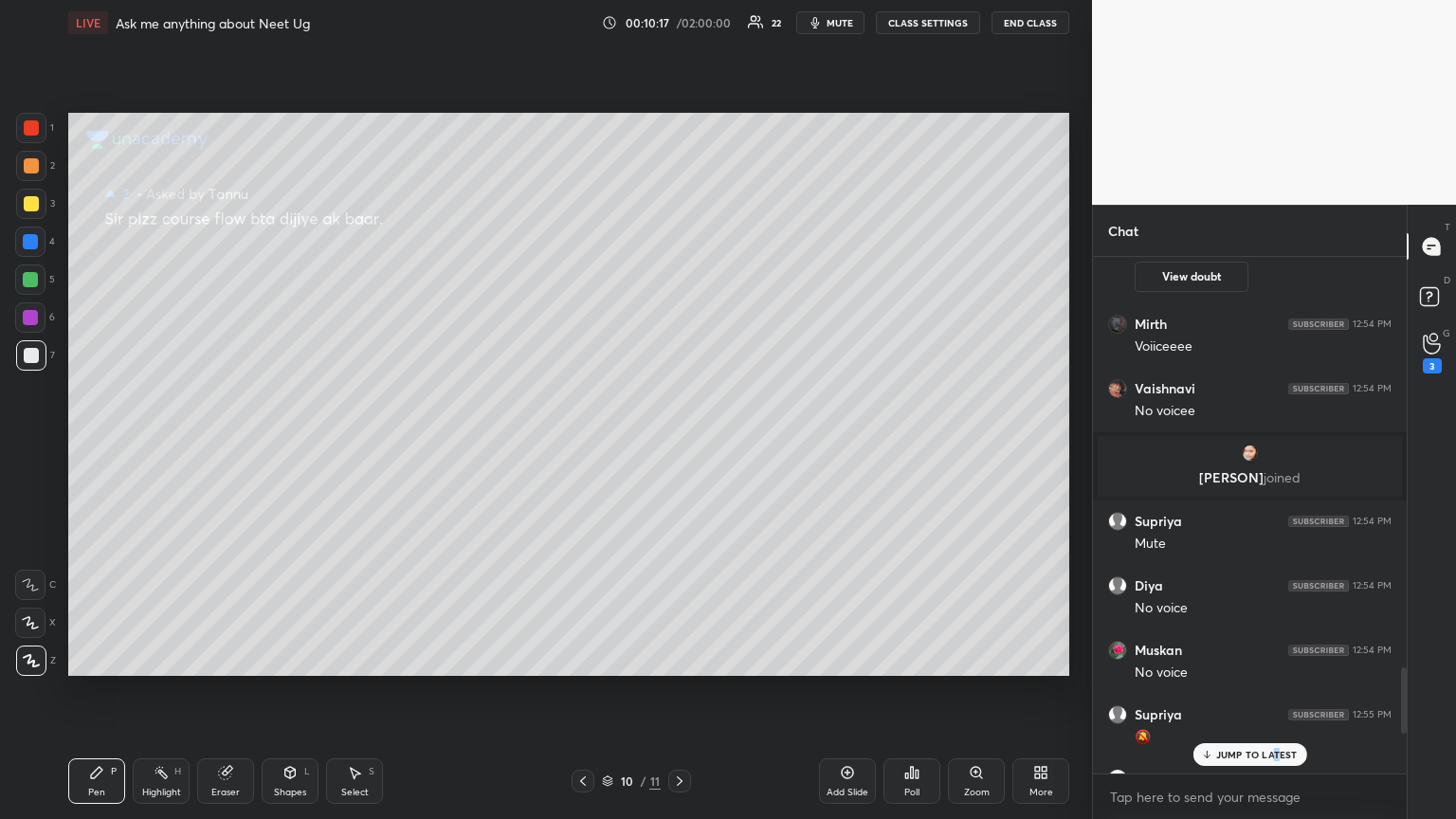 scroll, scrollTop: 3659, scrollLeft: 0, axis: vertical 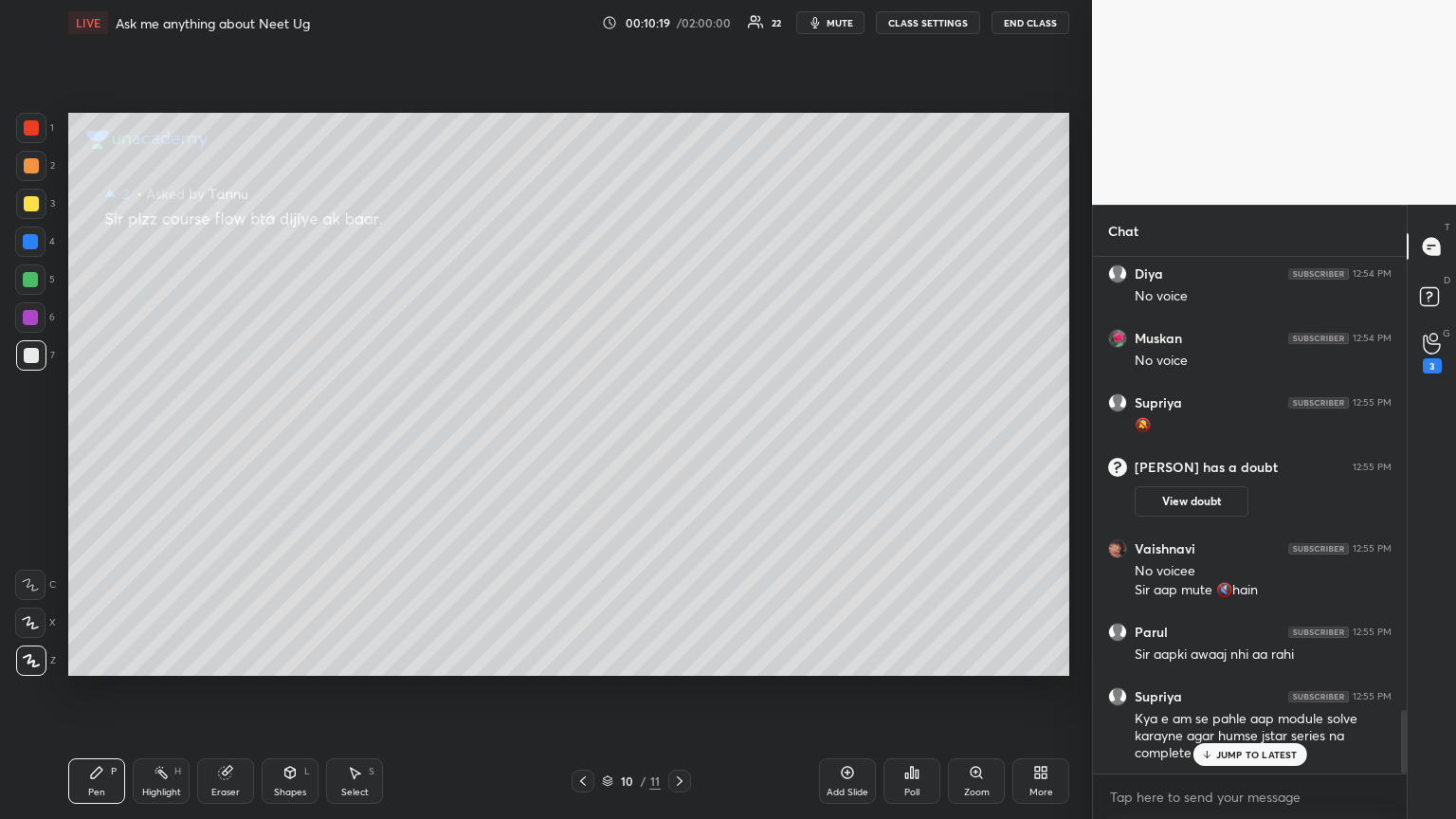 click on "JUMP TO LATEST" at bounding box center (1257, 755) 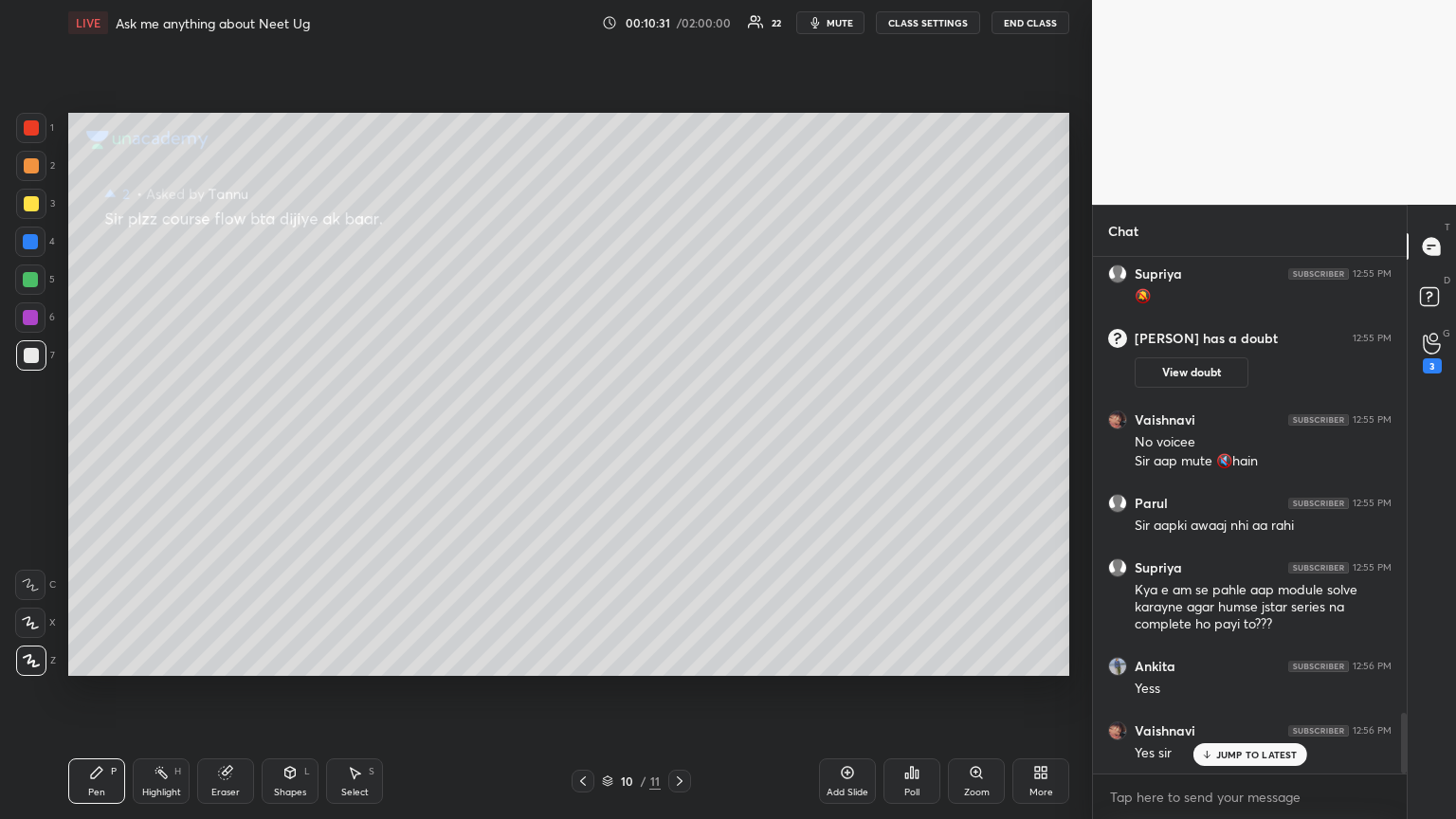 scroll, scrollTop: 3852, scrollLeft: 0, axis: vertical 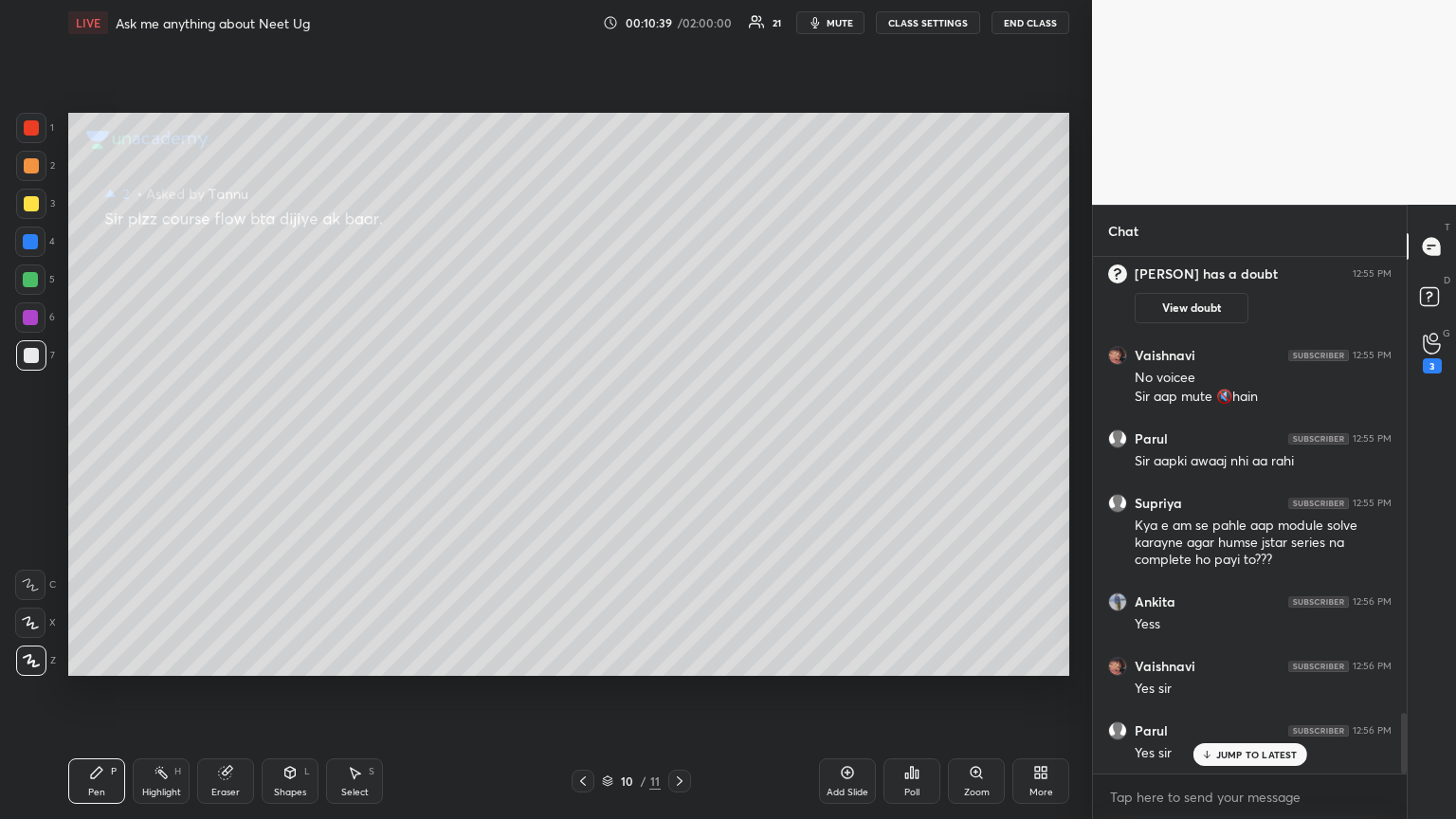 drag, startPoint x: 20, startPoint y: 198, endPoint x: 46, endPoint y: 206, distance: 27.202941 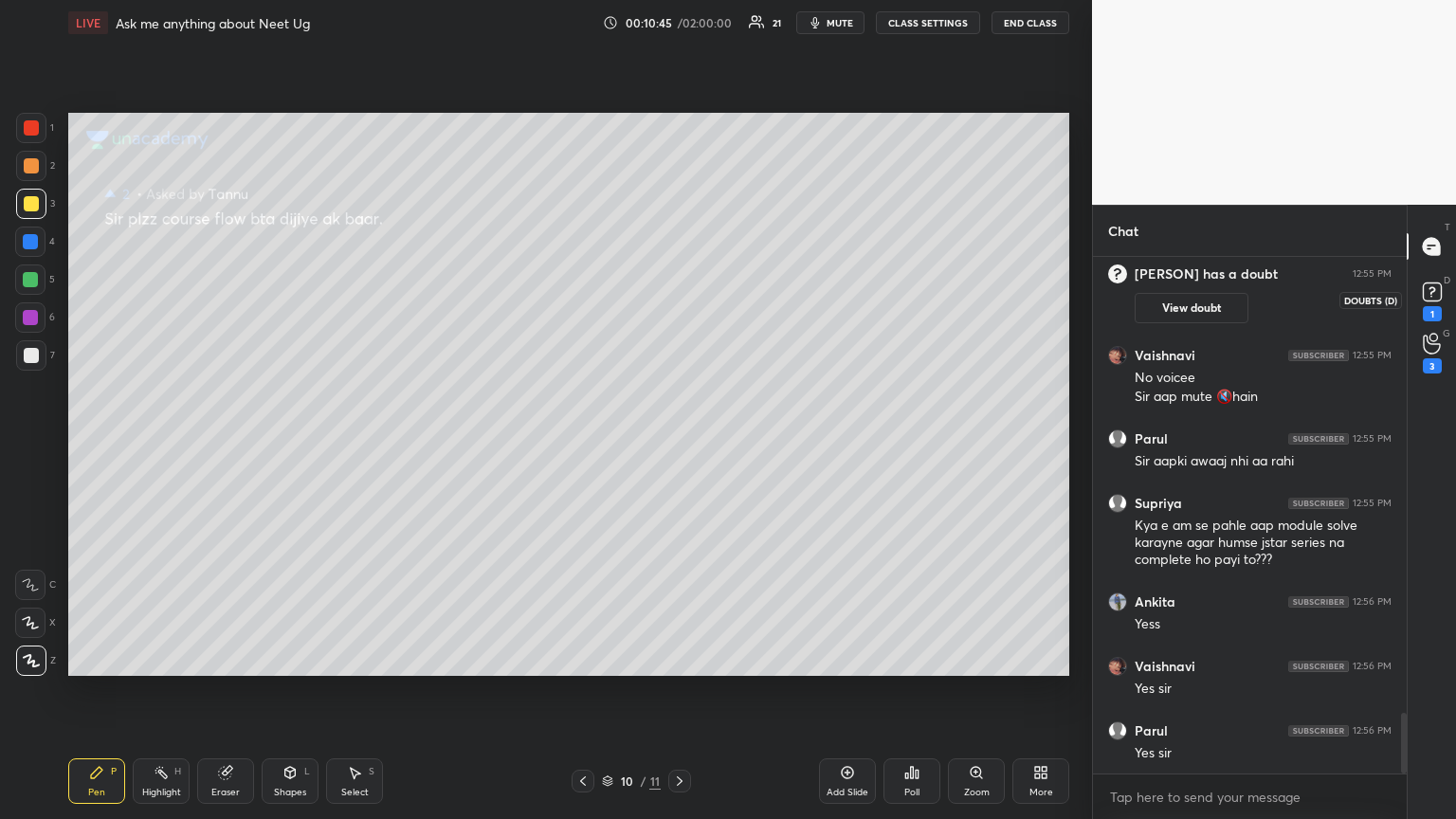 click on "1" at bounding box center (1432, 314) 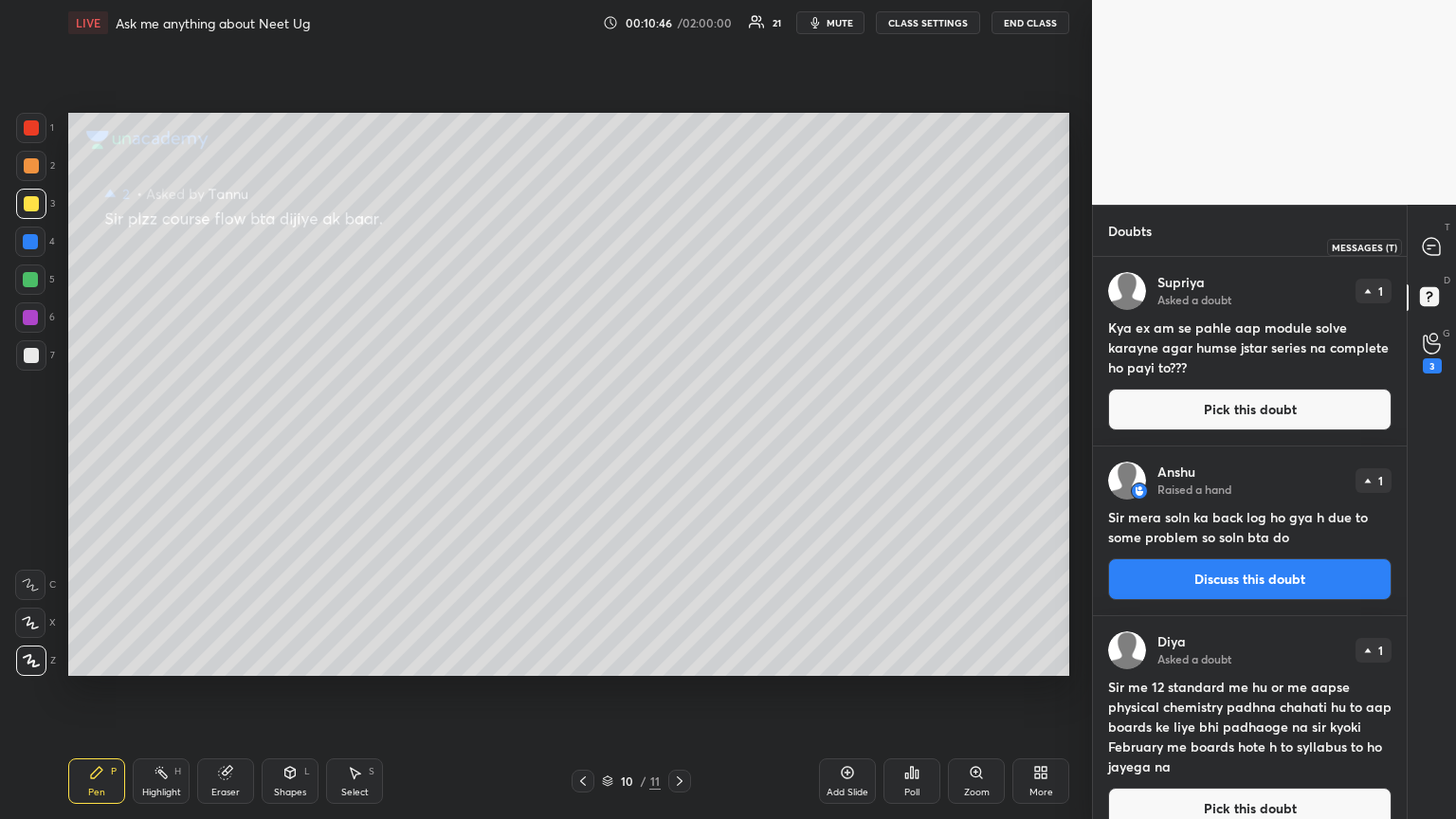 drag, startPoint x: 1422, startPoint y: 247, endPoint x: 1366, endPoint y: 235, distance: 57.27128 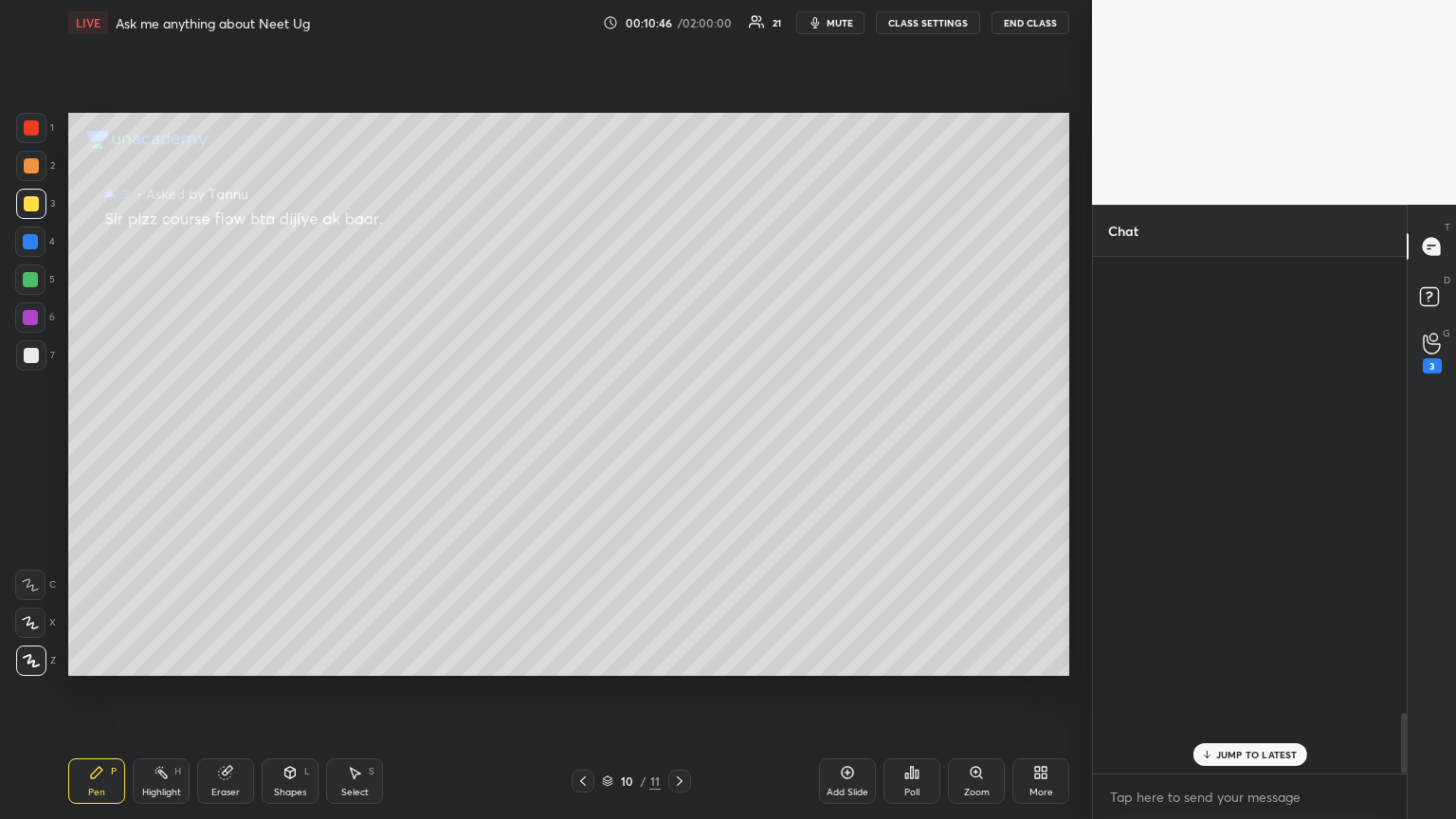 scroll, scrollTop: 3852, scrollLeft: 0, axis: vertical 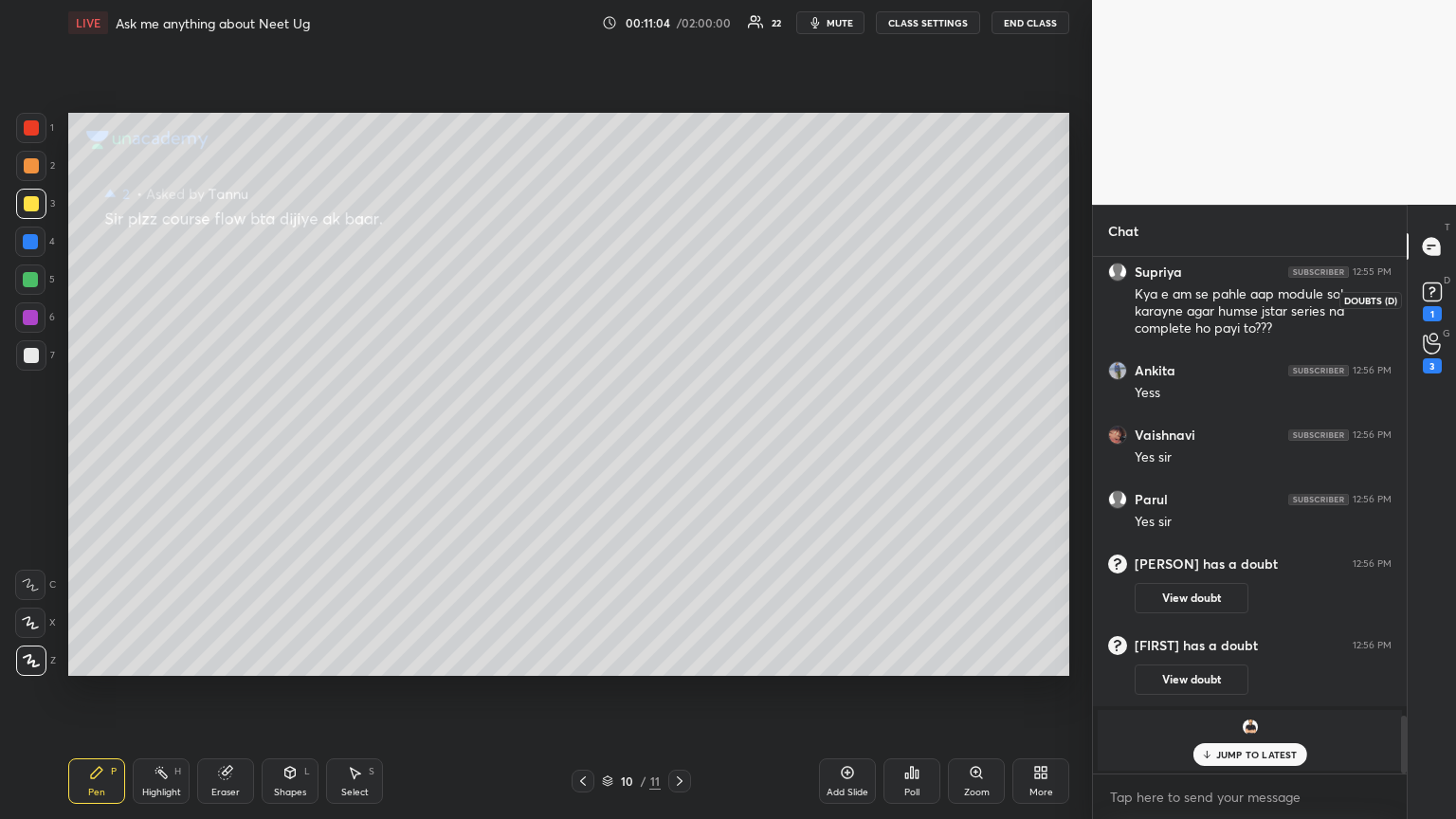 click on "1" at bounding box center [1432, 300] 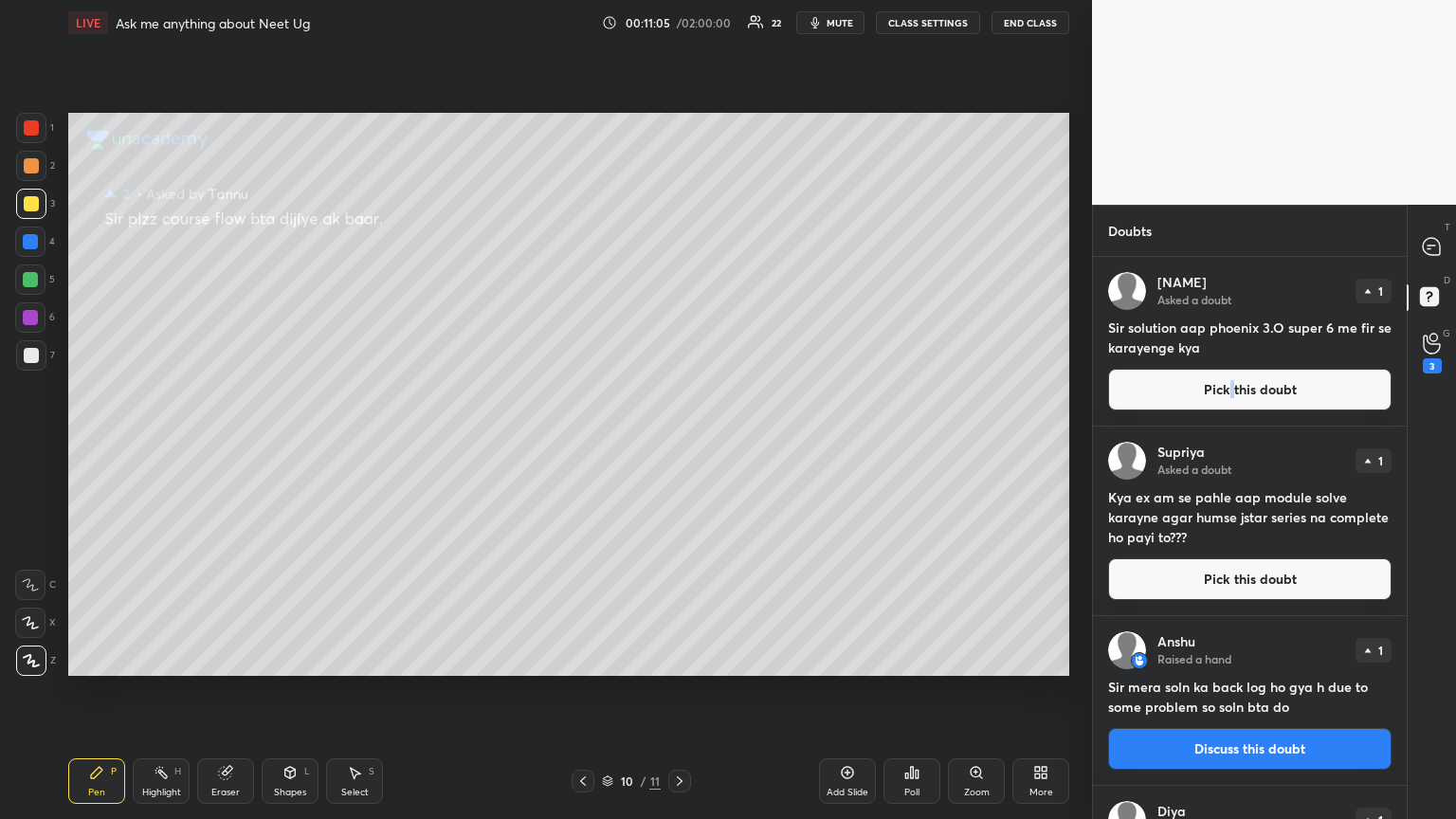 click on "Pick this doubt" at bounding box center (1249, 390) 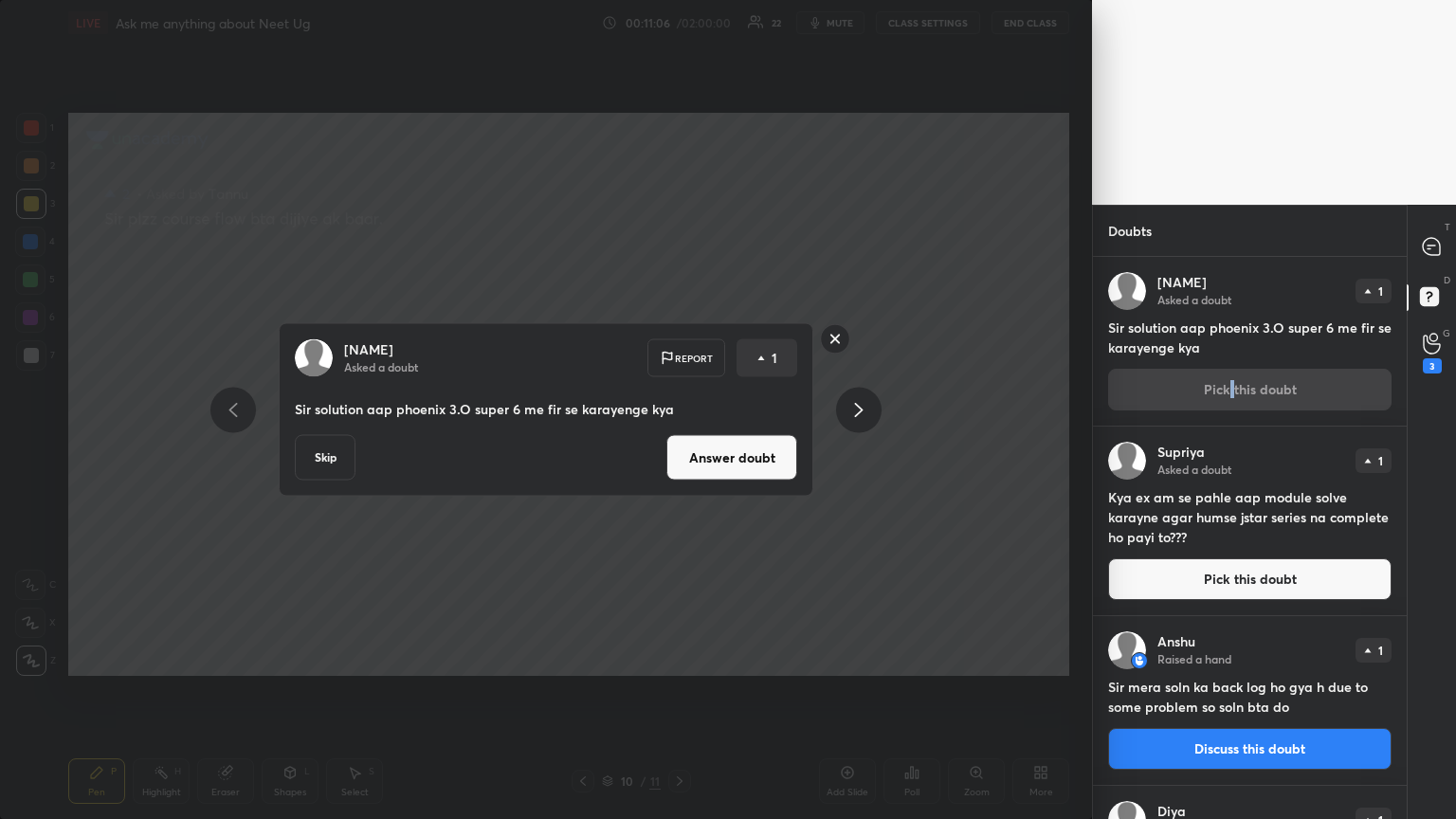 click on "Answer doubt" at bounding box center [732, 458] 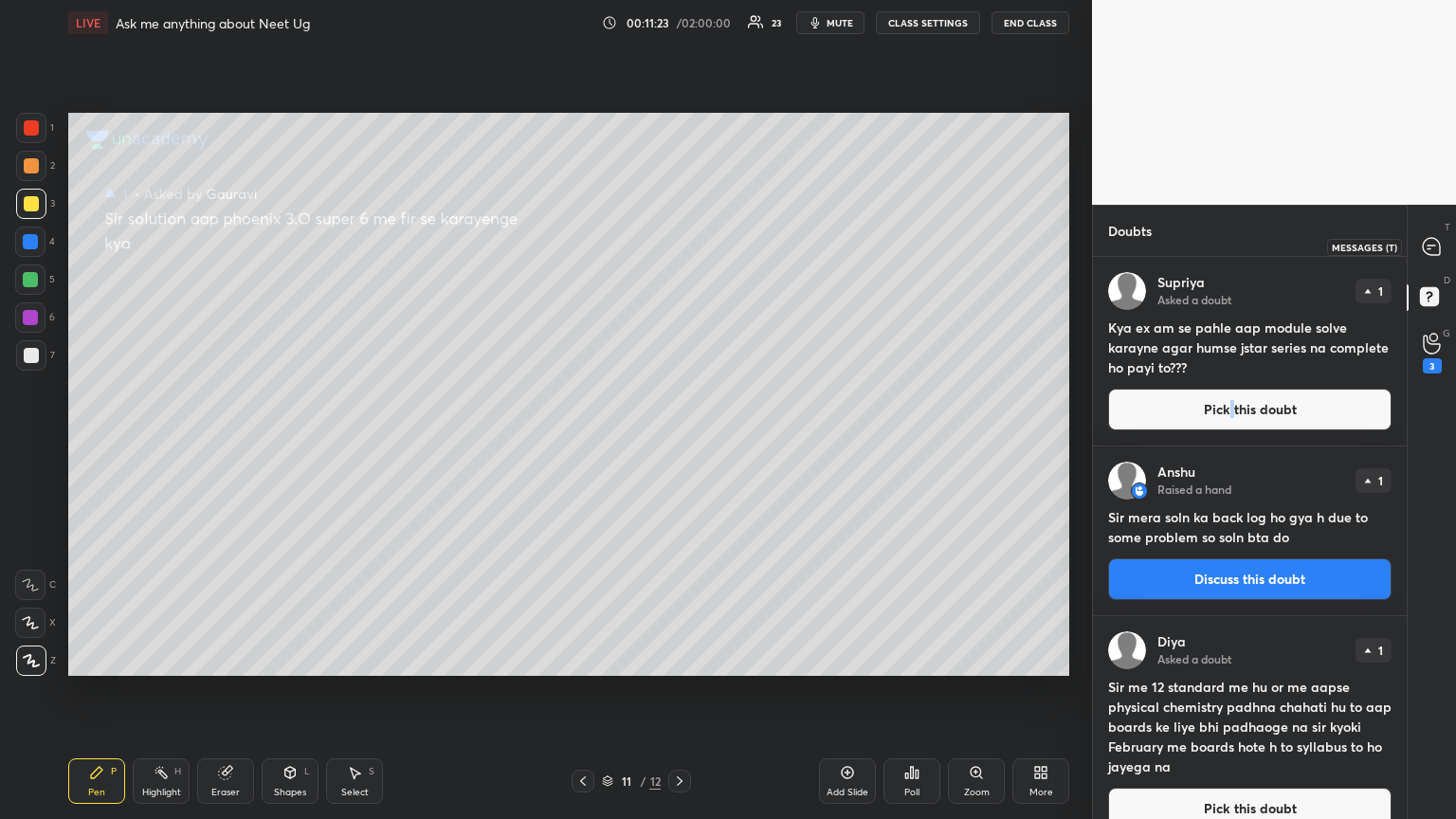 drag, startPoint x: 1429, startPoint y: 246, endPoint x: 1418, endPoint y: 241, distance: 12.083046 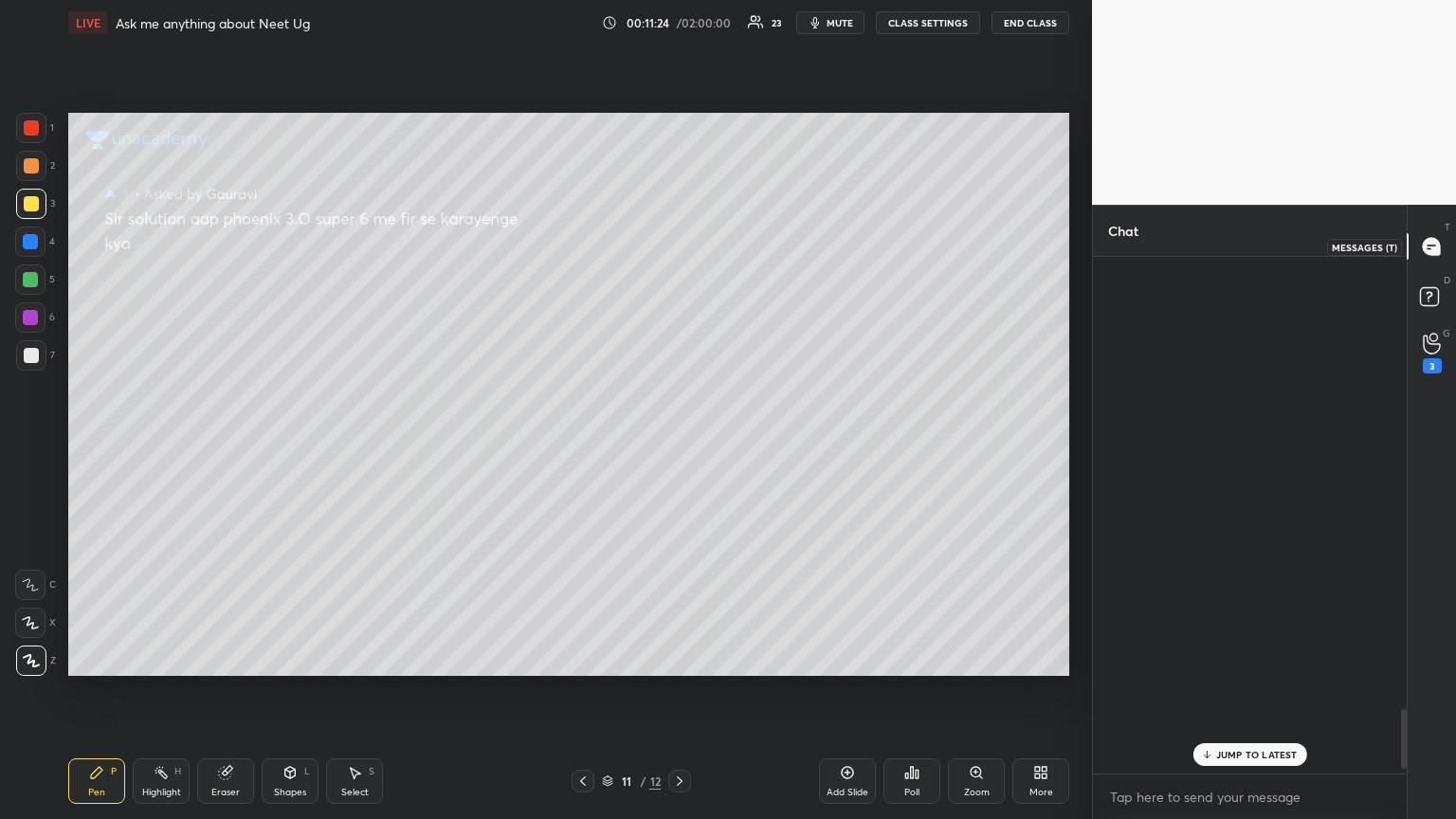 scroll, scrollTop: 3878, scrollLeft: 0, axis: vertical 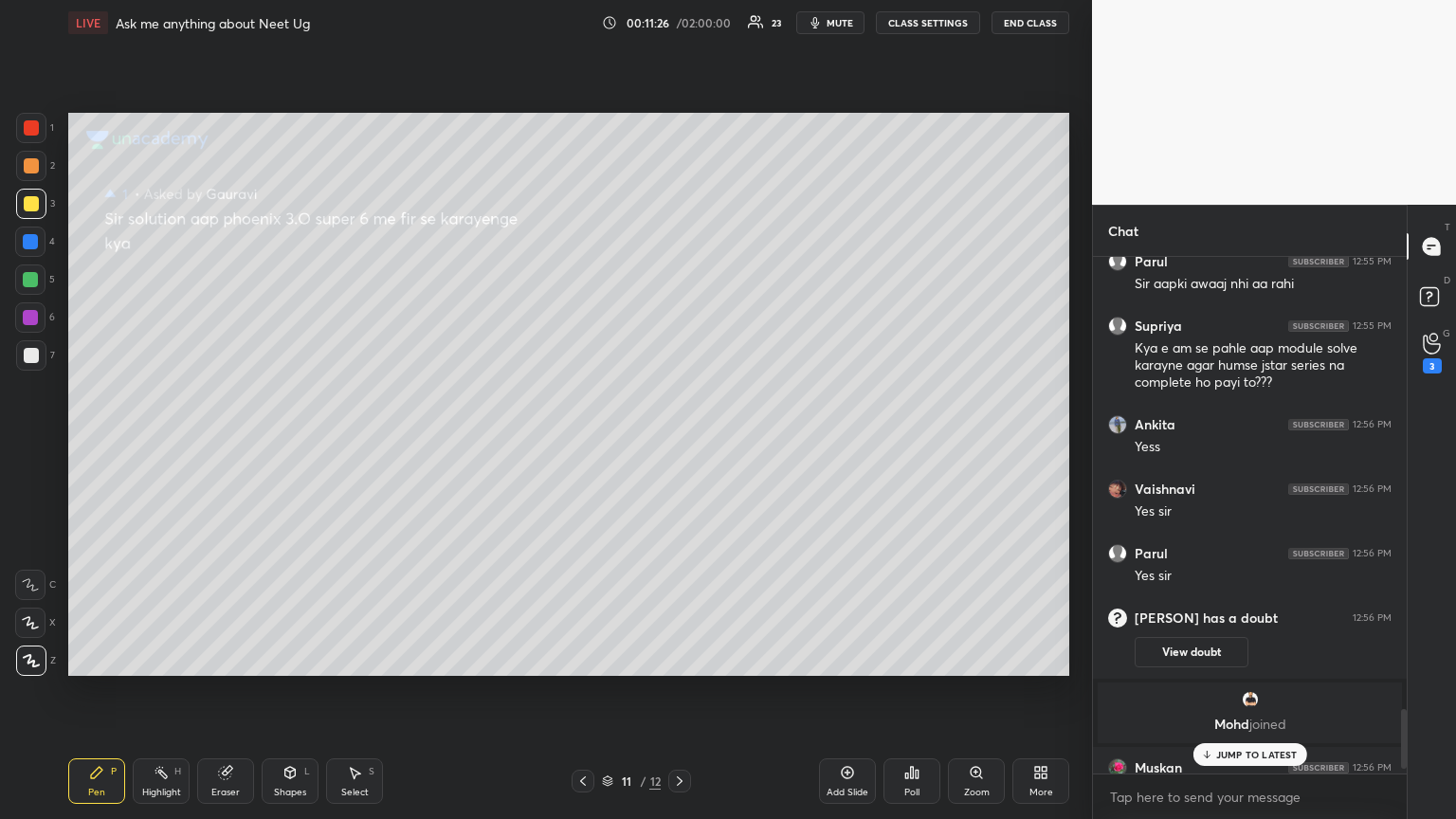 click on "JUMP TO LATEST" at bounding box center [1257, 755] 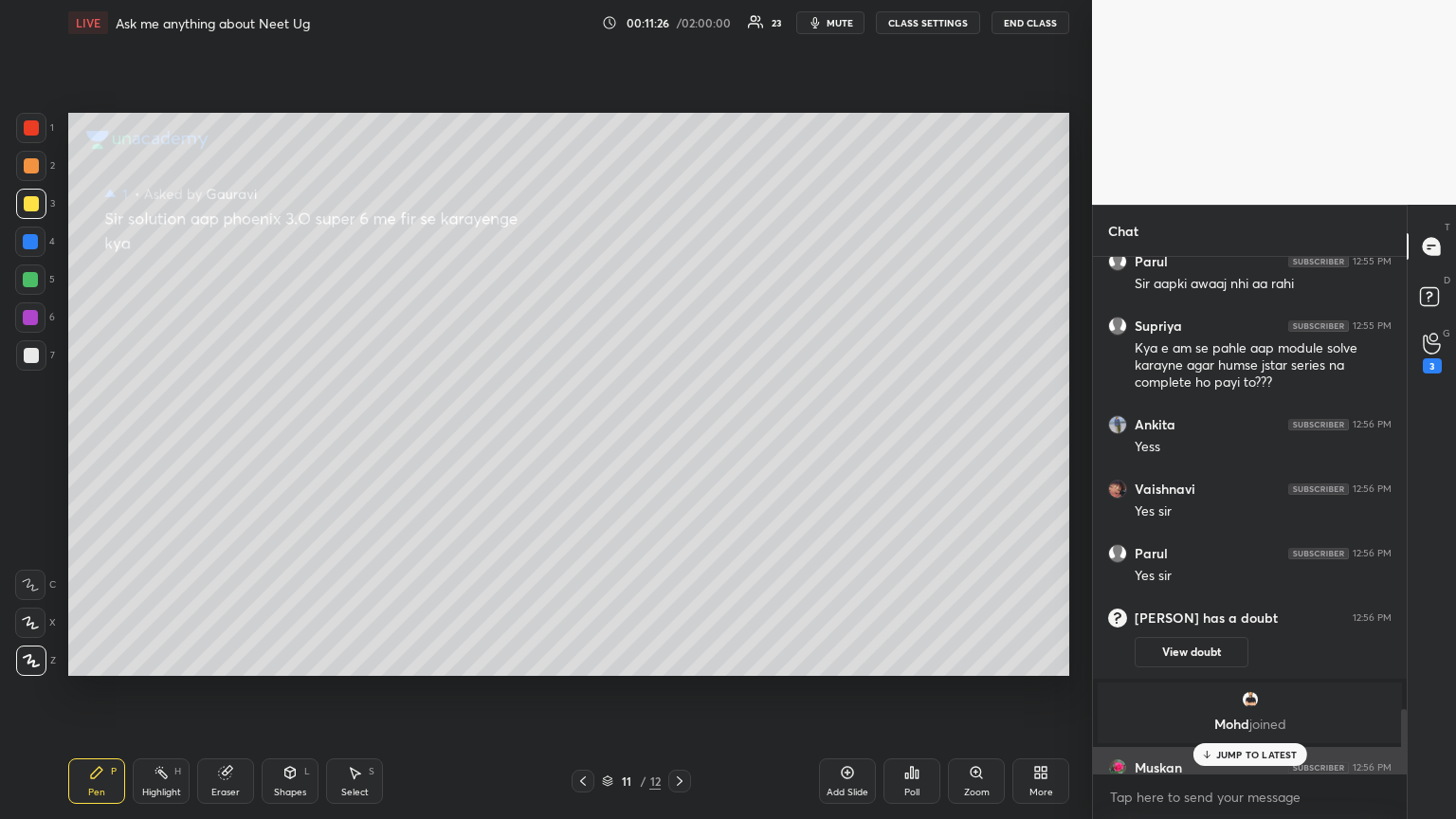 scroll, scrollTop: 3916, scrollLeft: 0, axis: vertical 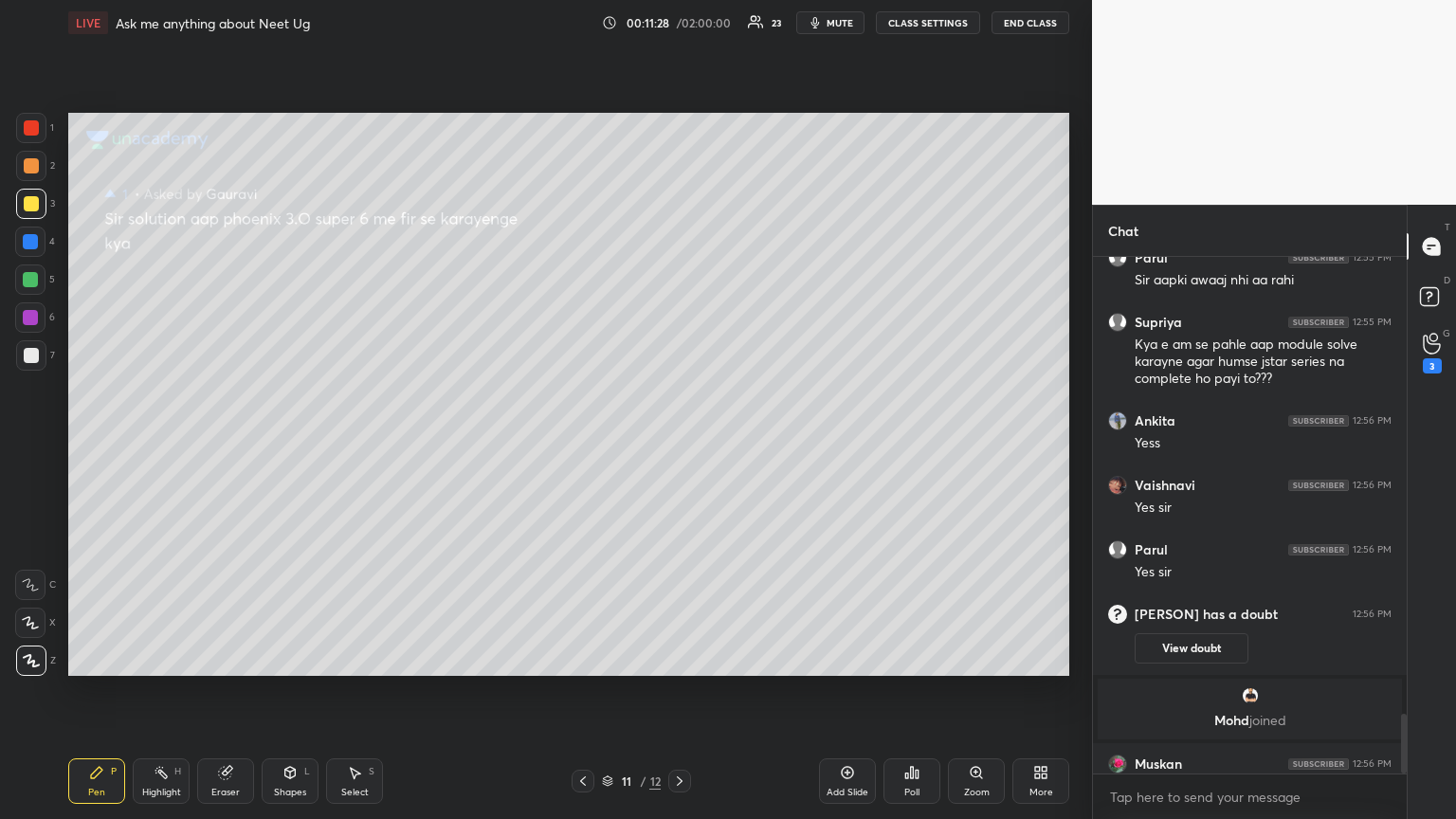 click 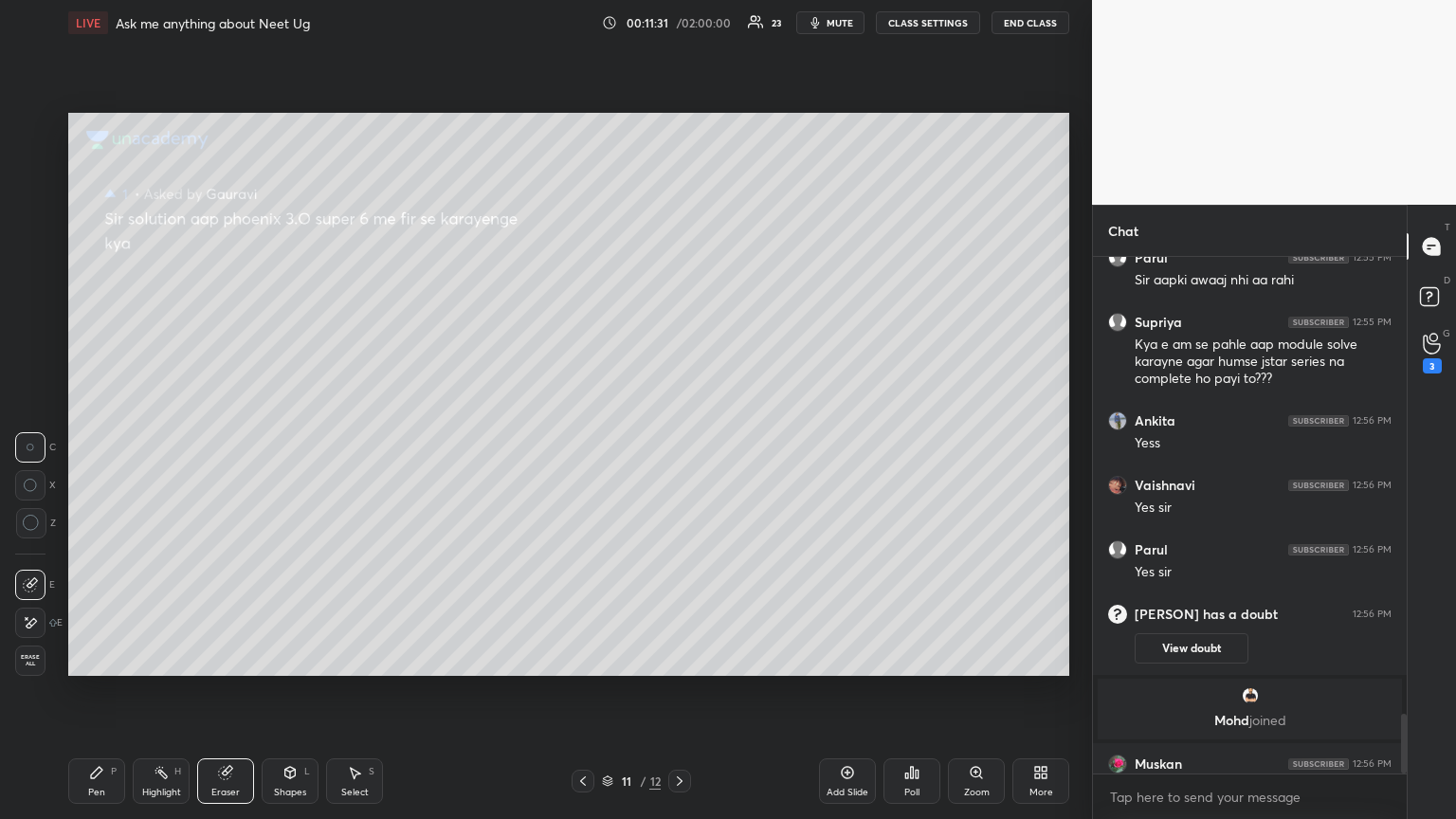 click on "Pen P" at bounding box center (97, 781) 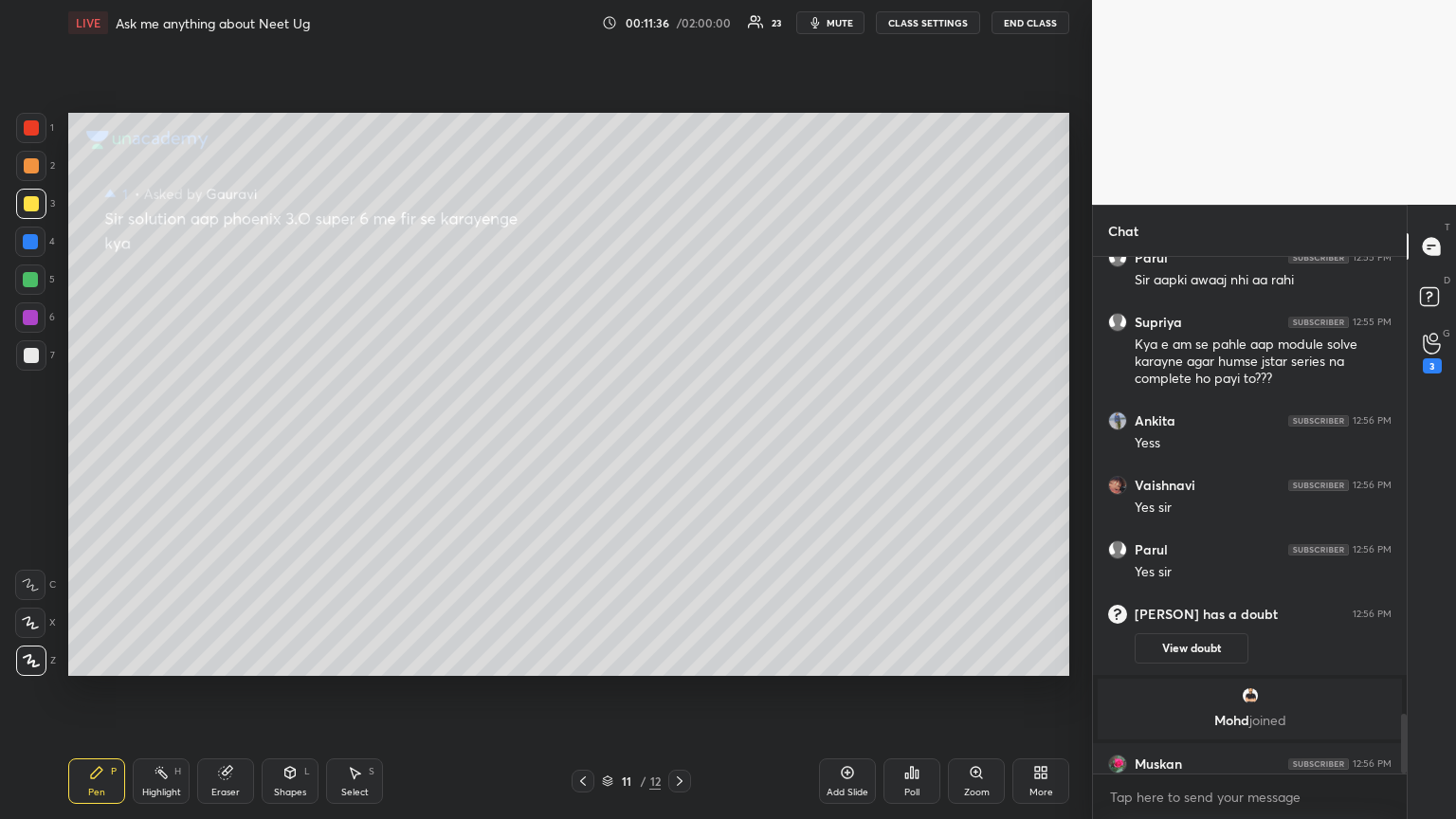 scroll, scrollTop: 3950, scrollLeft: 0, axis: vertical 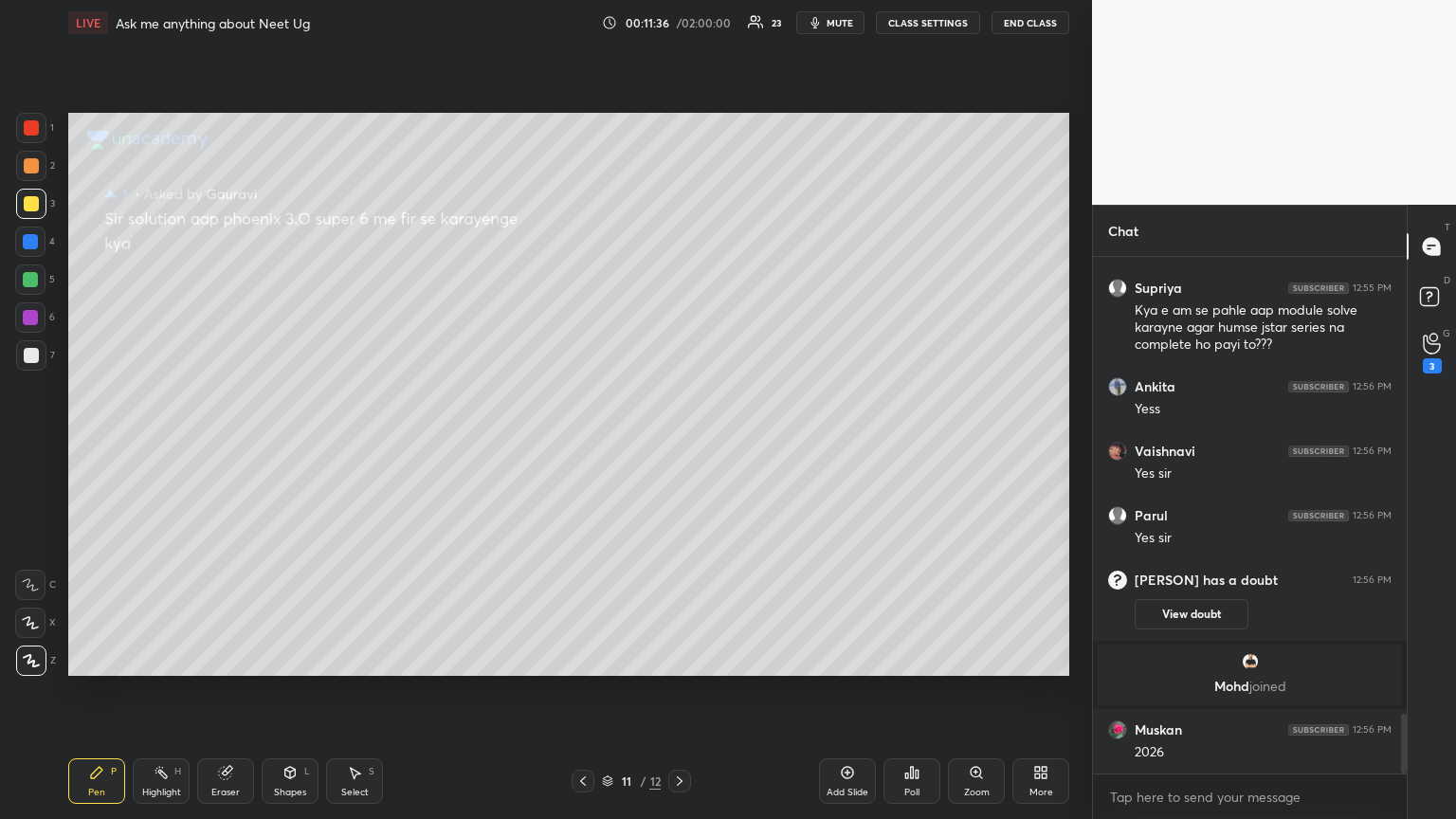 drag, startPoint x: 1405, startPoint y: 737, endPoint x: 1406, endPoint y: 753, distance: 16.03122 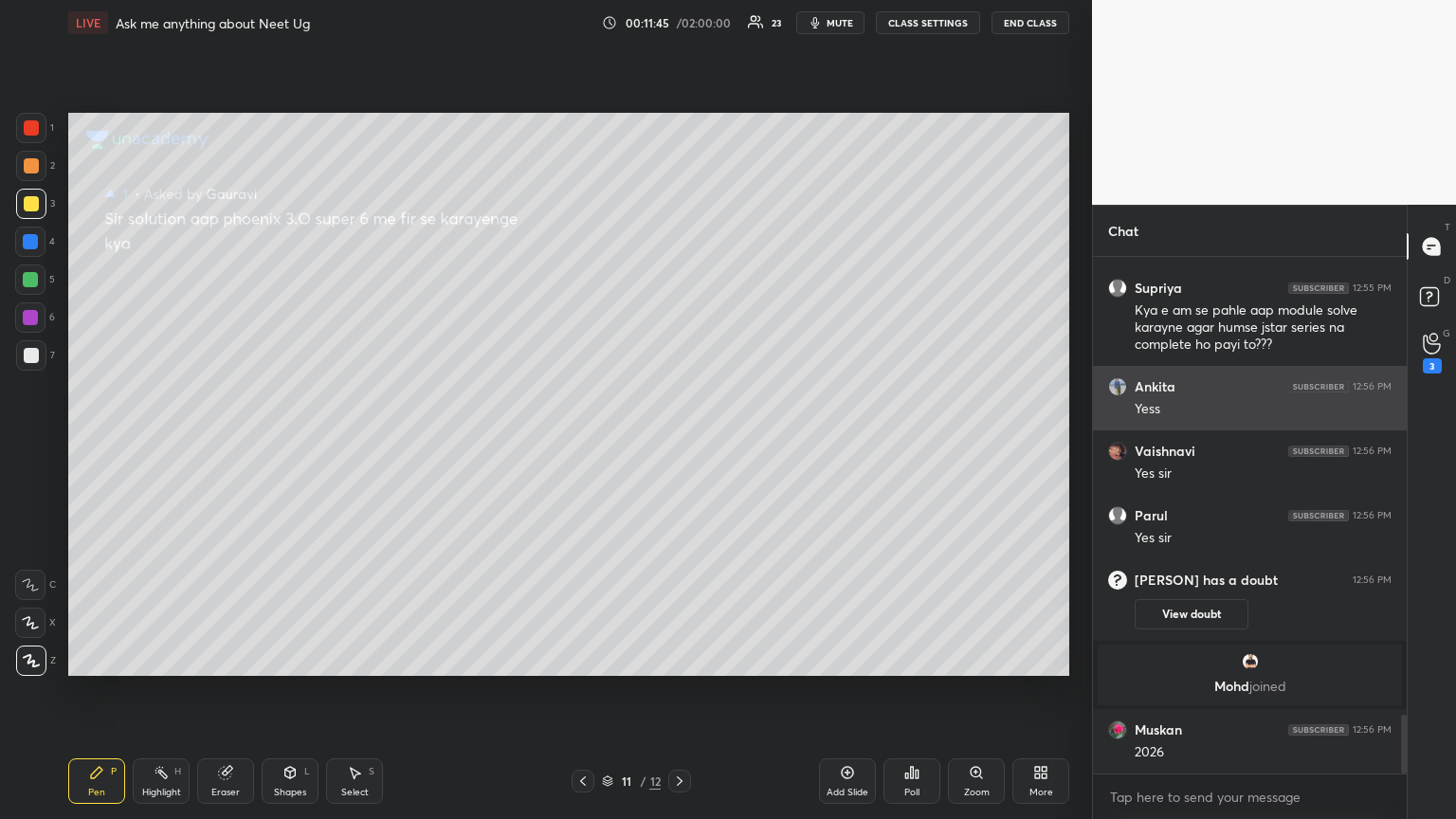 scroll, scrollTop: 4018, scrollLeft: 0, axis: vertical 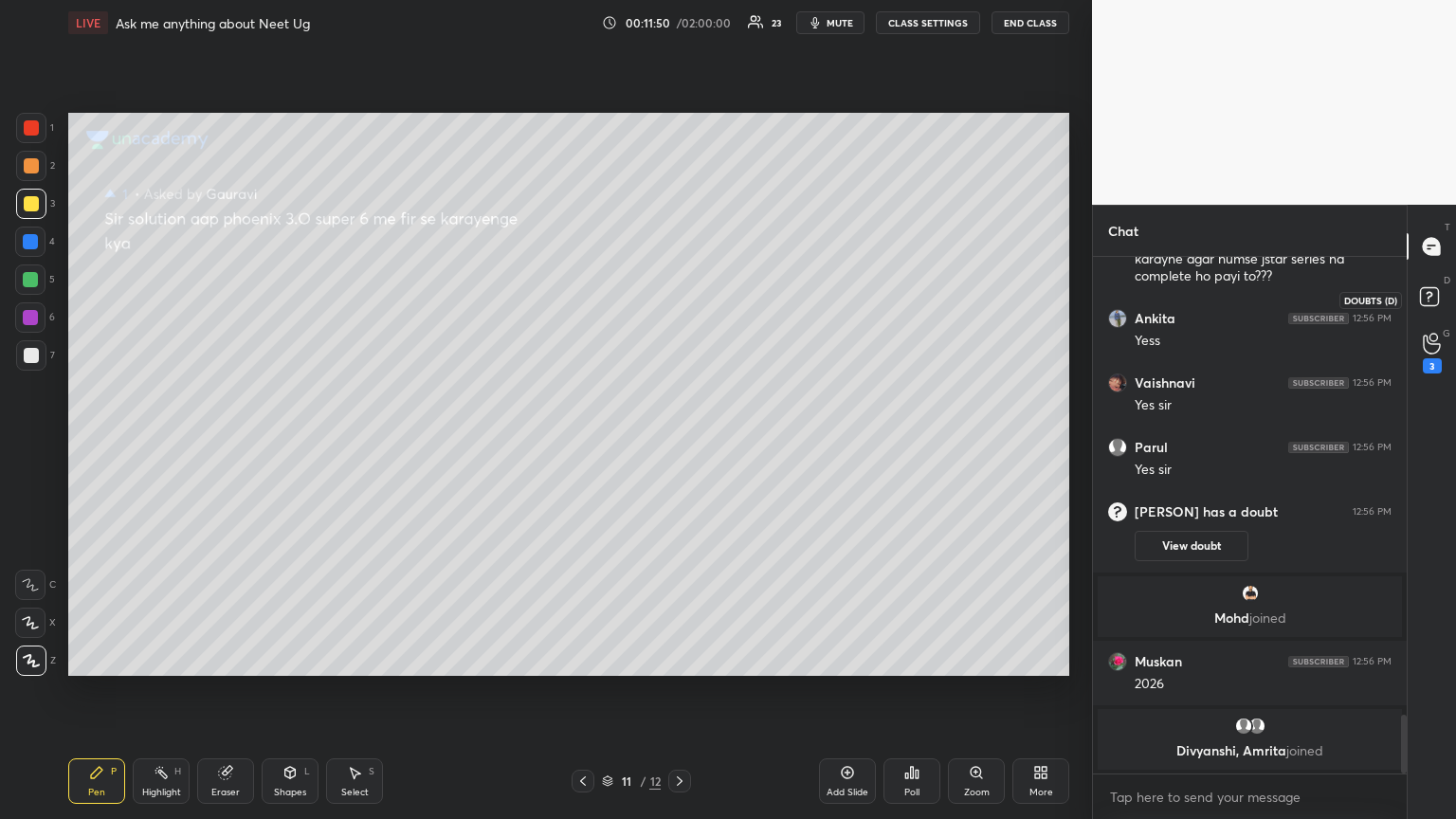 drag, startPoint x: 1430, startPoint y: 300, endPoint x: 1388, endPoint y: 325, distance: 48.877398 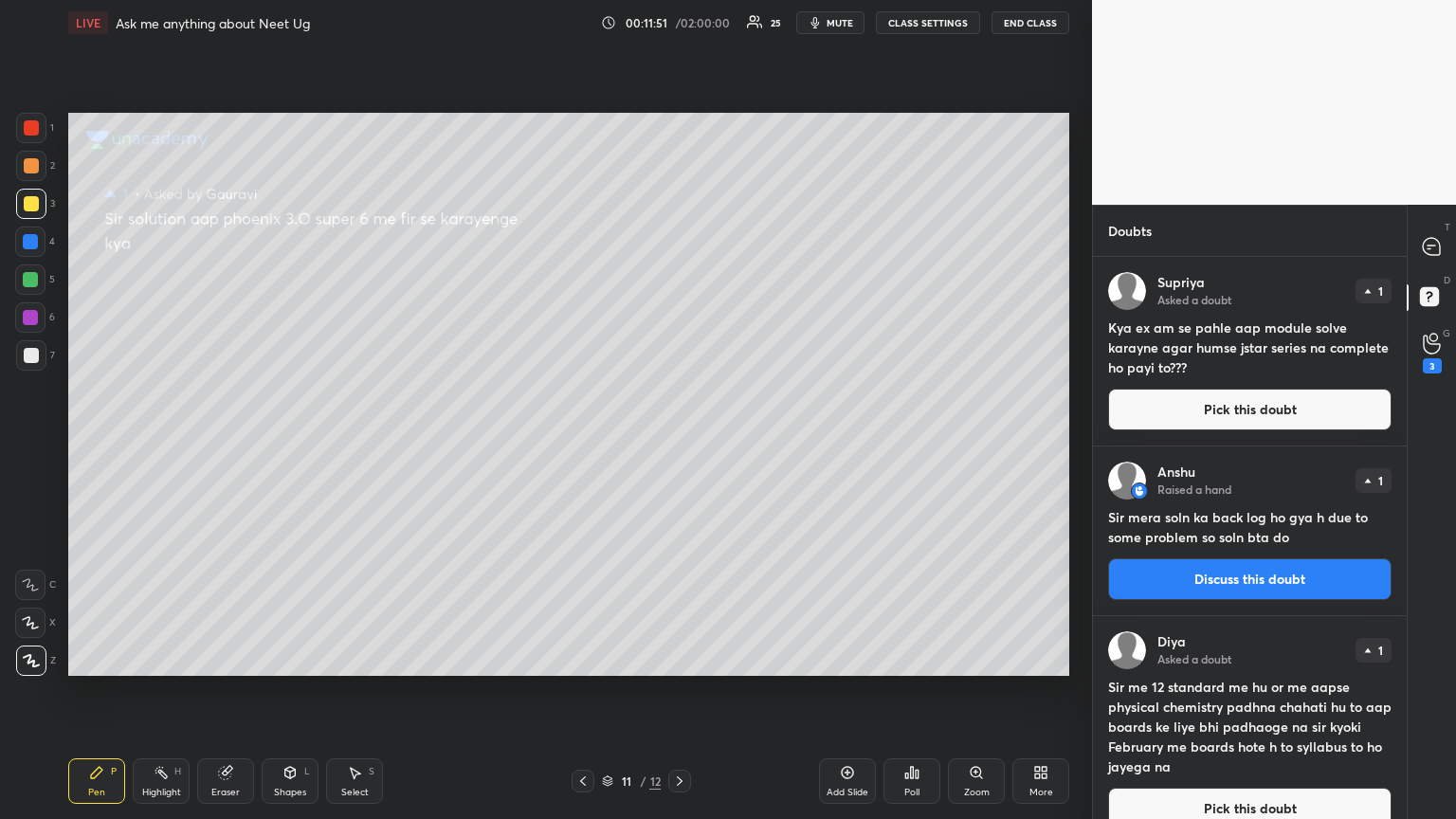 click on "Pick this doubt" at bounding box center (1249, 410) 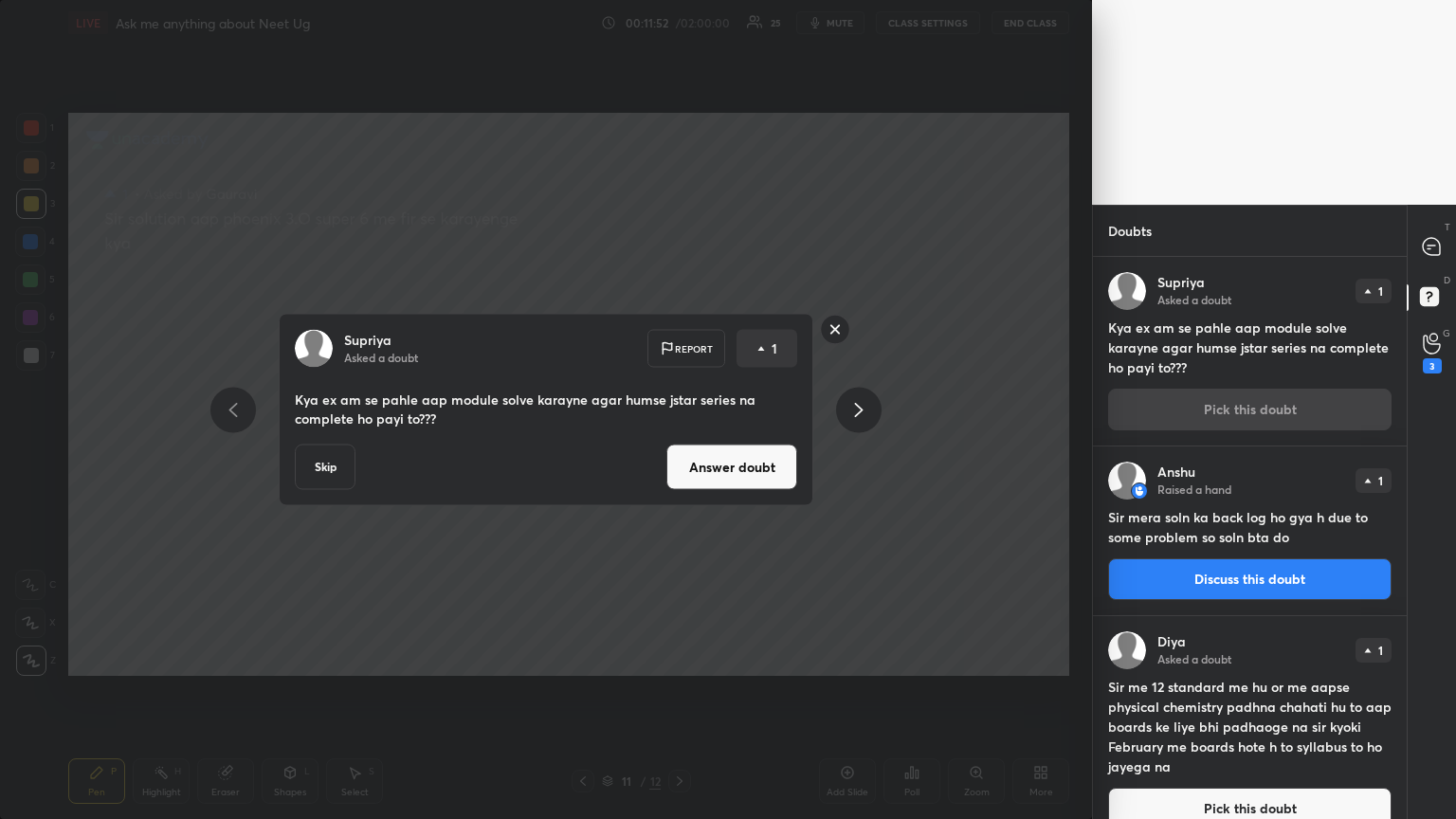 drag, startPoint x: 758, startPoint y: 461, endPoint x: 713, endPoint y: 477, distance: 47.75982 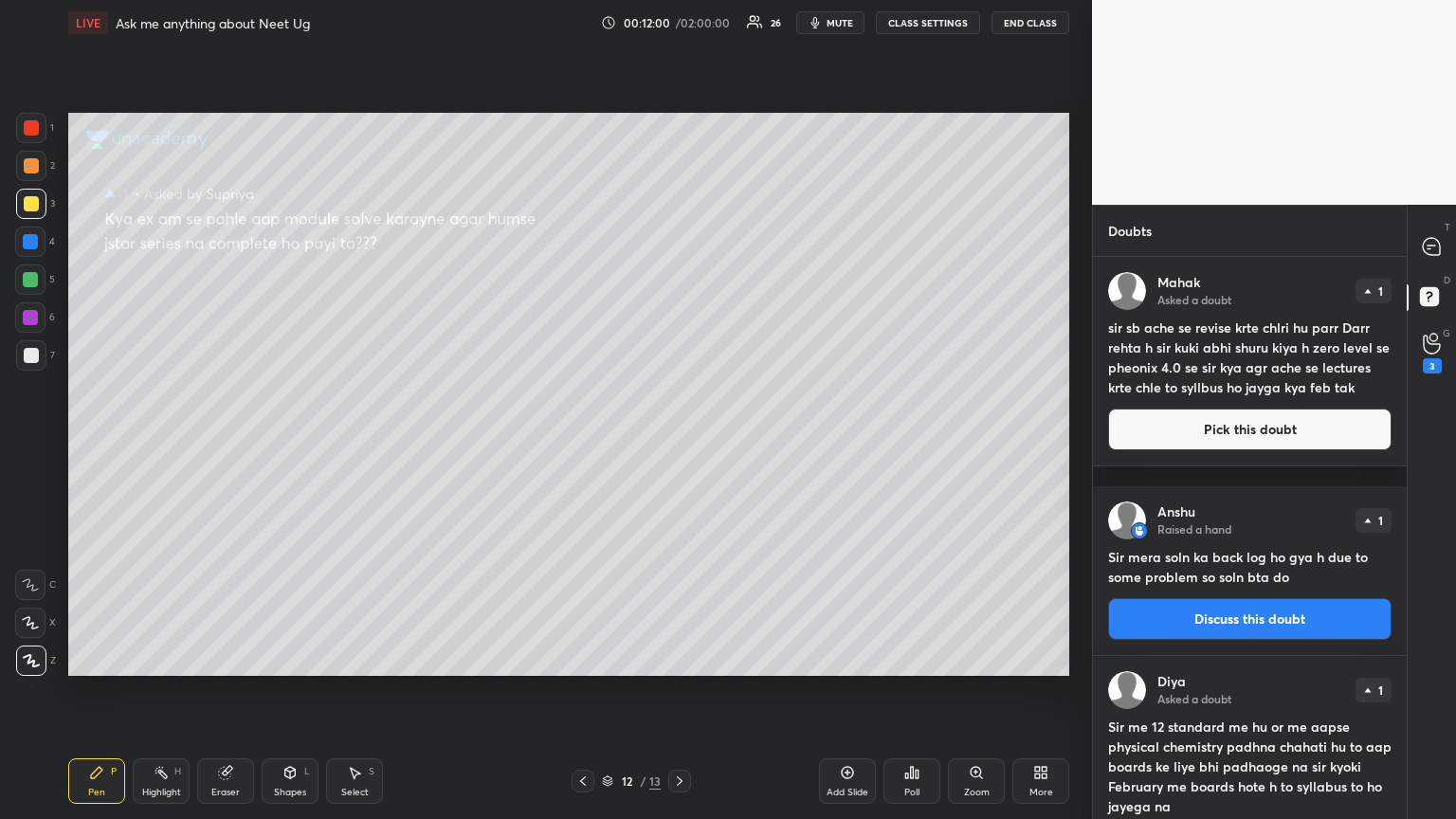 click on "Setting up your live class Poll for   secs No correct answer Start poll" at bounding box center (569, 394) 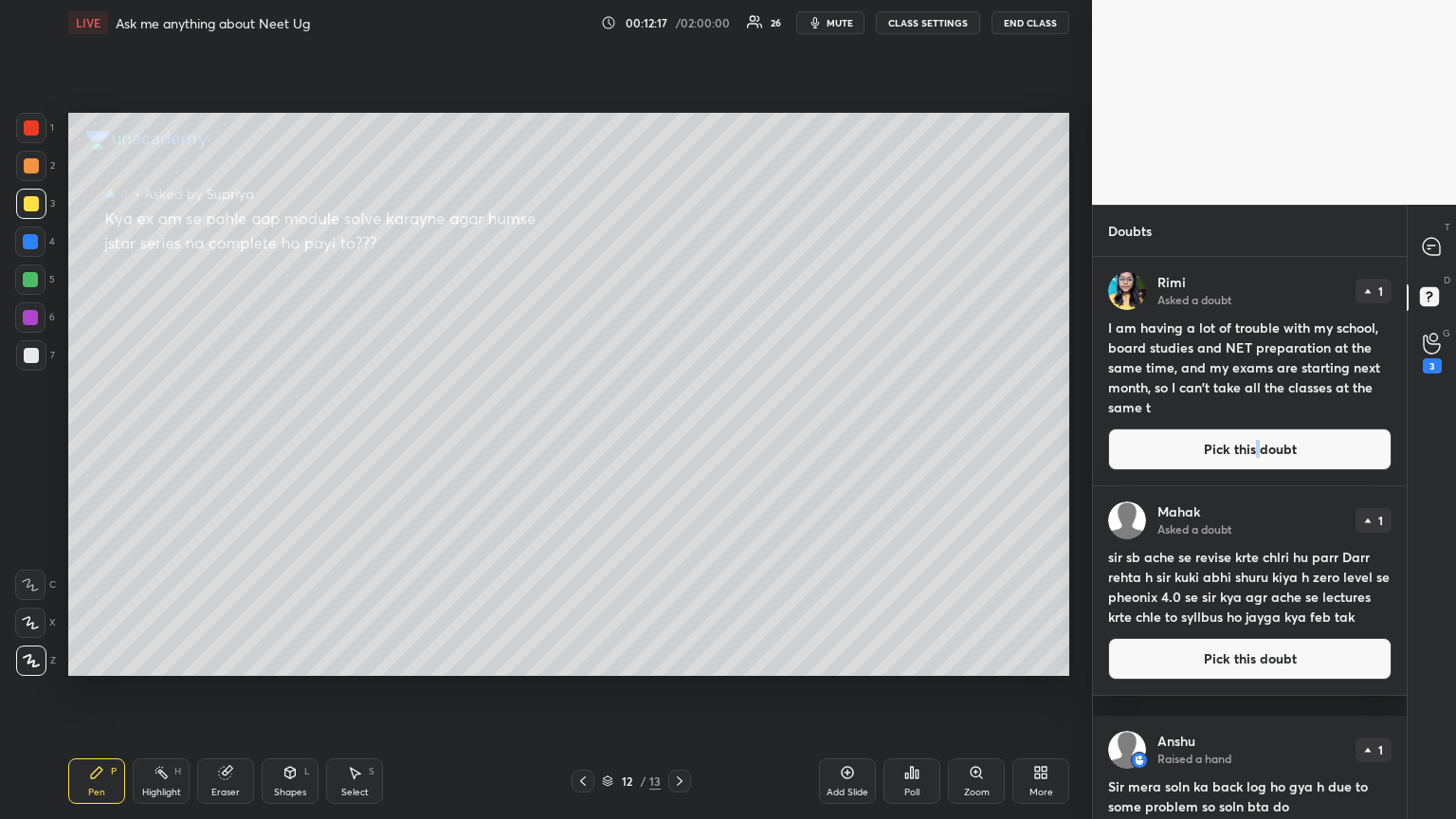 click on "Pick this doubt" at bounding box center (1249, 449) 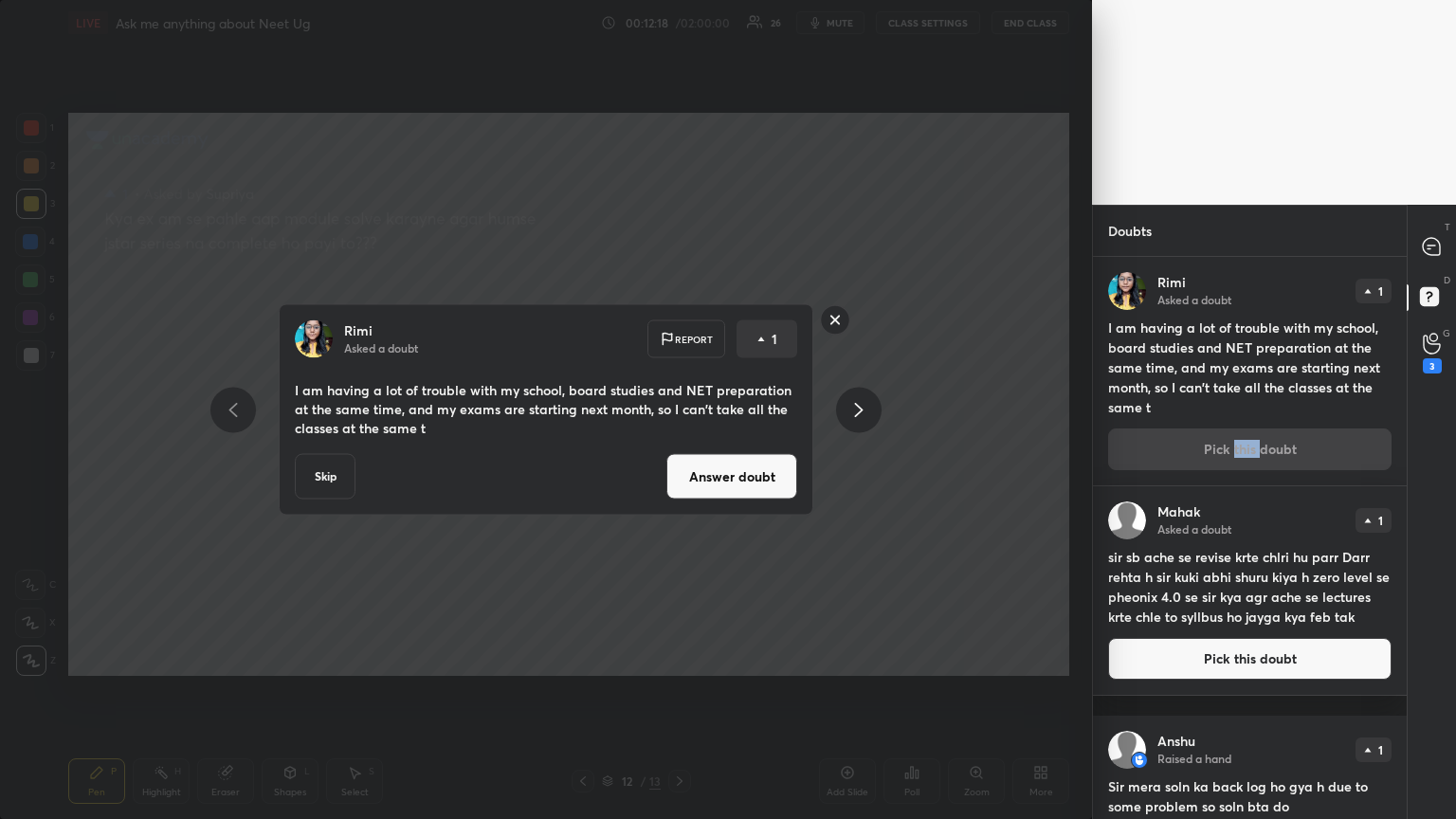drag, startPoint x: 720, startPoint y: 478, endPoint x: 706, endPoint y: 473, distance: 14.866069 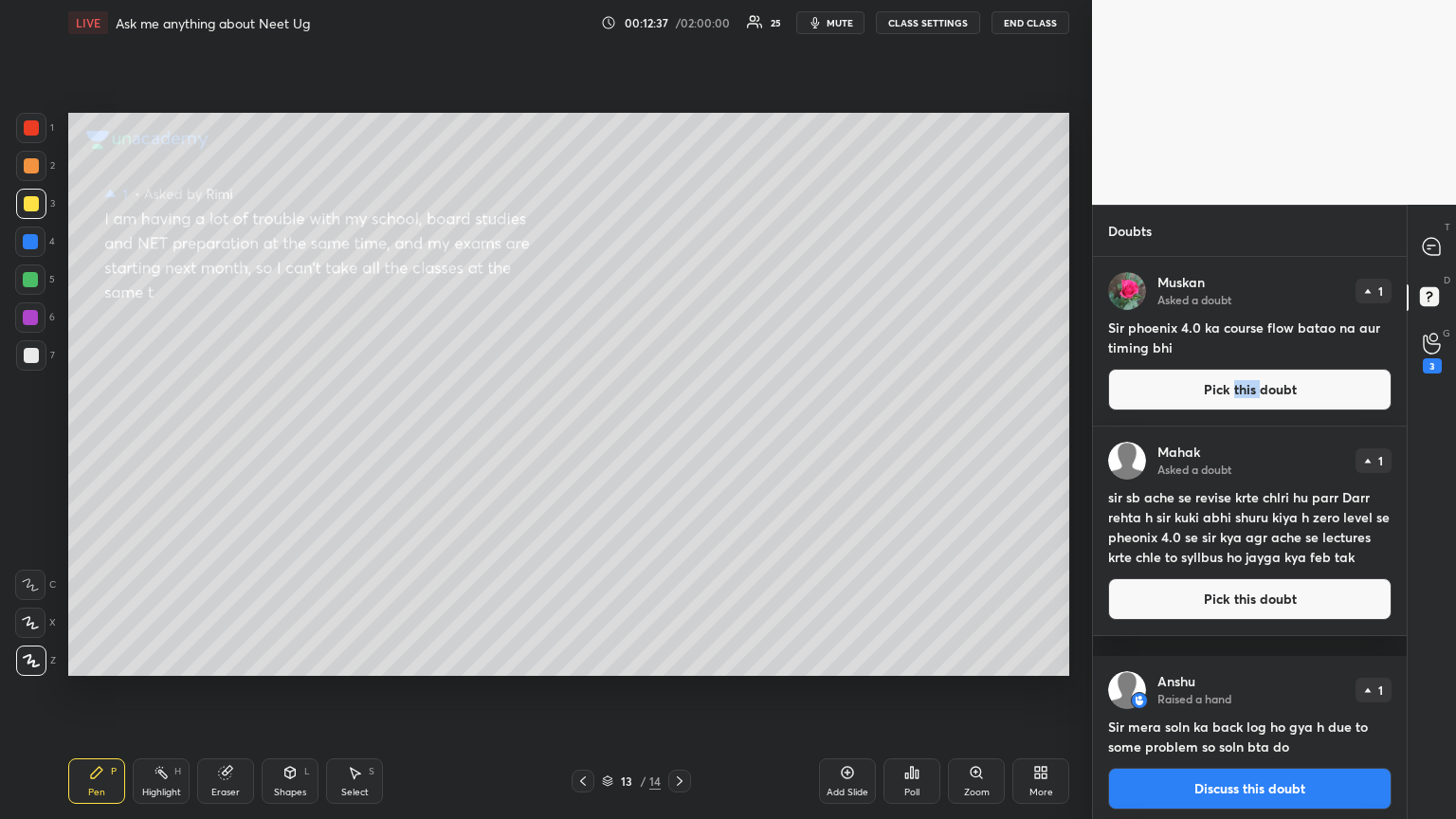 click on "Eraser" at bounding box center [226, 781] 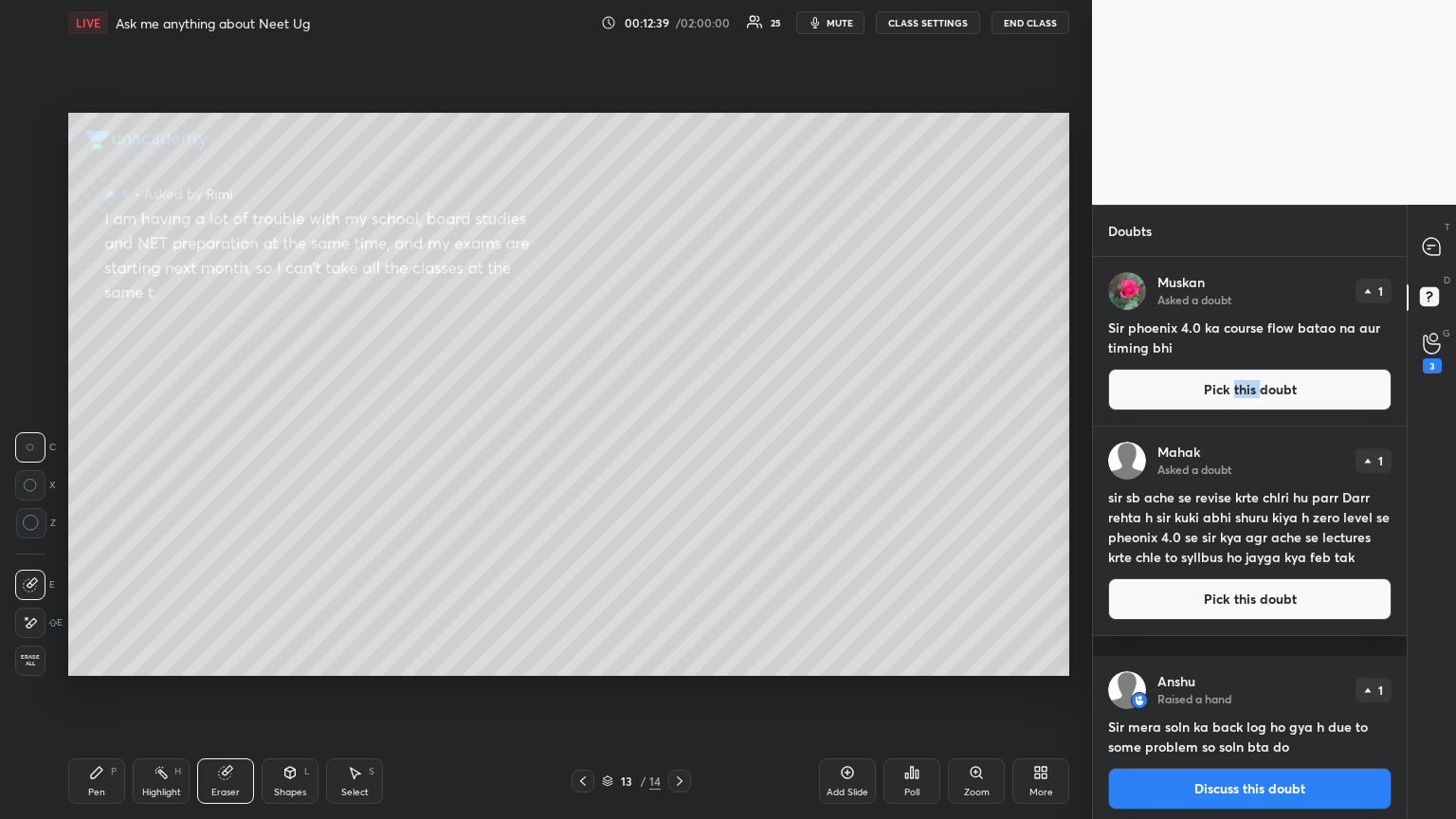 click 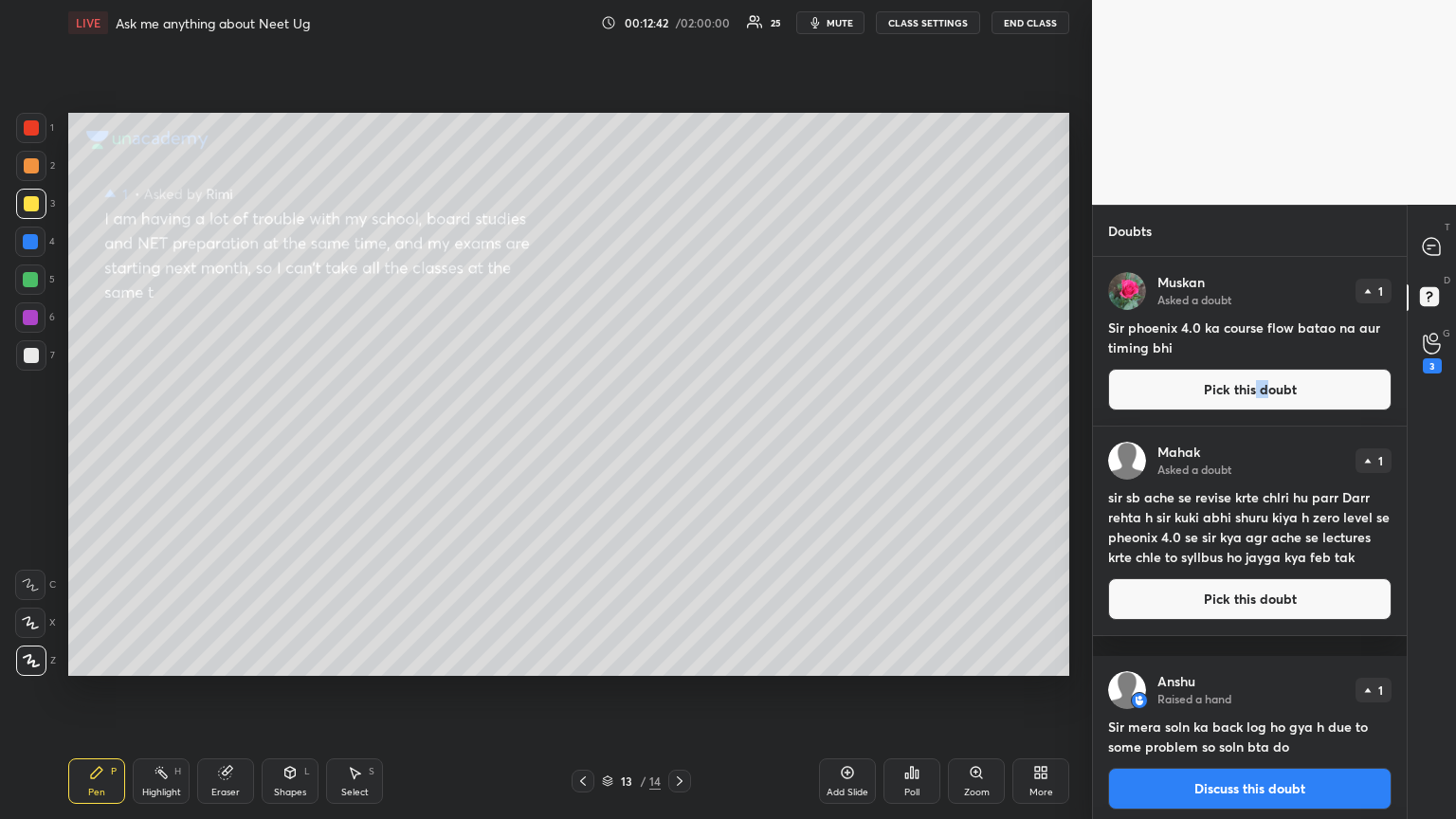 click on "Pick this doubt" at bounding box center [1249, 390] 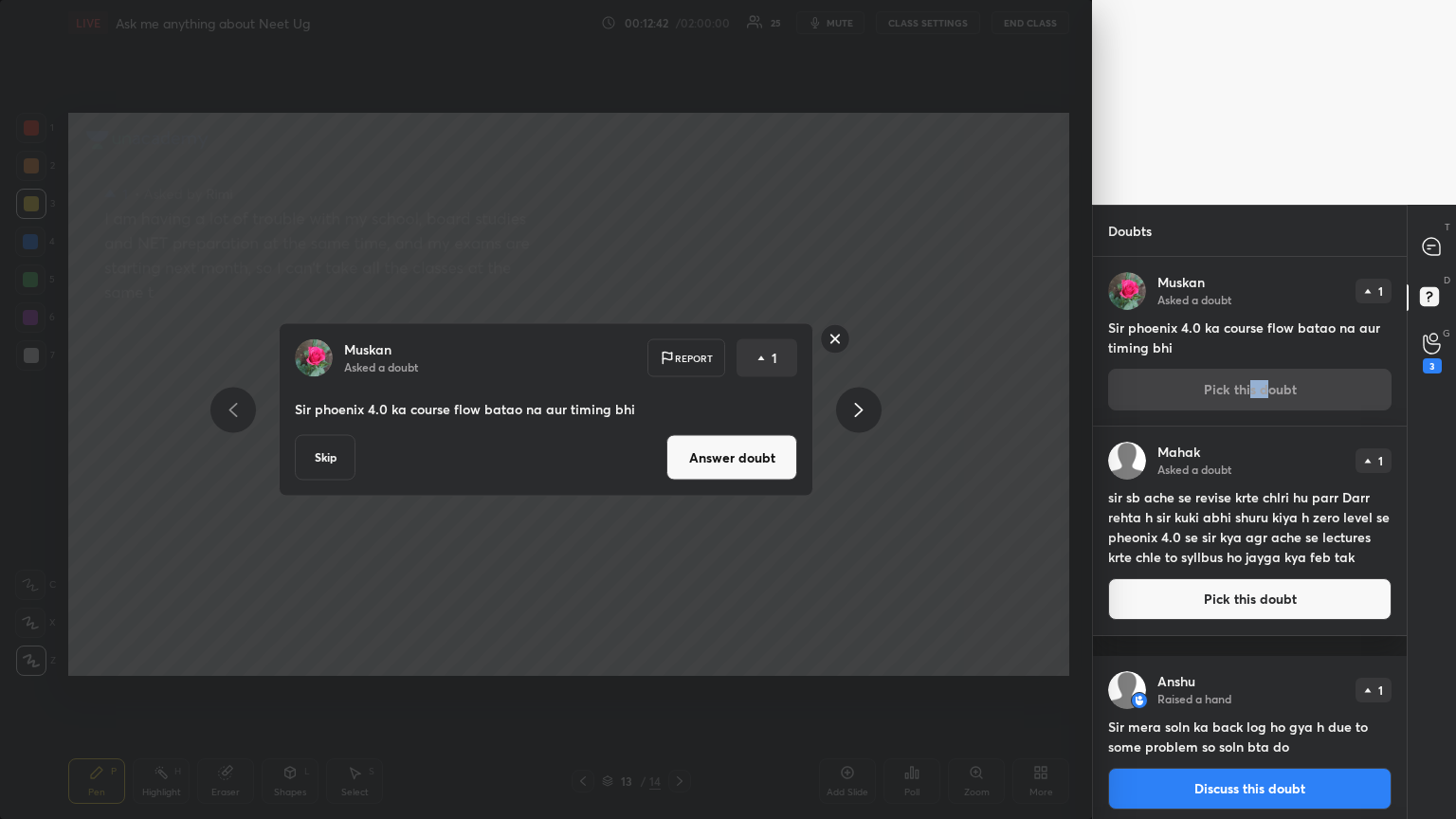 click on "Muskan Asked a doubt Report 1 Sir phoenix 4.0 ka course flow batao na aur timing bhi Skip Answer doubt" at bounding box center [546, 410] 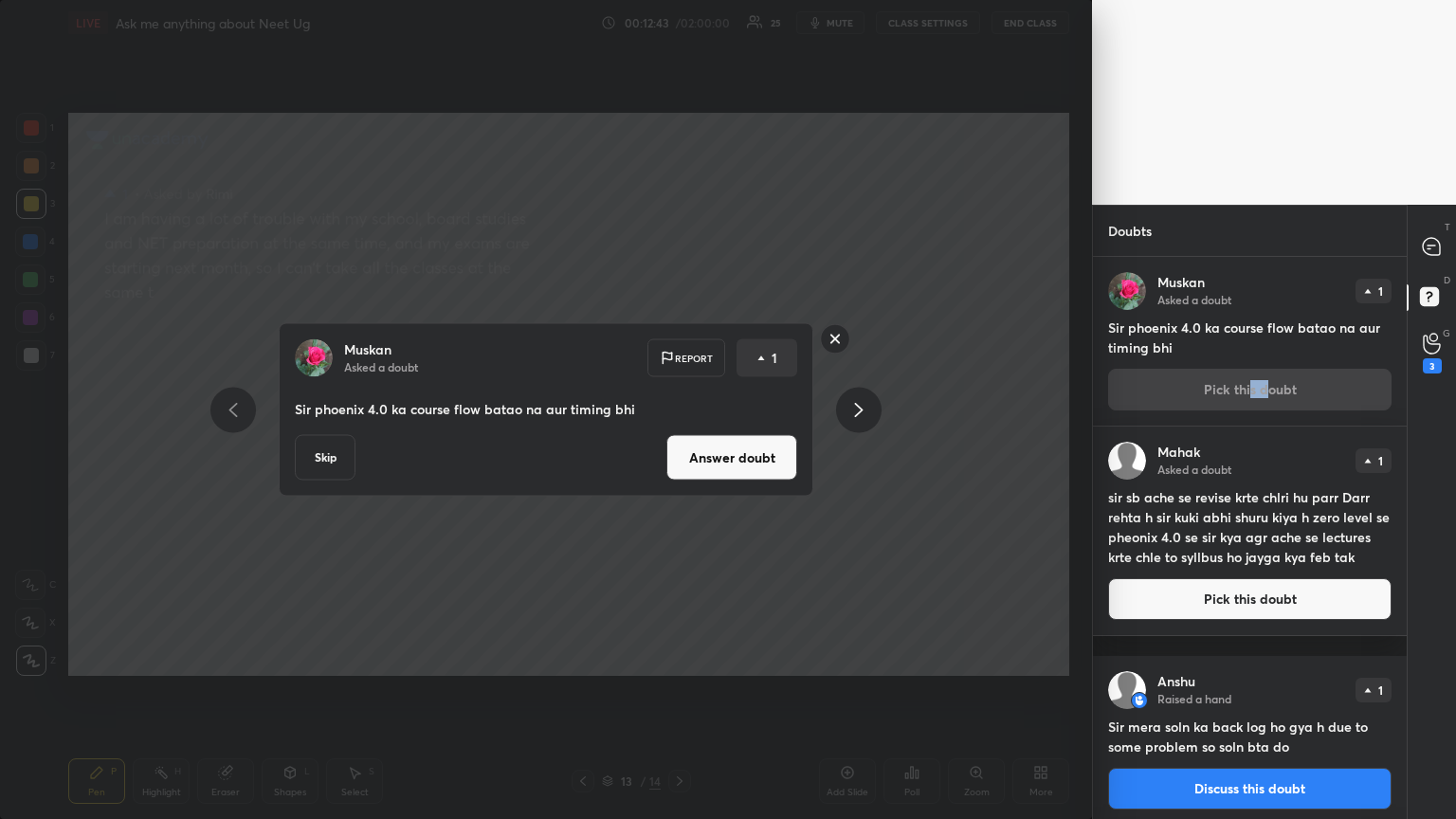 click on "Answer doubt" at bounding box center [732, 458] 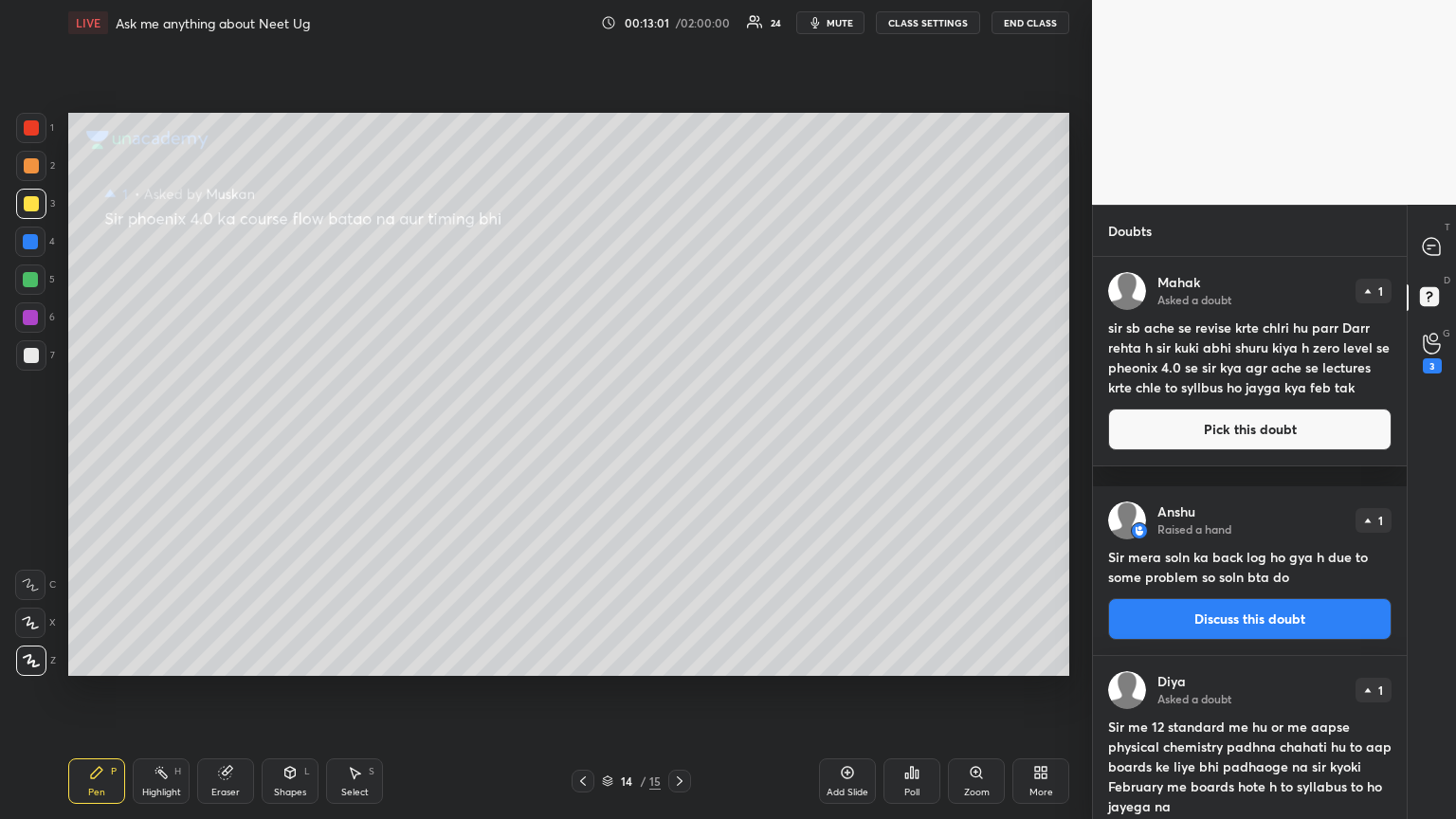 click at bounding box center (30, 280) 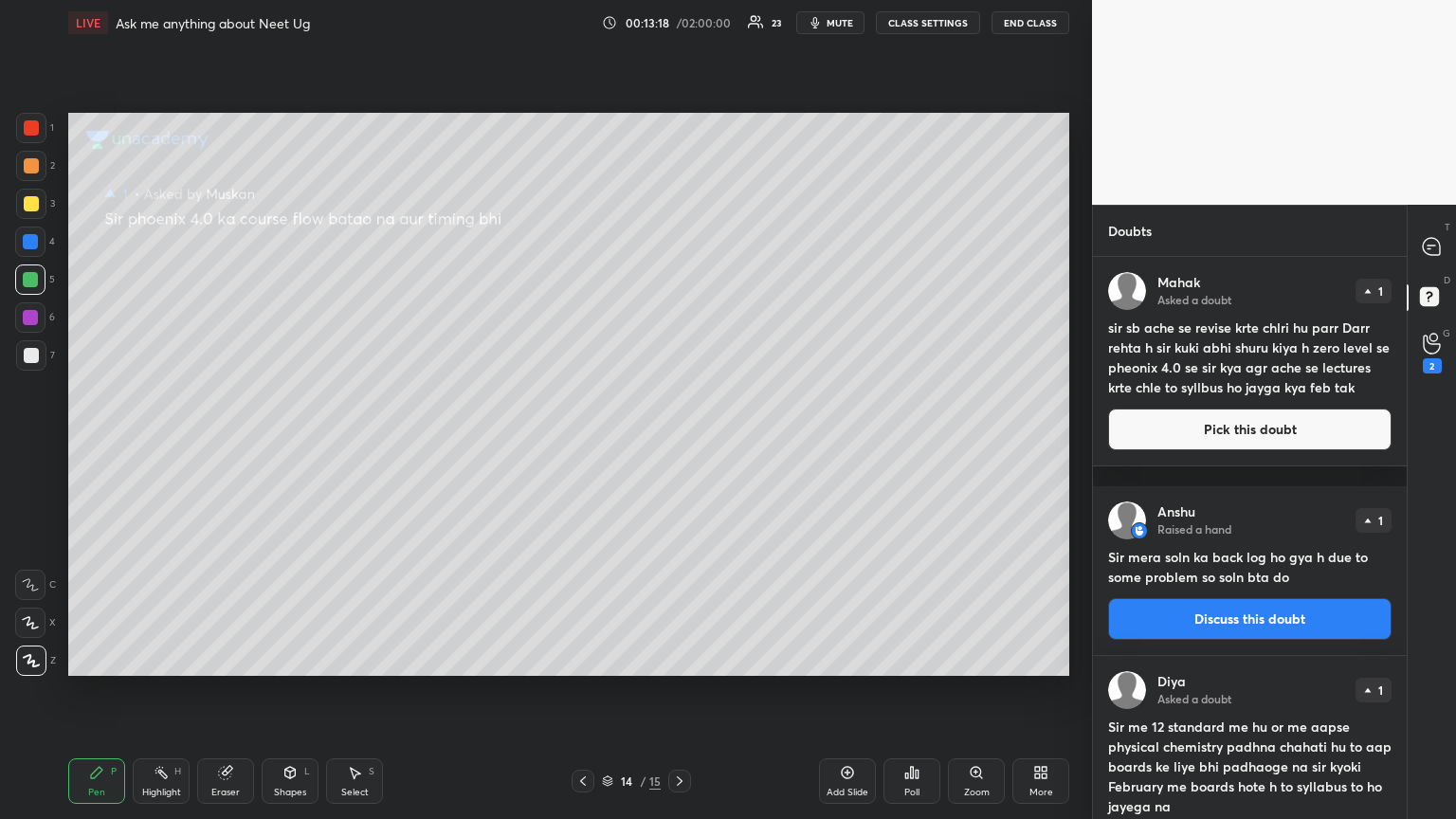 click on "Pick this doubt" at bounding box center (1249, 429) 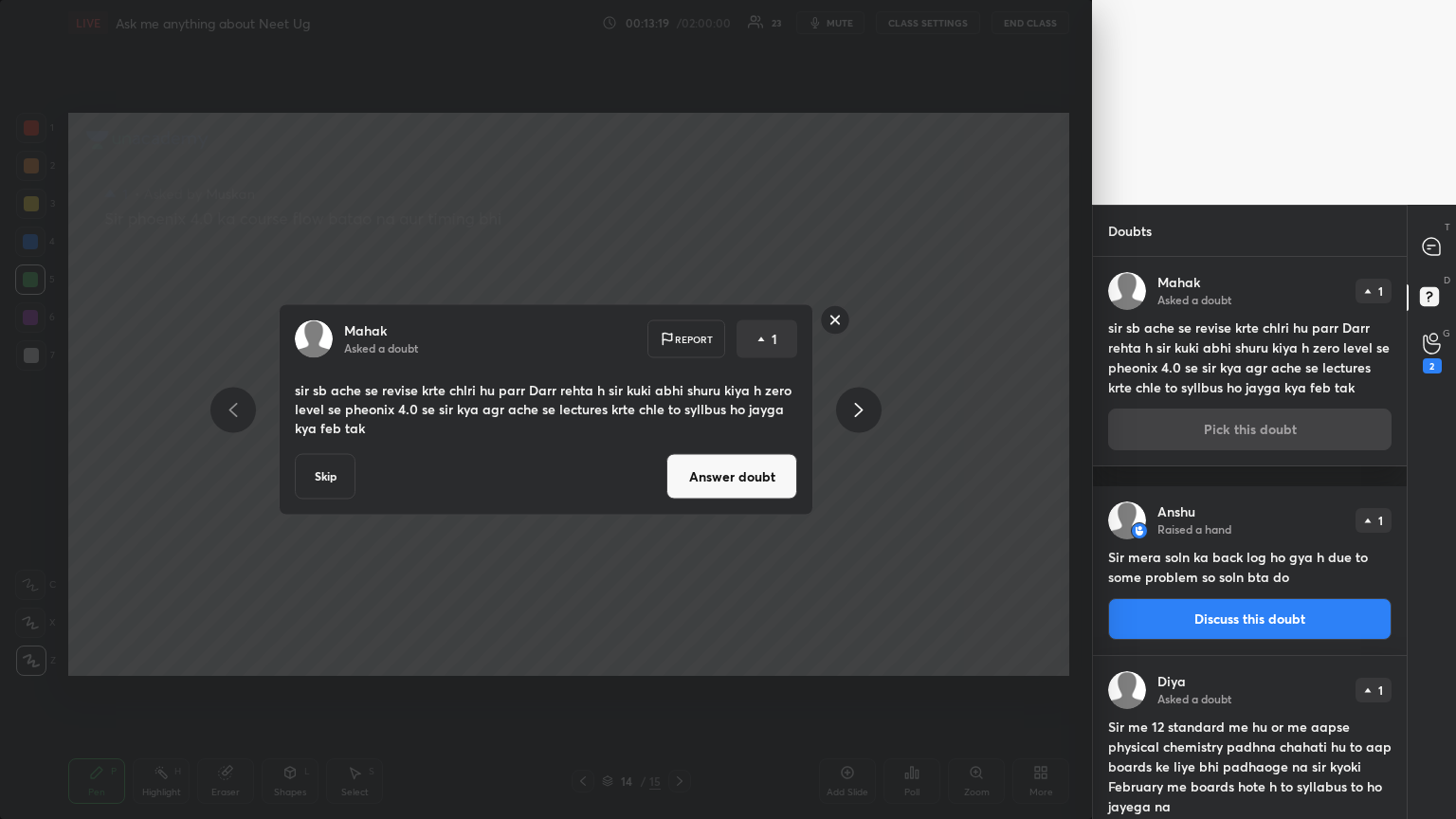 click on "Answer doubt" at bounding box center [732, 477] 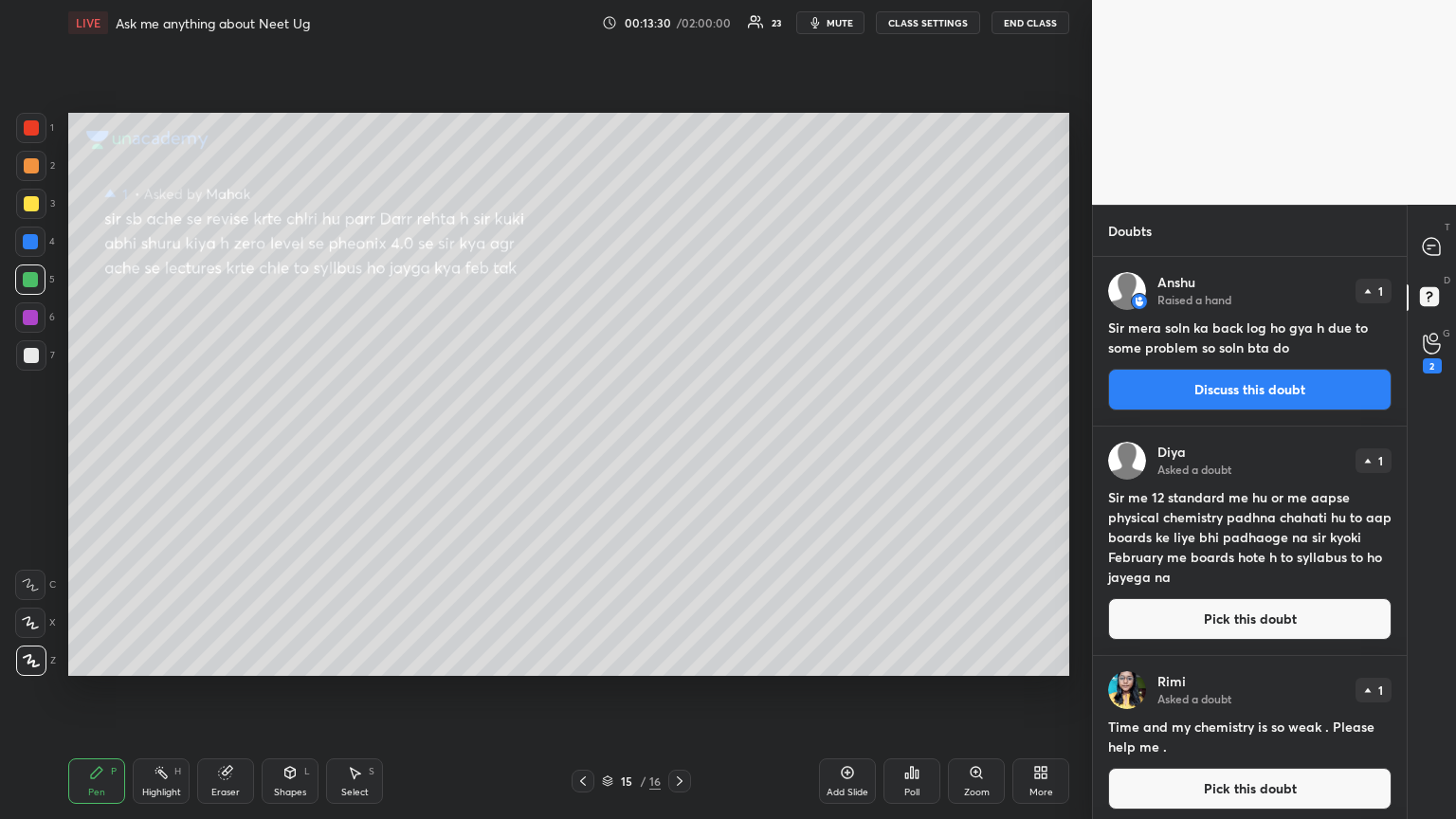 click on "Discuss this doubt" at bounding box center [1249, 390] 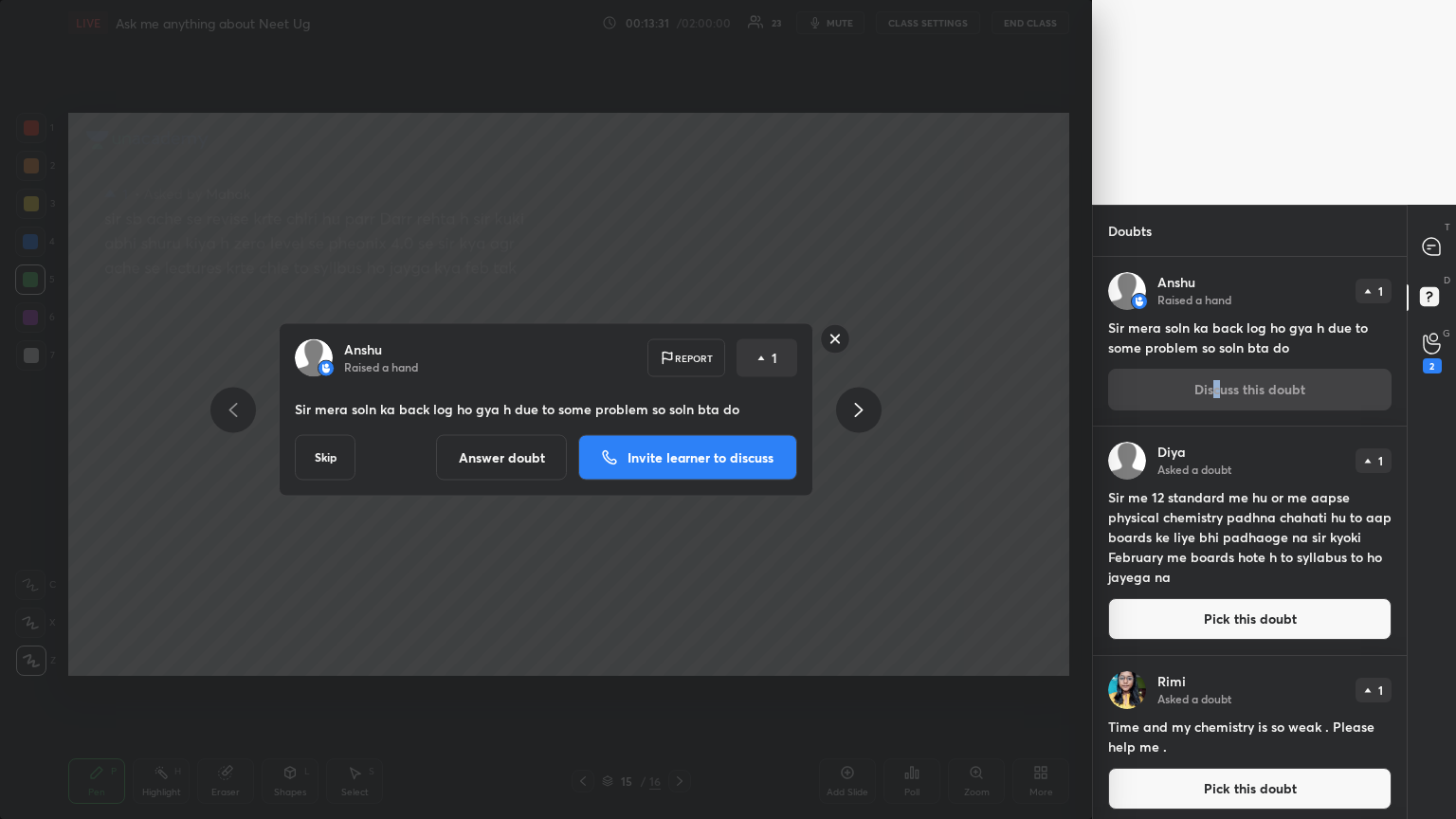 click on "Answer doubt" at bounding box center [501, 458] 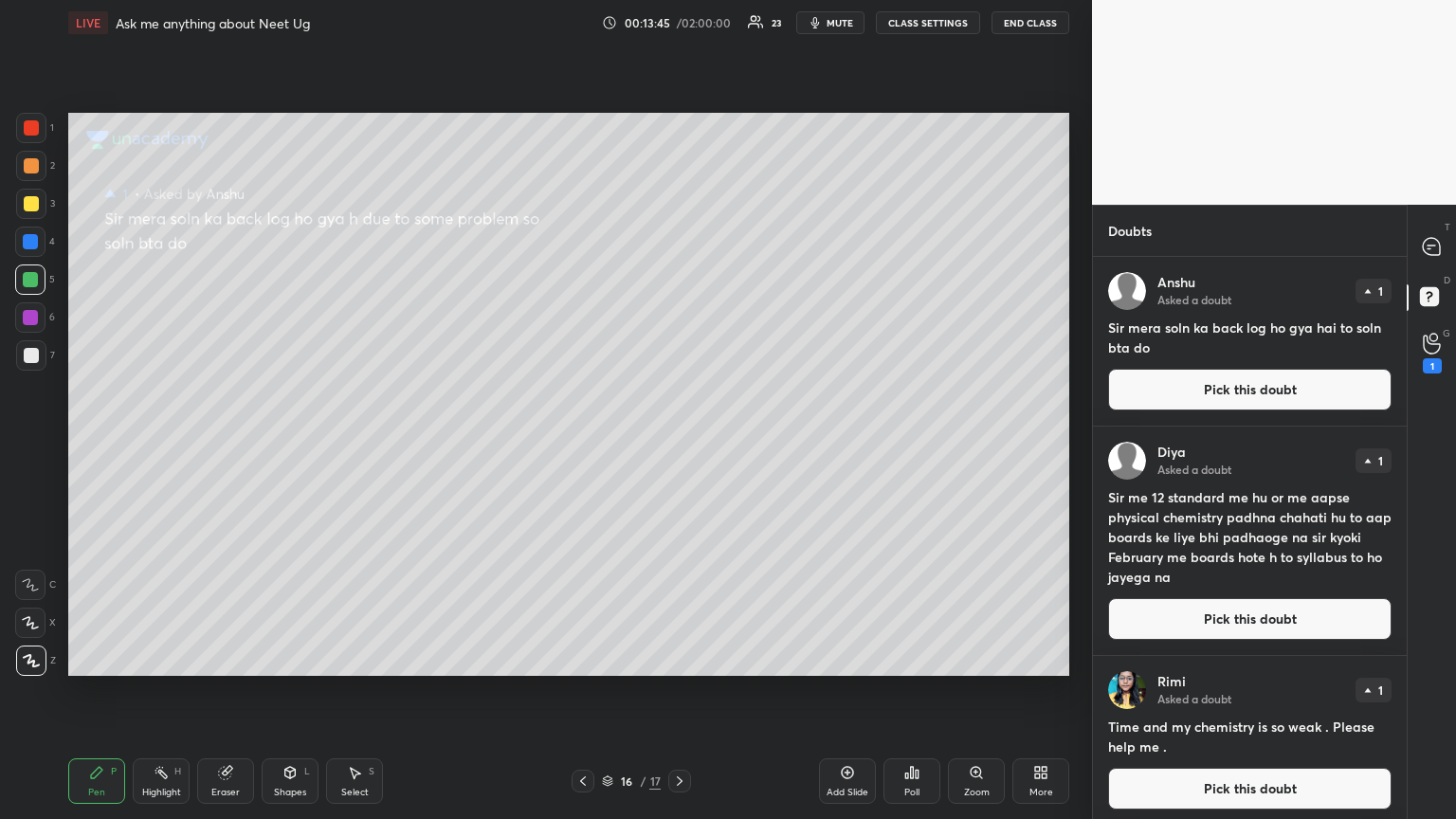 click on "Pick this doubt" at bounding box center [1249, 390] 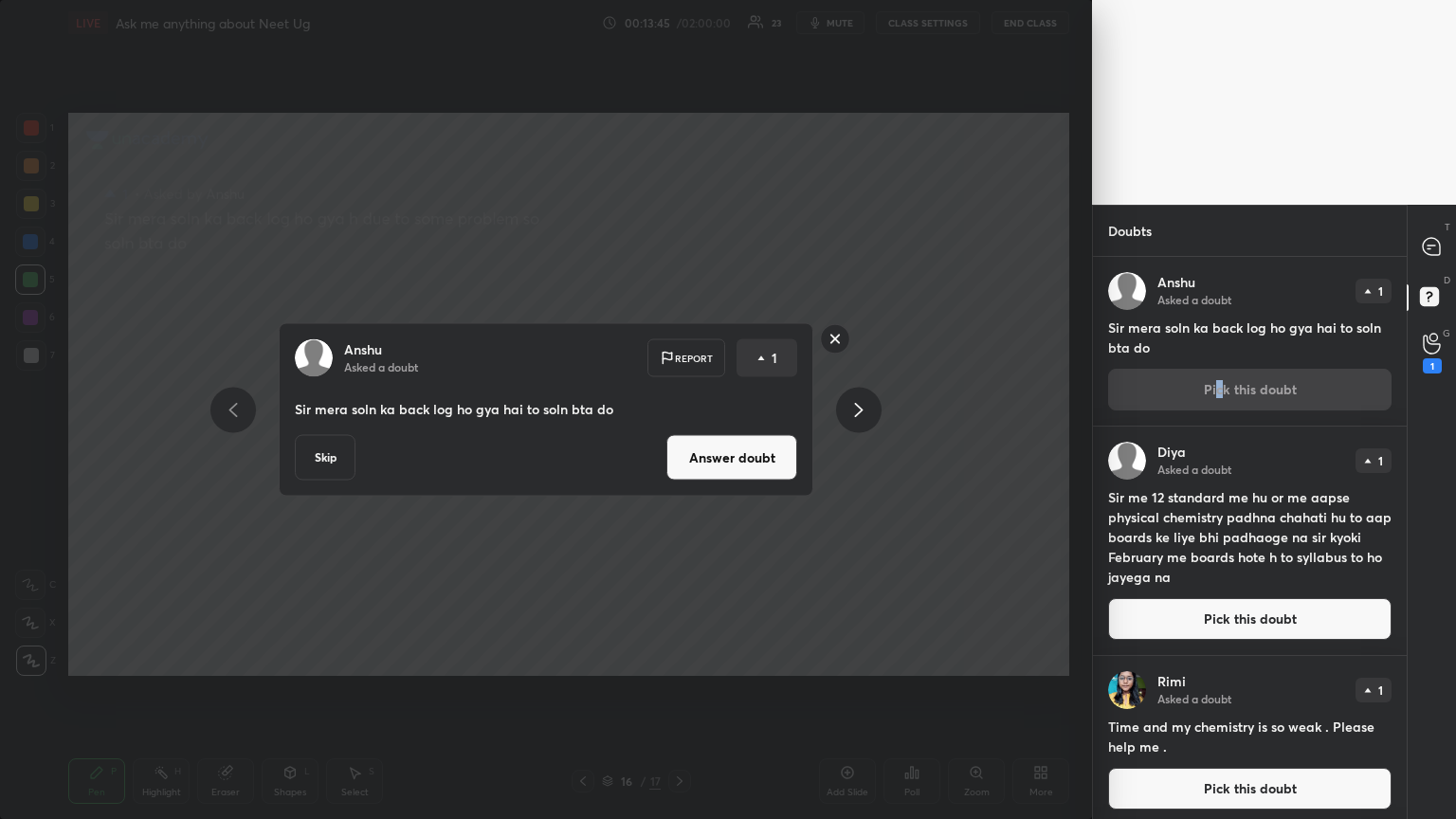 click on "Answer doubt" at bounding box center [732, 458] 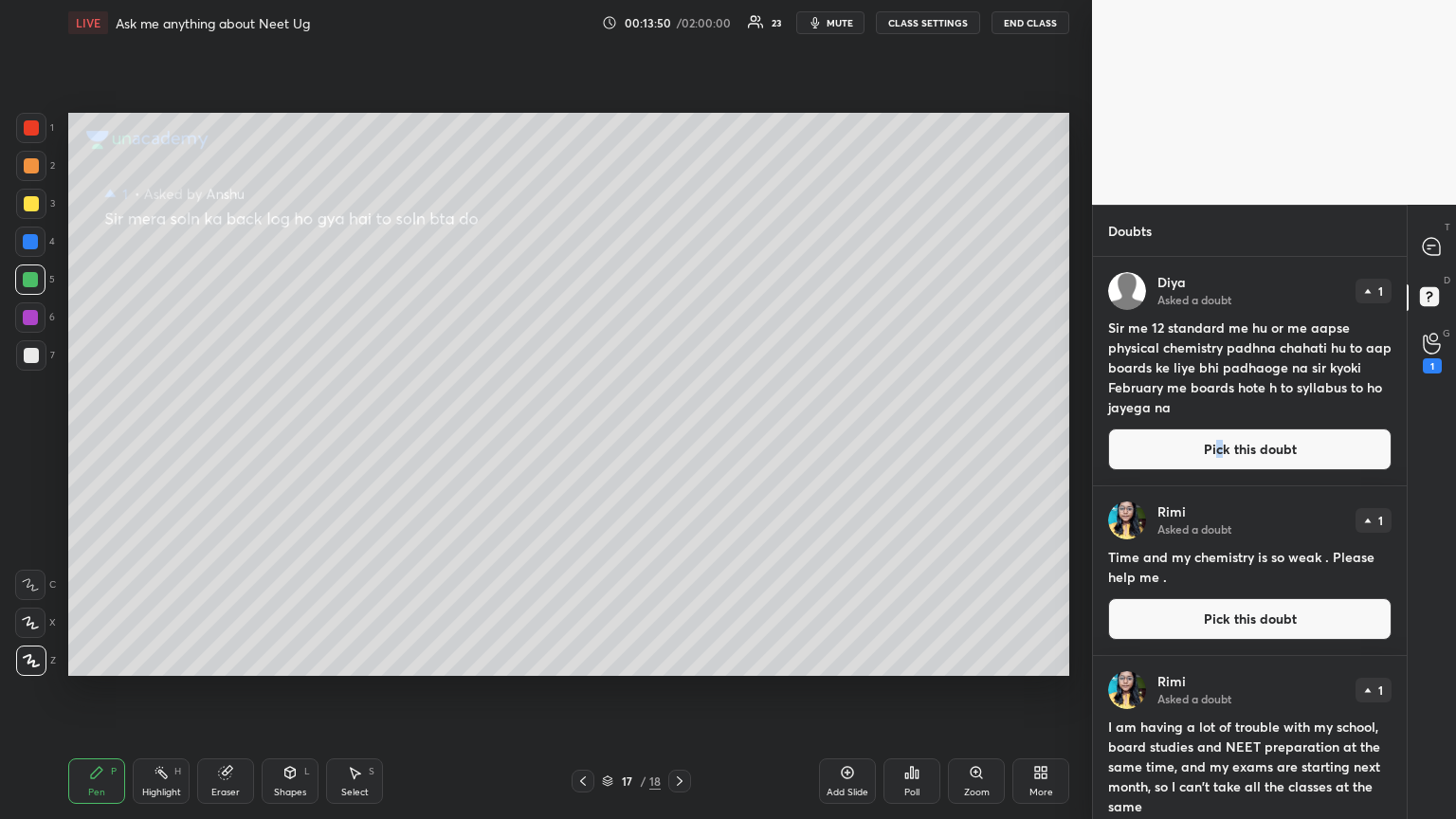 drag, startPoint x: 1293, startPoint y: 454, endPoint x: 1214, endPoint y: 452, distance: 79.02531 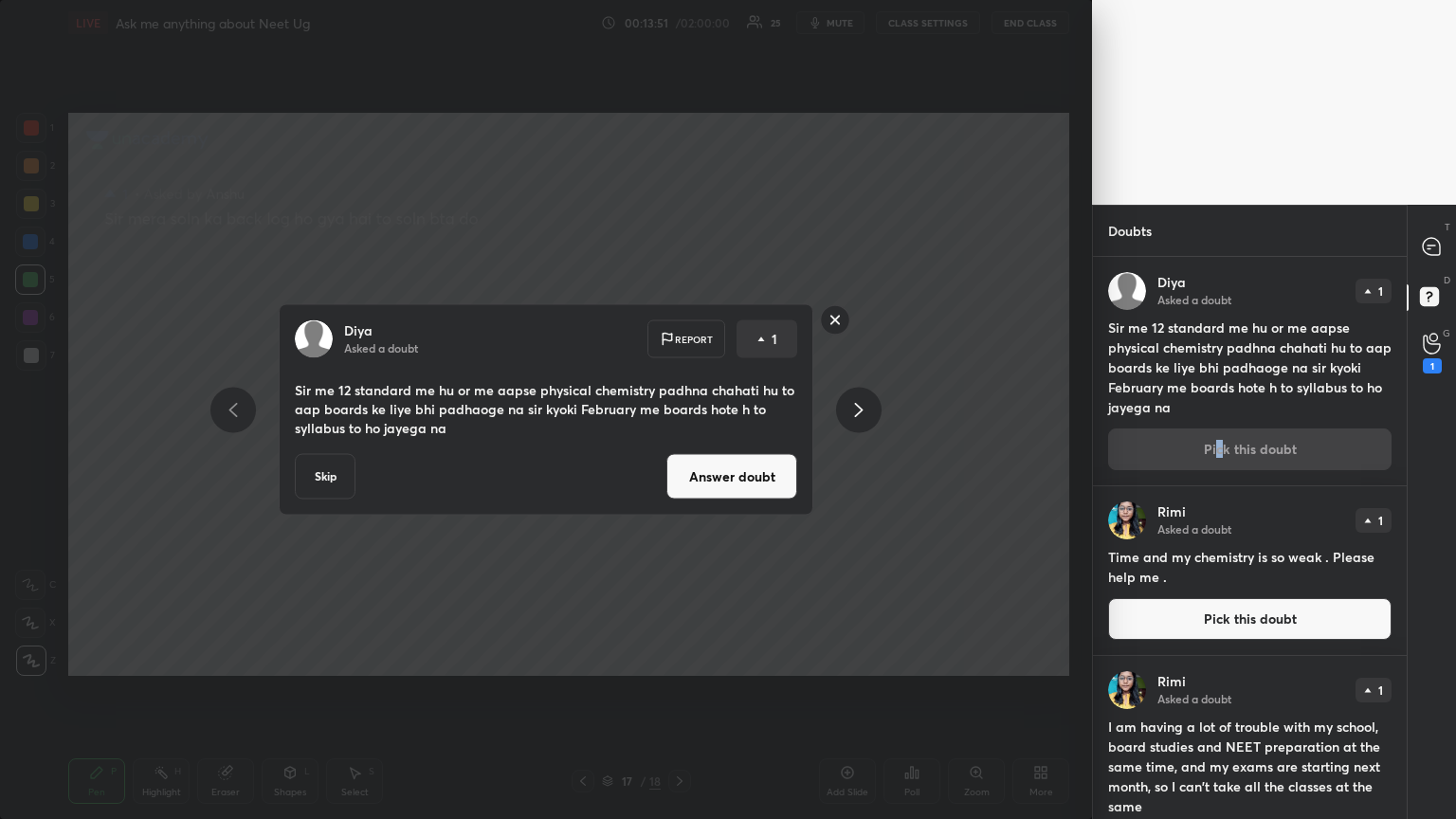 click on "Answer doubt" at bounding box center (732, 477) 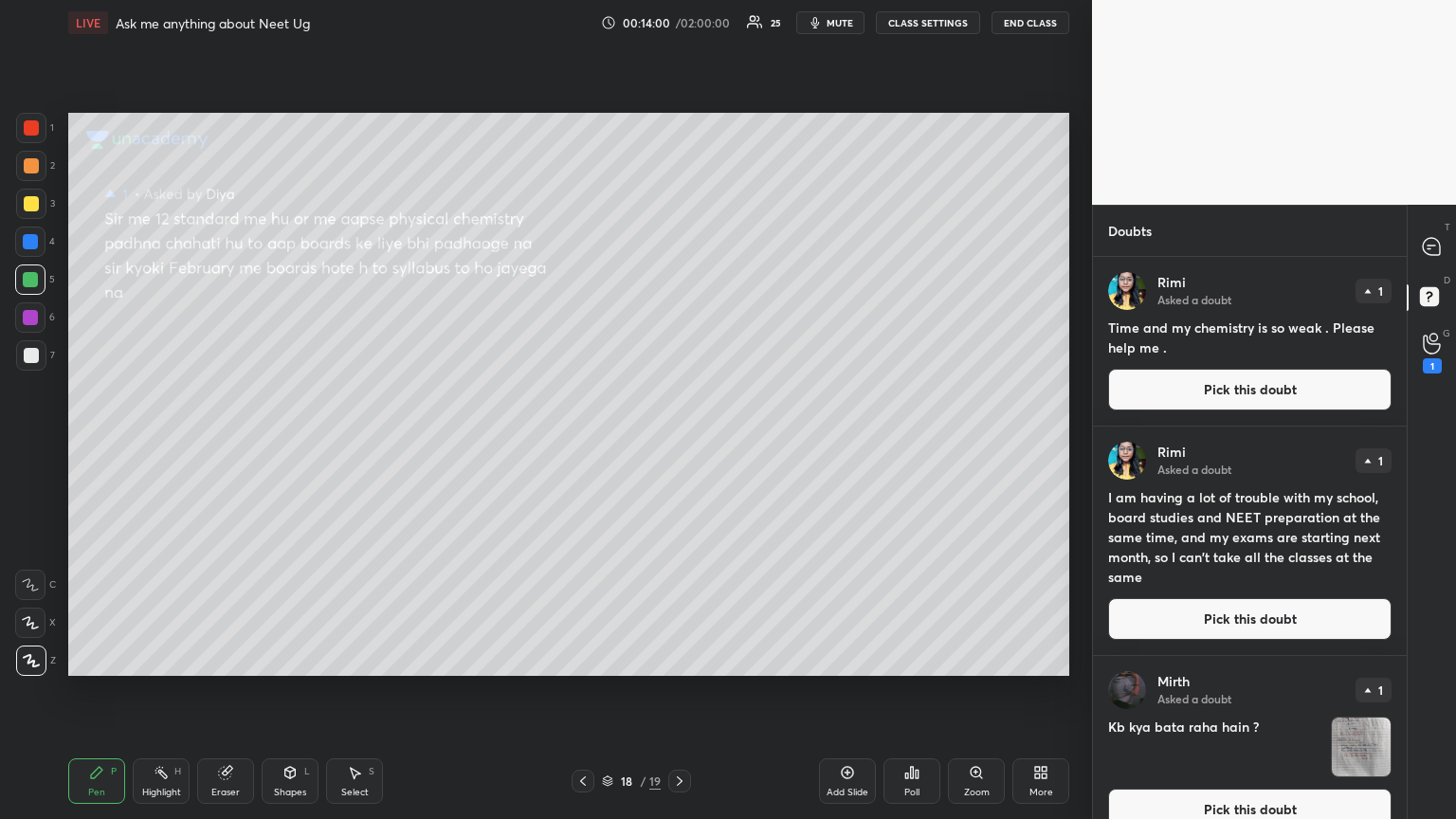 drag, startPoint x: 1276, startPoint y: 384, endPoint x: 1120, endPoint y: 383, distance: 156.00321 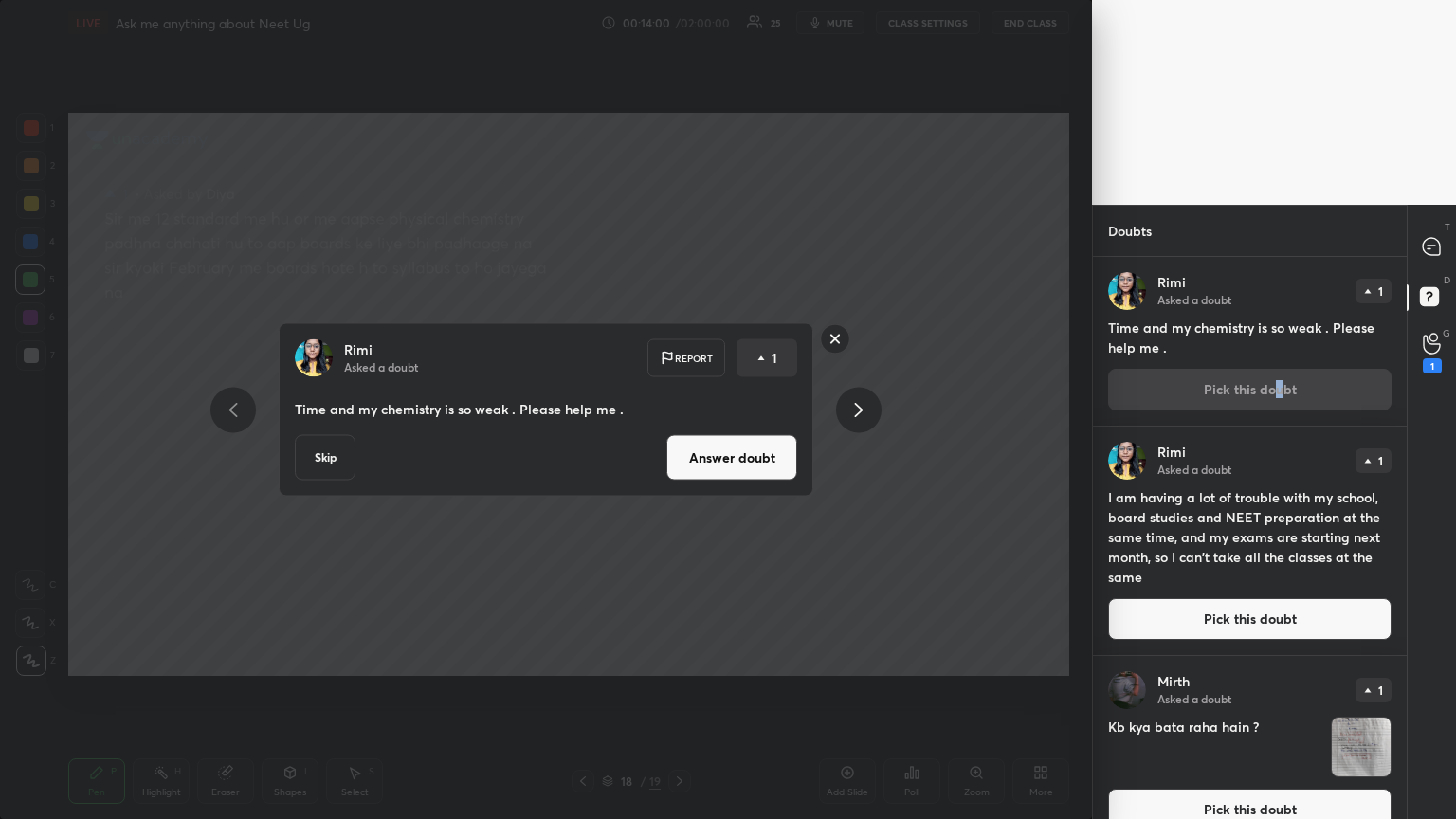 click on "Answer doubt" at bounding box center (732, 458) 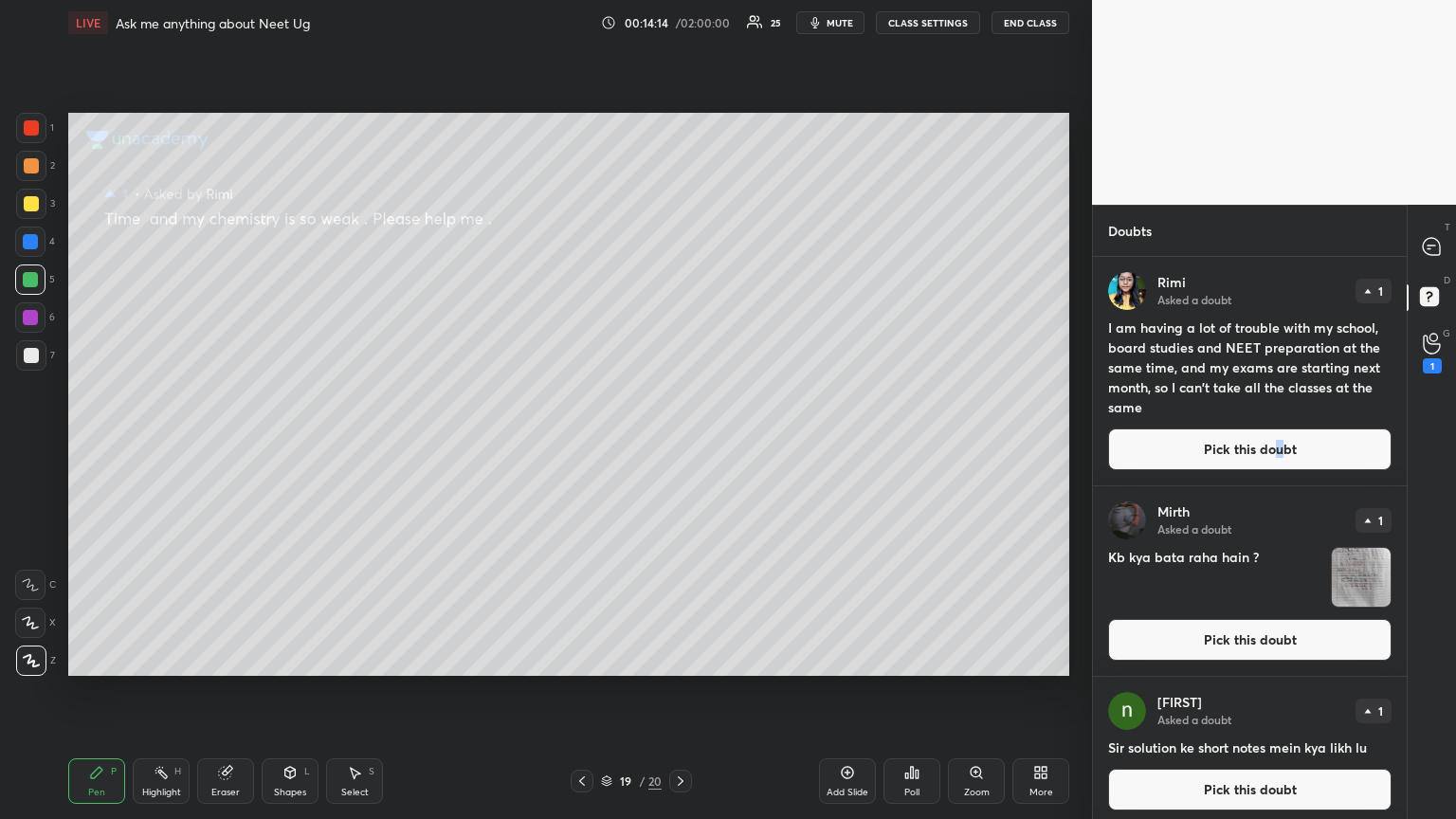 click on "Pick this doubt" at bounding box center (1249, 449) 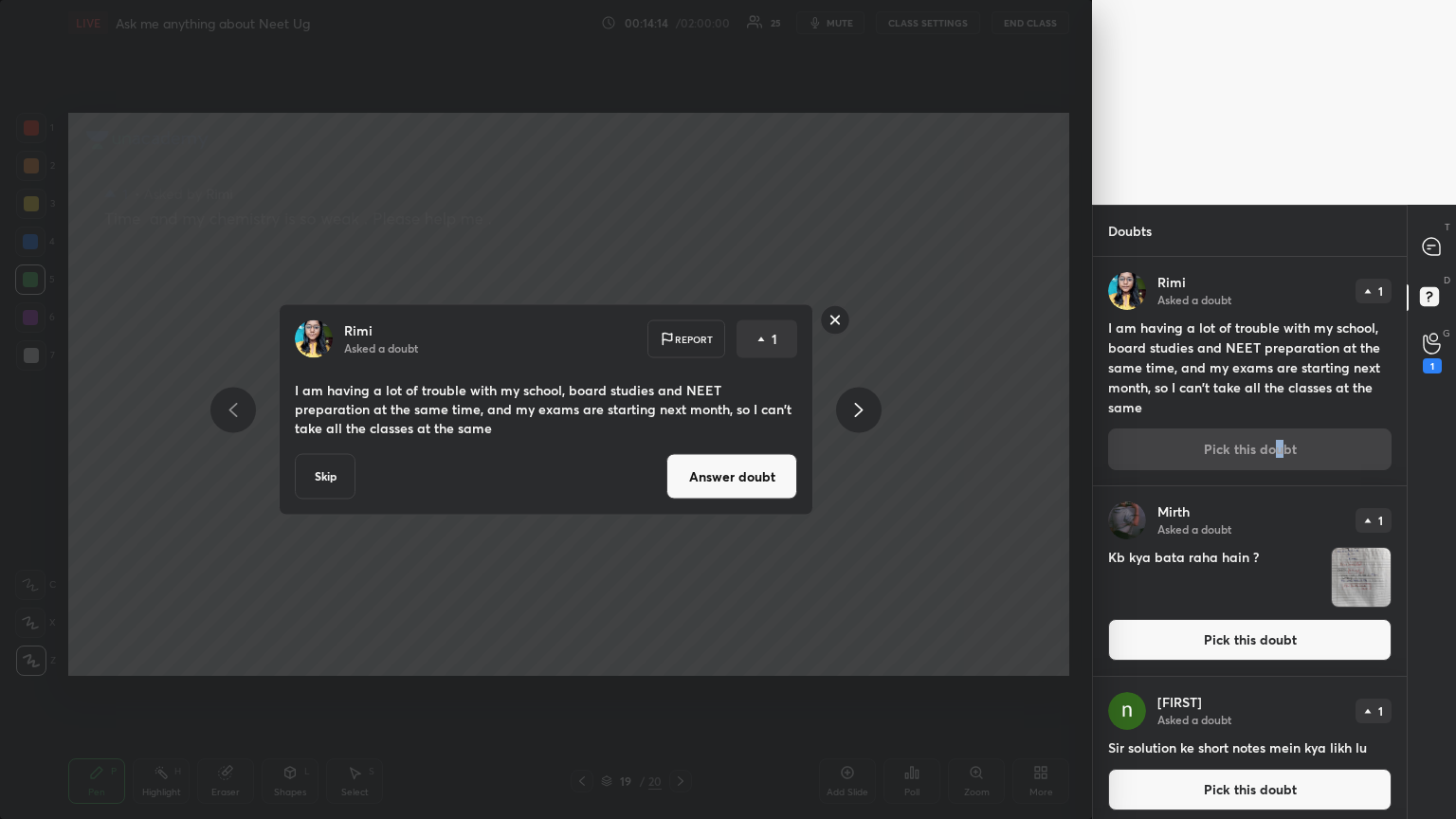 click on "Answer doubt" at bounding box center [732, 477] 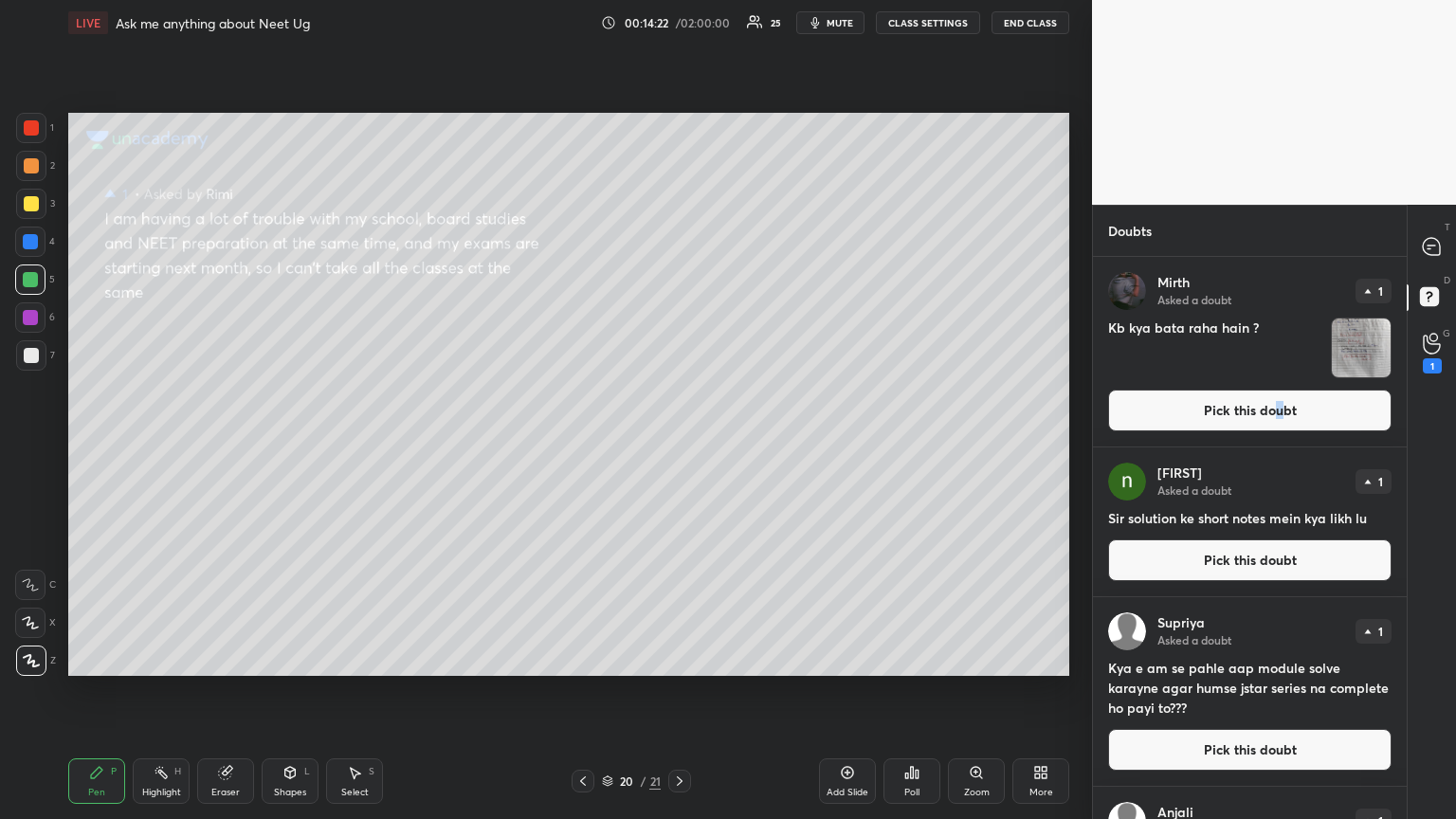 drag, startPoint x: 1295, startPoint y: 412, endPoint x: 1275, endPoint y: 416, distance: 20.396078 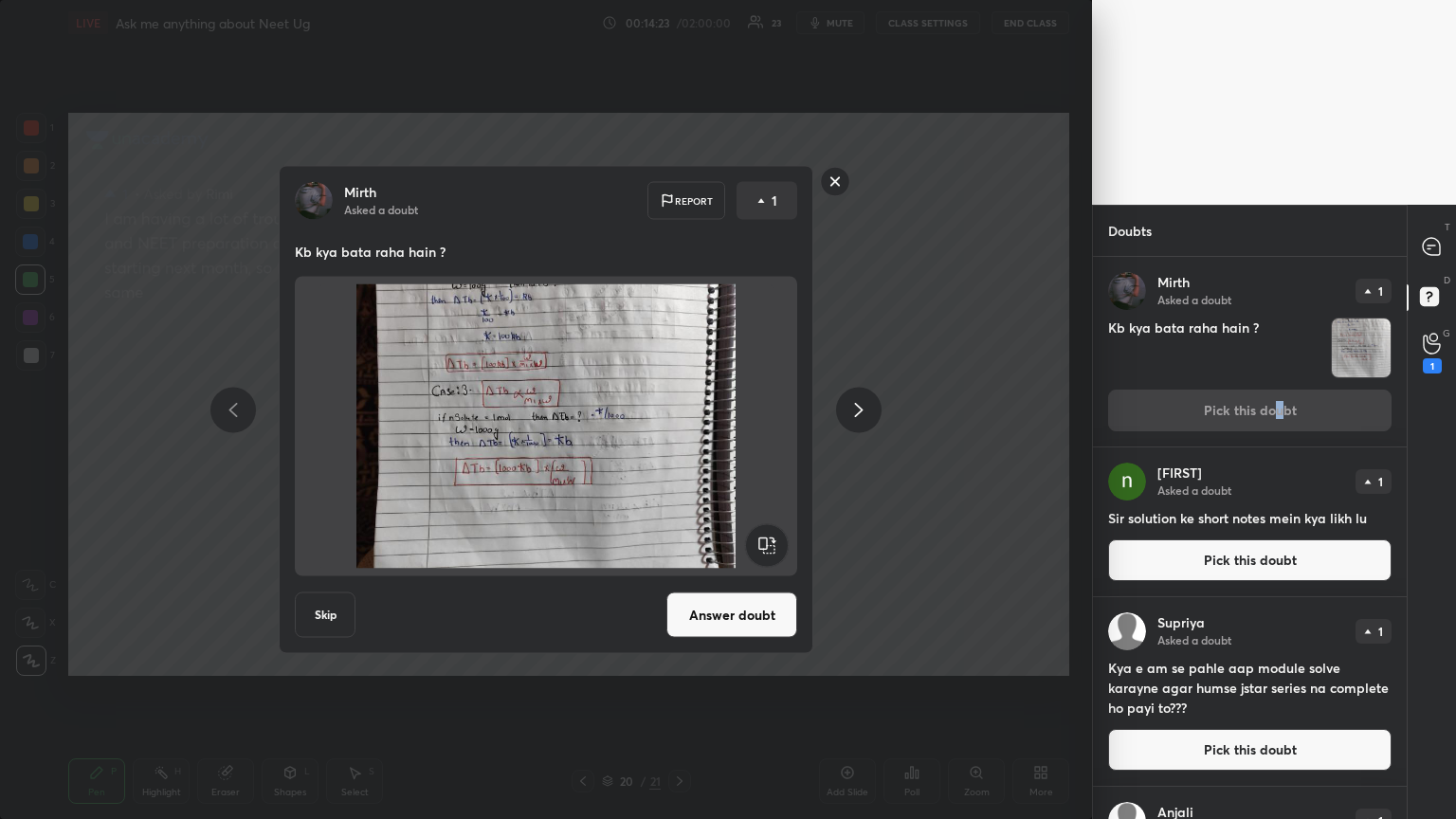 click on "Answer doubt" at bounding box center [732, 615] 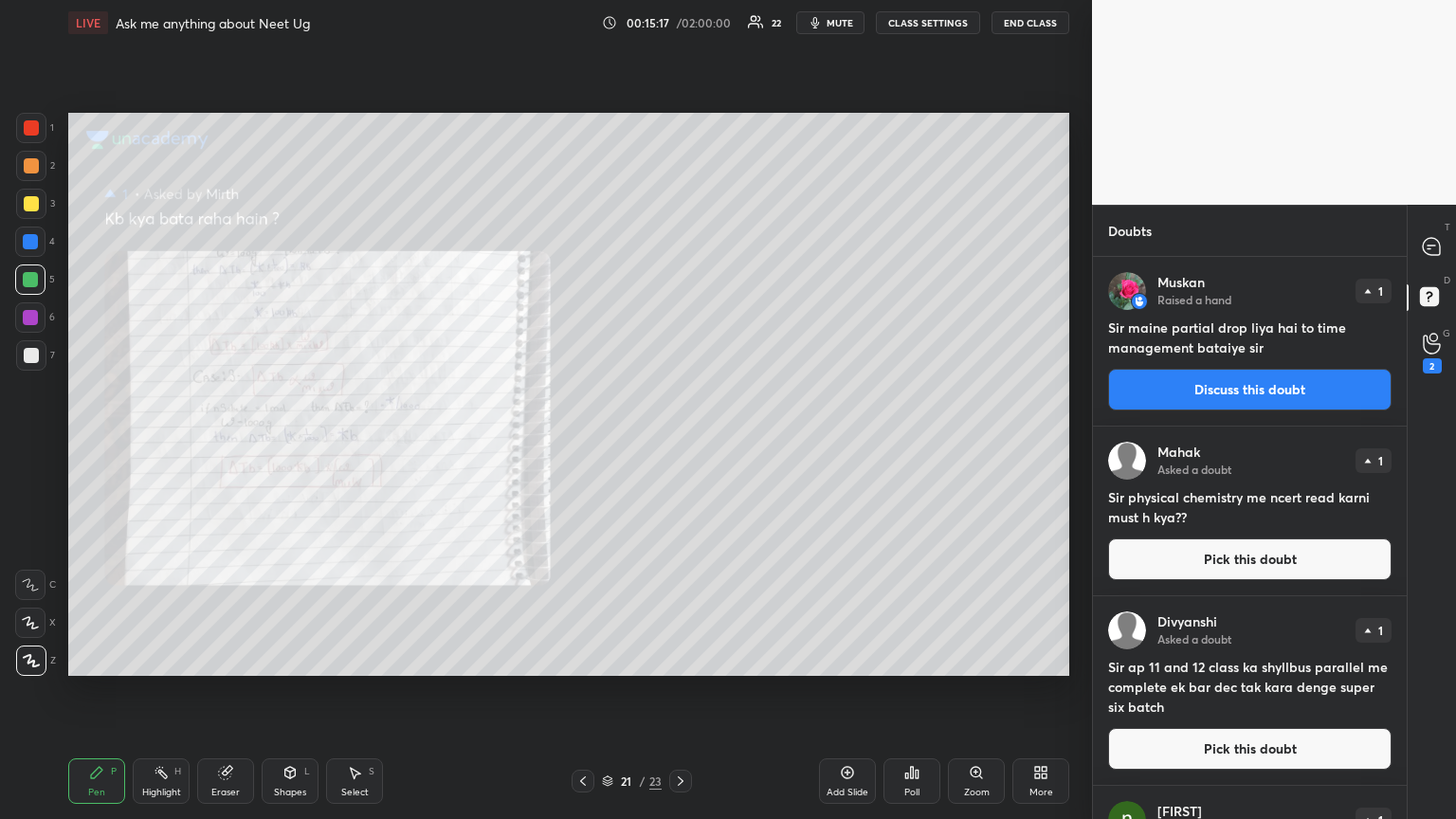 click on "Zoom" at bounding box center (976, 781) 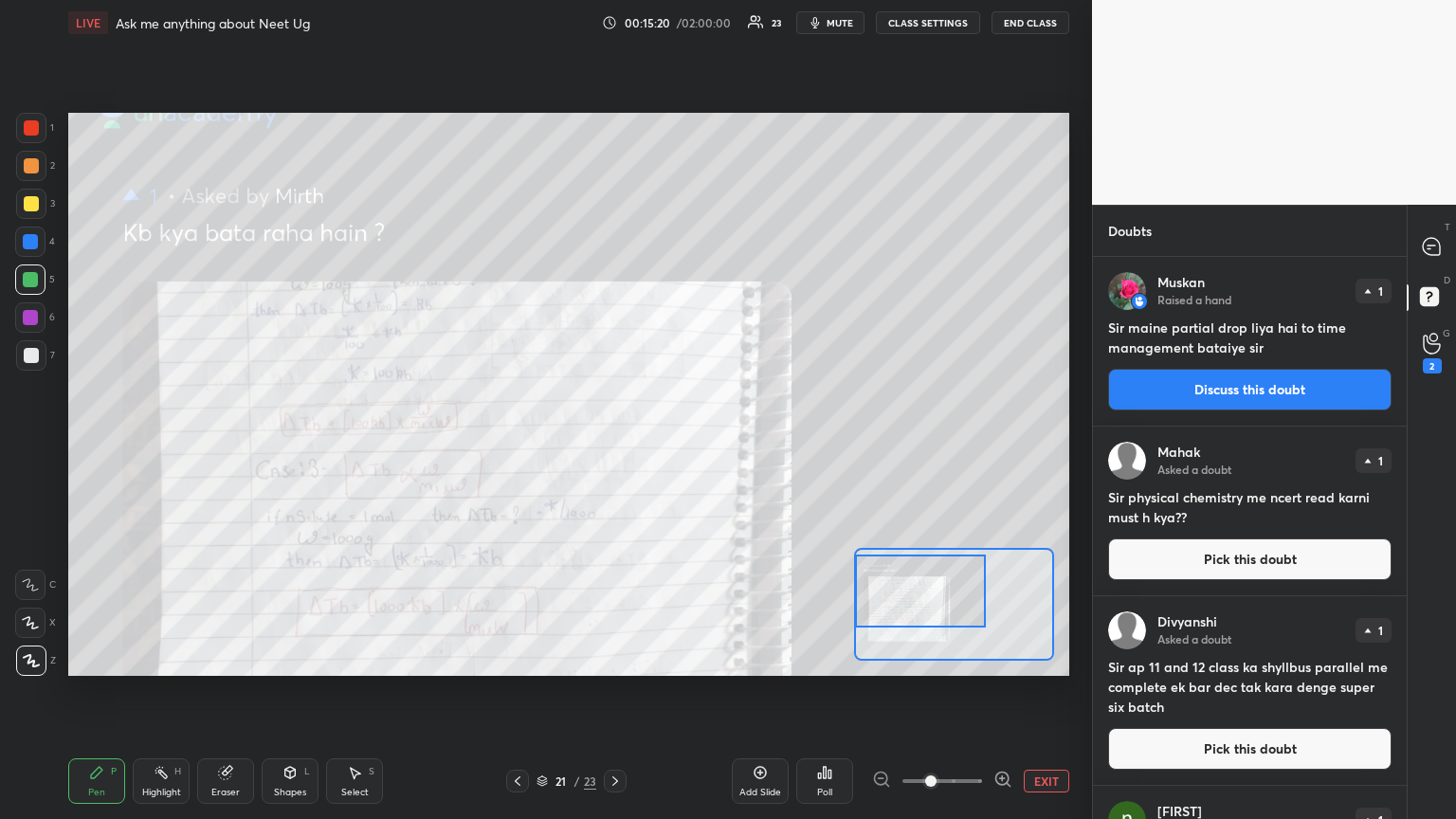 drag, startPoint x: 899, startPoint y: 617, endPoint x: 855, endPoint y: 604, distance: 45.88028 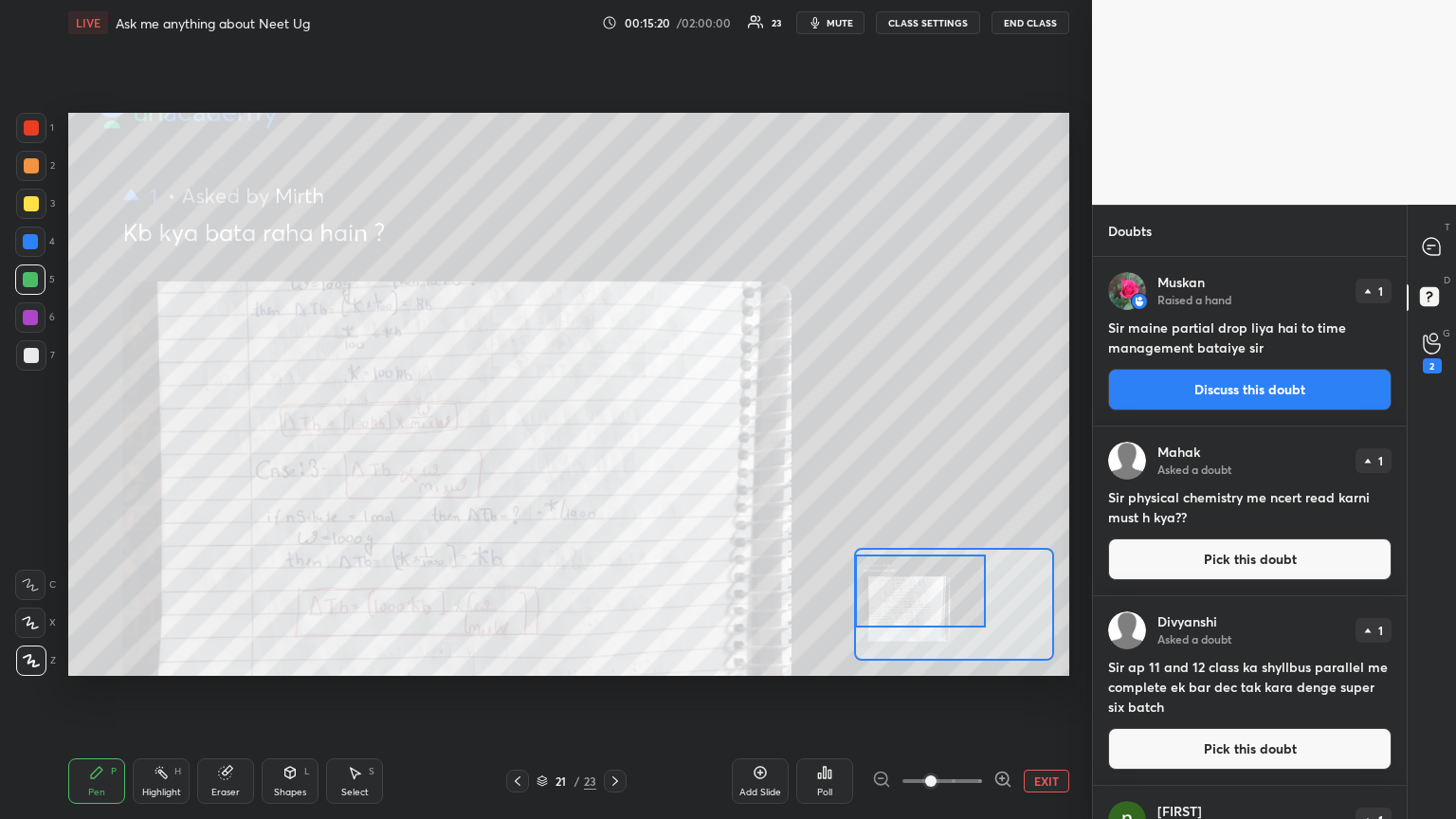 click at bounding box center (920, 591) 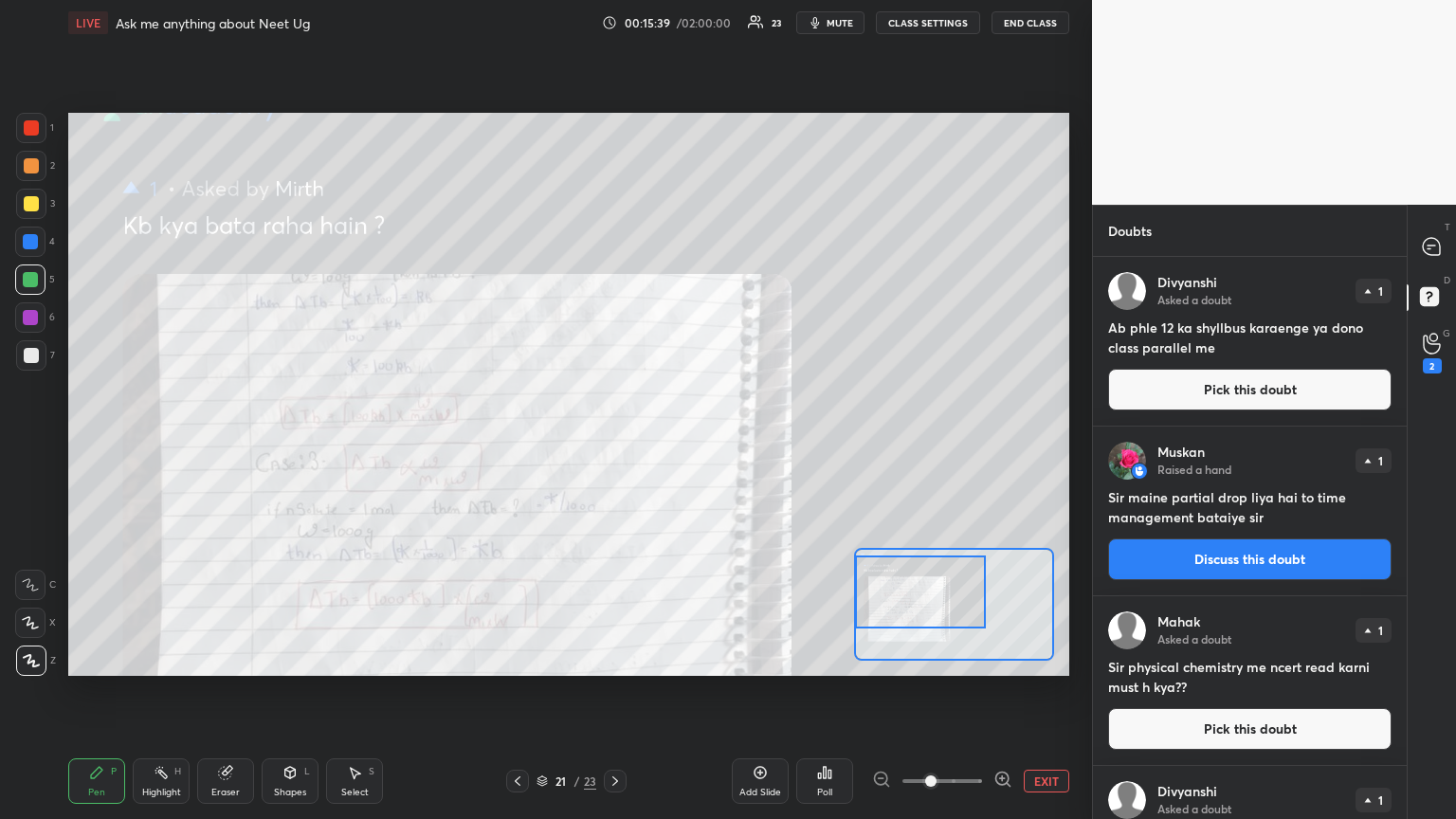 click on "Pick this doubt" at bounding box center (1249, 390) 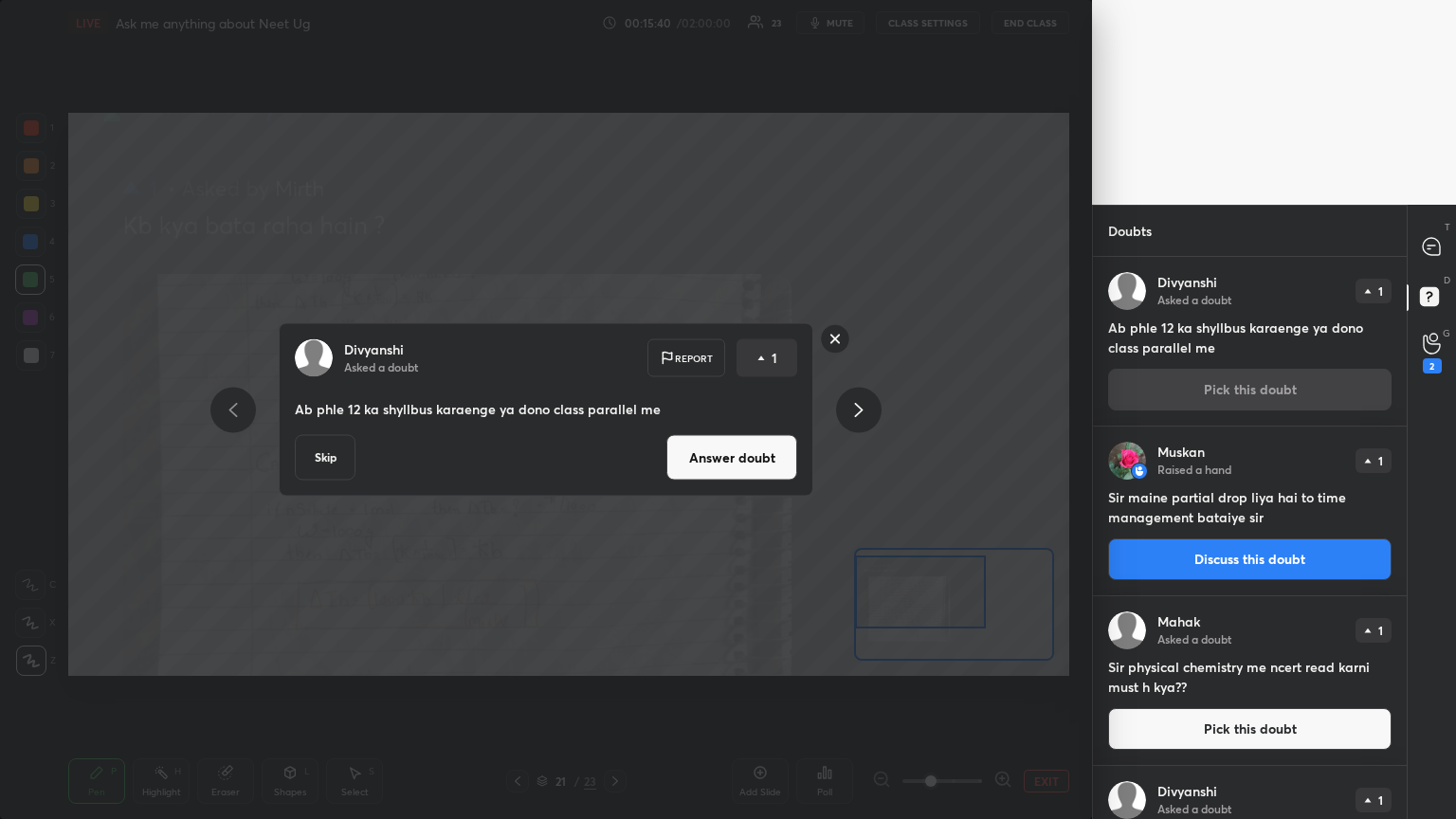 click on "Answer doubt" at bounding box center (732, 458) 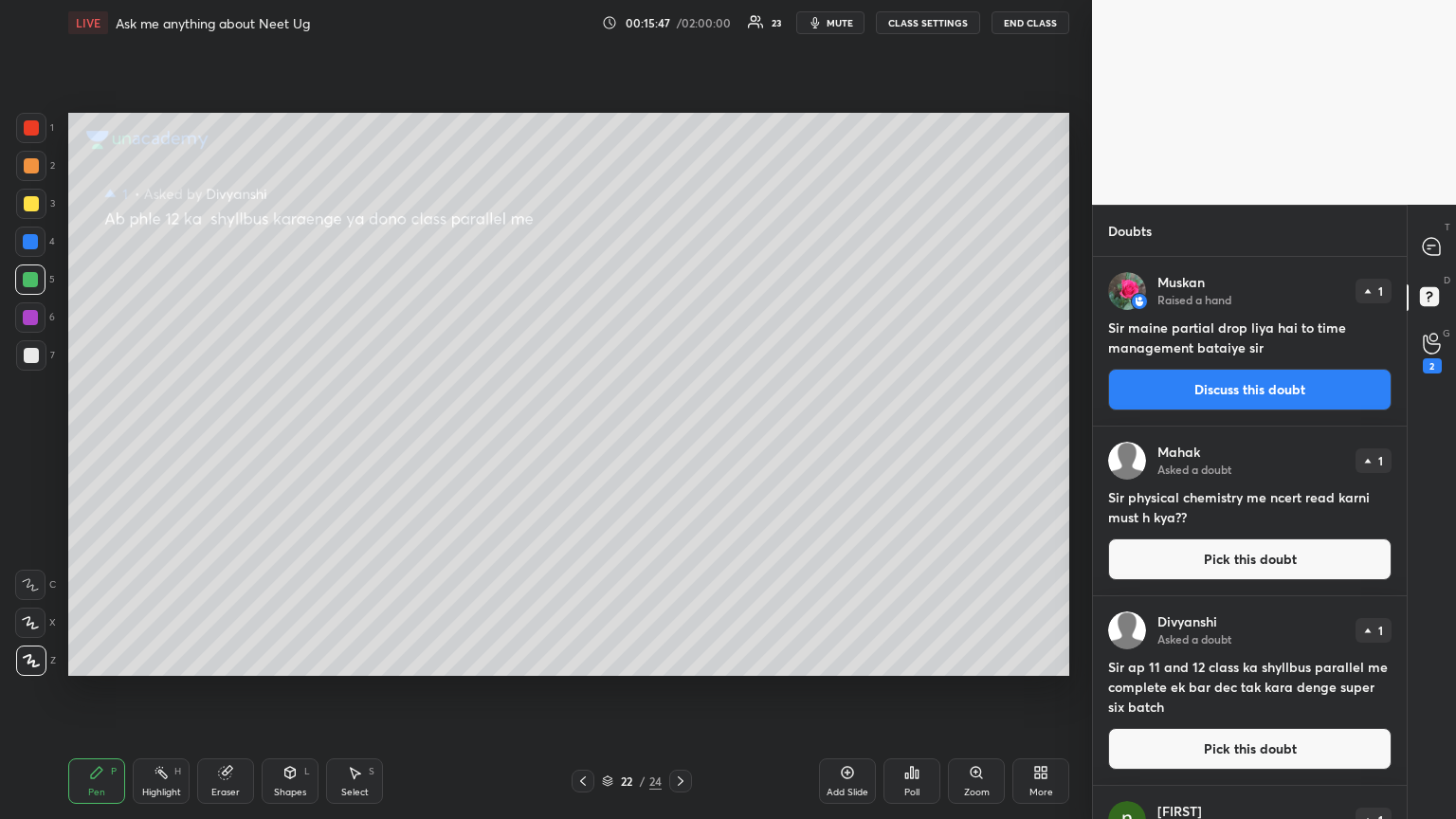 click on "Discuss this doubt" at bounding box center (1249, 390) 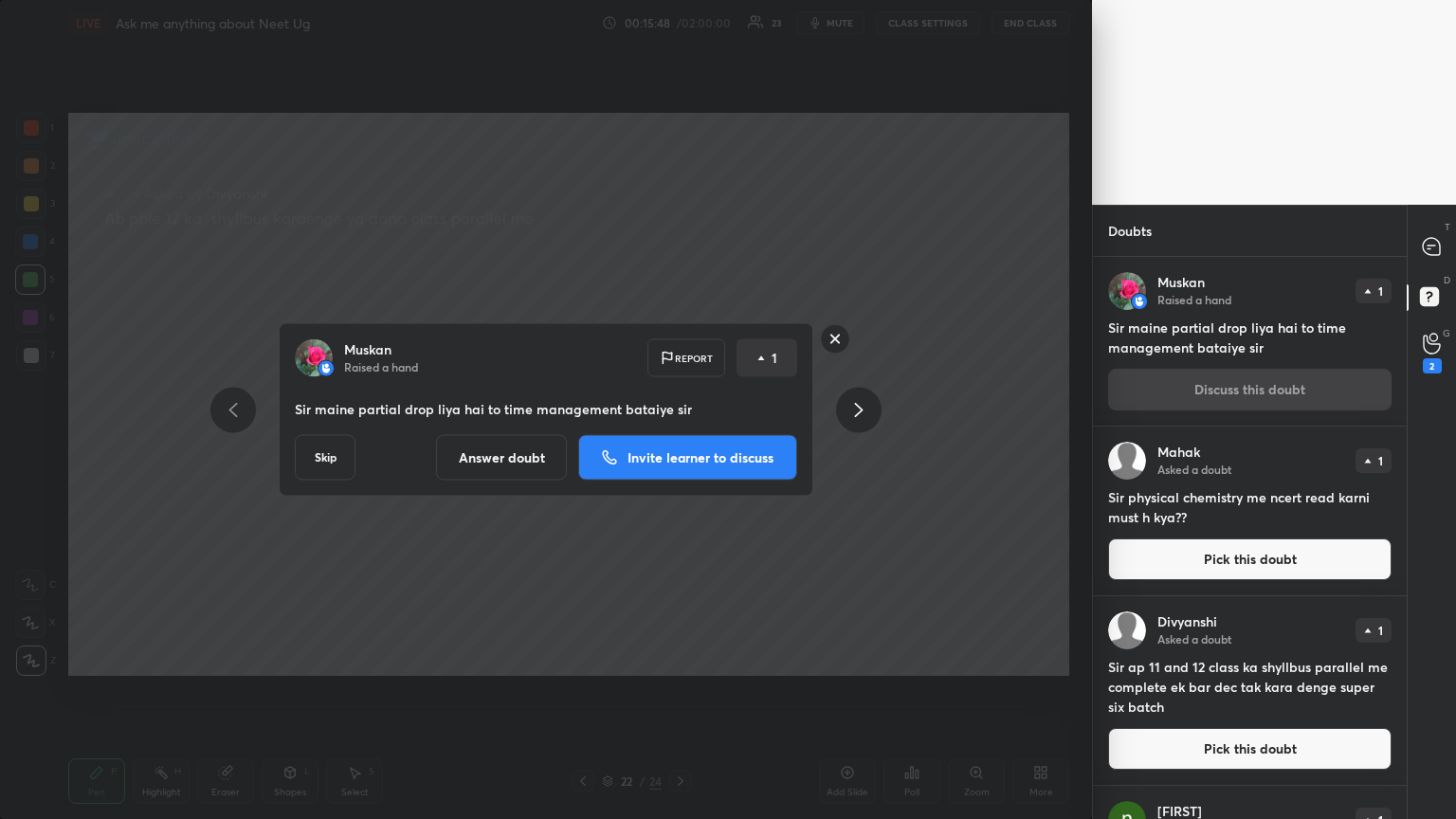 click on "Answer doubt" at bounding box center [501, 458] 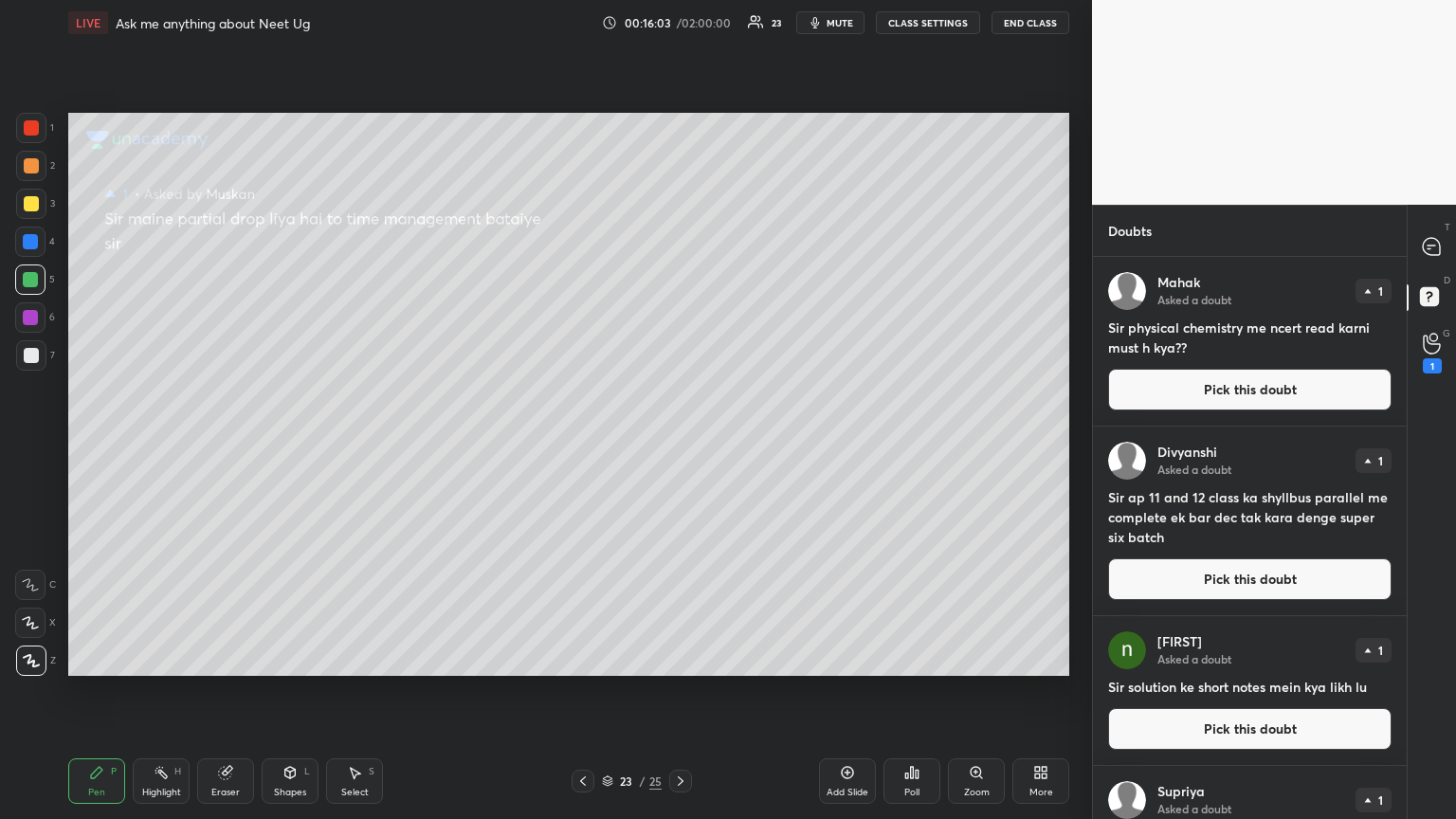 click at bounding box center (31, 355) 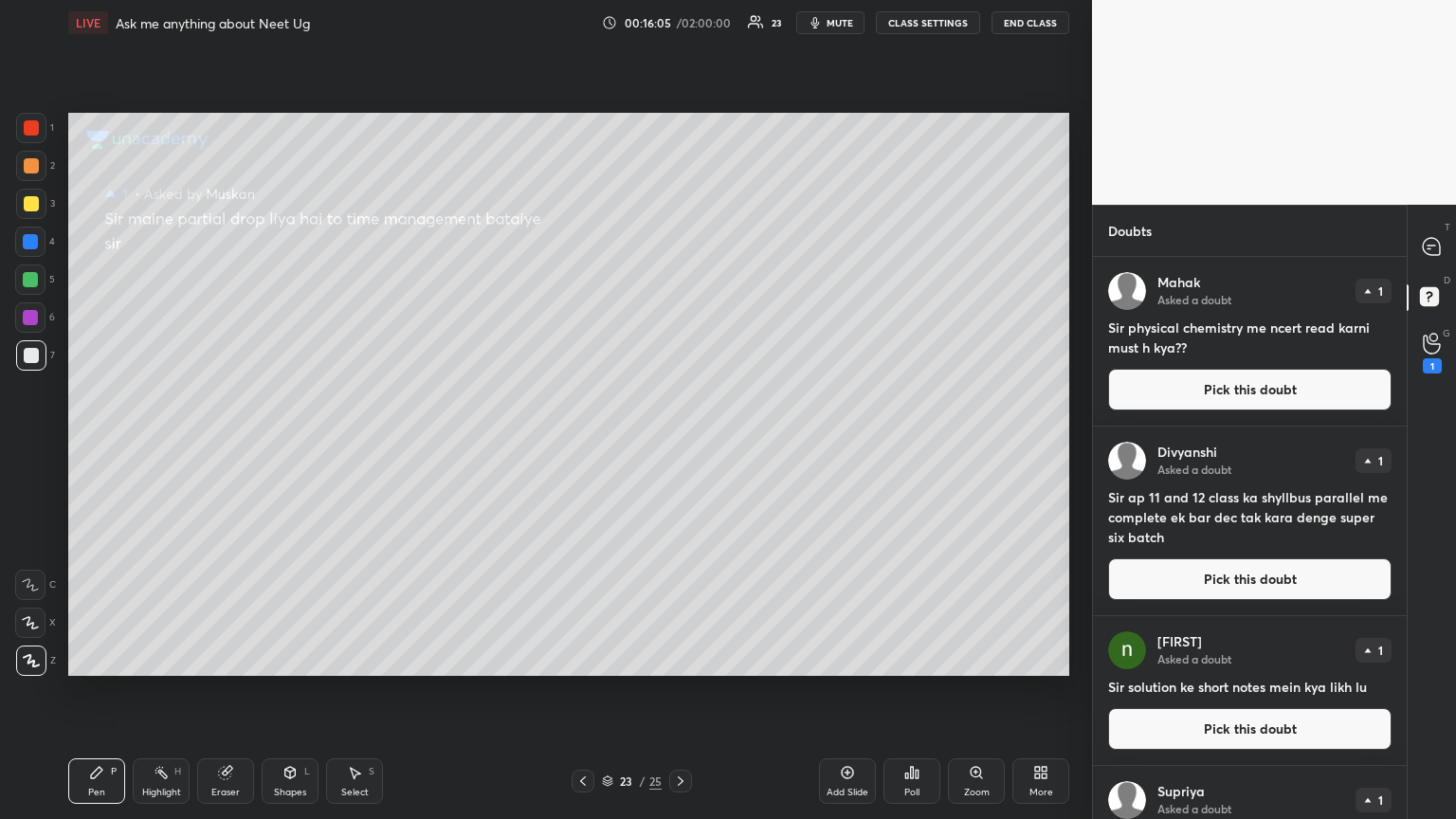 drag, startPoint x: 1221, startPoint y: 387, endPoint x: 1097, endPoint y: 409, distance: 125.93649 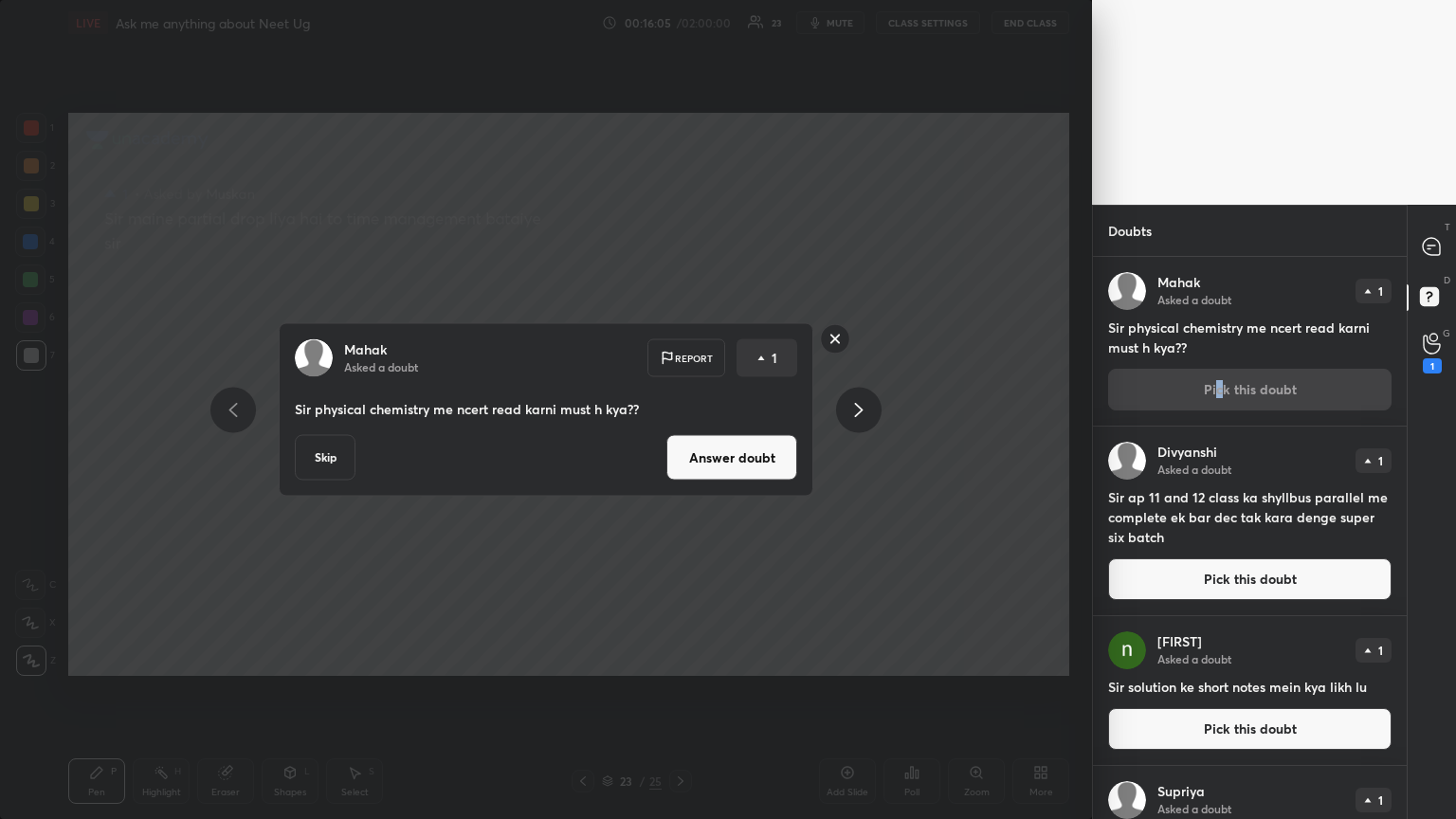 click on "Answer doubt" at bounding box center [732, 458] 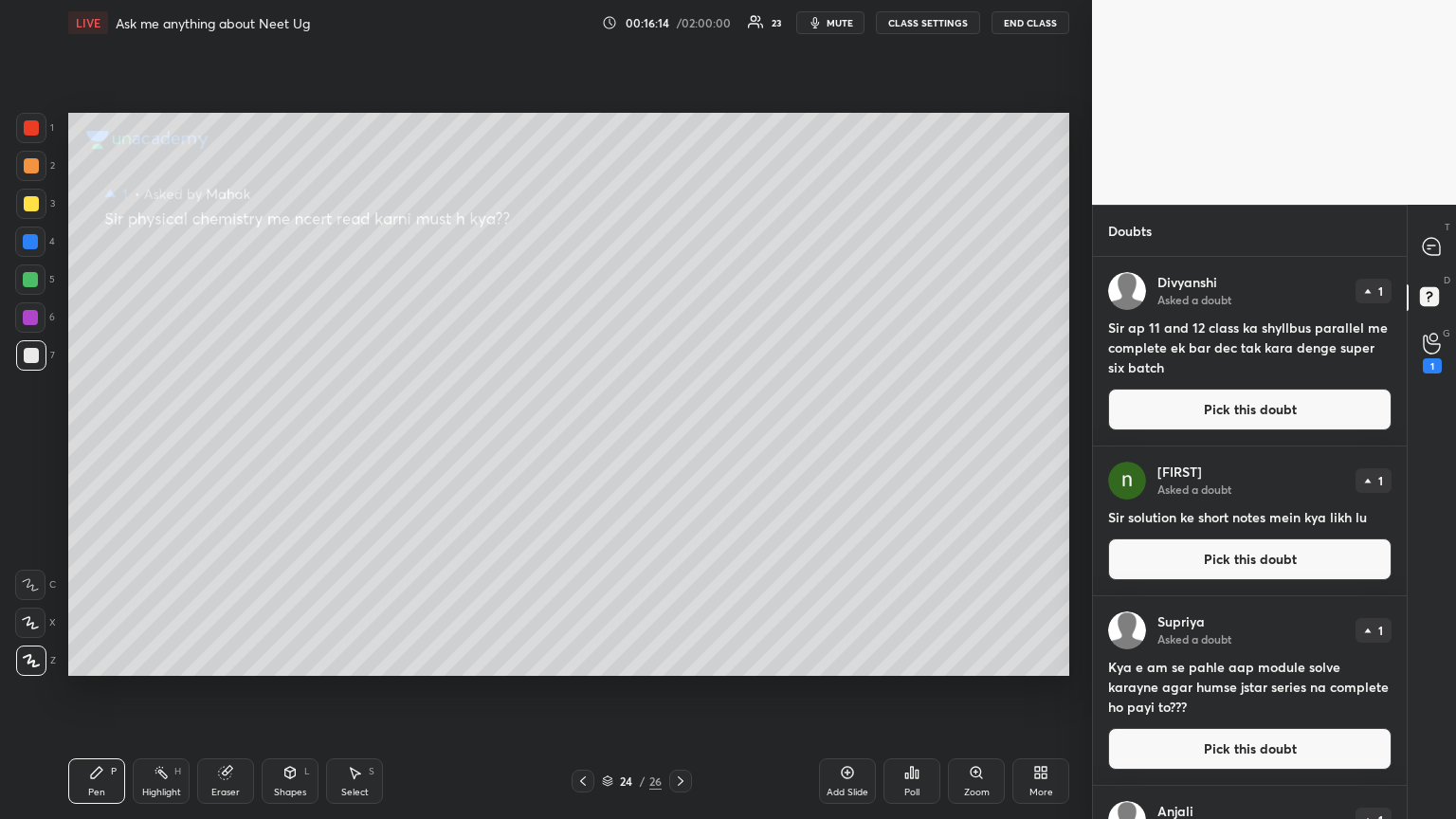 click on "Pick this doubt" at bounding box center [1249, 410] 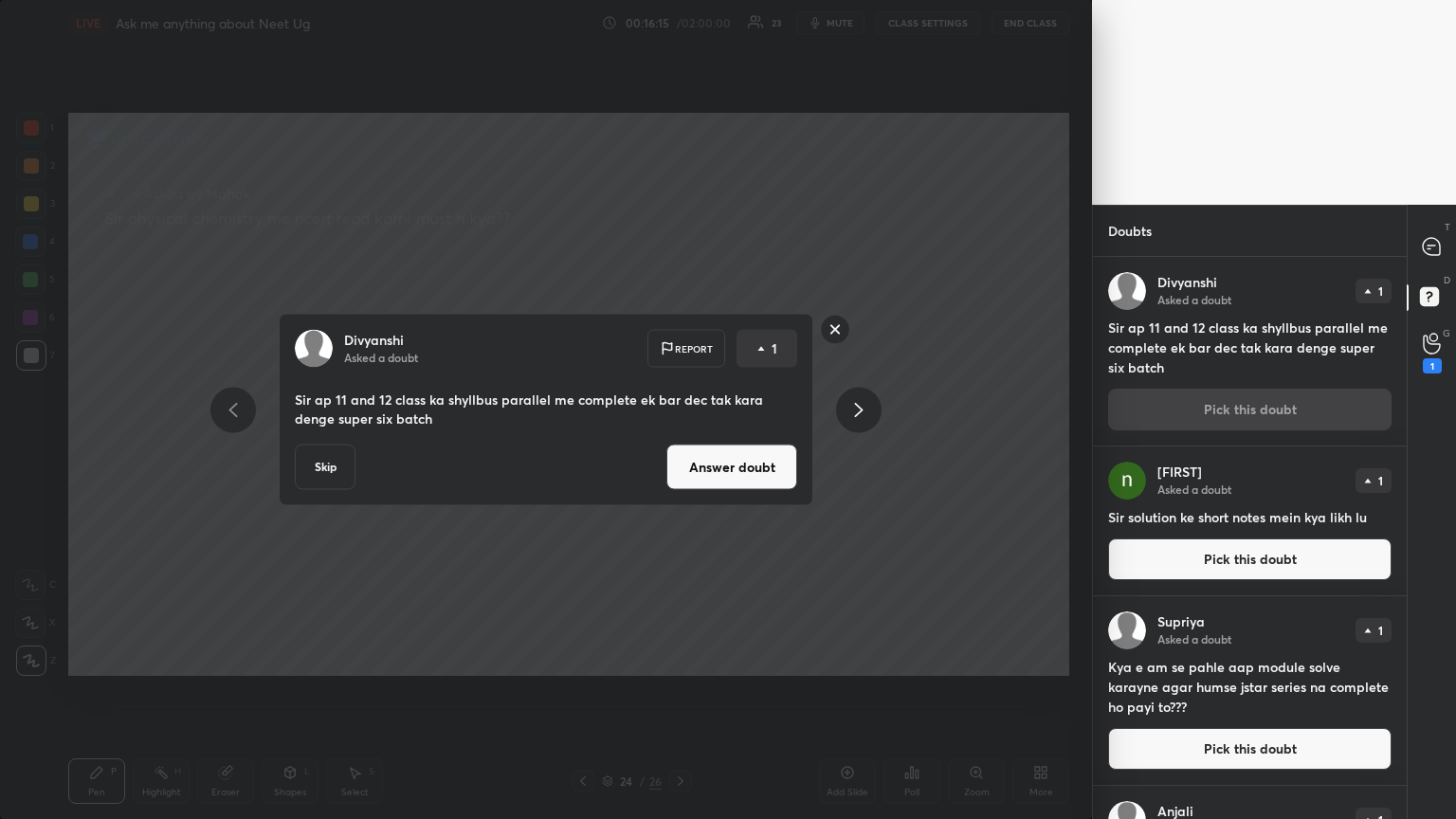 click on "Answer doubt" at bounding box center [732, 467] 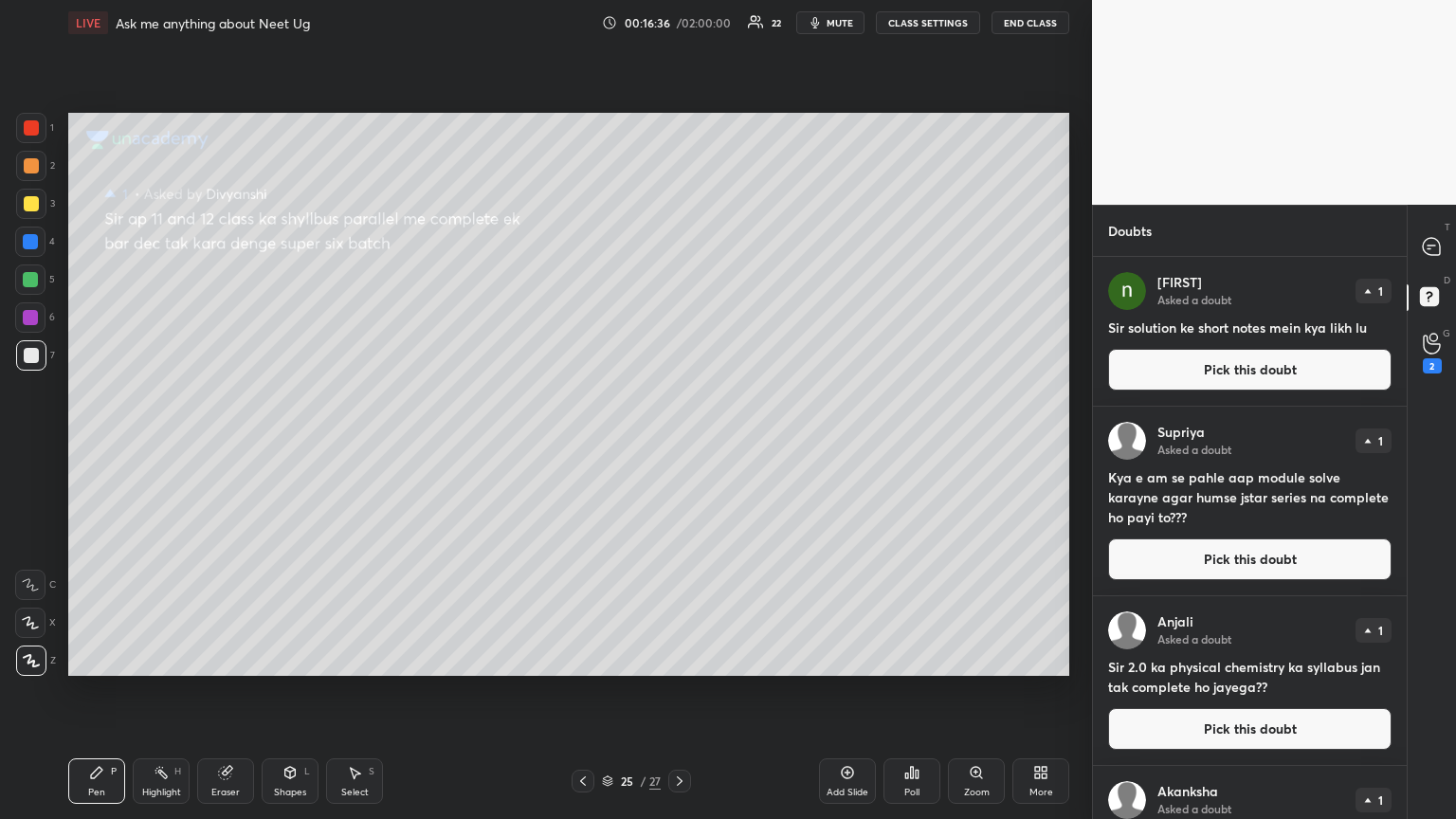 click 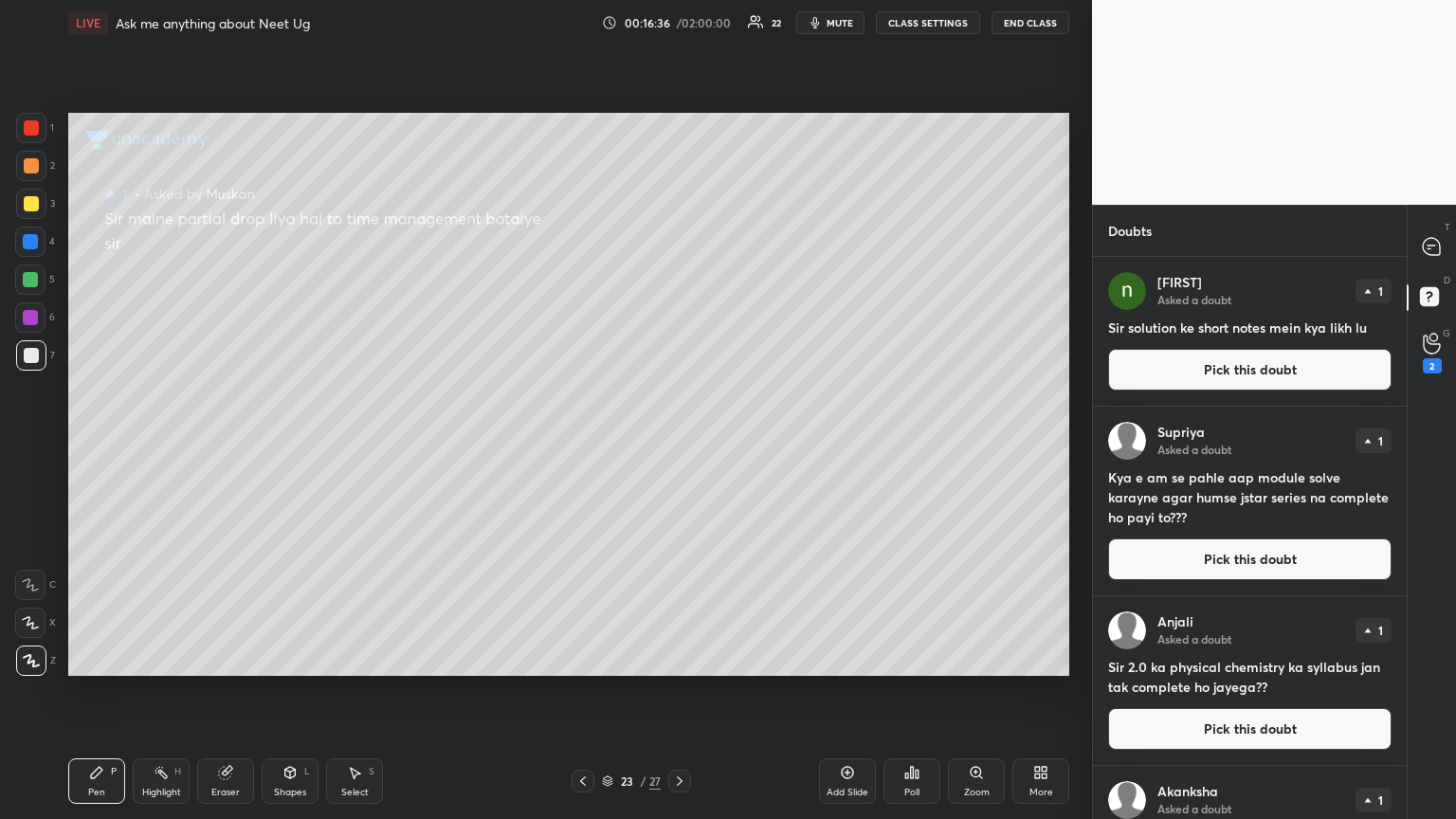click 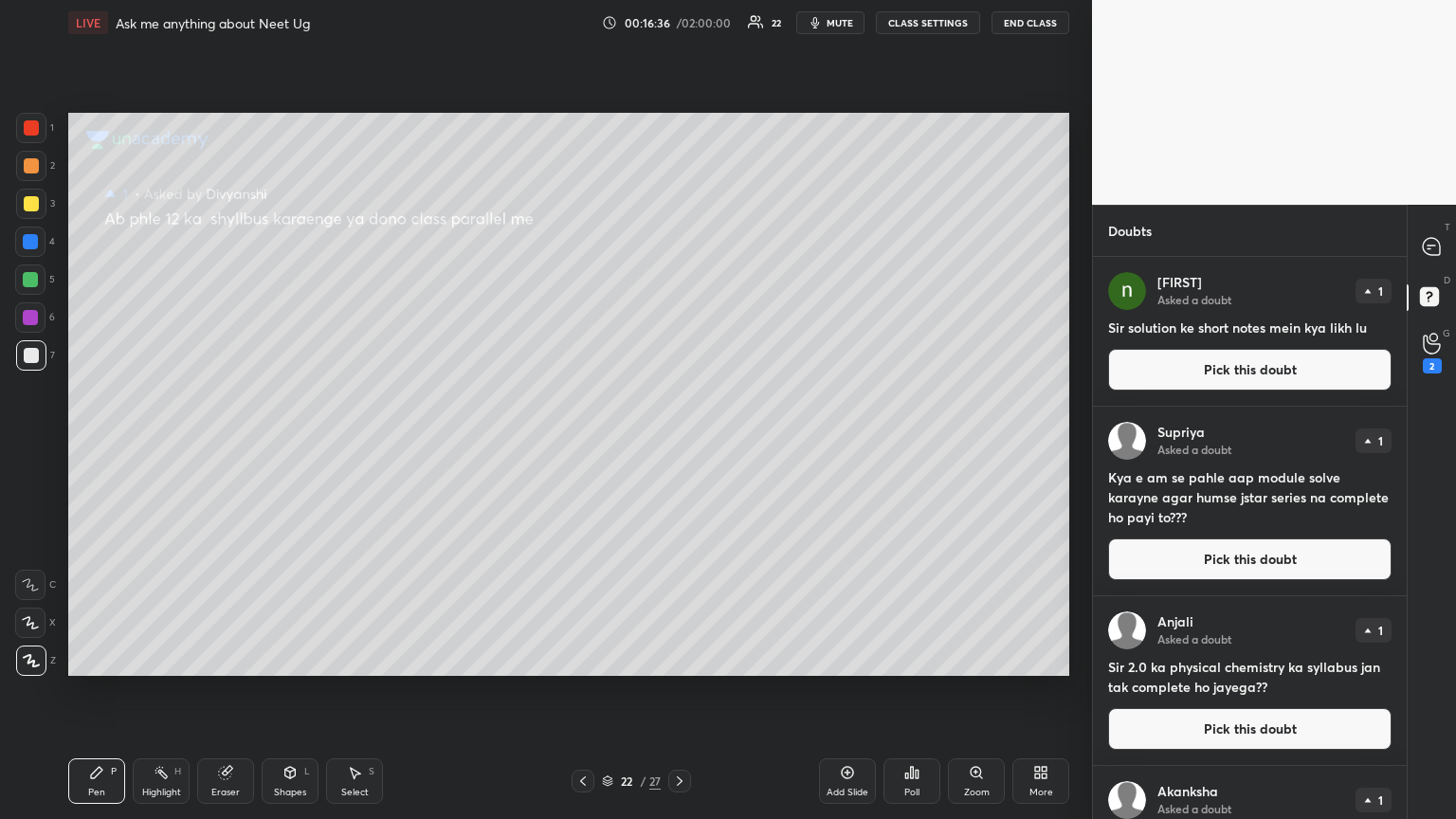 click 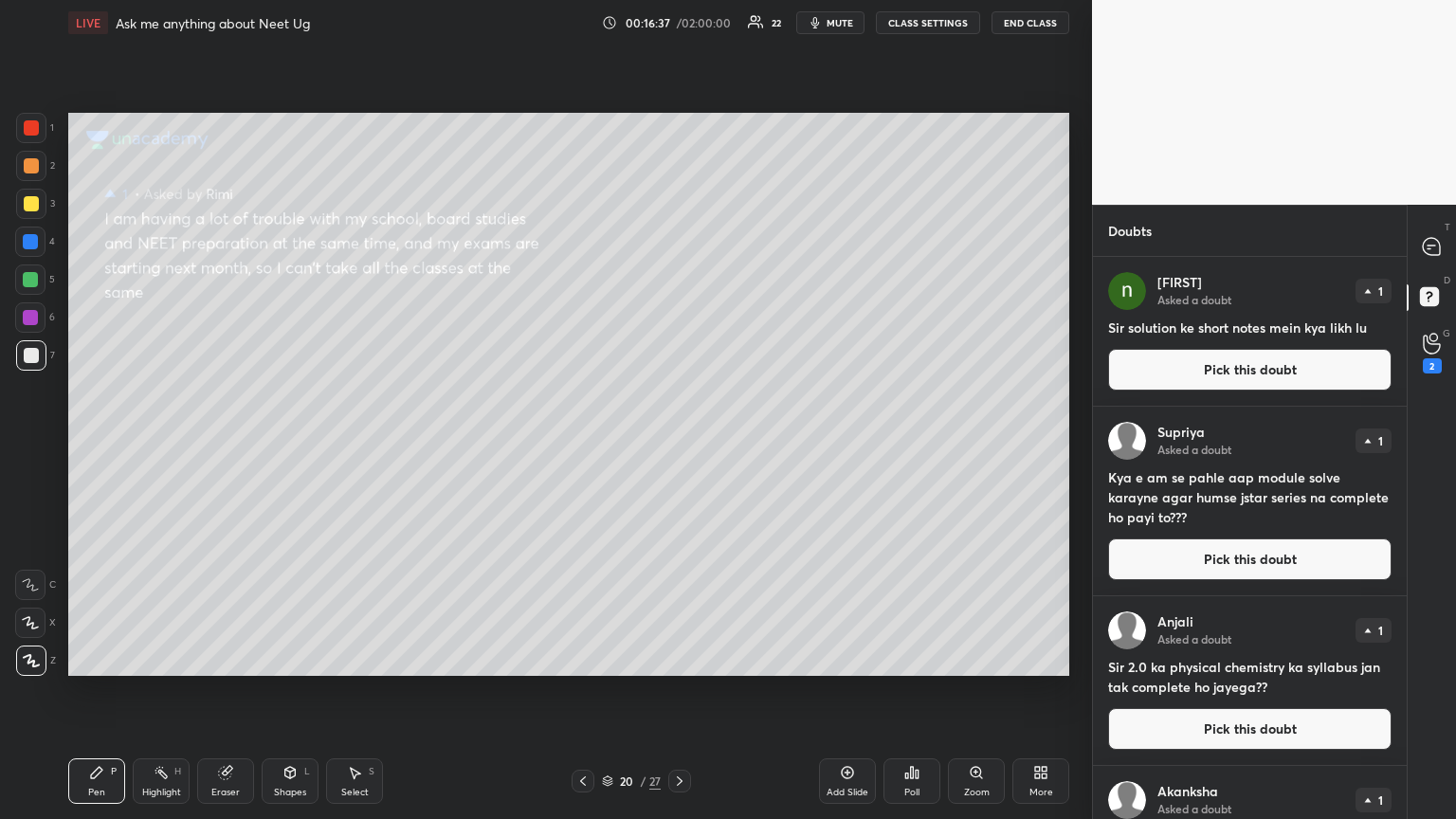 click 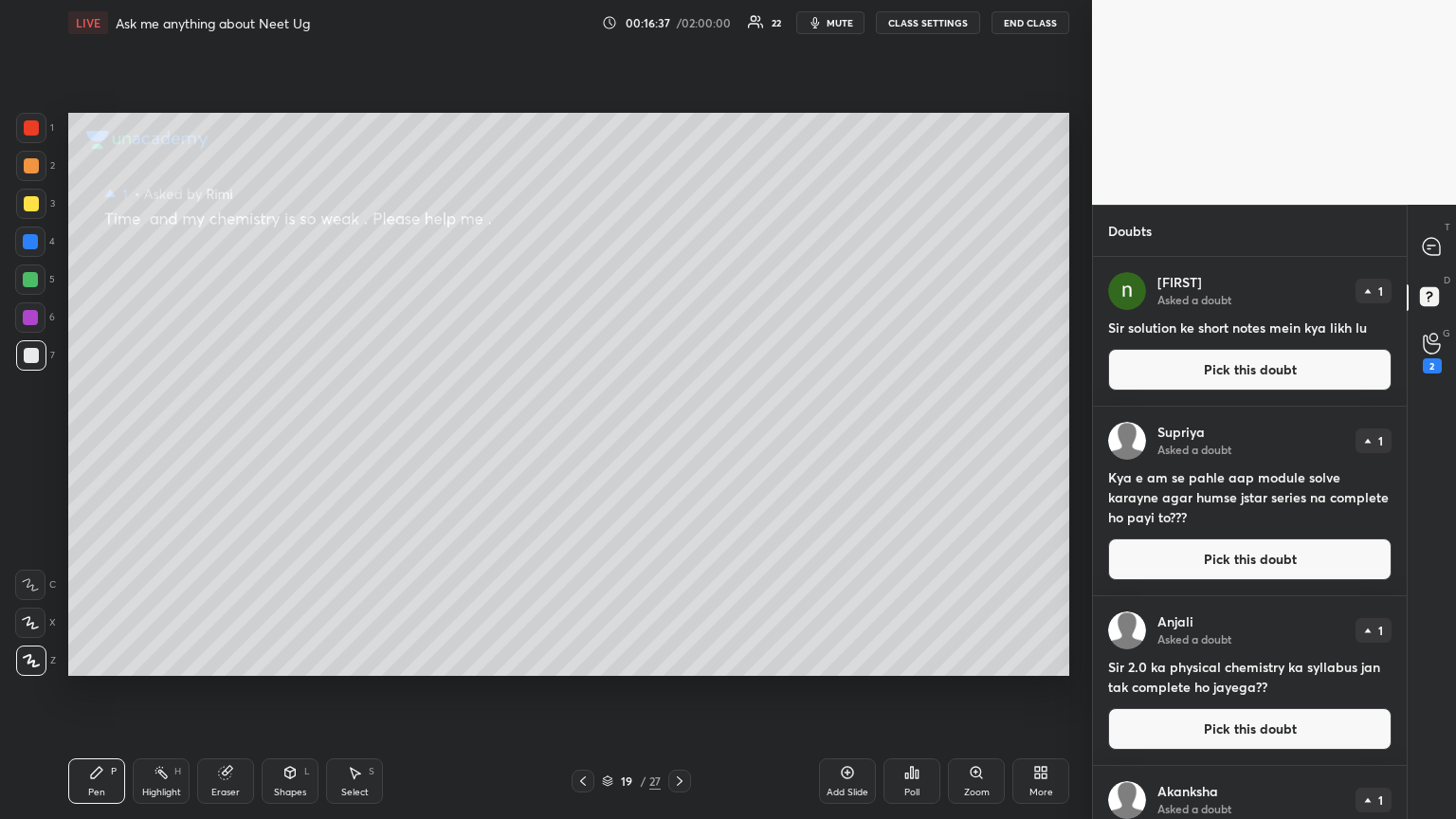 click 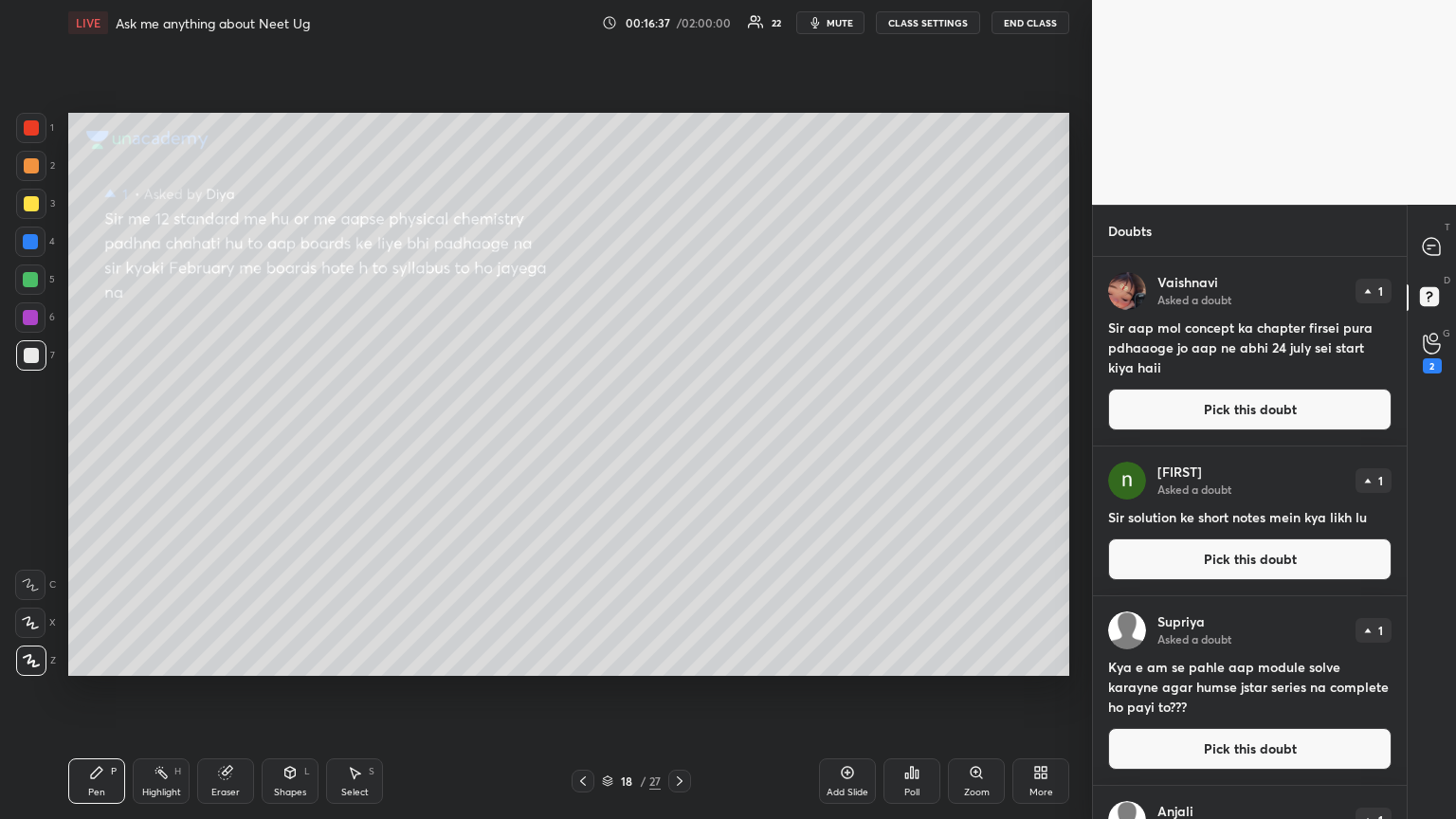 click 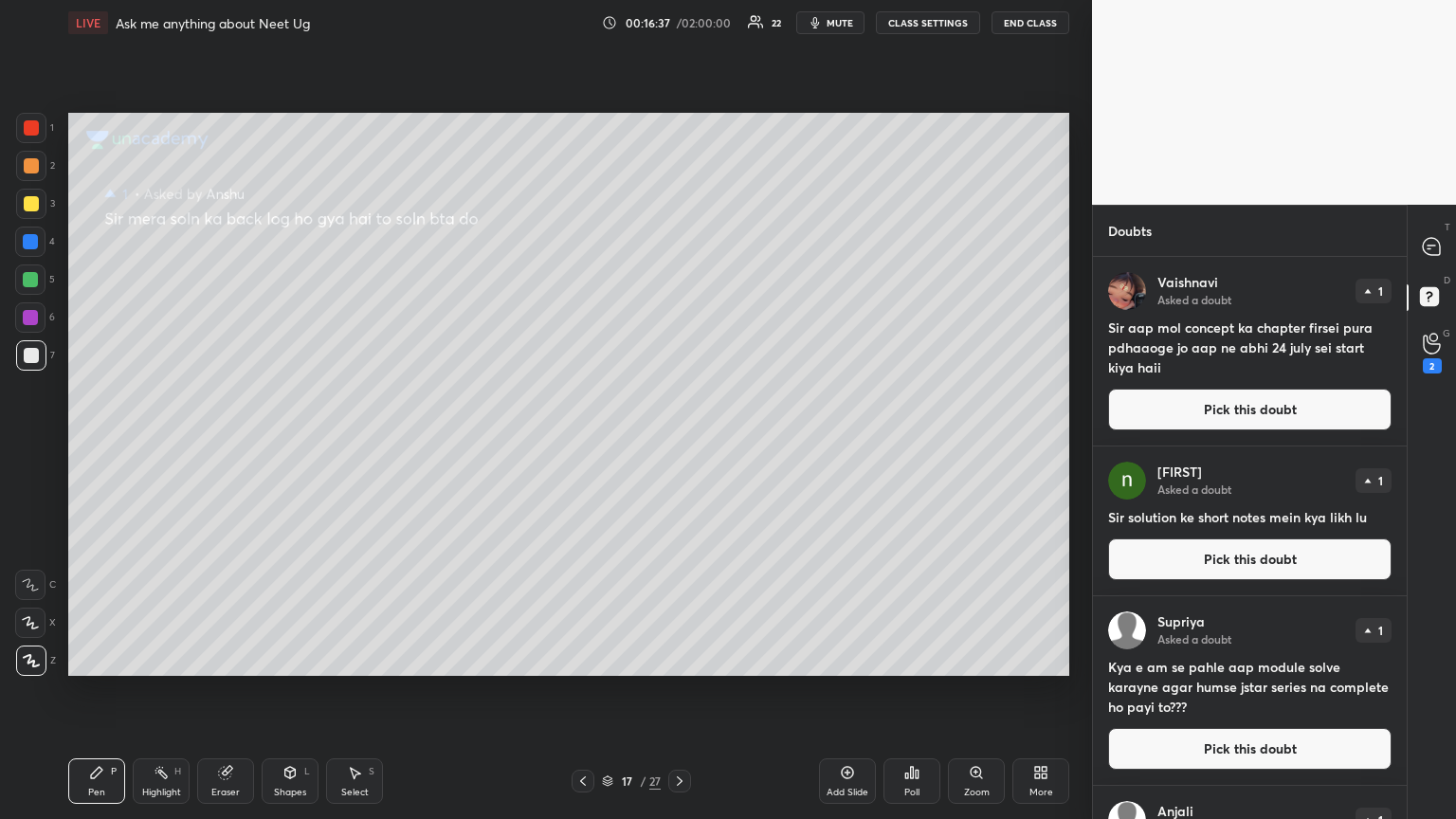 click at bounding box center [583, 781] 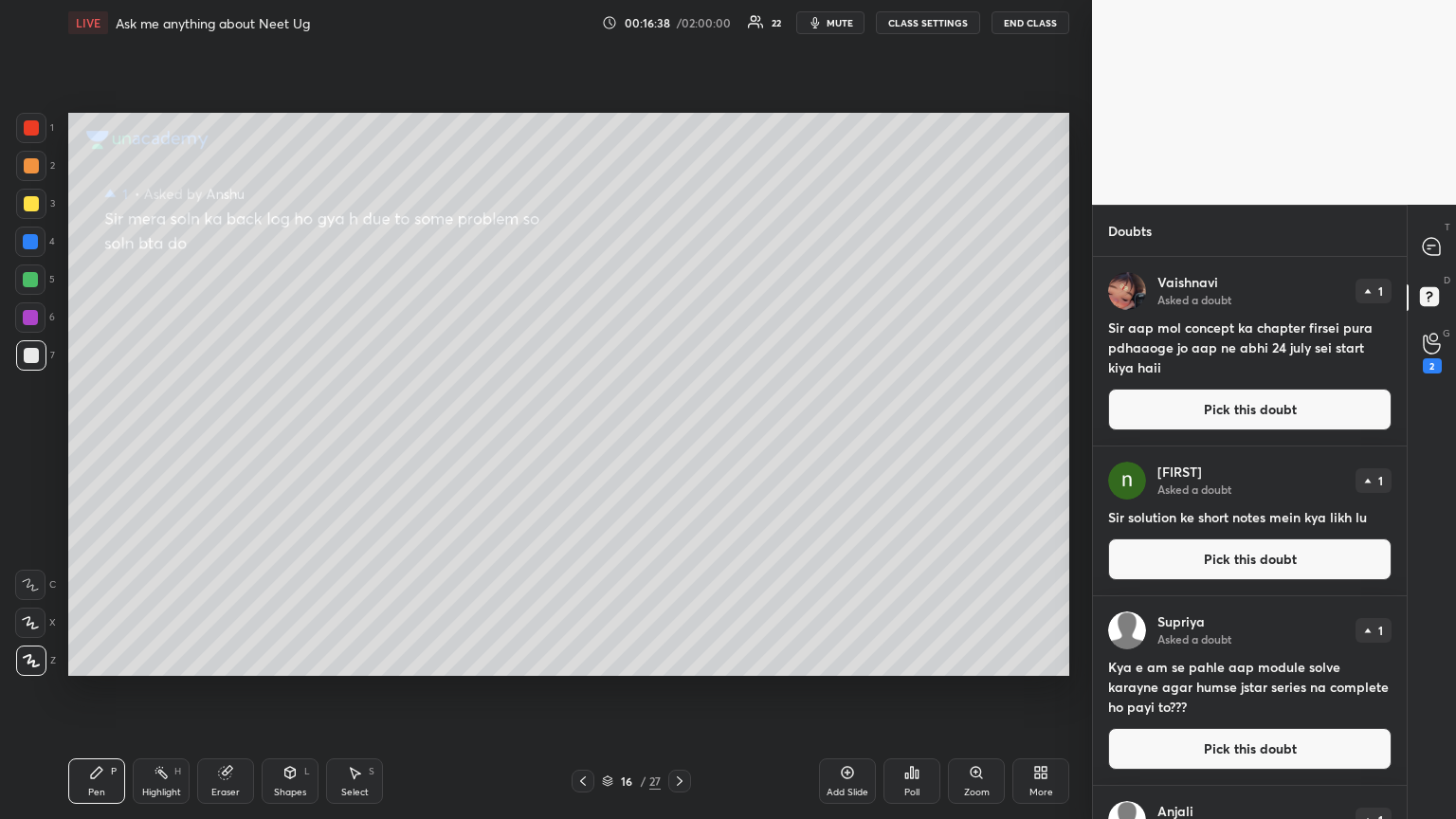 click at bounding box center [583, 781] 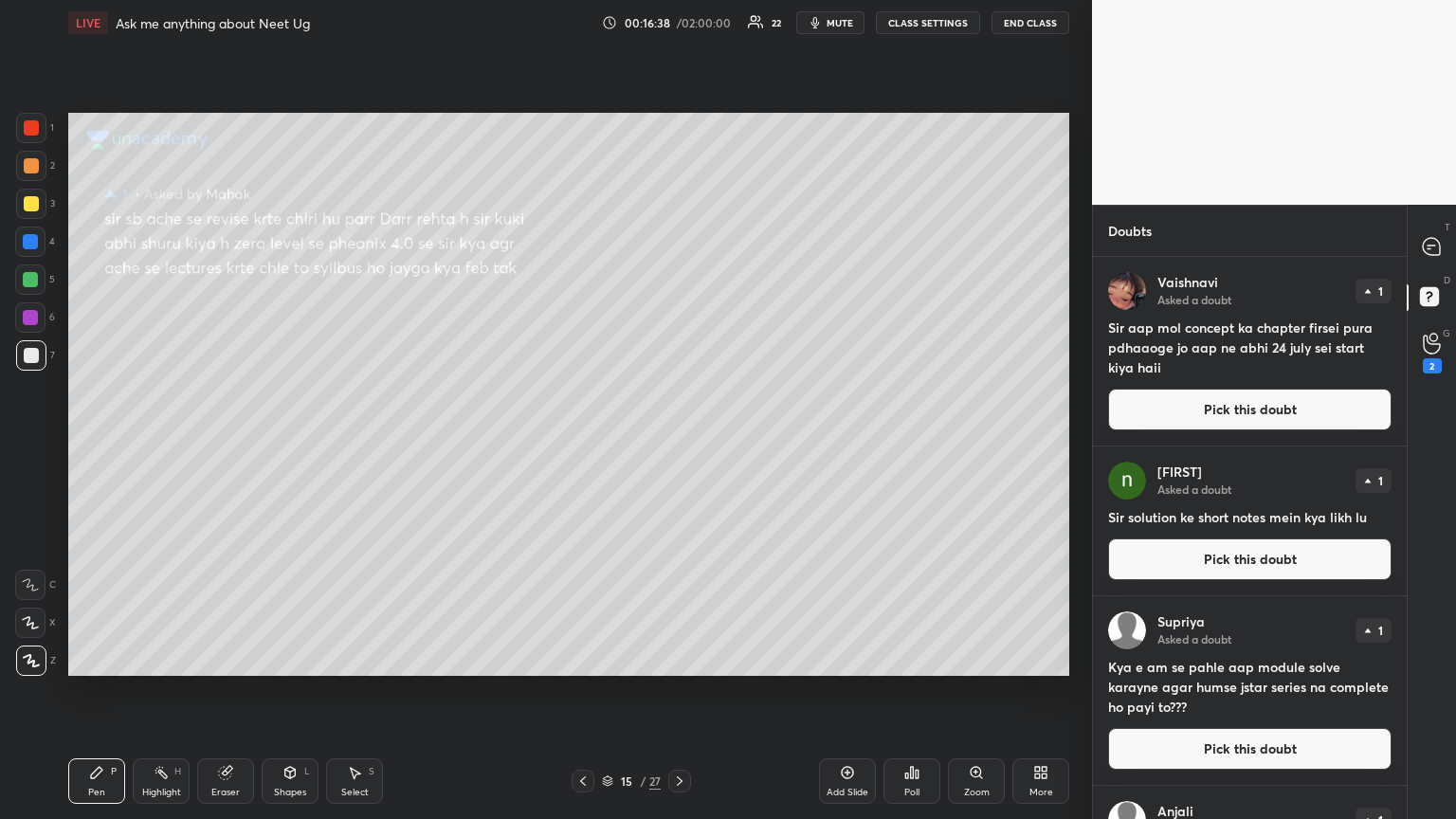 click at bounding box center (583, 781) 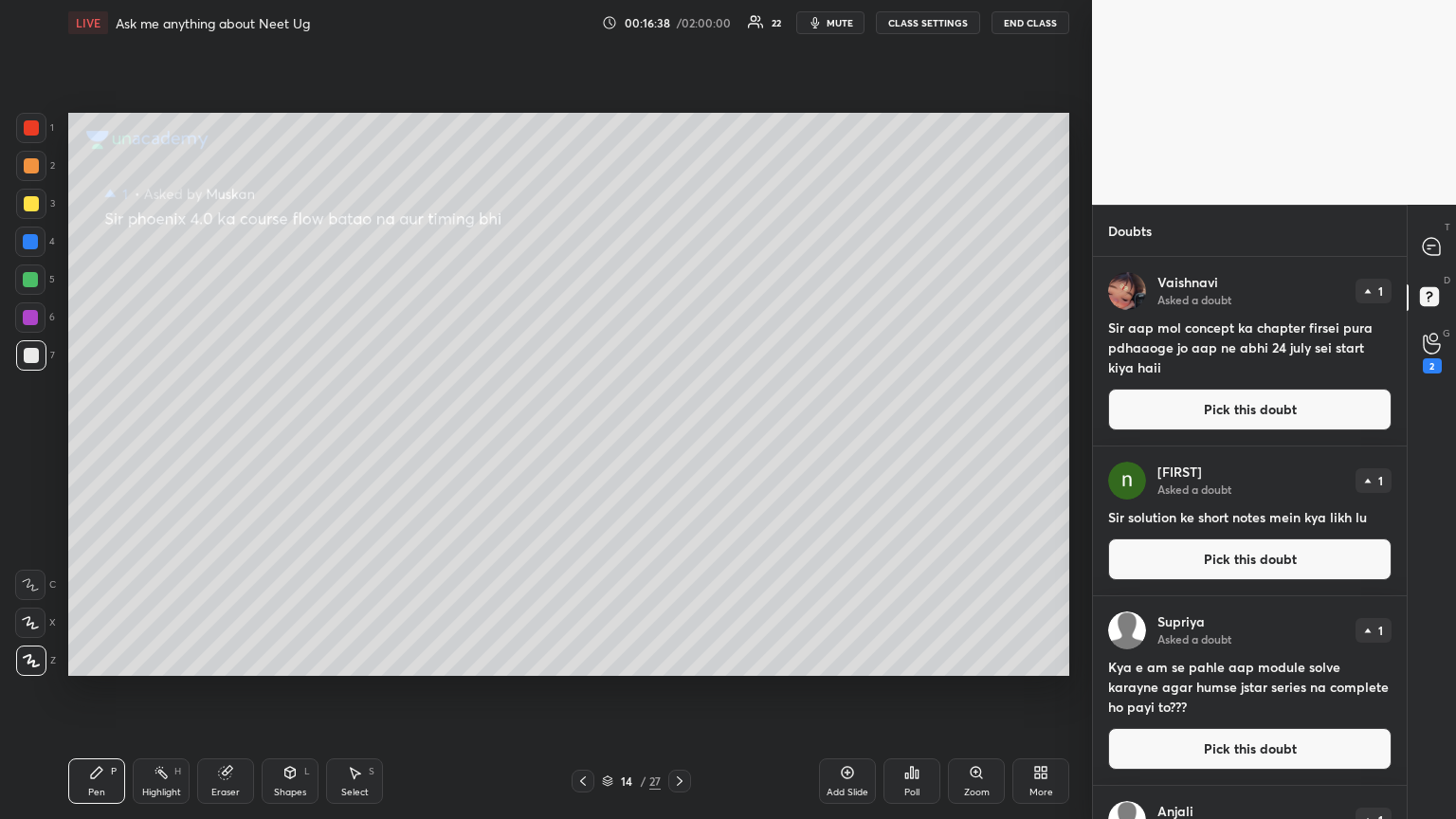 click at bounding box center [583, 781] 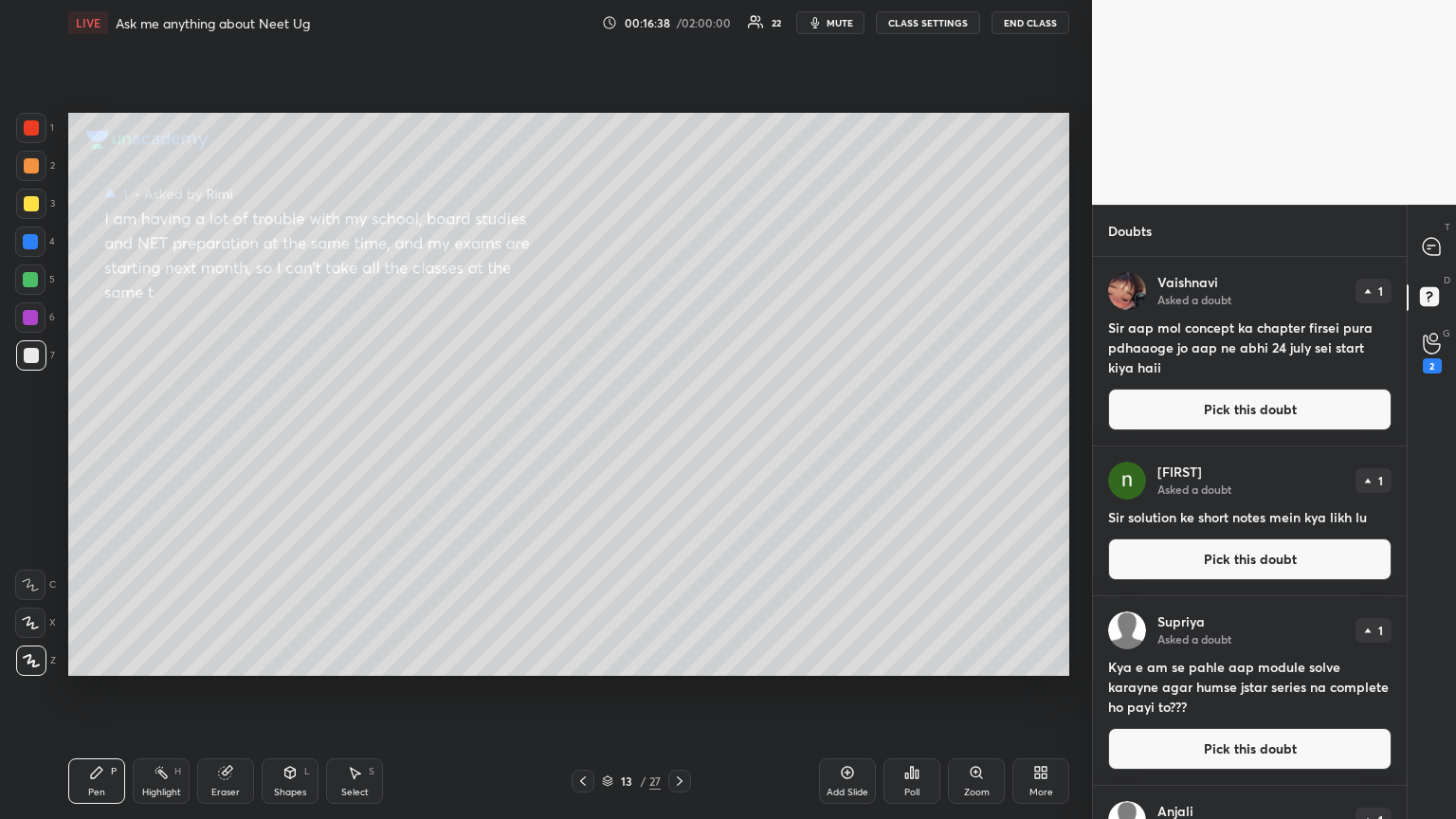 click 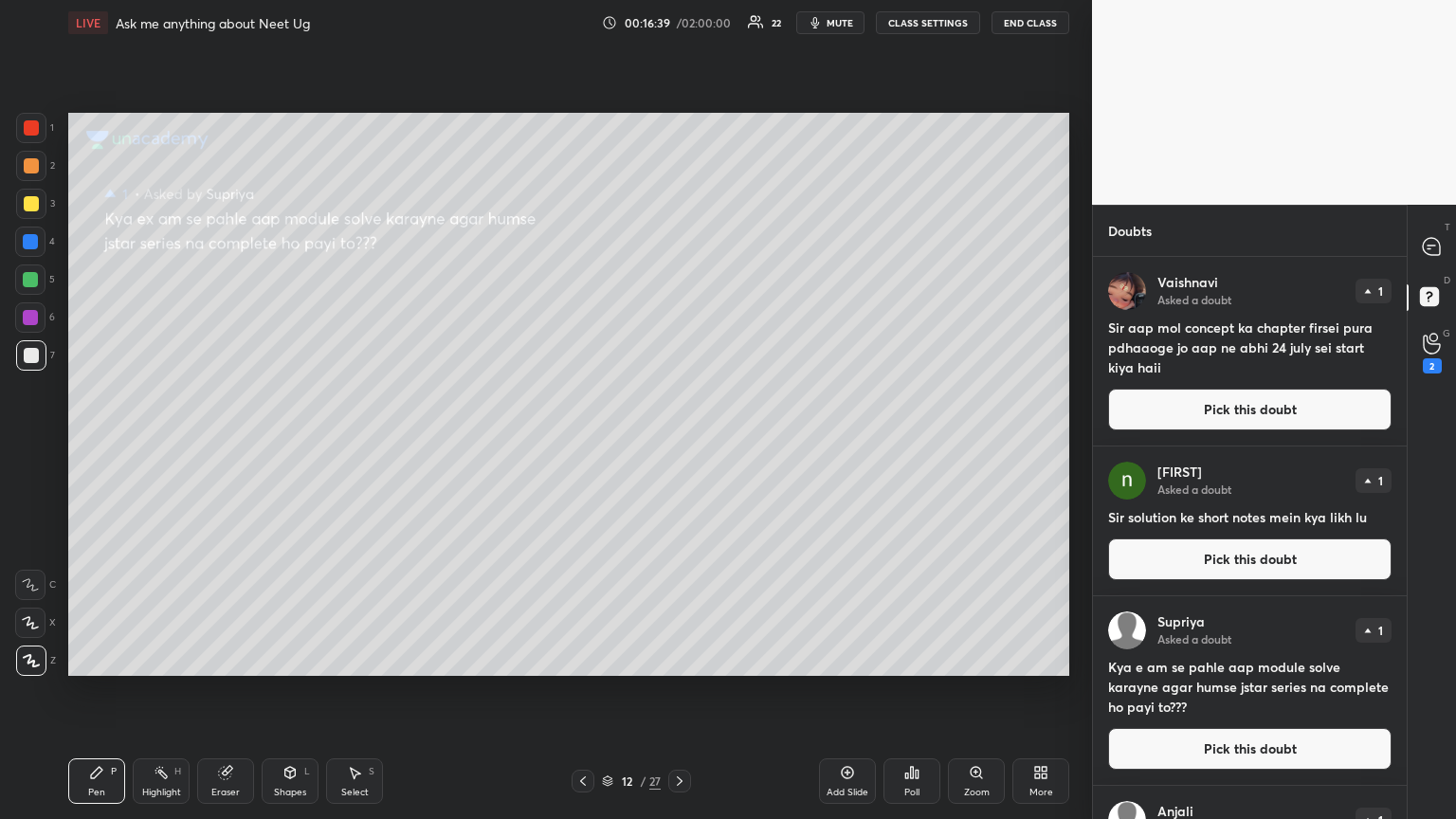 click 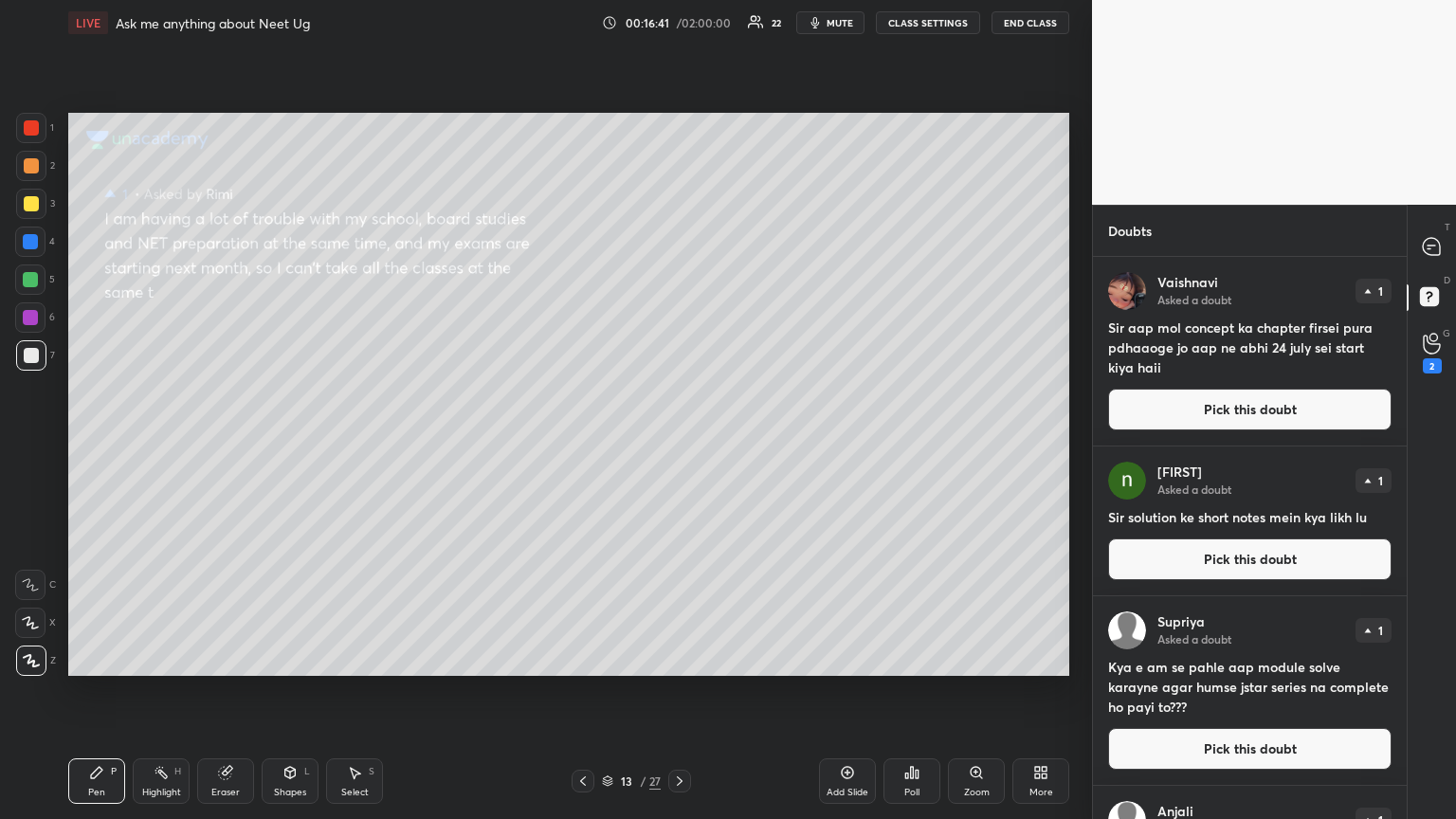 click on "13 / 27" at bounding box center [631, 781] 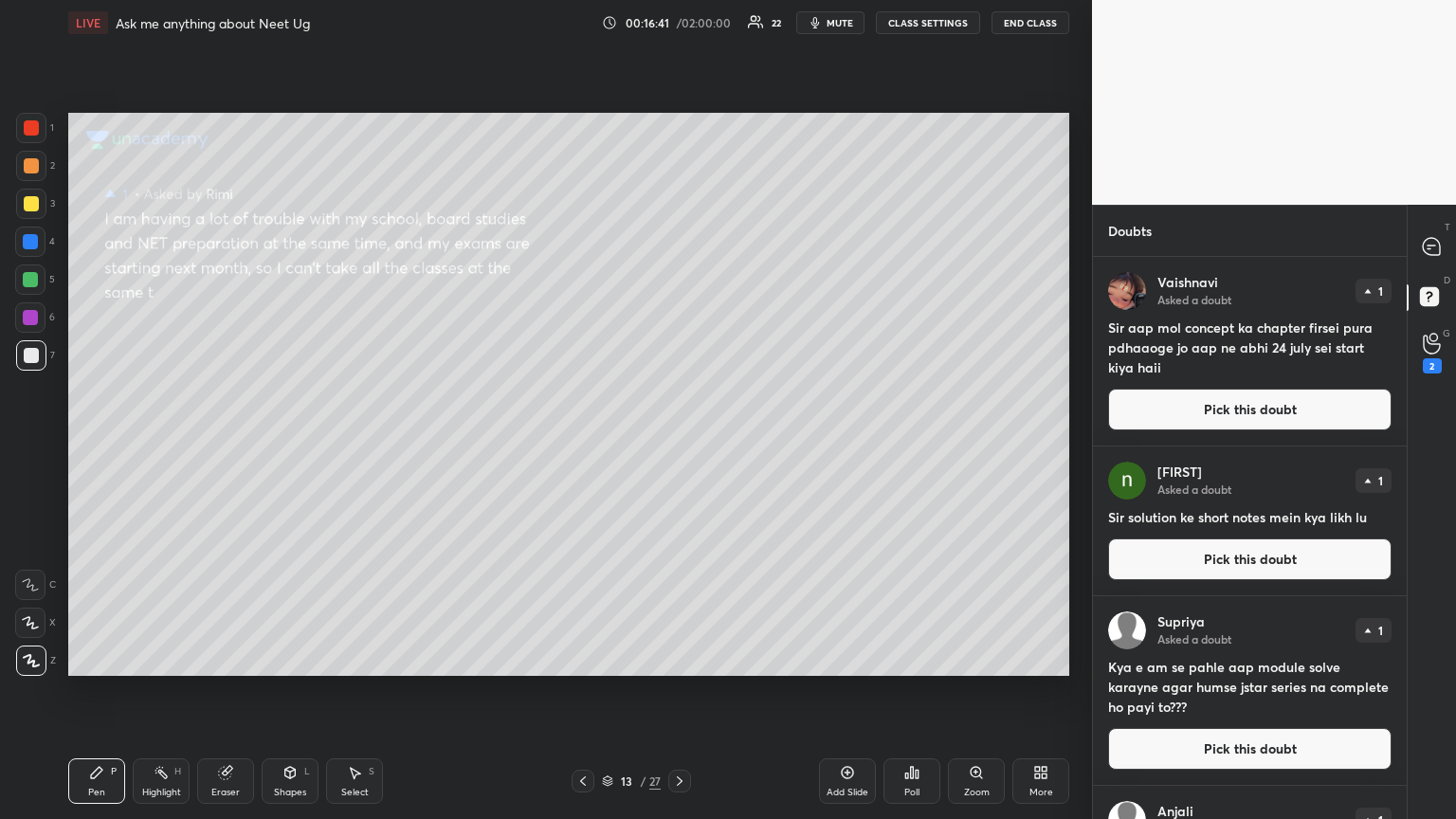 click 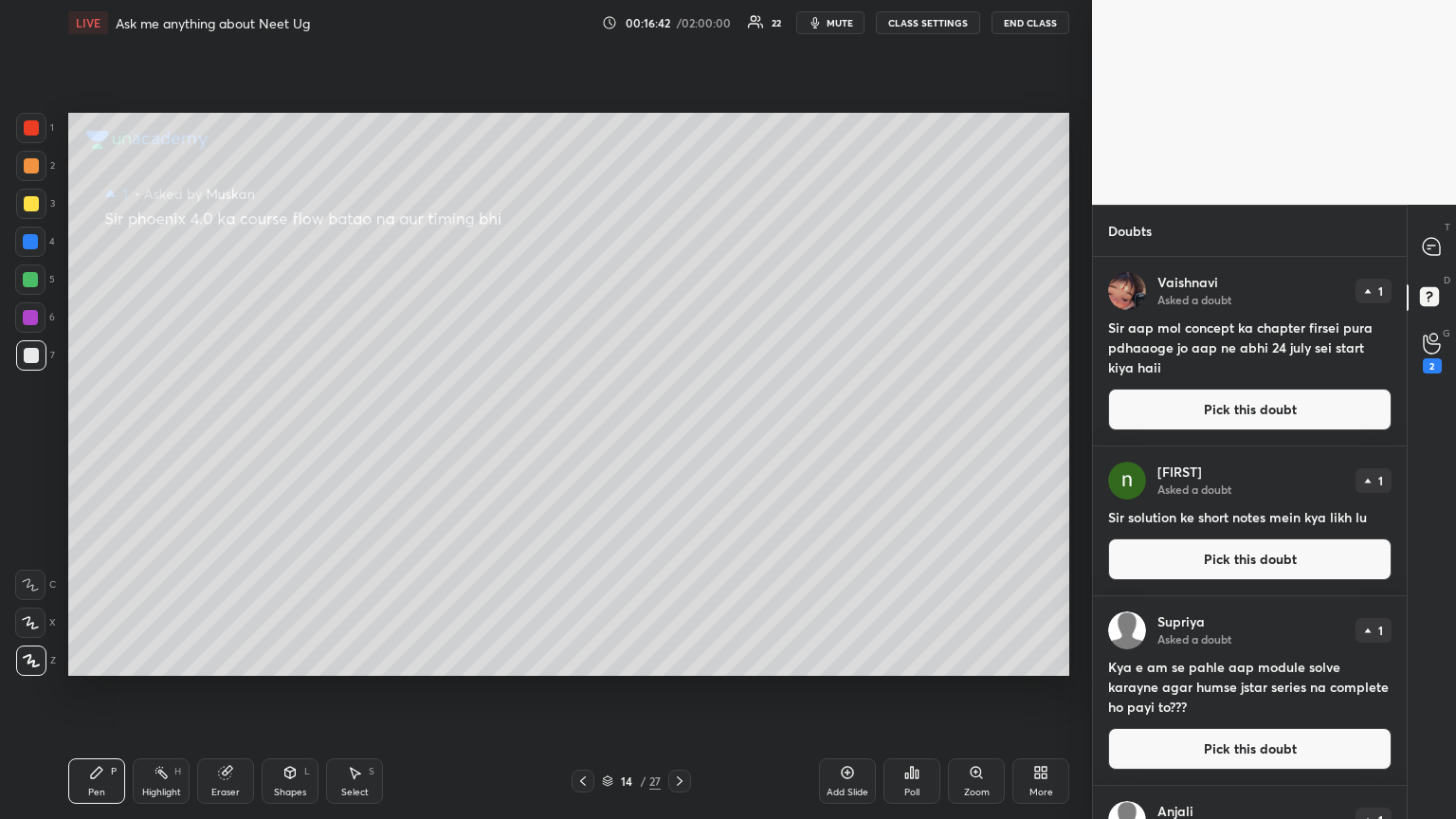 click on "Pen P" at bounding box center (97, 781) 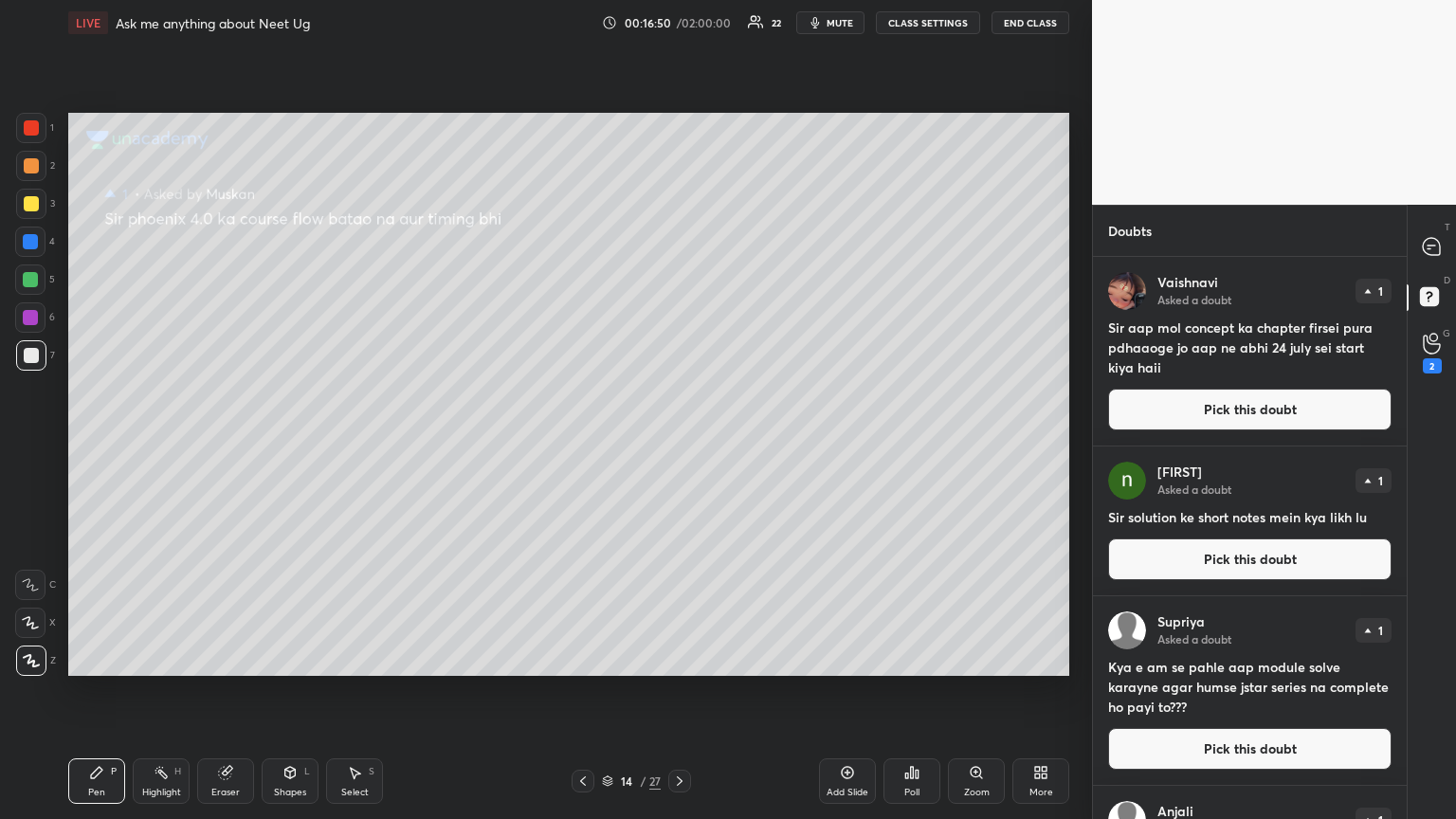 click at bounding box center (31, 204) 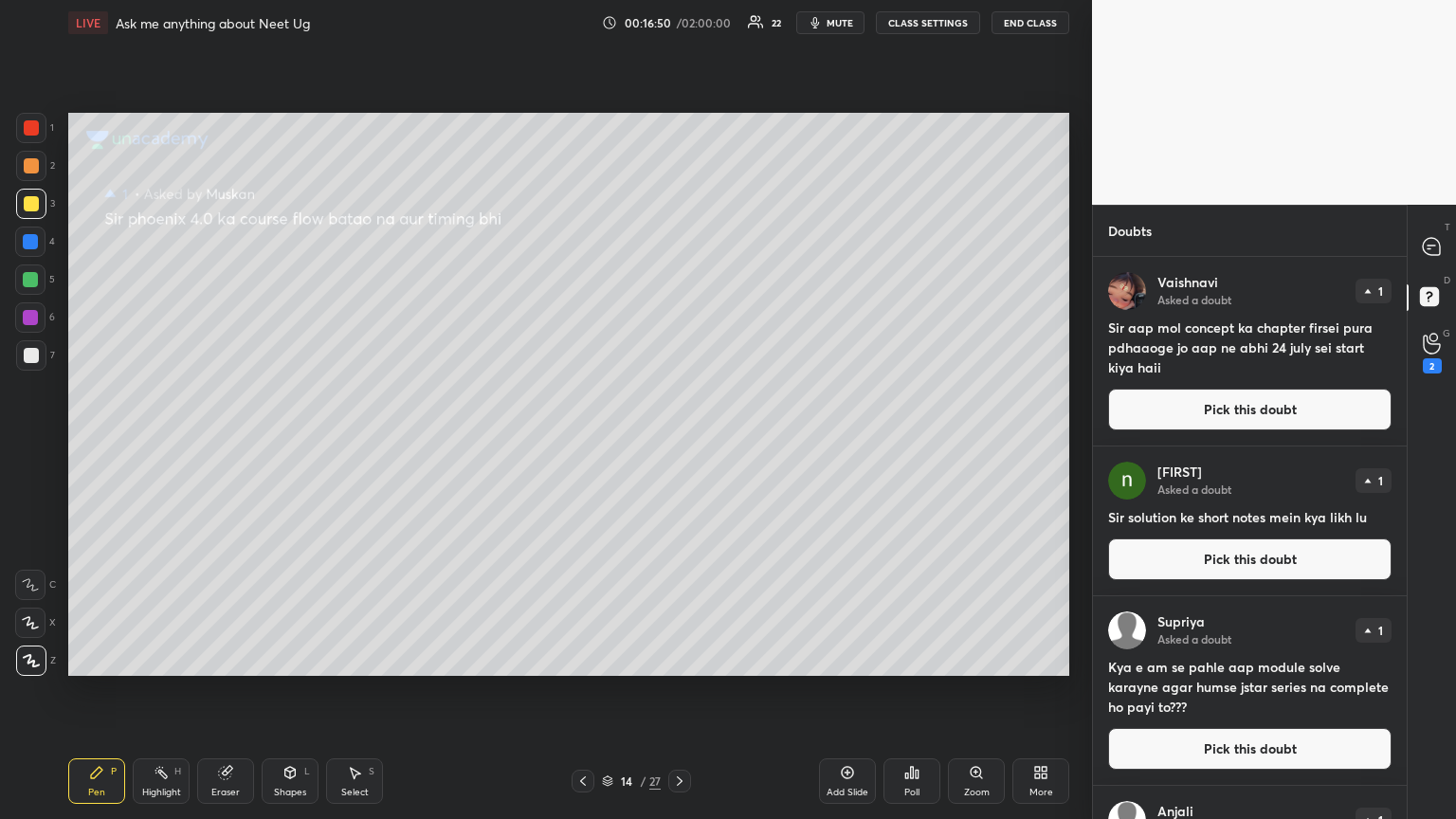 click at bounding box center [31, 128] 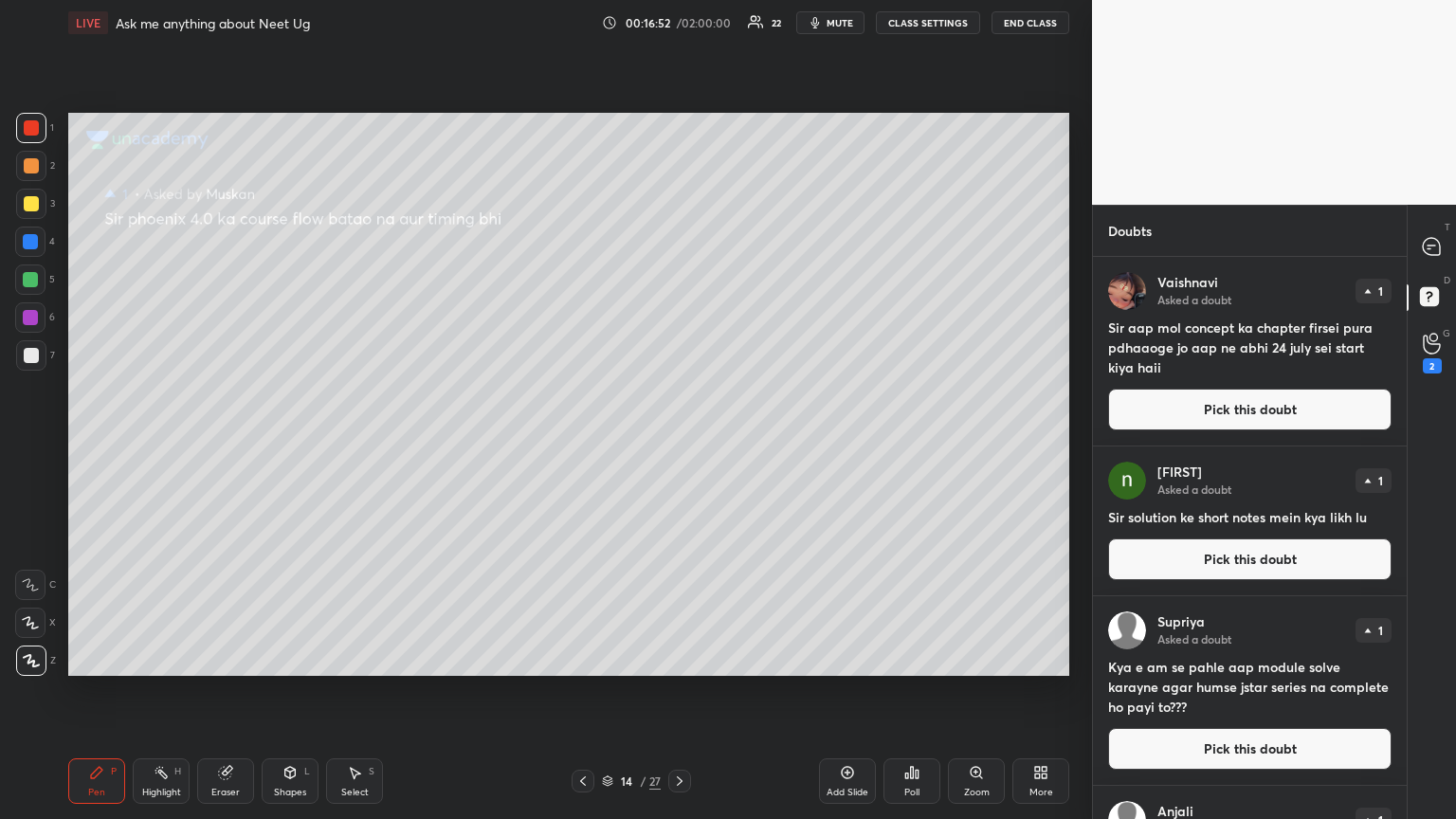 drag, startPoint x: 578, startPoint y: 781, endPoint x: 585, endPoint y: 768, distance: 14.764823 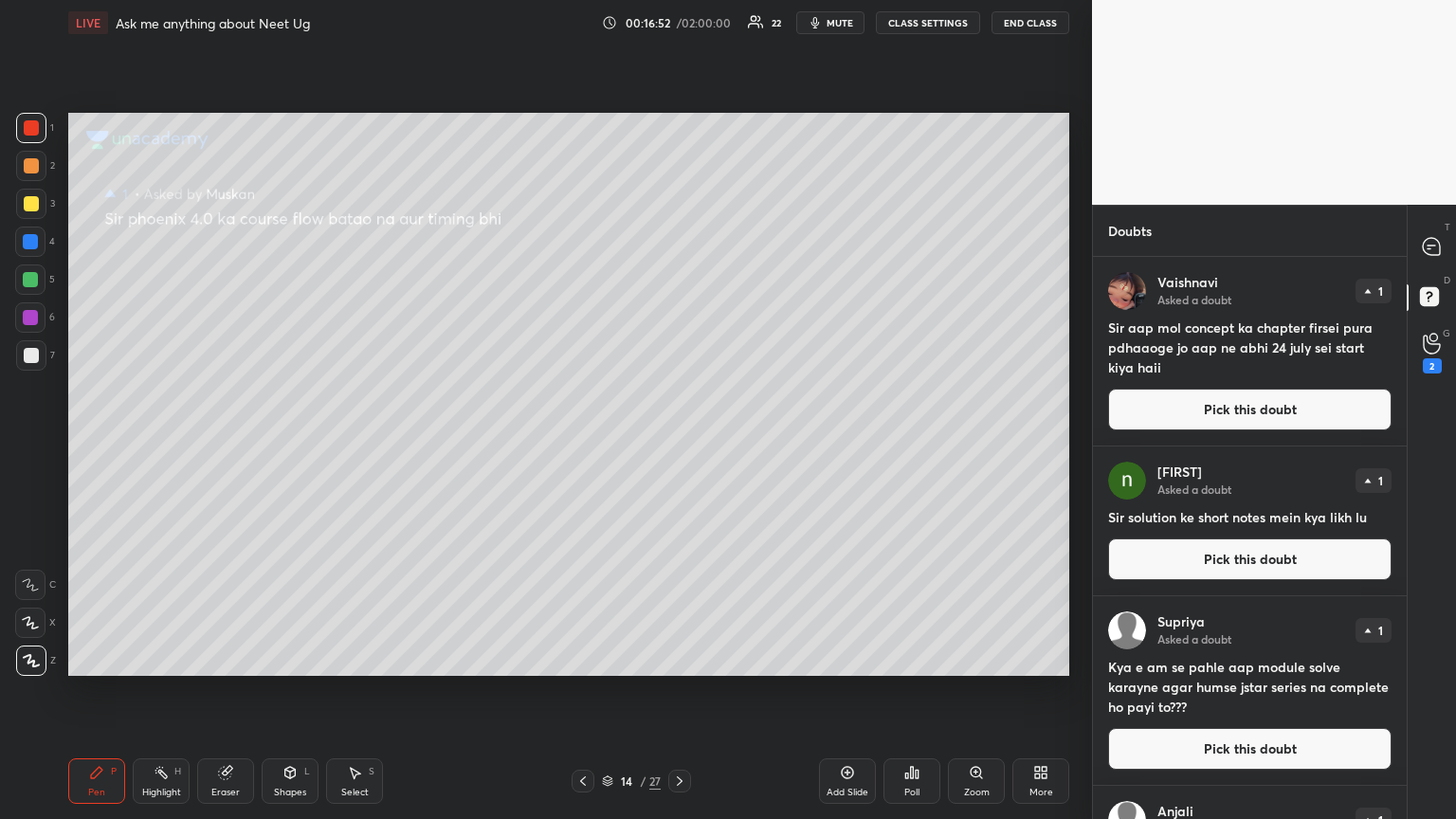 click 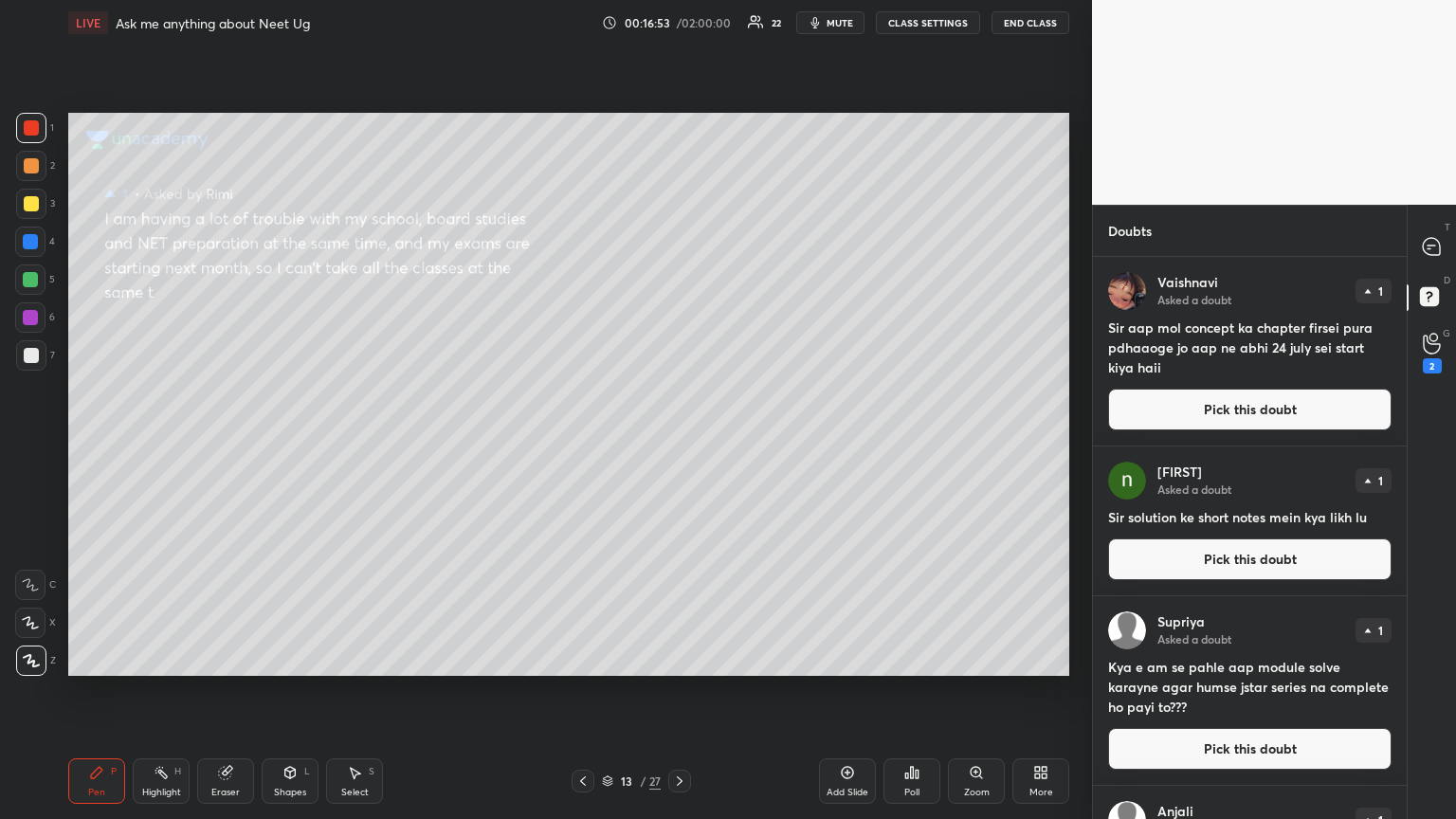 click 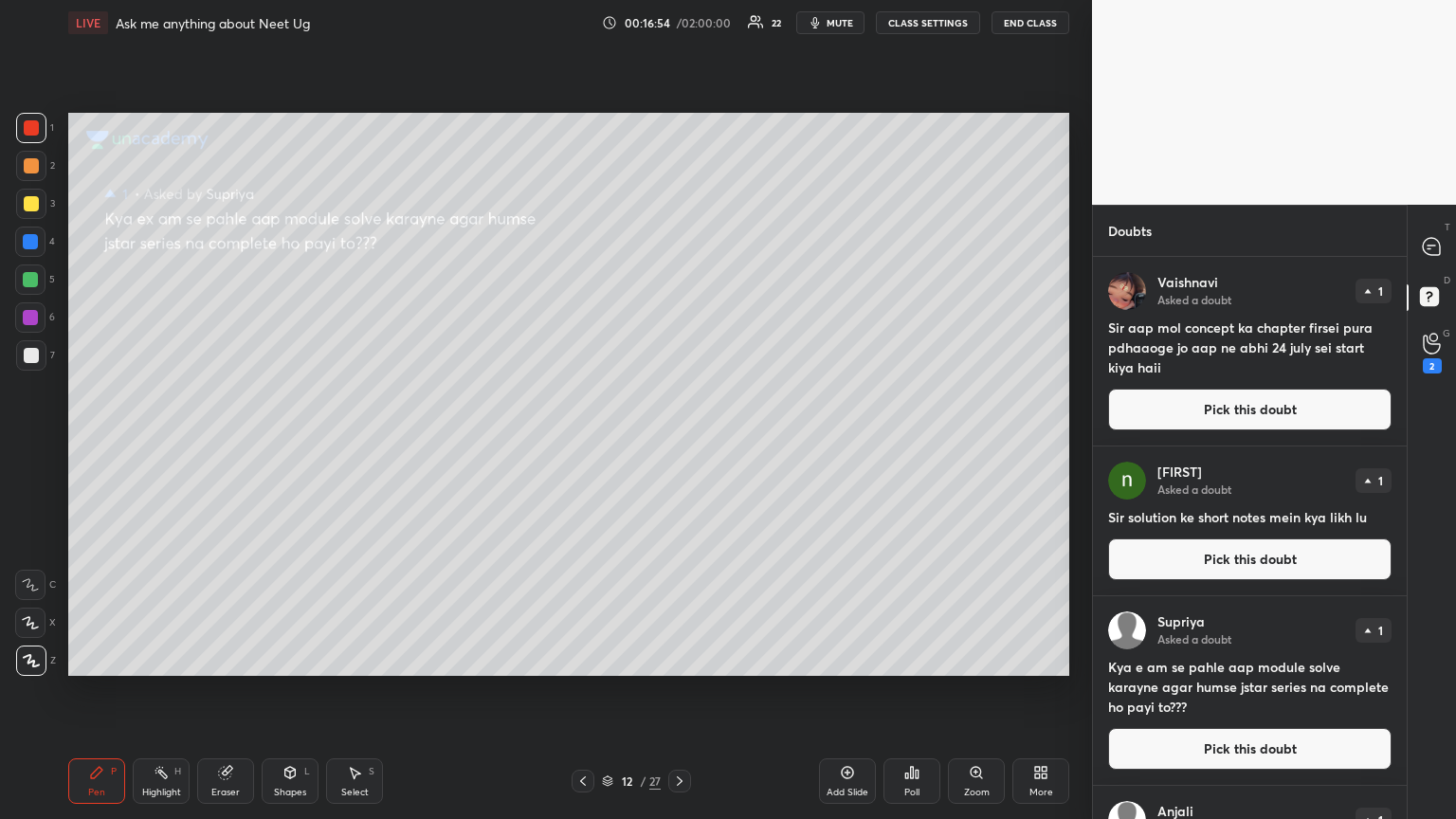 click 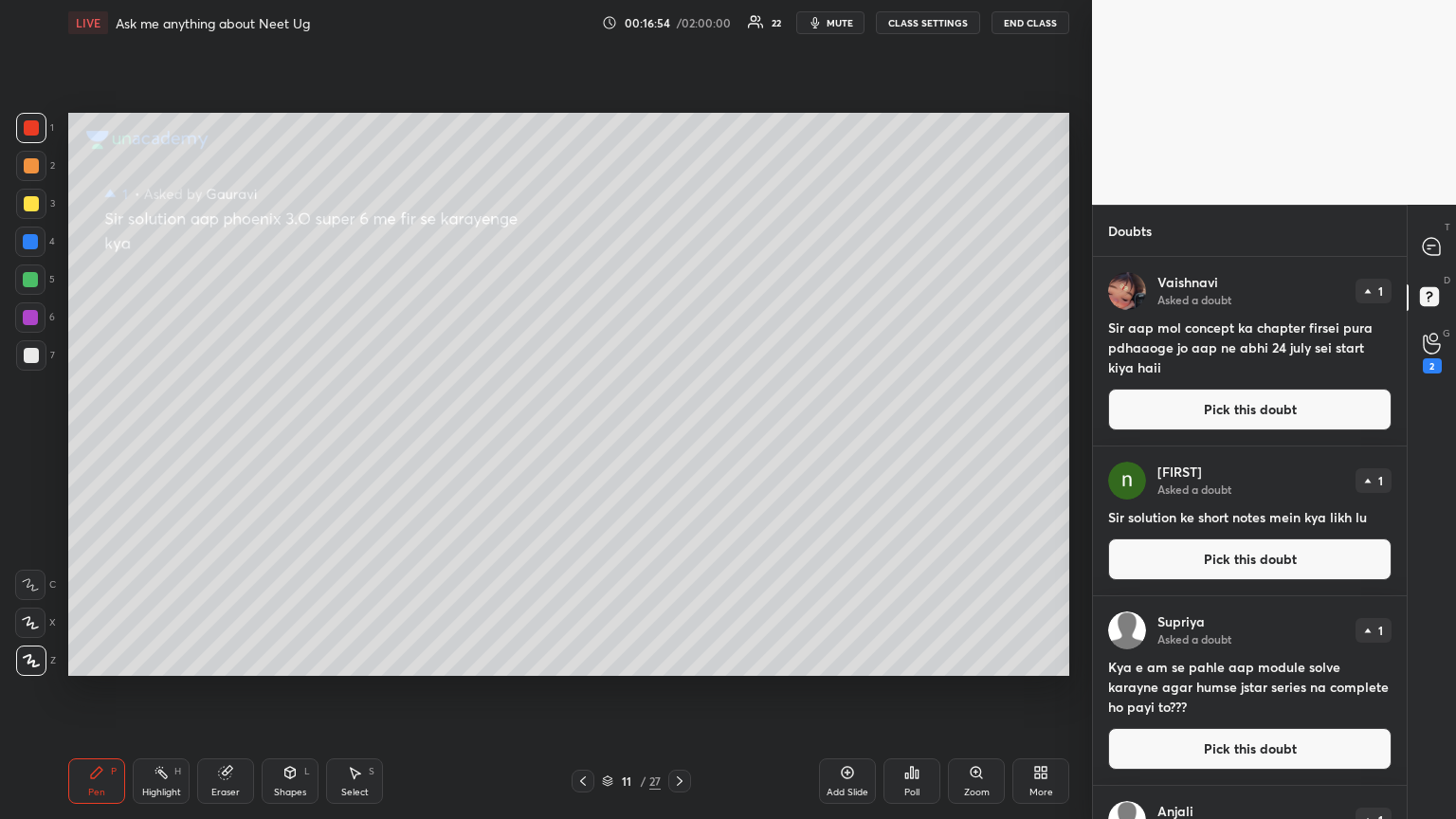 click 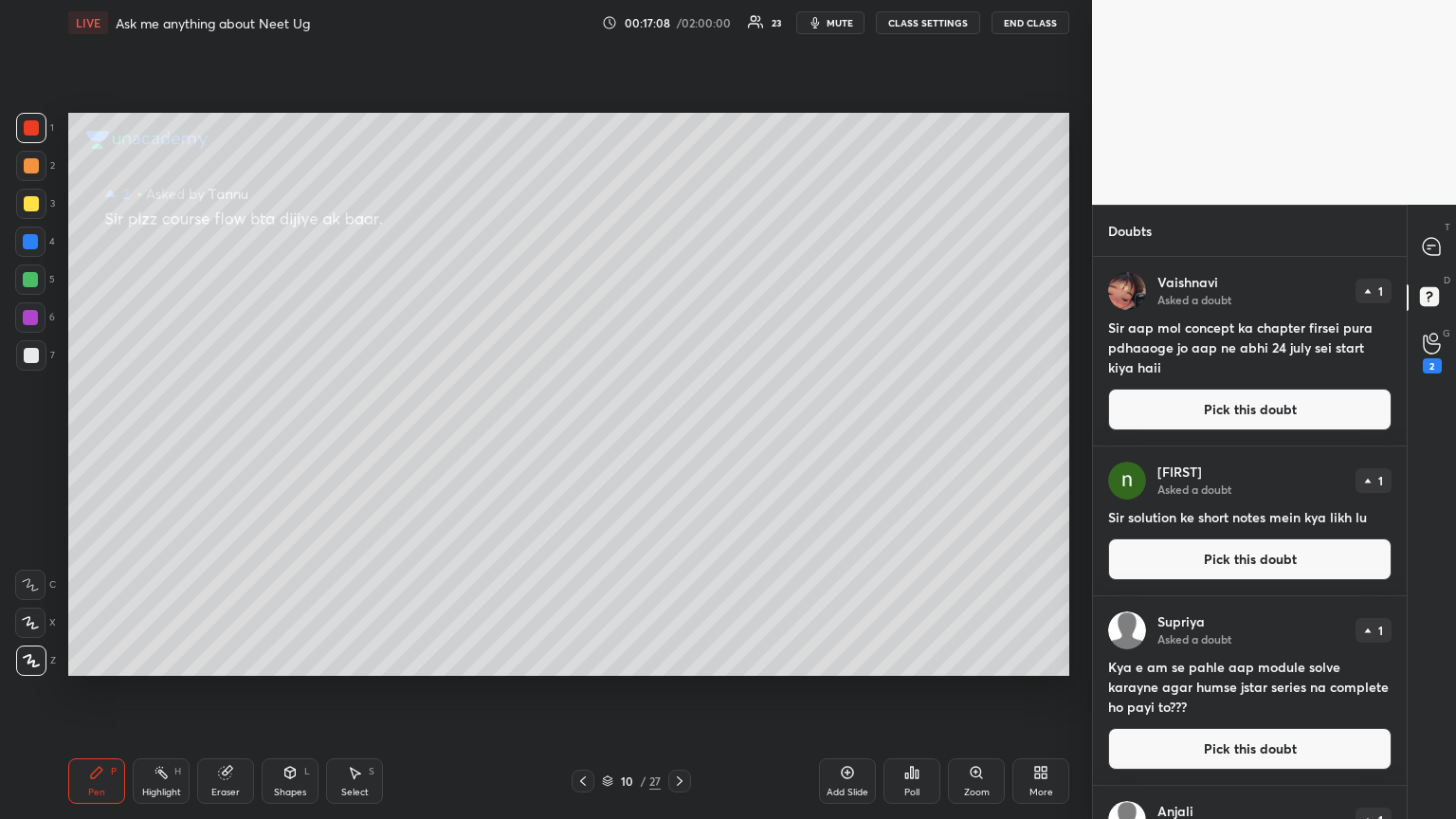 click on "Pick this doubt" at bounding box center (1249, 410) 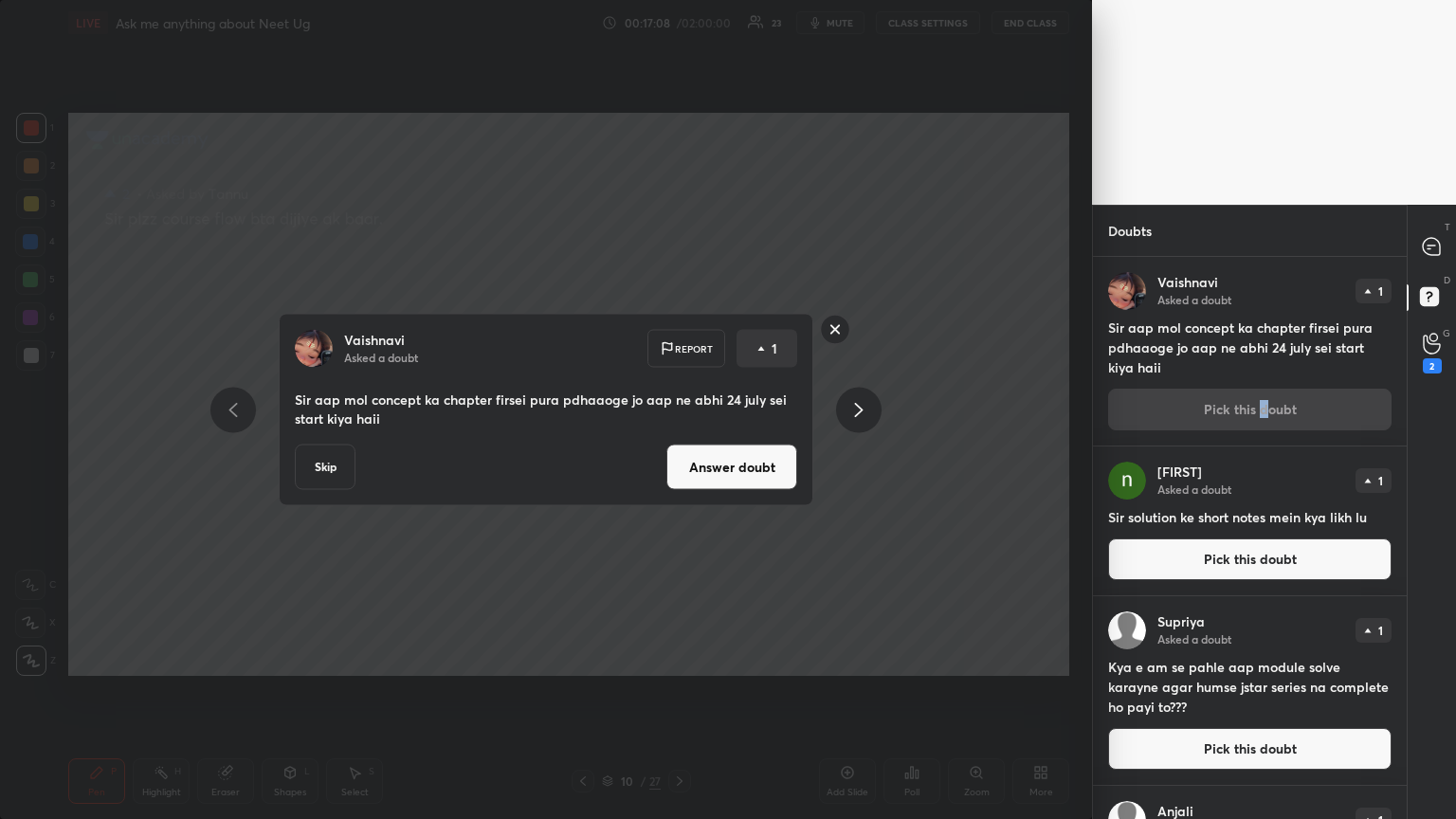 click on "Answer doubt" at bounding box center (732, 467) 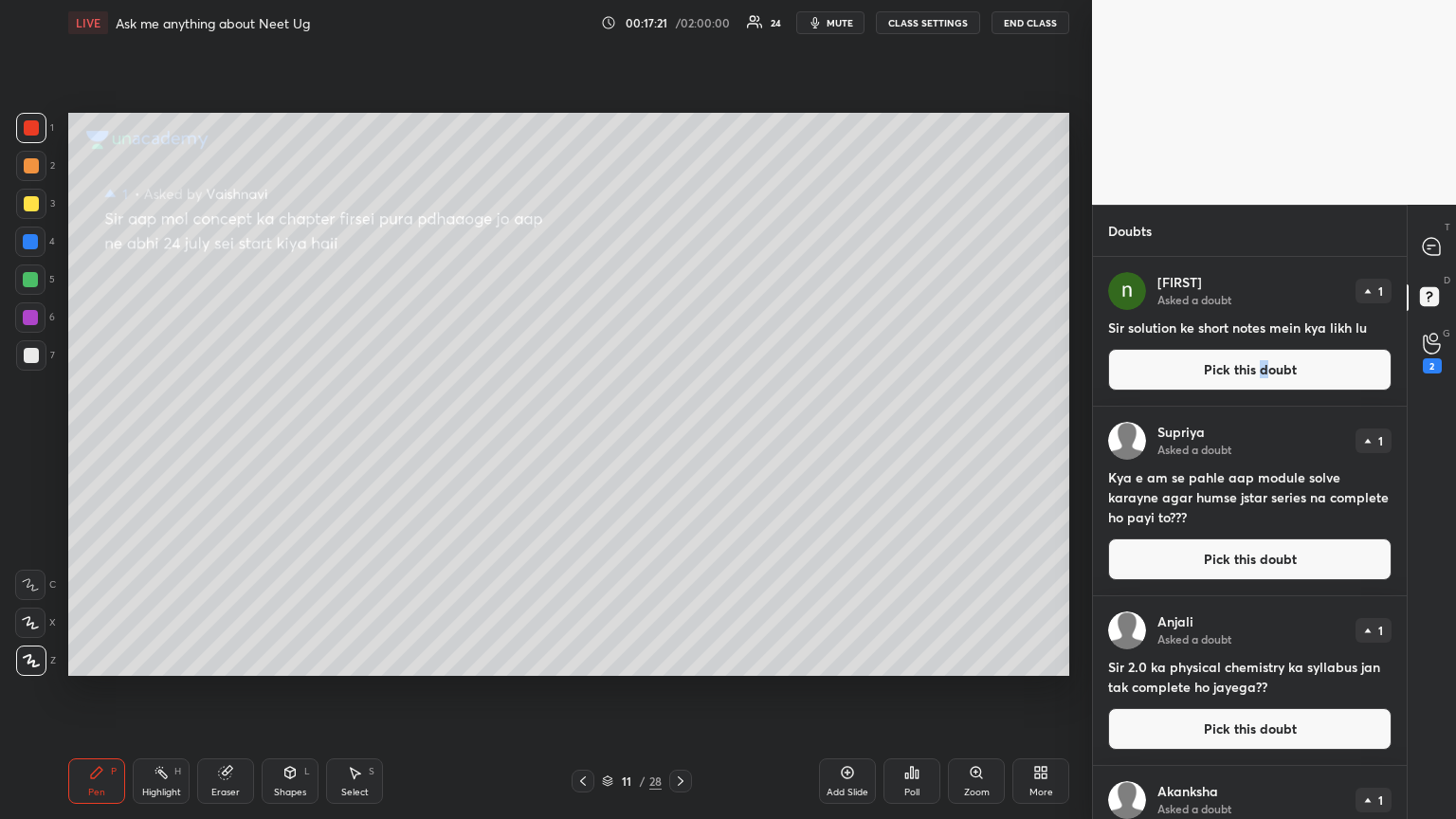 drag, startPoint x: 1293, startPoint y: 365, endPoint x: 1267, endPoint y: 360, distance: 26.4764 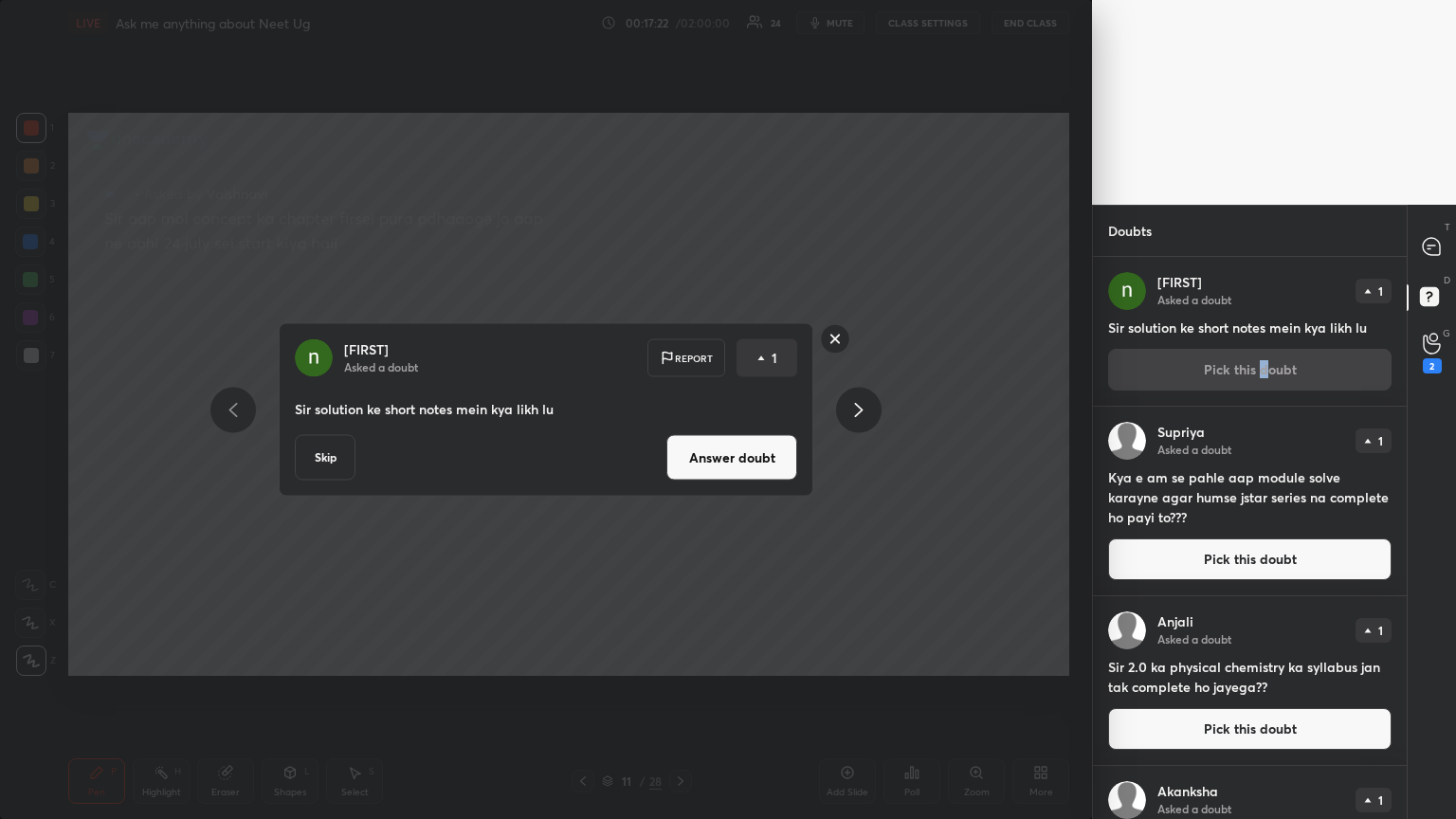 click on "Answer doubt" at bounding box center (732, 458) 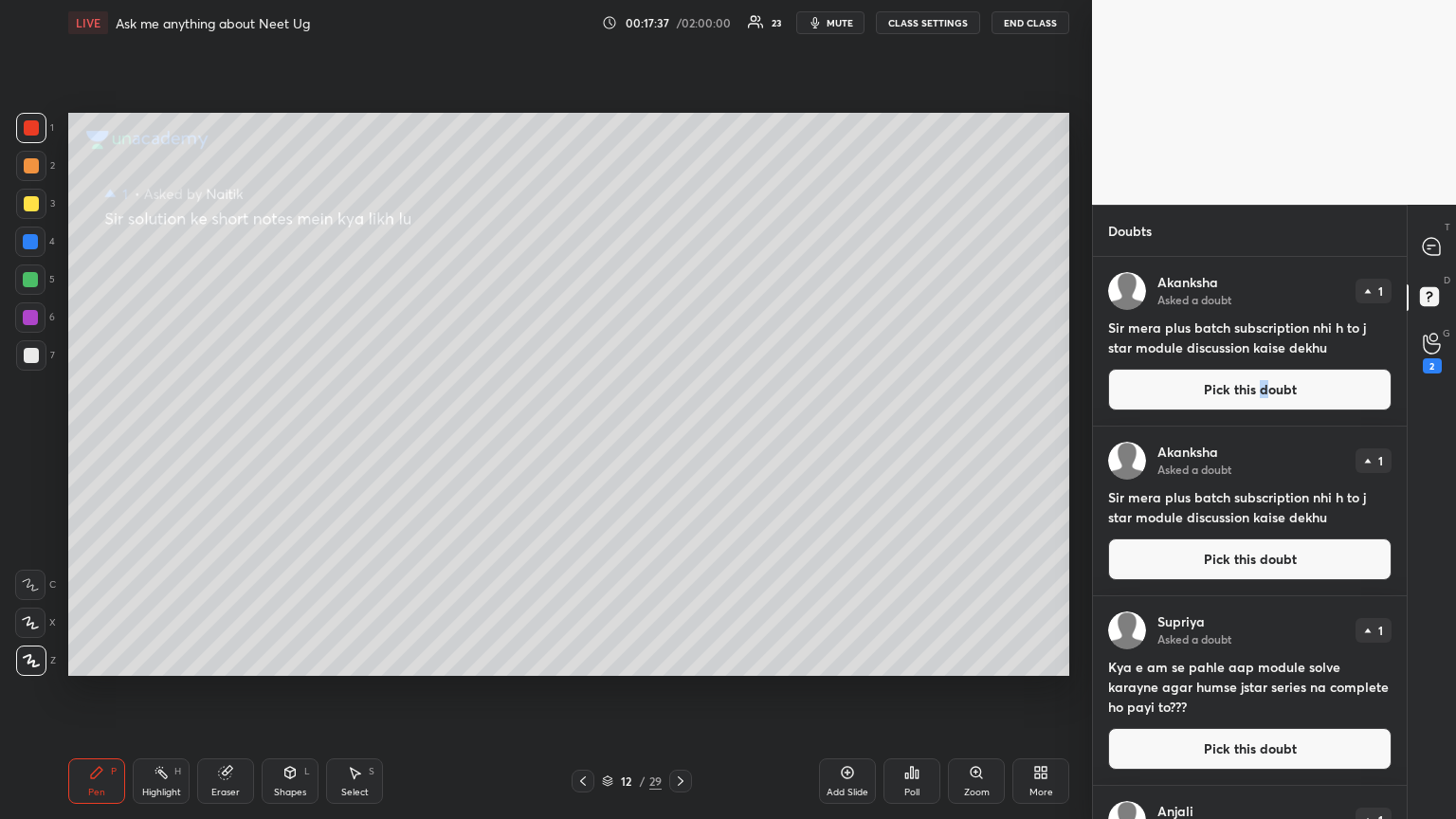 click on "Pick this doubt" at bounding box center [1249, 390] 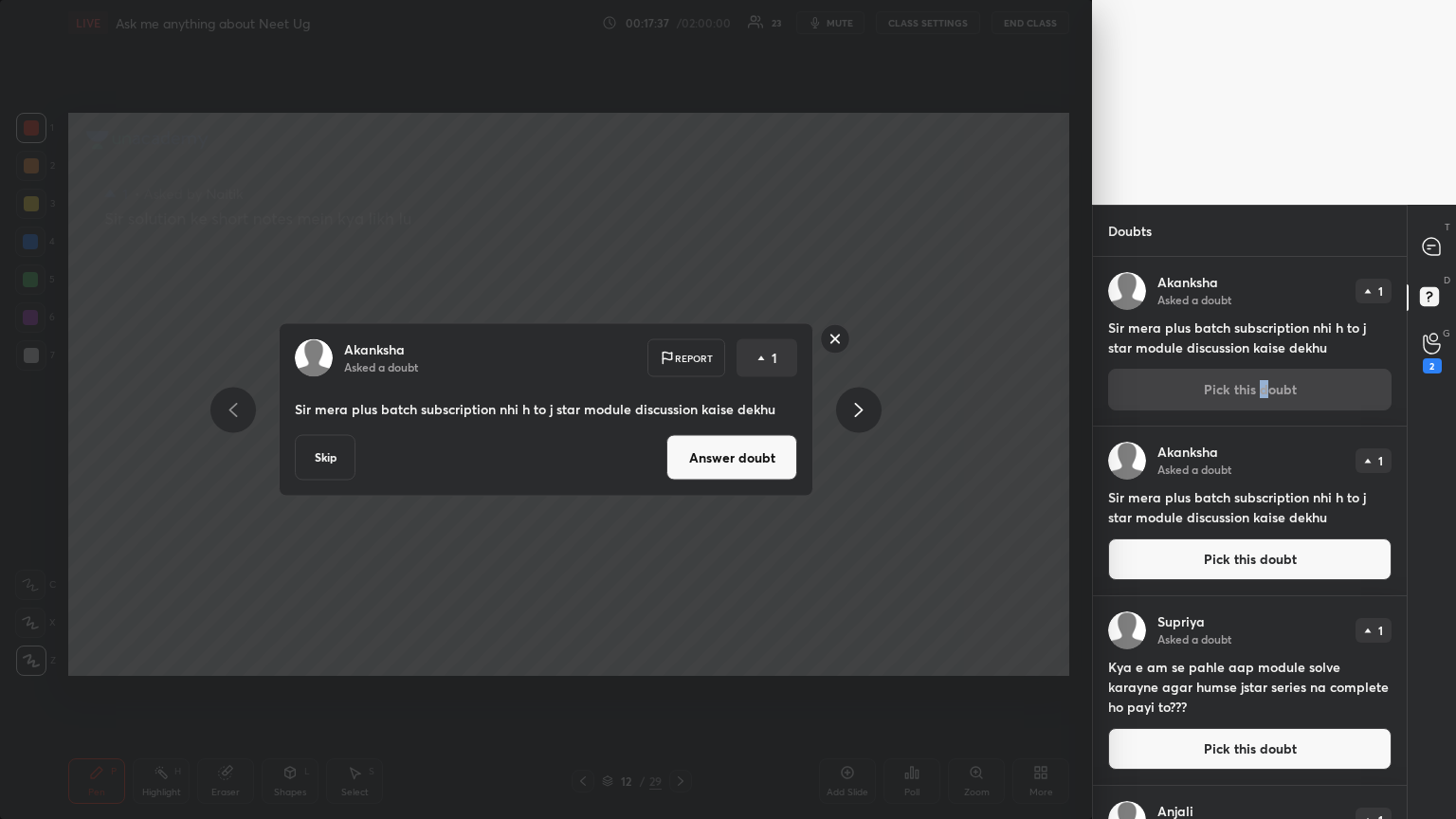 click on "Answer doubt" at bounding box center (732, 458) 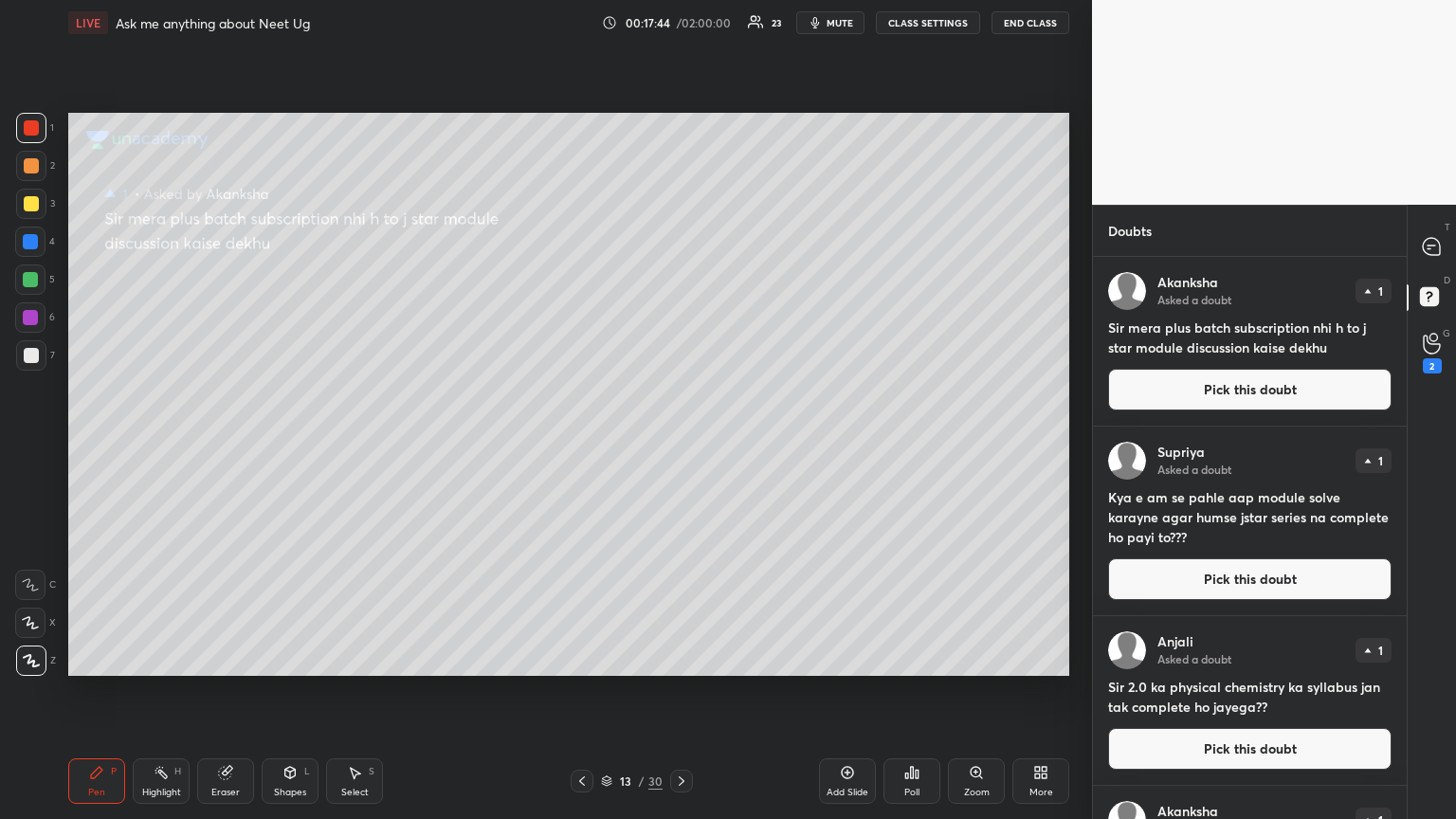 click on "Pick this doubt" at bounding box center (1249, 390) 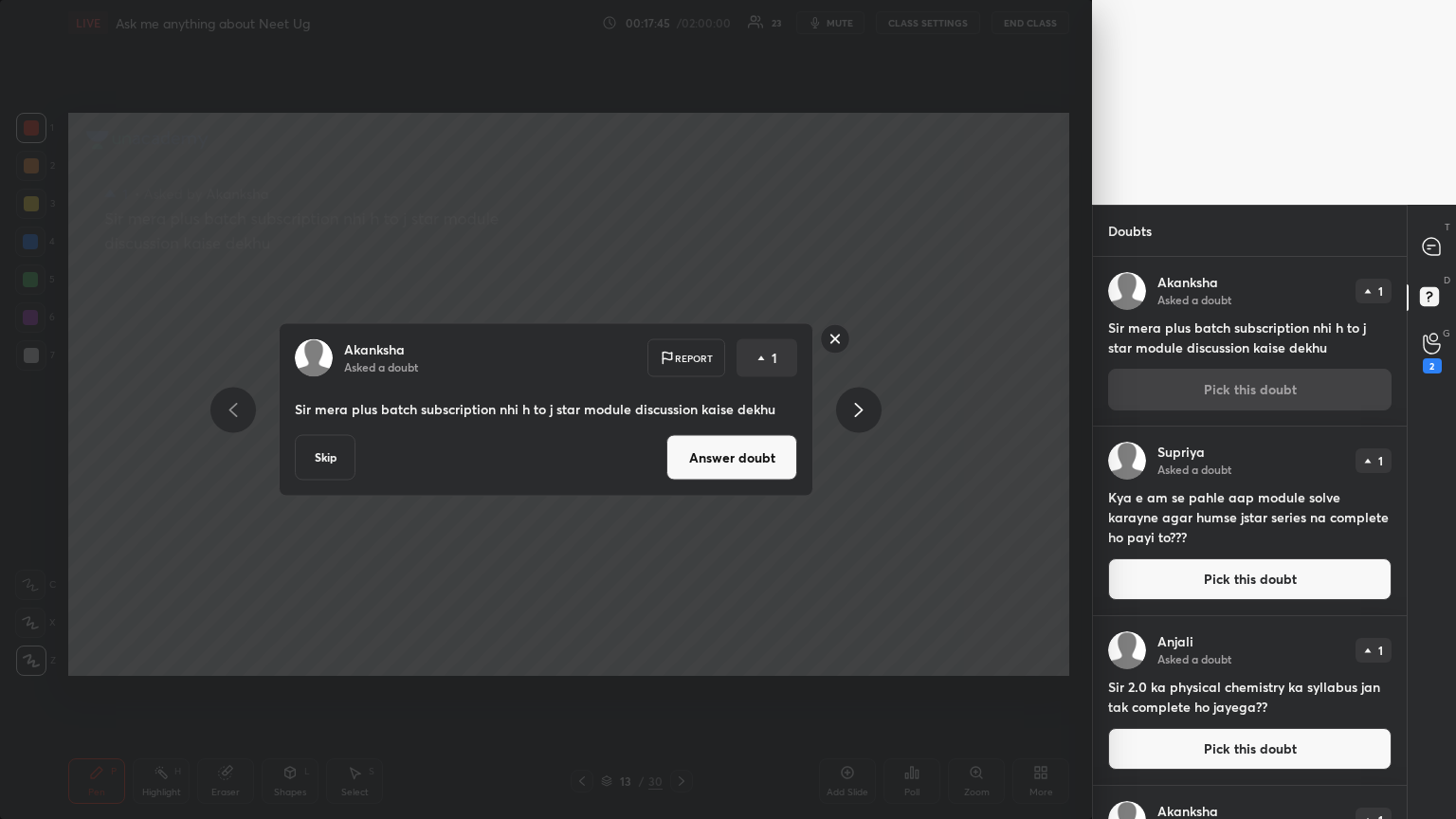 click on "Skip" at bounding box center (325, 458) 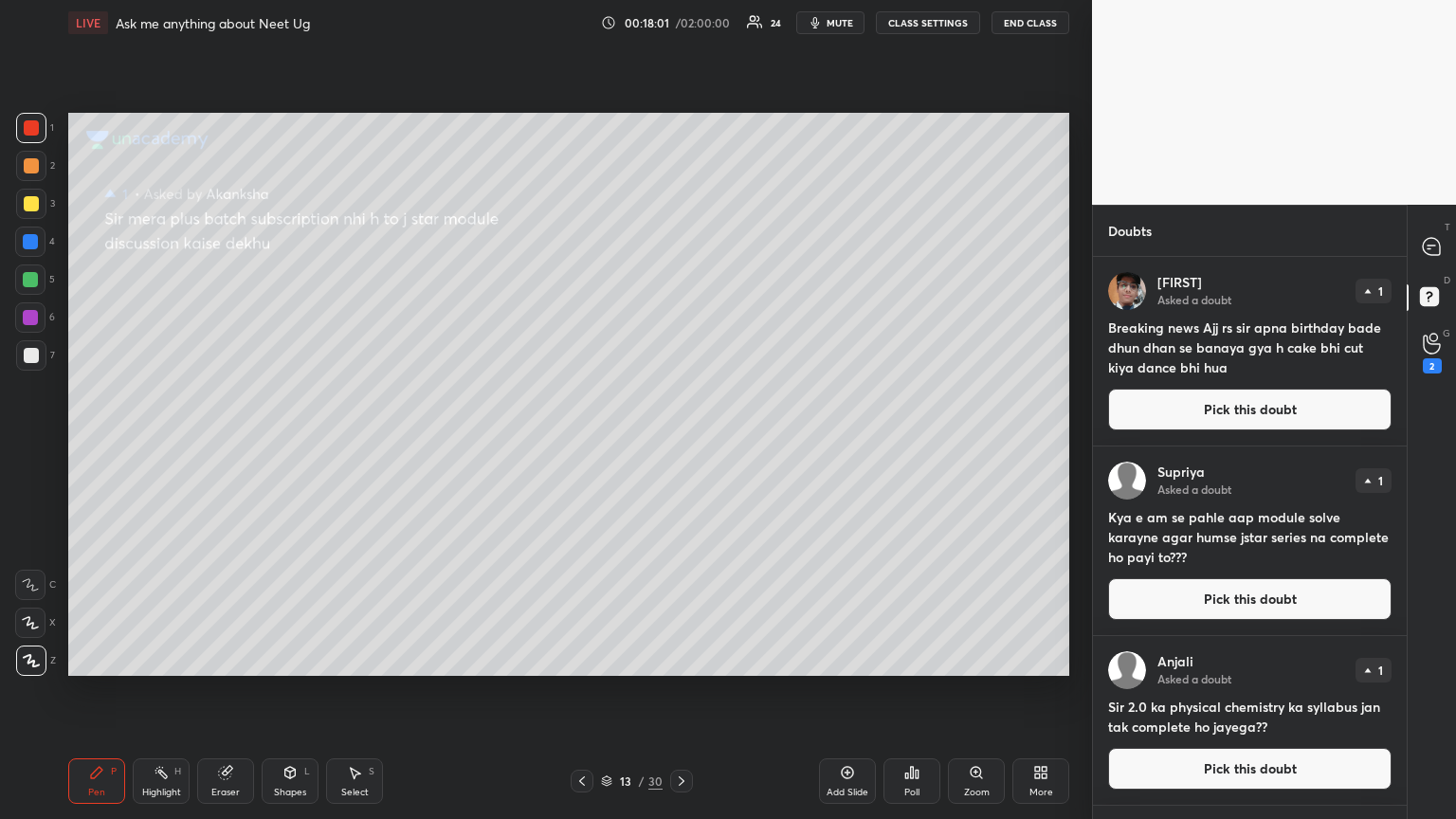 click on "Pick this doubt" at bounding box center [1249, 410] 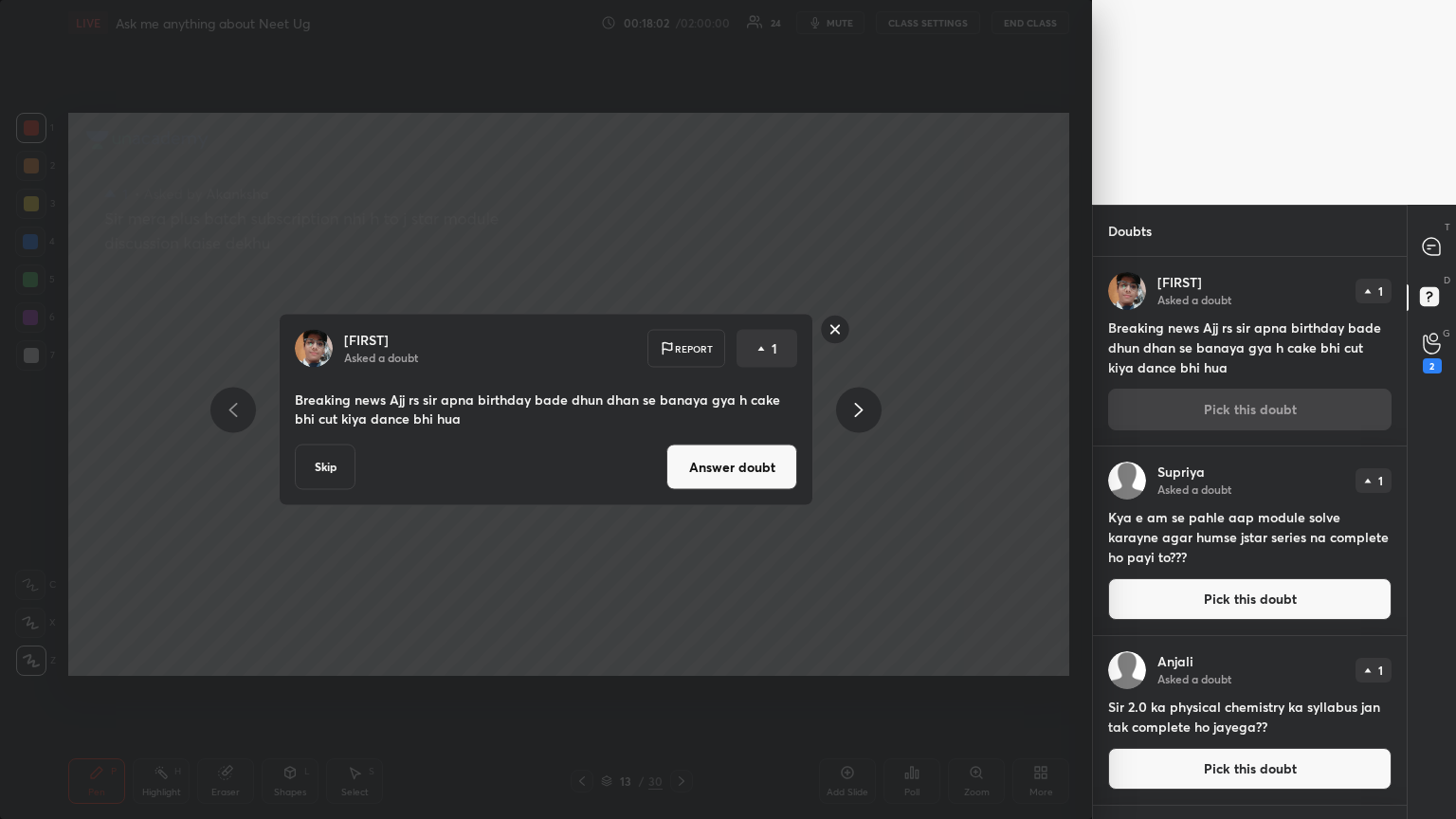 click on "Answer doubt" at bounding box center (732, 467) 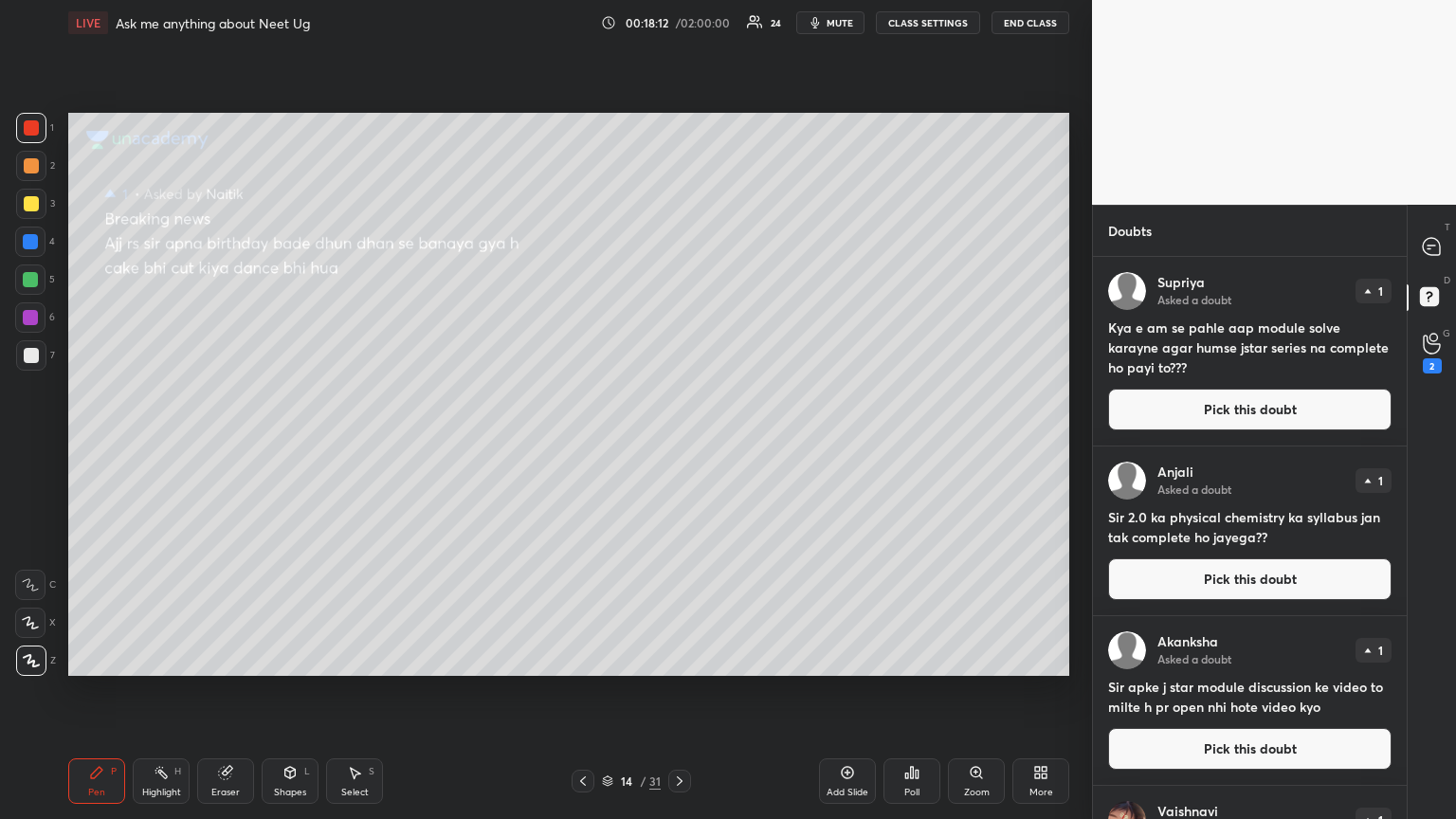 click on "Pick this doubt" at bounding box center [1249, 410] 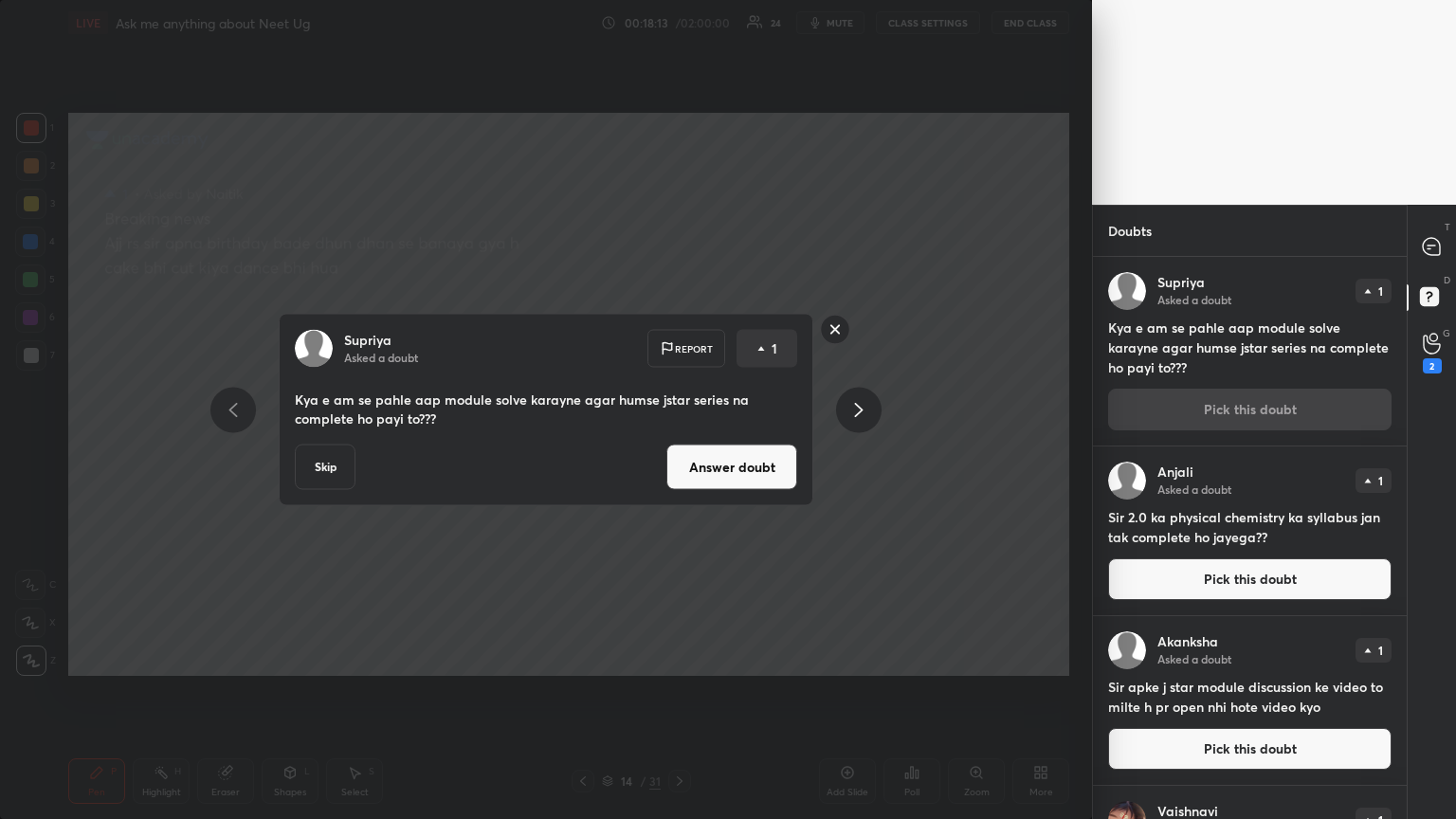 click on "Answer doubt" at bounding box center [732, 467] 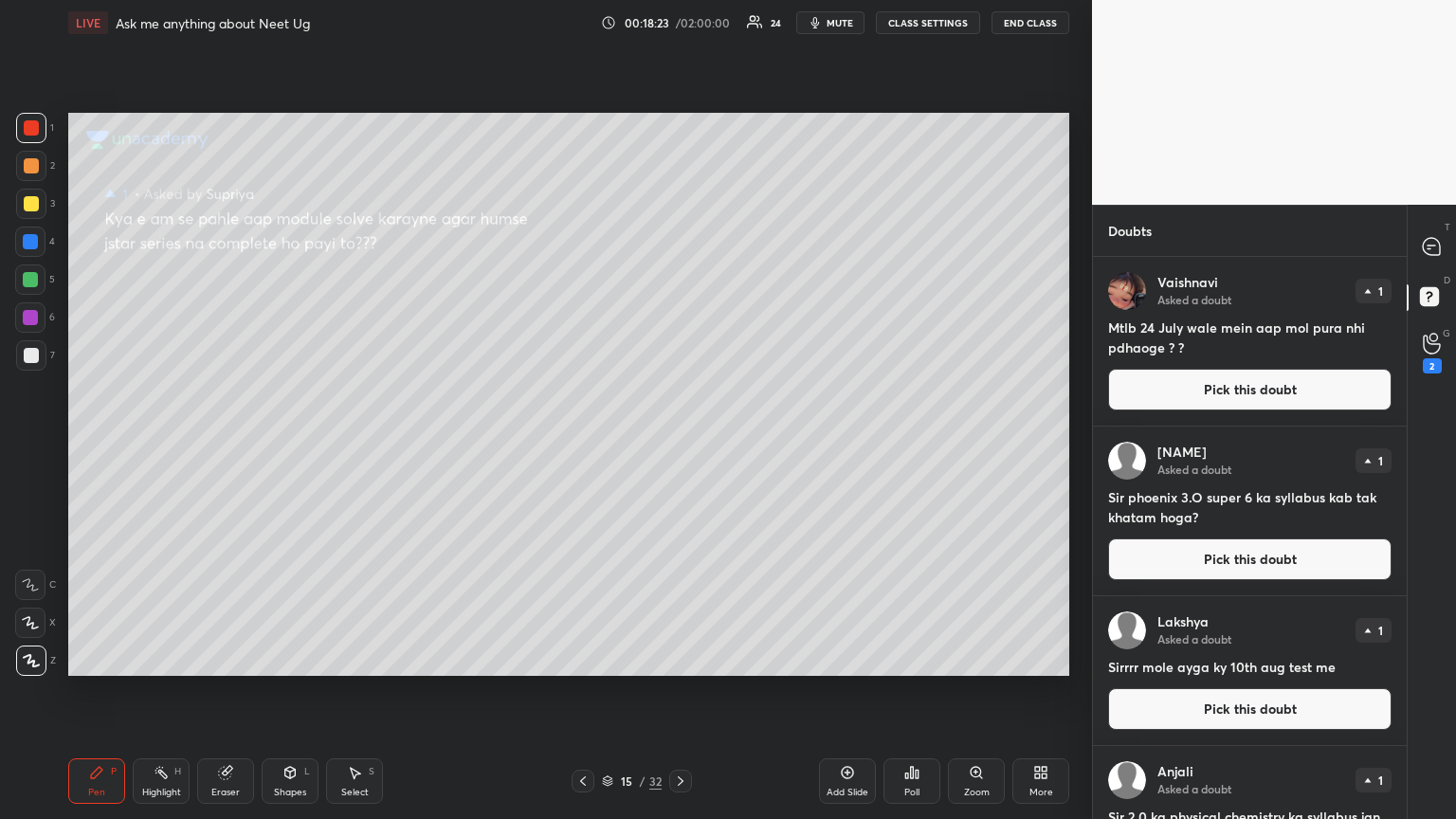 click on "Setting up your live class Poll for   secs No correct answer Start poll" at bounding box center [569, 394] 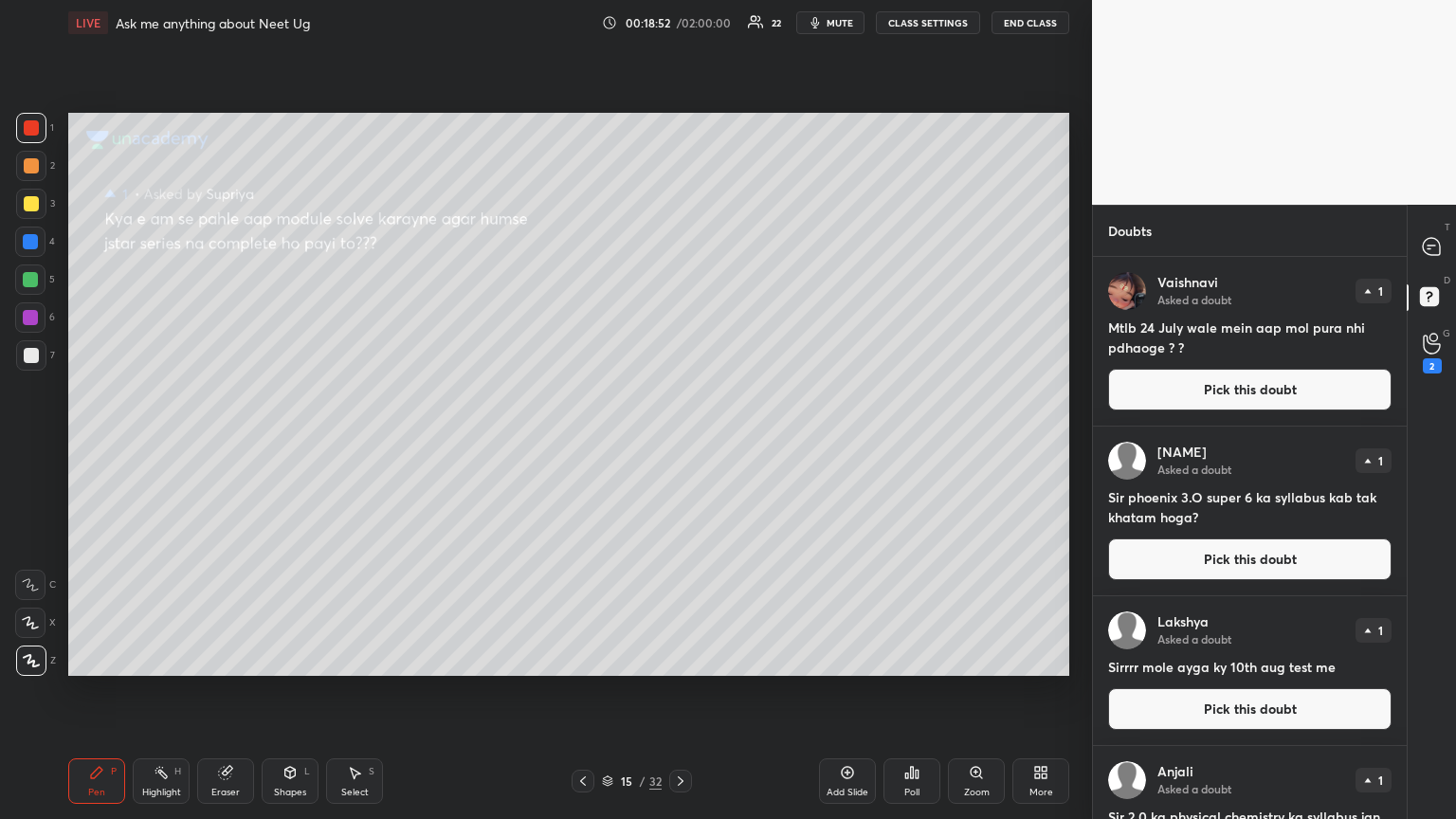 drag, startPoint x: 1260, startPoint y: 398, endPoint x: 1119, endPoint y: 403, distance: 141.08862 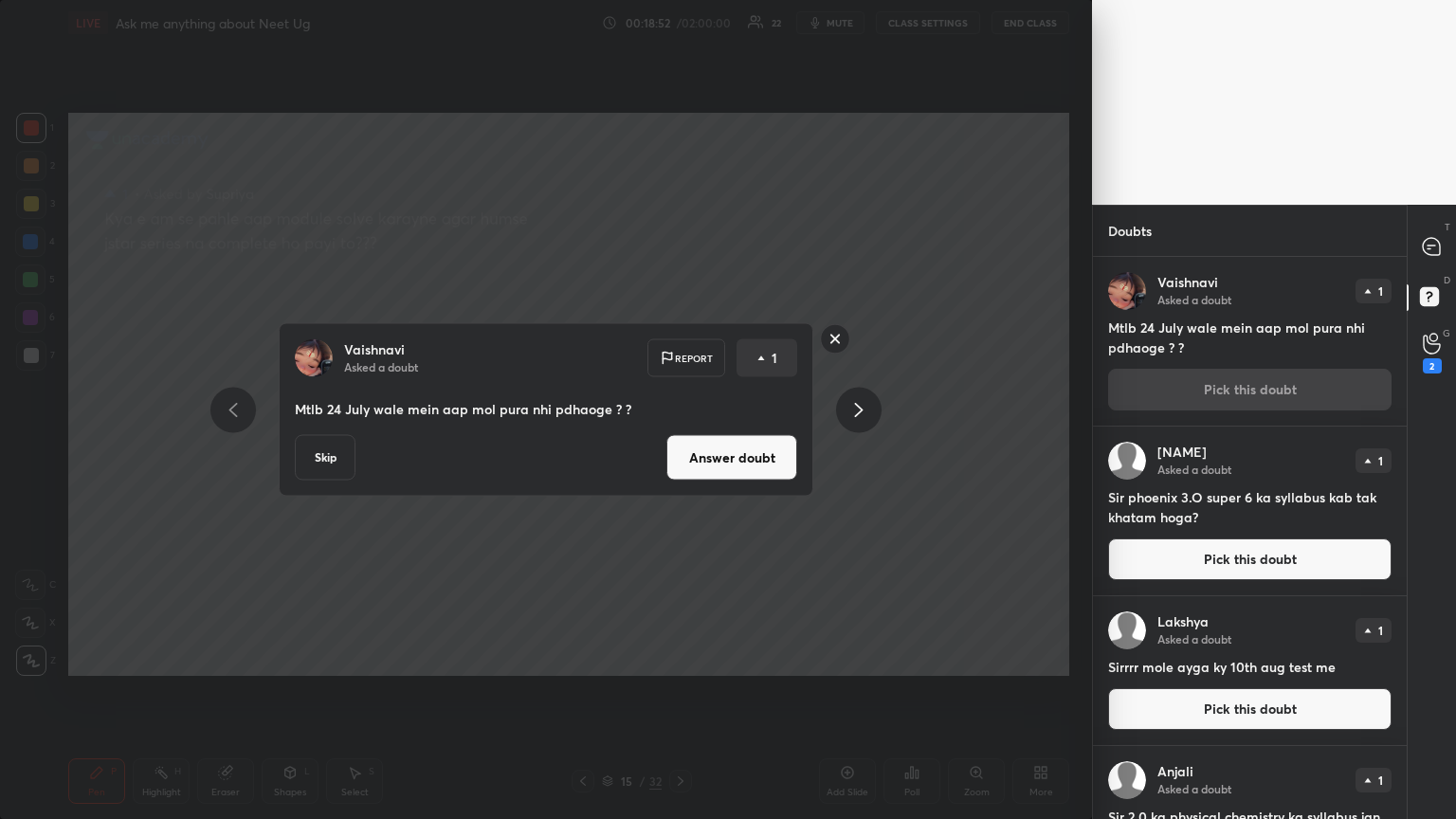click on "Answer doubt" at bounding box center (732, 458) 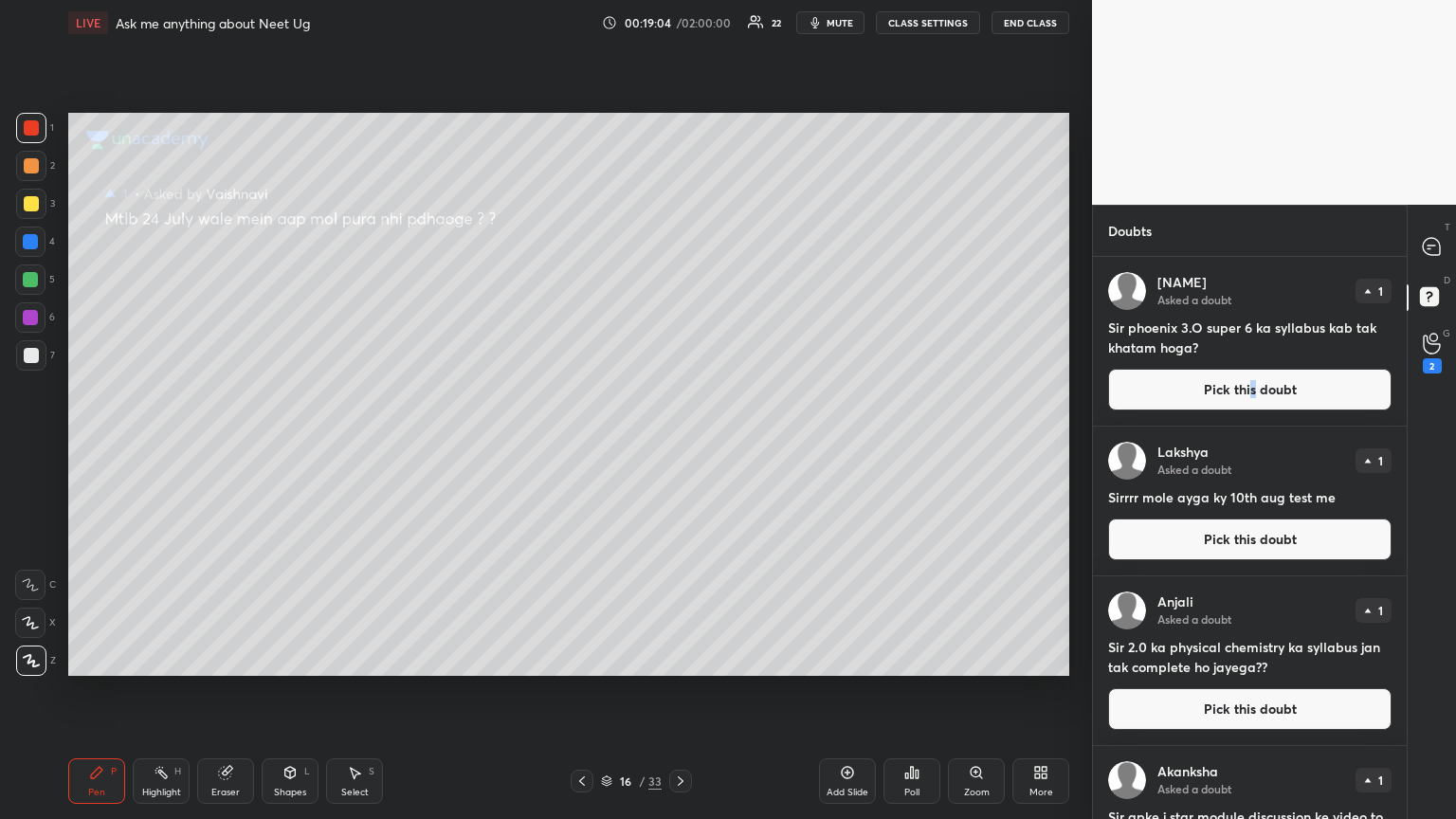 drag, startPoint x: 1250, startPoint y: 394, endPoint x: 1107, endPoint y: 393, distance: 143.0035 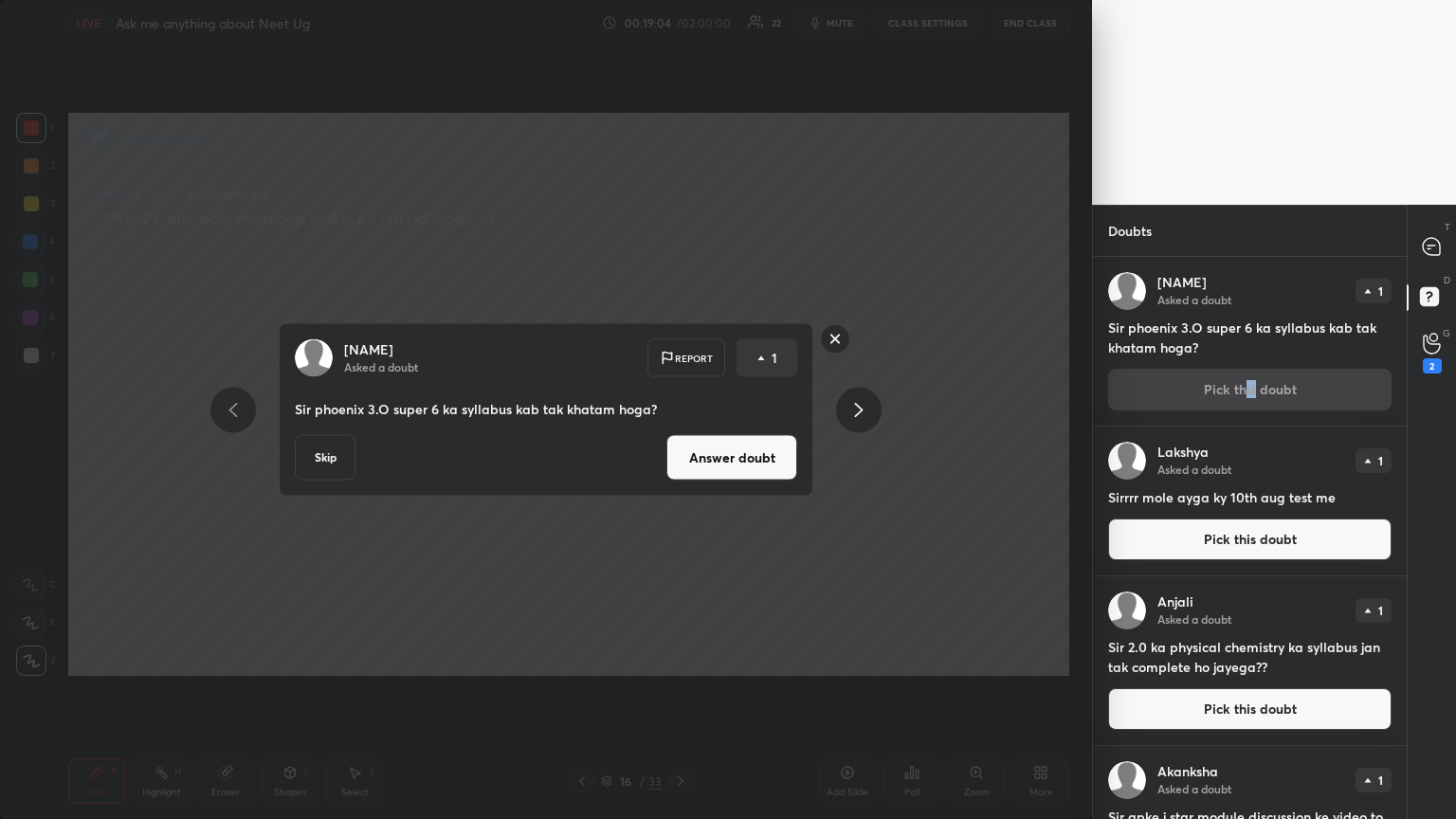 click on "Answer doubt" at bounding box center (732, 458) 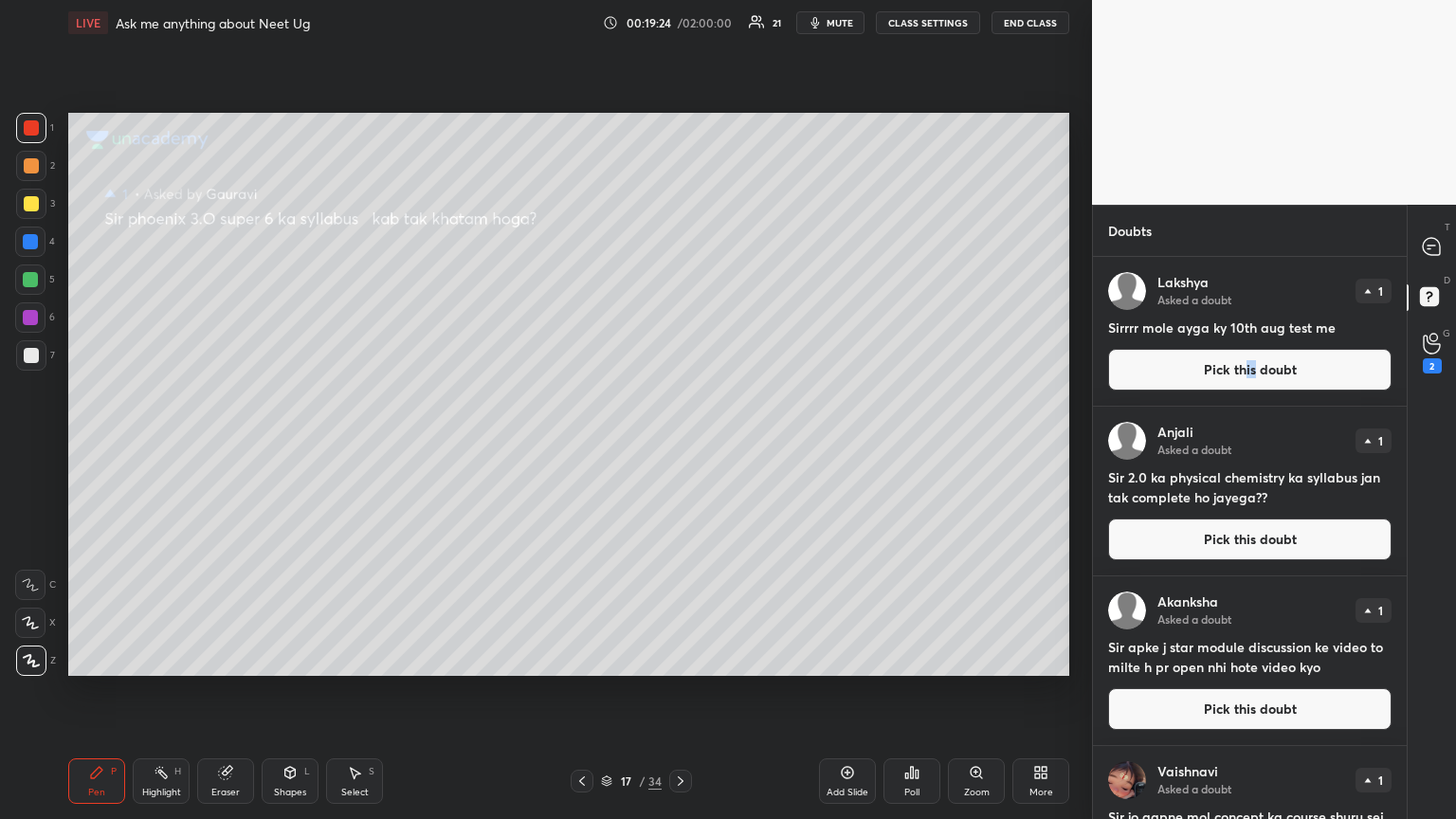click on "Pick this doubt" at bounding box center (1249, 370) 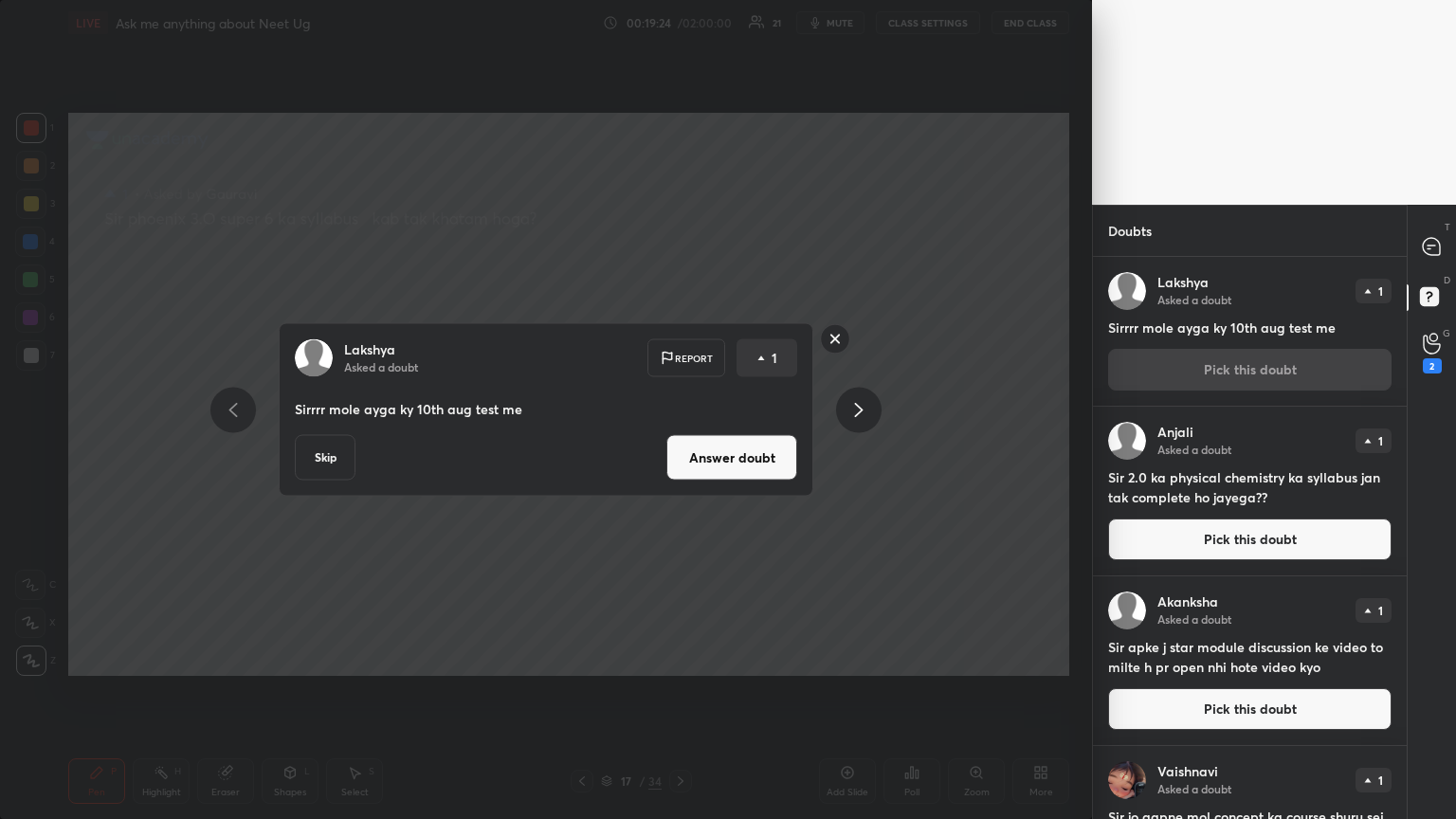 click on "Answer doubt" at bounding box center (732, 458) 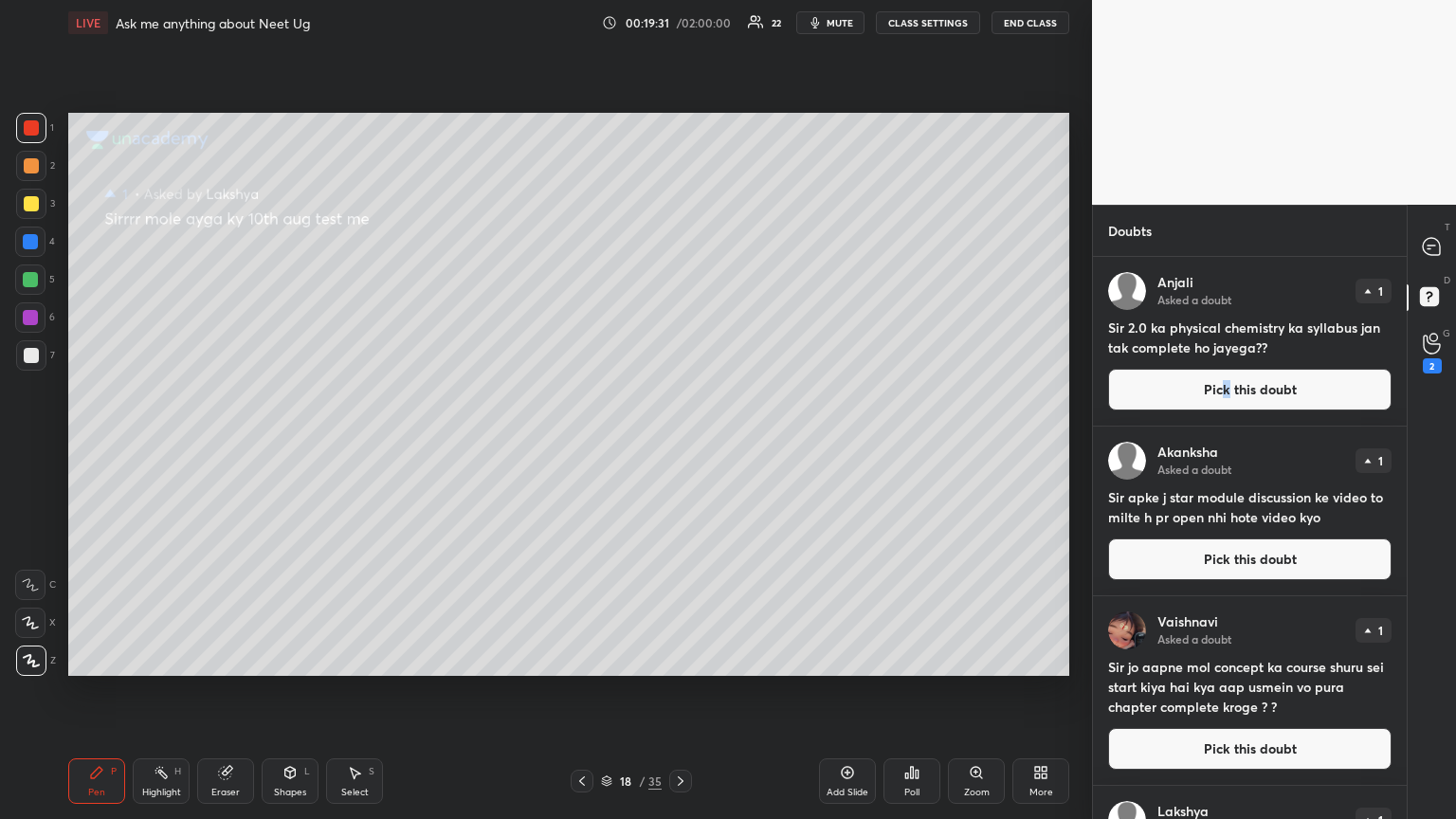 click on "Pick this doubt" at bounding box center (1249, 390) 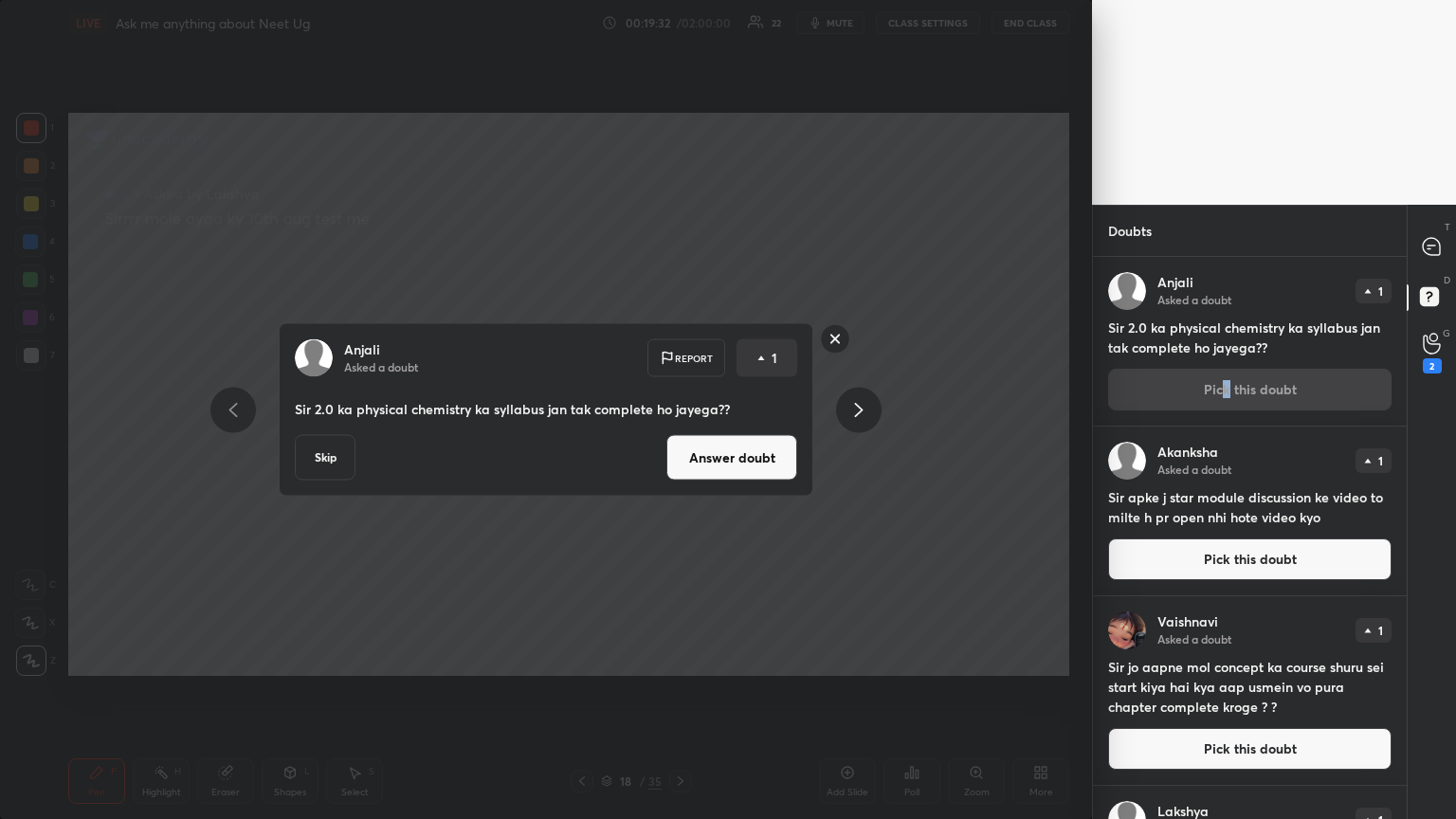 click on "Answer doubt" at bounding box center [732, 458] 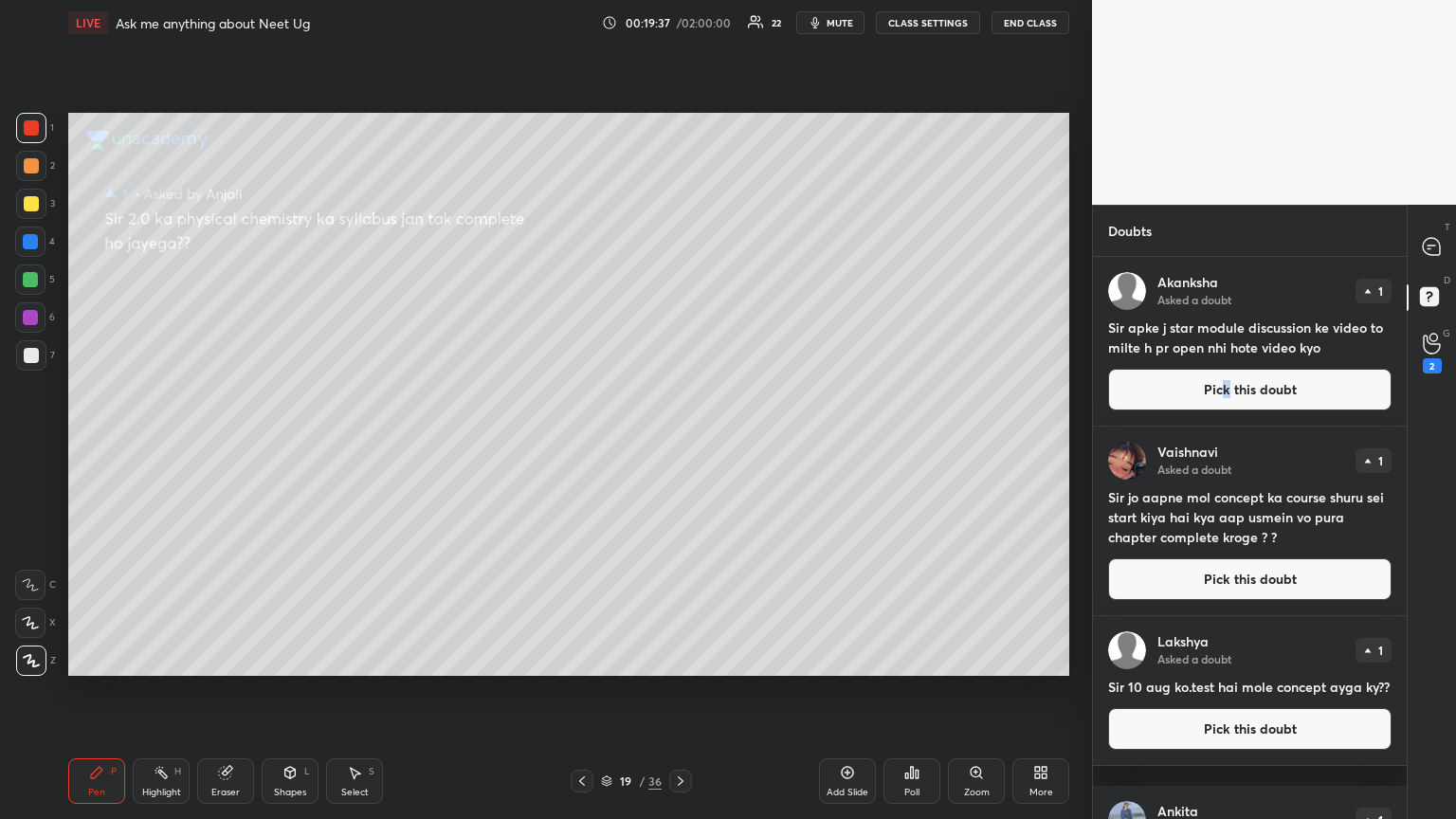 drag, startPoint x: 1256, startPoint y: 379, endPoint x: 1183, endPoint y: 378, distance: 73.00685 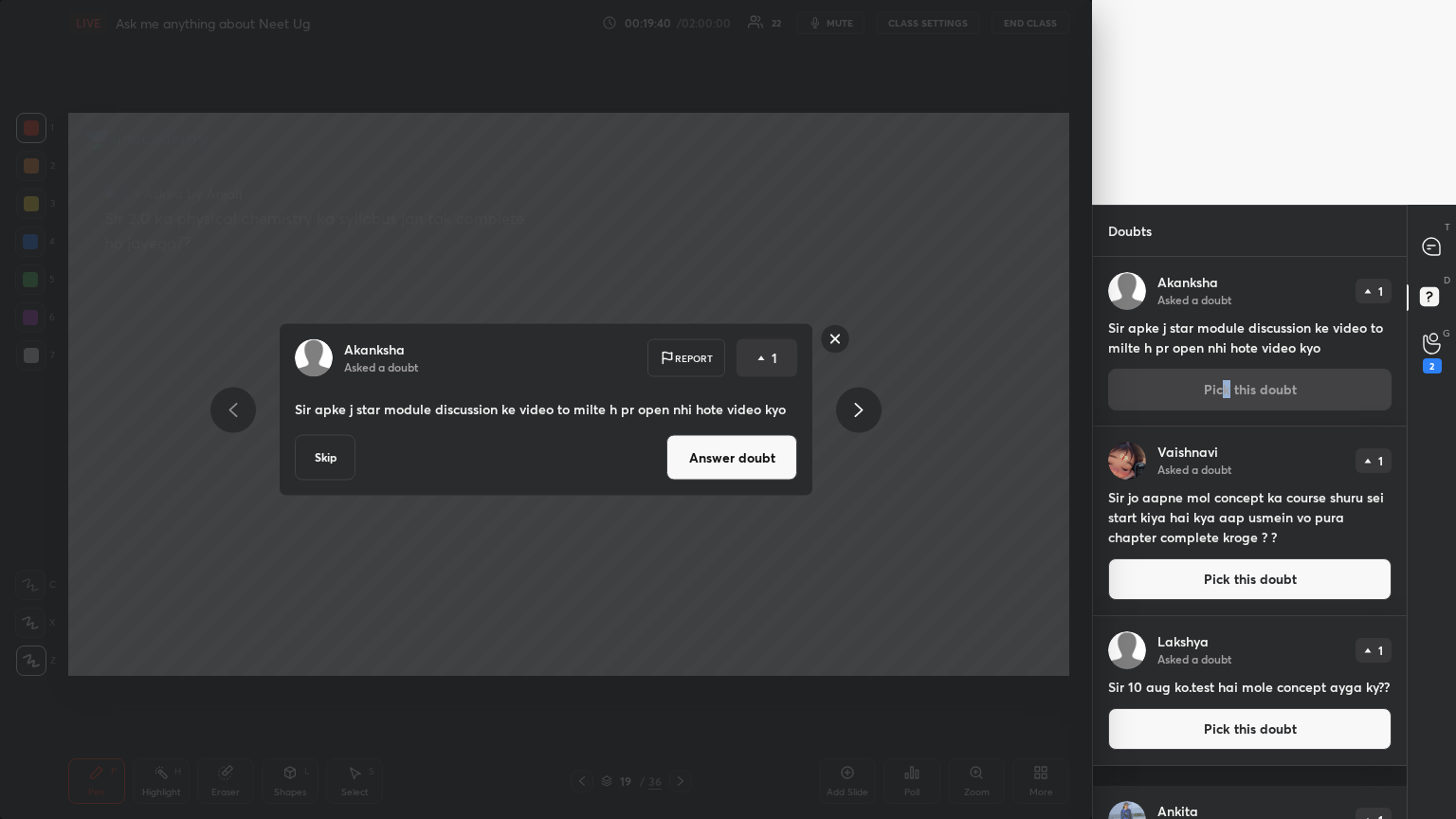 click on "Skip" at bounding box center (325, 458) 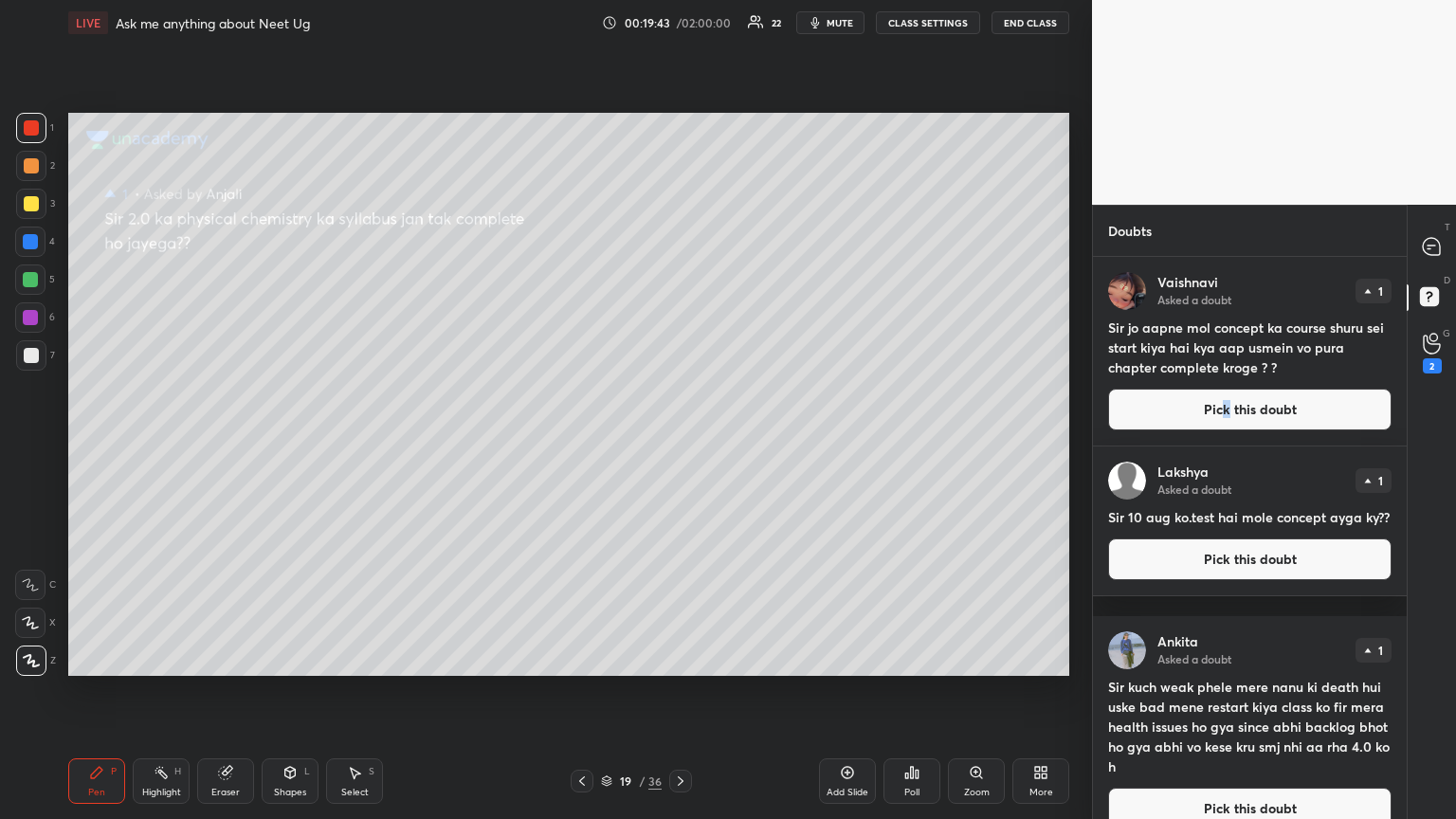 drag, startPoint x: 1198, startPoint y: 410, endPoint x: 1185, endPoint y: 394, distance: 20.615528 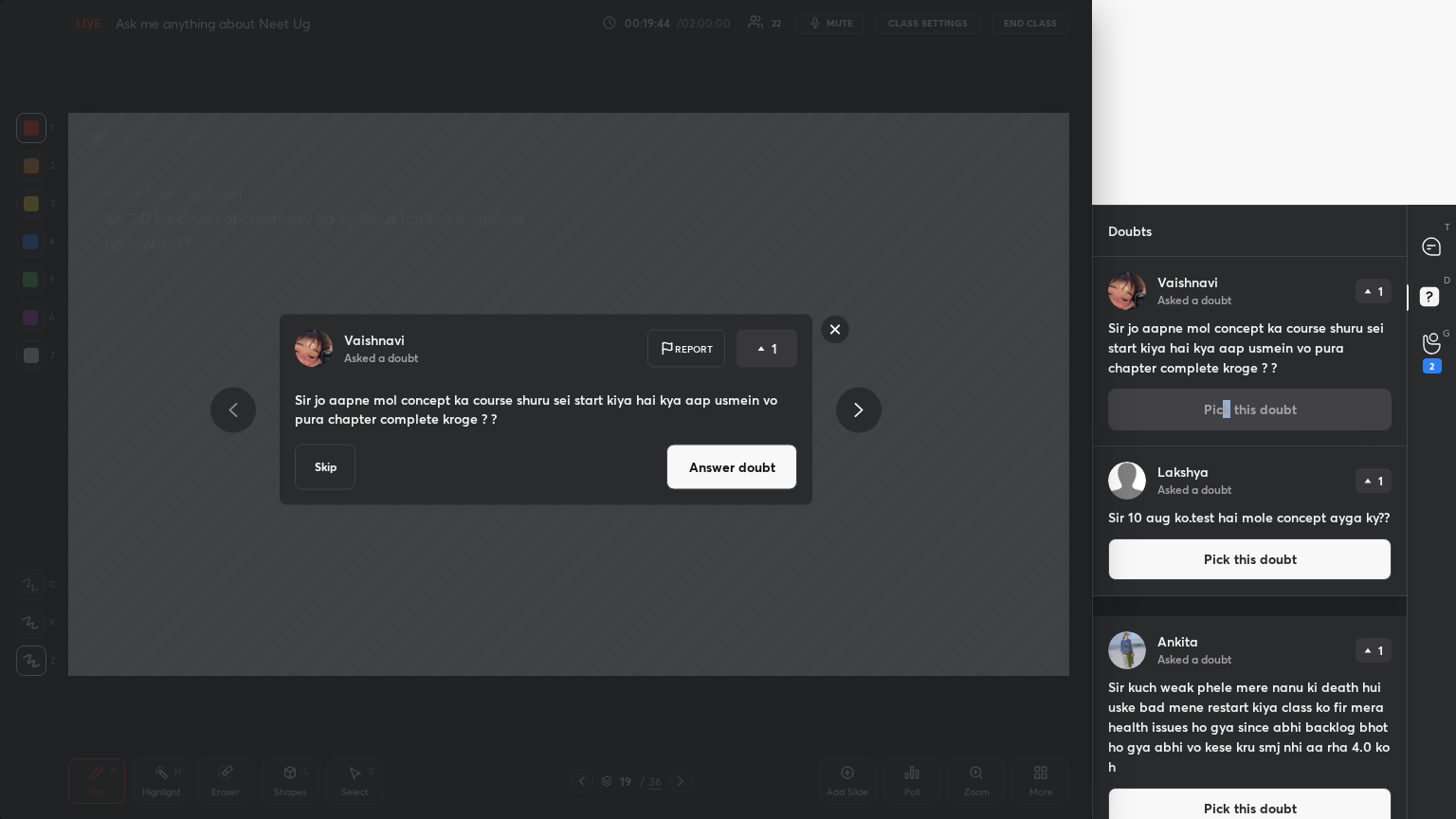 click on "Answer doubt" at bounding box center [732, 467] 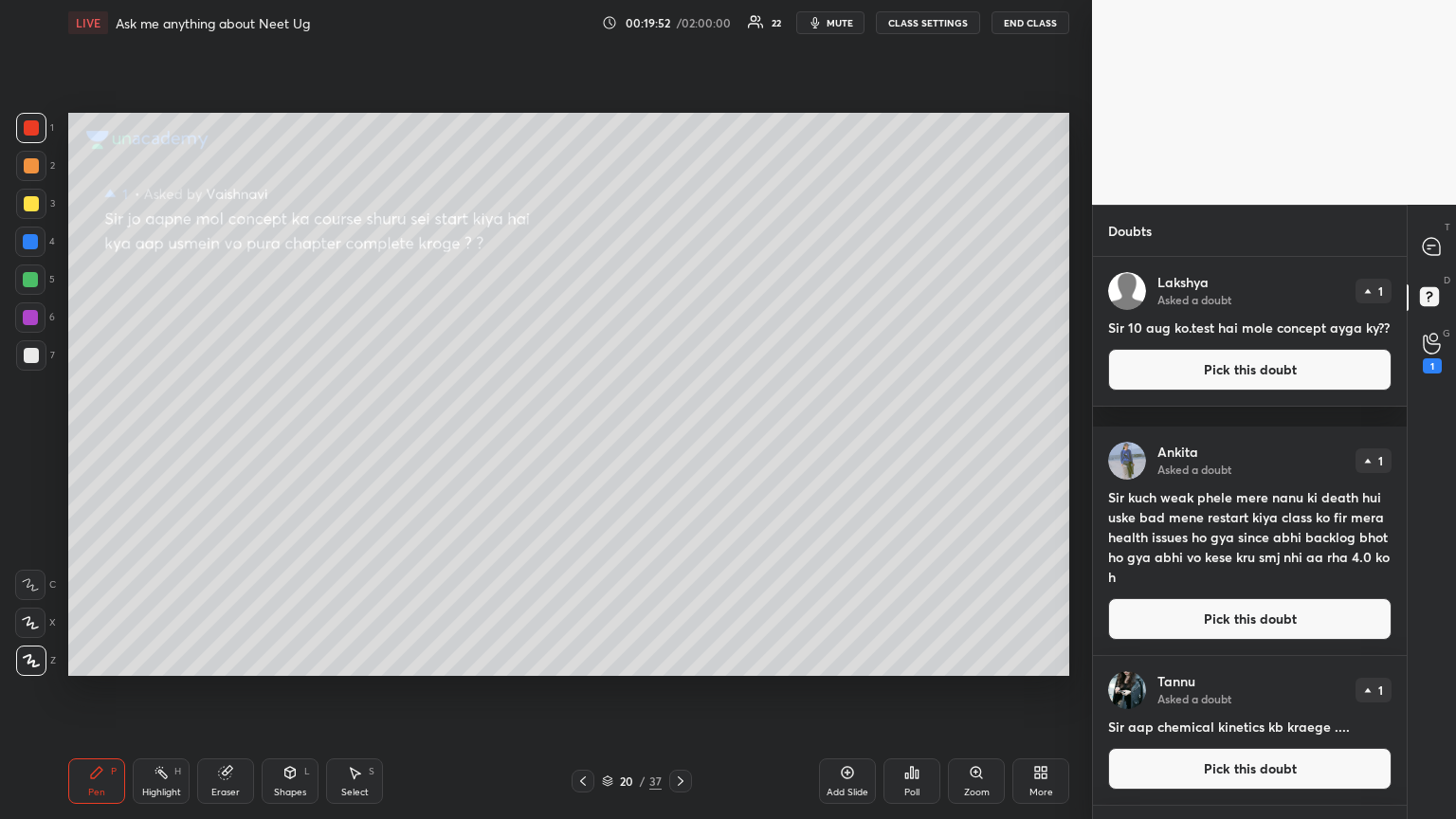 click on "Pick this doubt" at bounding box center [1249, 370] 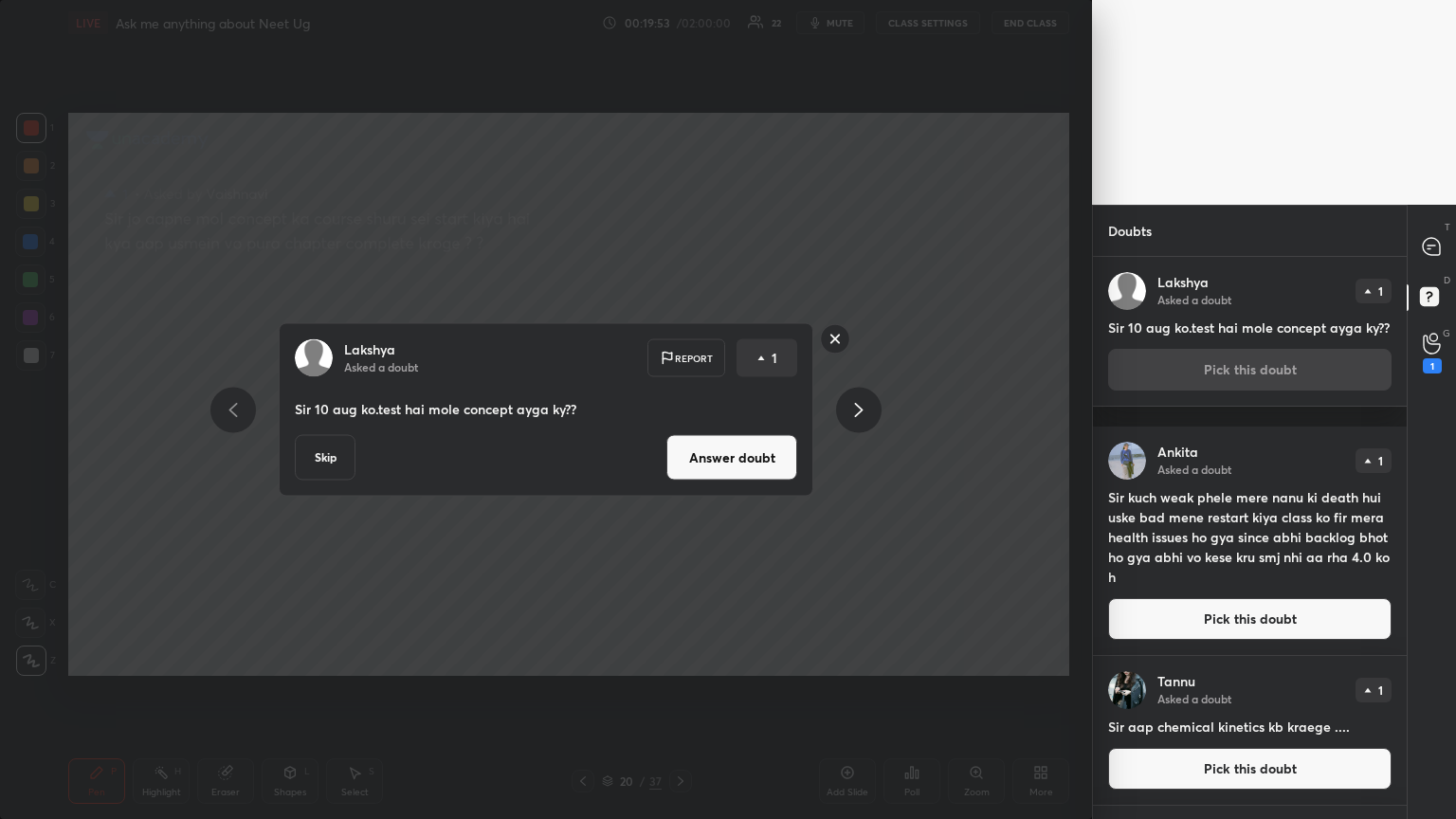 click on "Answer doubt" at bounding box center (732, 458) 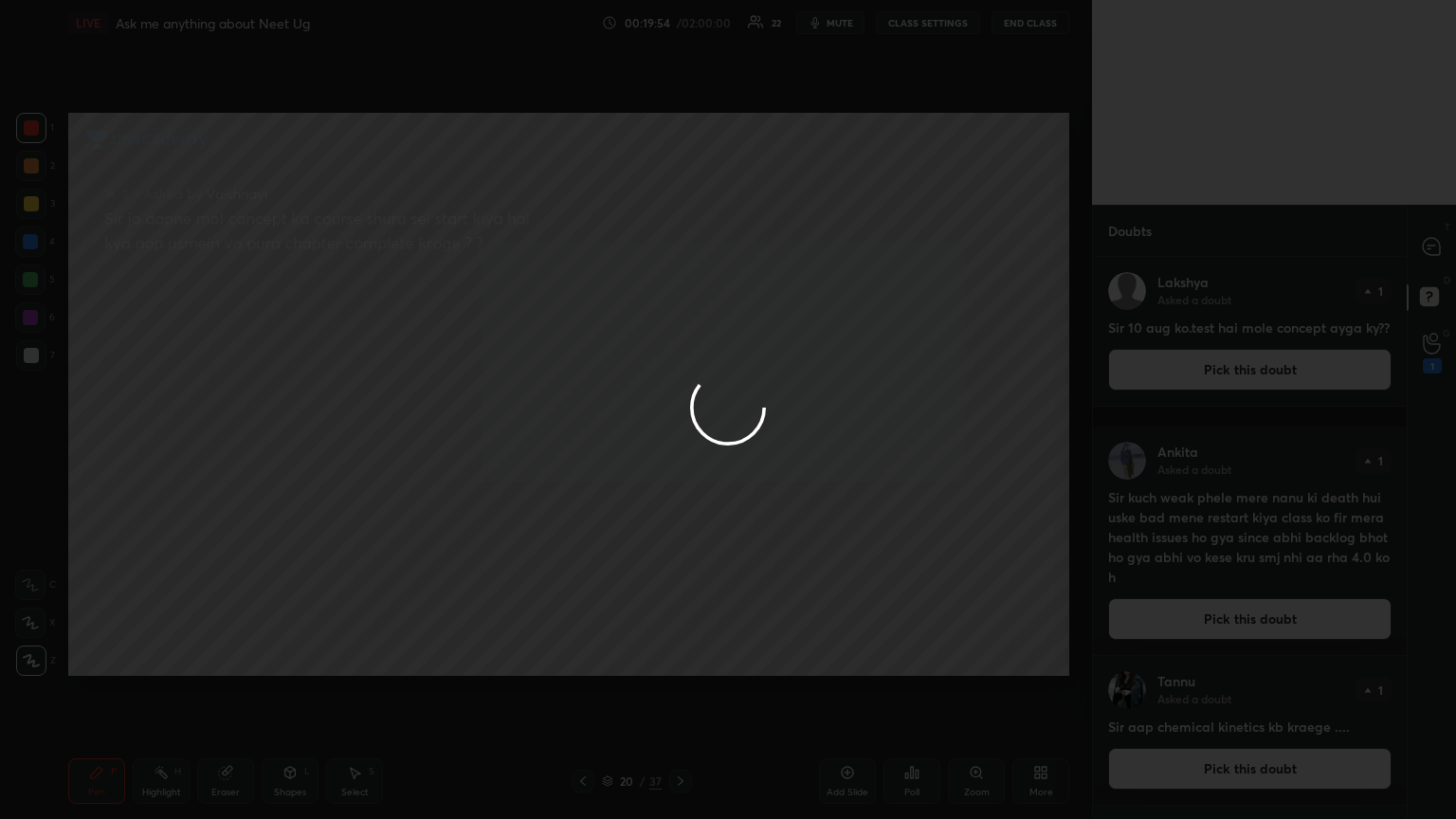 click 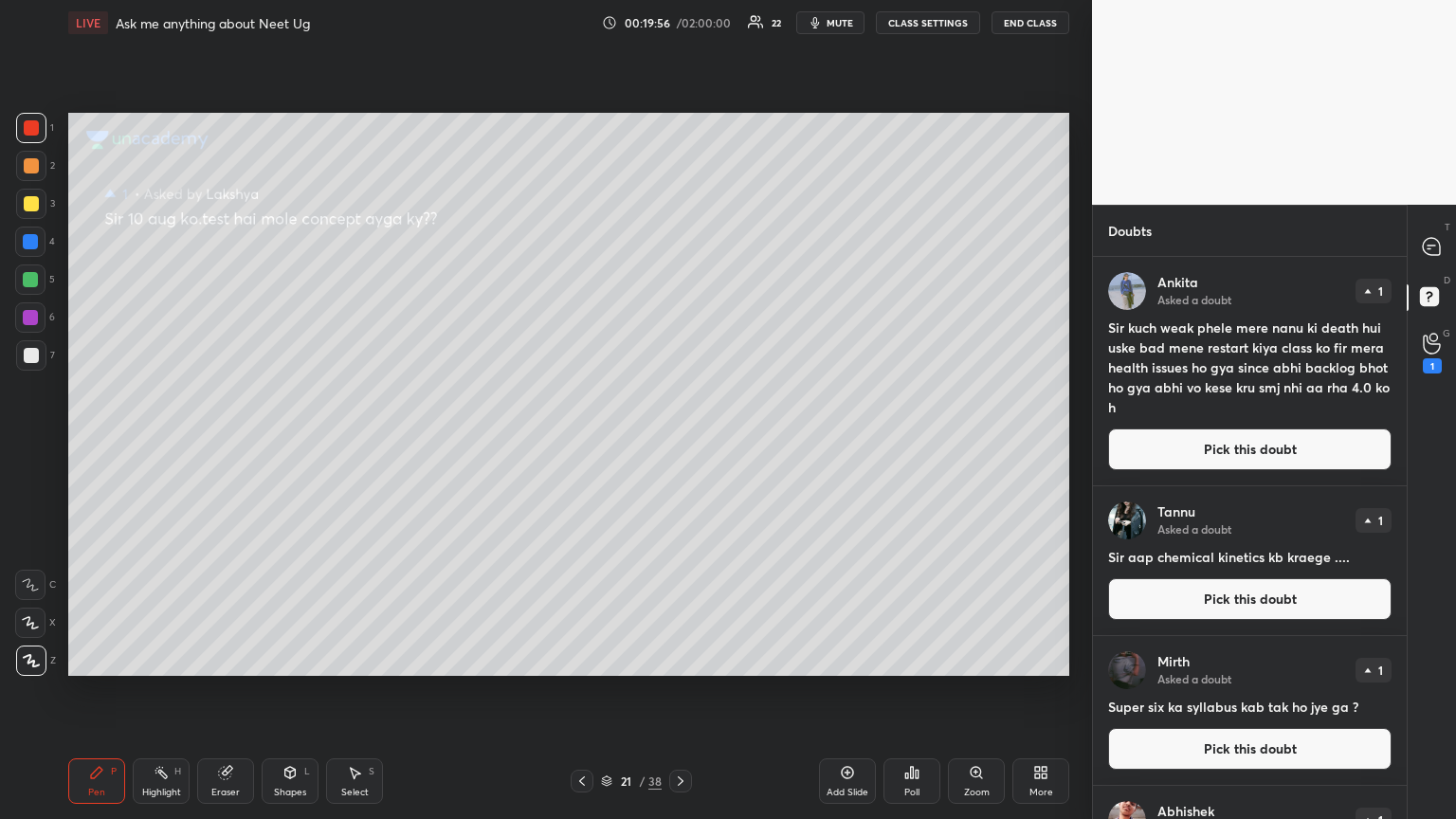 drag, startPoint x: 1236, startPoint y: 739, endPoint x: 1112, endPoint y: 660, distance: 147.02721 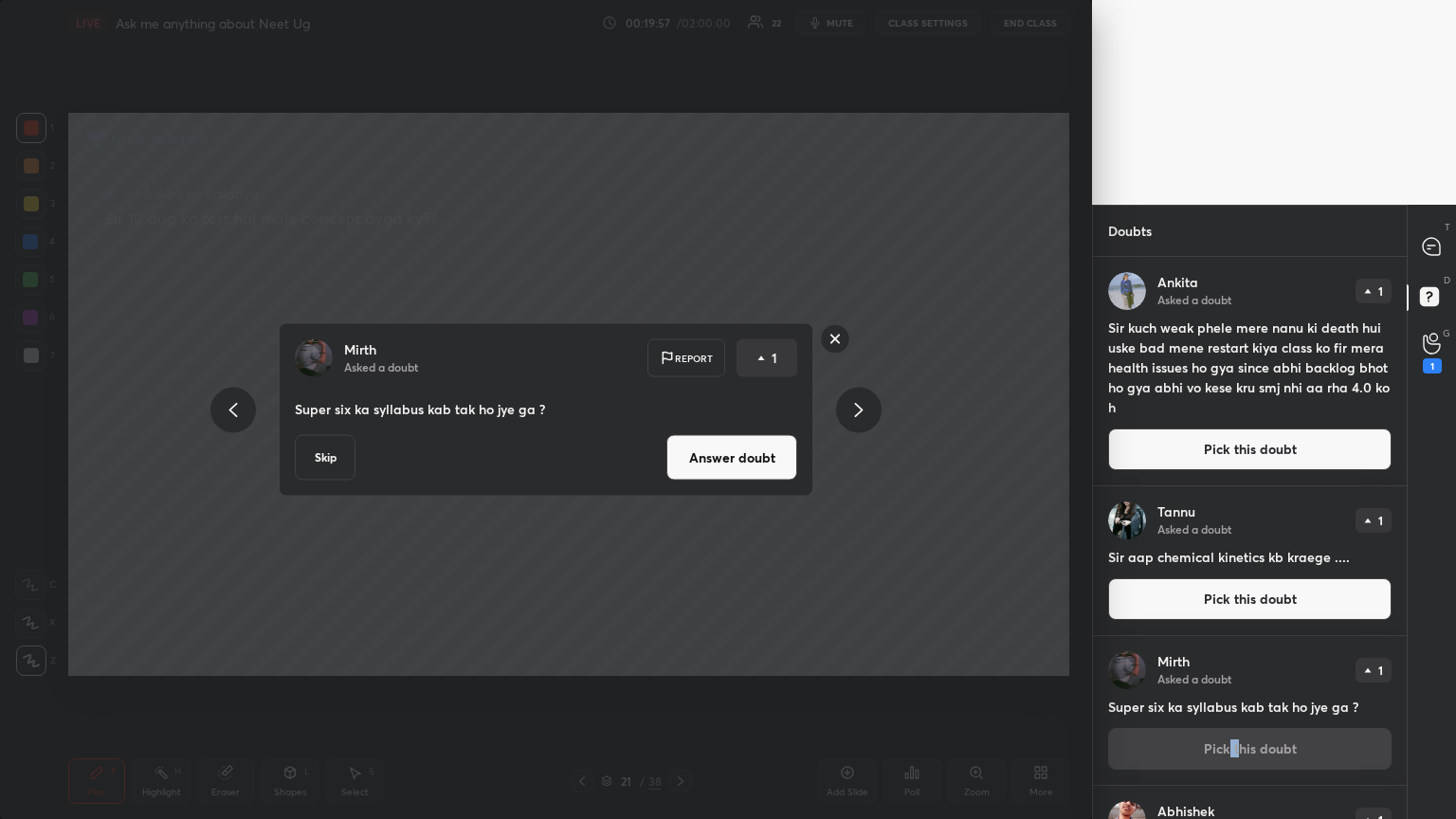 click on "Skip" at bounding box center [325, 458] 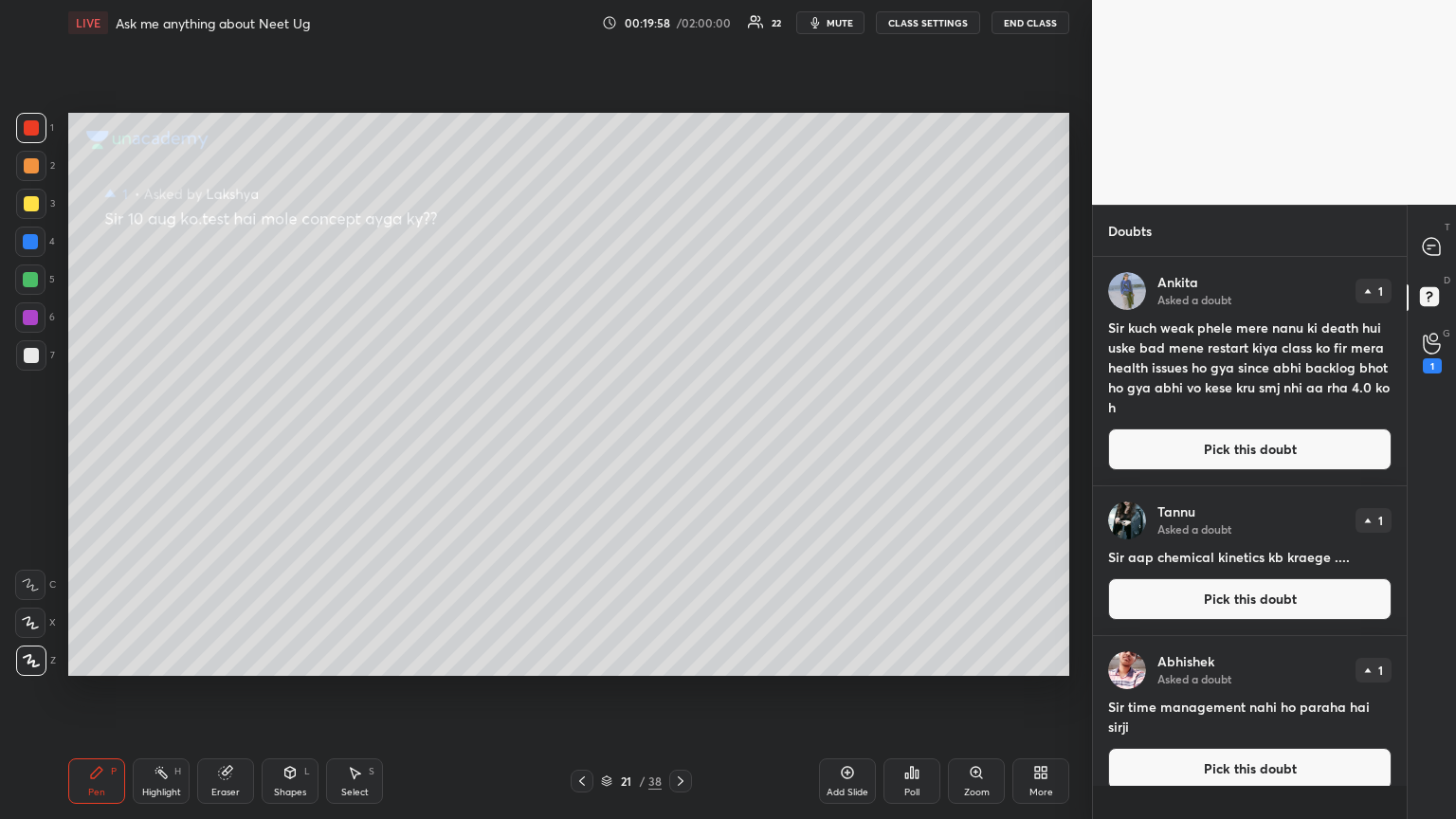click on "Pick this doubt" at bounding box center [1249, 599] 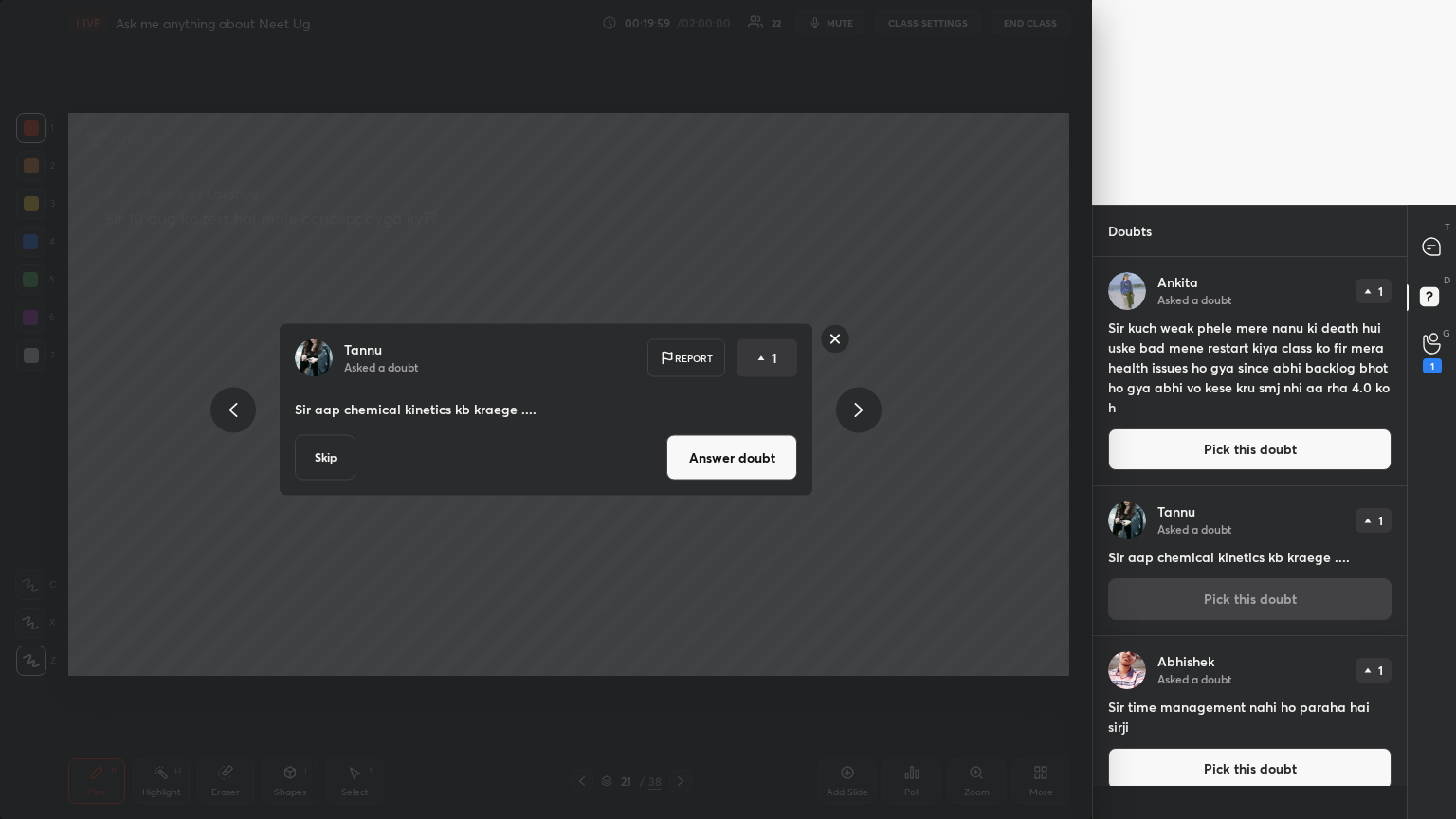click on "Answer doubt" at bounding box center (732, 458) 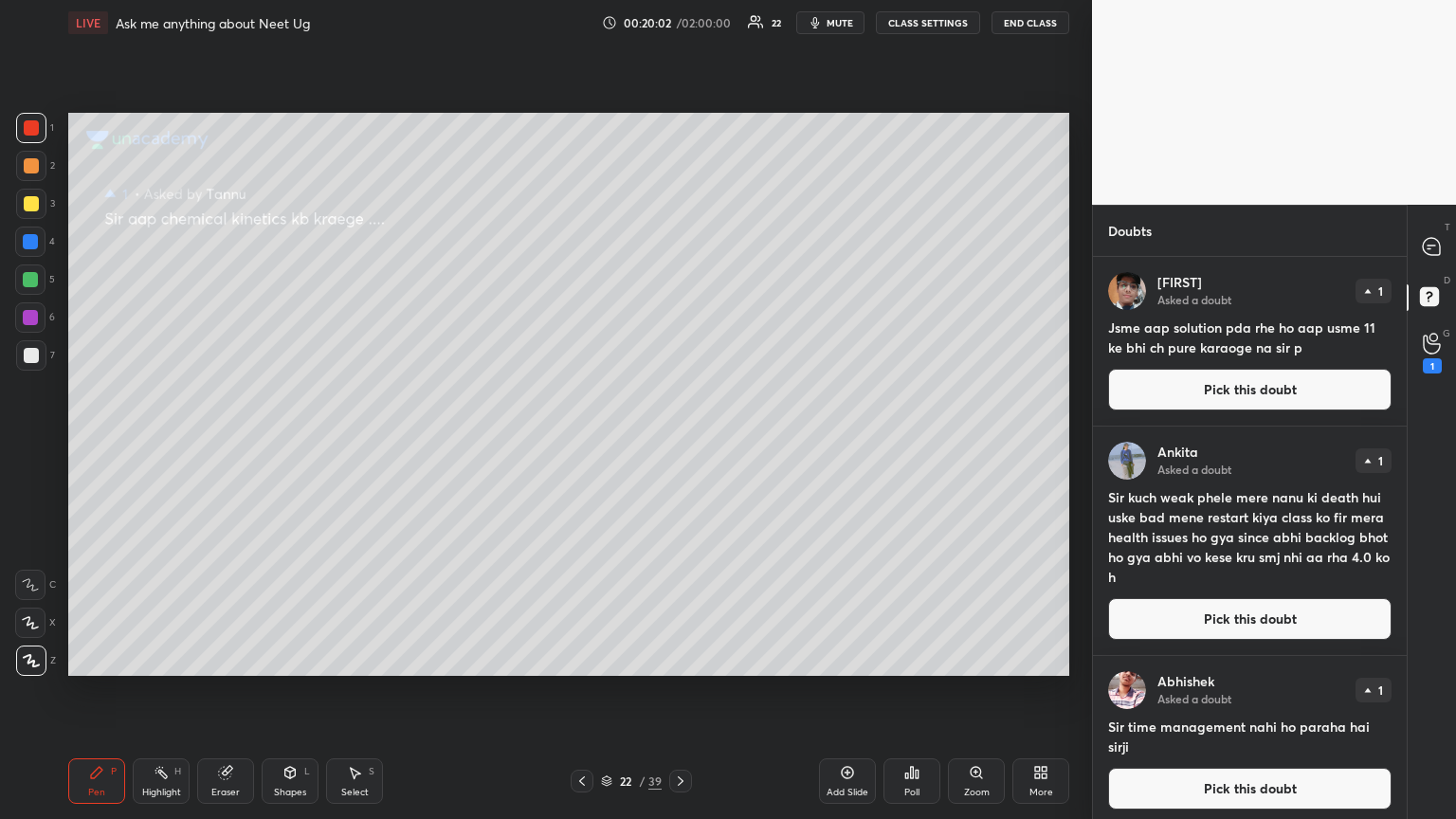 drag, startPoint x: 1228, startPoint y: 388, endPoint x: 1118, endPoint y: 359, distance: 113.75852 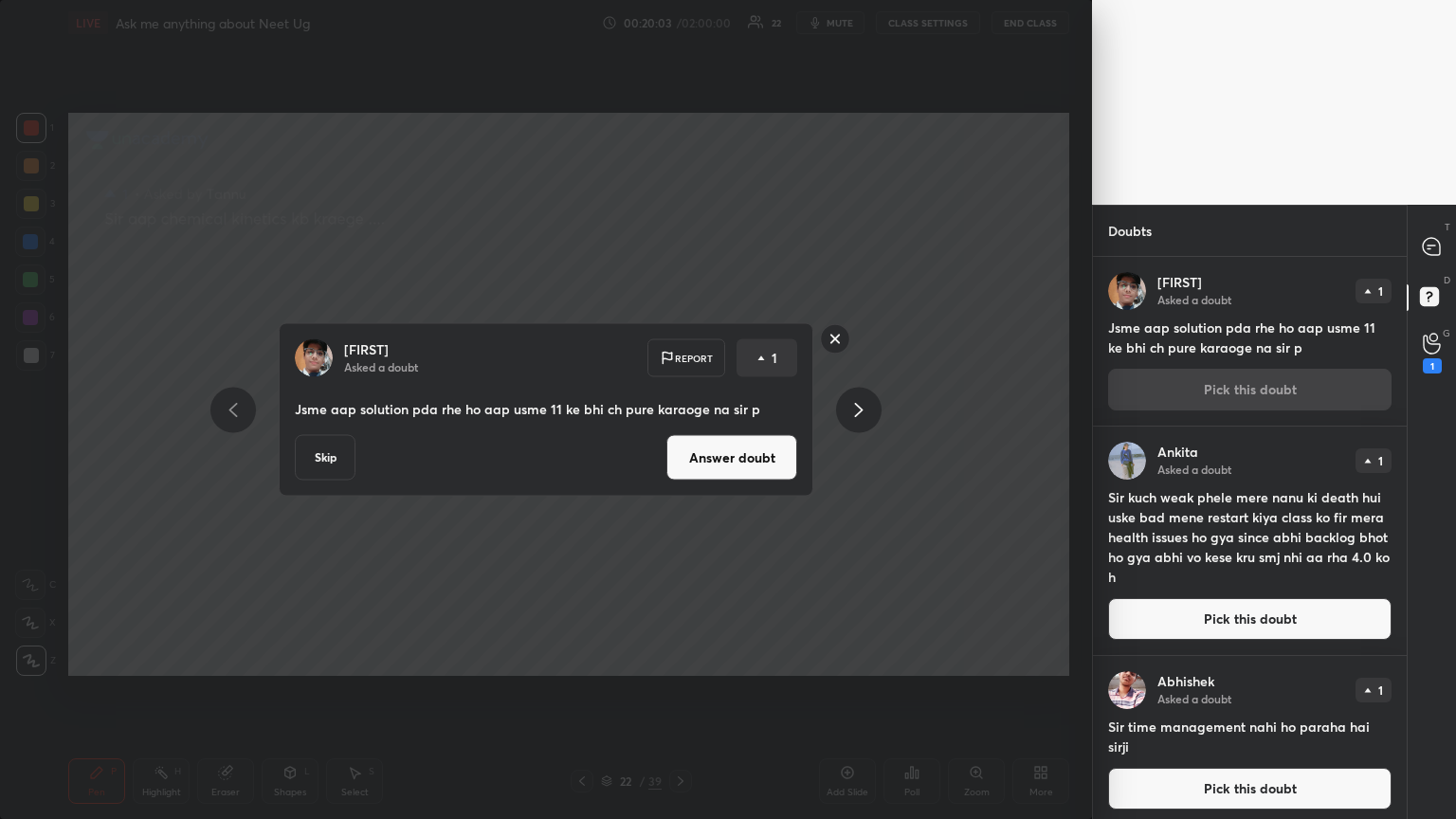drag, startPoint x: 763, startPoint y: 448, endPoint x: 751, endPoint y: 437, distance: 16.278821 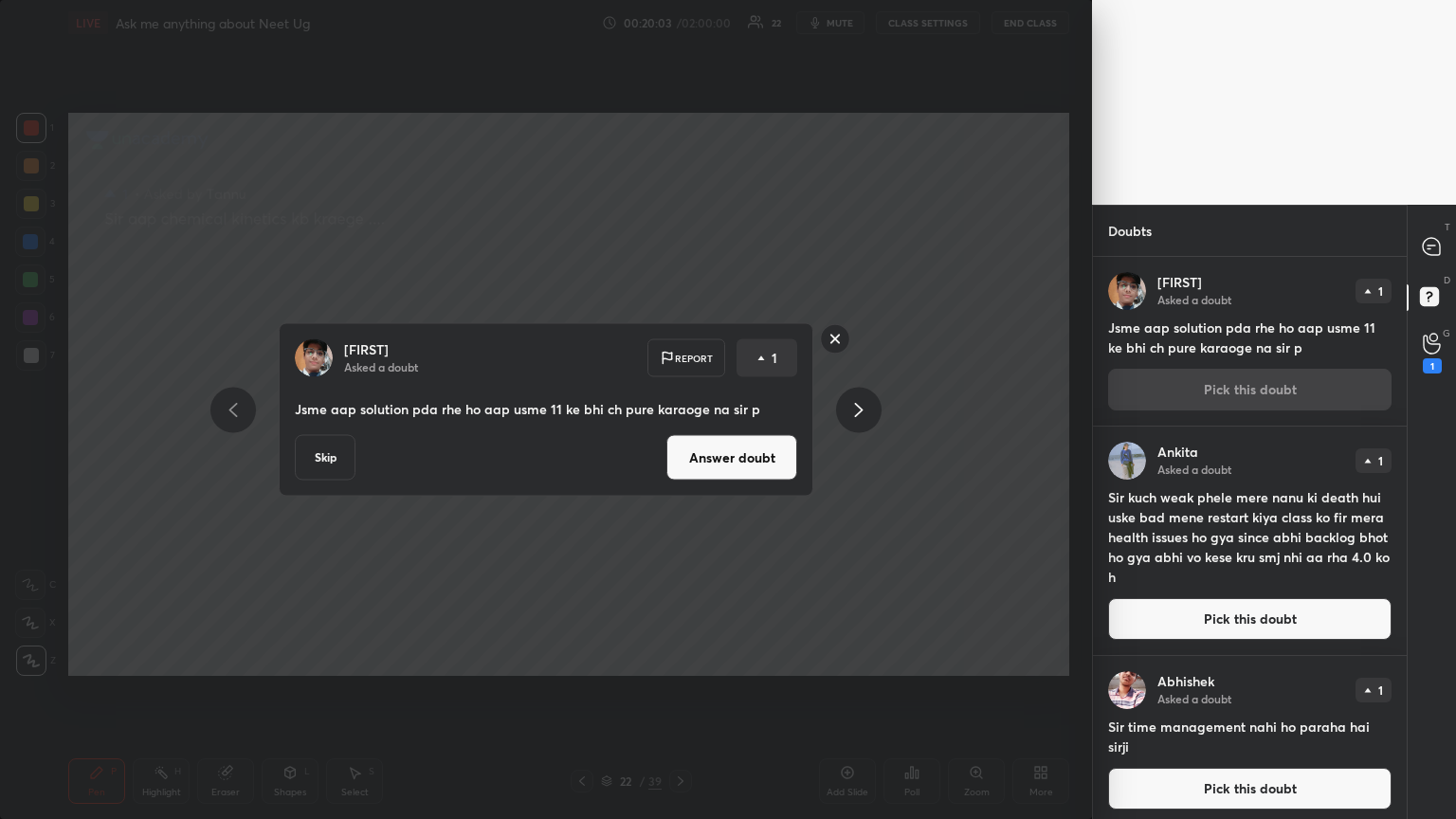 click on "Answer doubt" at bounding box center (732, 458) 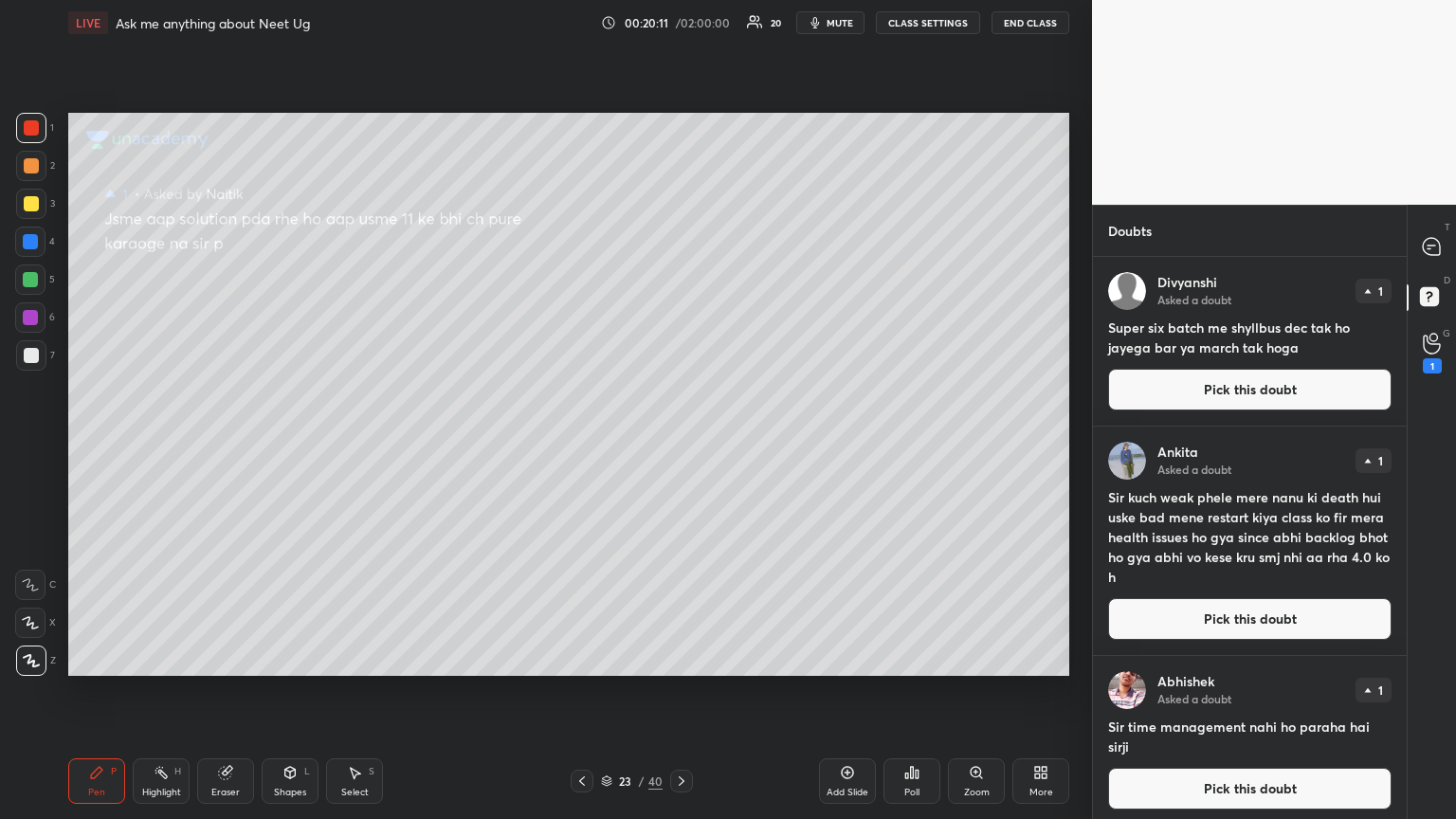 click on "Pick this doubt" at bounding box center (1249, 390) 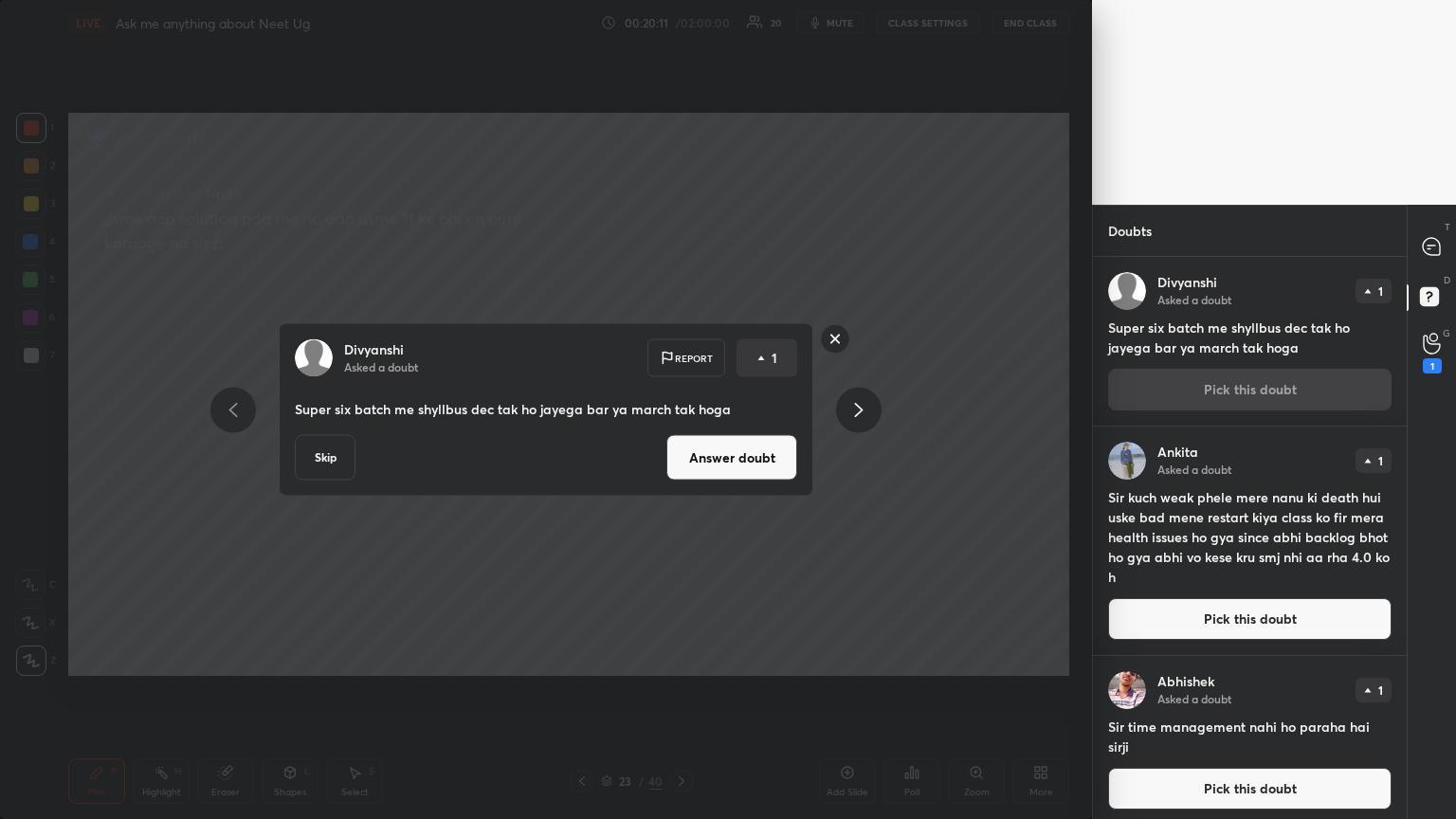 click on "Answer doubt" at bounding box center (732, 458) 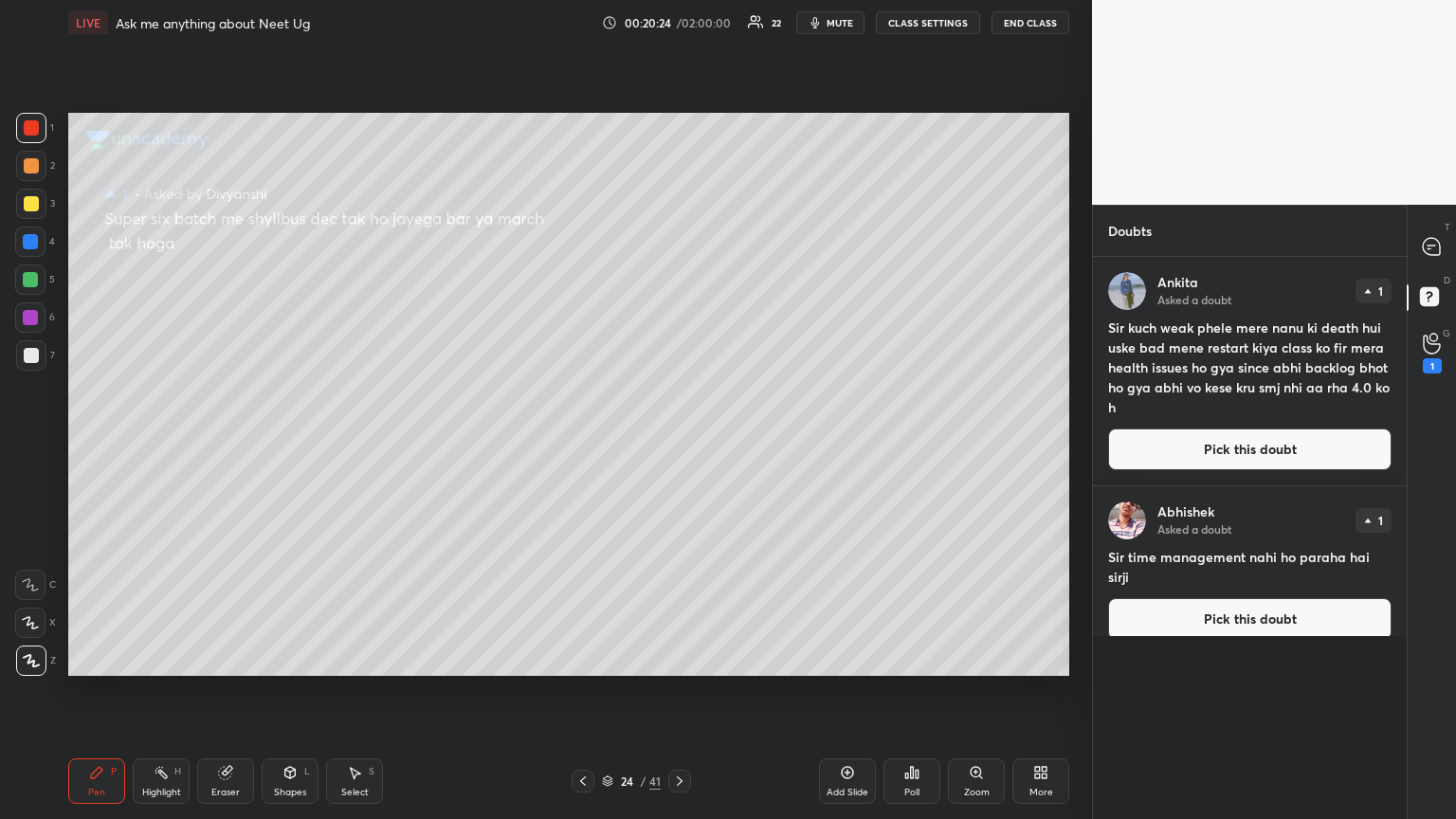 click on "Pick this doubt" at bounding box center [1249, 449] 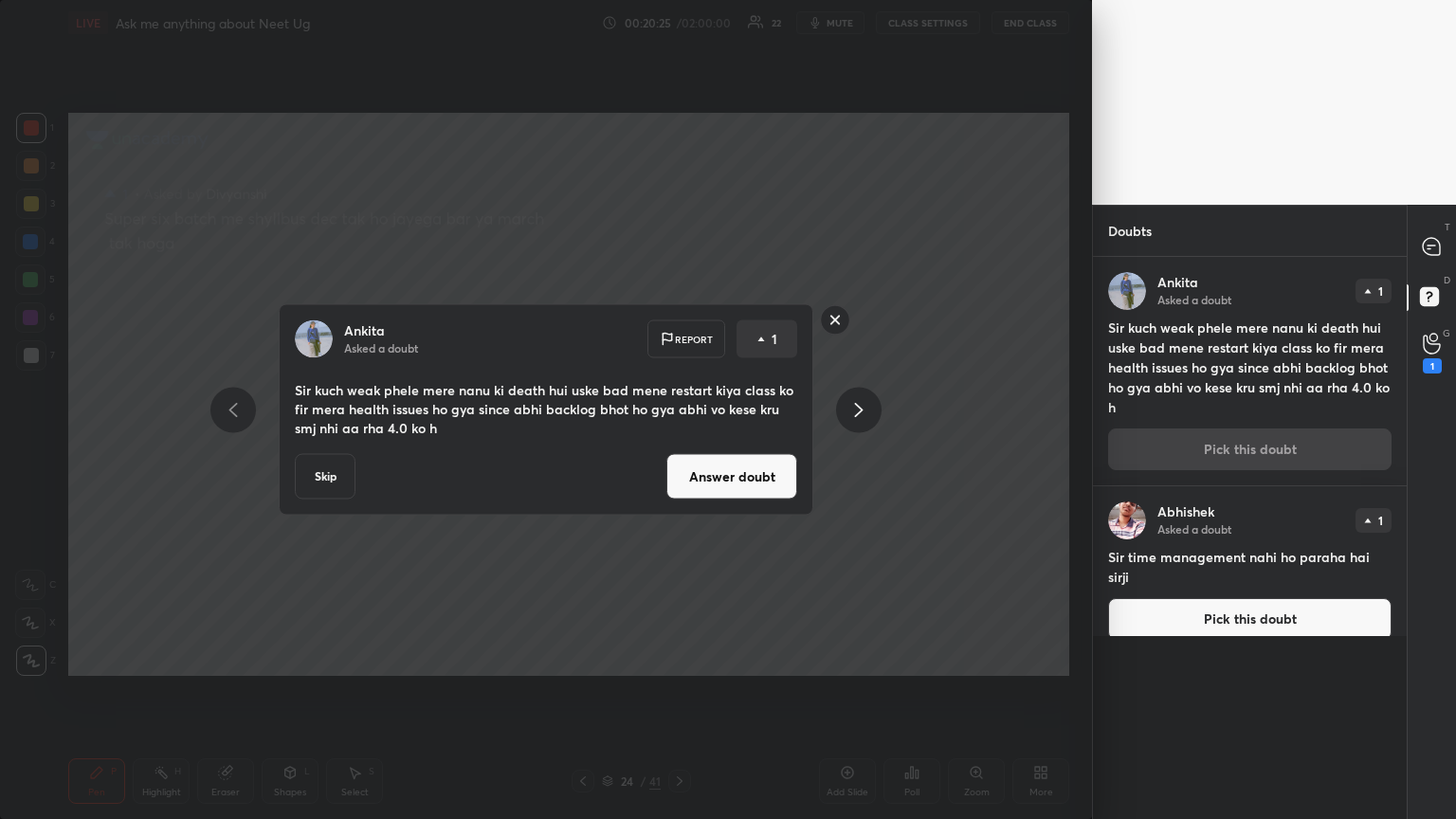 click on "Answer doubt" at bounding box center (732, 477) 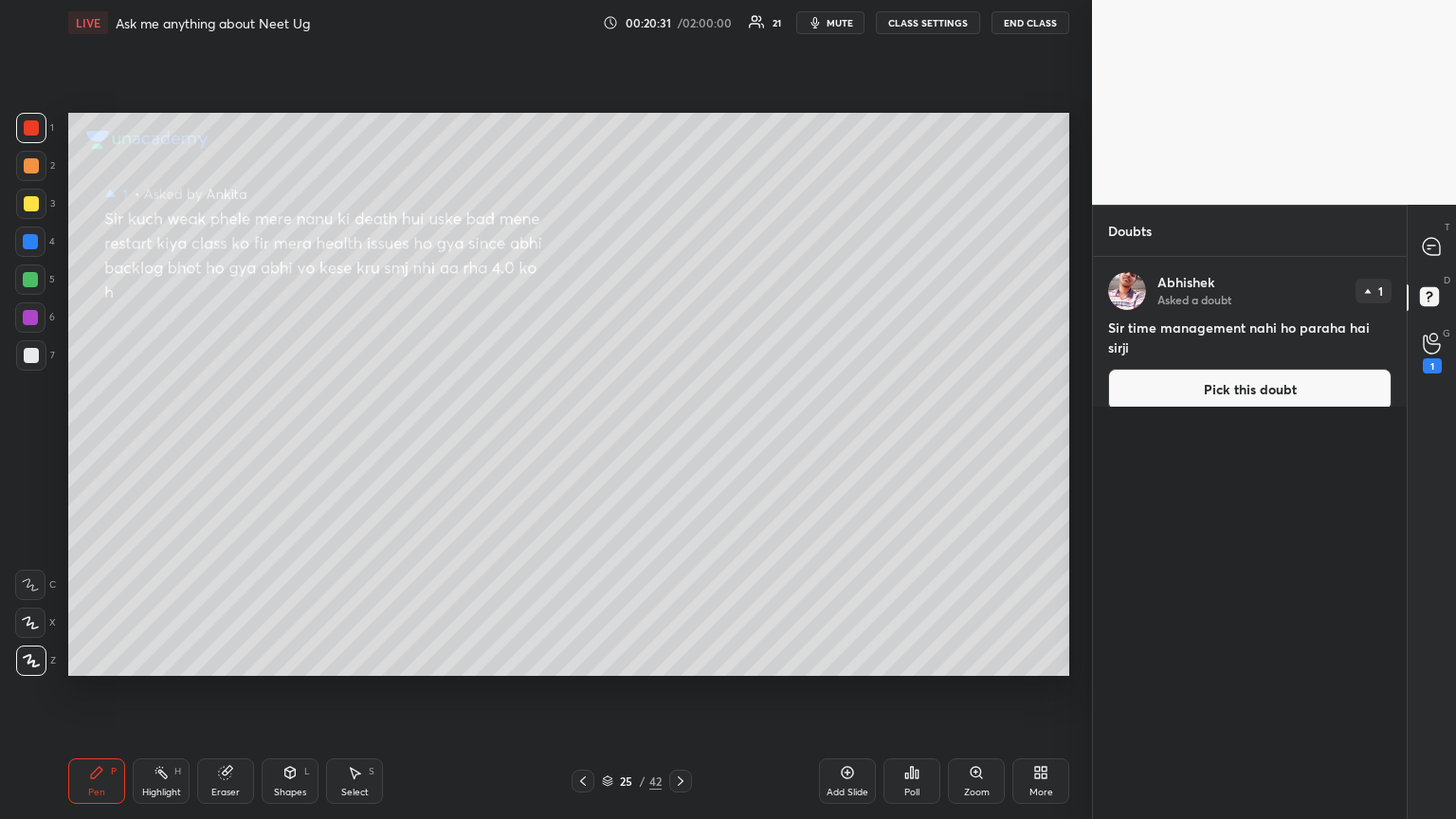 click on "mute" at bounding box center (840, 23) 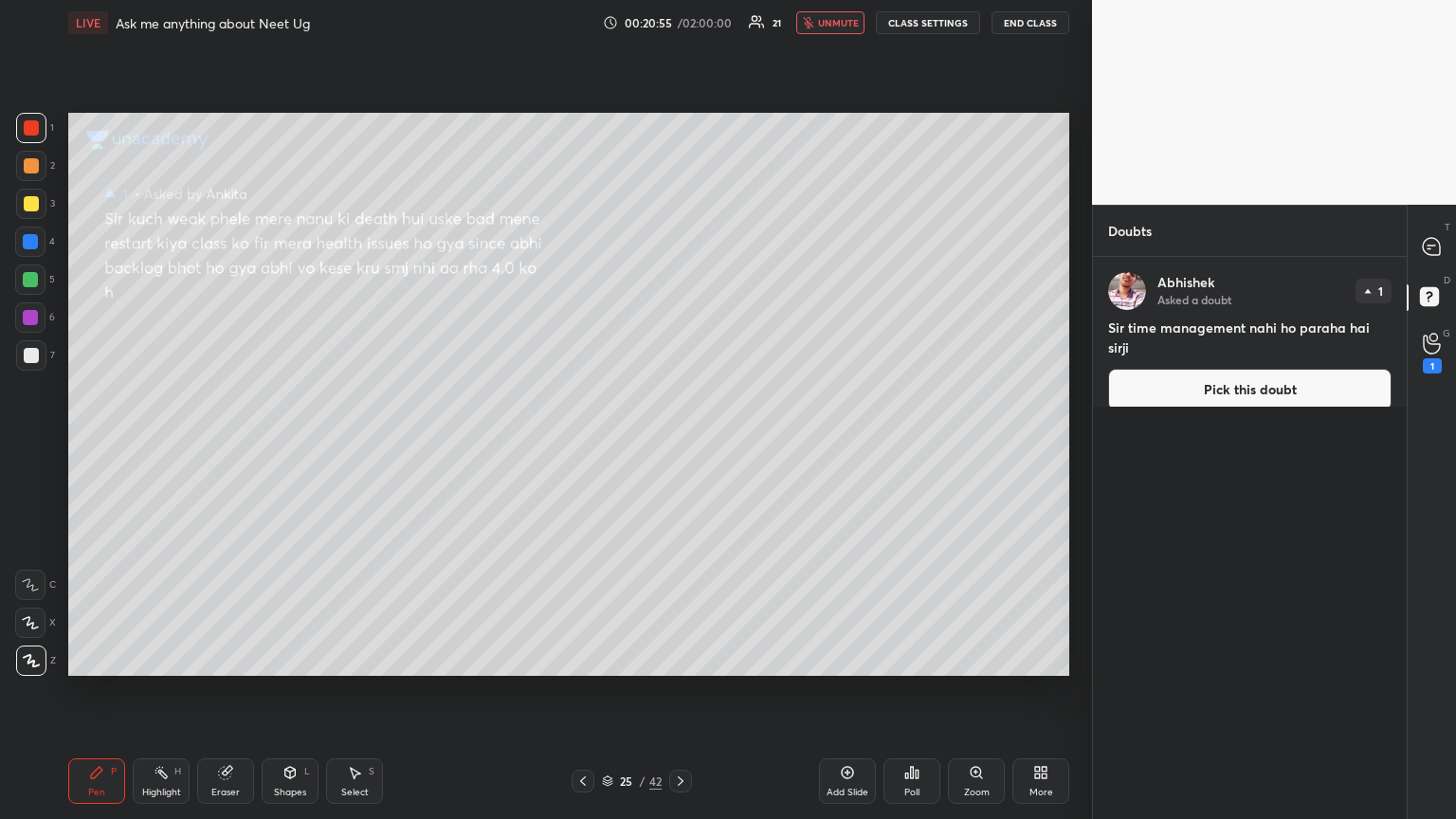 click on "Eraser" at bounding box center (226, 781) 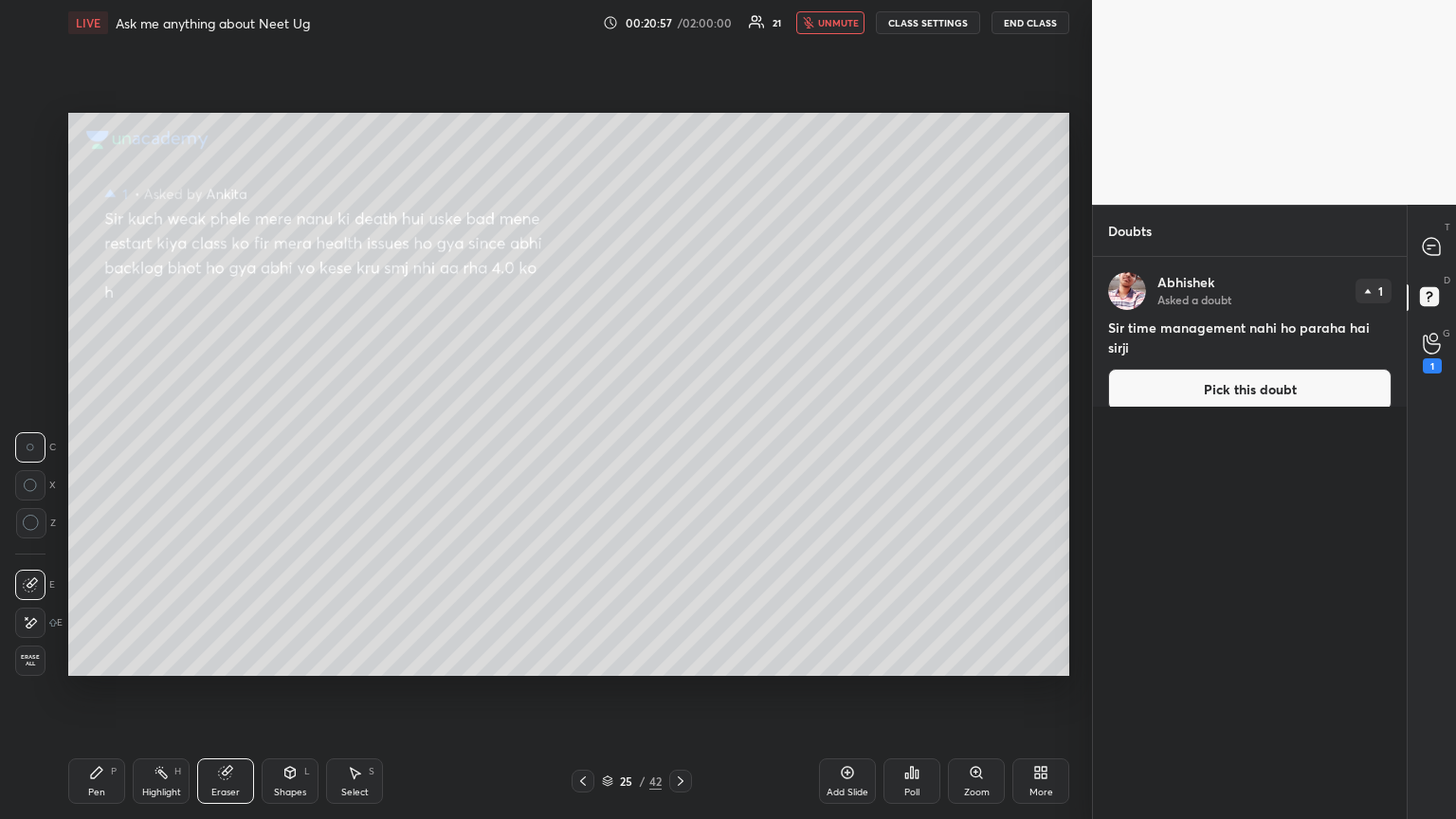 click on "Pen P" at bounding box center (97, 781) 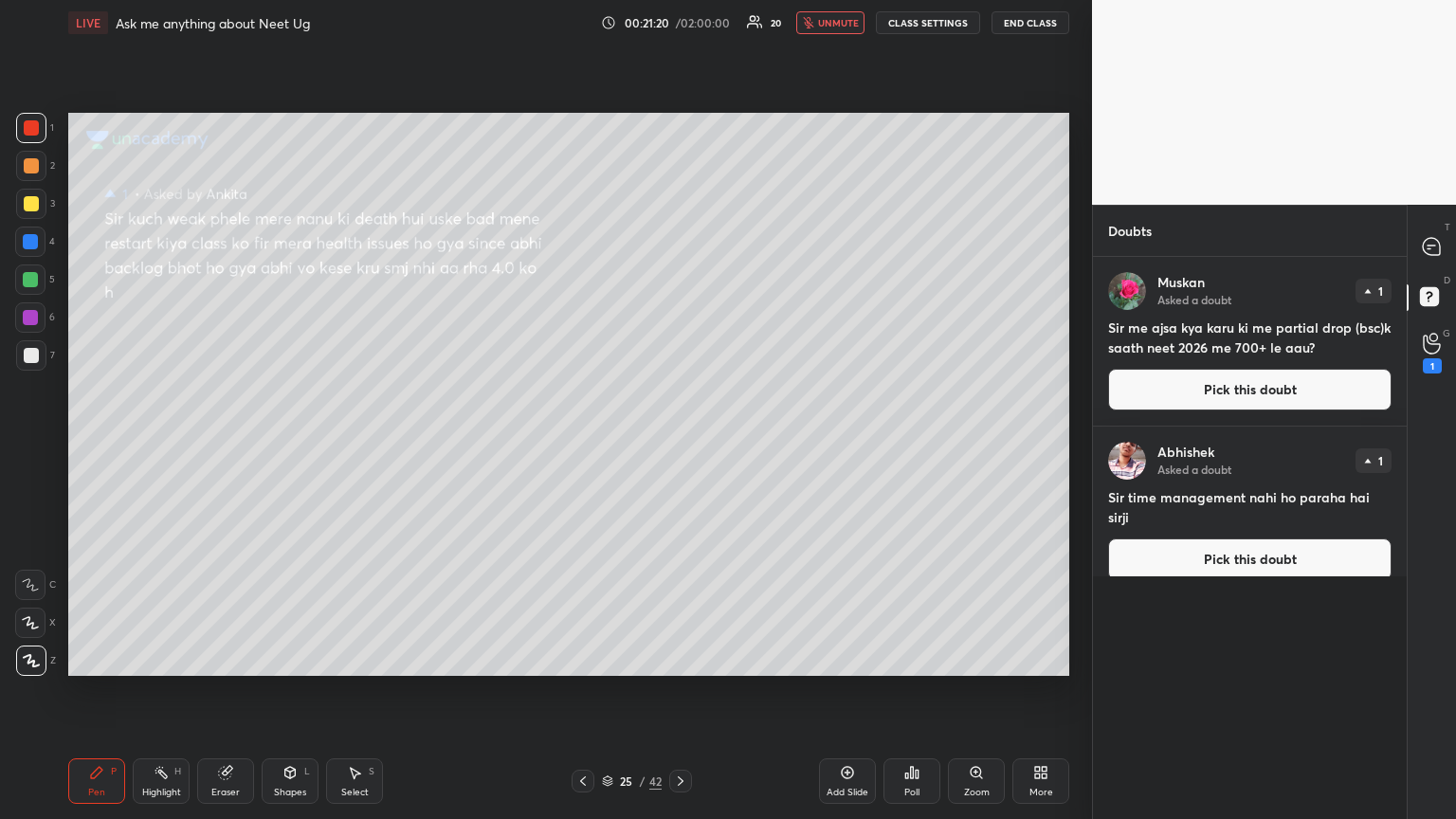 drag, startPoint x: 230, startPoint y: 783, endPoint x: 238, endPoint y: 743, distance: 40.792156 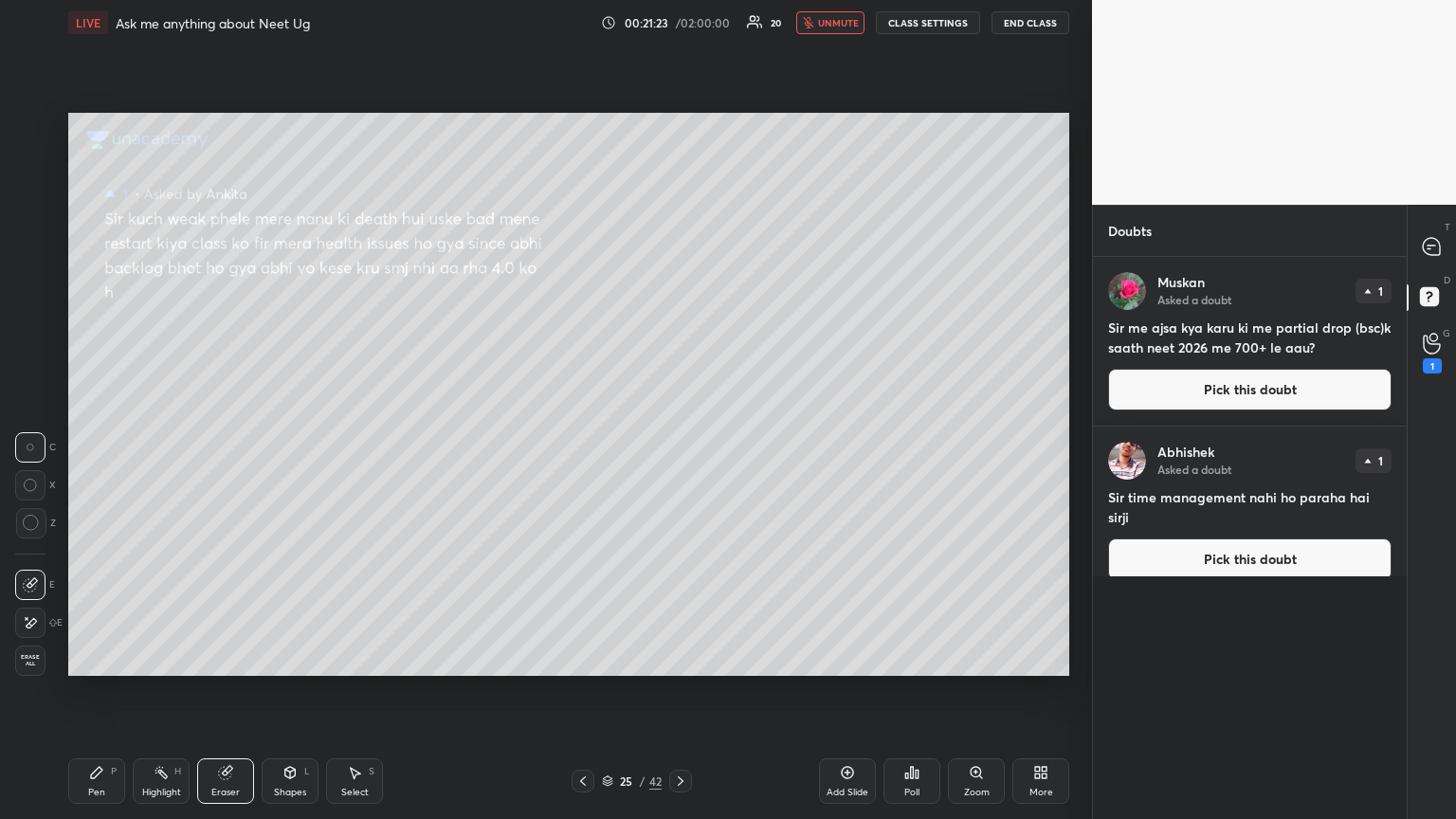 click on "Pen P" at bounding box center (97, 781) 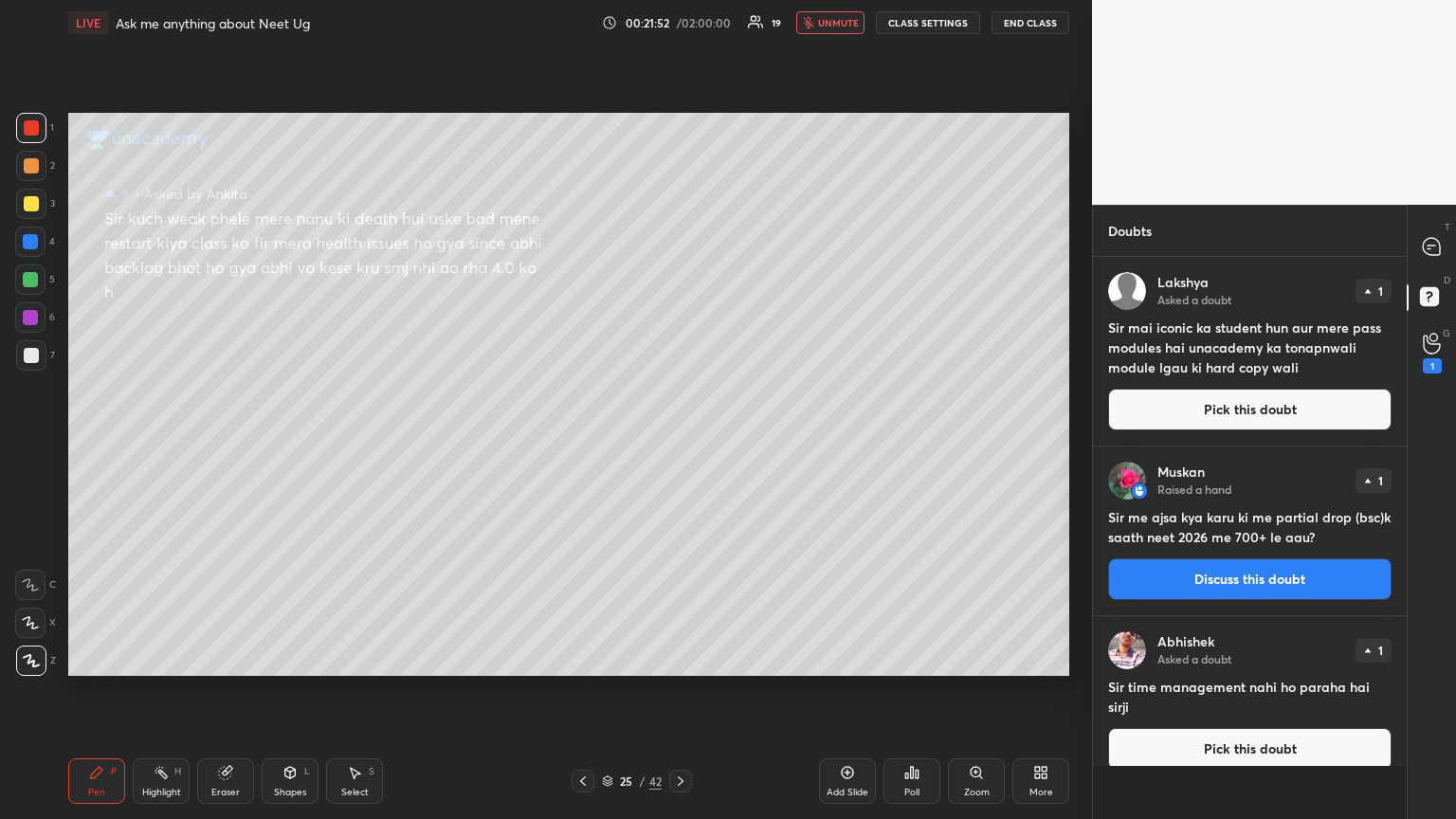 drag, startPoint x: 834, startPoint y: 30, endPoint x: 828, endPoint y: 45, distance: 16.155494 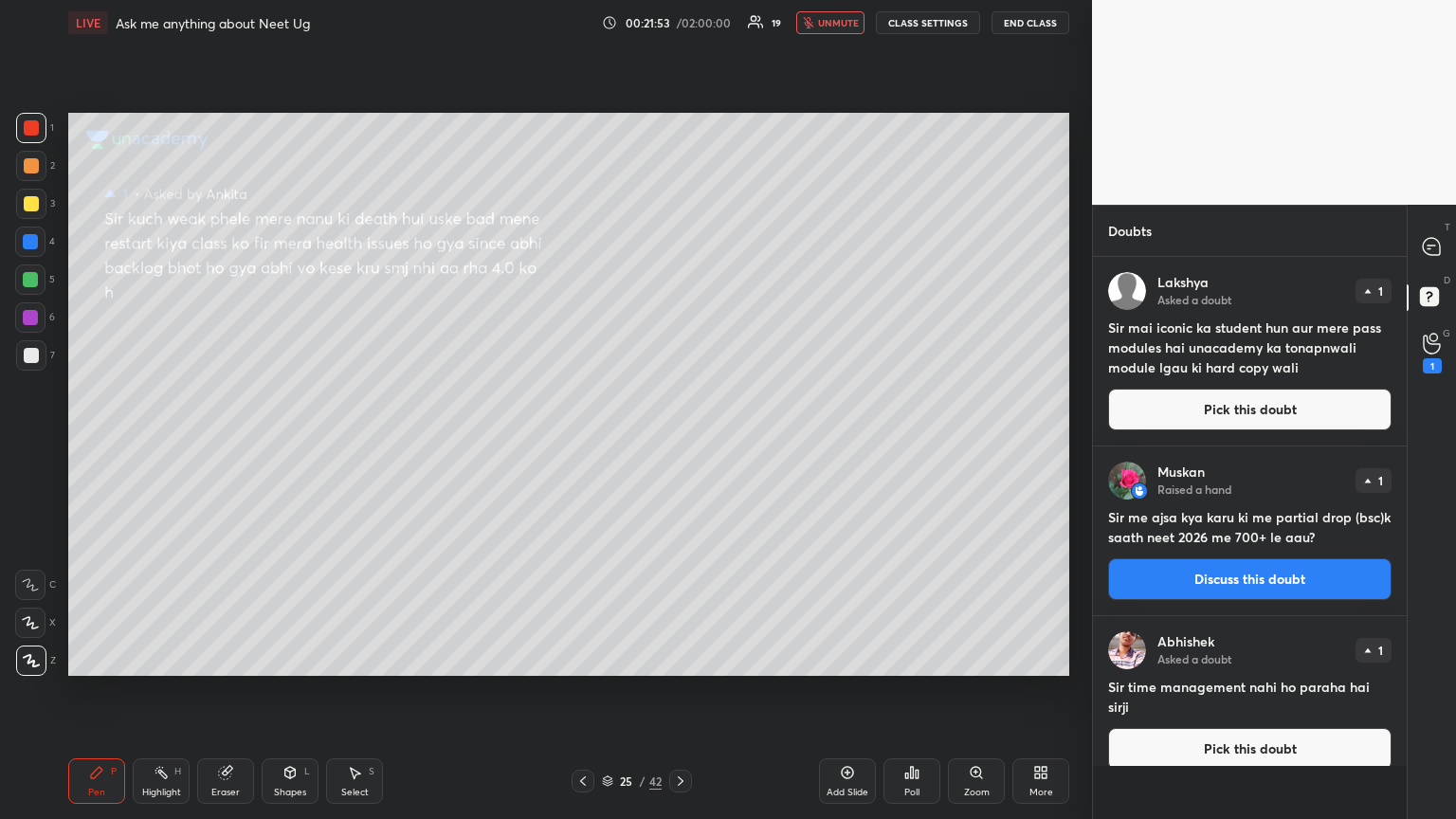 click on "unmute" at bounding box center (838, 23) 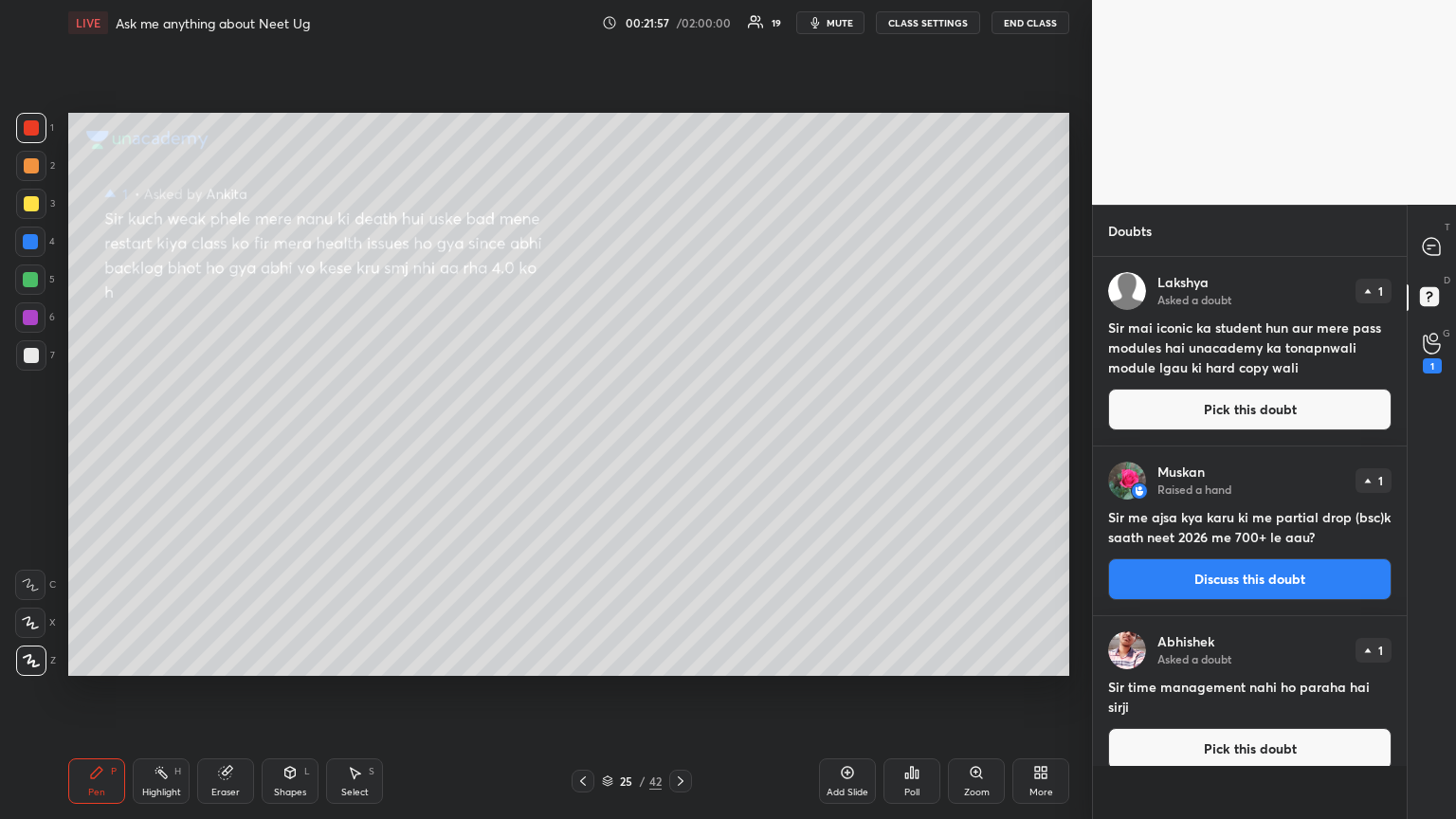drag, startPoint x: 22, startPoint y: 356, endPoint x: 46, endPoint y: 365, distance: 25.63201 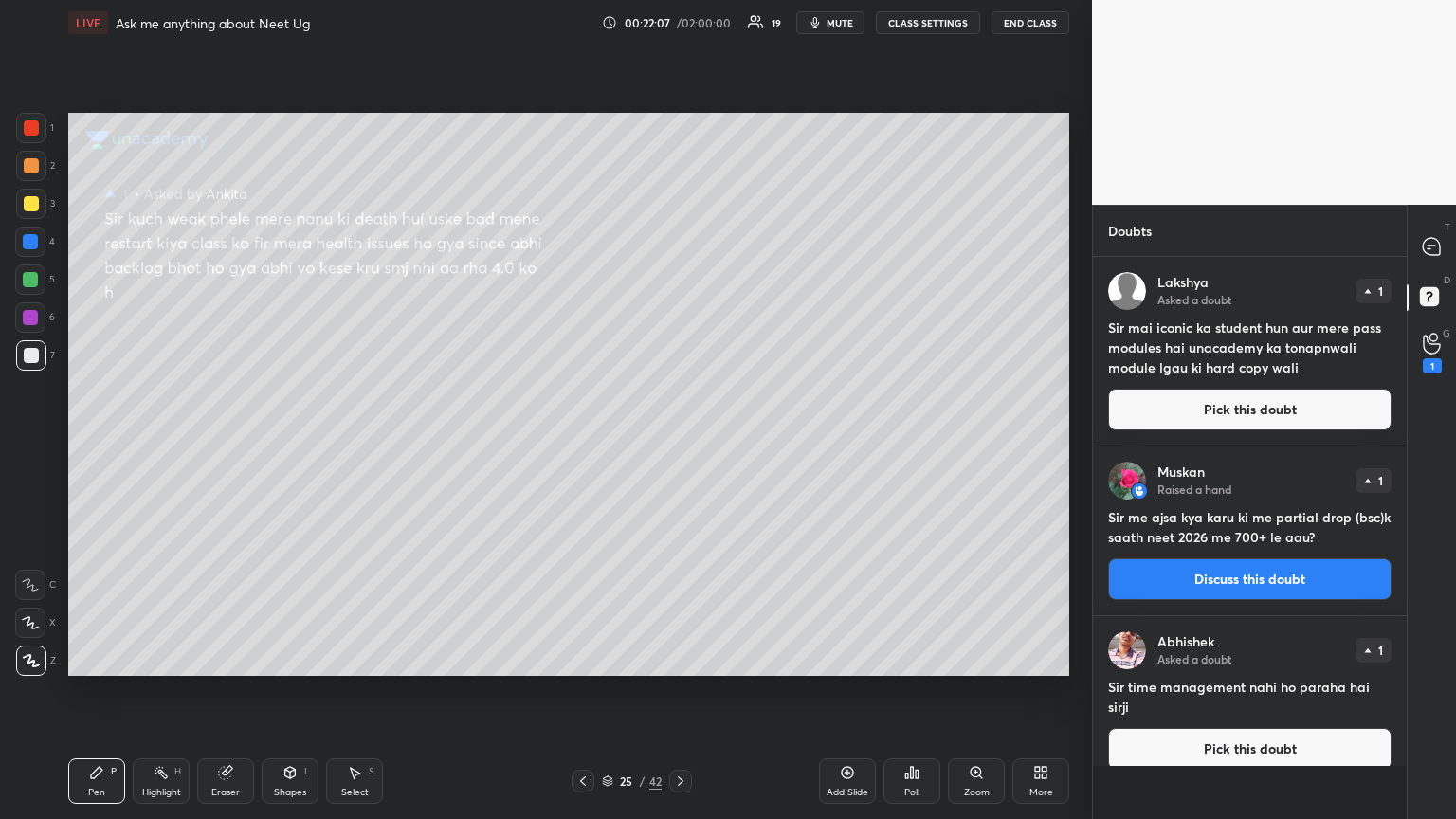drag, startPoint x: 1184, startPoint y: 402, endPoint x: 1113, endPoint y: 406, distance: 71.11259 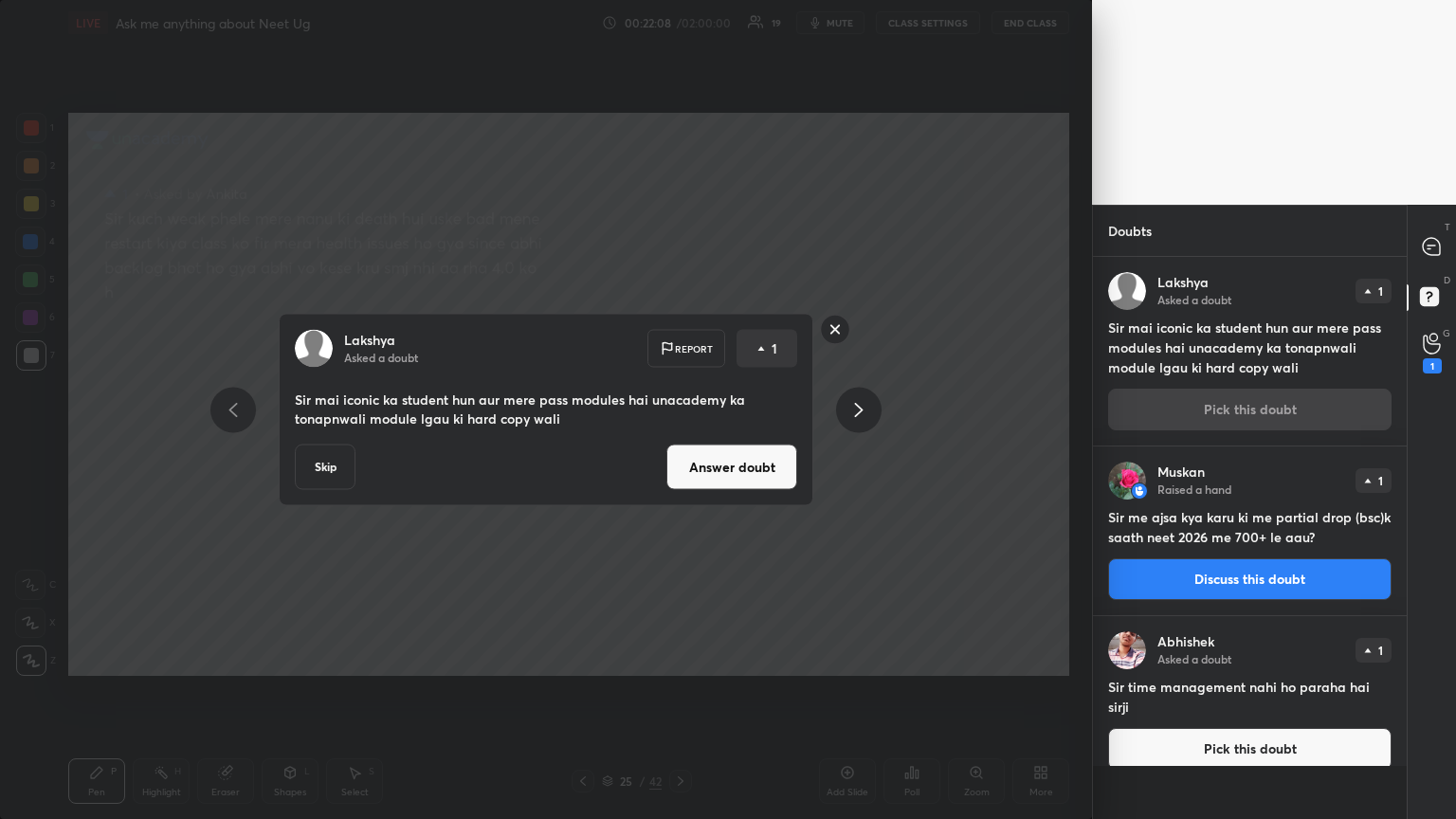 click on "Answer doubt" at bounding box center [732, 467] 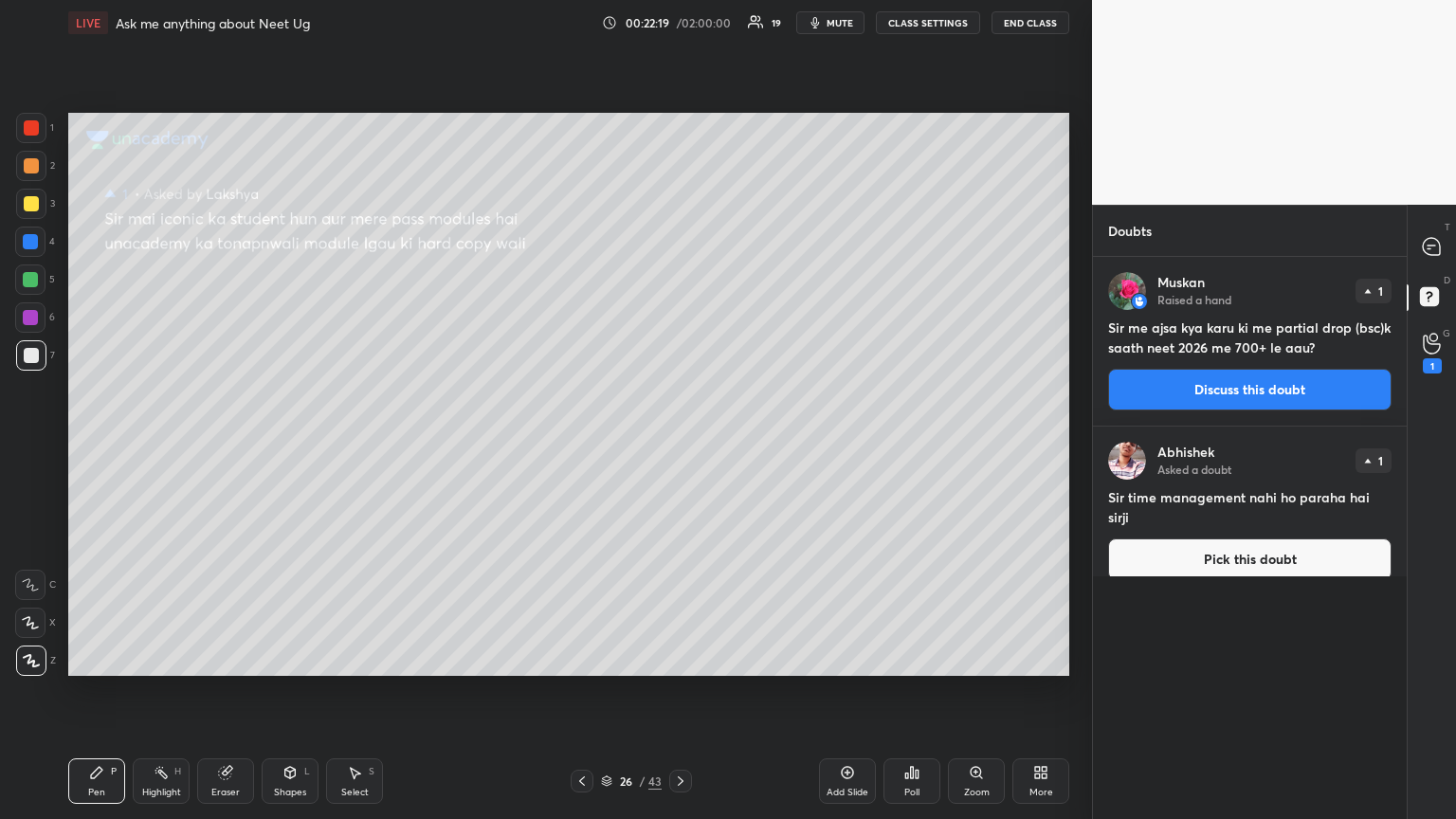 click on "Pick this doubt" at bounding box center (1249, 559) 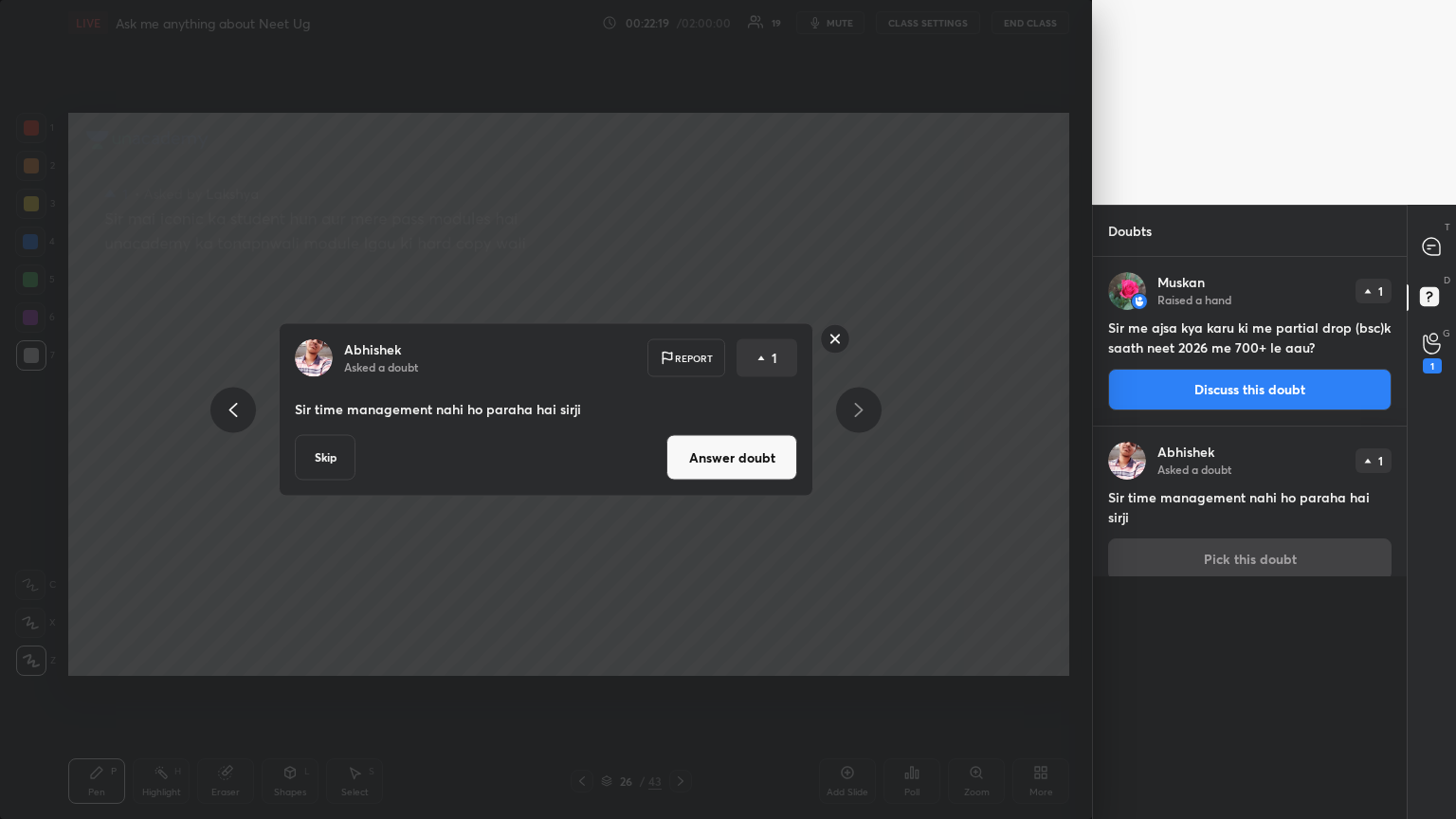 click on "Answer doubt" at bounding box center [732, 458] 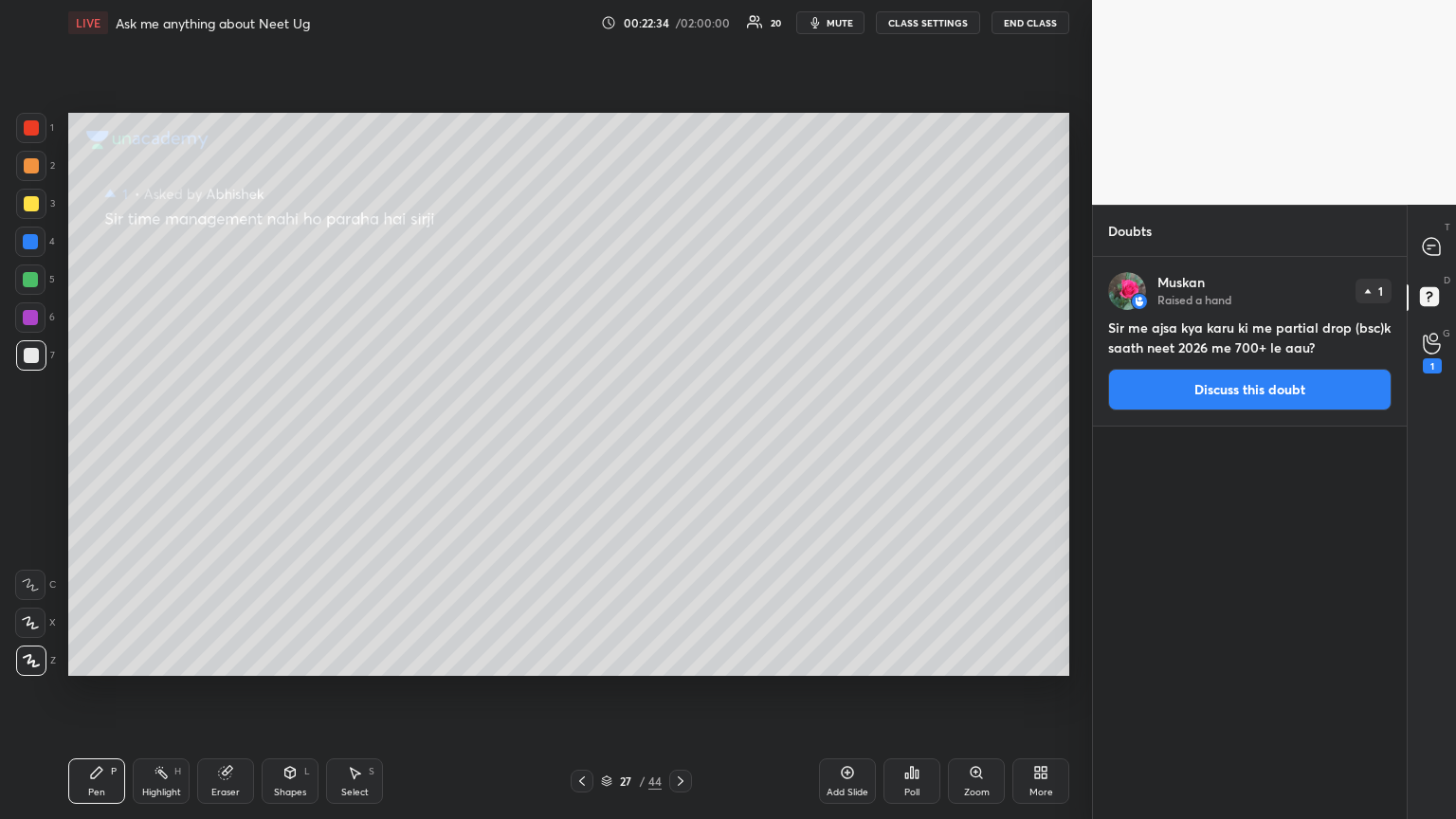 click on "Discuss this doubt" at bounding box center (1249, 390) 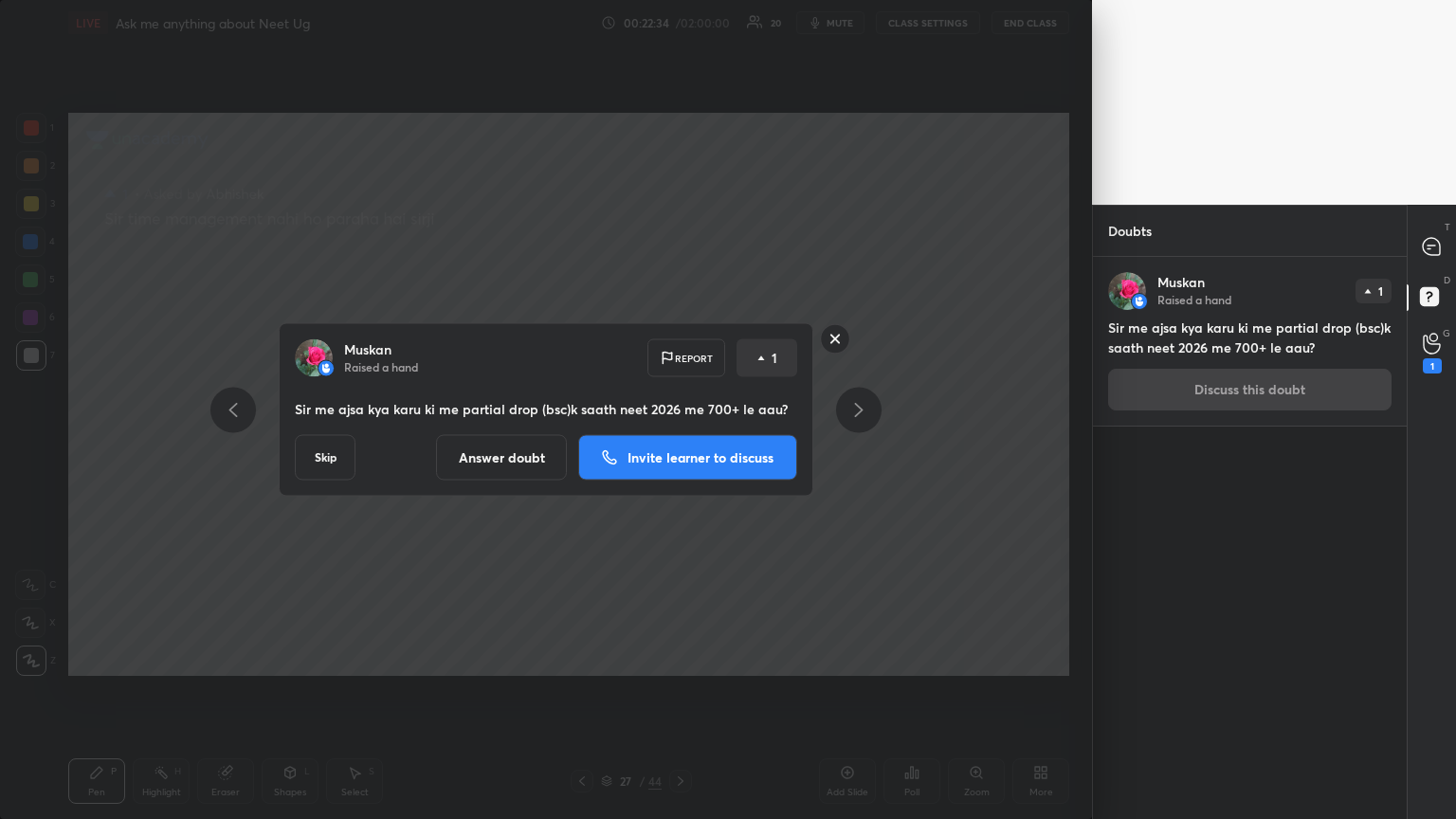 drag, startPoint x: 495, startPoint y: 447, endPoint x: 500, endPoint y: 420, distance: 27.45906 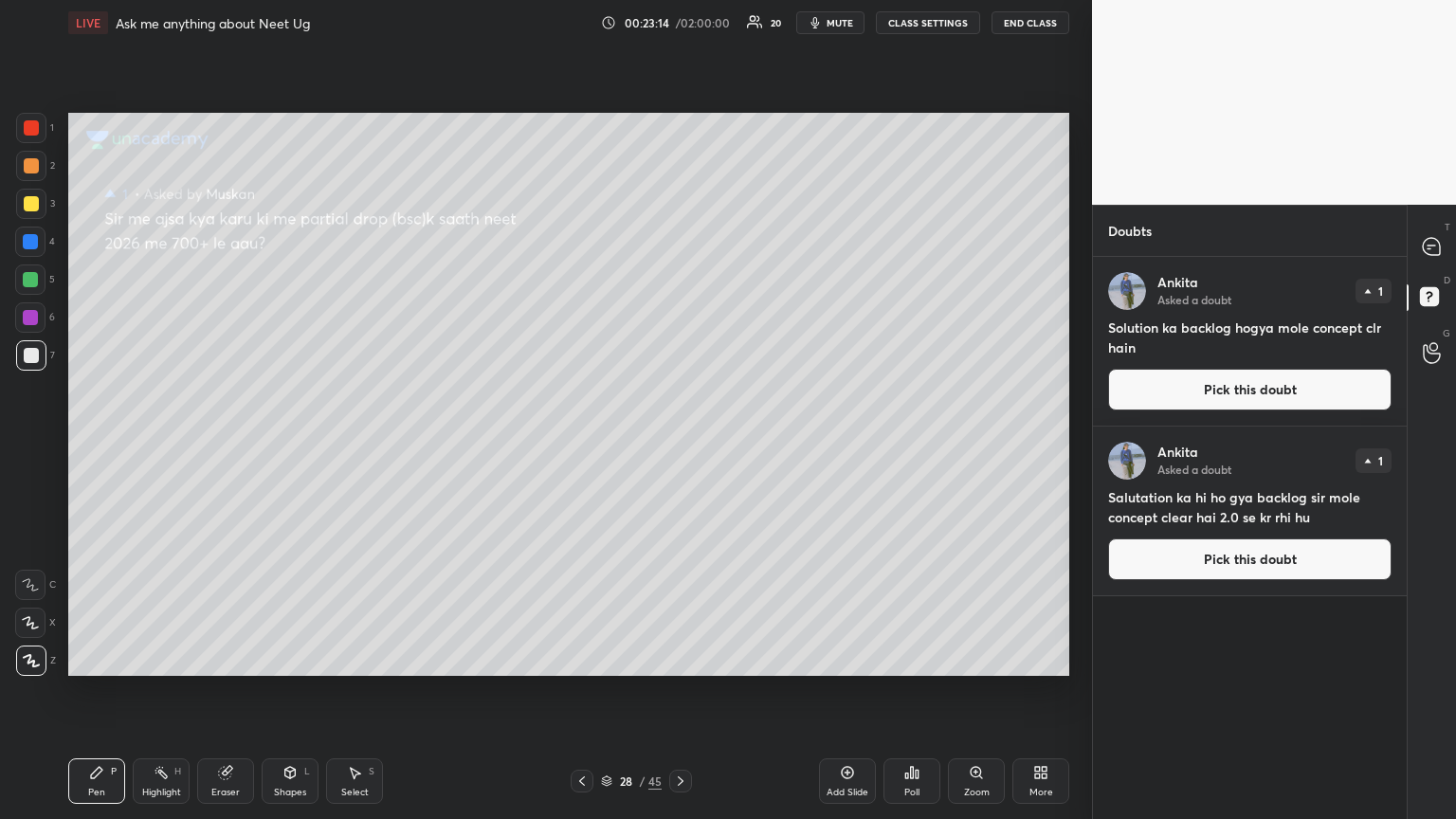 click on "Pick this doubt" at bounding box center (1249, 390) 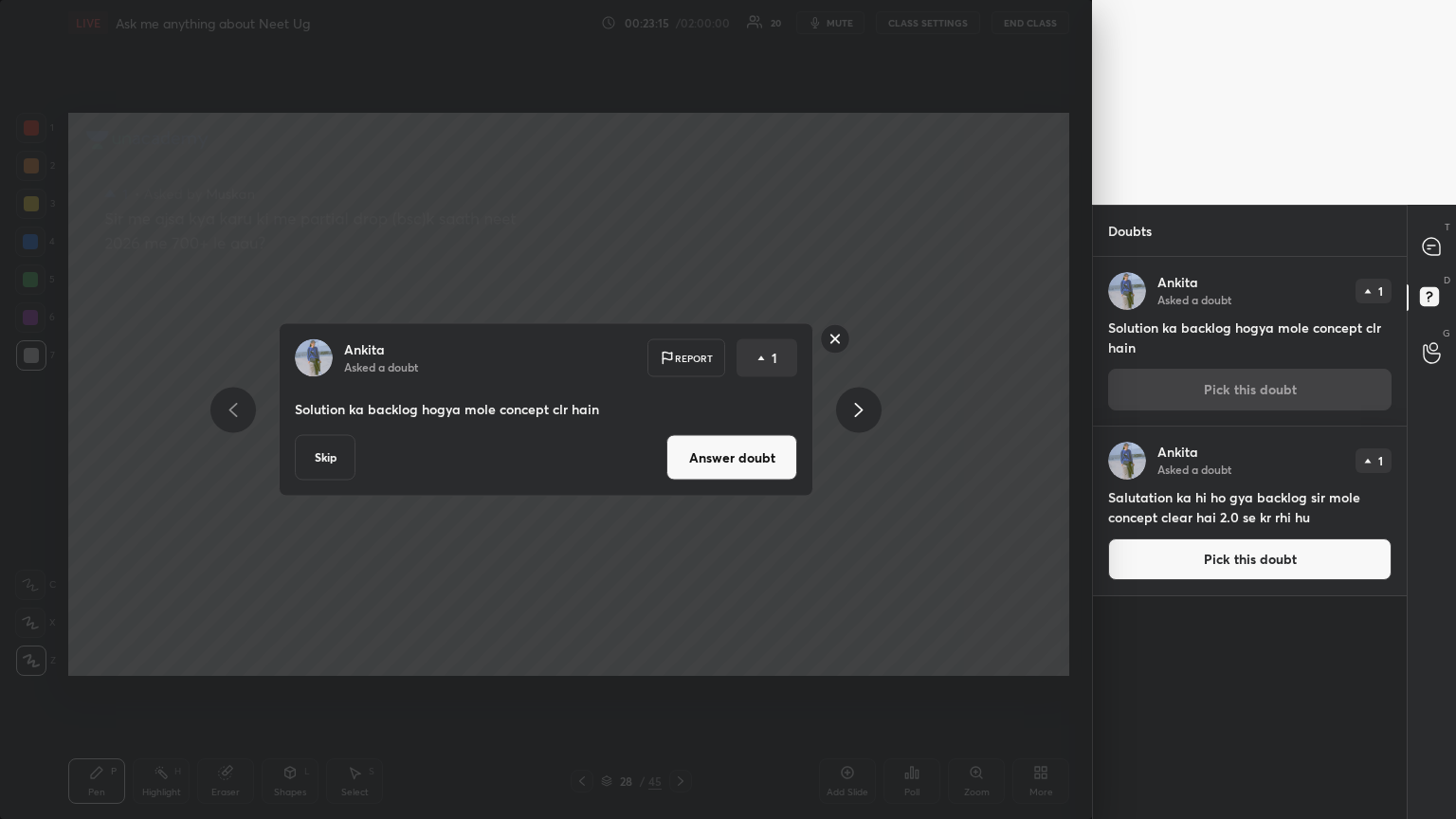 drag, startPoint x: 717, startPoint y: 439, endPoint x: 728, endPoint y: 440, distance: 11.045361 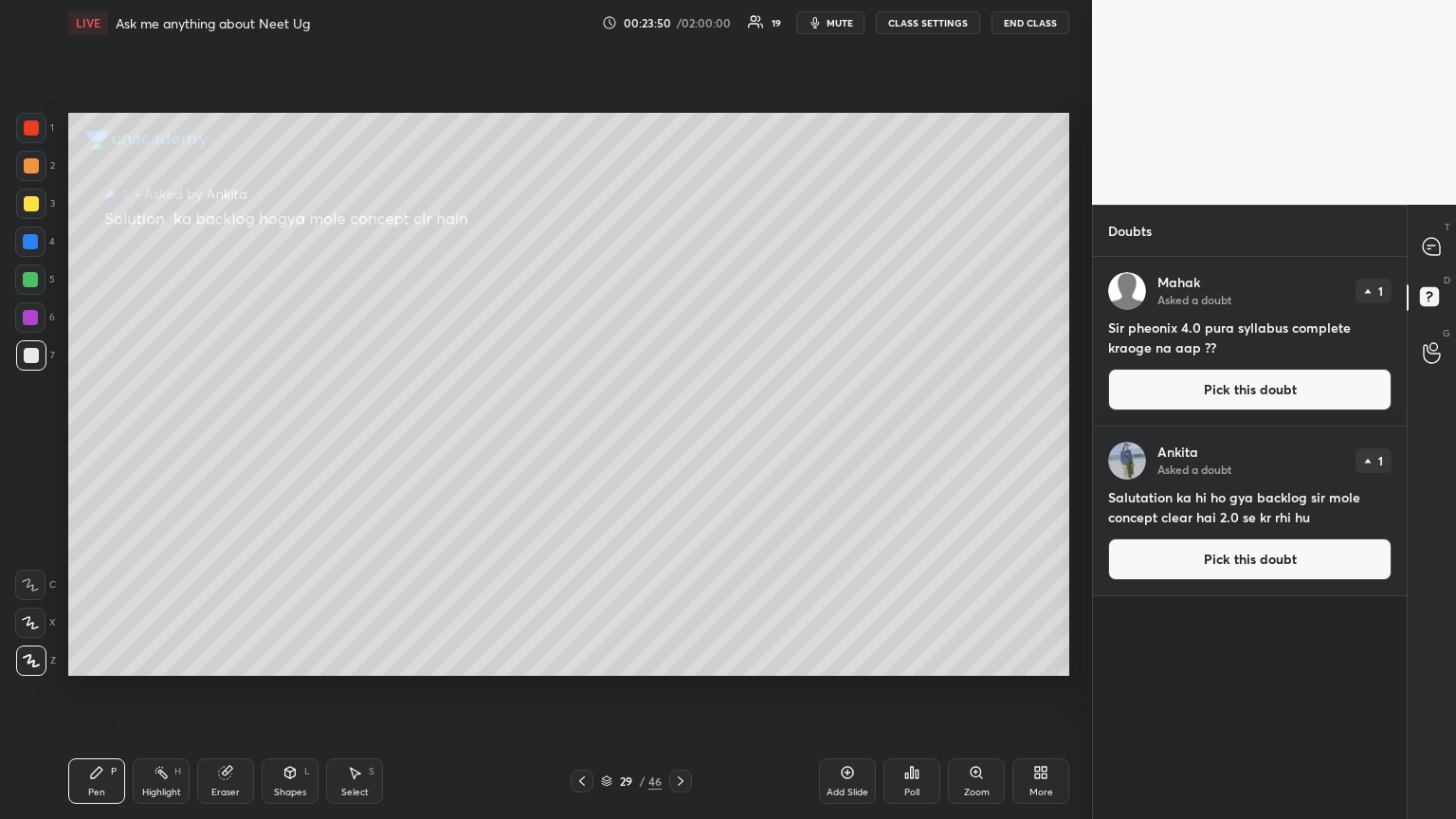 click on "Pick this doubt" at bounding box center (1249, 390) 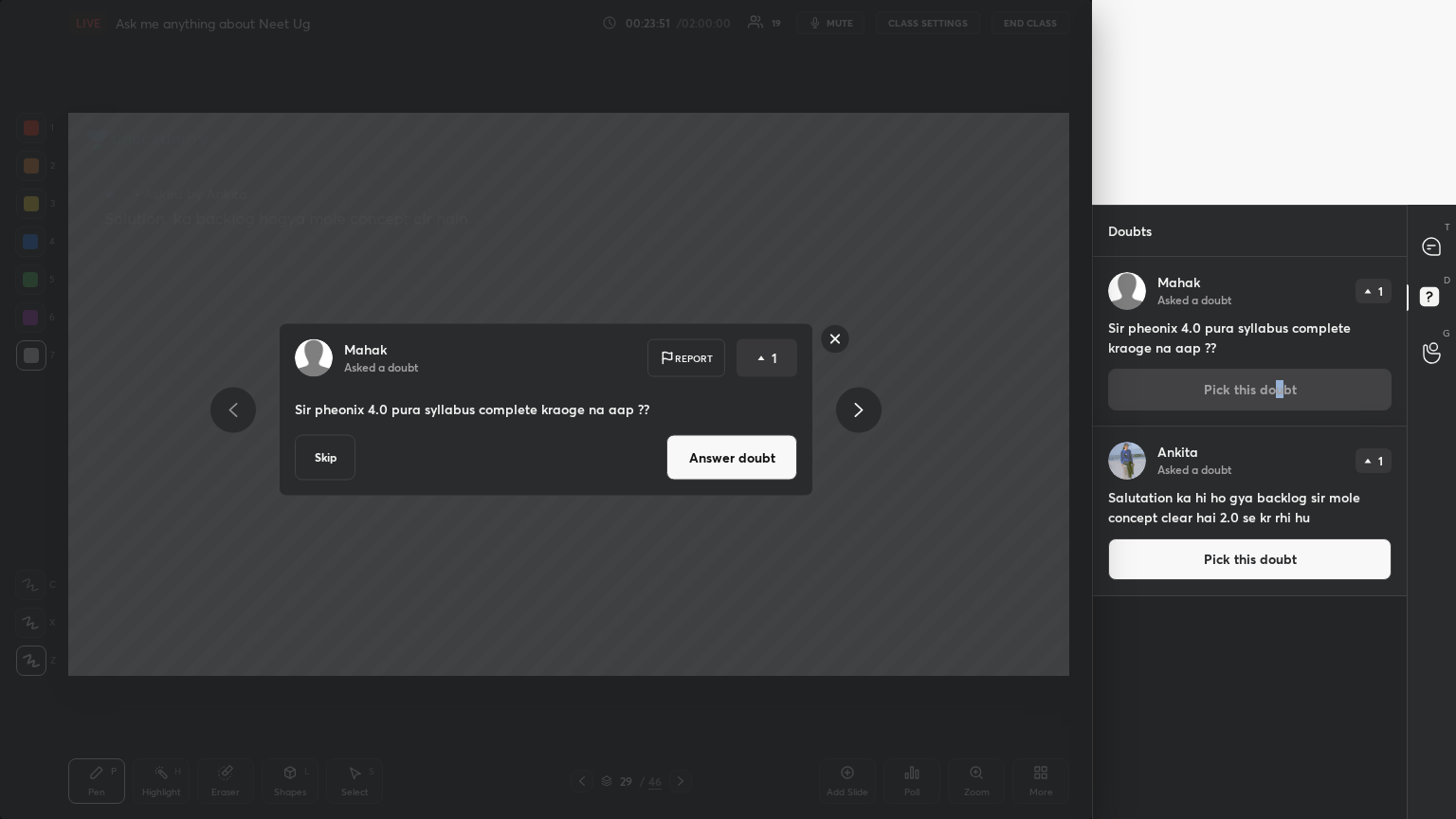 drag, startPoint x: 709, startPoint y: 456, endPoint x: 691, endPoint y: 472, distance: 24.083189 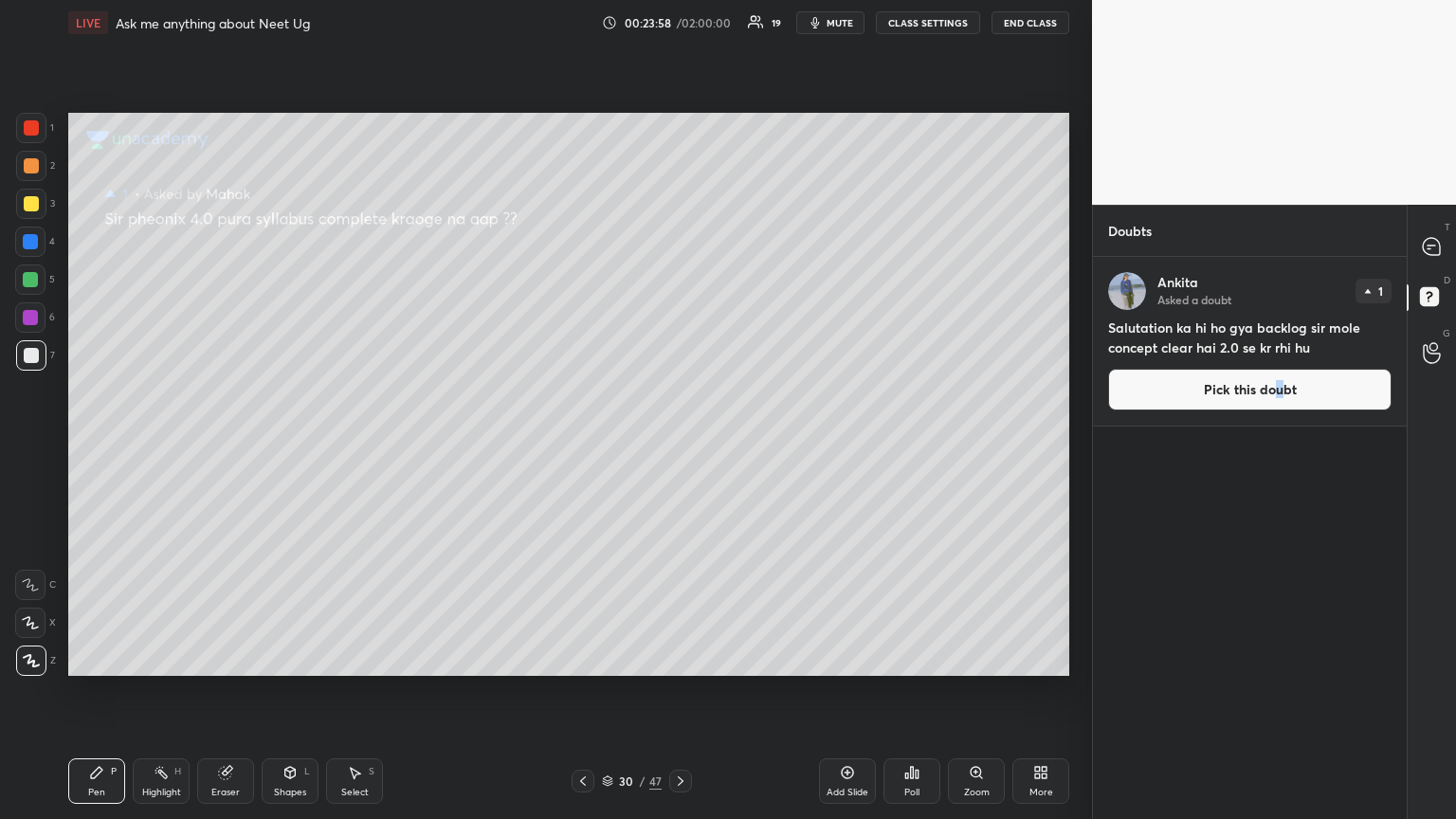 click on "Pick this doubt" at bounding box center [1249, 390] 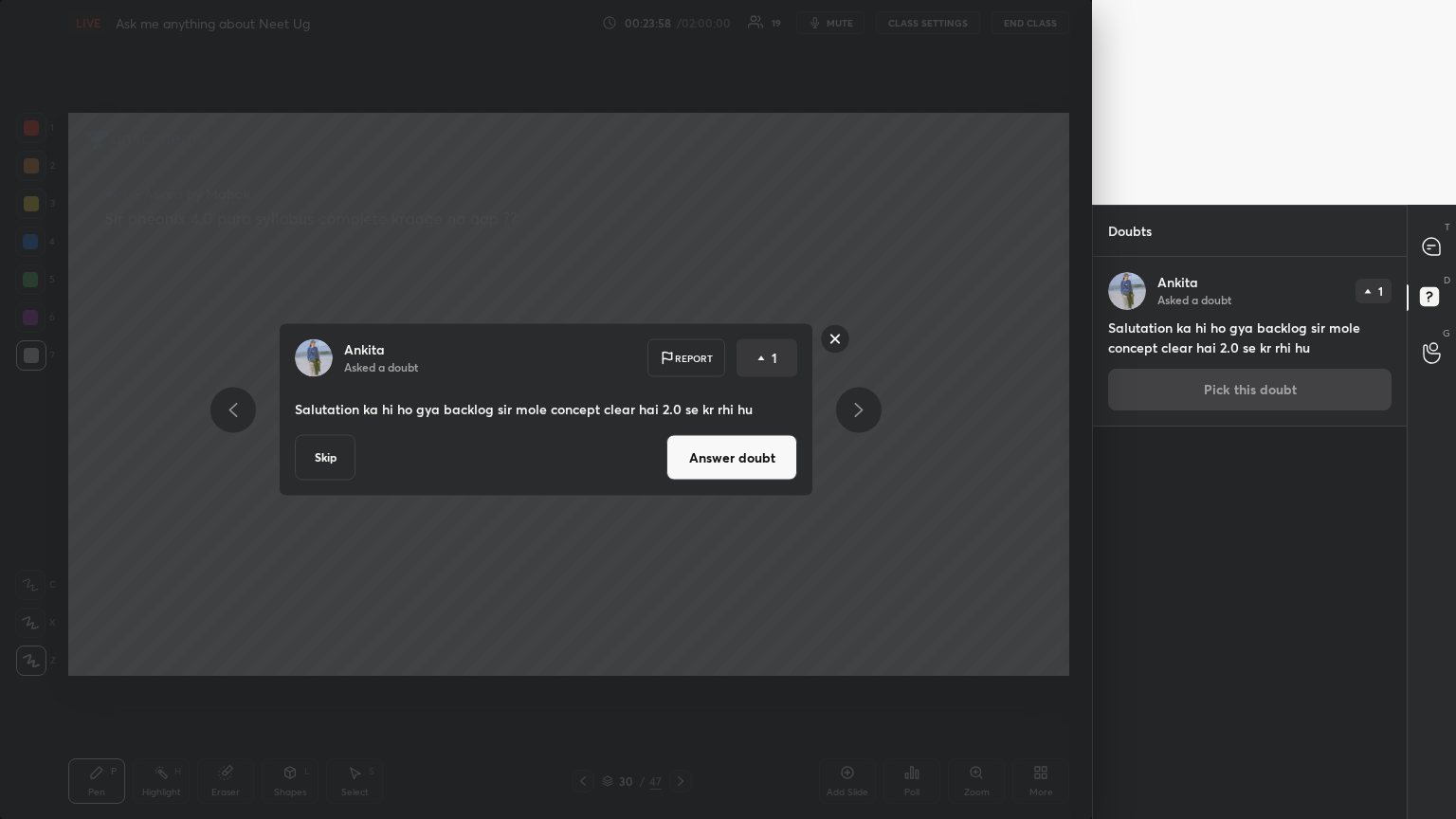 click on "Answer doubt" at bounding box center [732, 458] 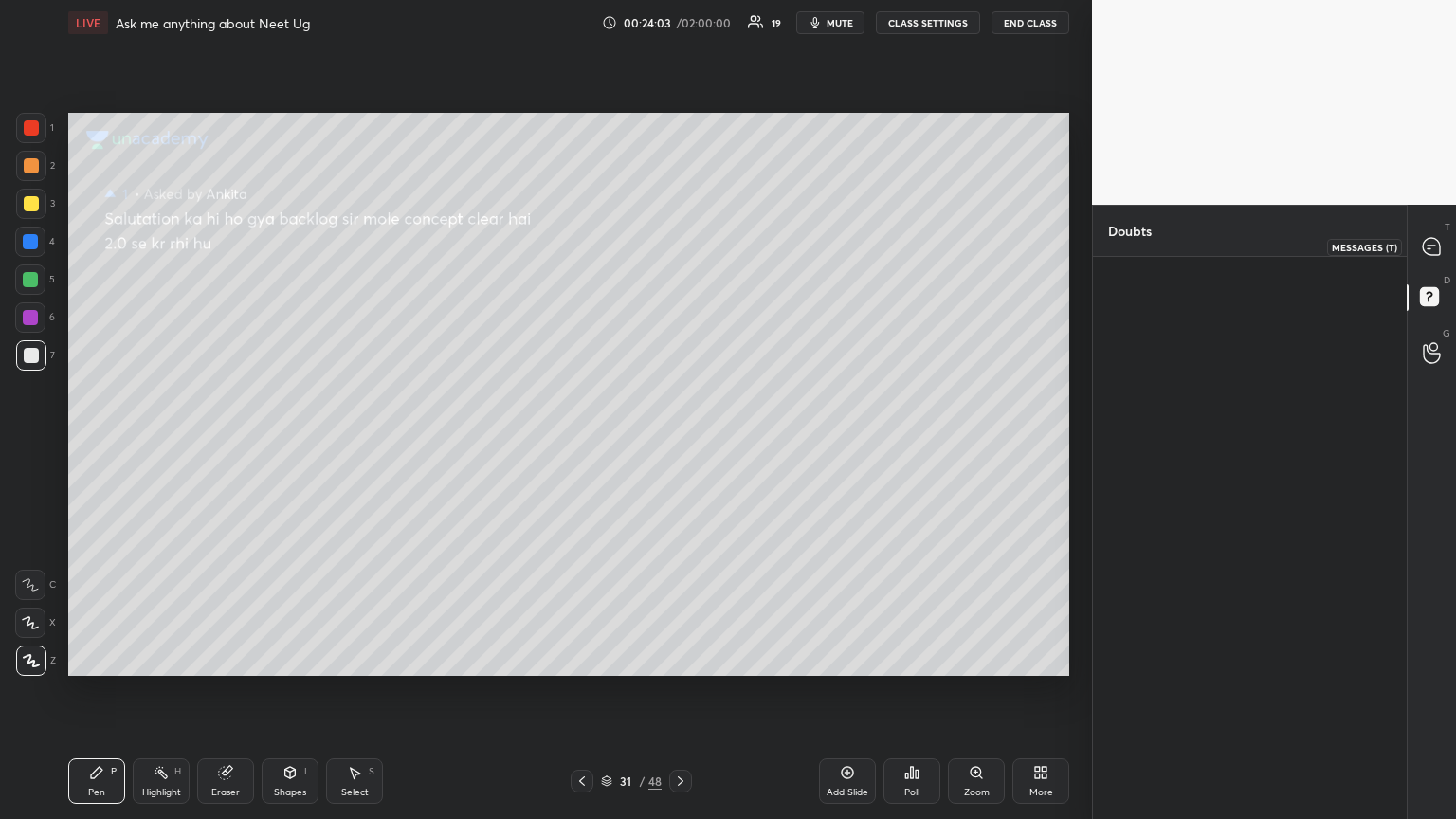 drag, startPoint x: 1429, startPoint y: 239, endPoint x: 1397, endPoint y: 227, distance: 34.17601 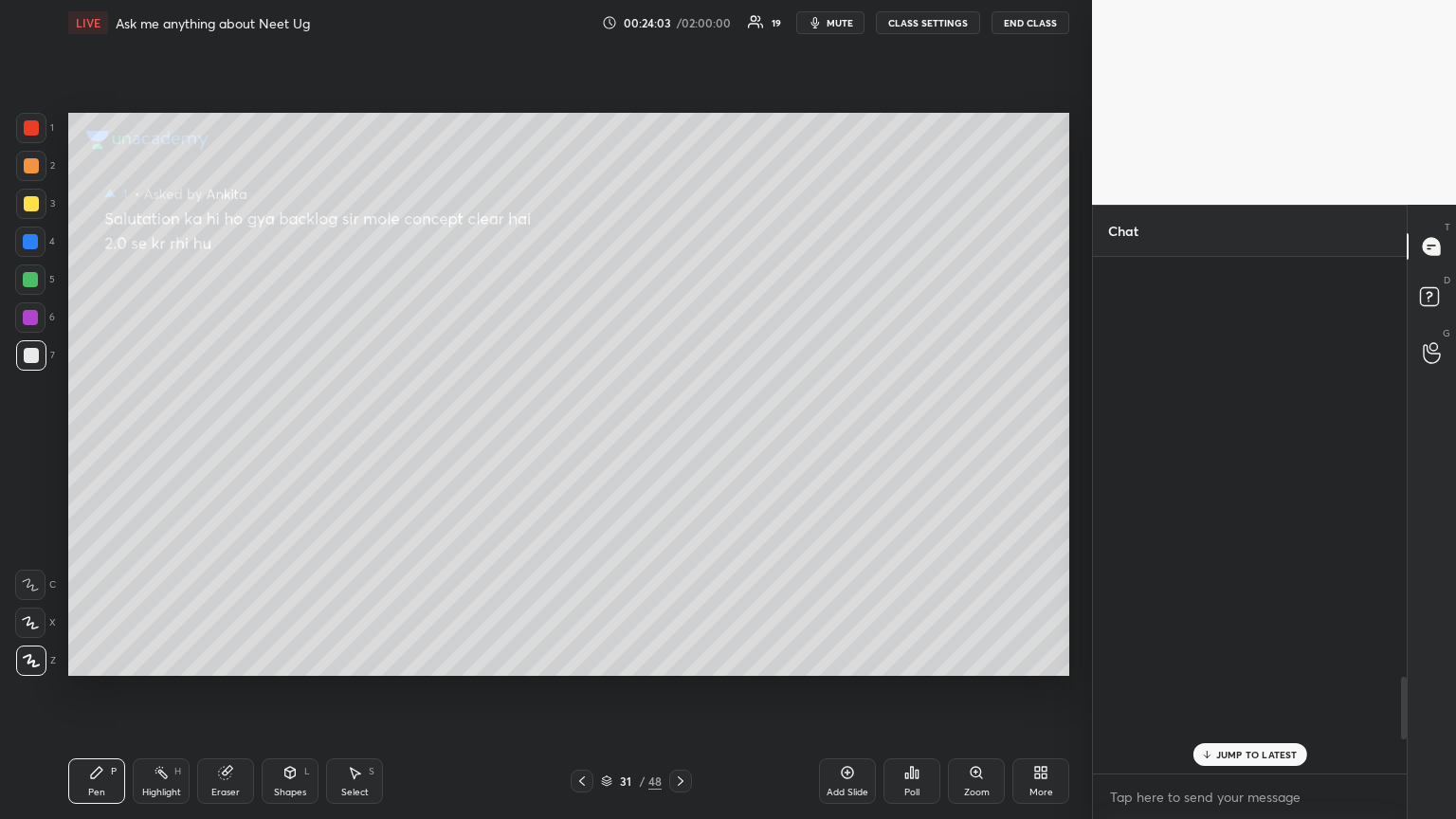 scroll, scrollTop: 3449, scrollLeft: 0, axis: vertical 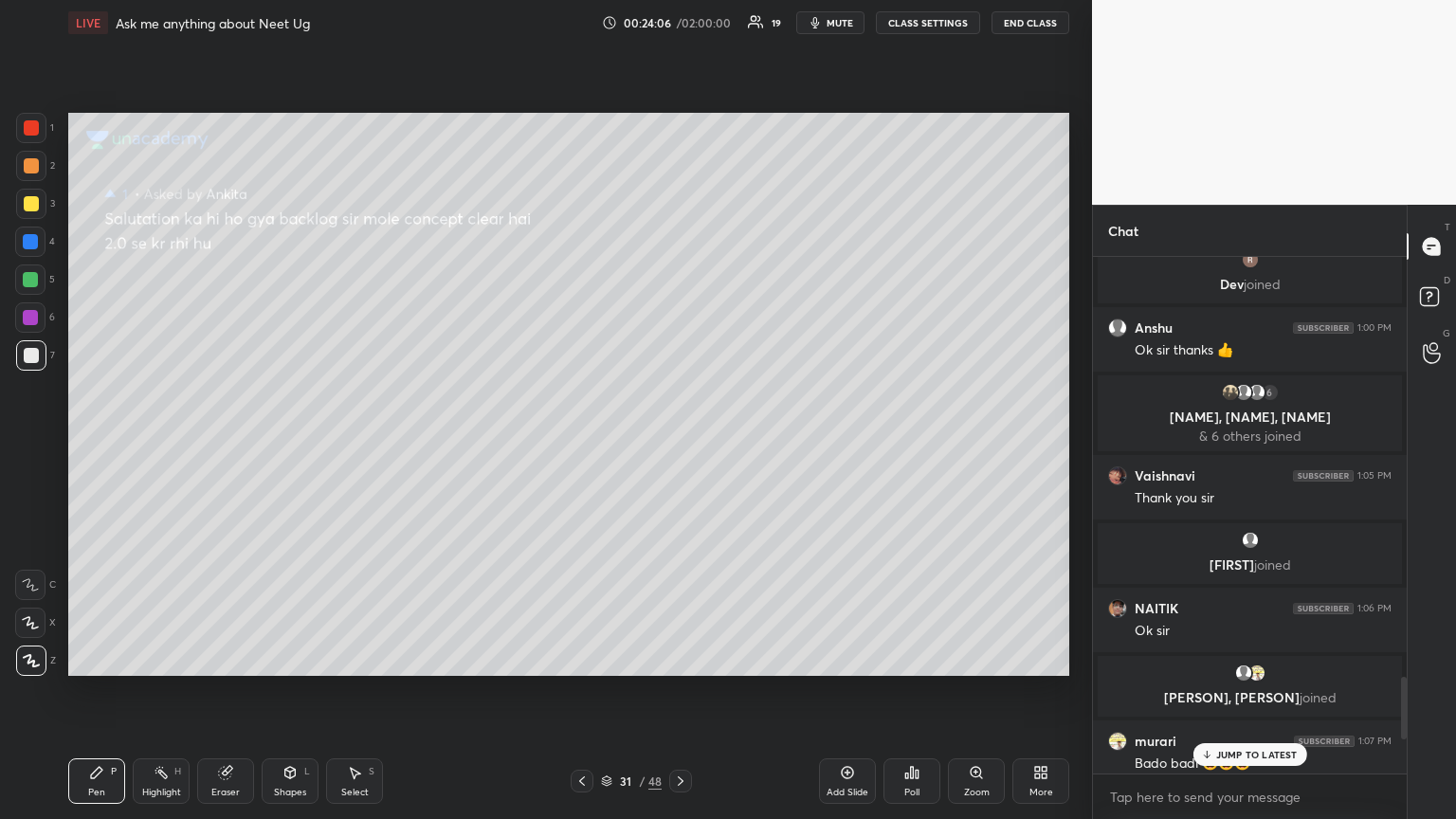 click on "JUMP TO LATEST" at bounding box center (1257, 755) 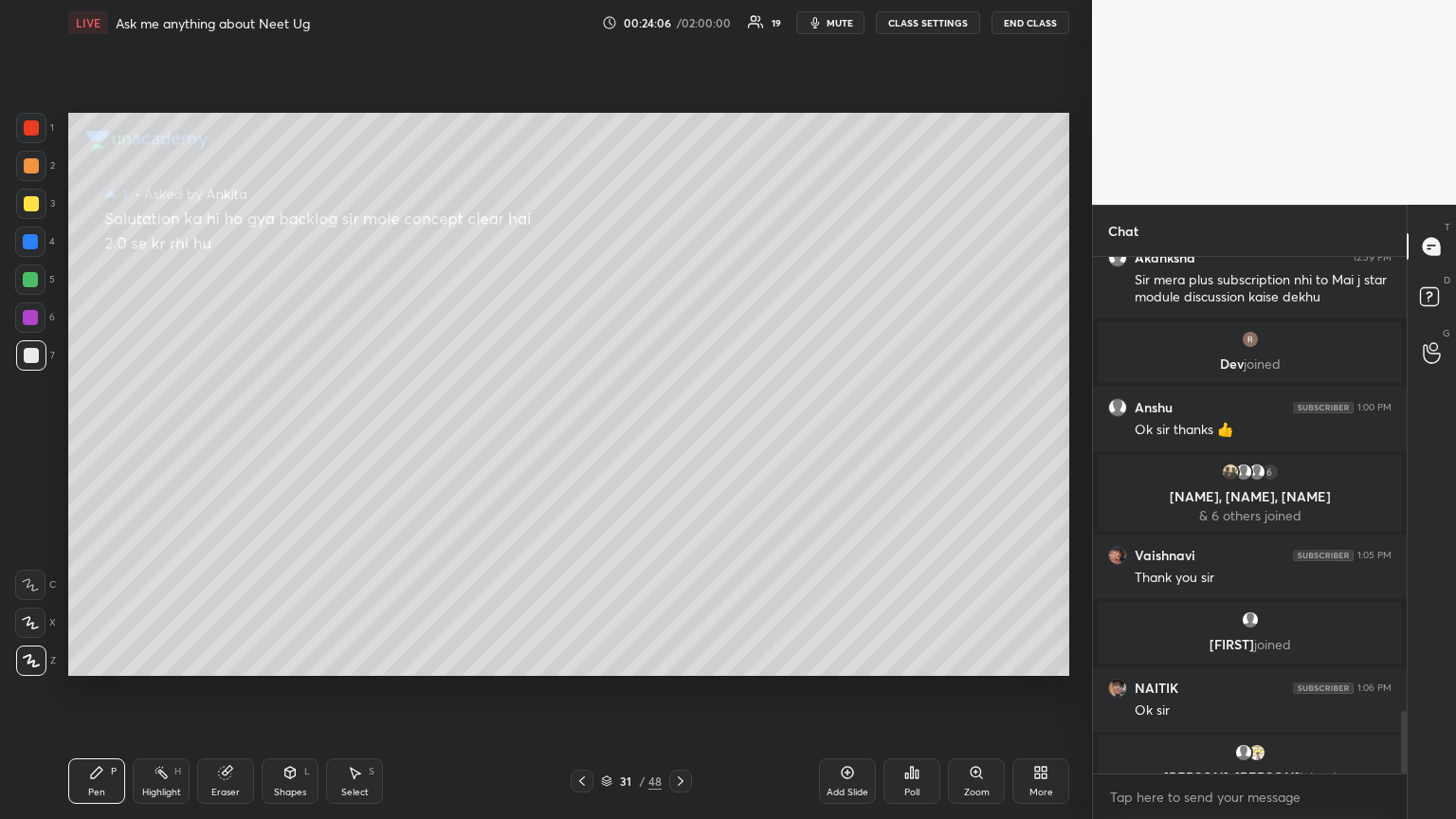scroll, scrollTop: 3726, scrollLeft: 0, axis: vertical 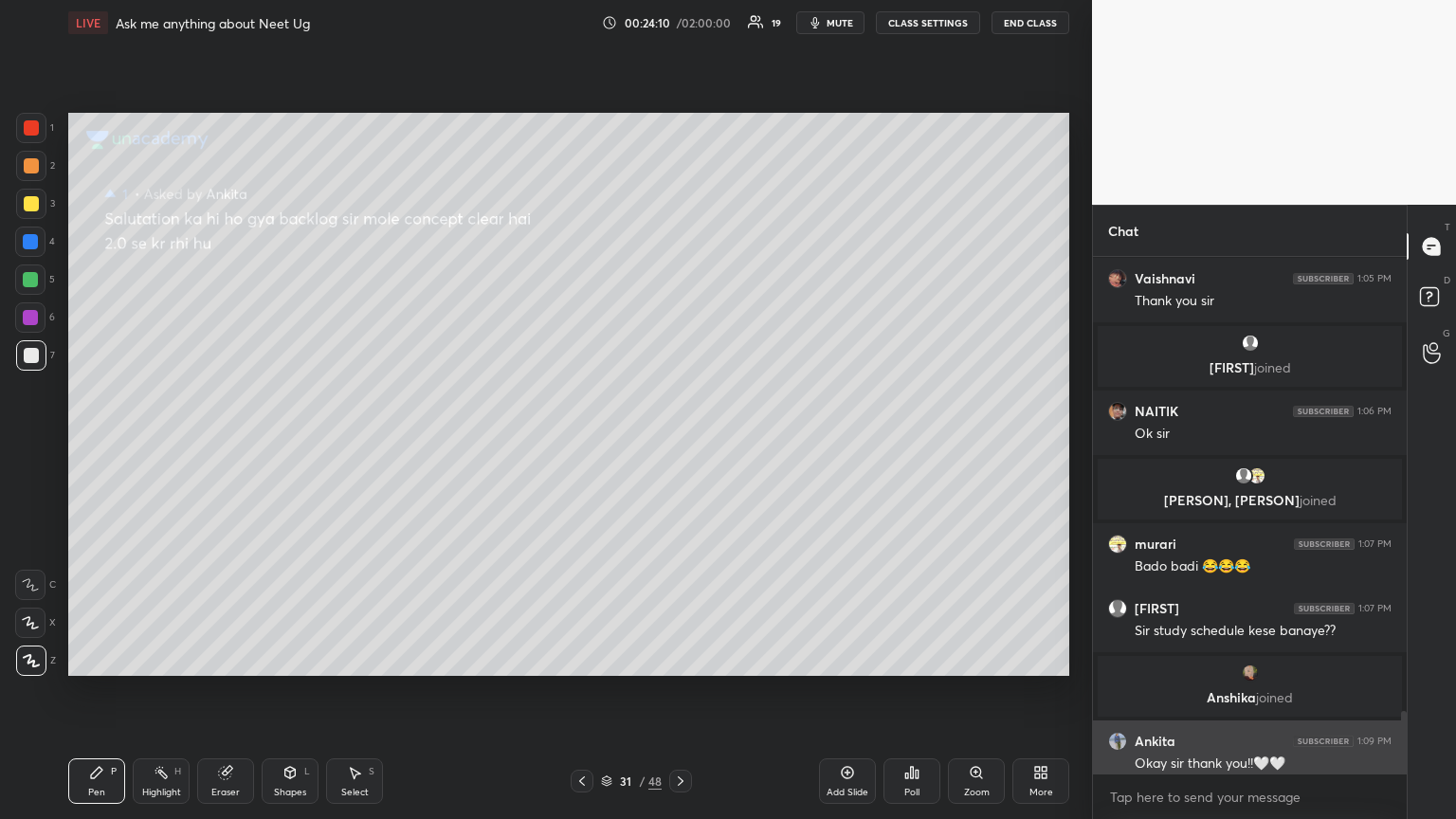 click at bounding box center (1118, 741) 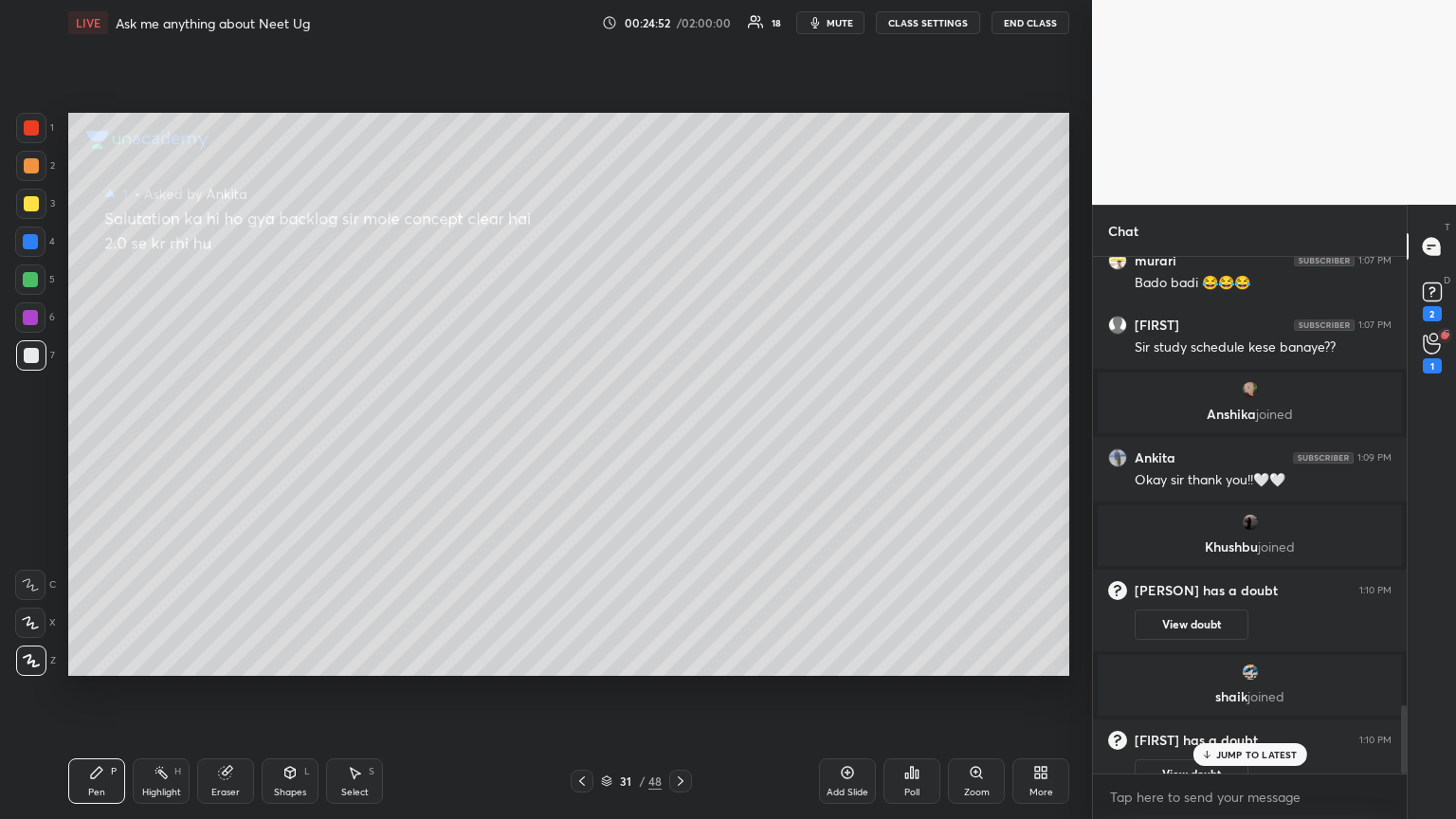 scroll, scrollTop: 3405, scrollLeft: 0, axis: vertical 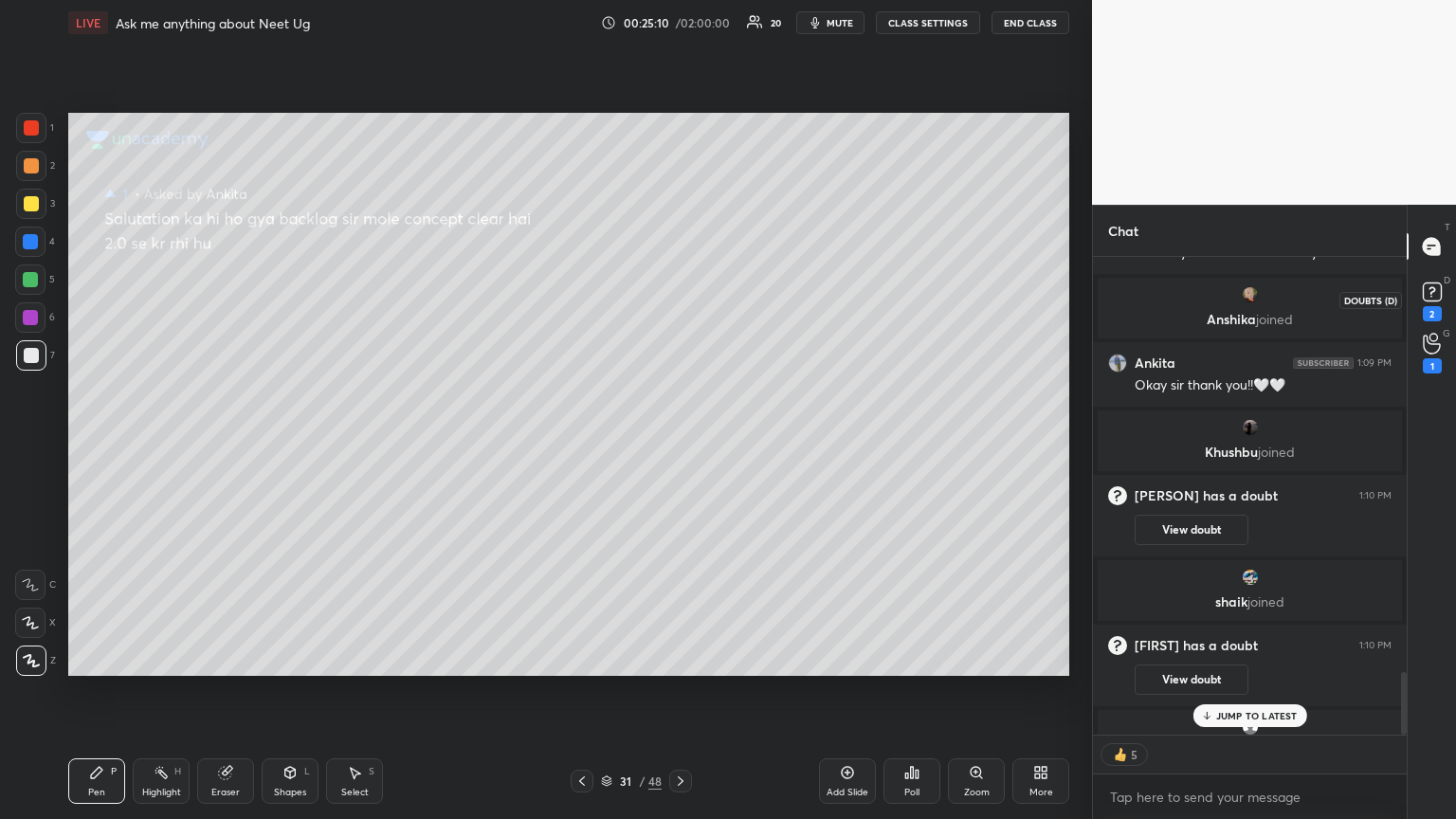 drag, startPoint x: 1424, startPoint y: 294, endPoint x: 1351, endPoint y: 323, distance: 78.54935 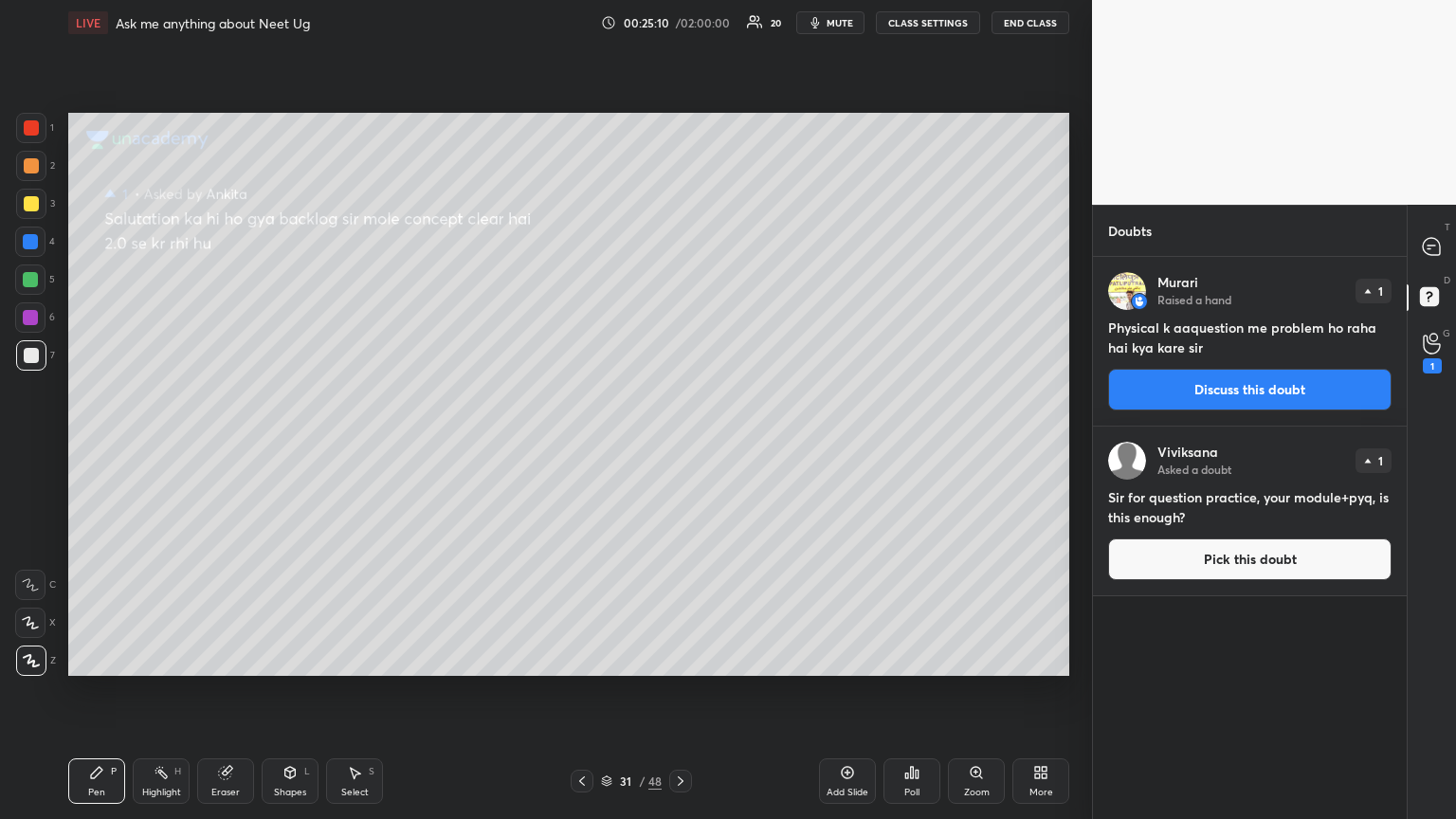 click on "Discuss this doubt" at bounding box center [1249, 390] 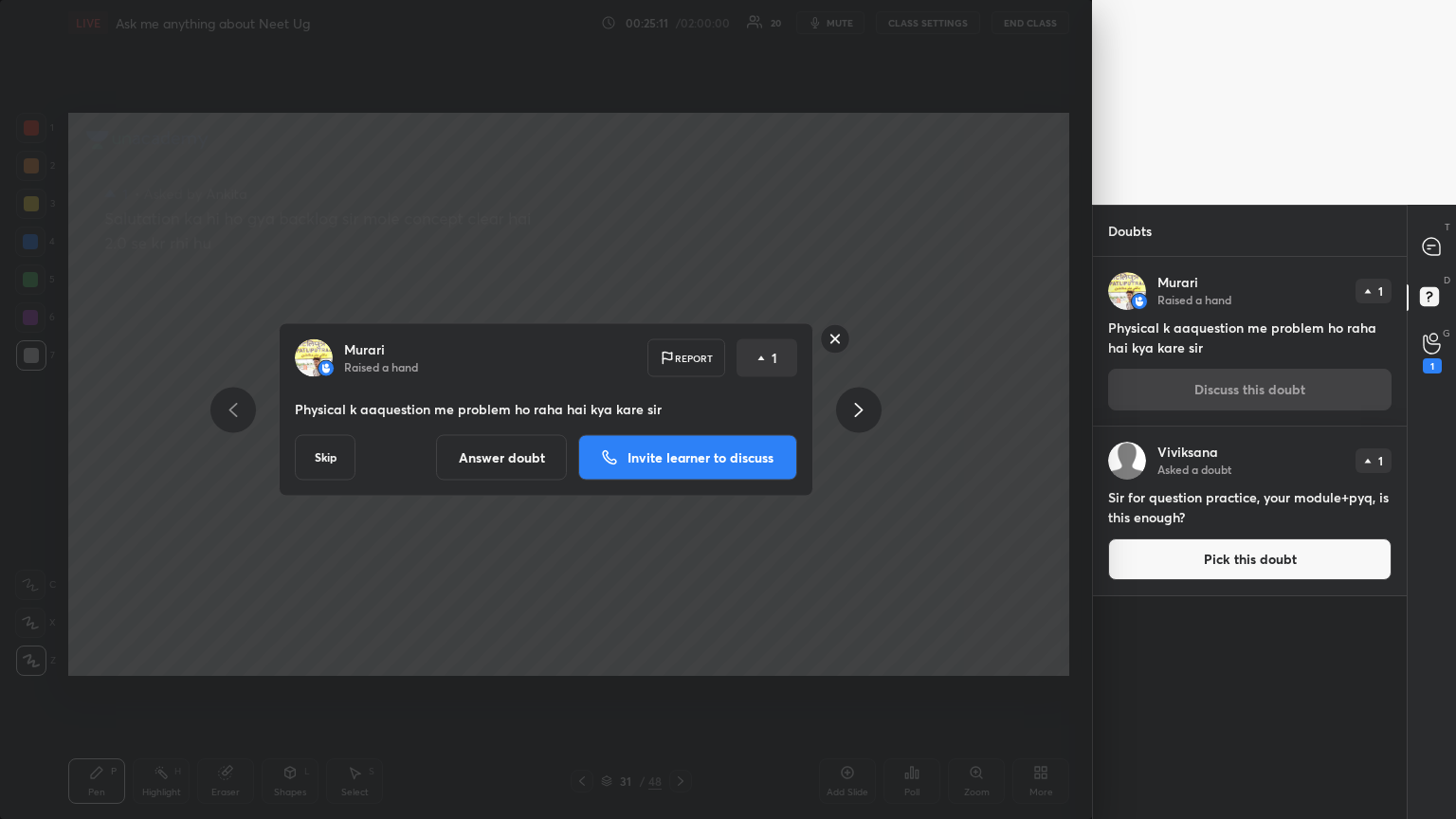 click on "Answer doubt" at bounding box center [501, 458] 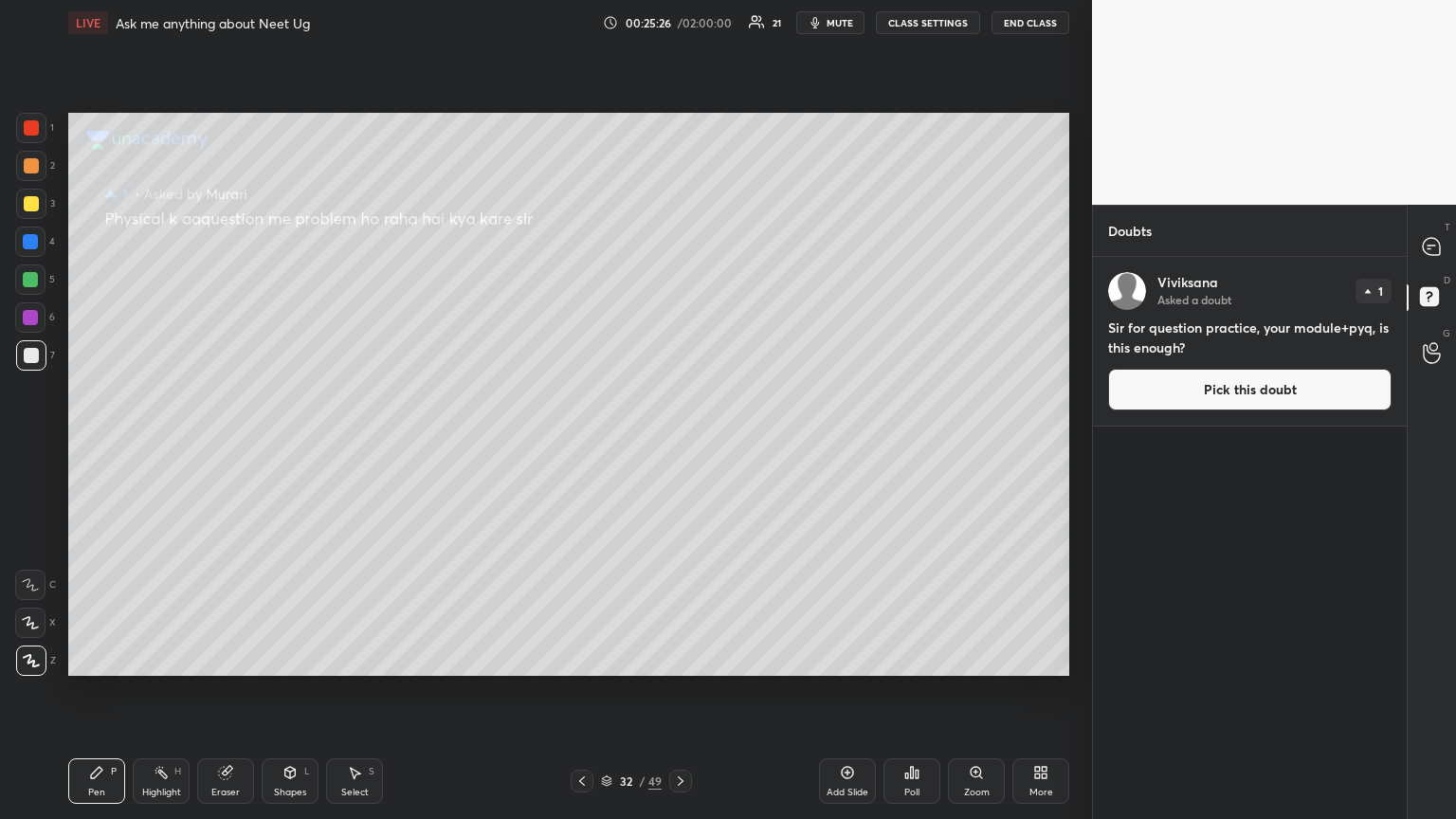 click on "Pick this doubt" at bounding box center [1249, 390] 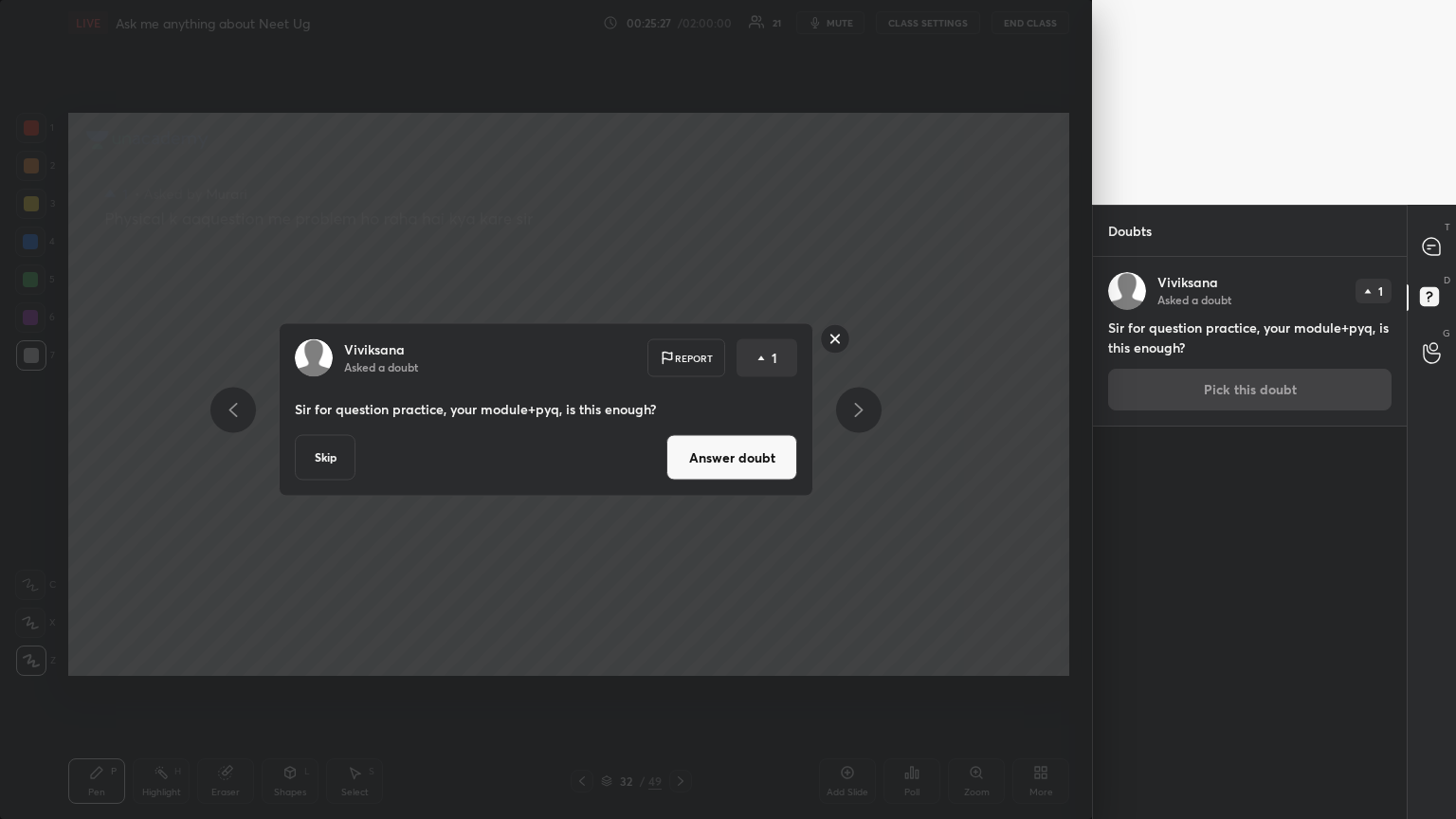 click on "Answer doubt" at bounding box center (732, 458) 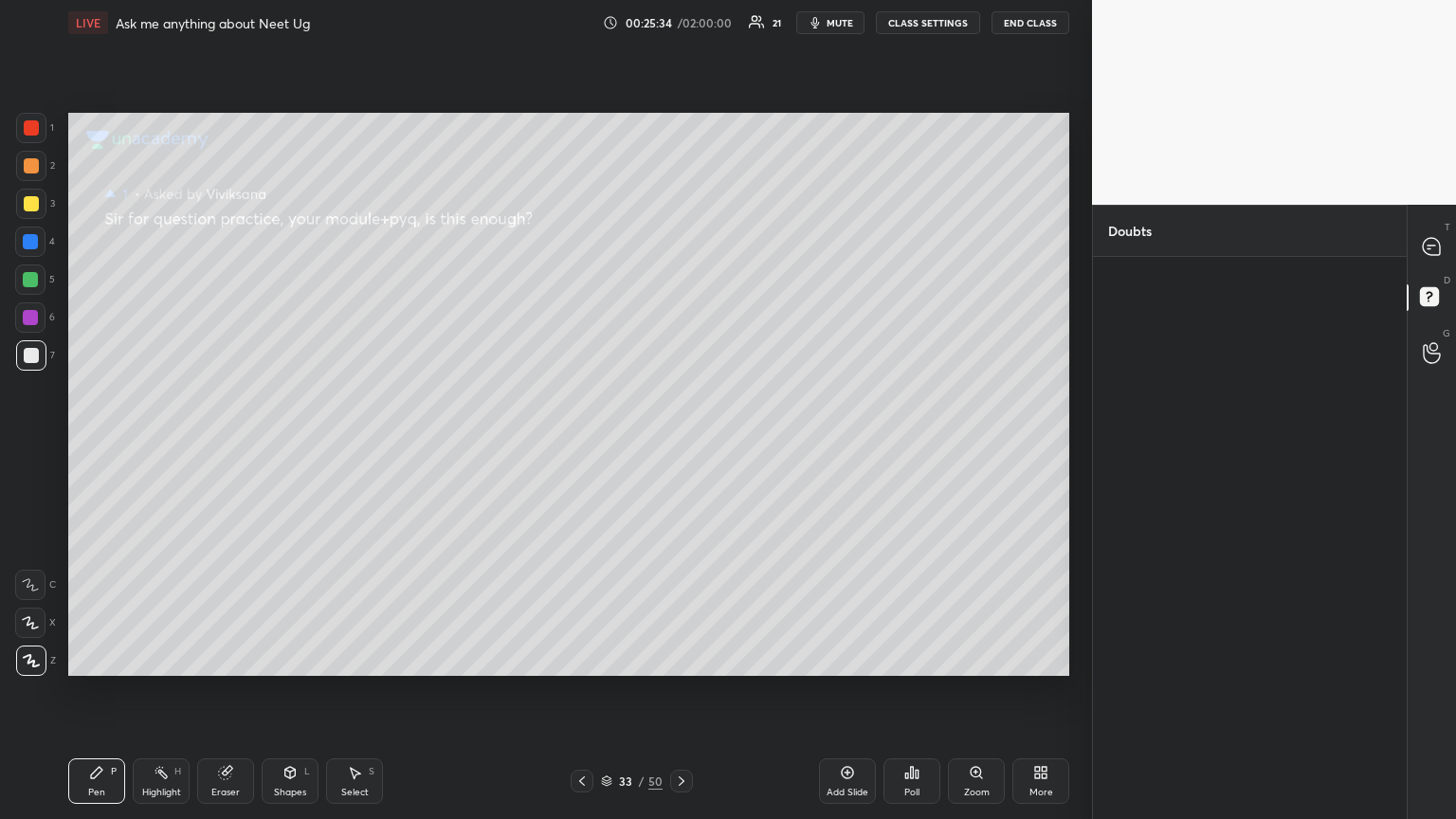 click 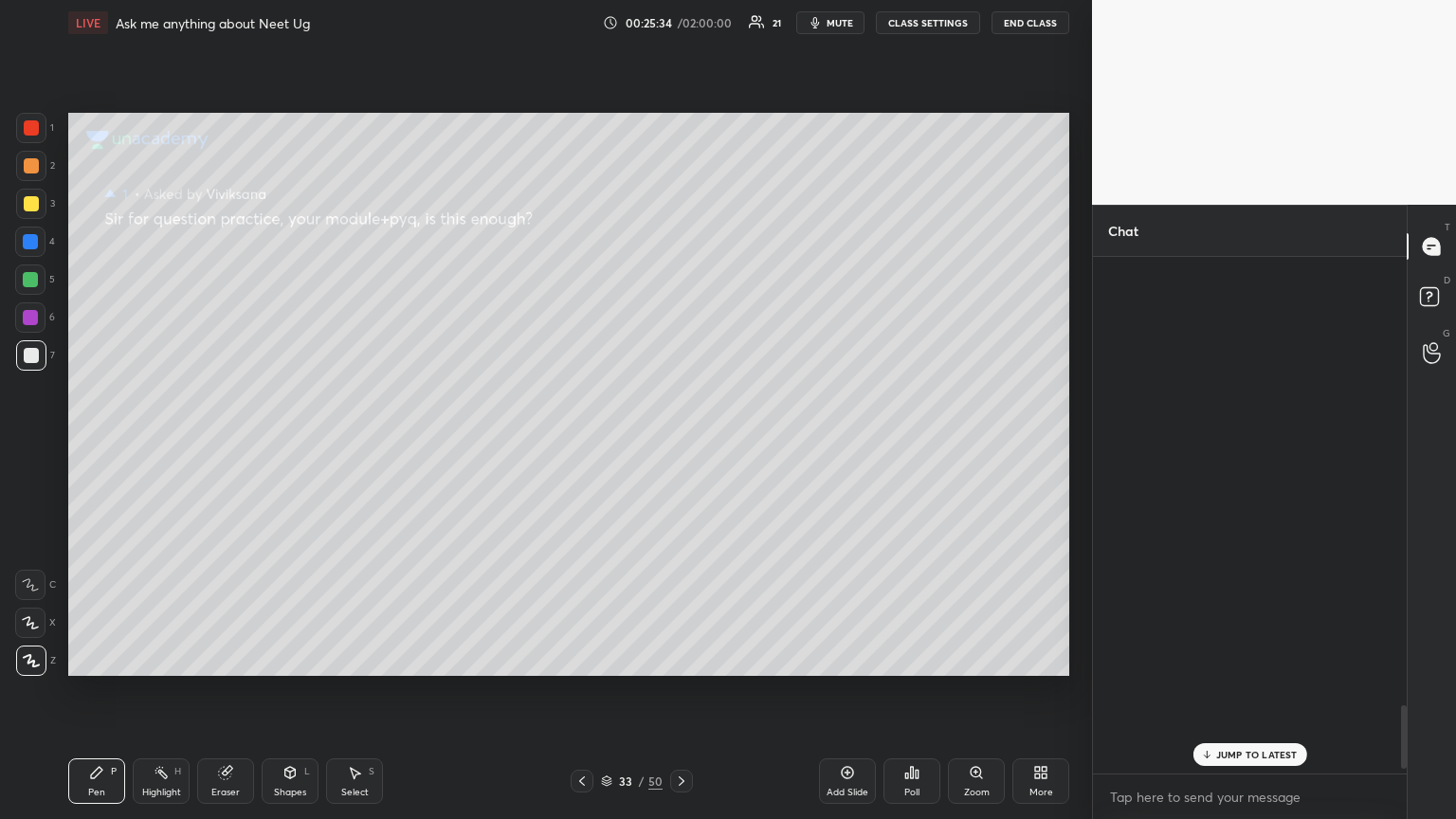scroll, scrollTop: 3629, scrollLeft: 0, axis: vertical 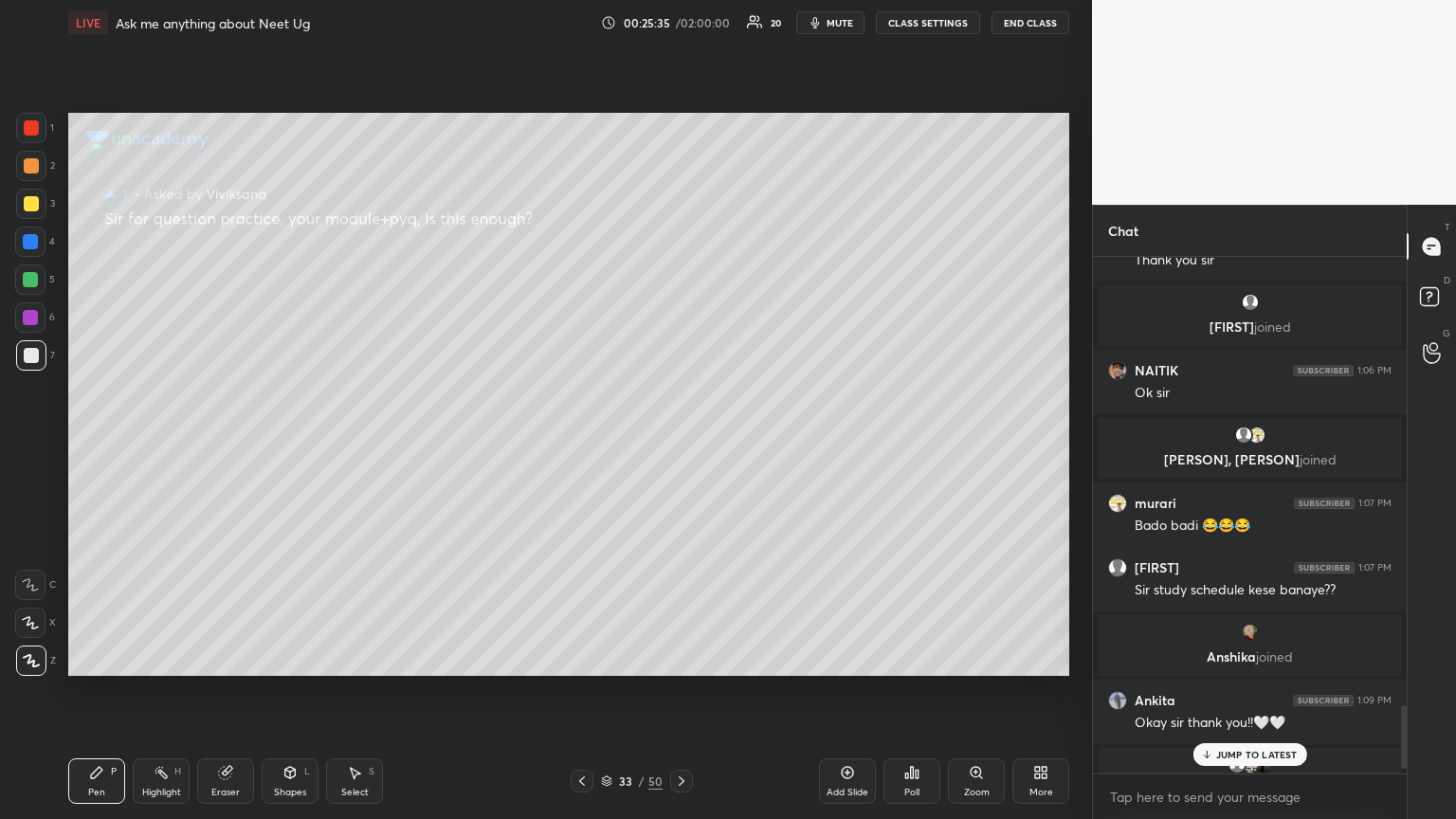 click on "JUMP TO LATEST" at bounding box center (1257, 755) 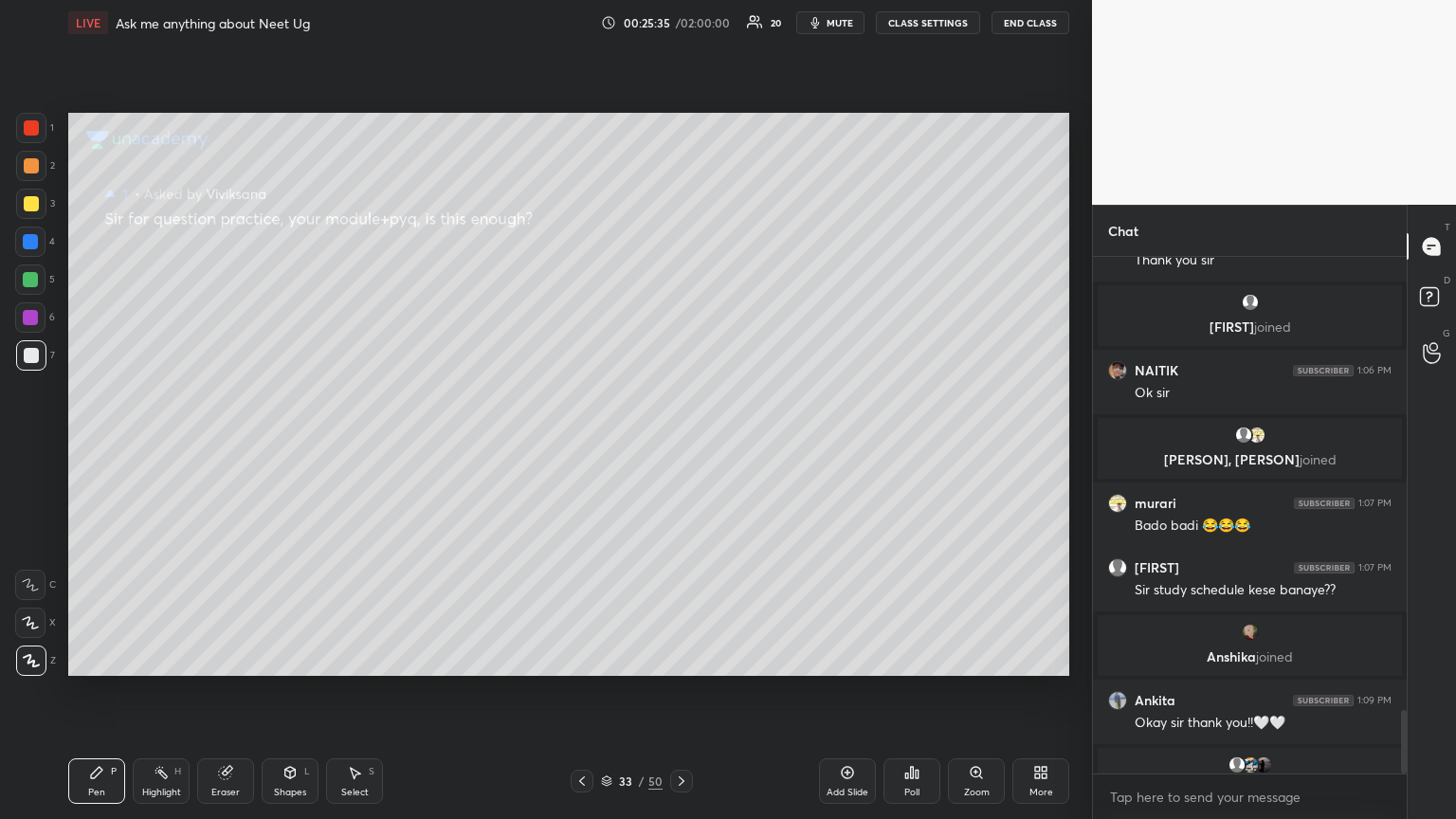 scroll, scrollTop: 3667, scrollLeft: 0, axis: vertical 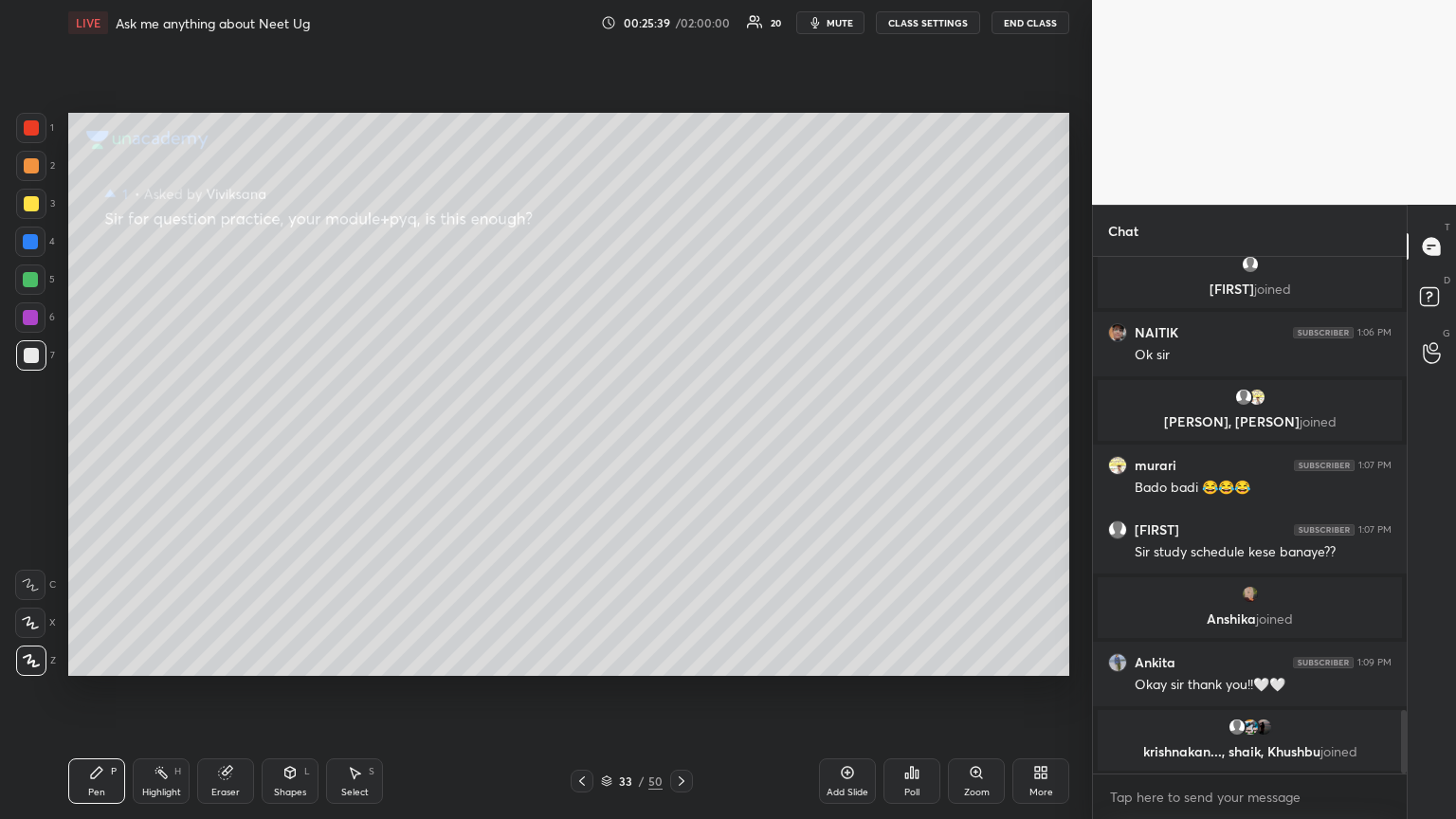 click on "mute" at bounding box center (840, 23) 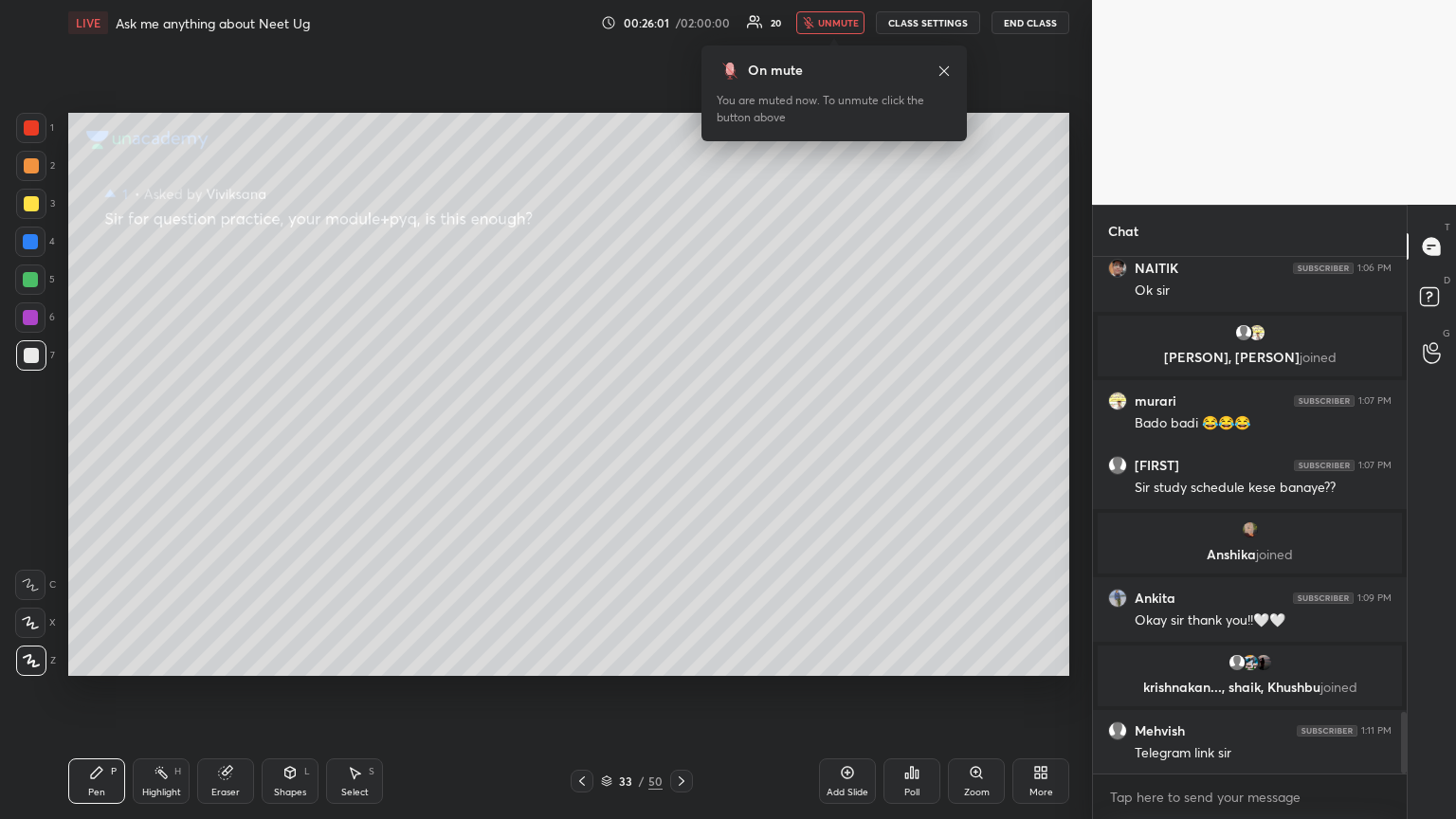 scroll, scrollTop: 3813, scrollLeft: 0, axis: vertical 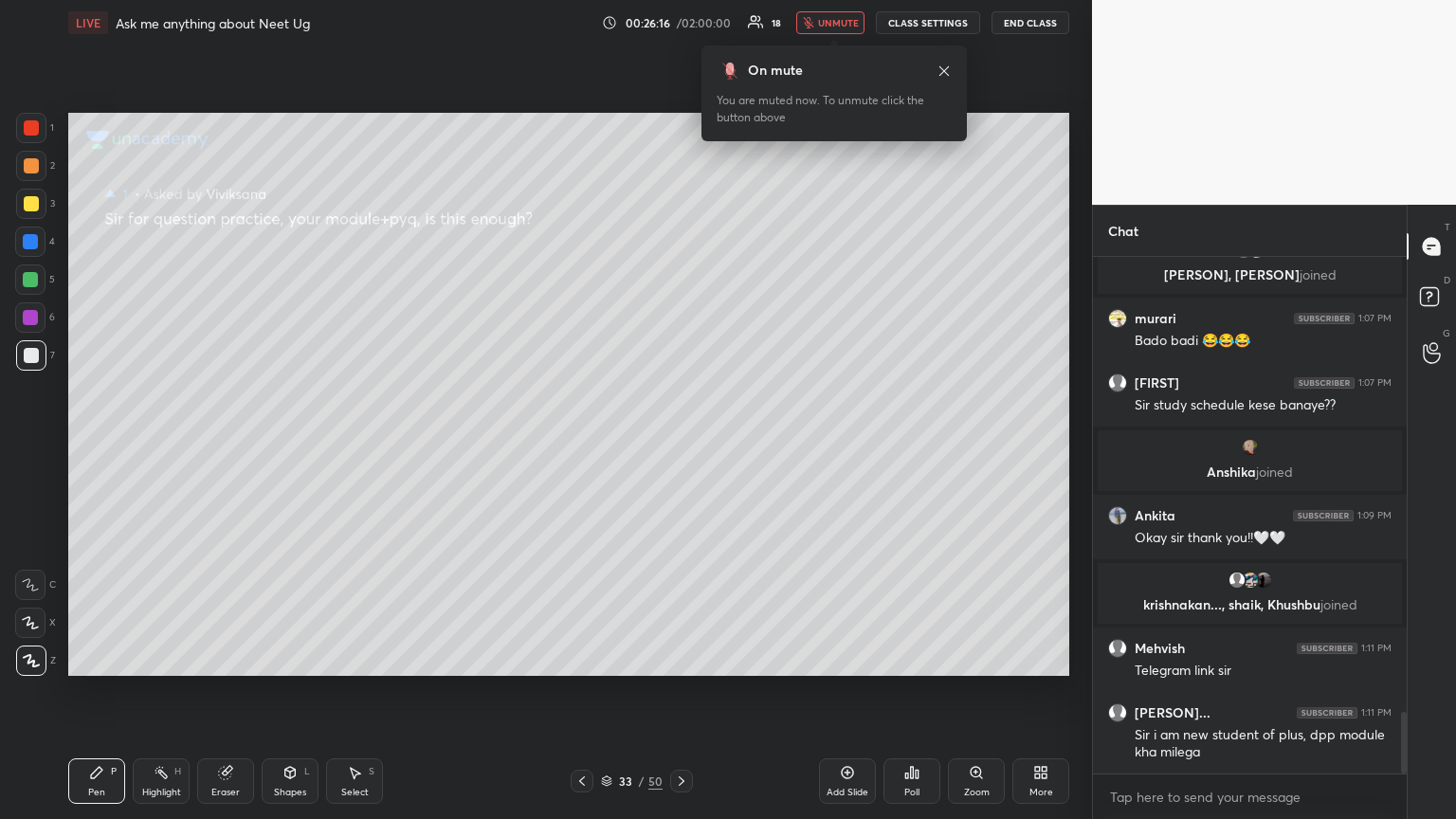 click on "unmute" at bounding box center [838, 23] 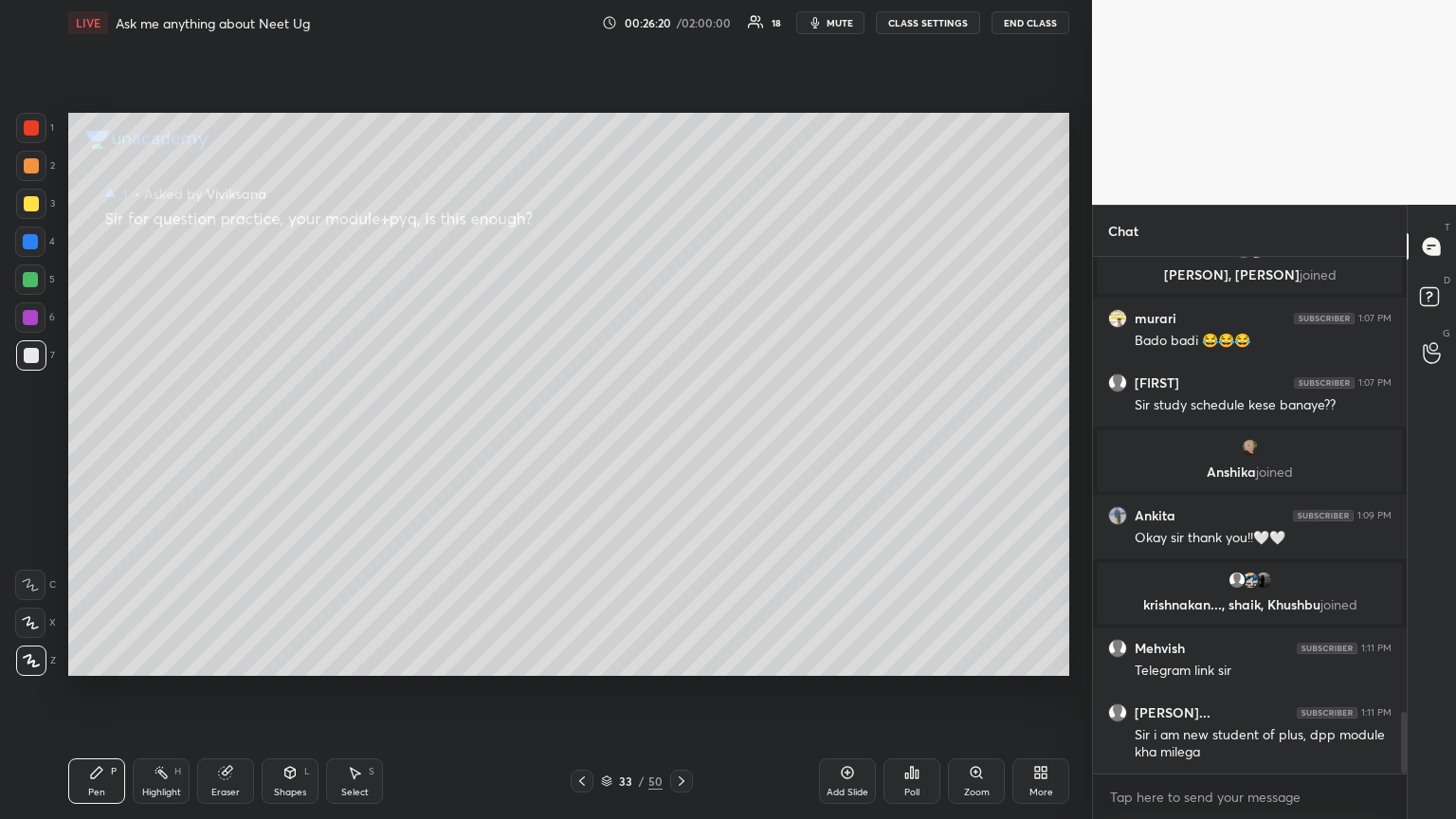 scroll, scrollTop: 3894, scrollLeft: 0, axis: vertical 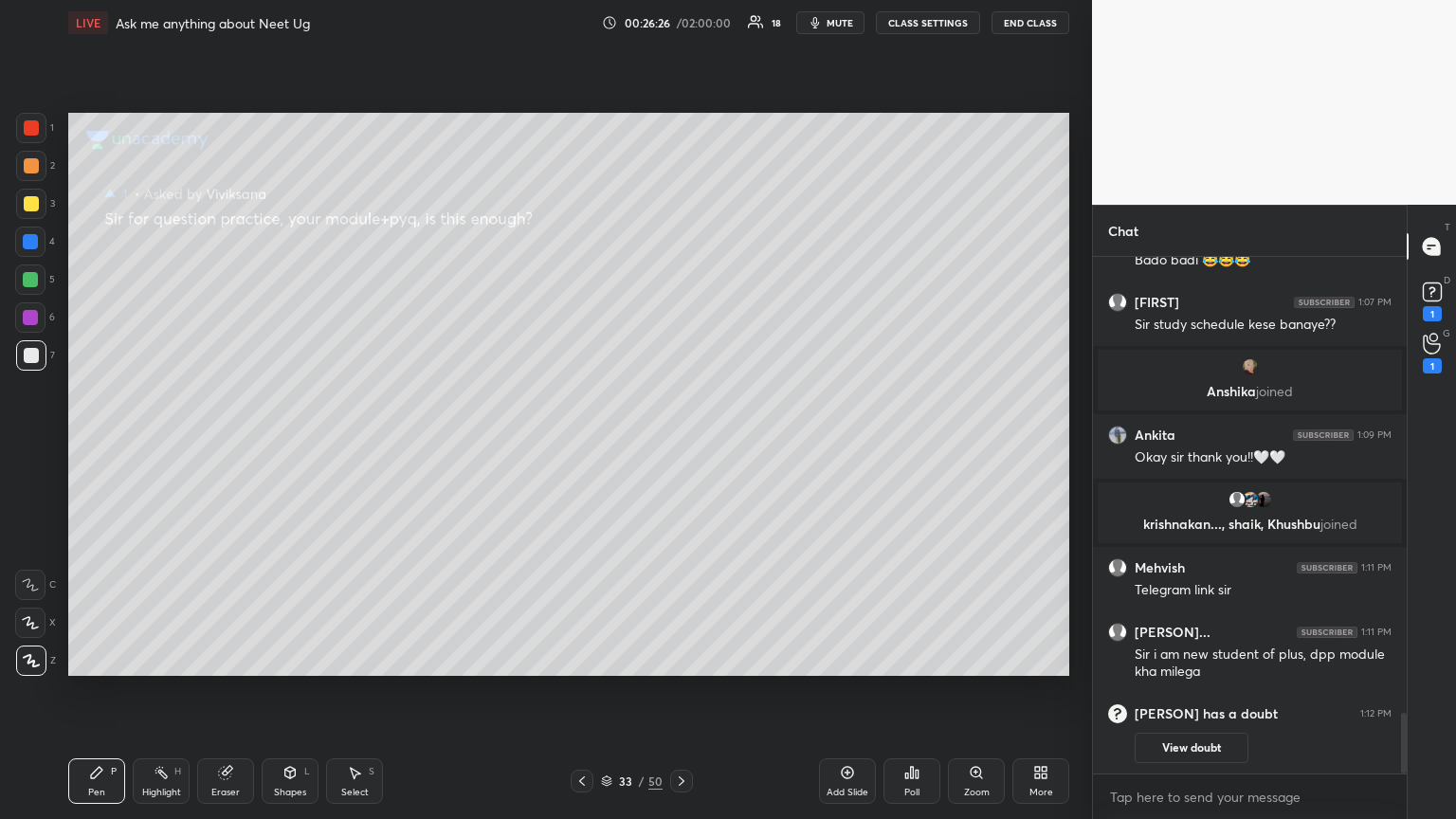 drag, startPoint x: 1429, startPoint y: 303, endPoint x: 1405, endPoint y: 319, distance: 28.84441 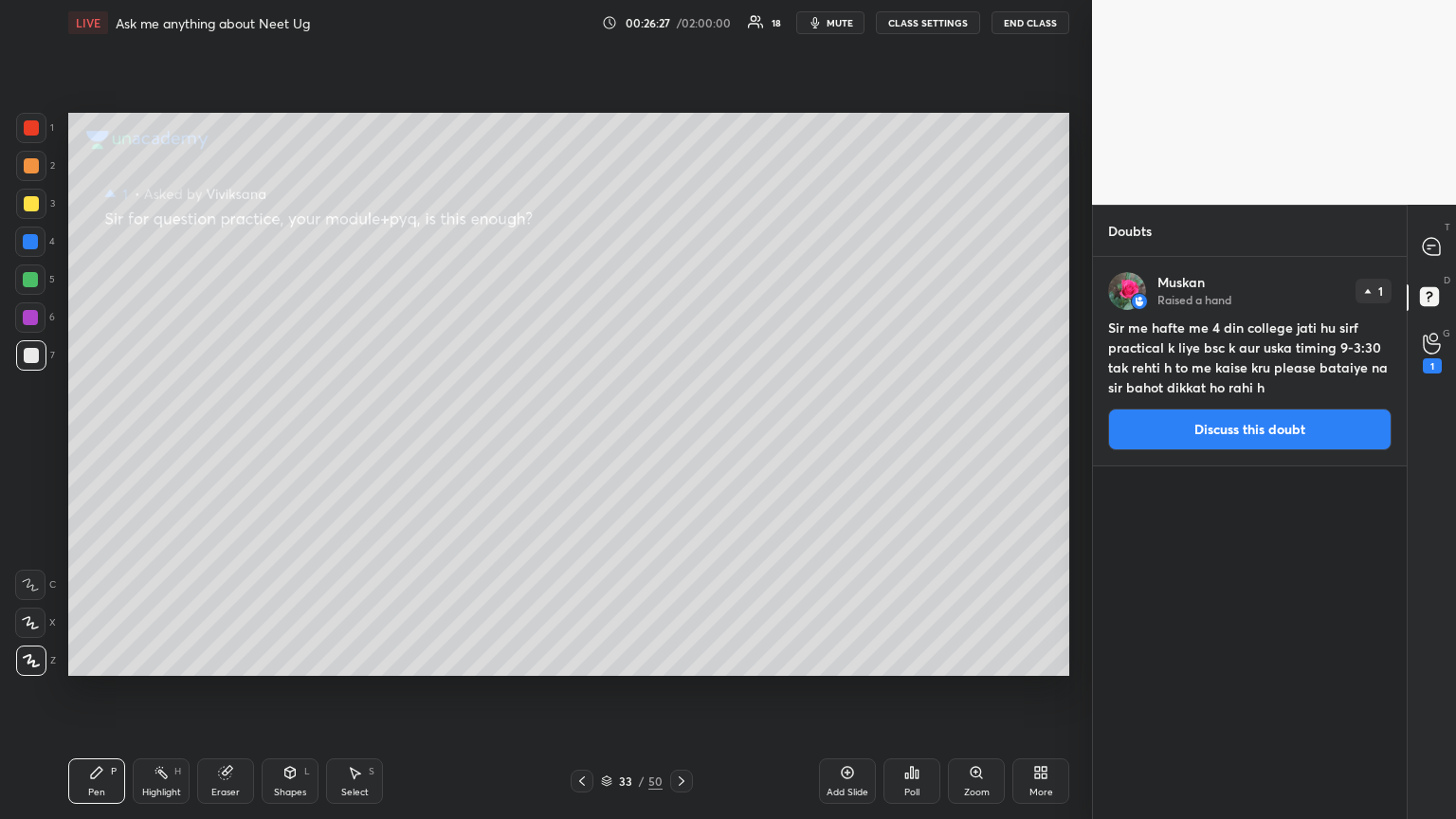 drag, startPoint x: 1247, startPoint y: 425, endPoint x: 1123, endPoint y: 438, distance: 124.67959 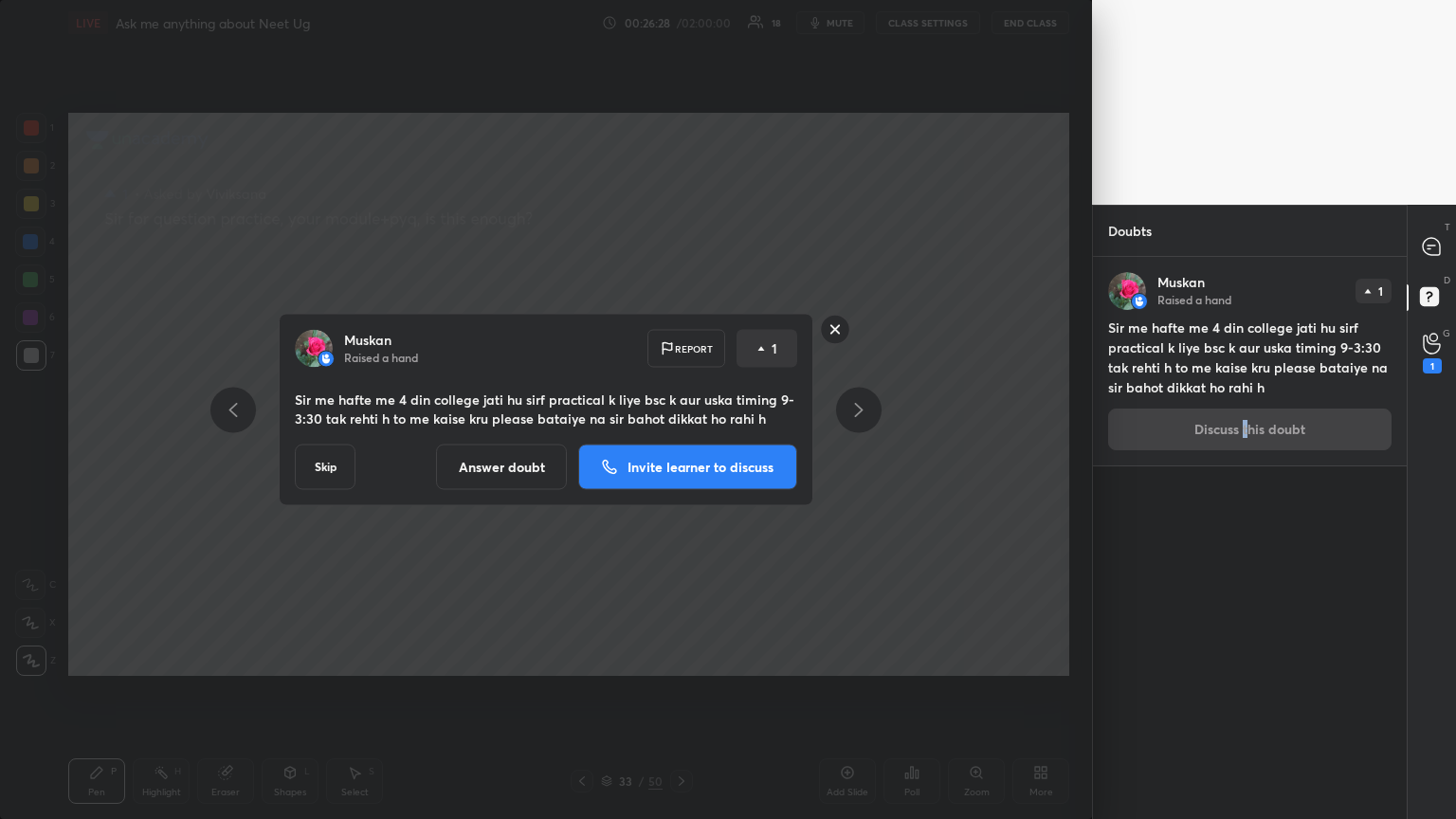 click on "Answer doubt" at bounding box center [501, 467] 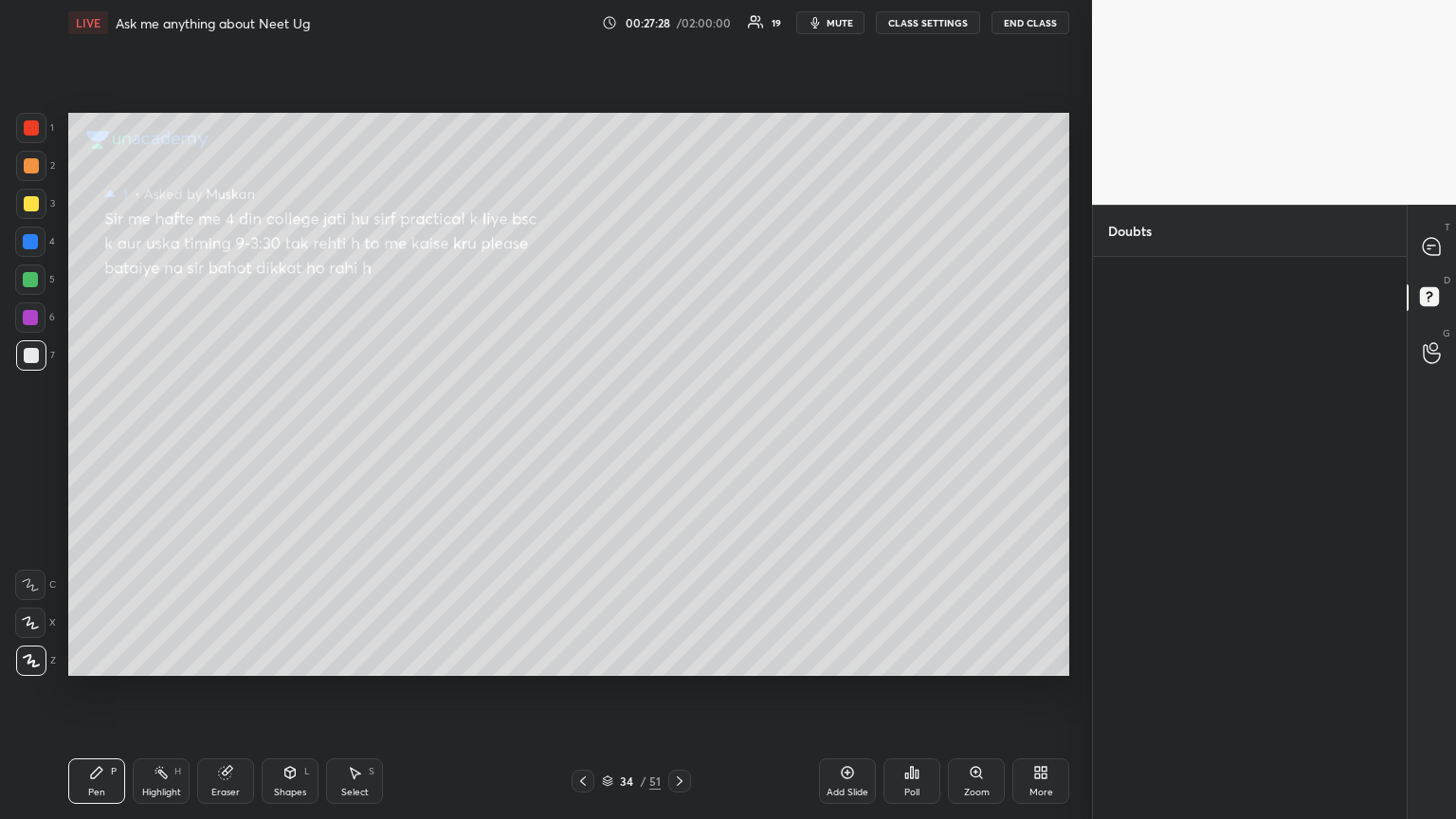 click on "mute" at bounding box center (840, 23) 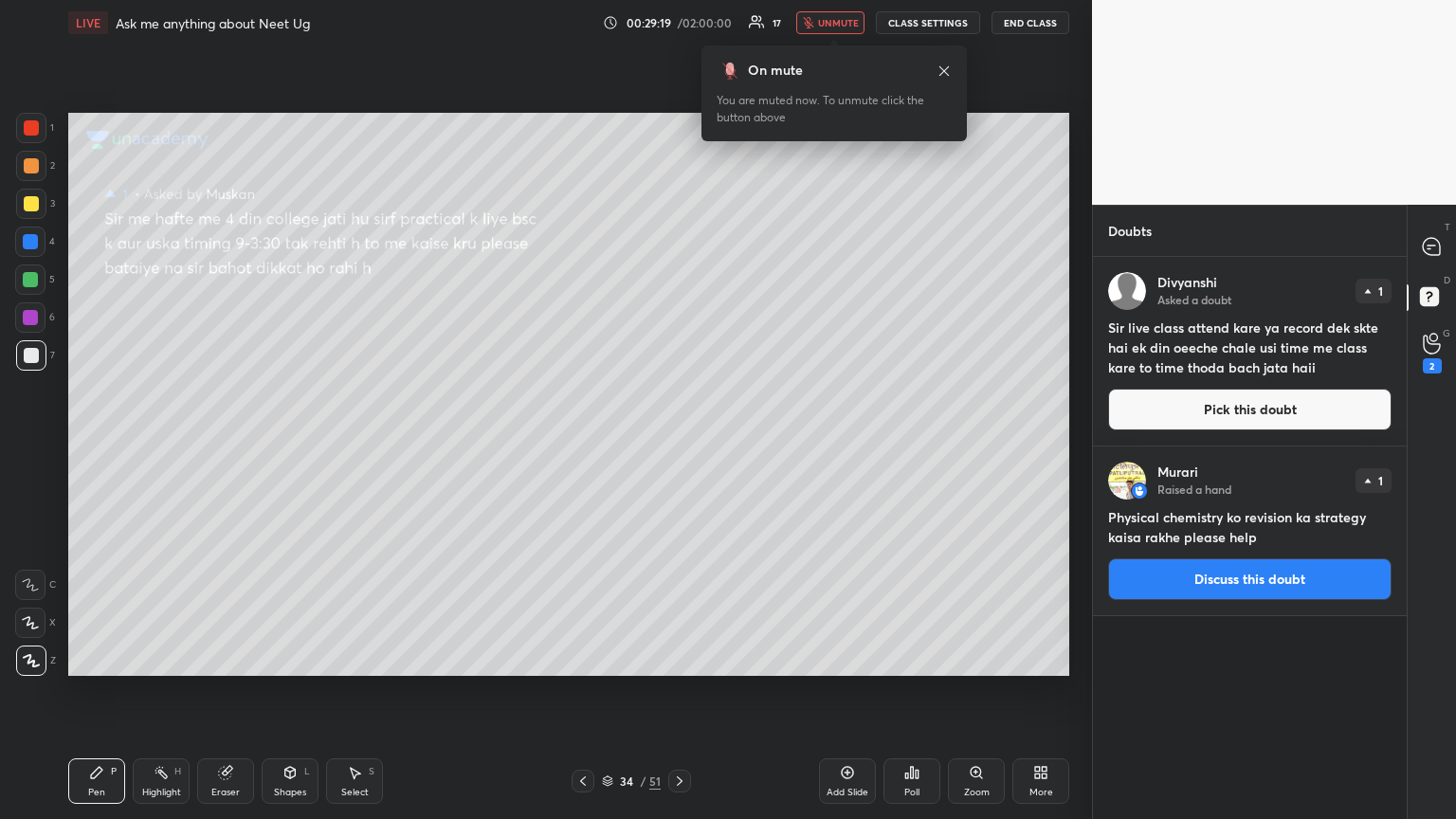 click on "unmute" at bounding box center [838, 23] 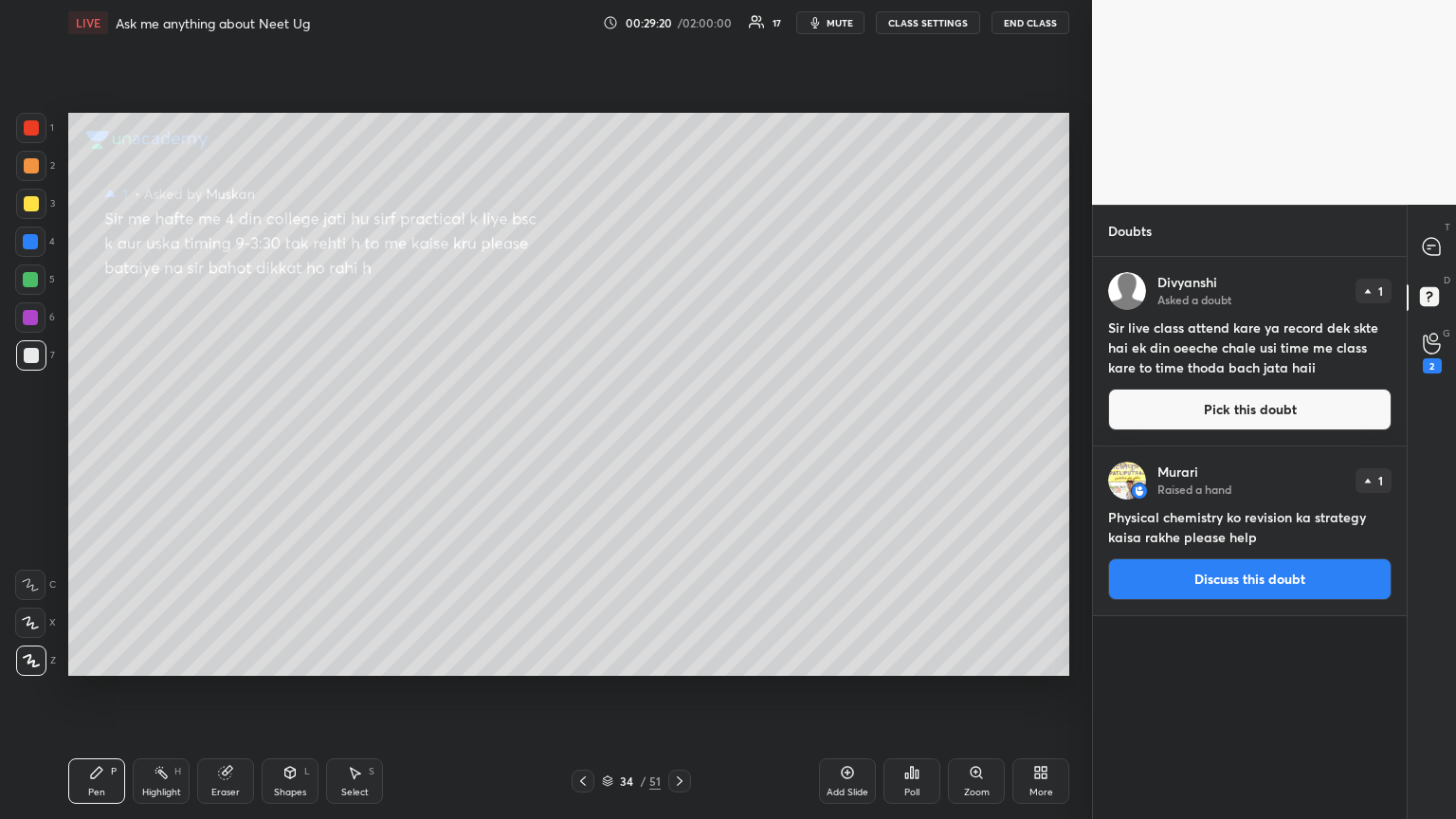 drag, startPoint x: 1217, startPoint y: 407, endPoint x: 1194, endPoint y: 410, distance: 23.194827 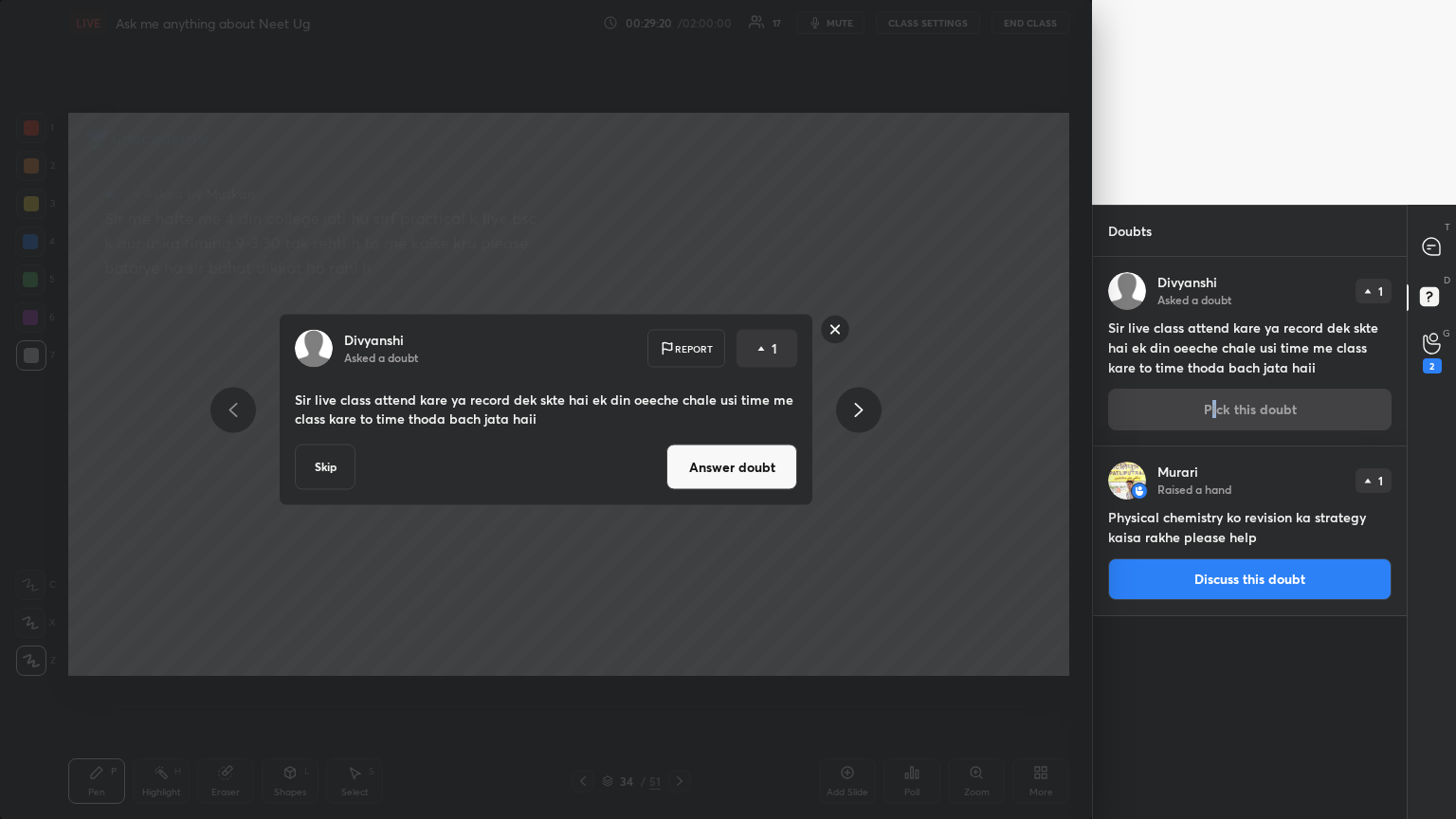 click on "Divyanshi Asked a doubt Report 1 Sir live class attend kare ya record dek skte hai ek din oeeche chale usi time me class kare to time thoda bach jata haii Skip Answer doubt" at bounding box center [546, 410] 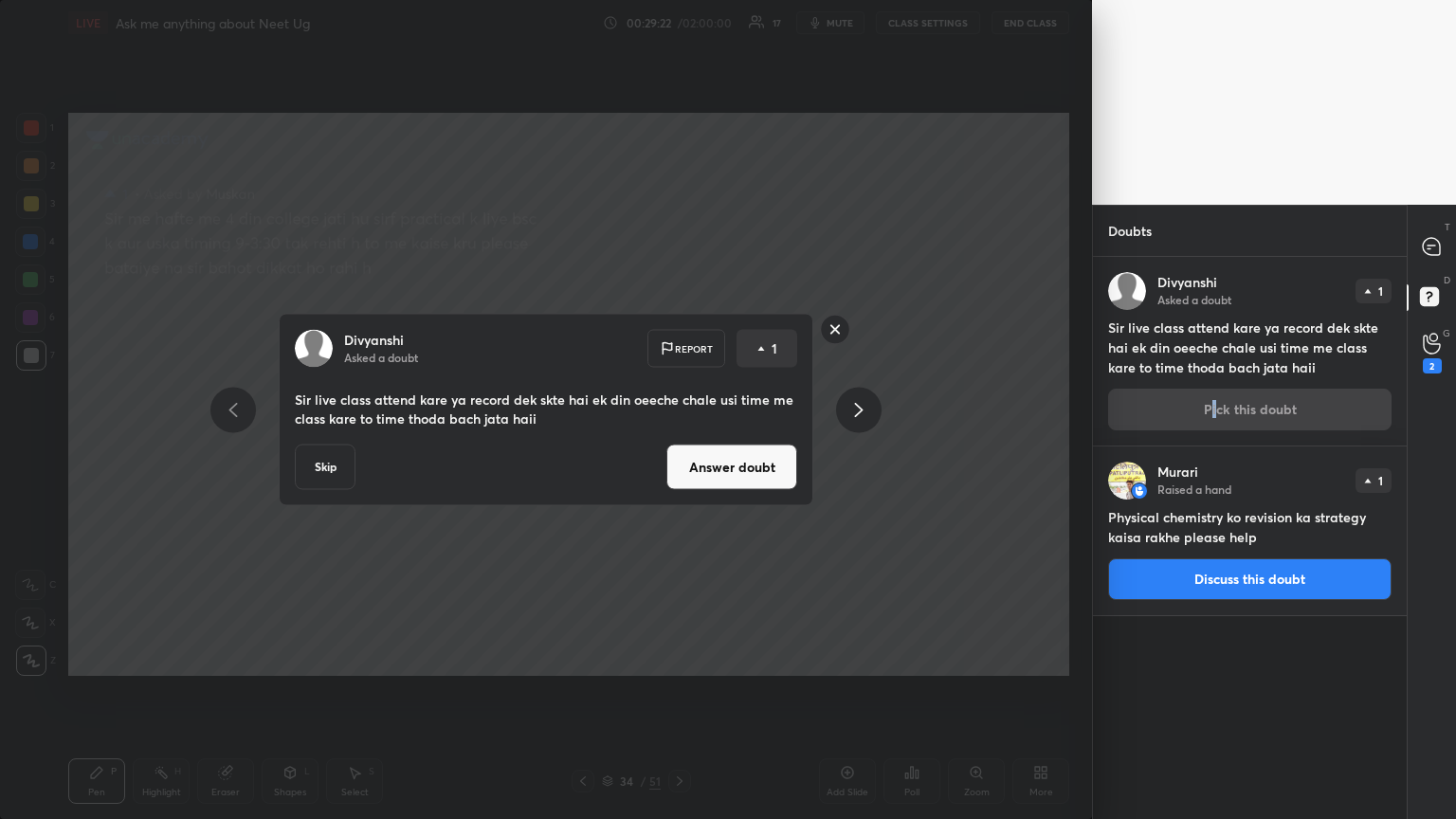 drag, startPoint x: 741, startPoint y: 464, endPoint x: 761, endPoint y: 442, distance: 29.732137 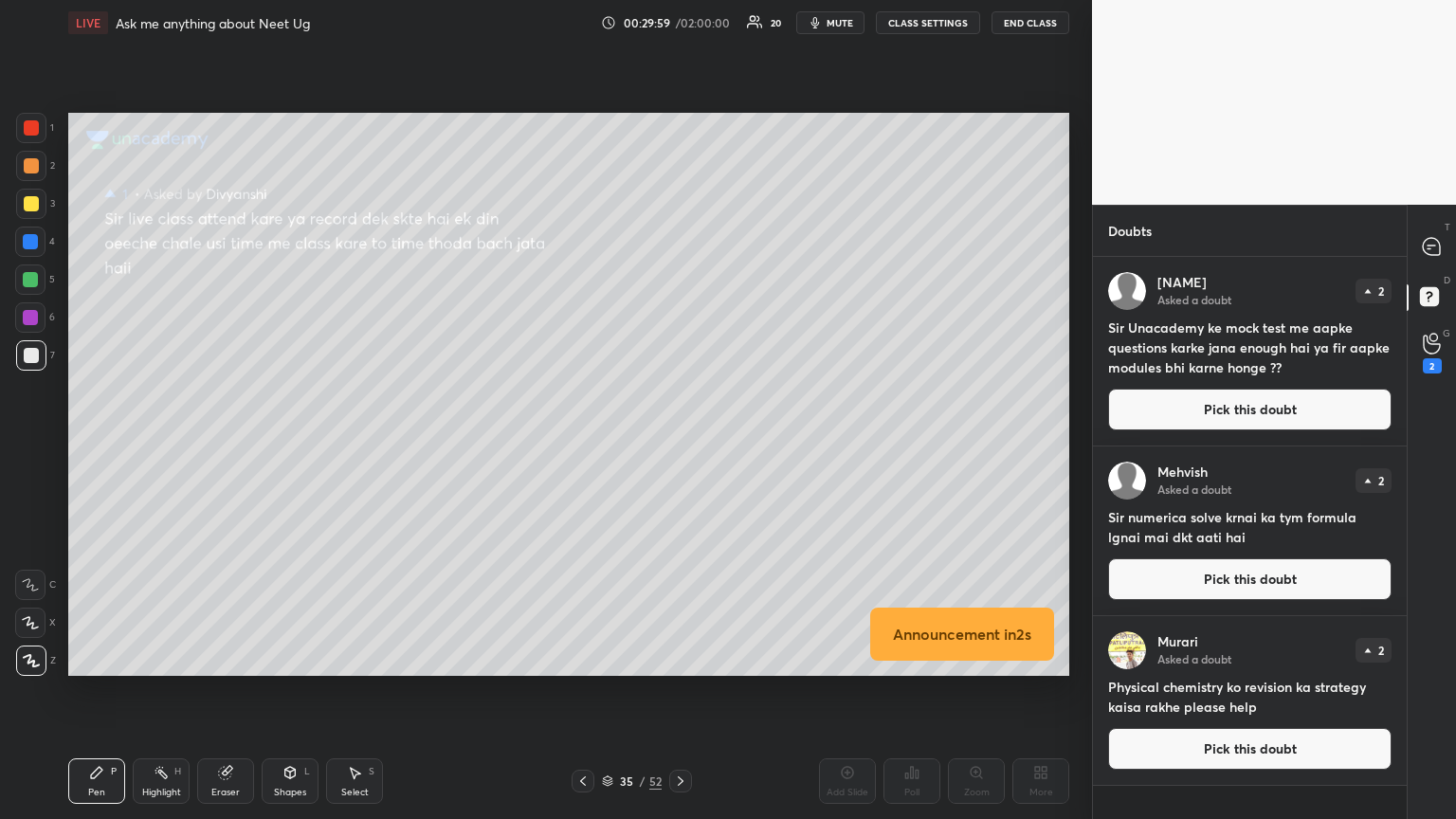 click on "Pick this doubt" at bounding box center [1249, 410] 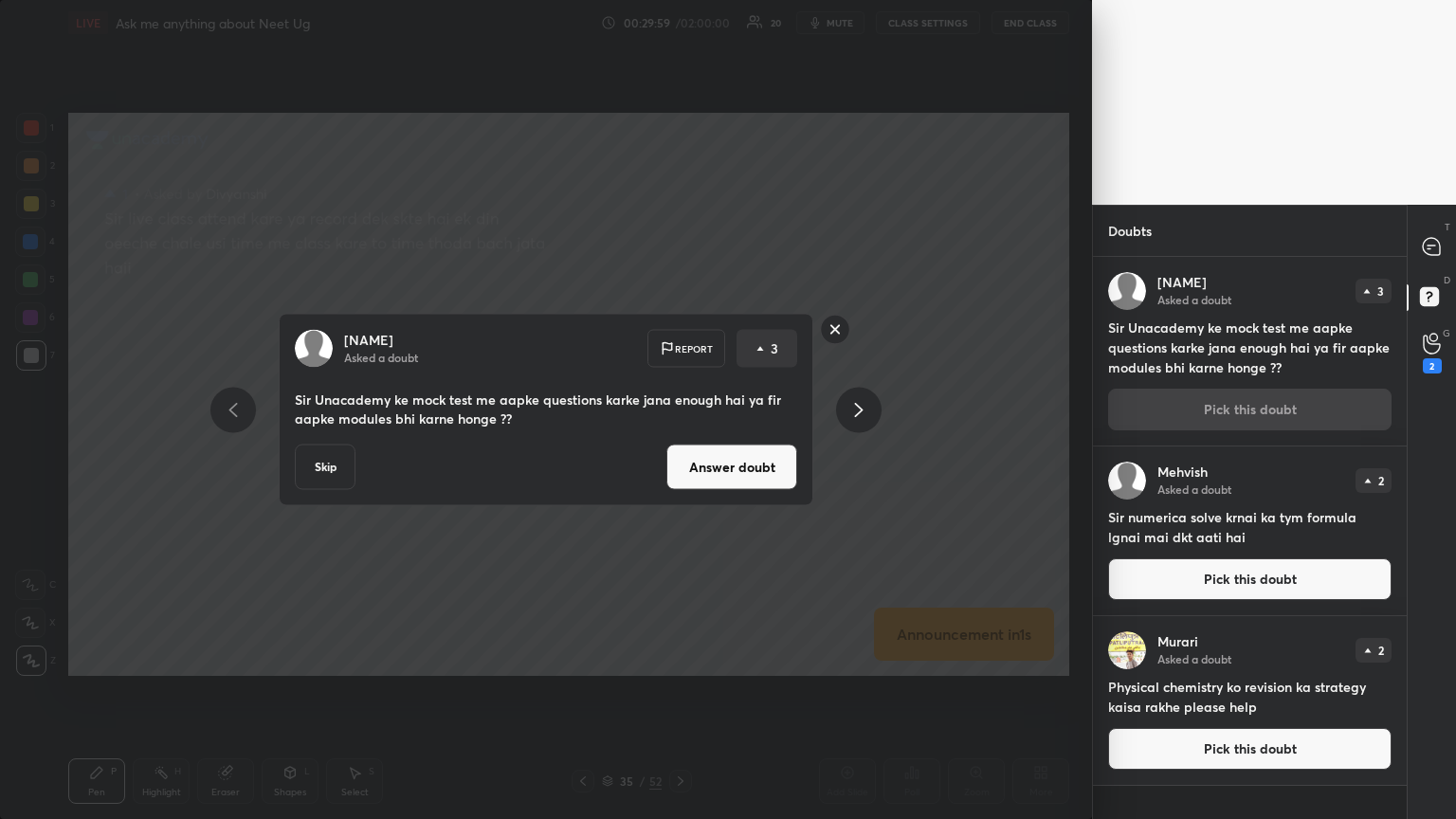 click on "Answer doubt" at bounding box center [732, 467] 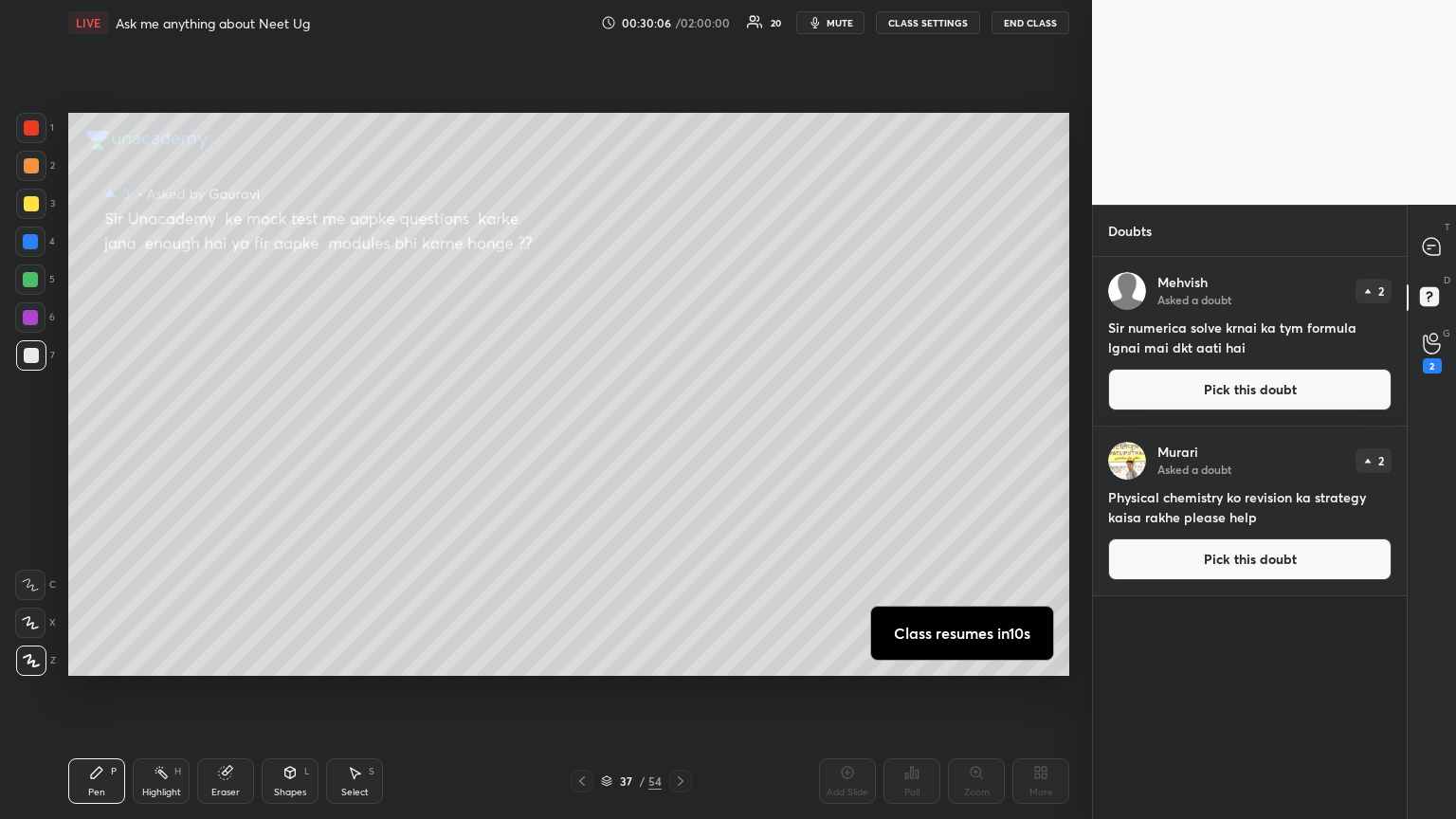 click at bounding box center (582, 781) 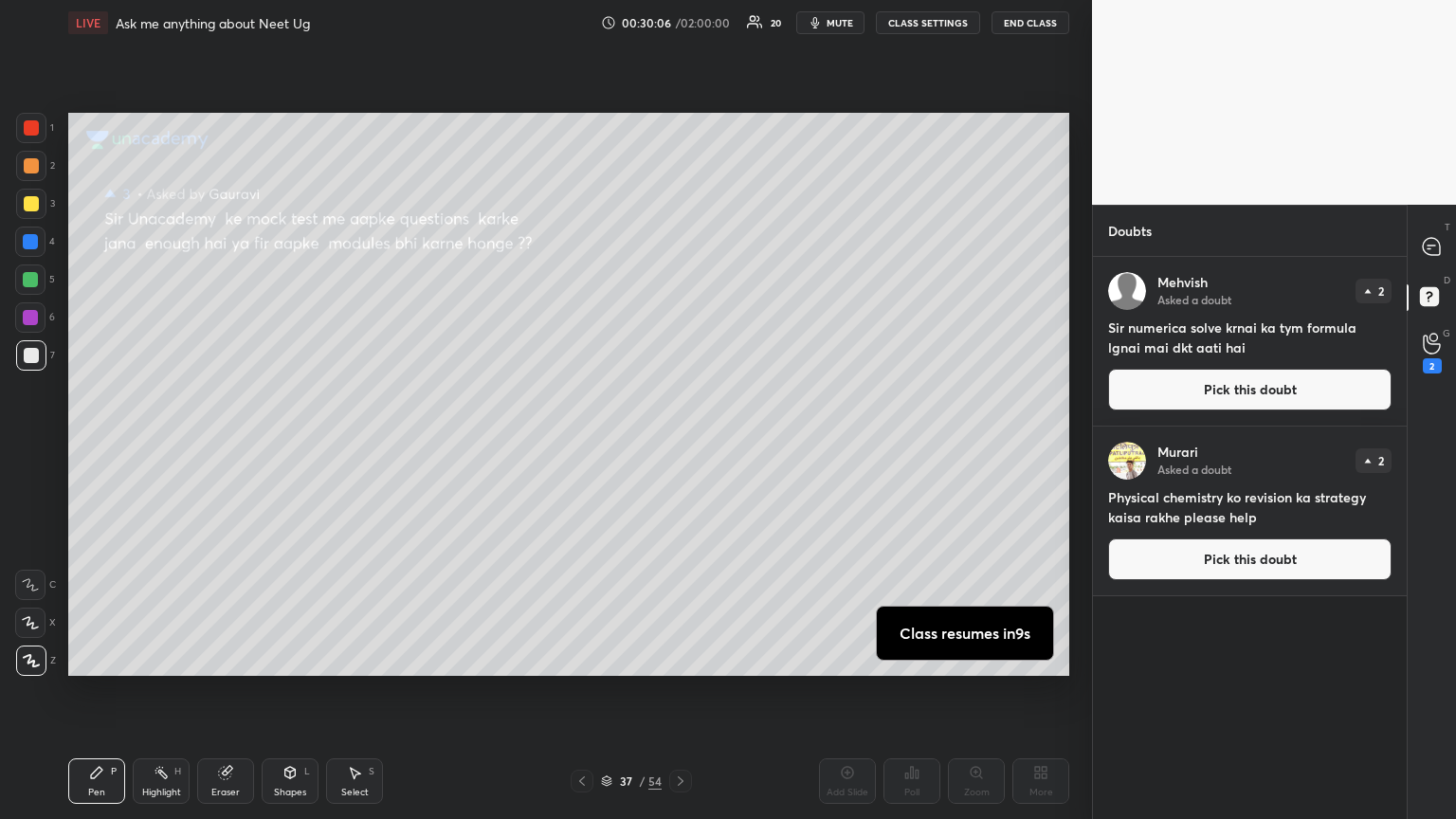 click at bounding box center [582, 781] 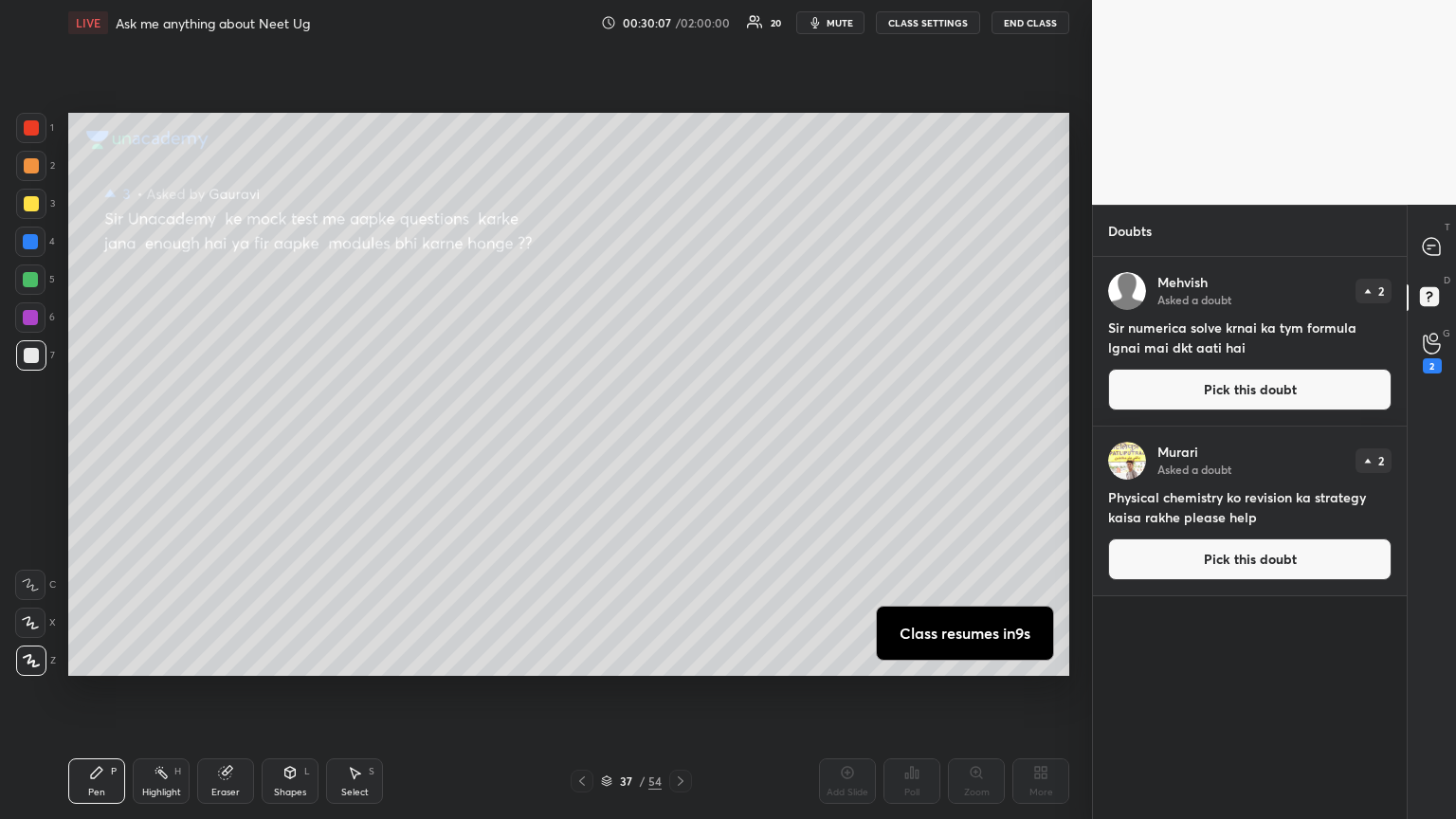 click at bounding box center (582, 781) 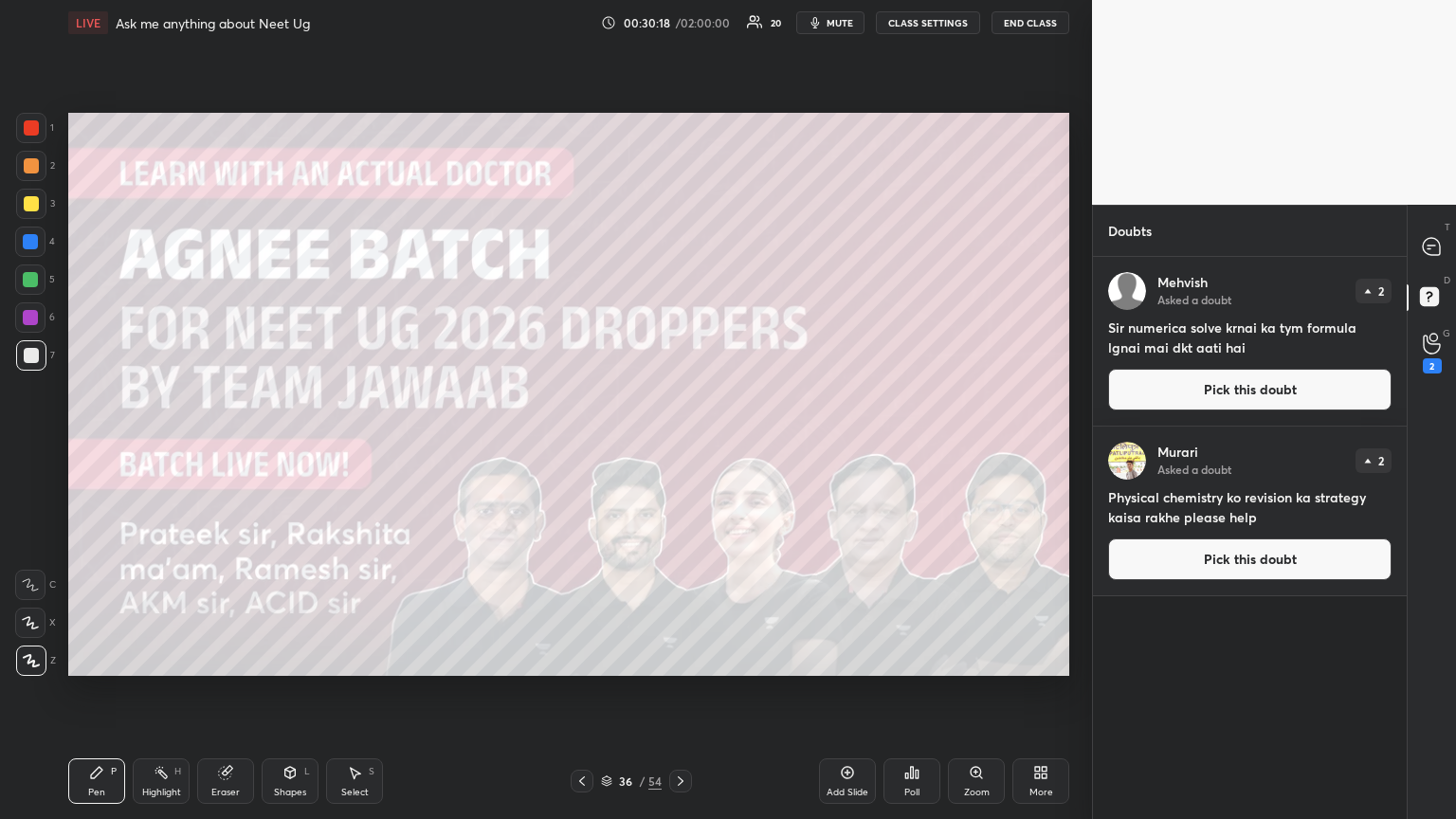 click 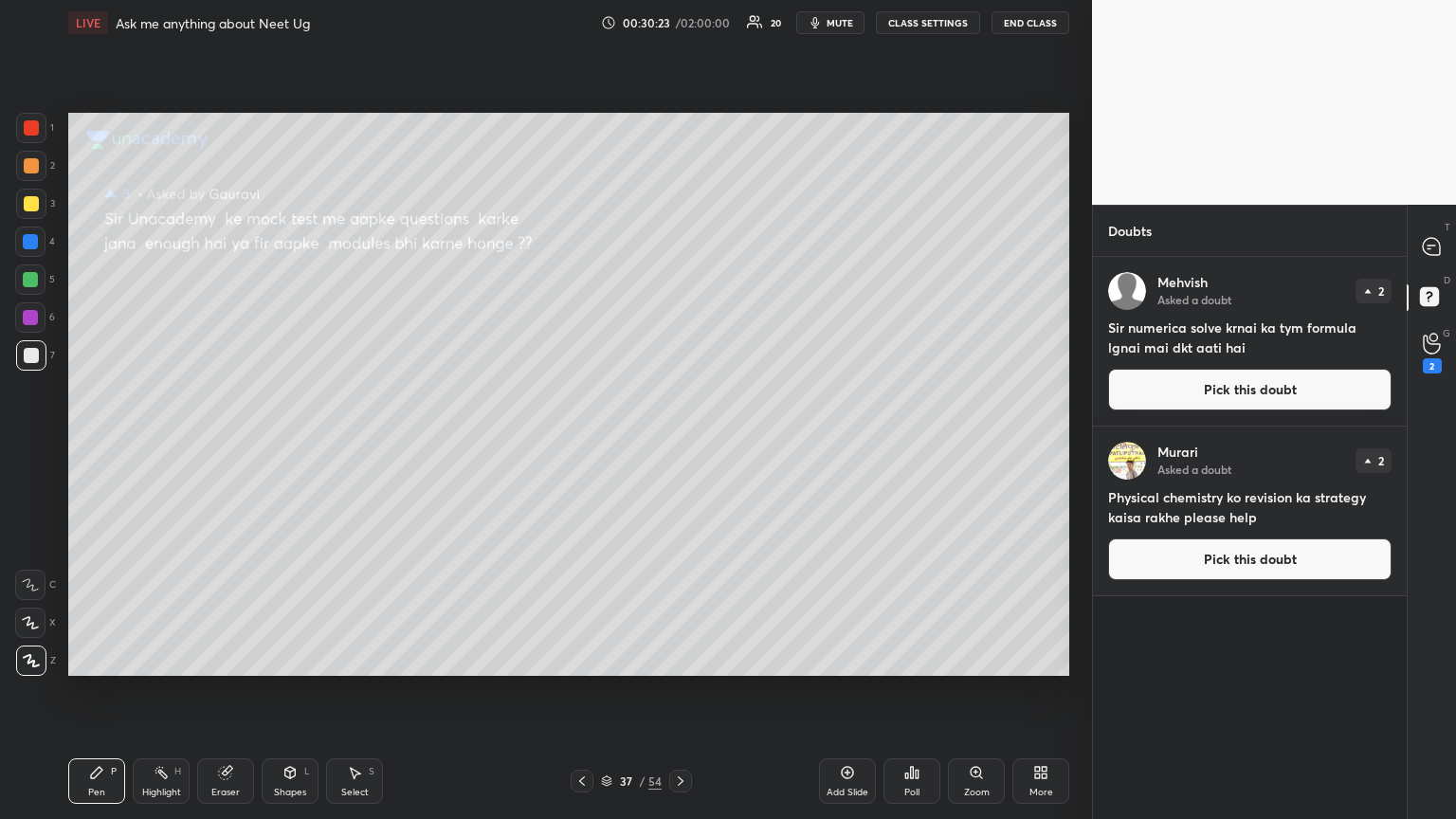 drag, startPoint x: 1220, startPoint y: 389, endPoint x: 1197, endPoint y: 389, distance: 23 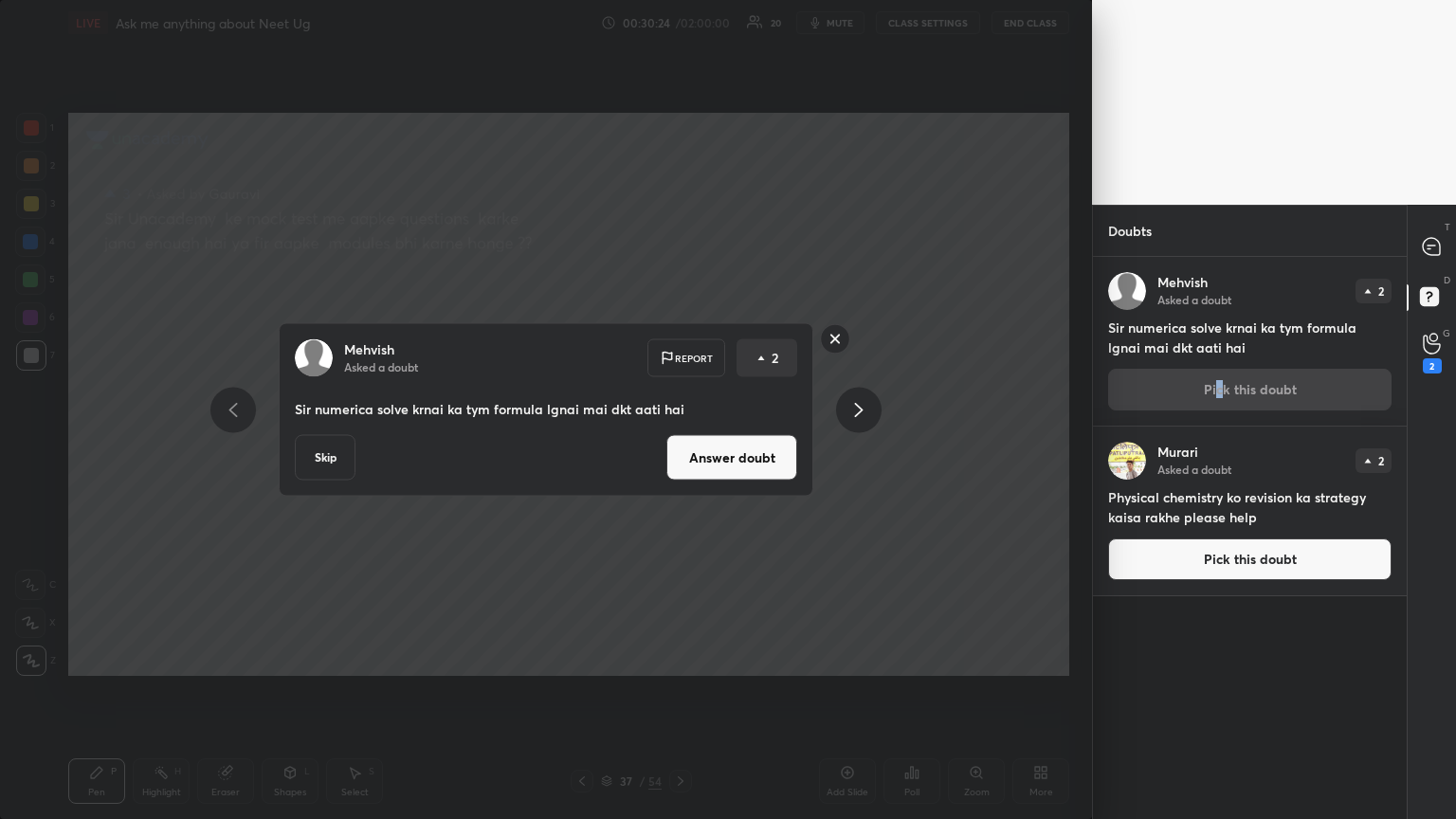 click on "Answer doubt" at bounding box center (732, 458) 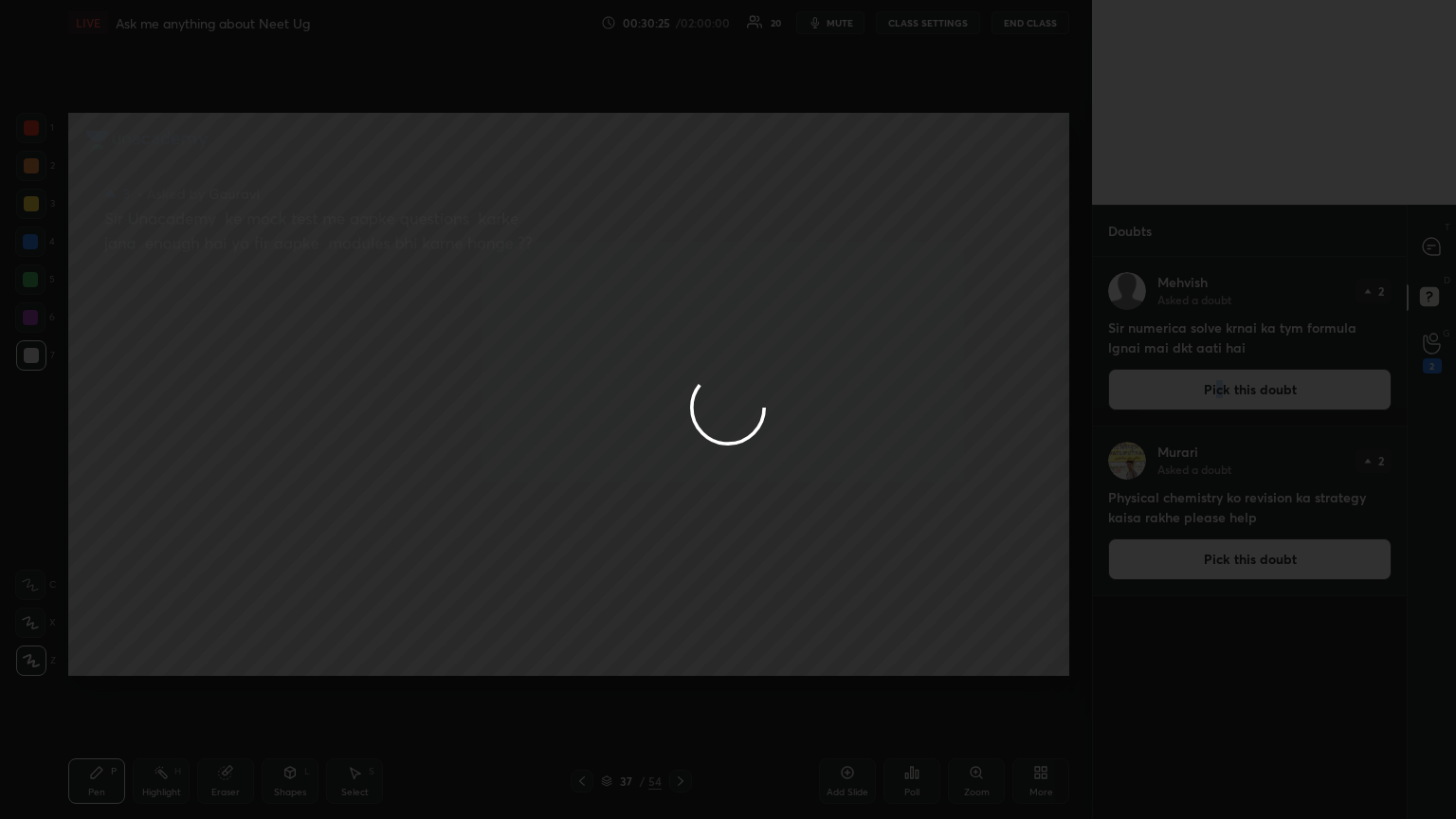 click 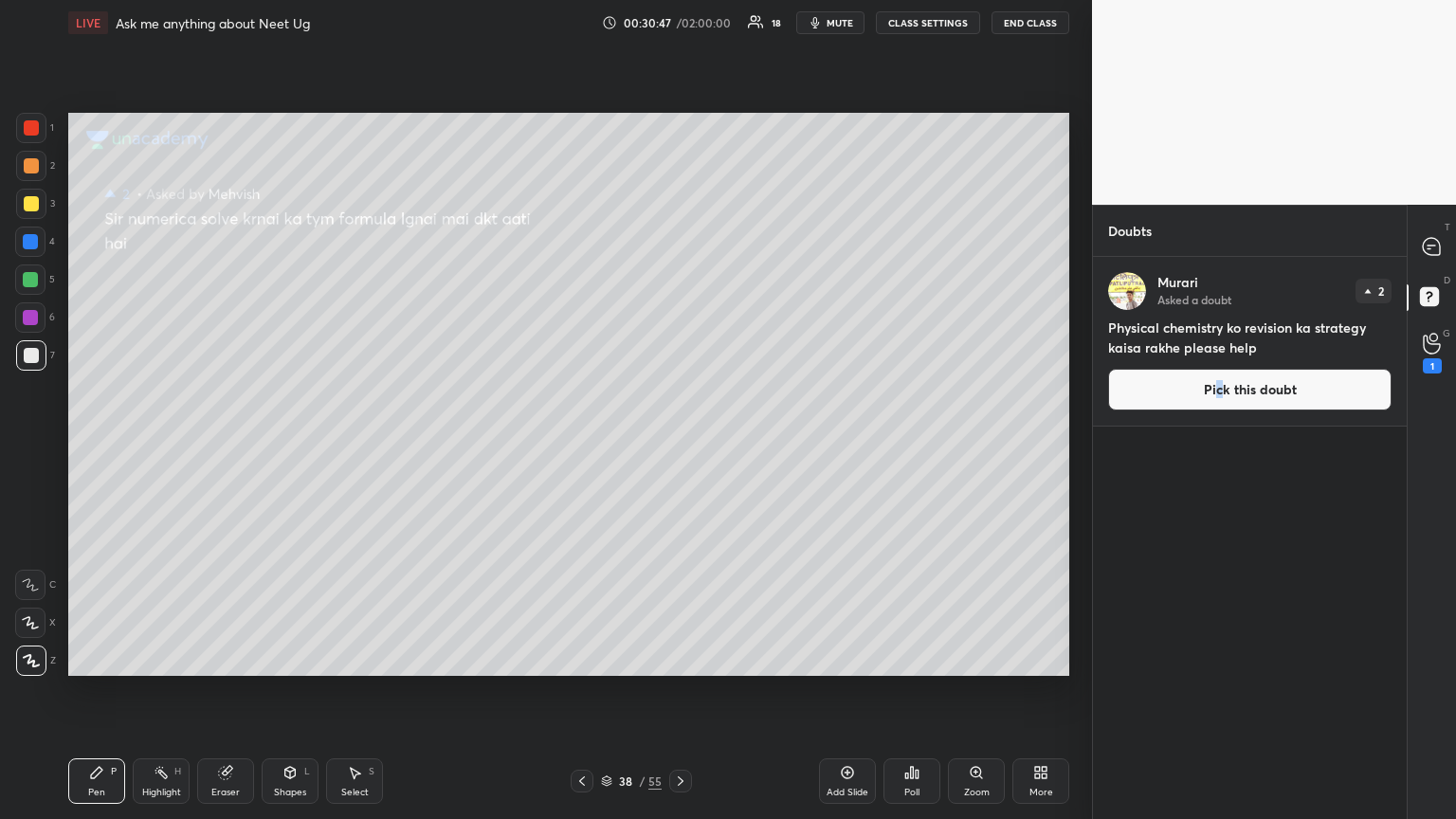 click on "Pick this doubt" at bounding box center (1249, 390) 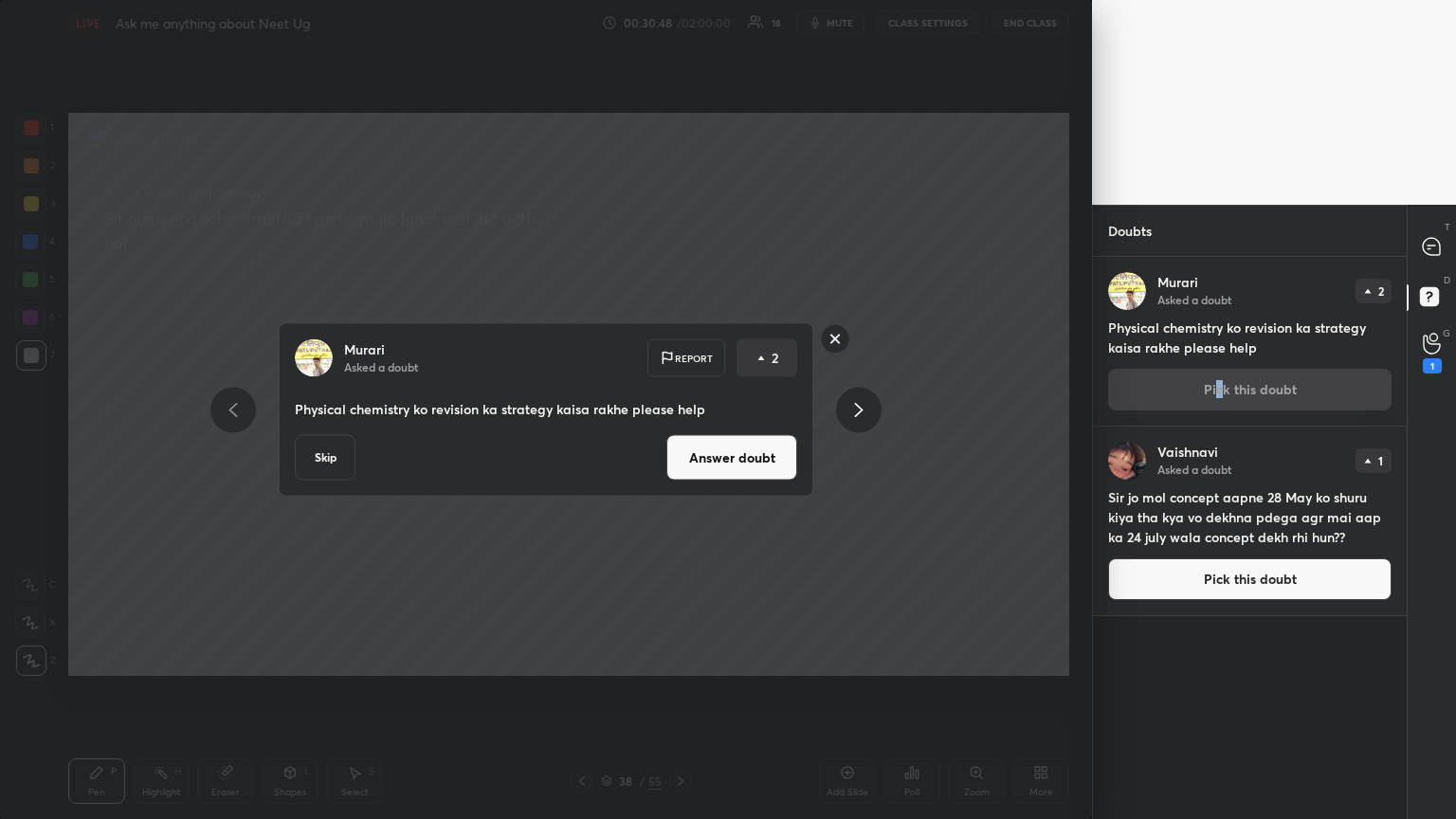 click on "Answer doubt" at bounding box center [732, 458] 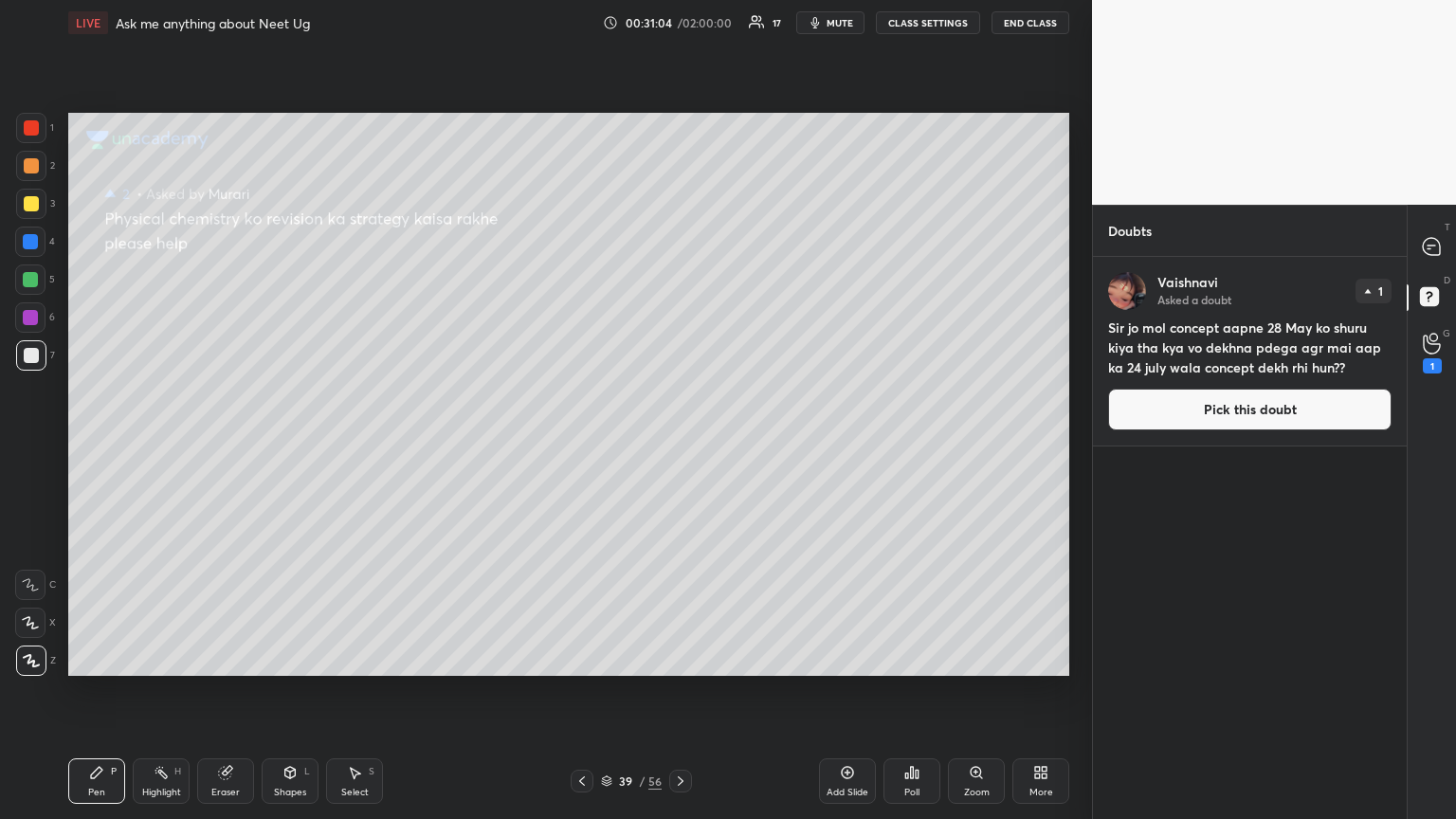click on "Pick this doubt" at bounding box center [1249, 410] 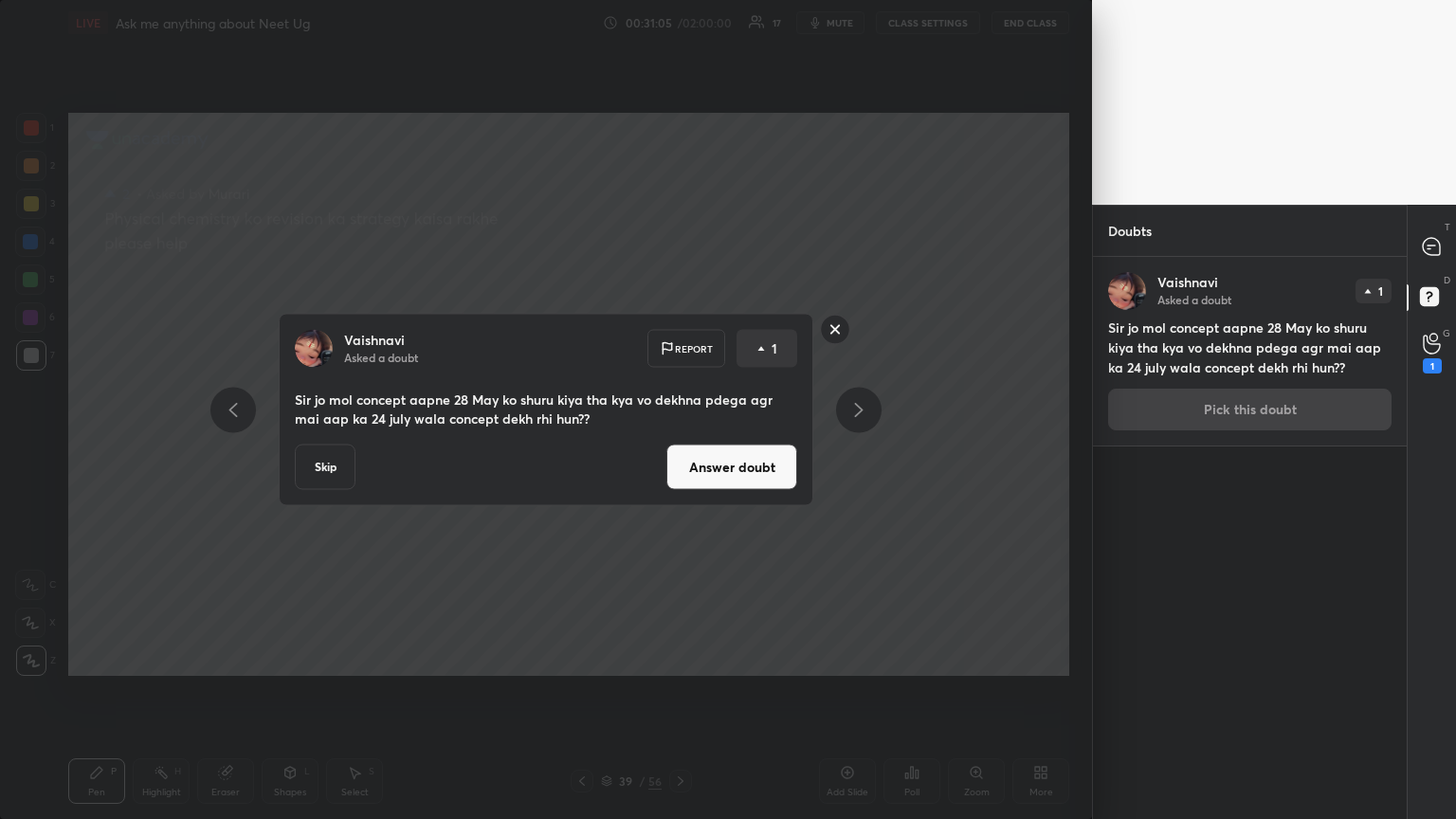 drag, startPoint x: 794, startPoint y: 463, endPoint x: 815, endPoint y: 455, distance: 22.472205 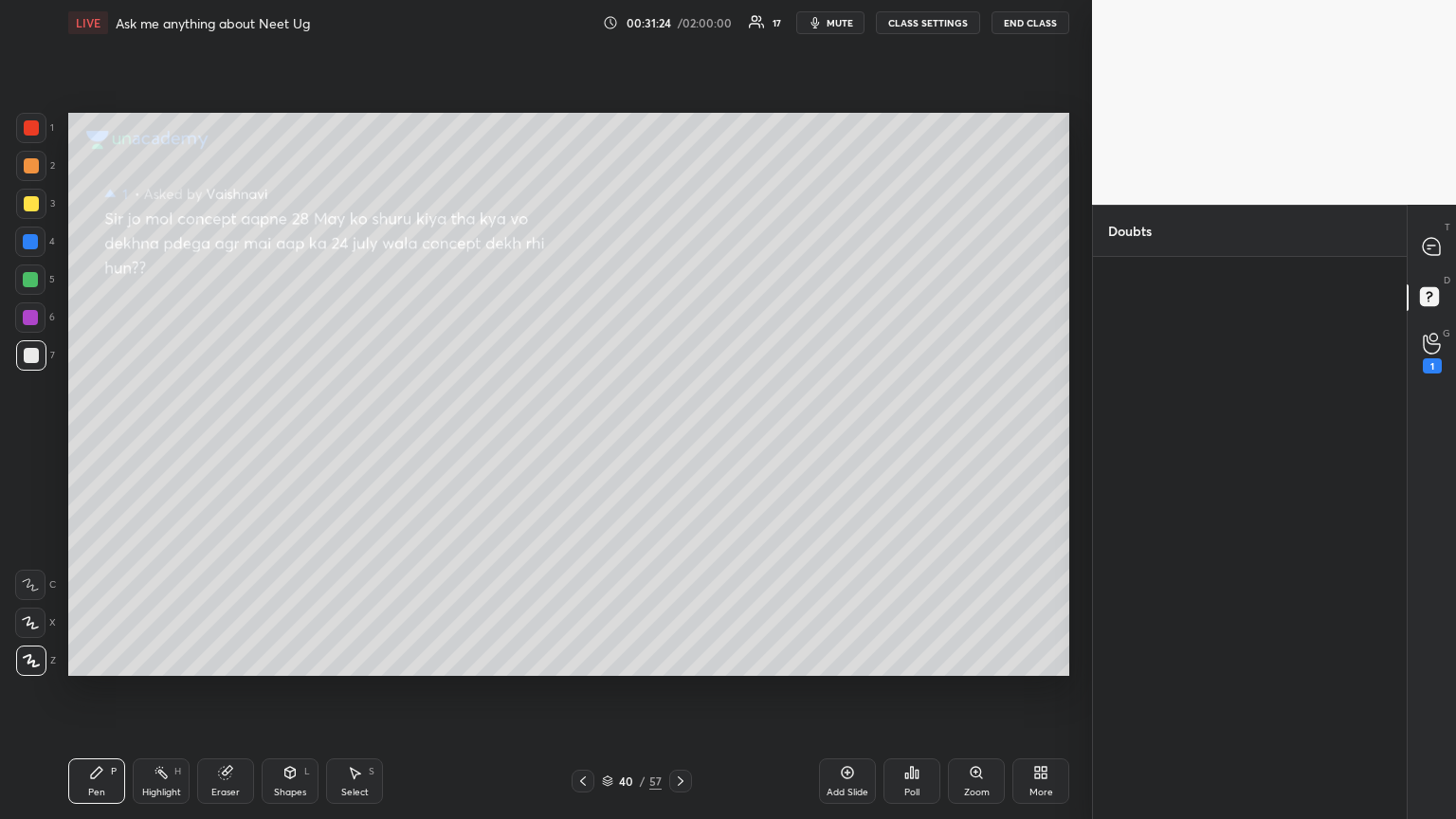 drag, startPoint x: 835, startPoint y: 19, endPoint x: 813, endPoint y: 58, distance: 44.777226 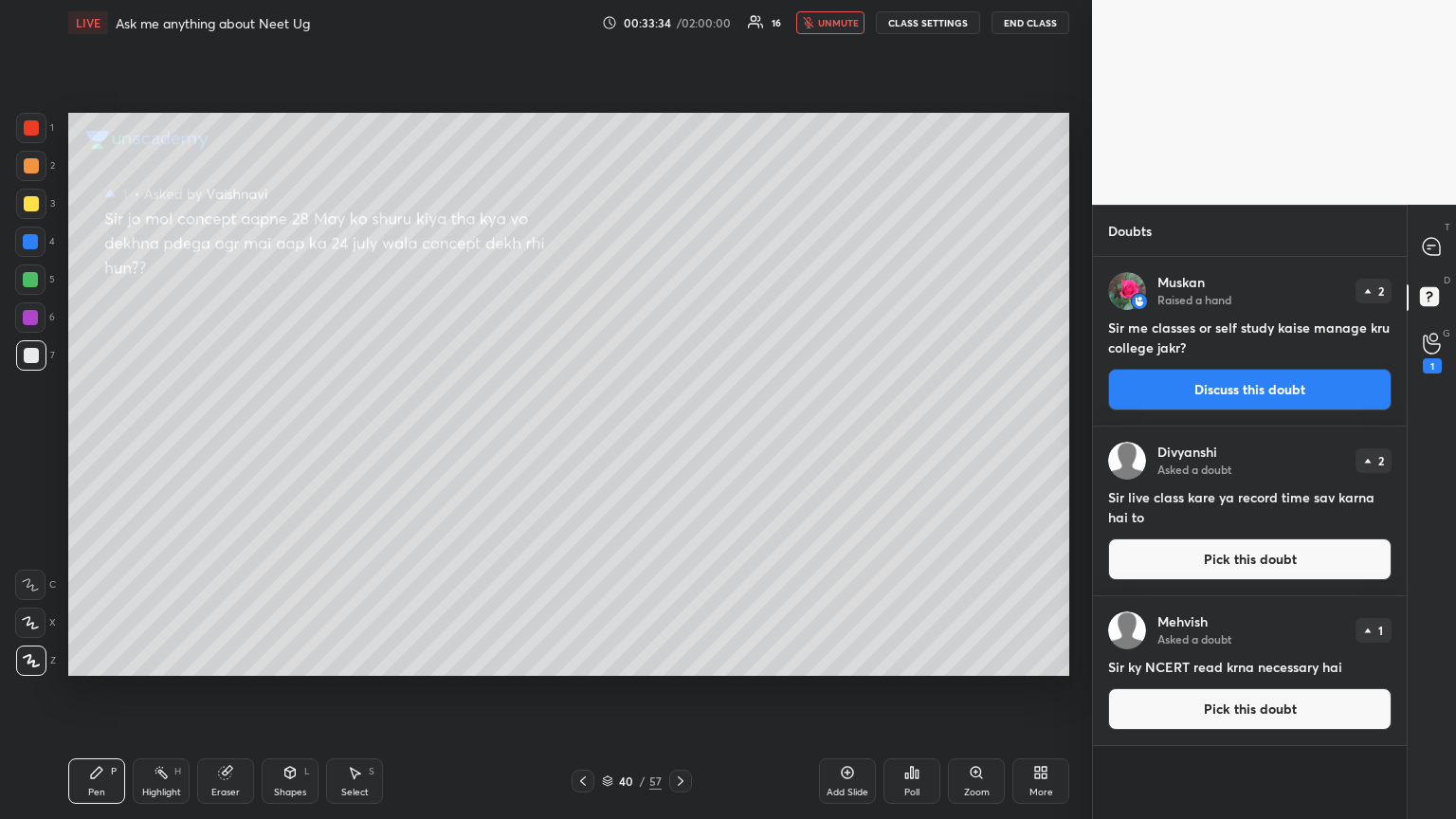 click on "Discuss this doubt" at bounding box center [1249, 390] 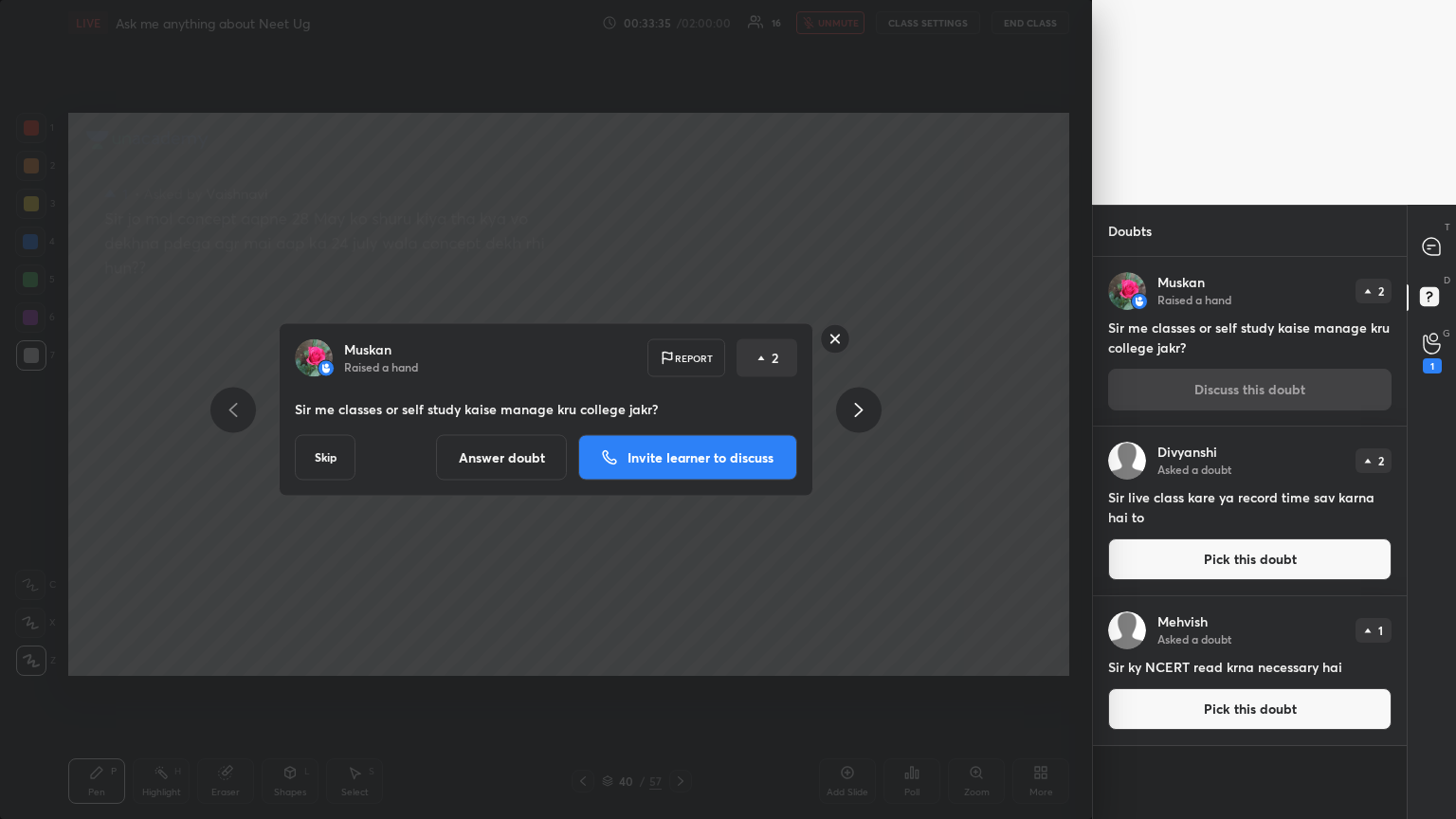drag, startPoint x: 508, startPoint y: 459, endPoint x: 526, endPoint y: 455, distance: 18.439089 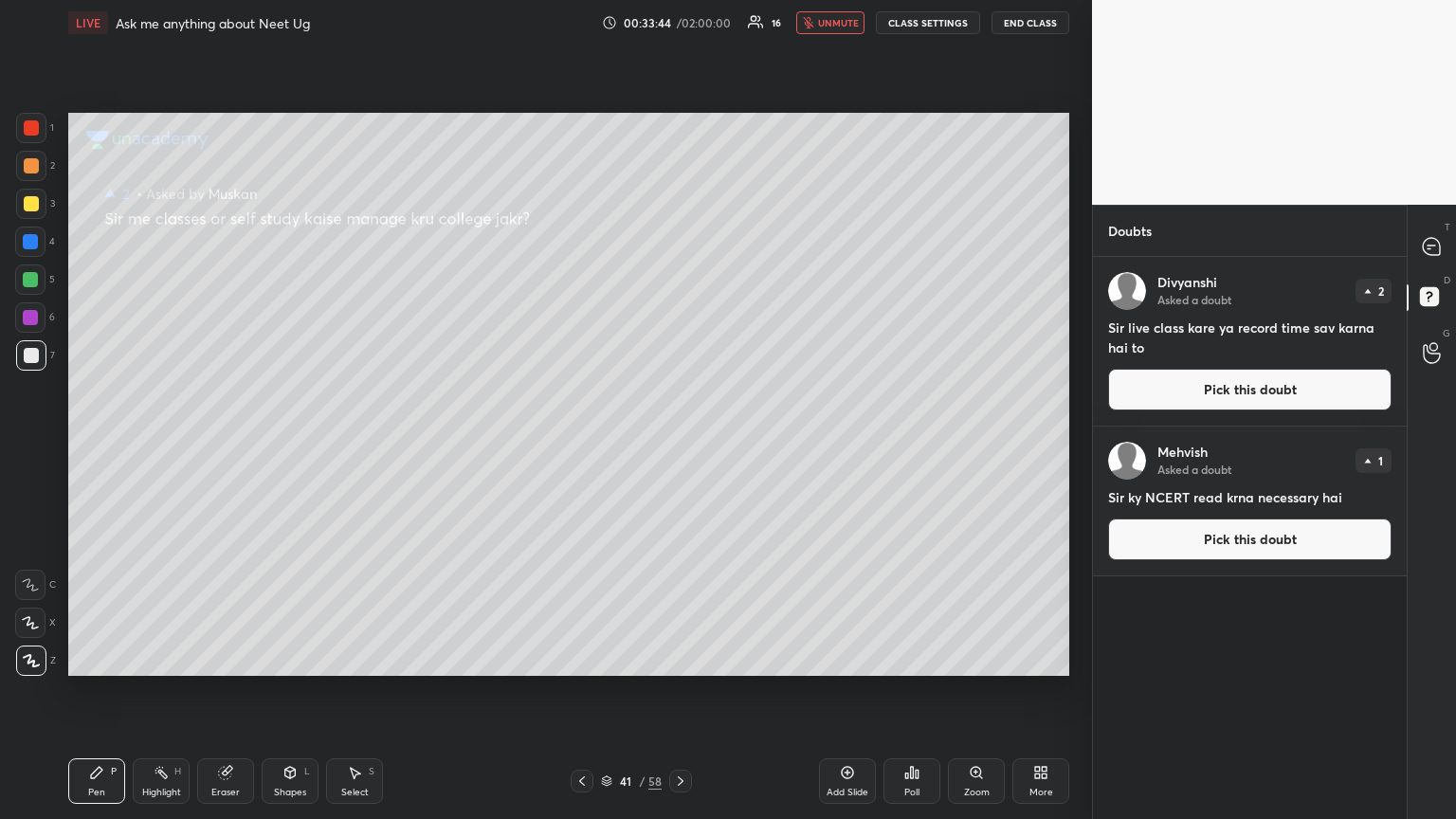click on "unmute" at bounding box center (838, 23) 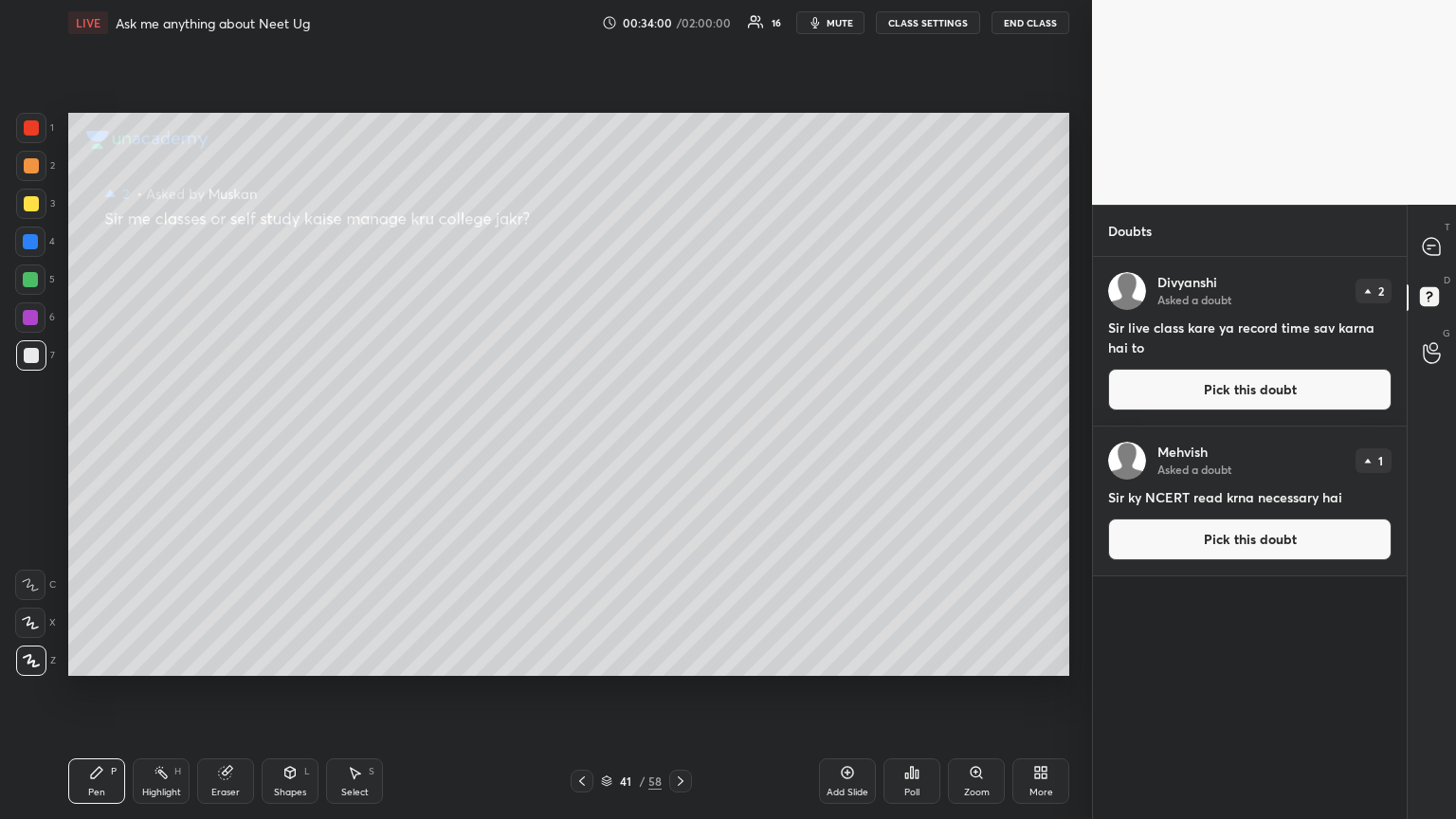 drag, startPoint x: 1227, startPoint y: 395, endPoint x: 1189, endPoint y: 376, distance: 42.48529 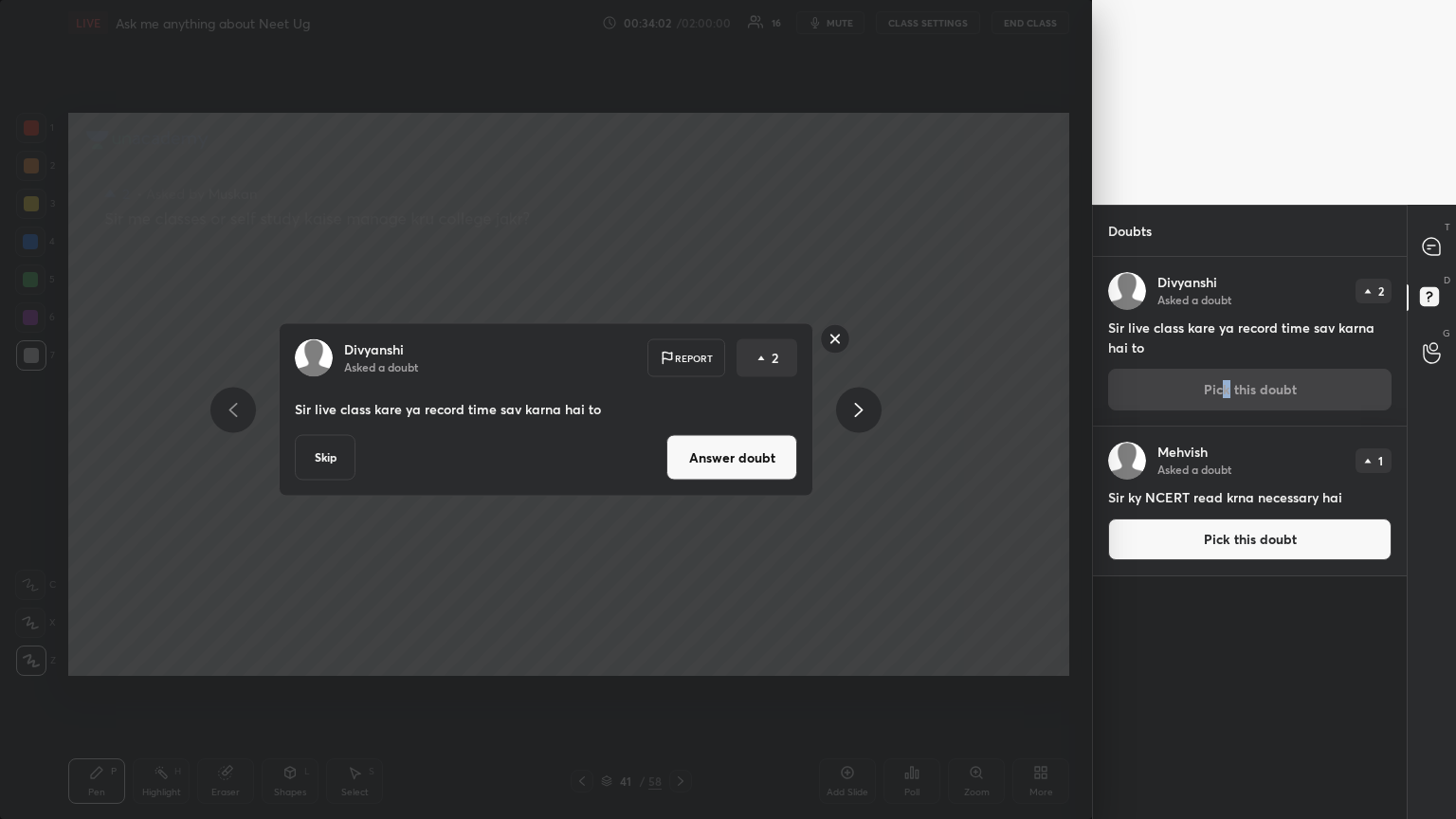 click on "Answer doubt" at bounding box center (732, 458) 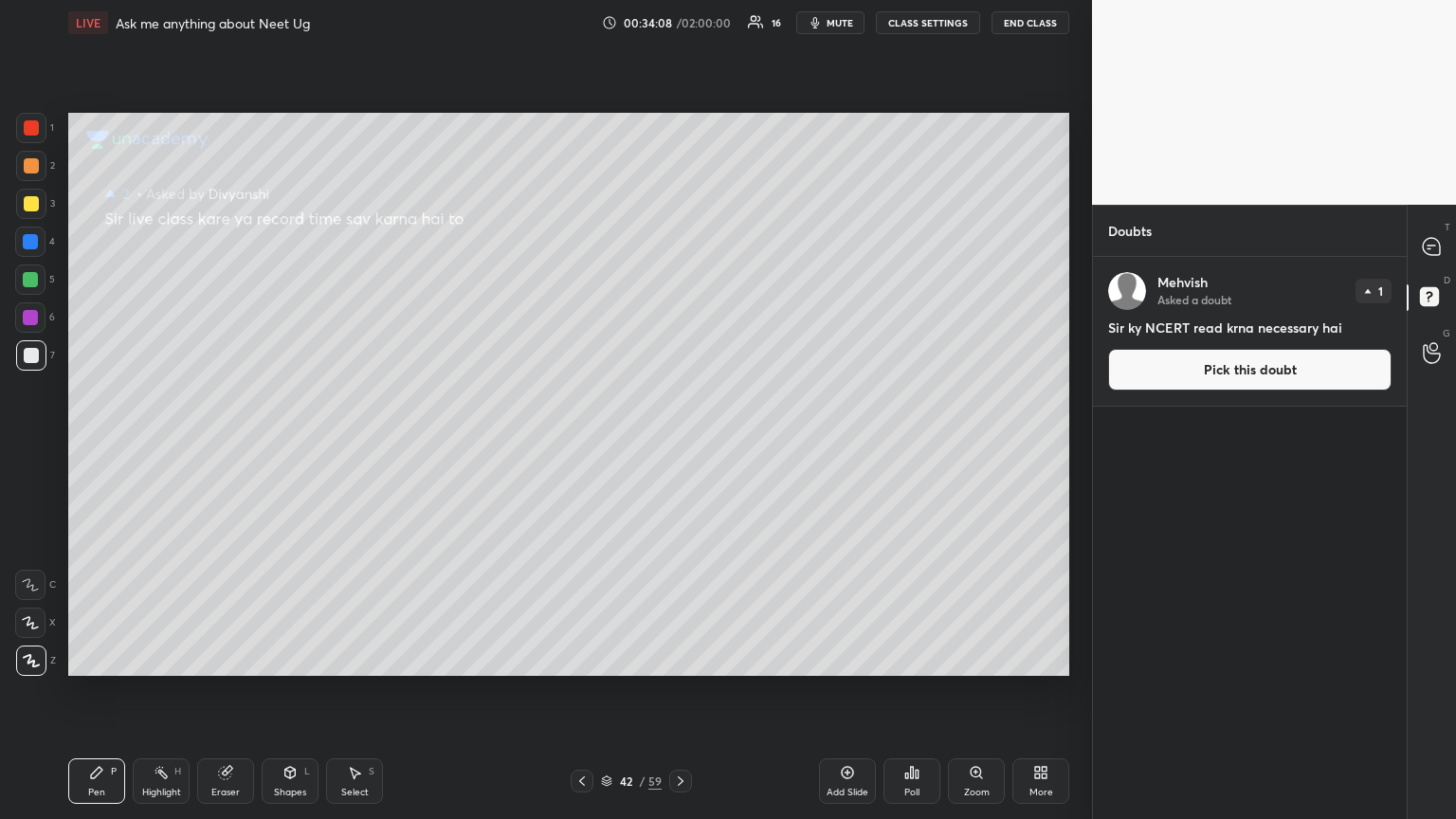 click on "Pick this doubt" at bounding box center (1249, 370) 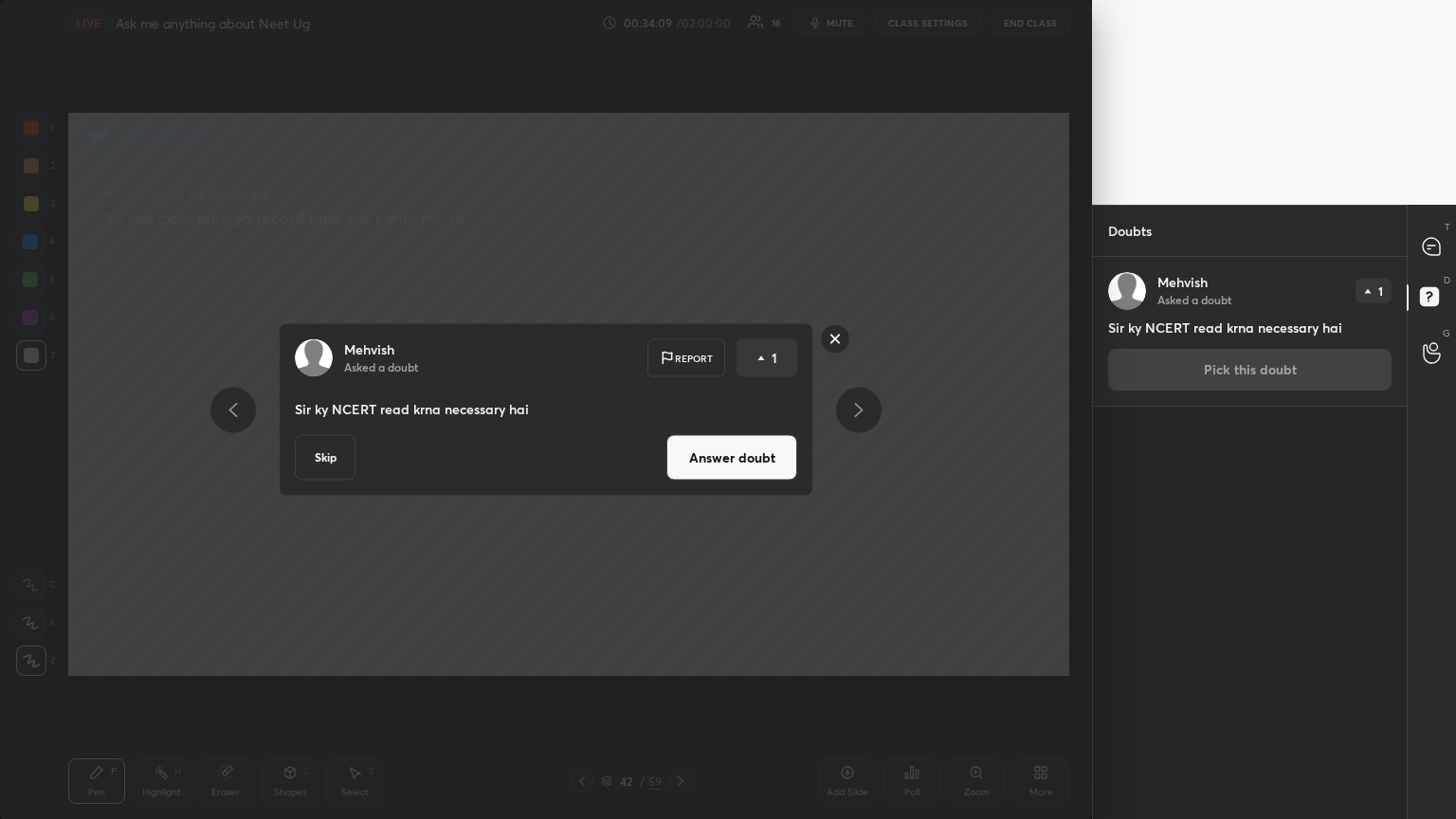 click on "Answer doubt" at bounding box center [732, 458] 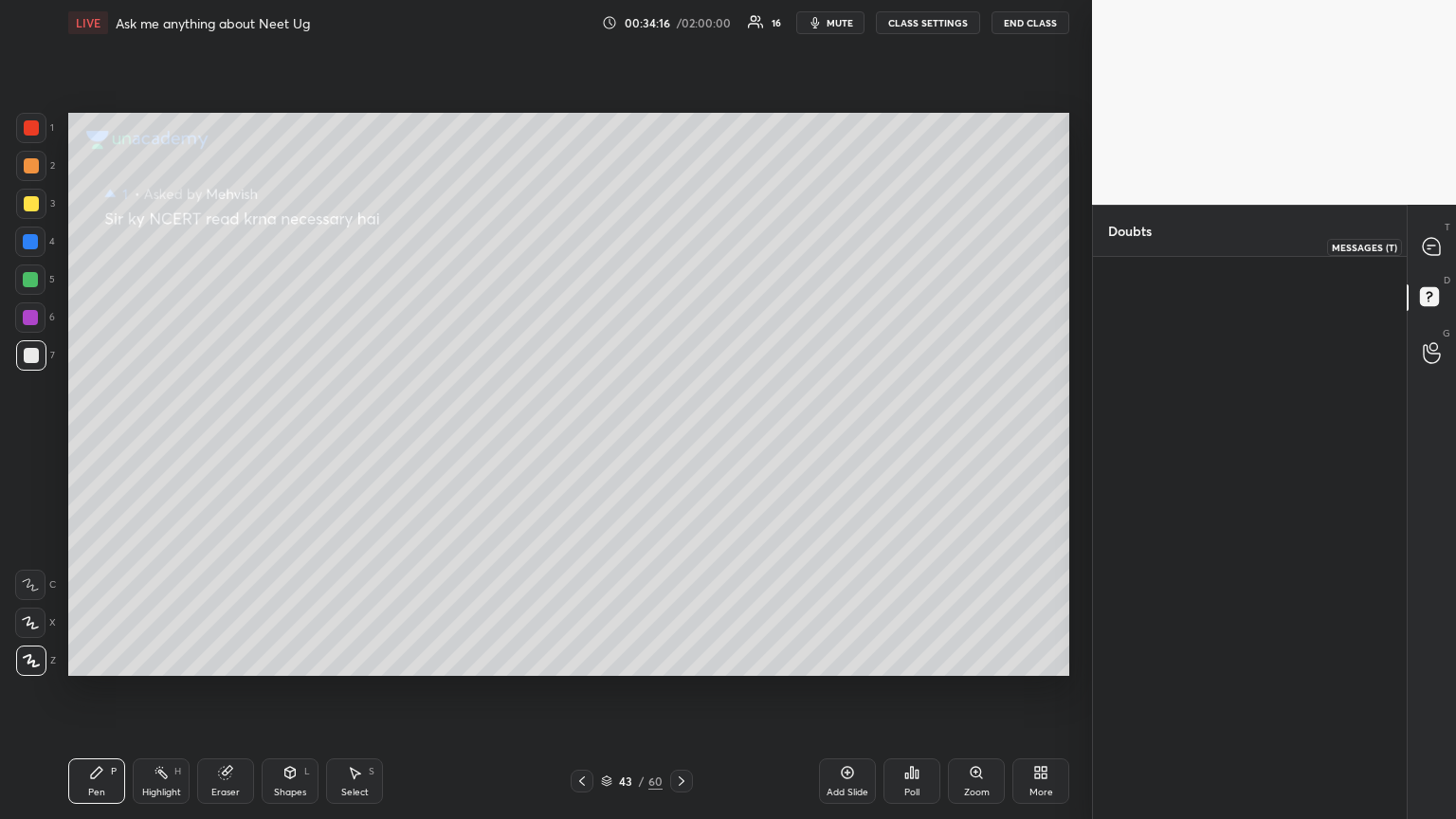 click 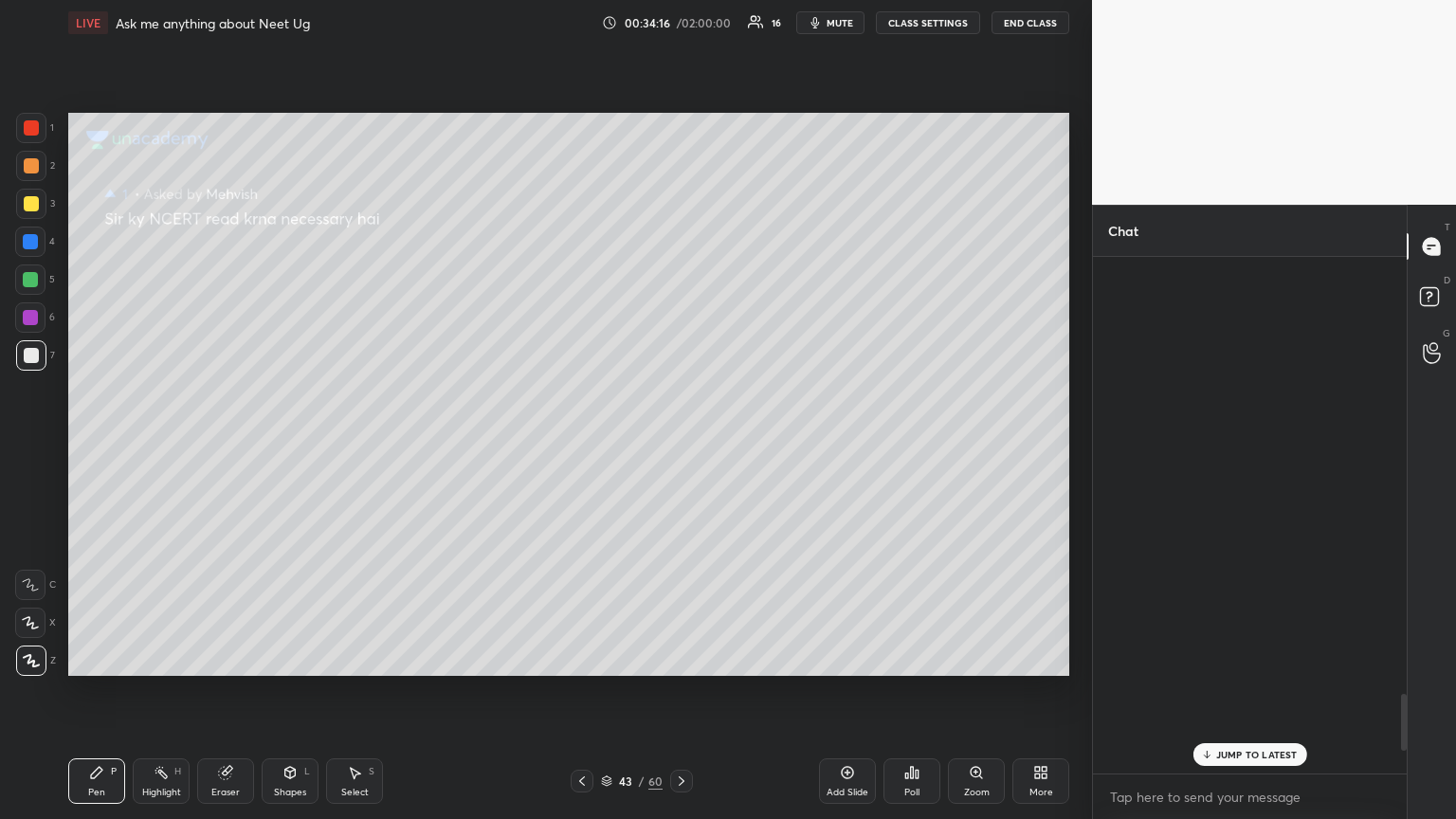 scroll, scrollTop: 3962, scrollLeft: 0, axis: vertical 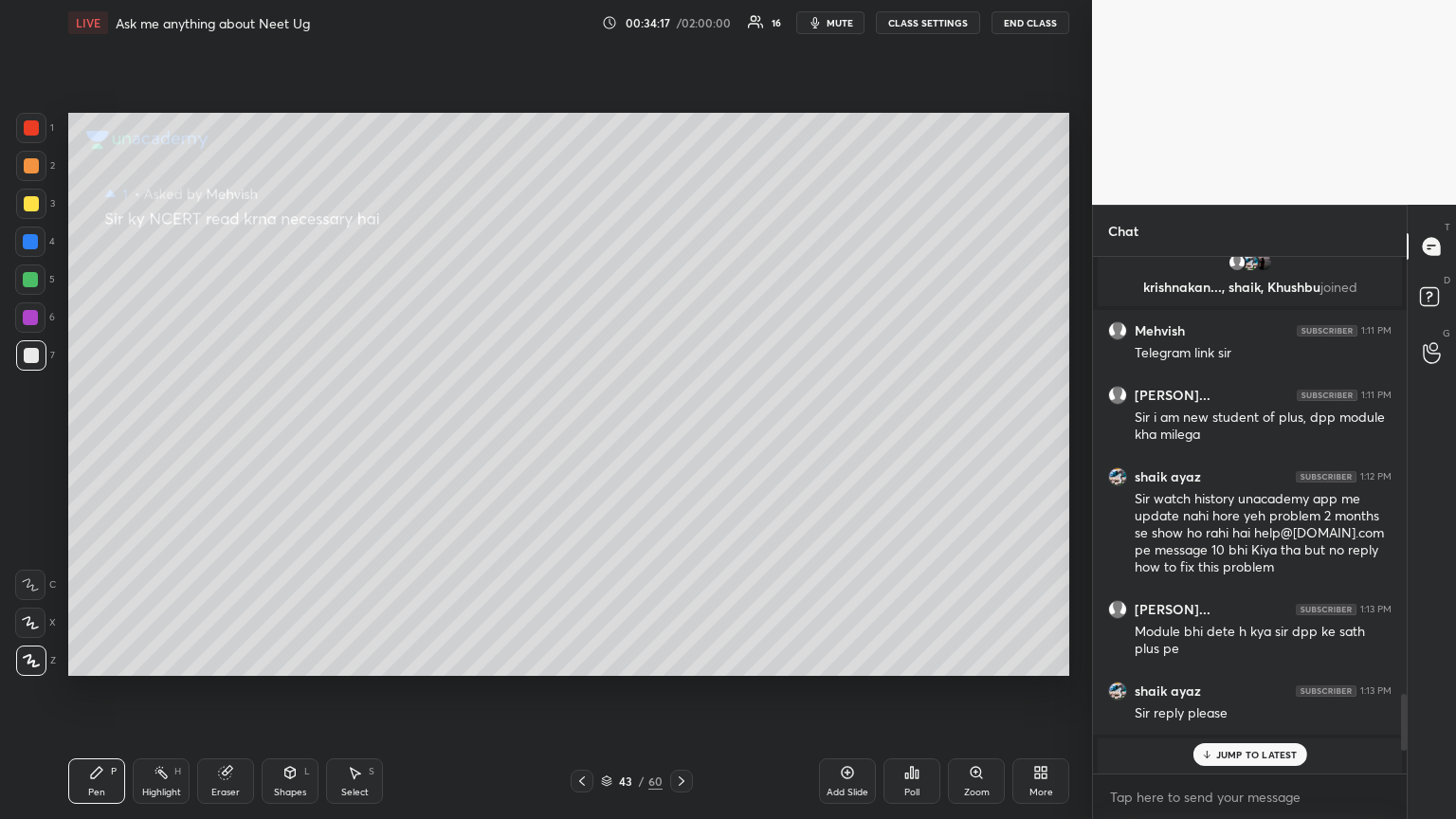 drag, startPoint x: 1280, startPoint y: 760, endPoint x: 1251, endPoint y: 718, distance: 51.0392 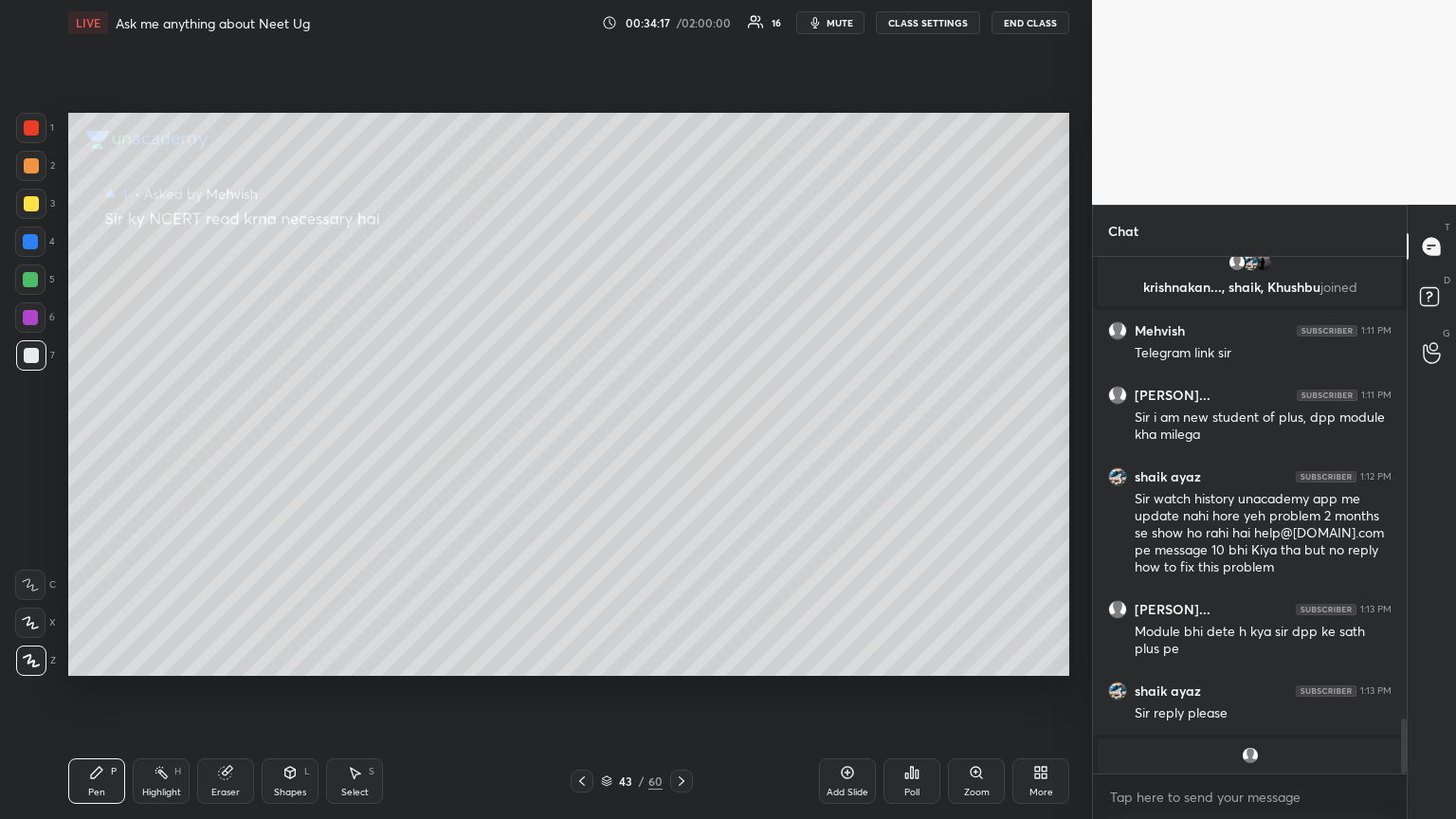 scroll, scrollTop: 4322, scrollLeft: 0, axis: vertical 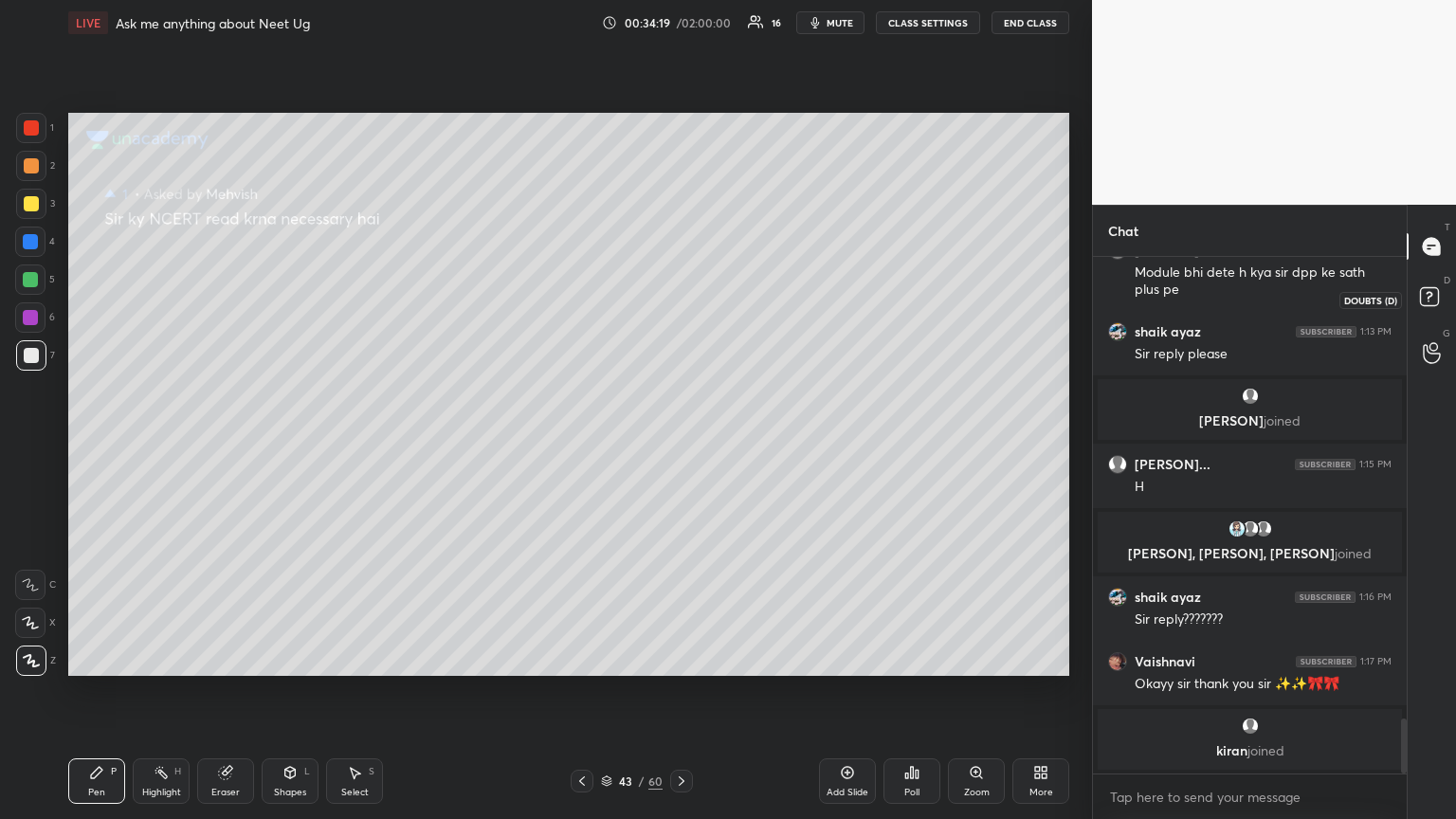 click 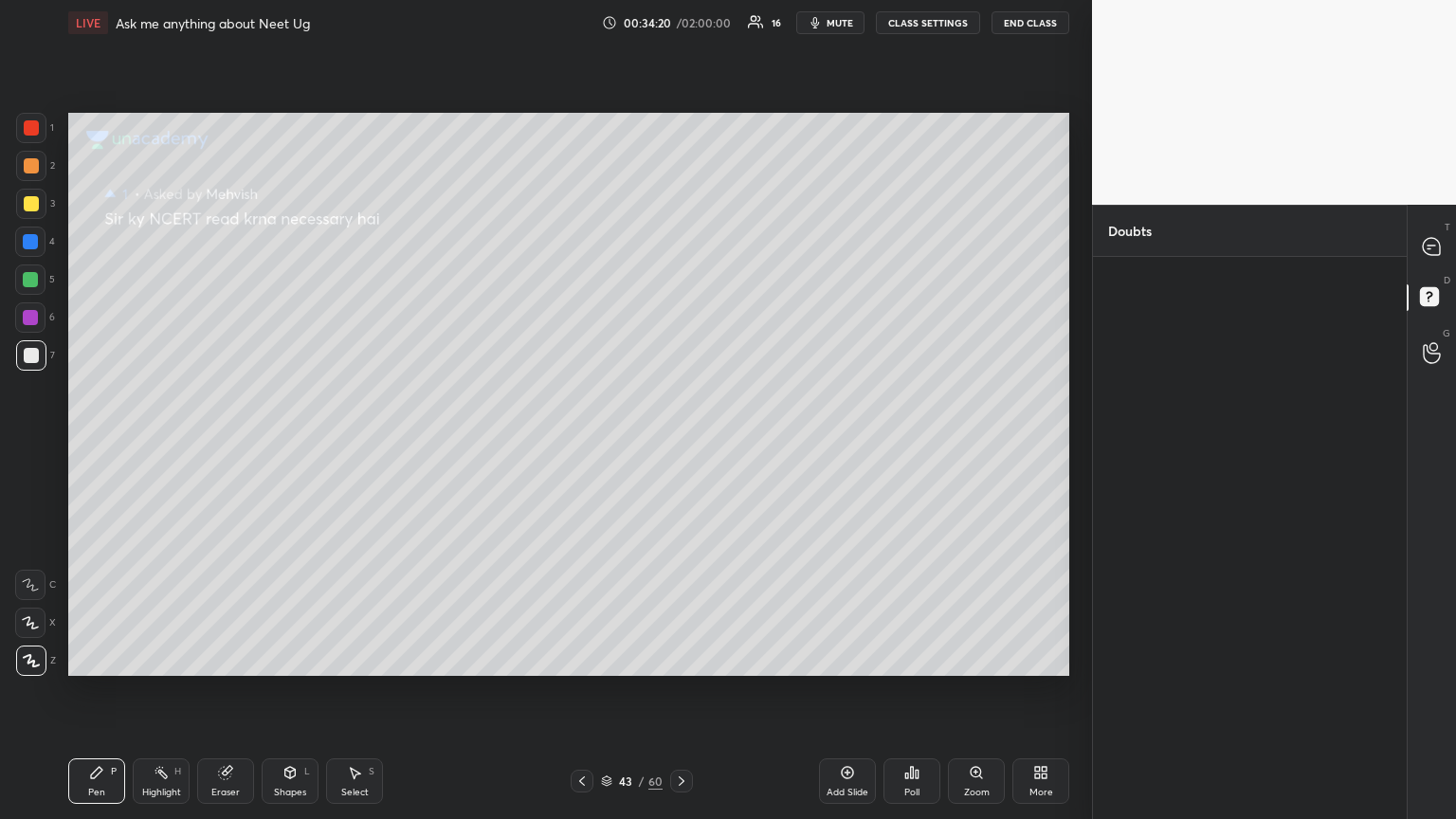 click 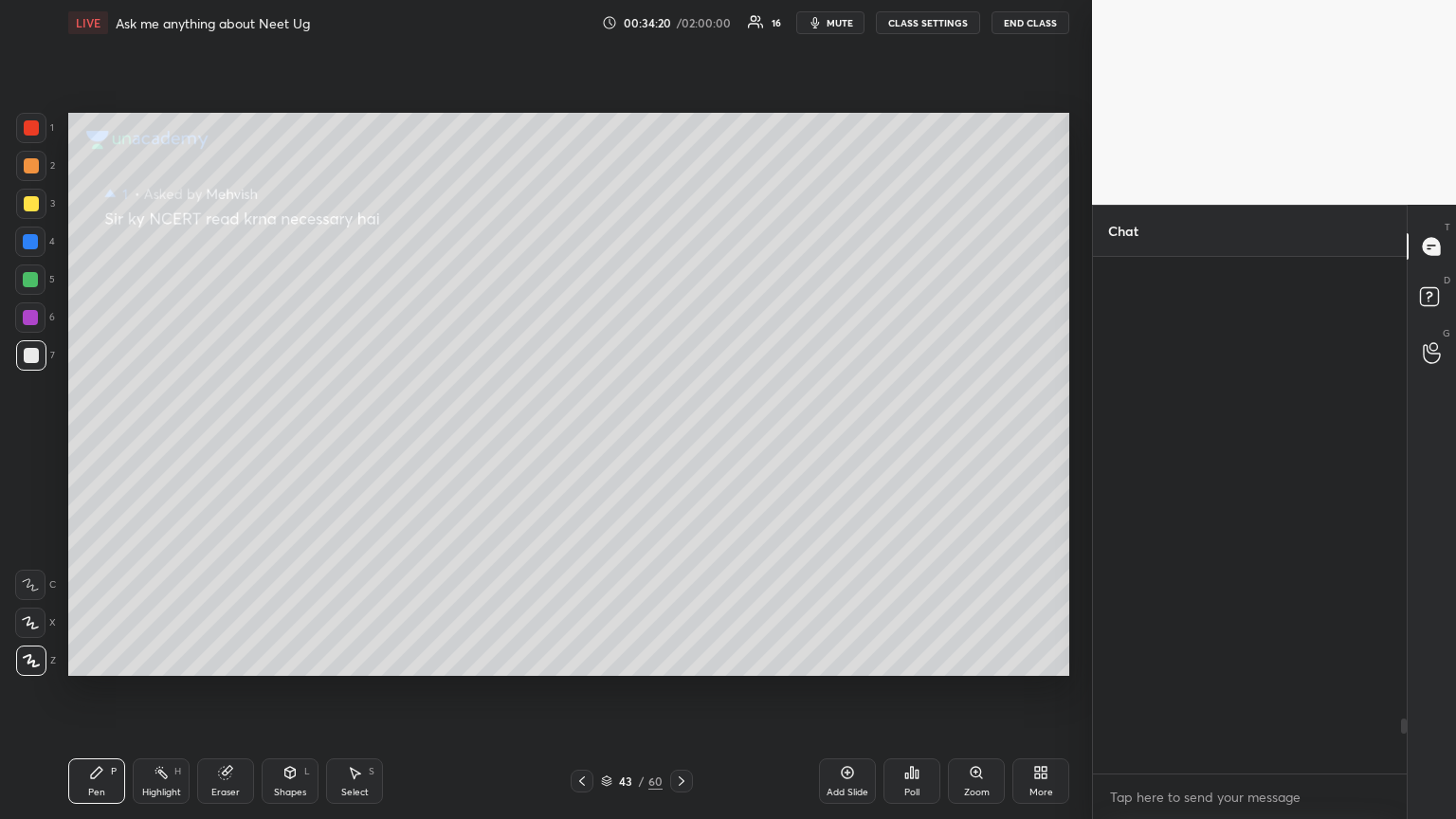 scroll, scrollTop: 4322, scrollLeft: 0, axis: vertical 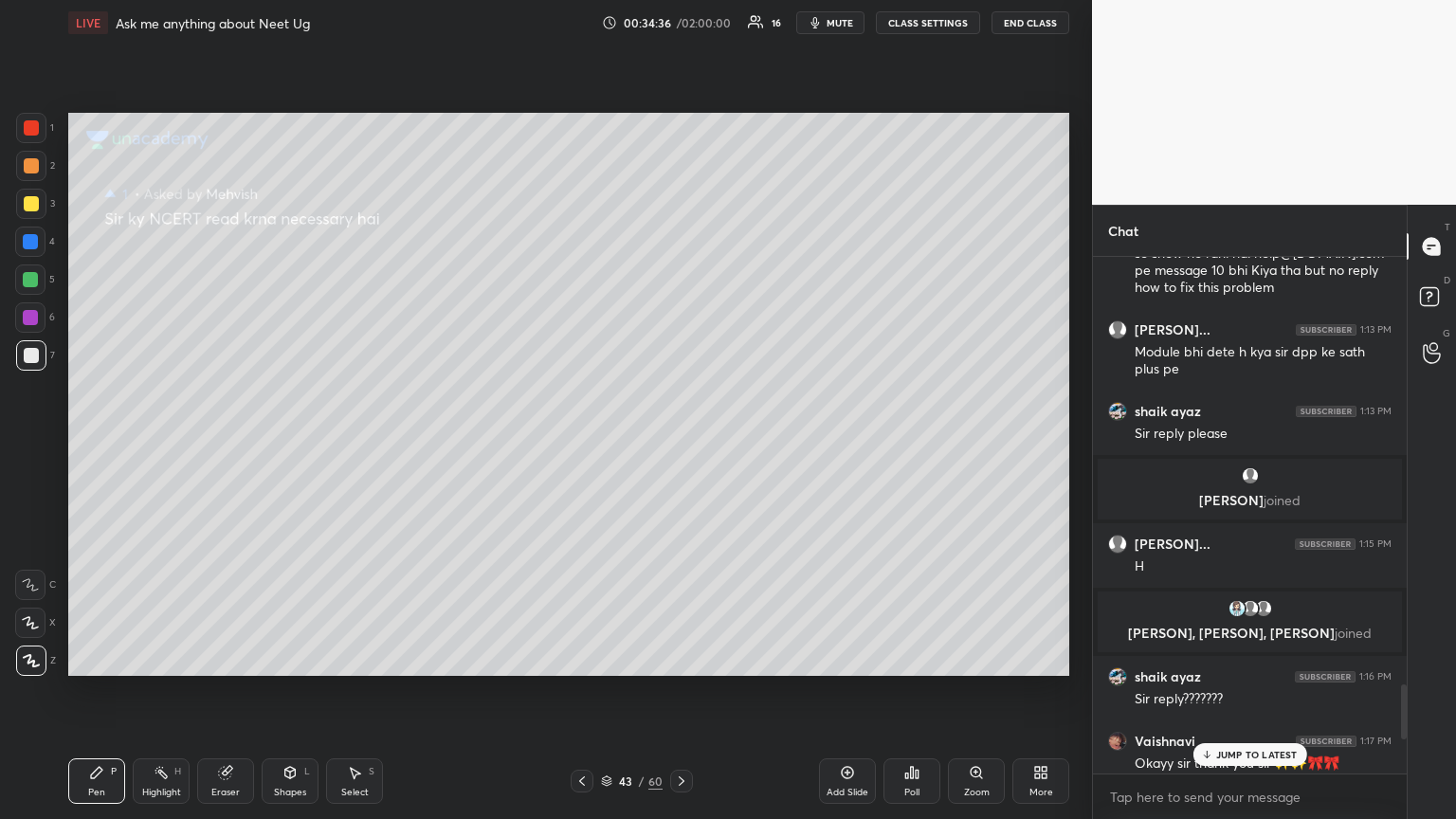 drag, startPoint x: 1403, startPoint y: 725, endPoint x: 1399, endPoint y: 762, distance: 37.21559 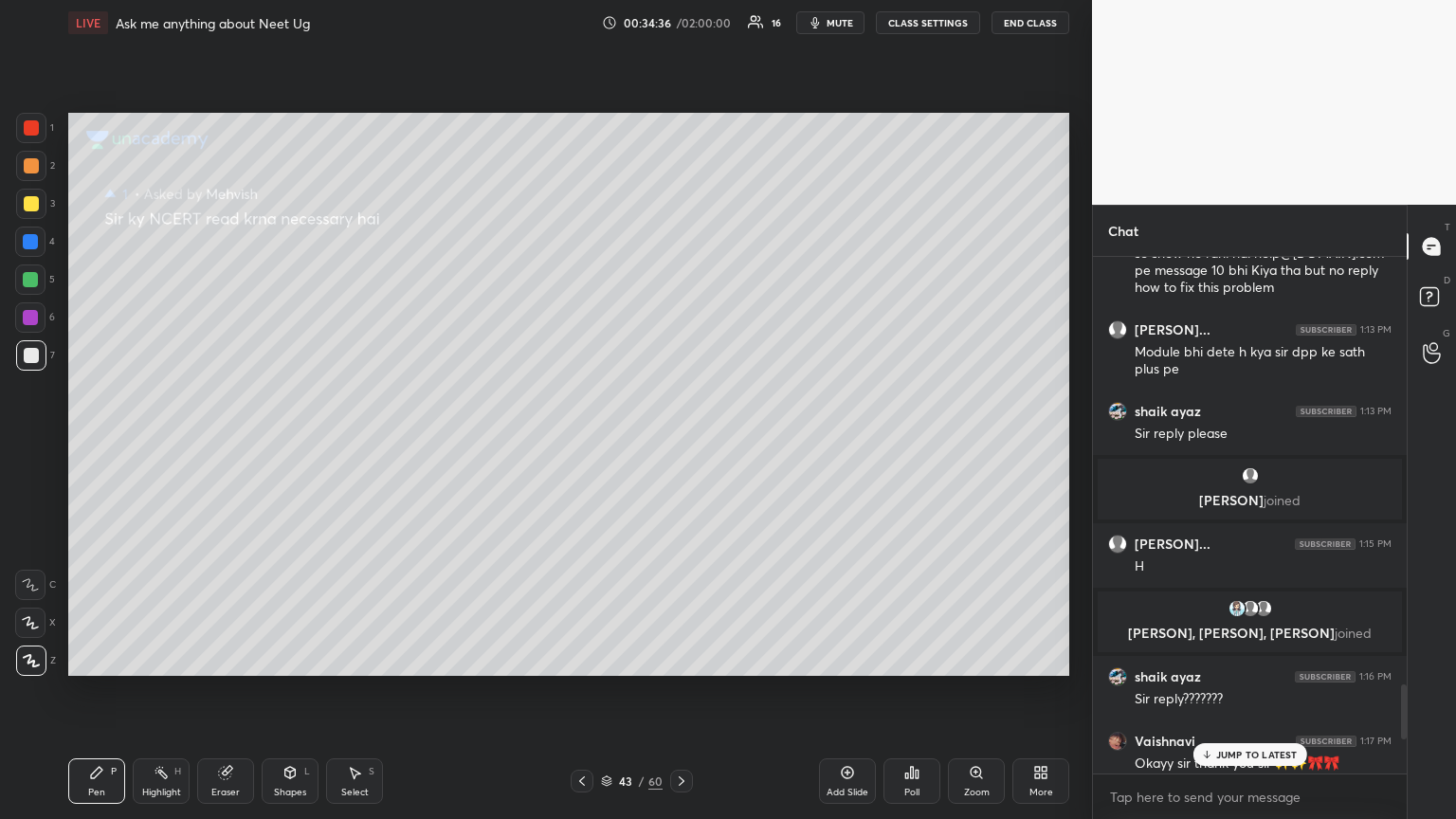 click at bounding box center (1401, 515) 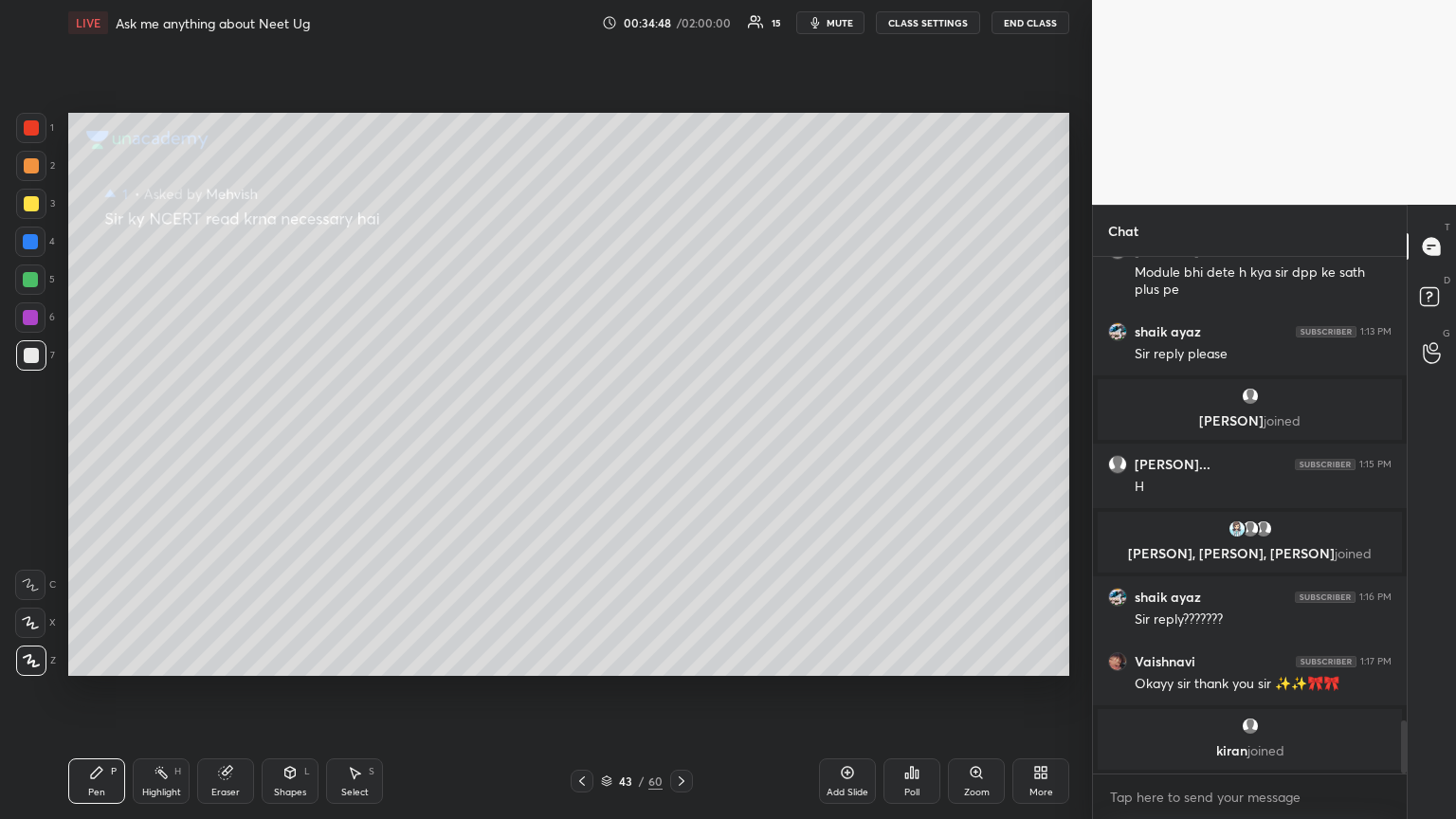 drag, startPoint x: 849, startPoint y: 22, endPoint x: 830, endPoint y: 50, distance: 33.83785 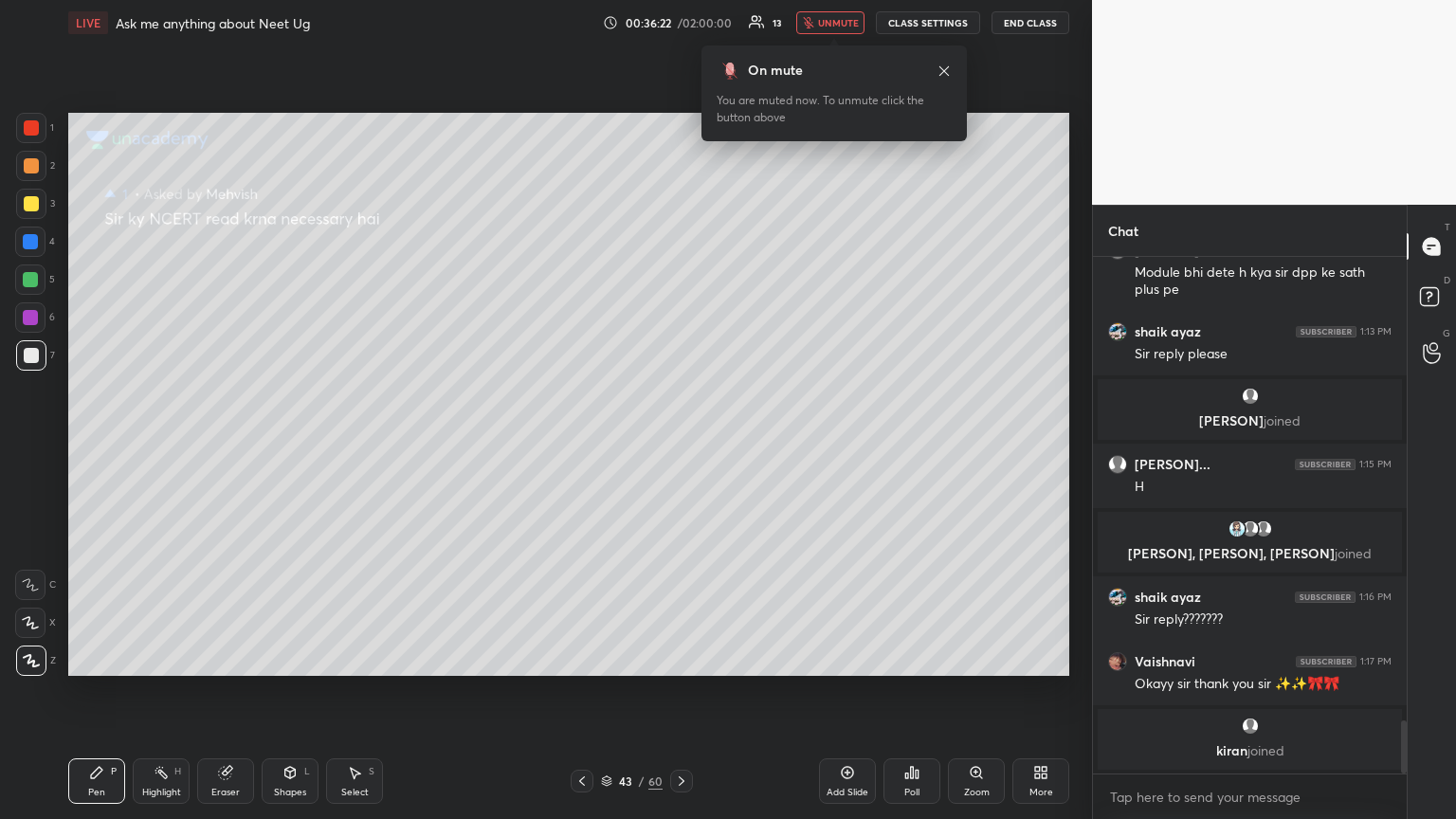scroll, scrollTop: 4572, scrollLeft: 0, axis: vertical 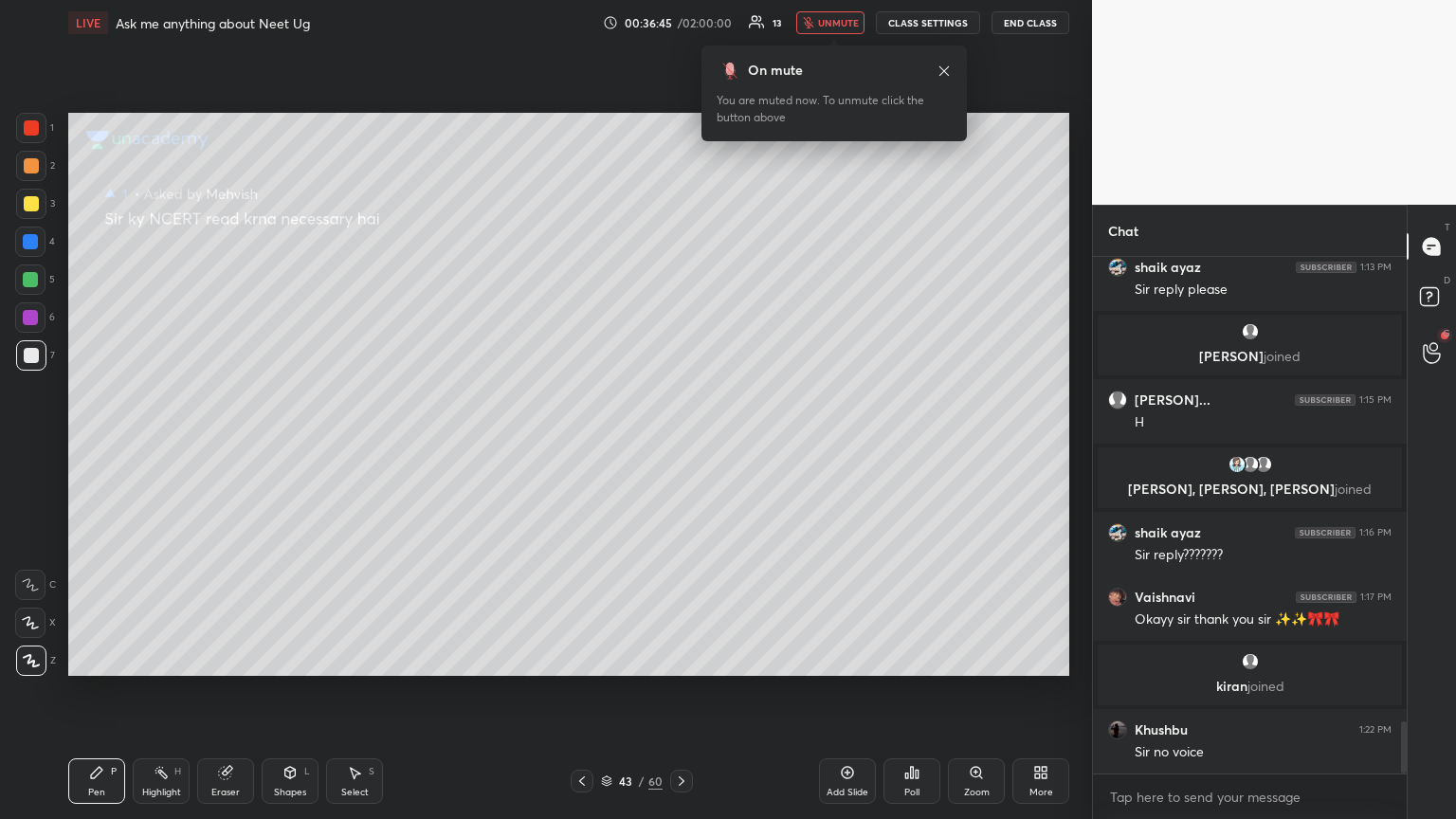 click on "unmute" at bounding box center [838, 23] 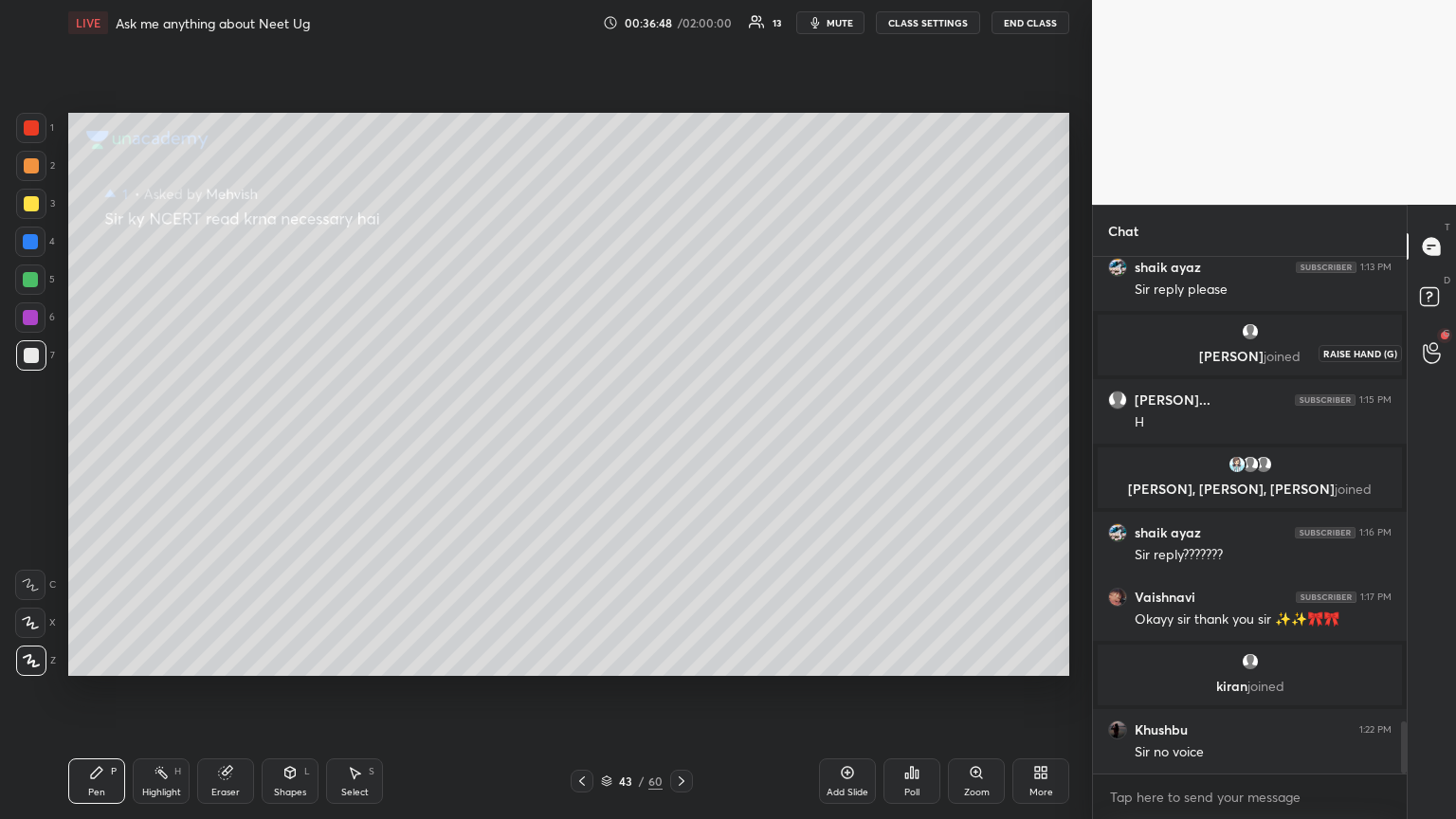 drag, startPoint x: 1433, startPoint y: 350, endPoint x: 1422, endPoint y: 349, distance: 11.045361 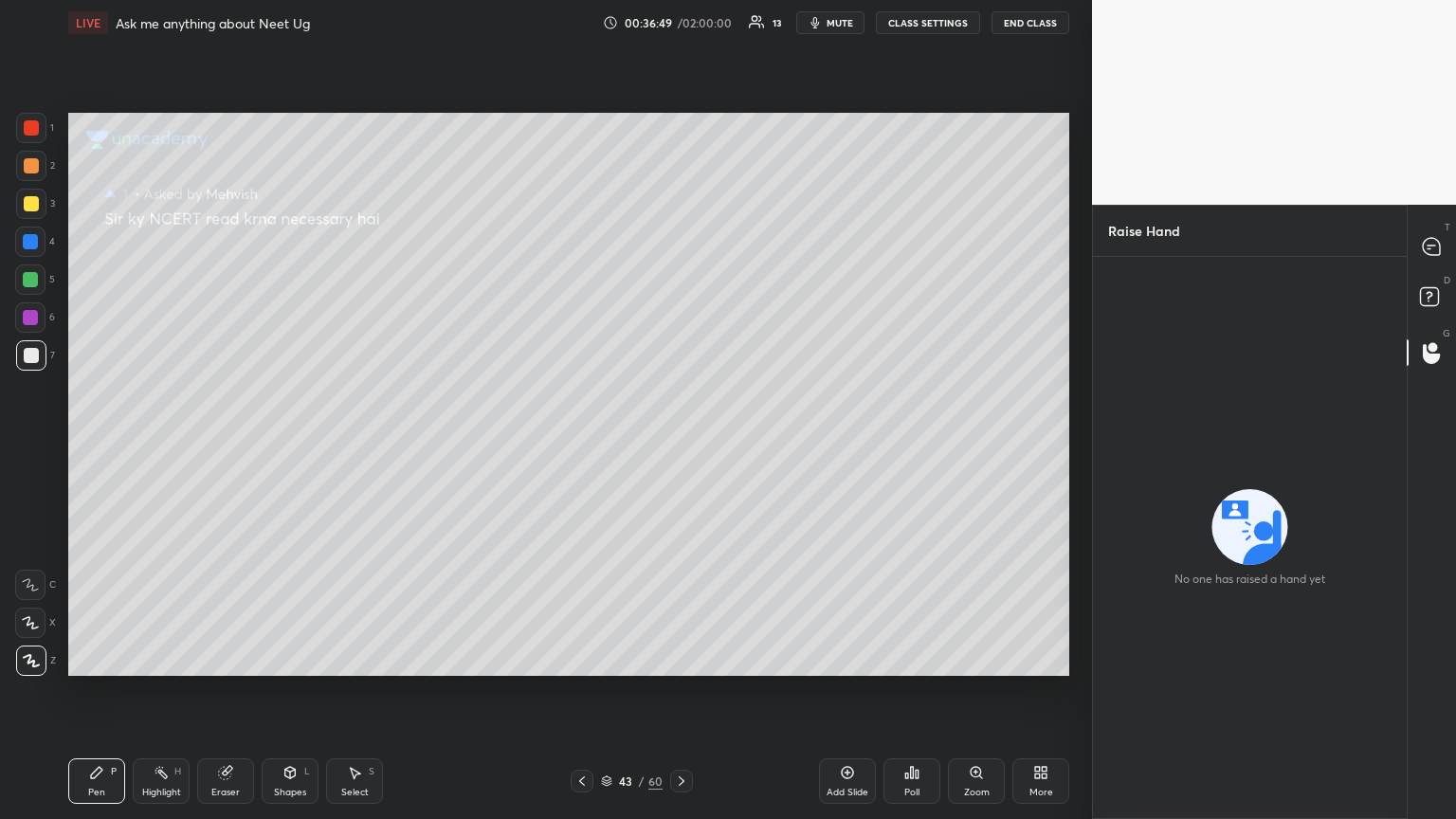click at bounding box center (1432, 353) 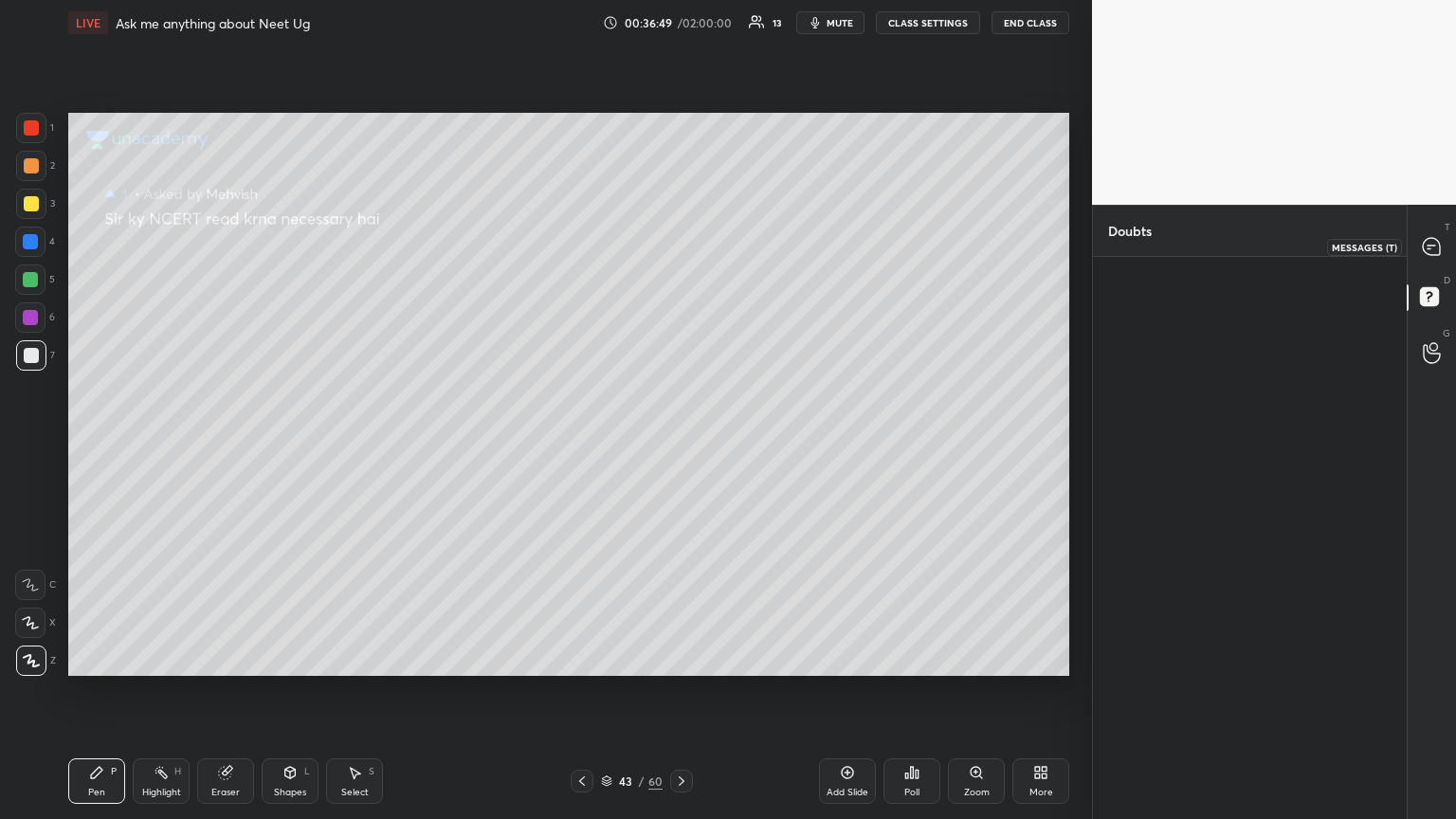 drag, startPoint x: 1426, startPoint y: 246, endPoint x: 1441, endPoint y: 254, distance: 17 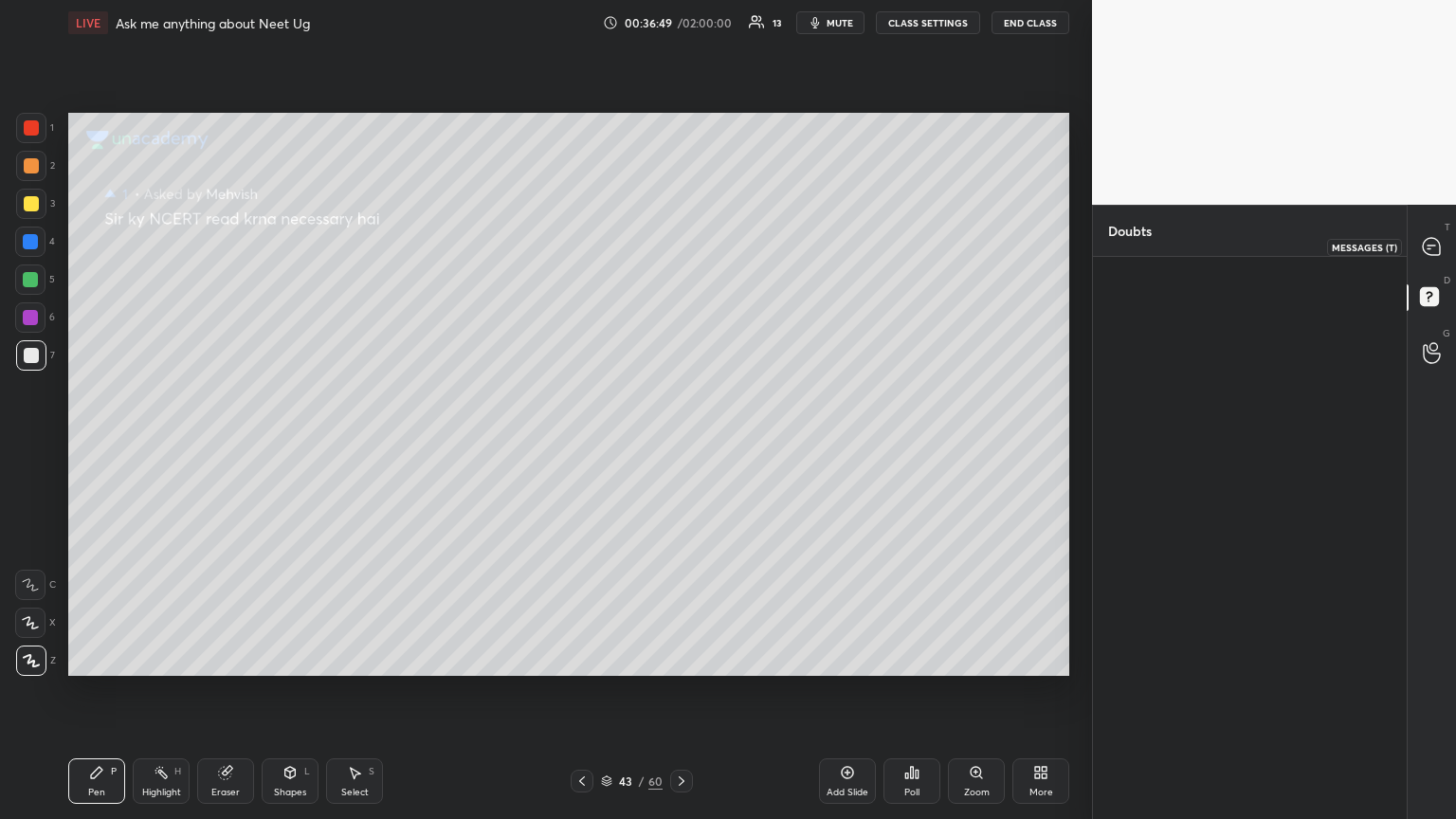click 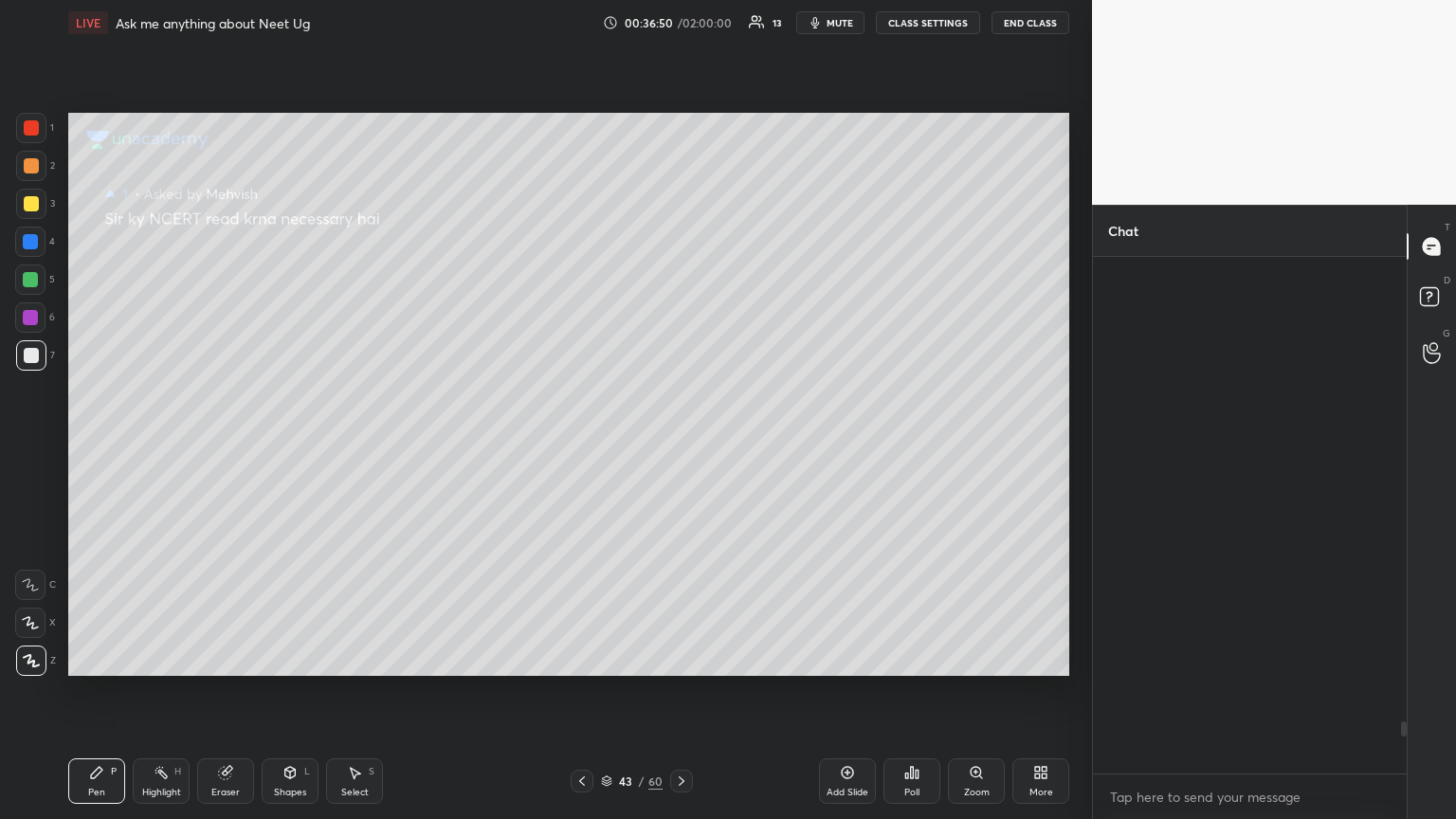 scroll, scrollTop: 4572, scrollLeft: 0, axis: vertical 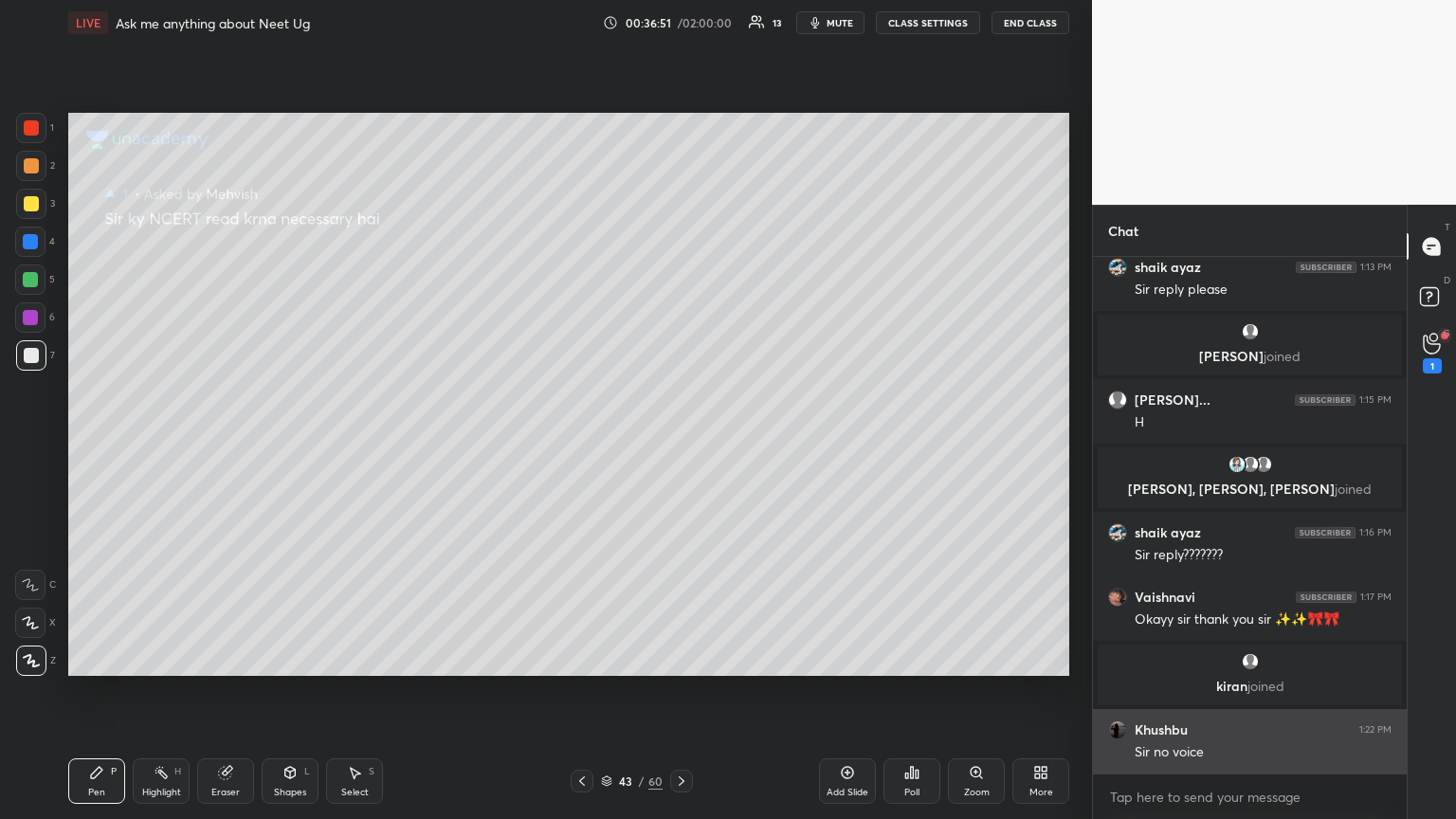 click at bounding box center (1118, 730) 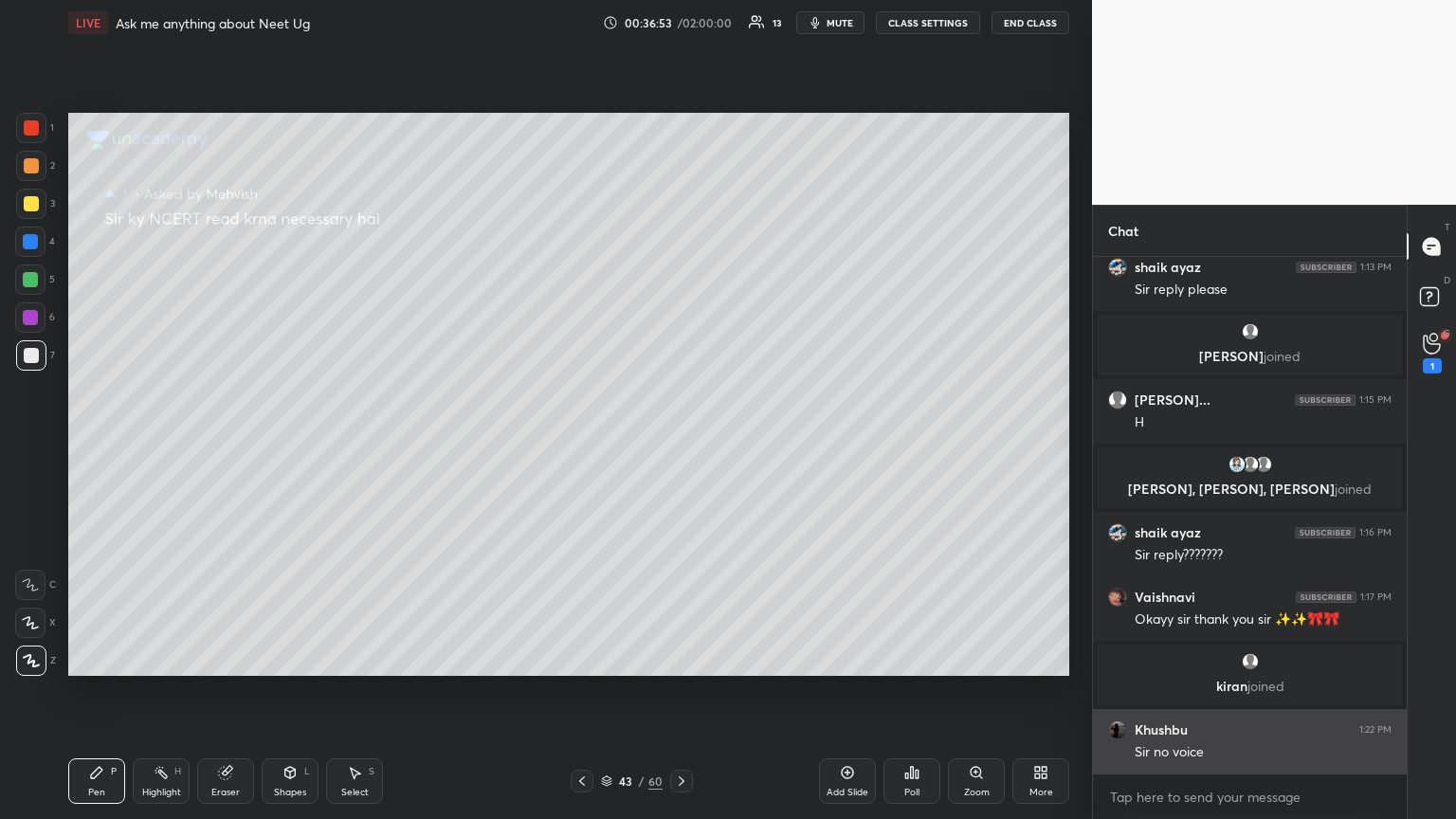 click at bounding box center [1118, 730] 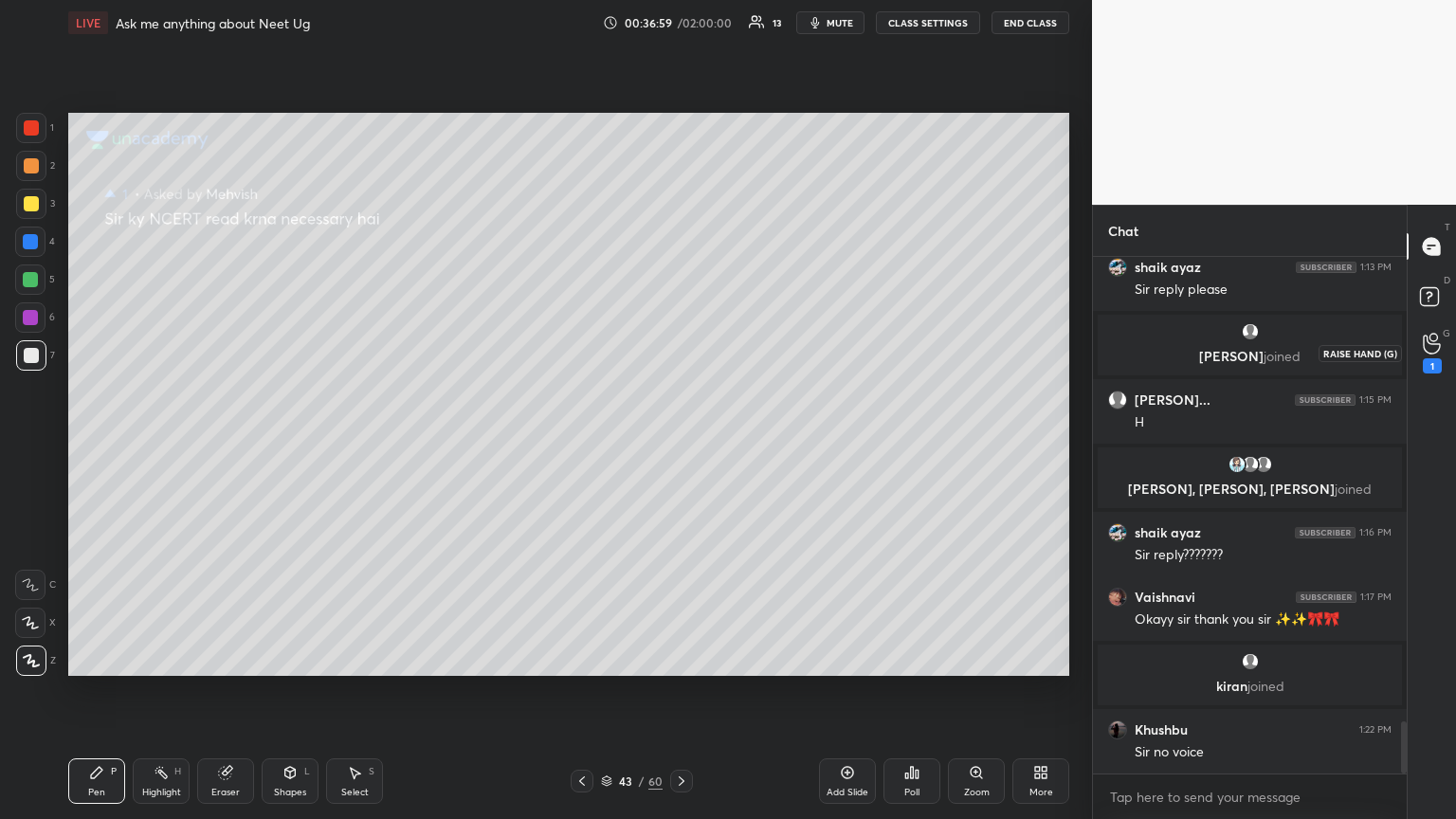 click on "1" at bounding box center (1432, 353) 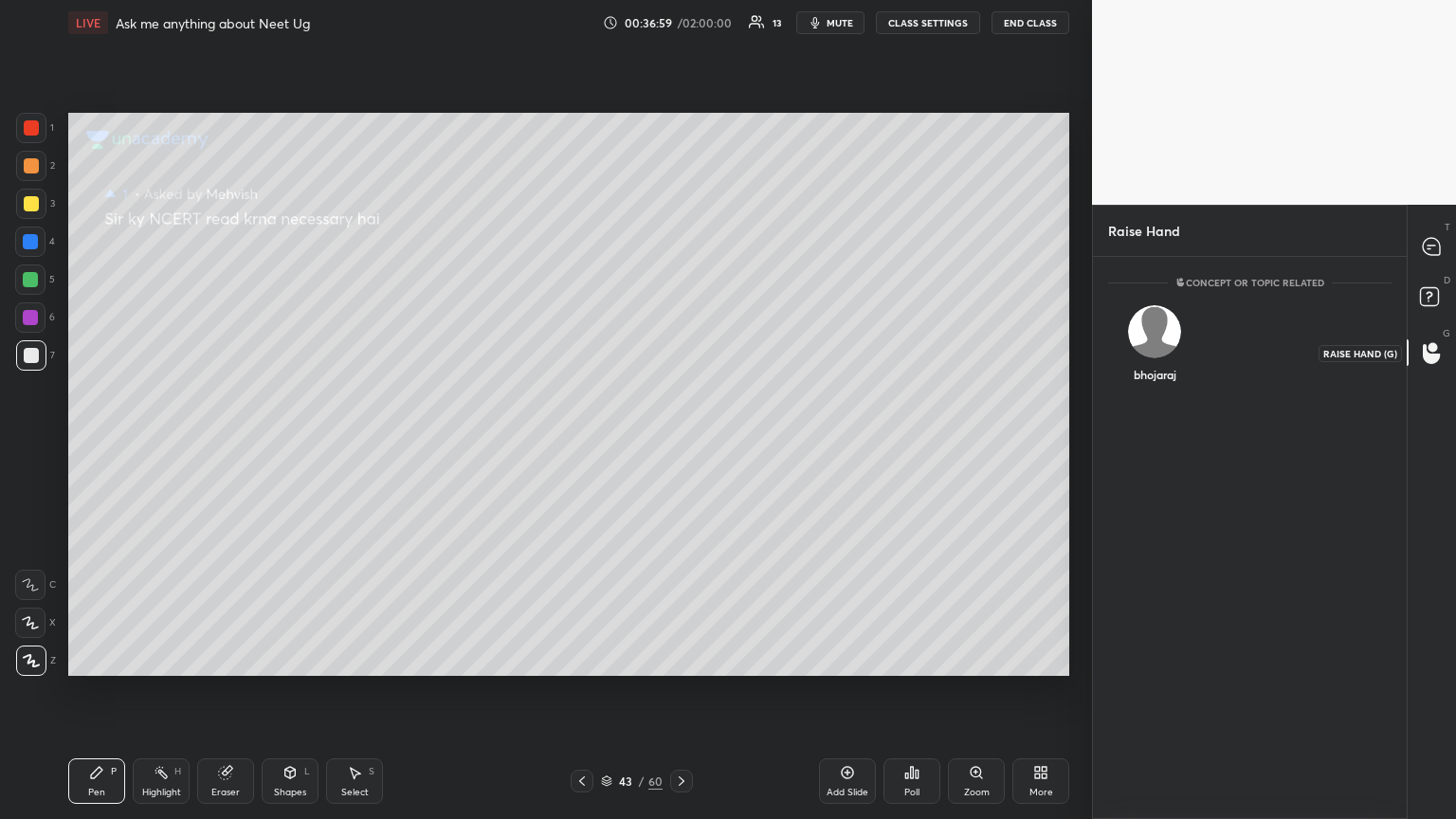 scroll, scrollTop: 556, scrollLeft: 308, axis: both 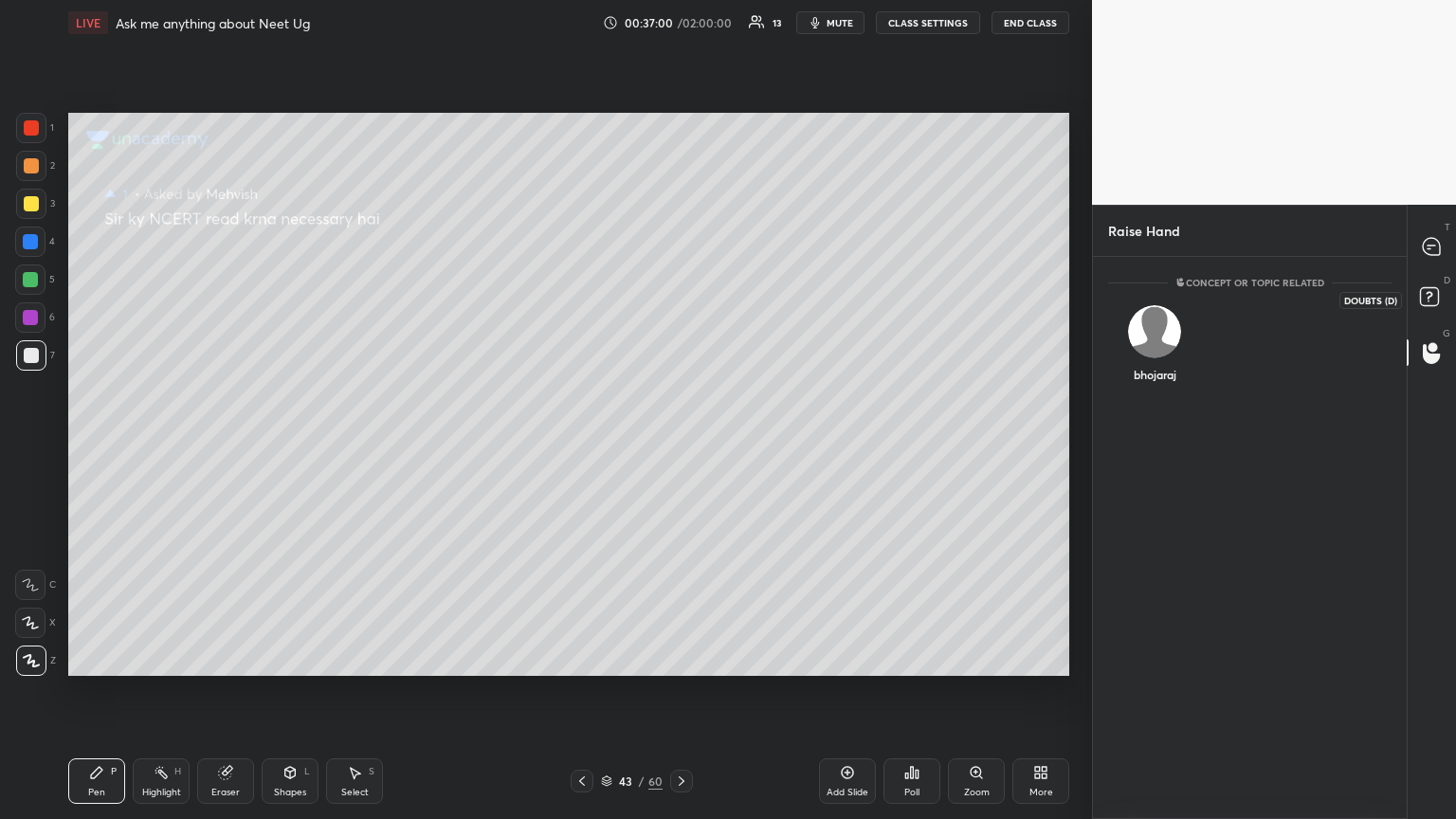 click 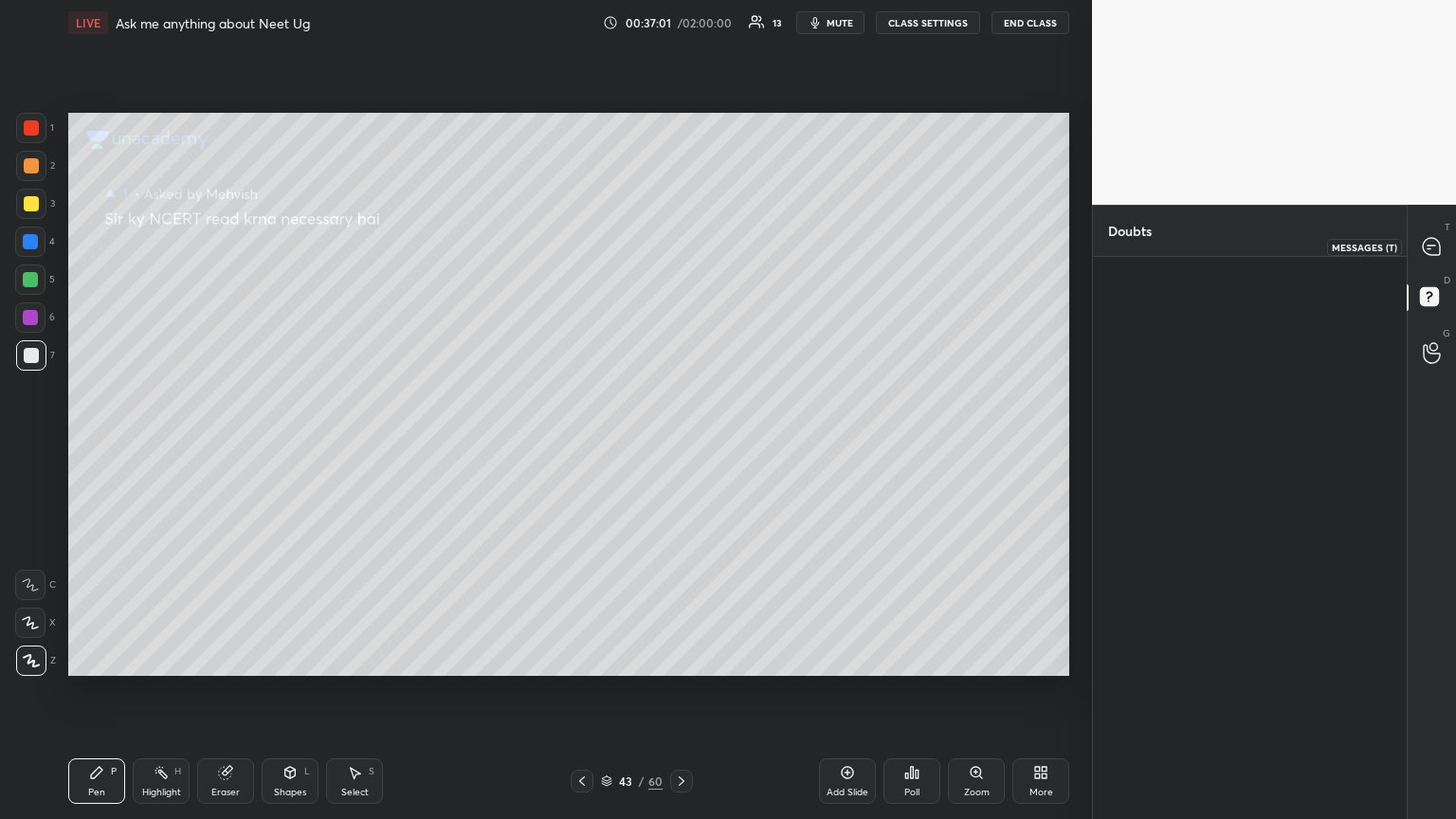 click 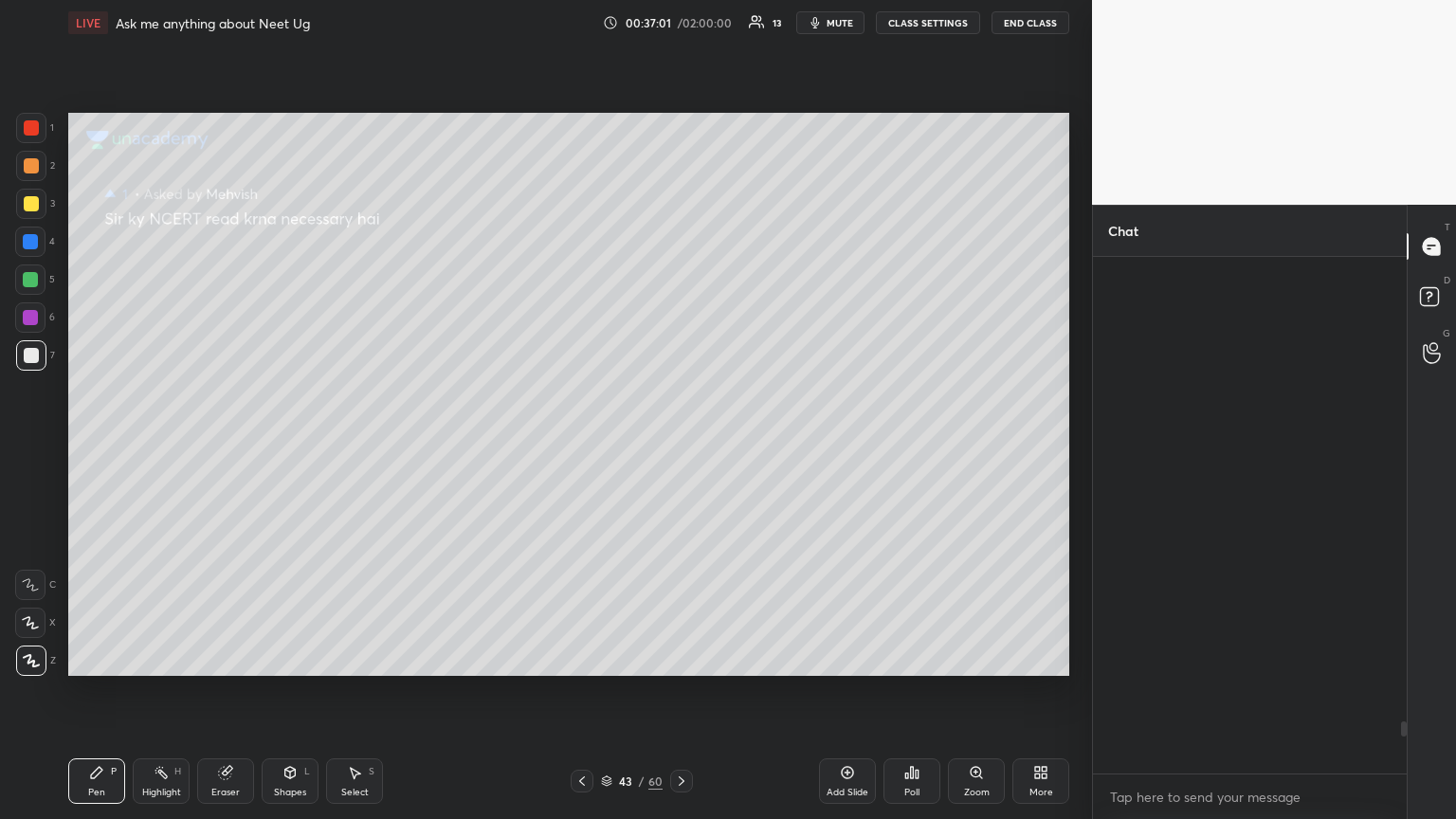 scroll, scrollTop: 4572, scrollLeft: 0, axis: vertical 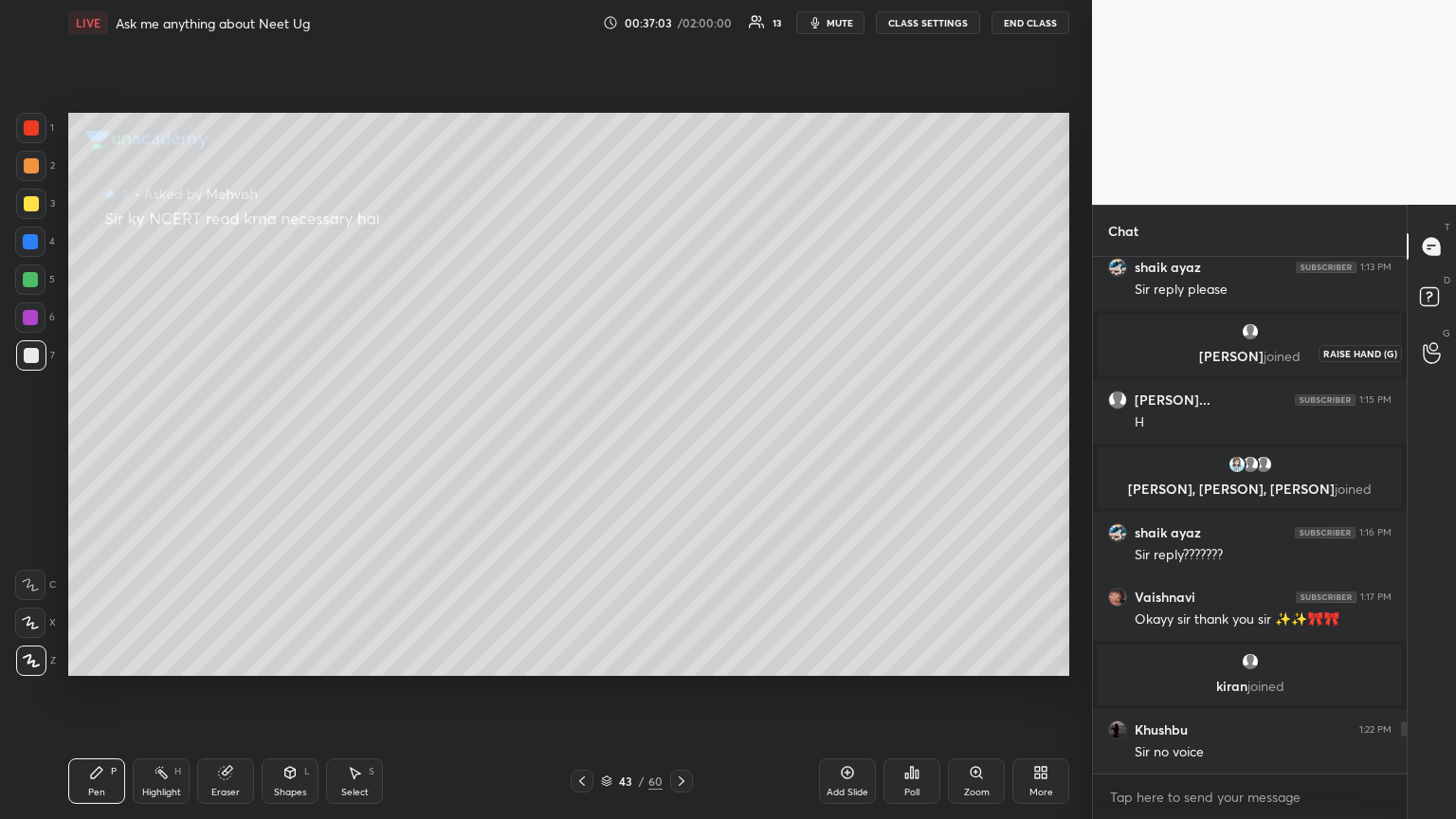 click 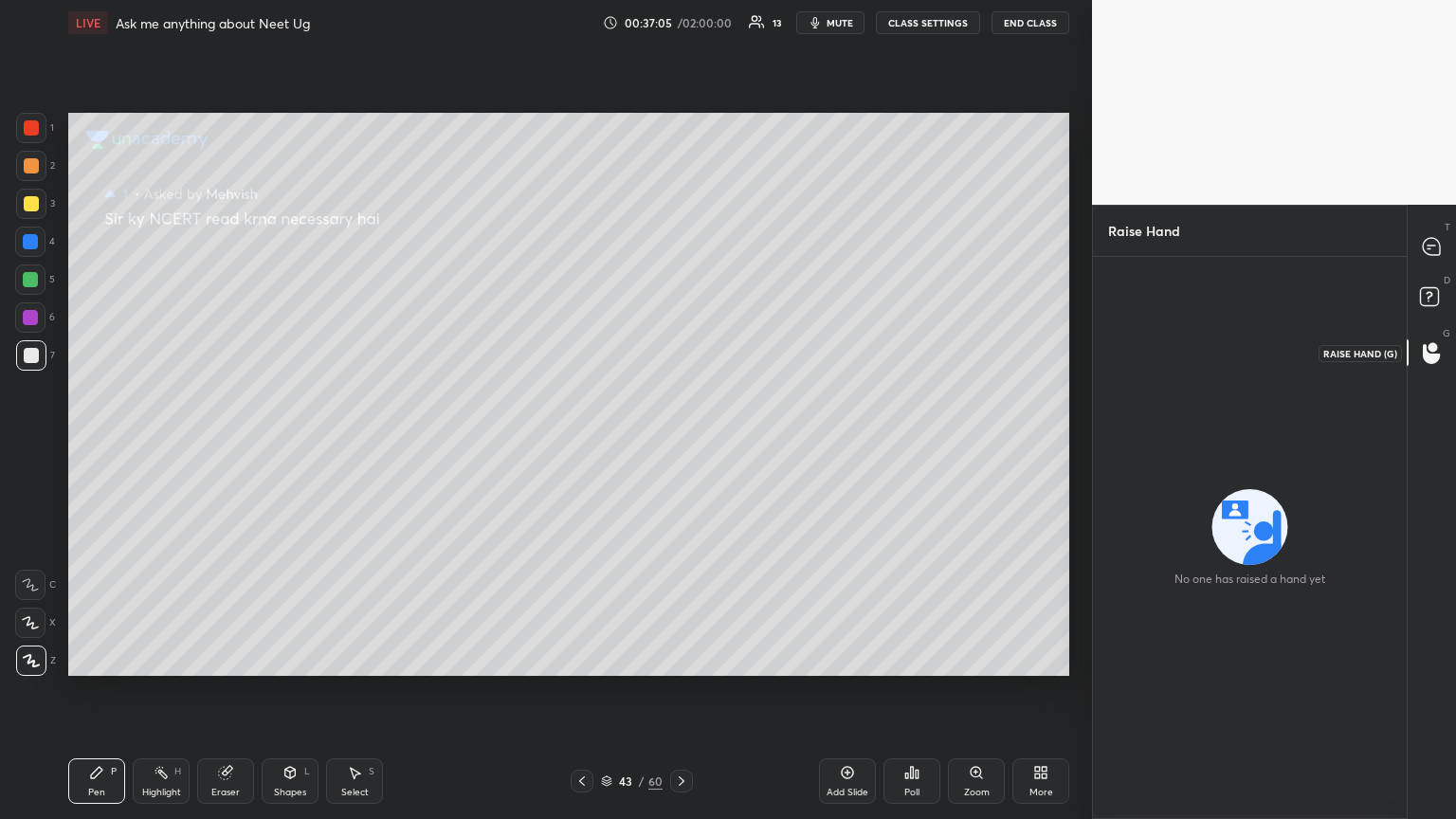 click 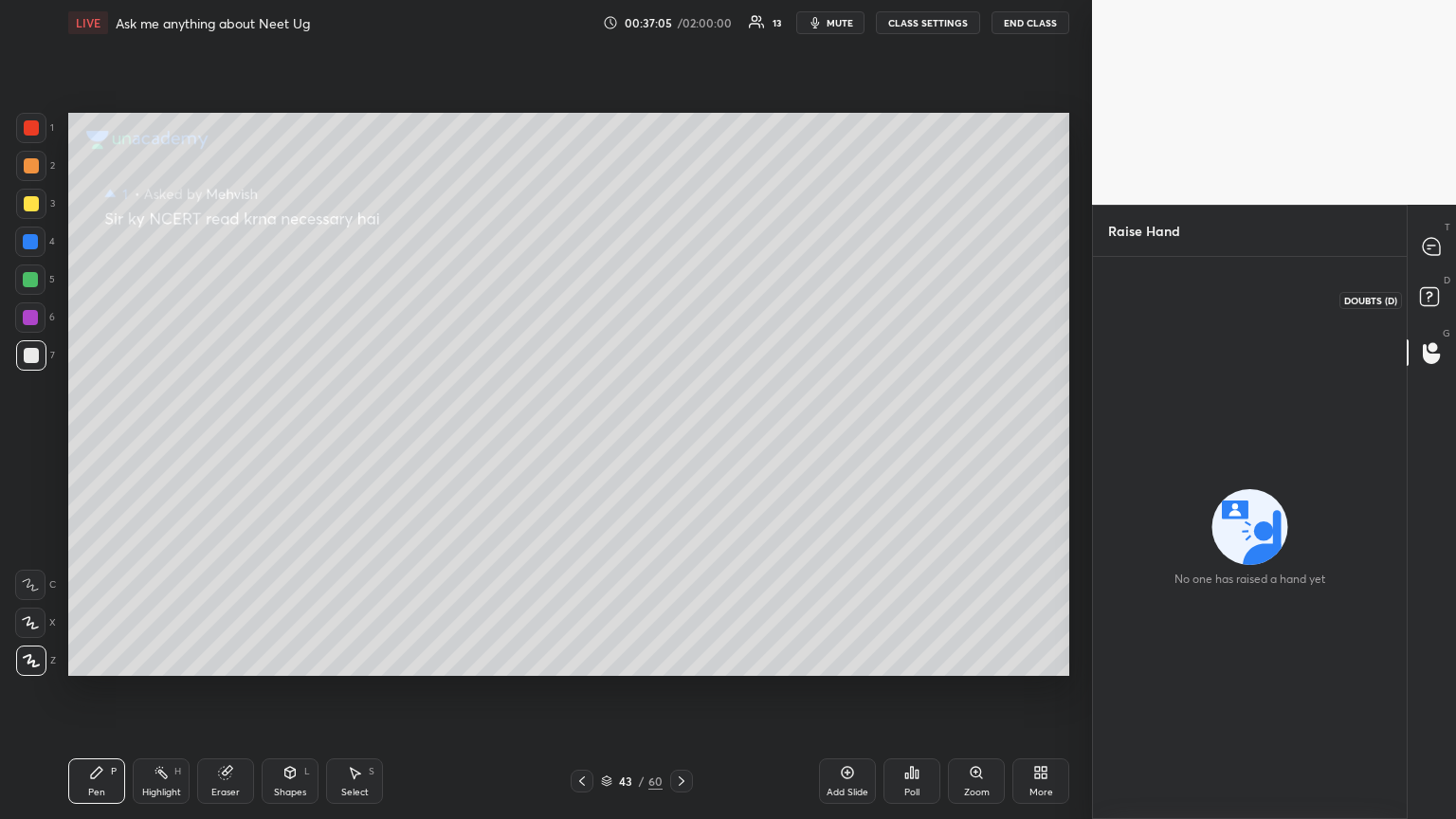 drag, startPoint x: 1422, startPoint y: 292, endPoint x: 1423, endPoint y: 261, distance: 31.01612 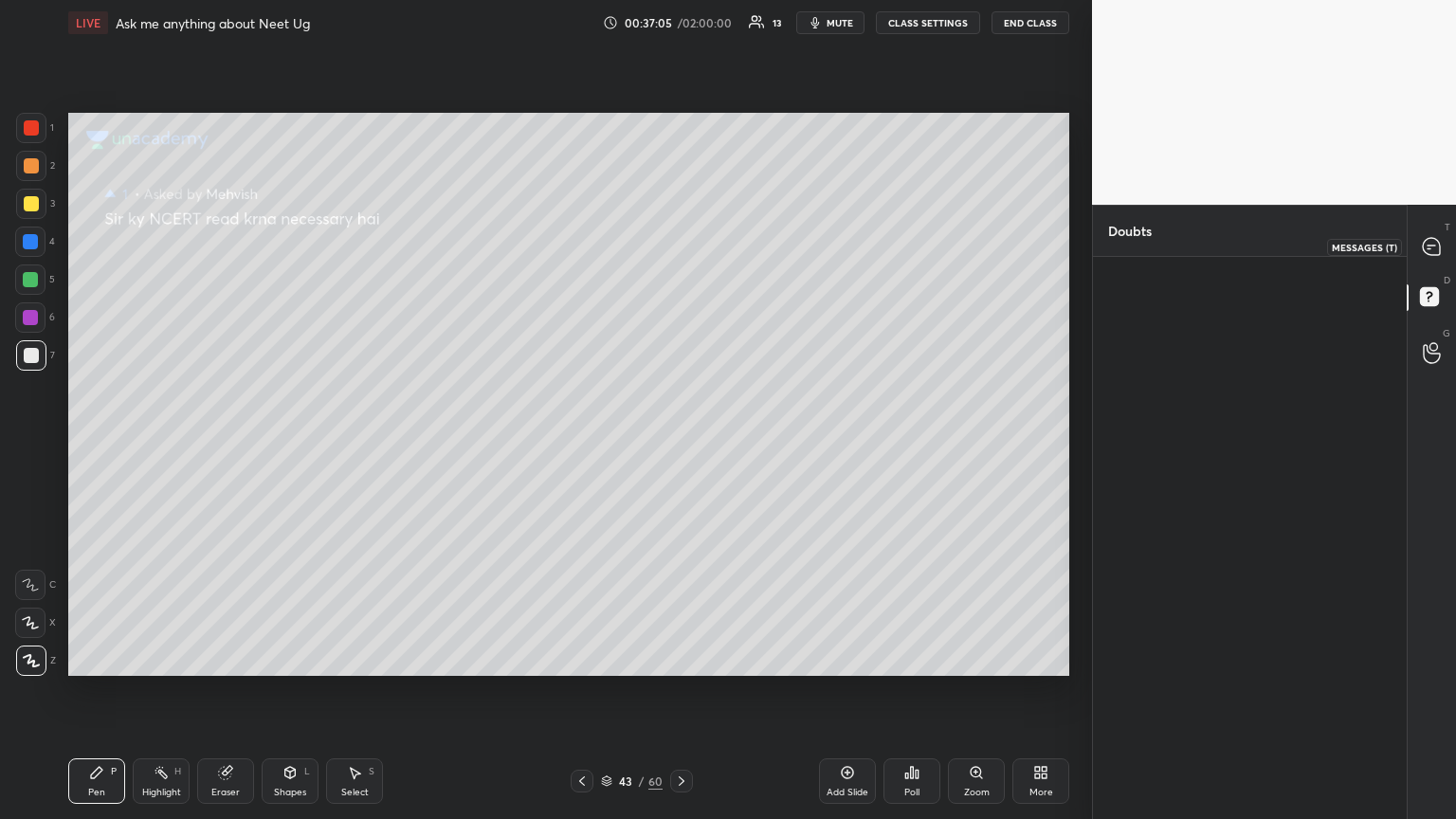 click at bounding box center (1432, 246) 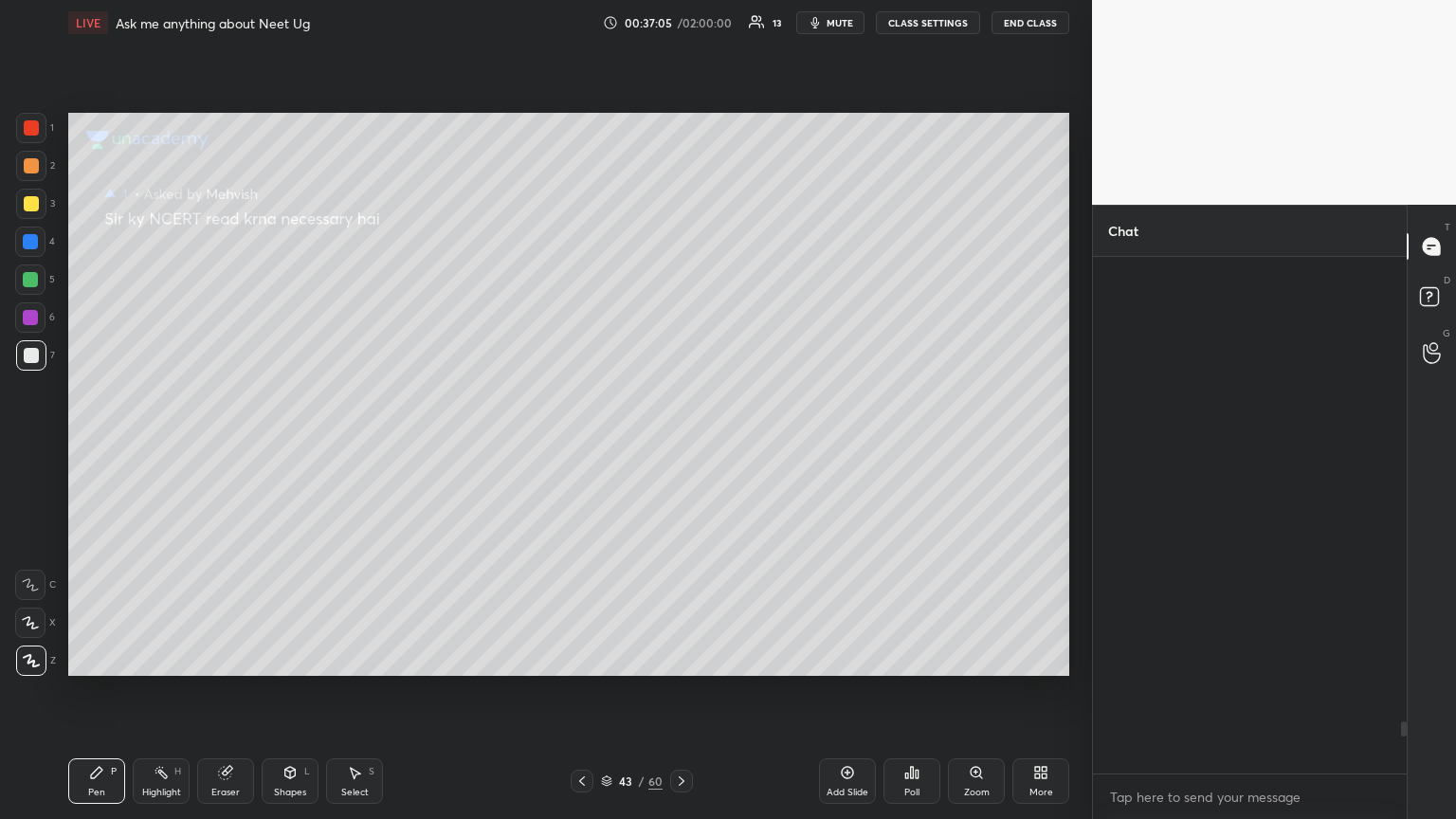 scroll, scrollTop: 4572, scrollLeft: 0, axis: vertical 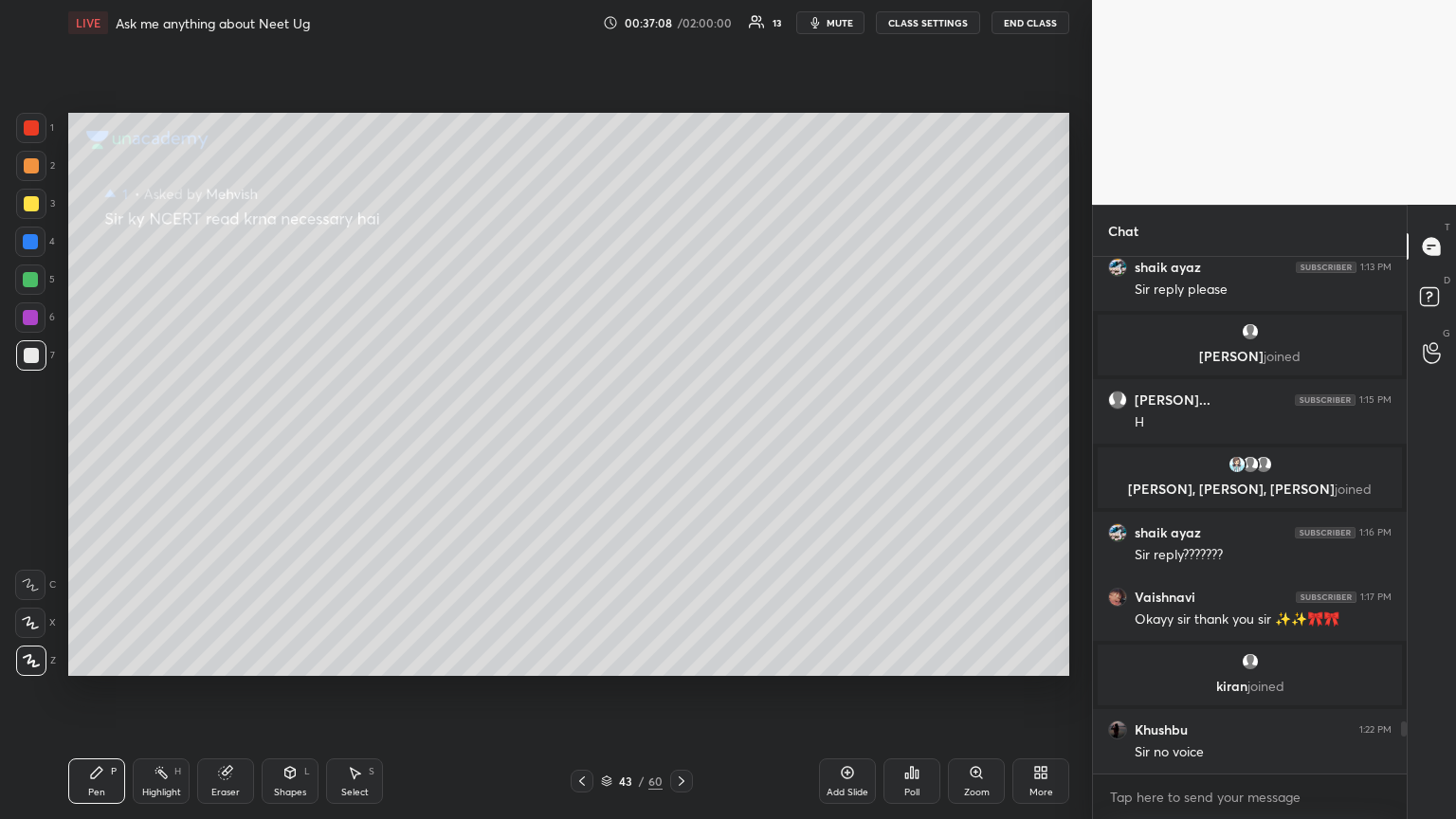 click 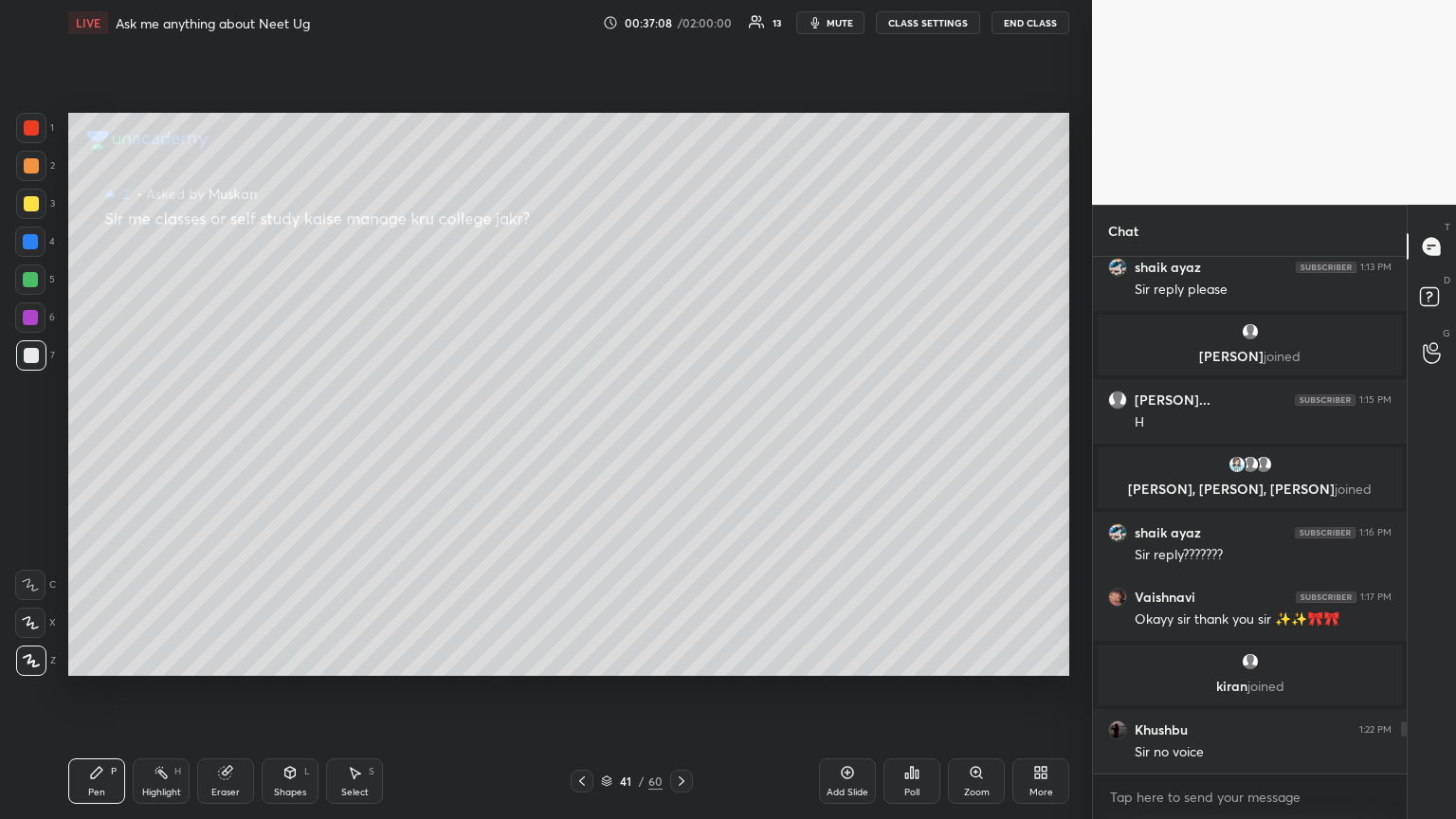 click 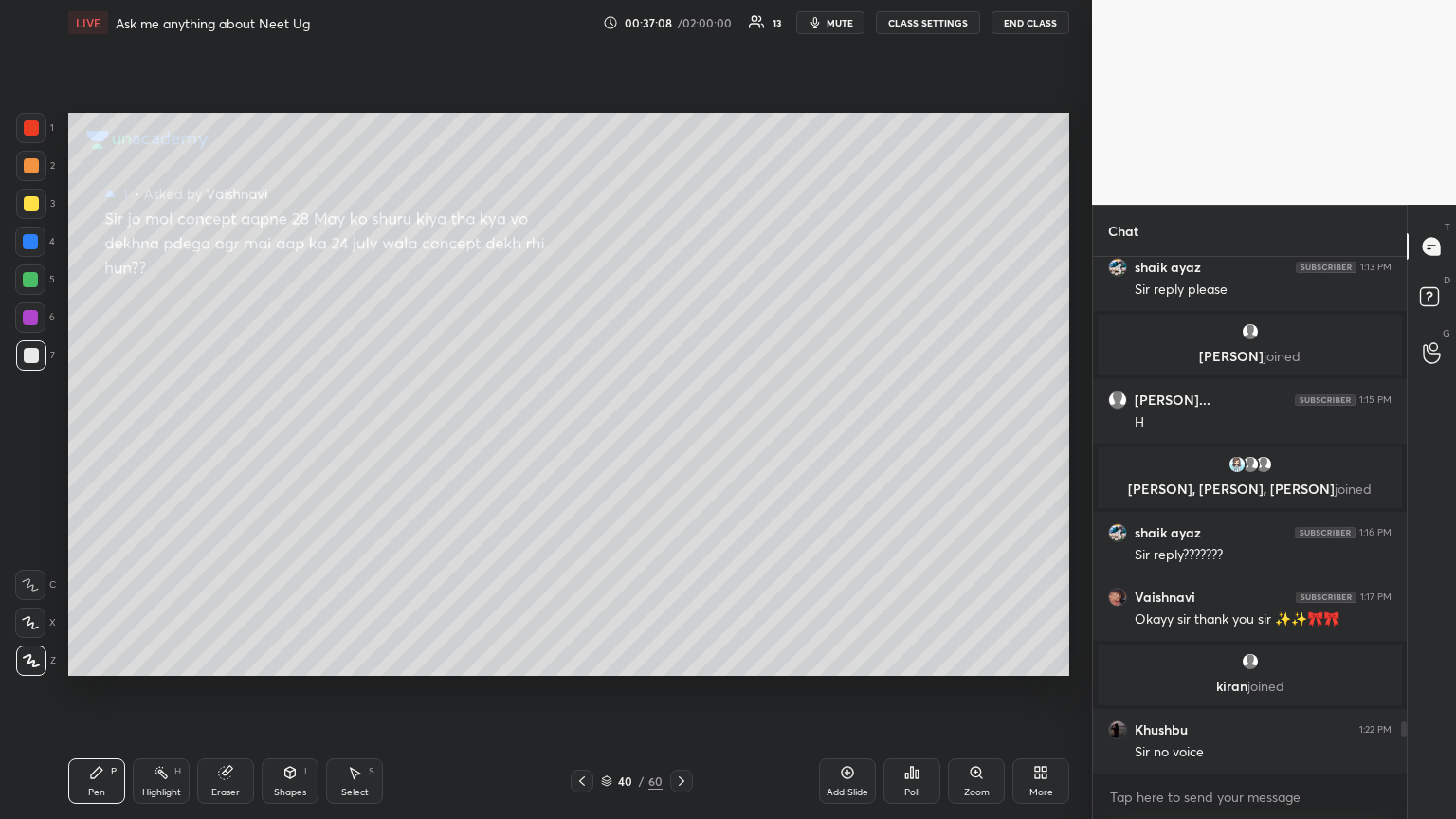 click 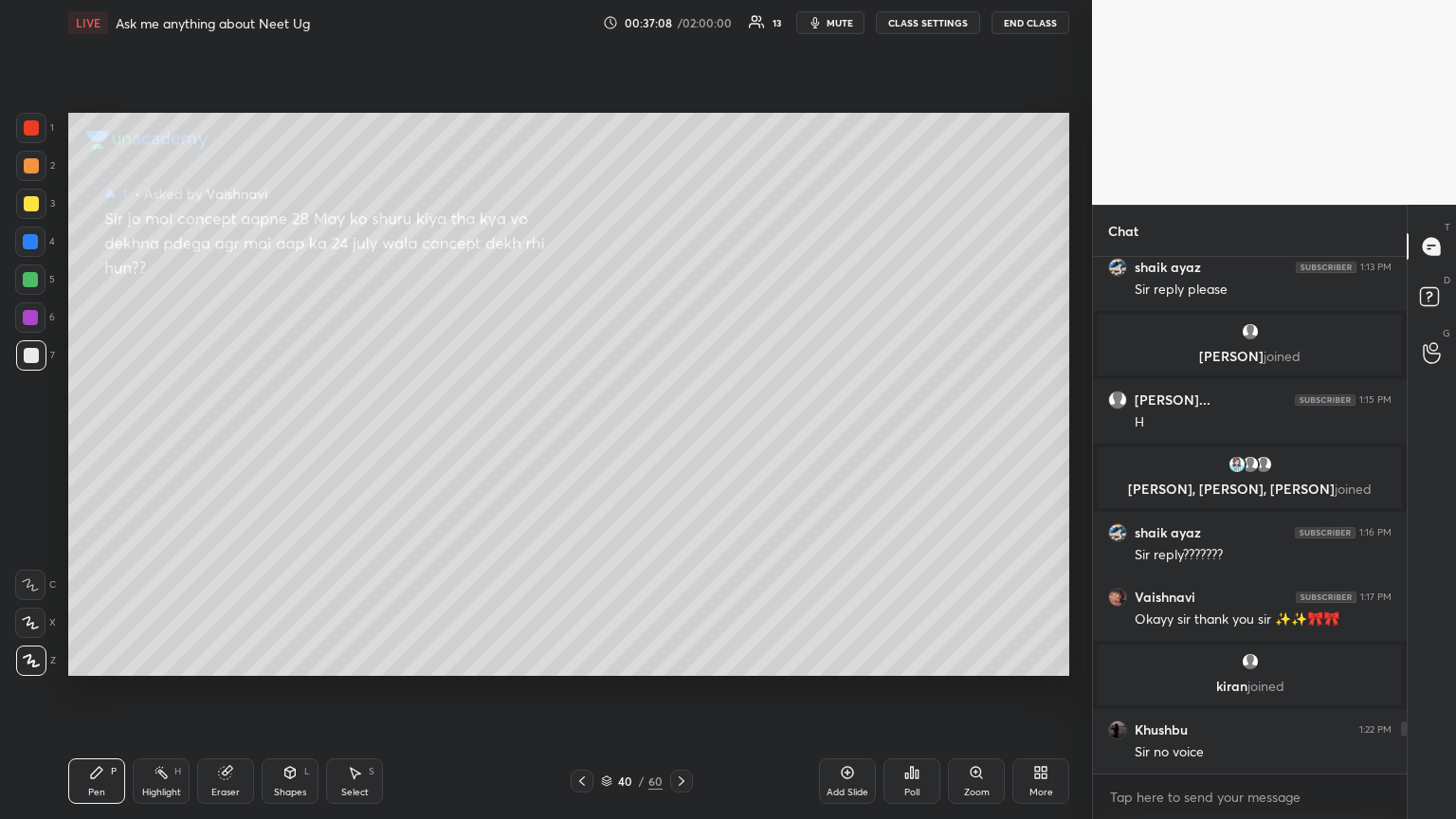 click 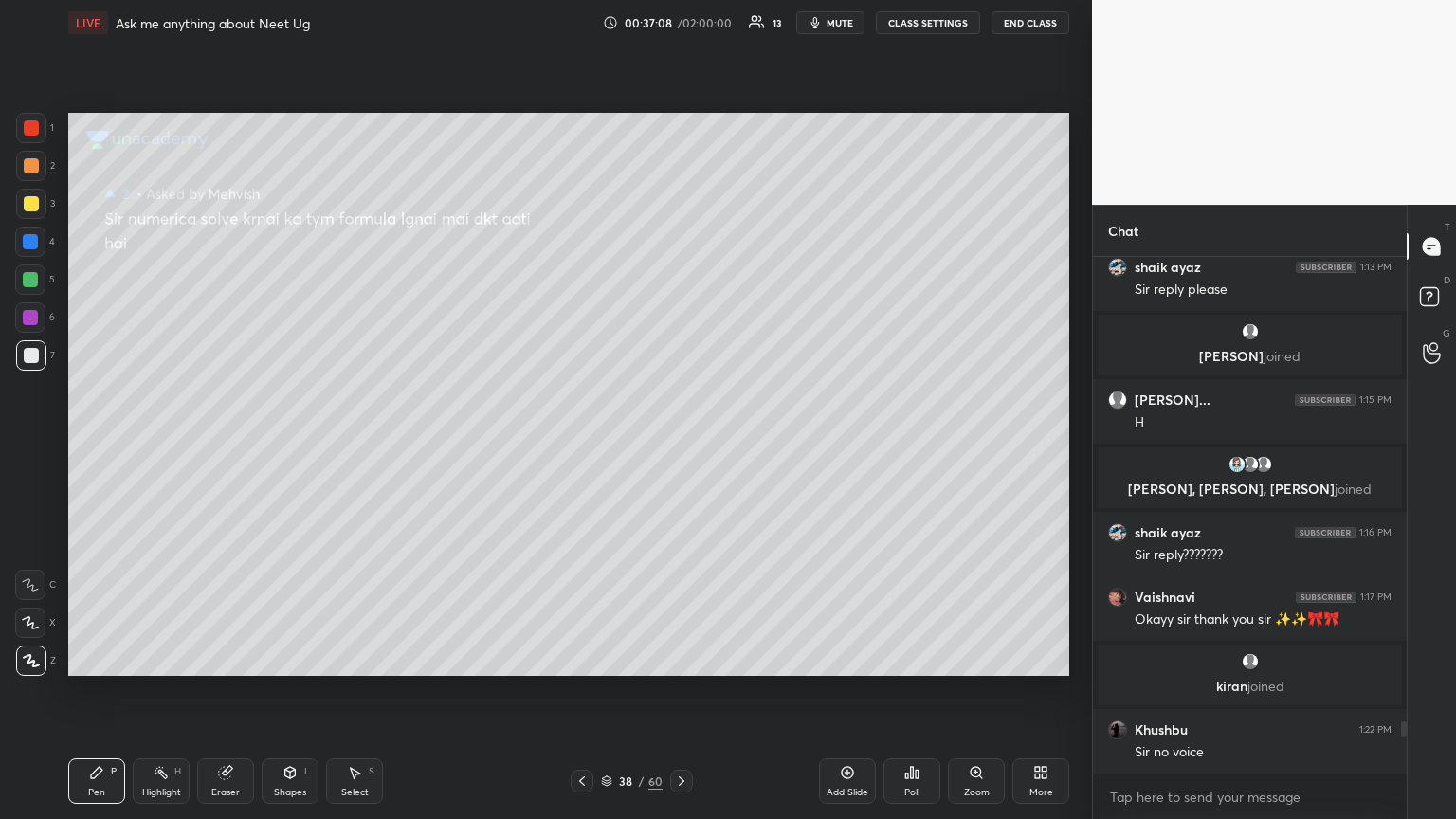 click 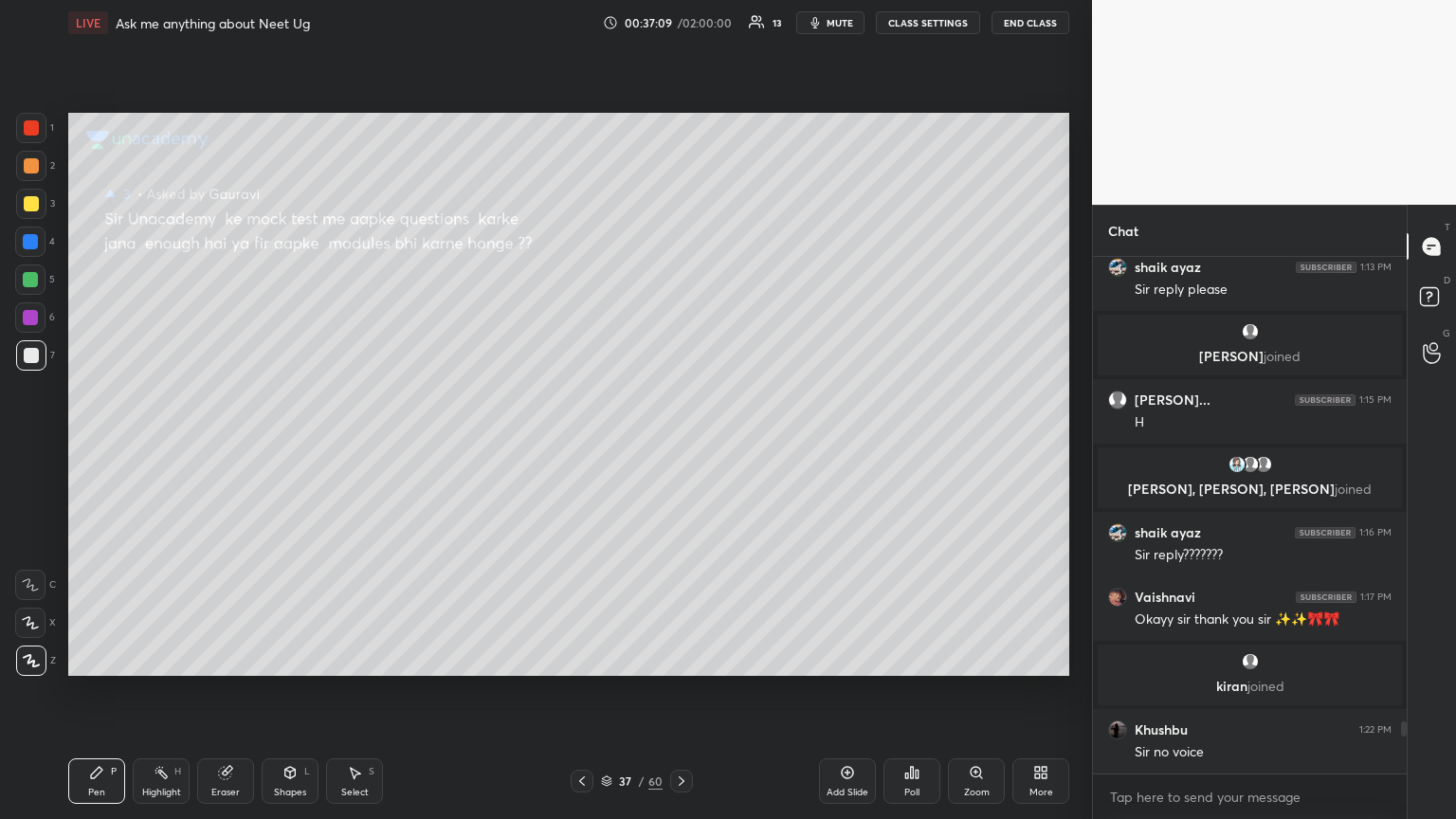 click 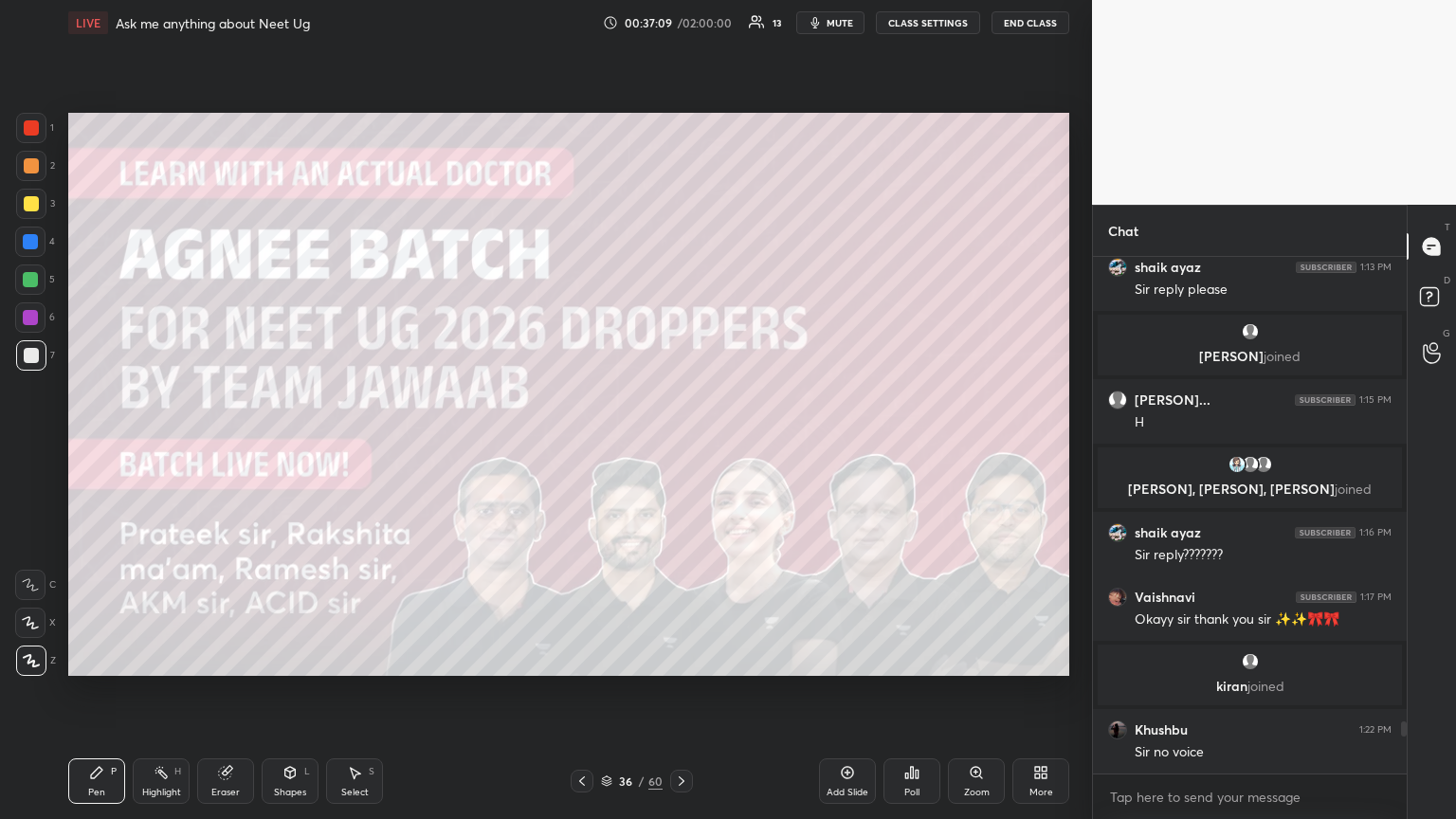 click 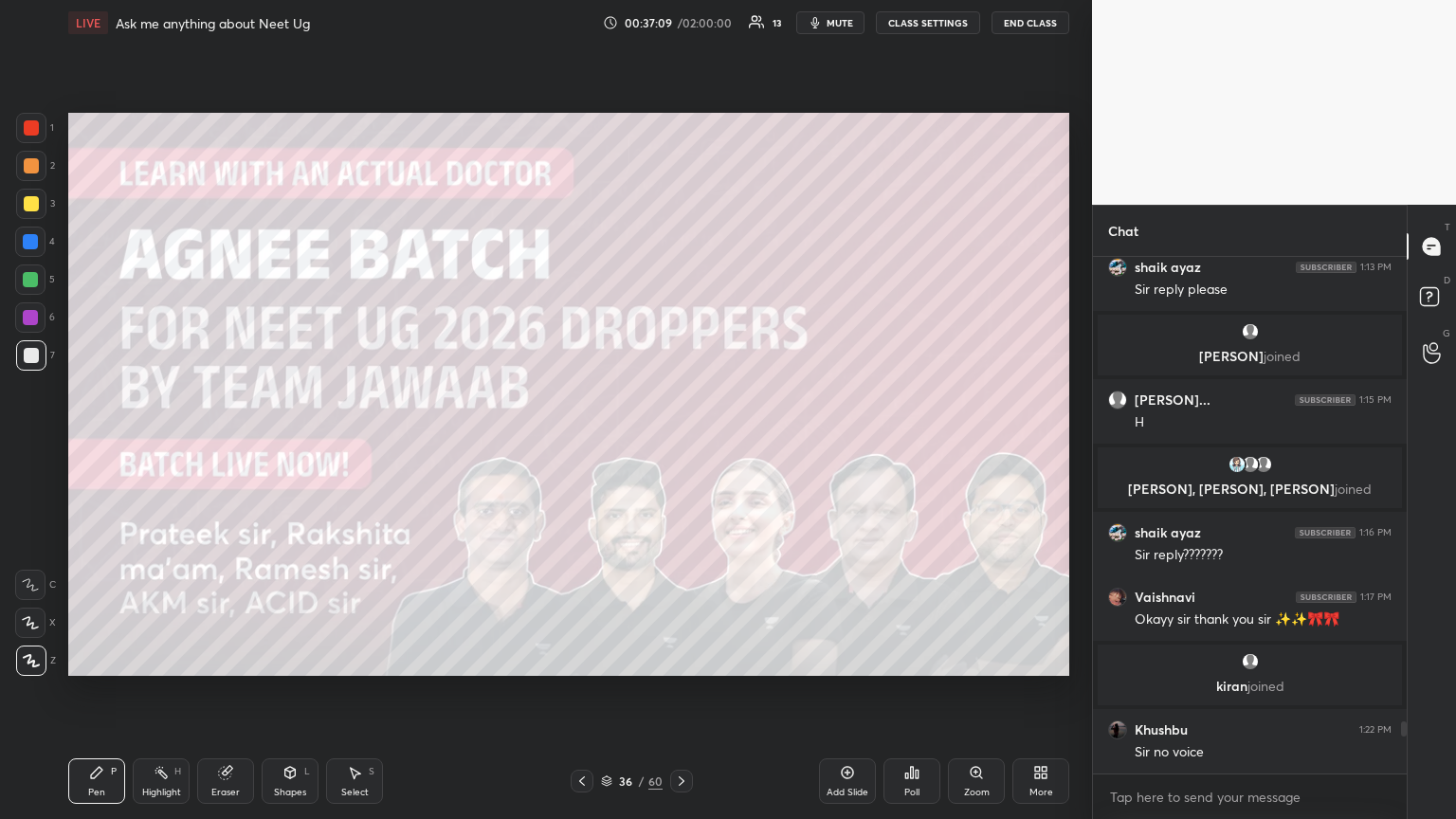click 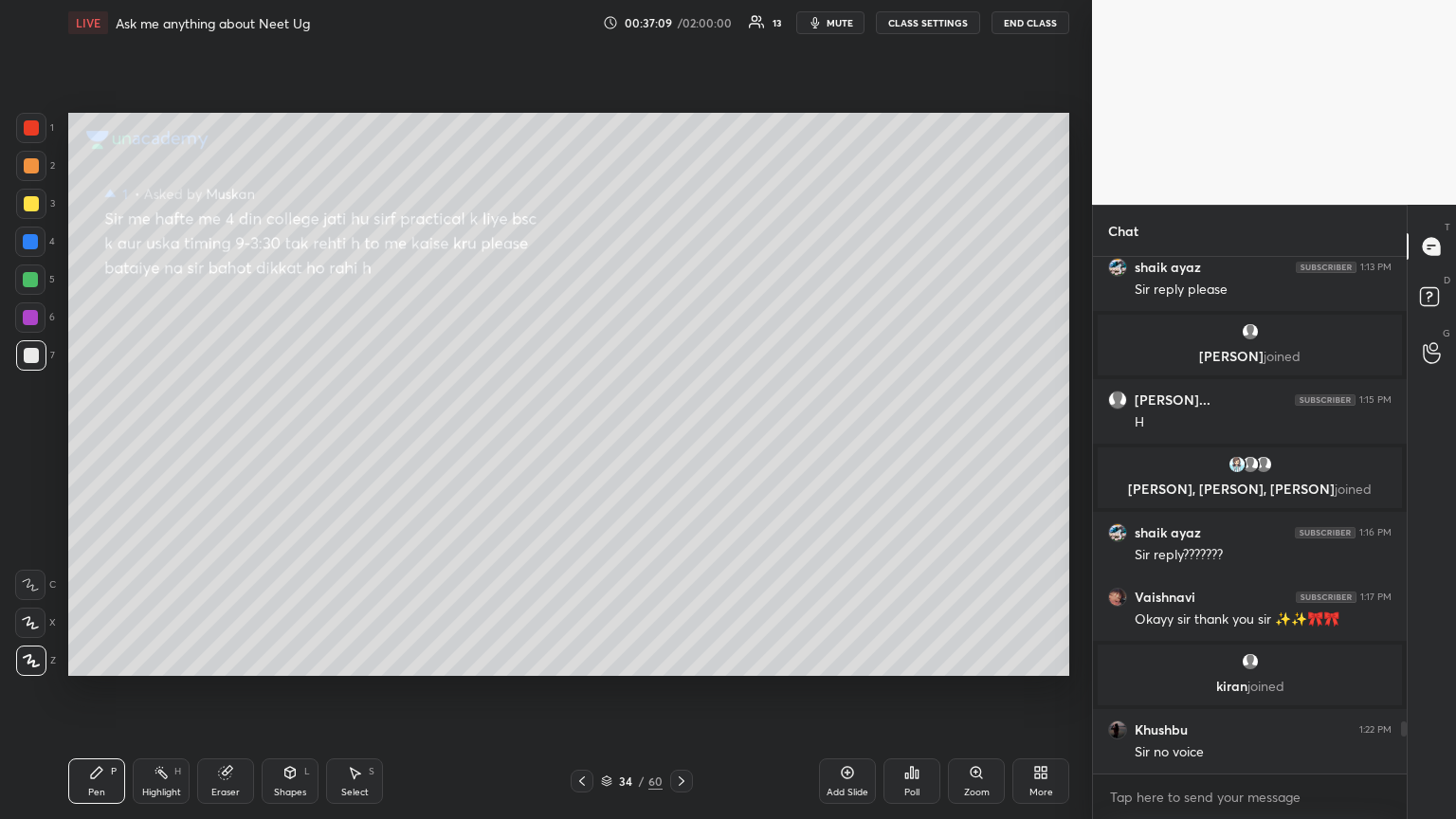 click 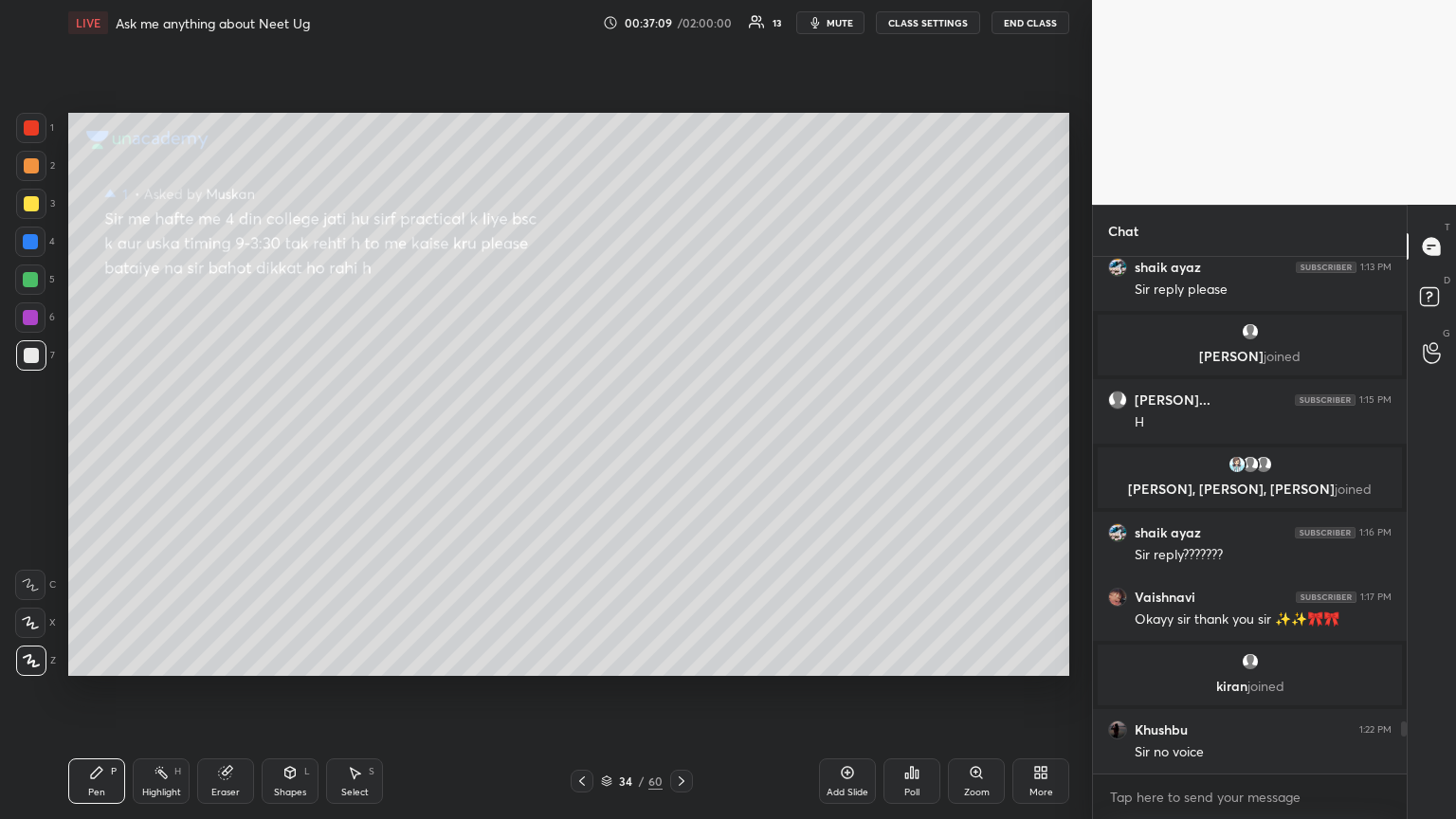 click 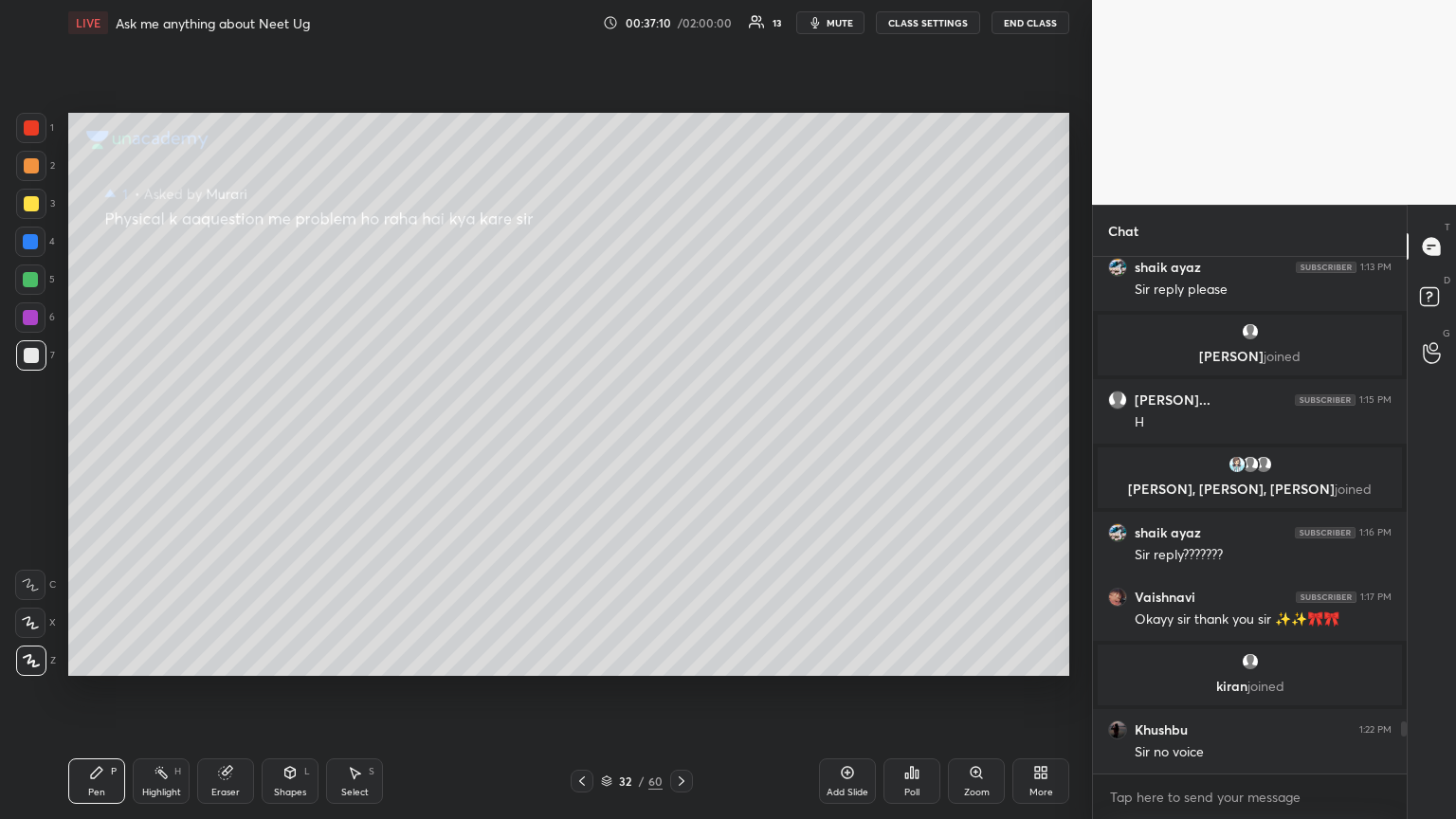 click 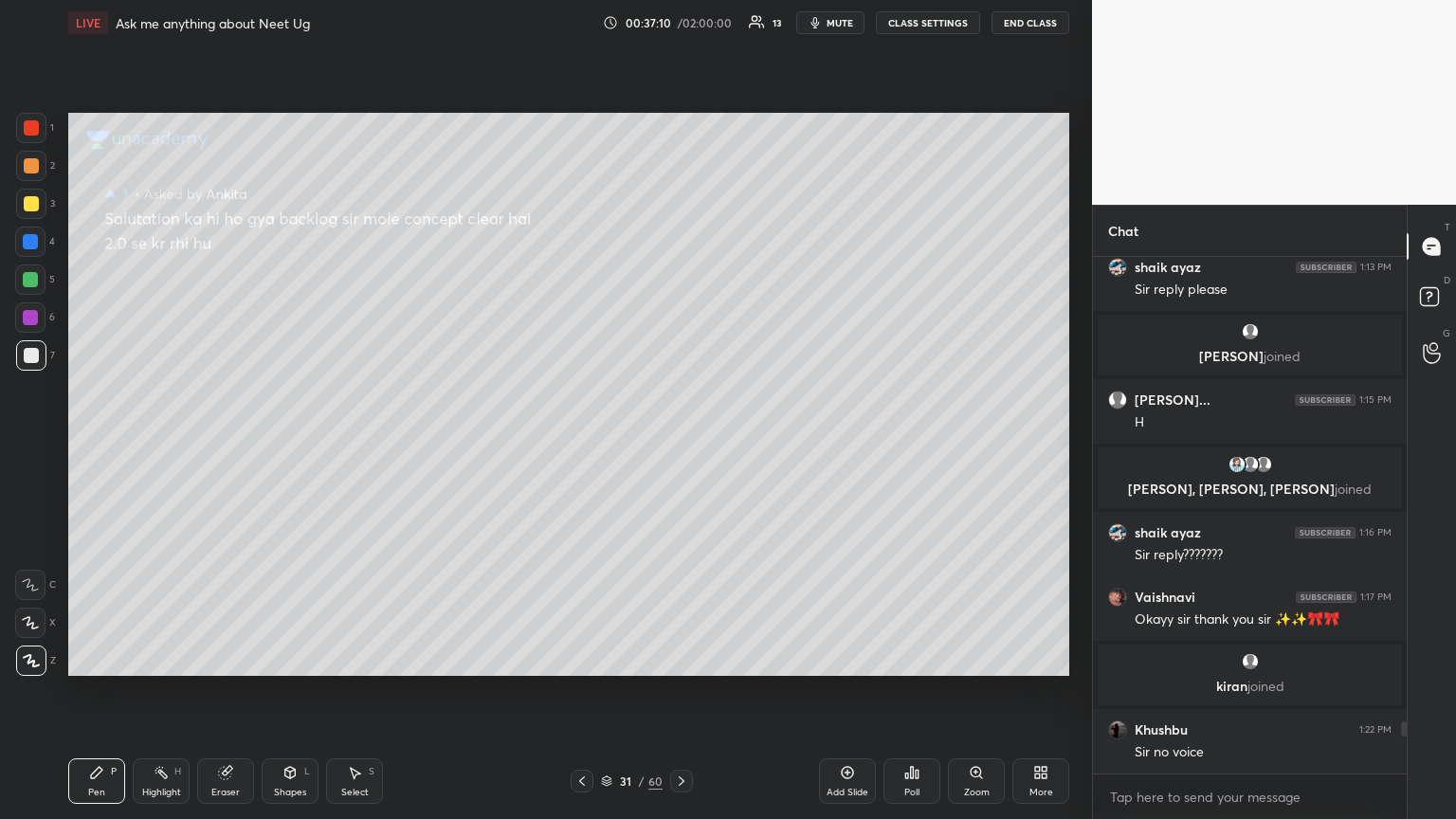 click 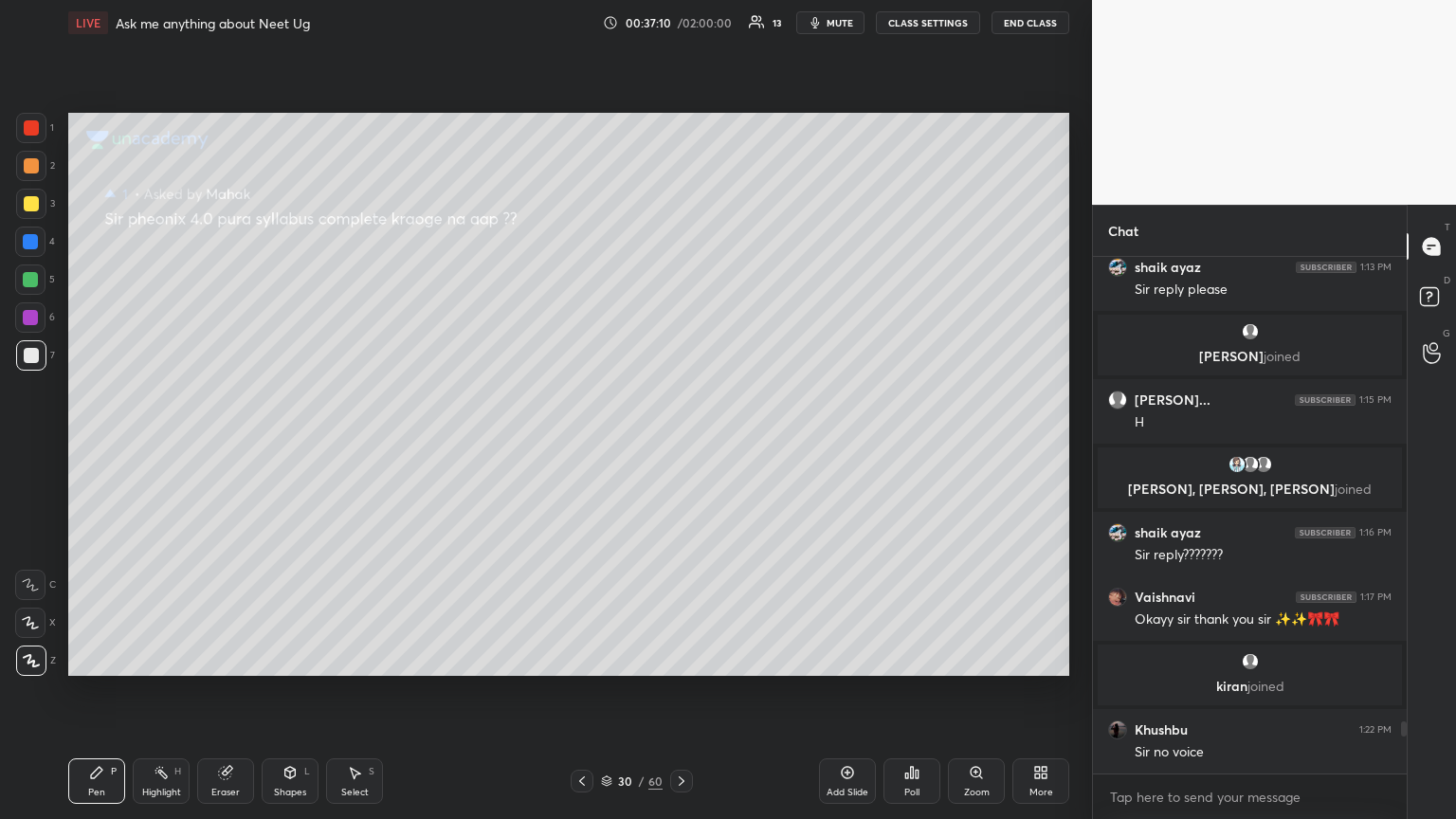 click 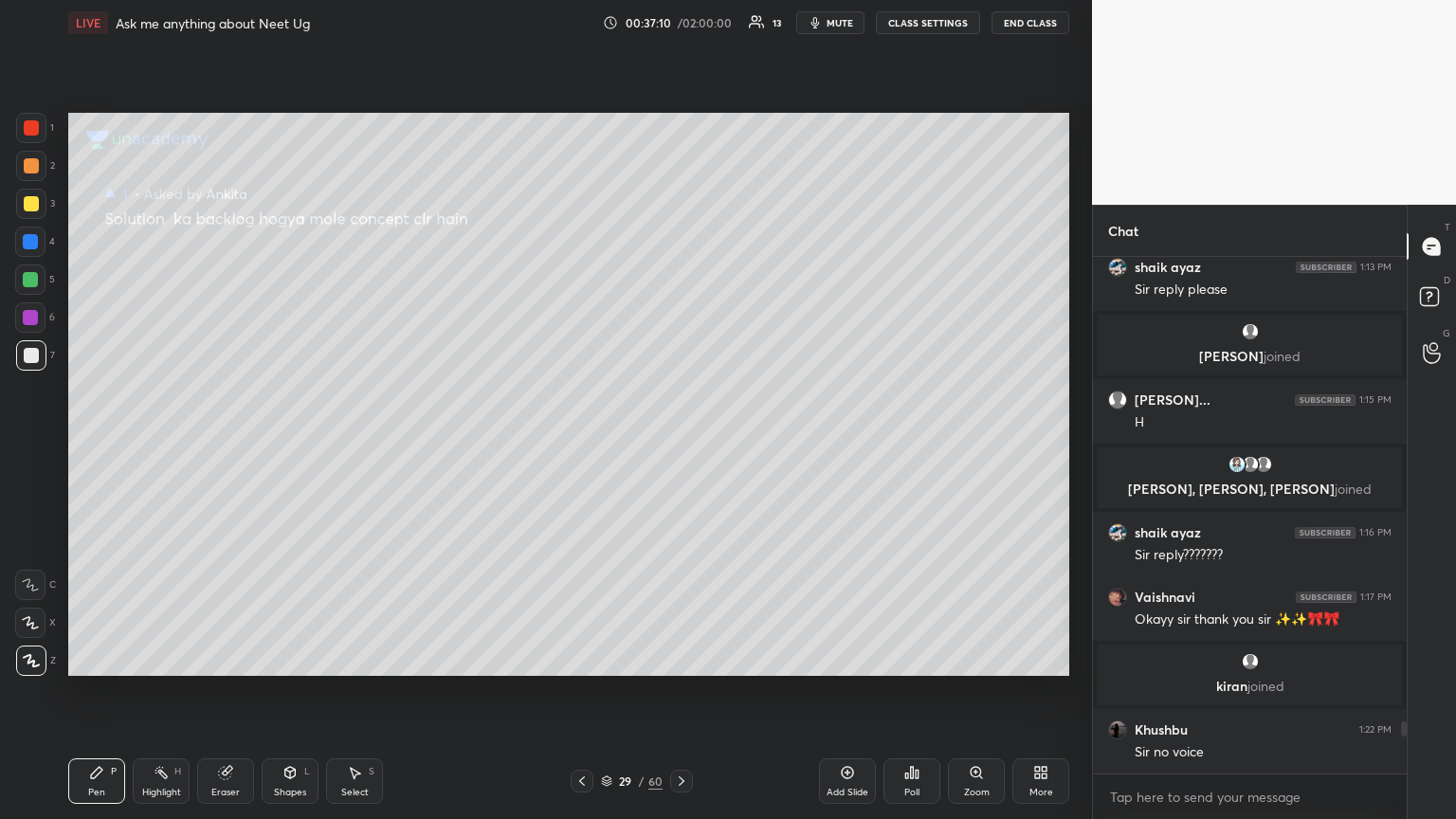 click 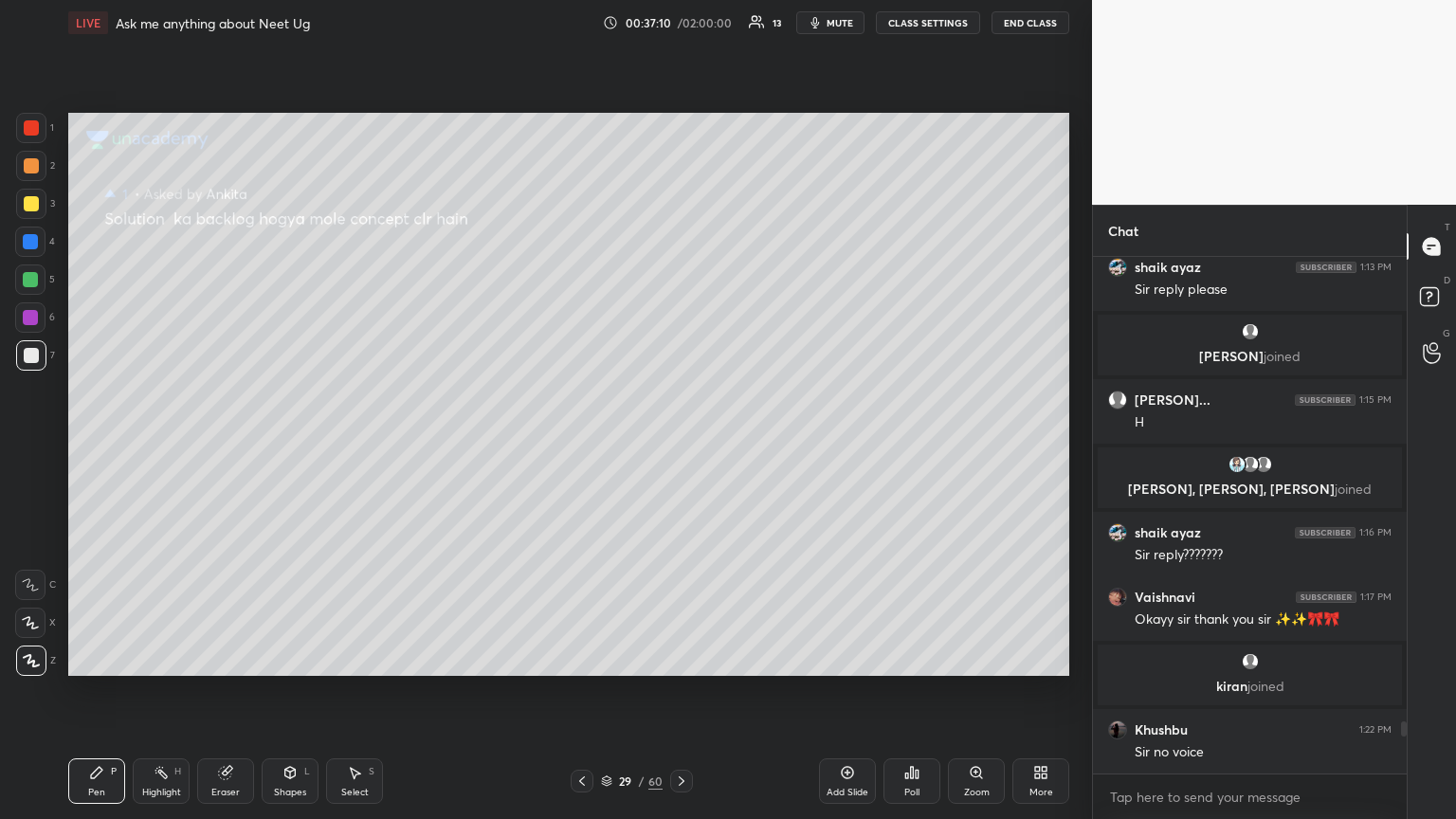 click 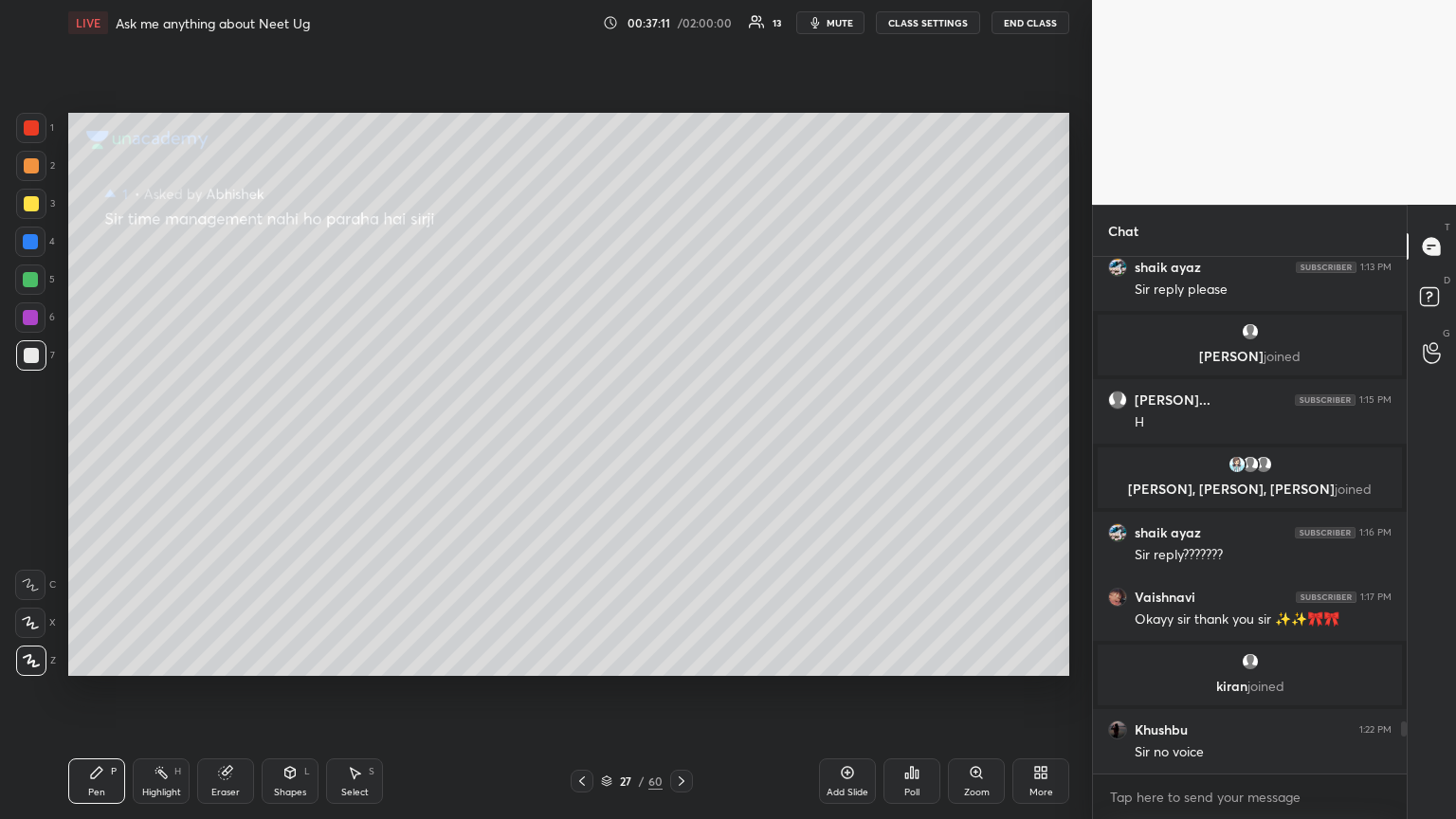 click 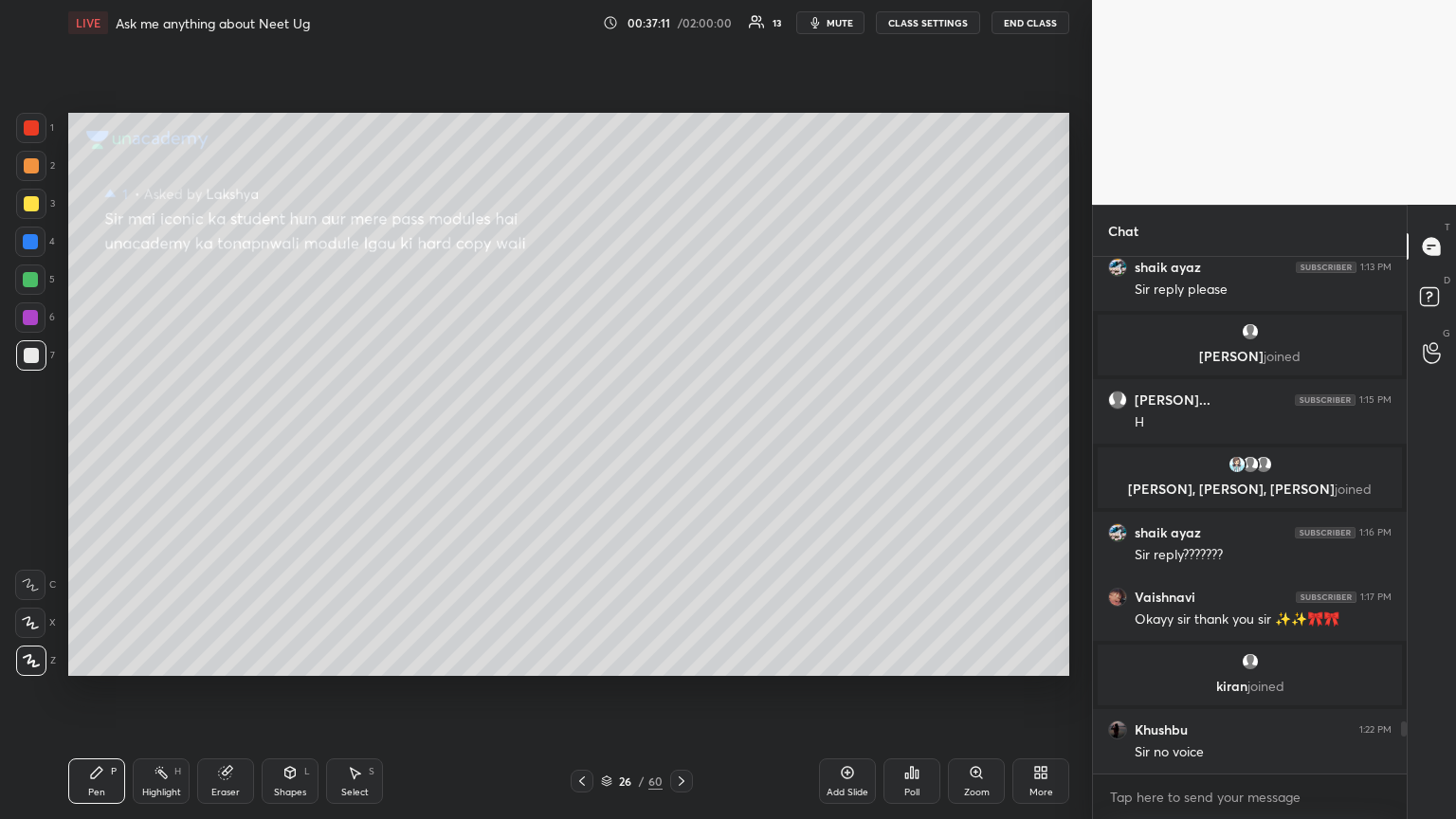 click 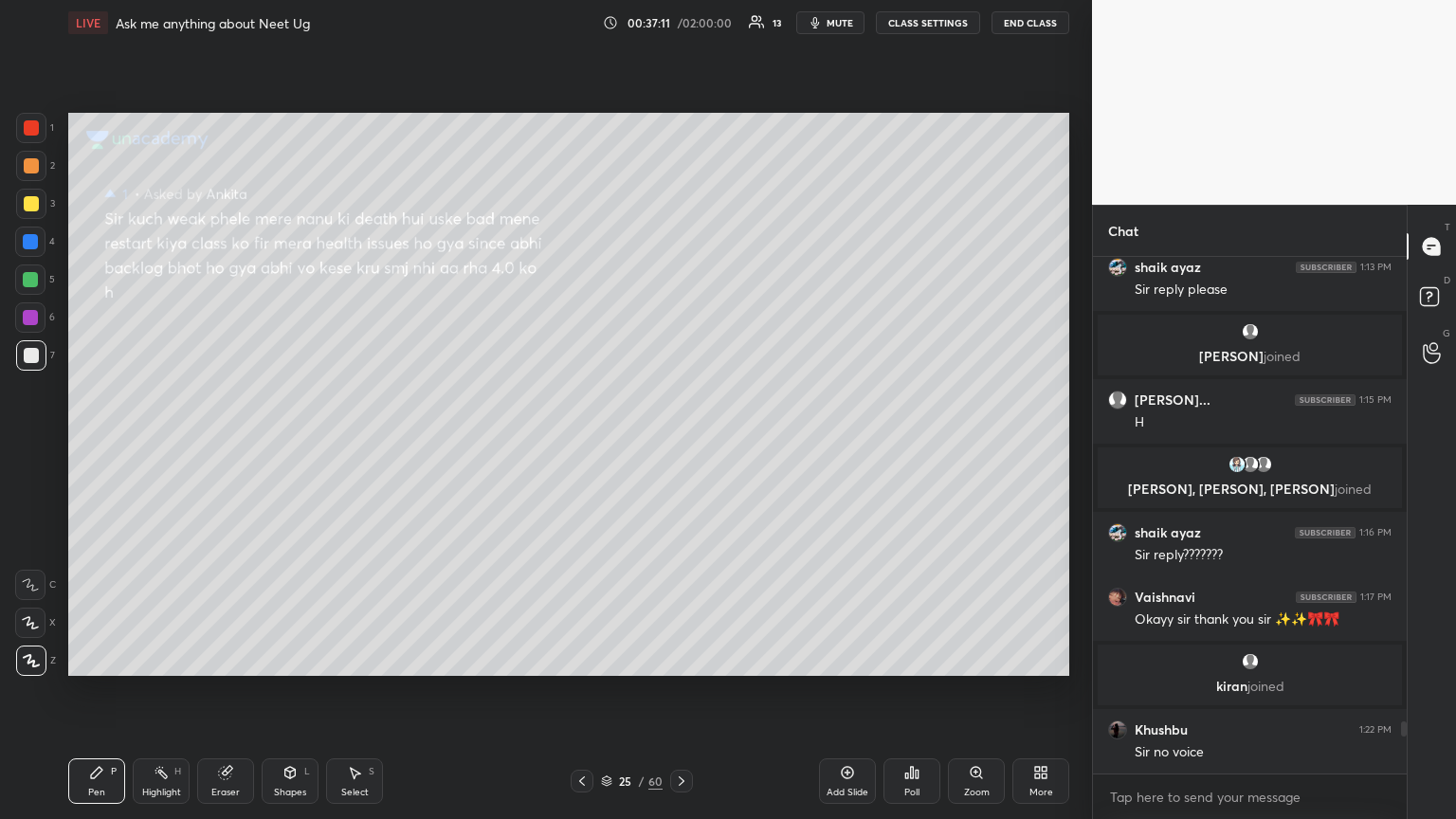 click 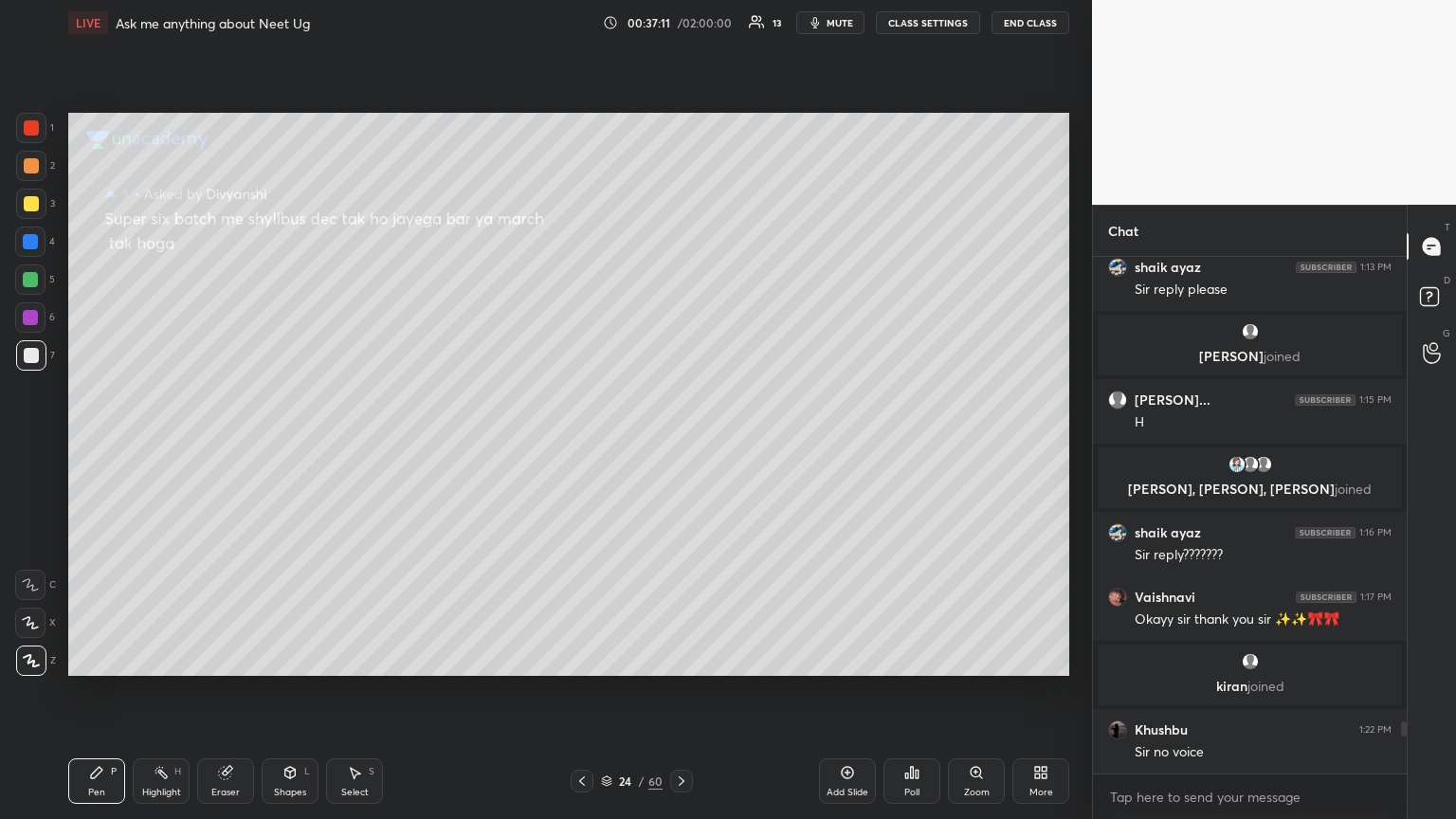 click 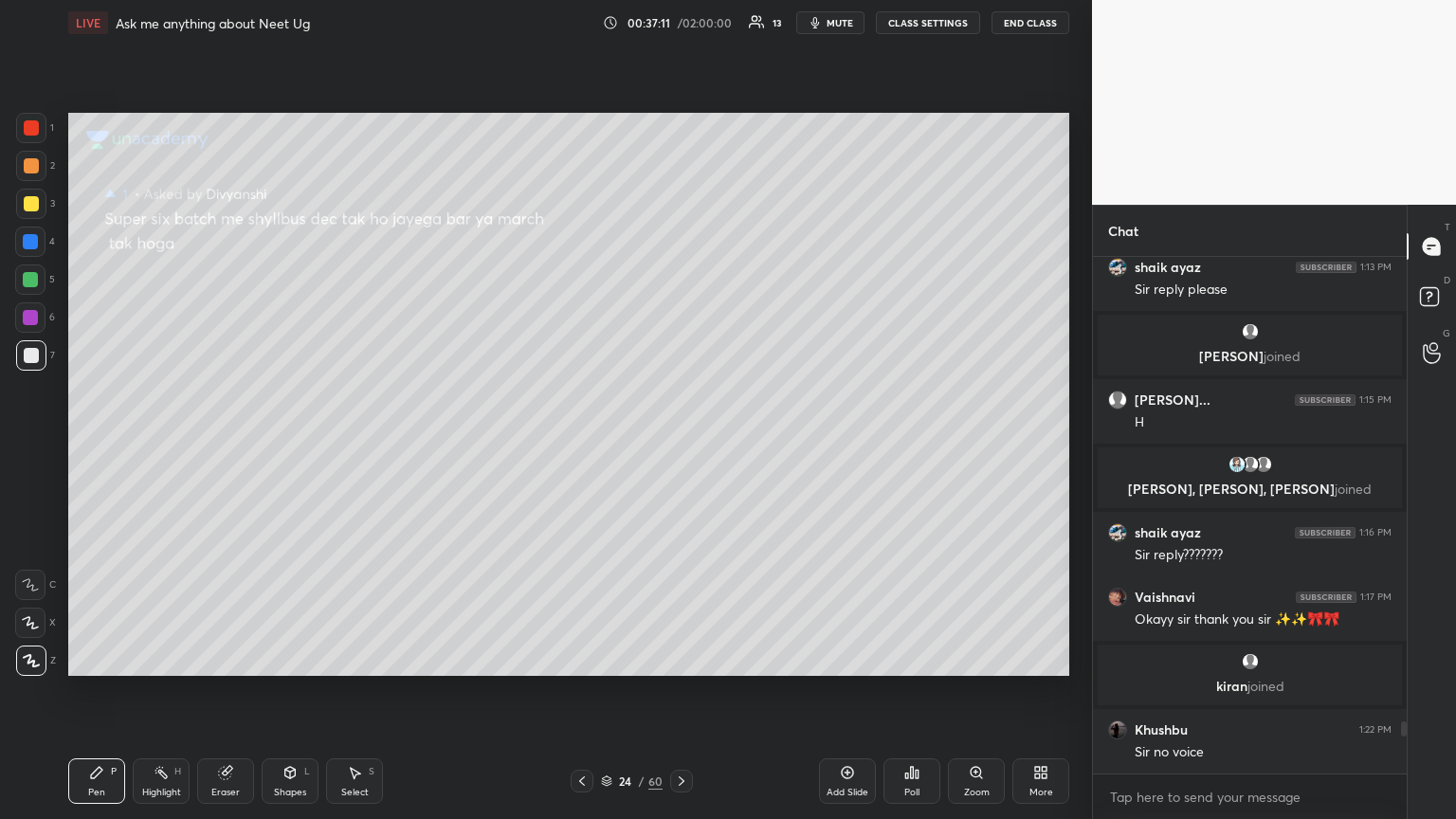 click 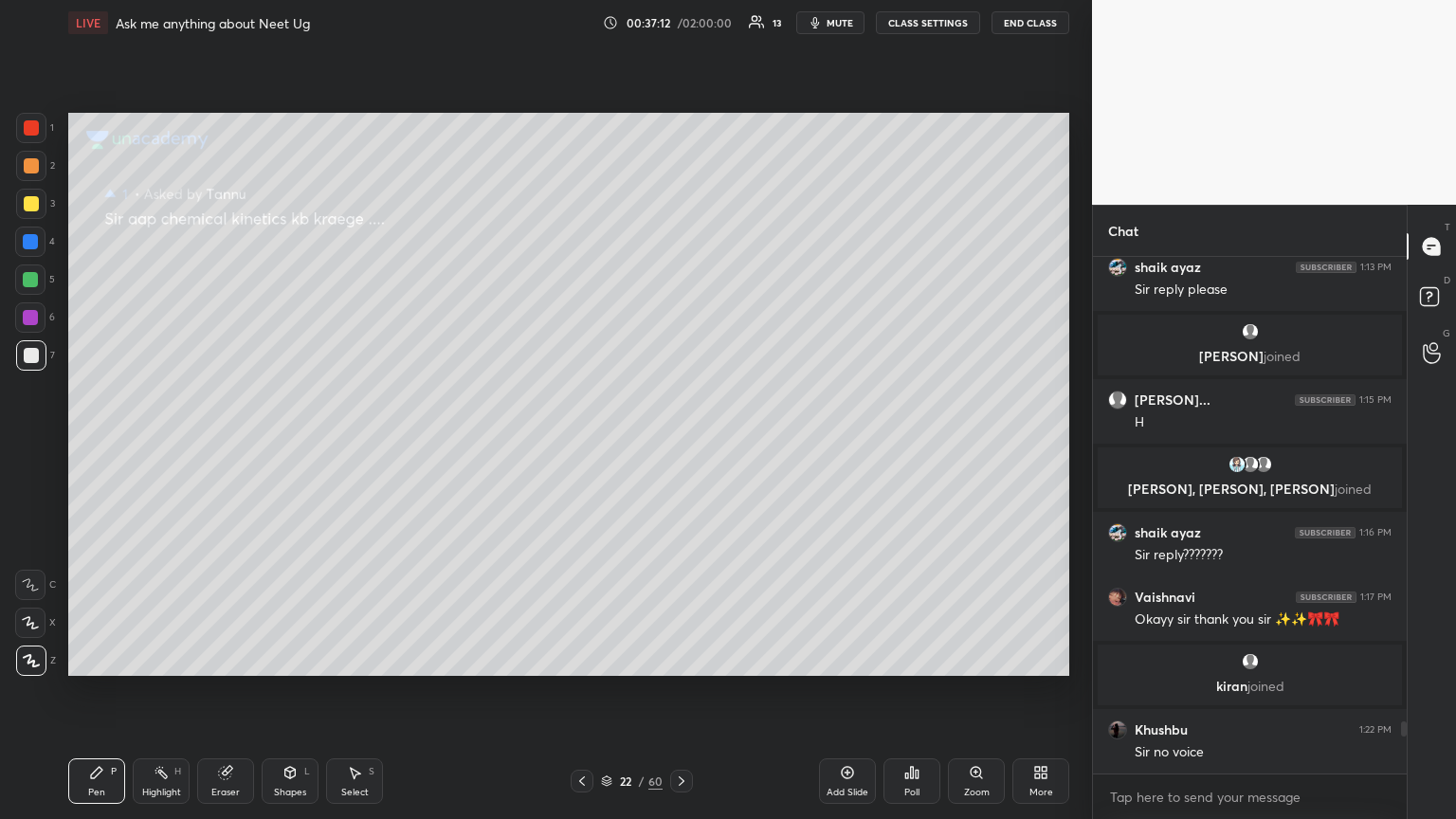 click 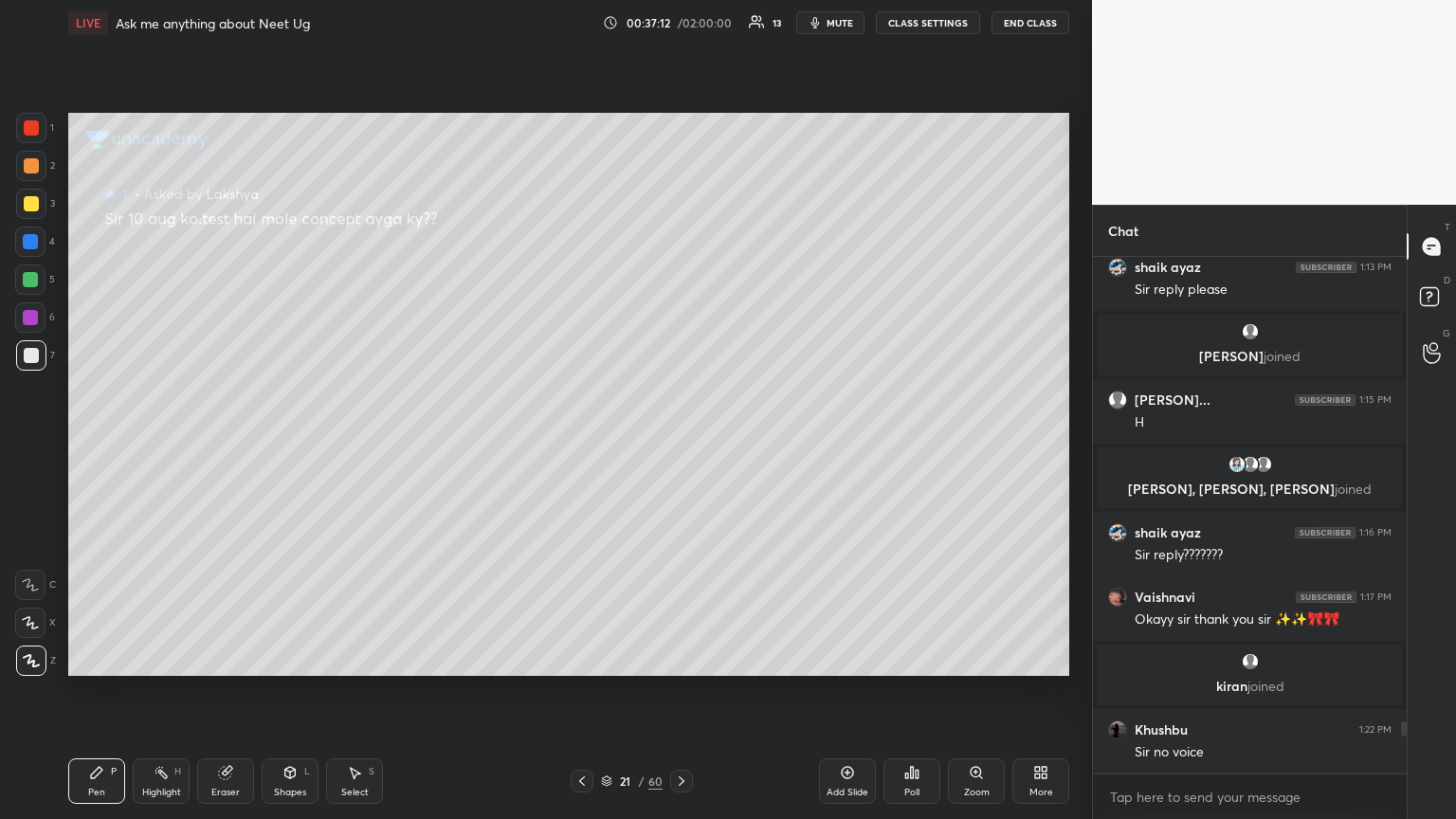 click 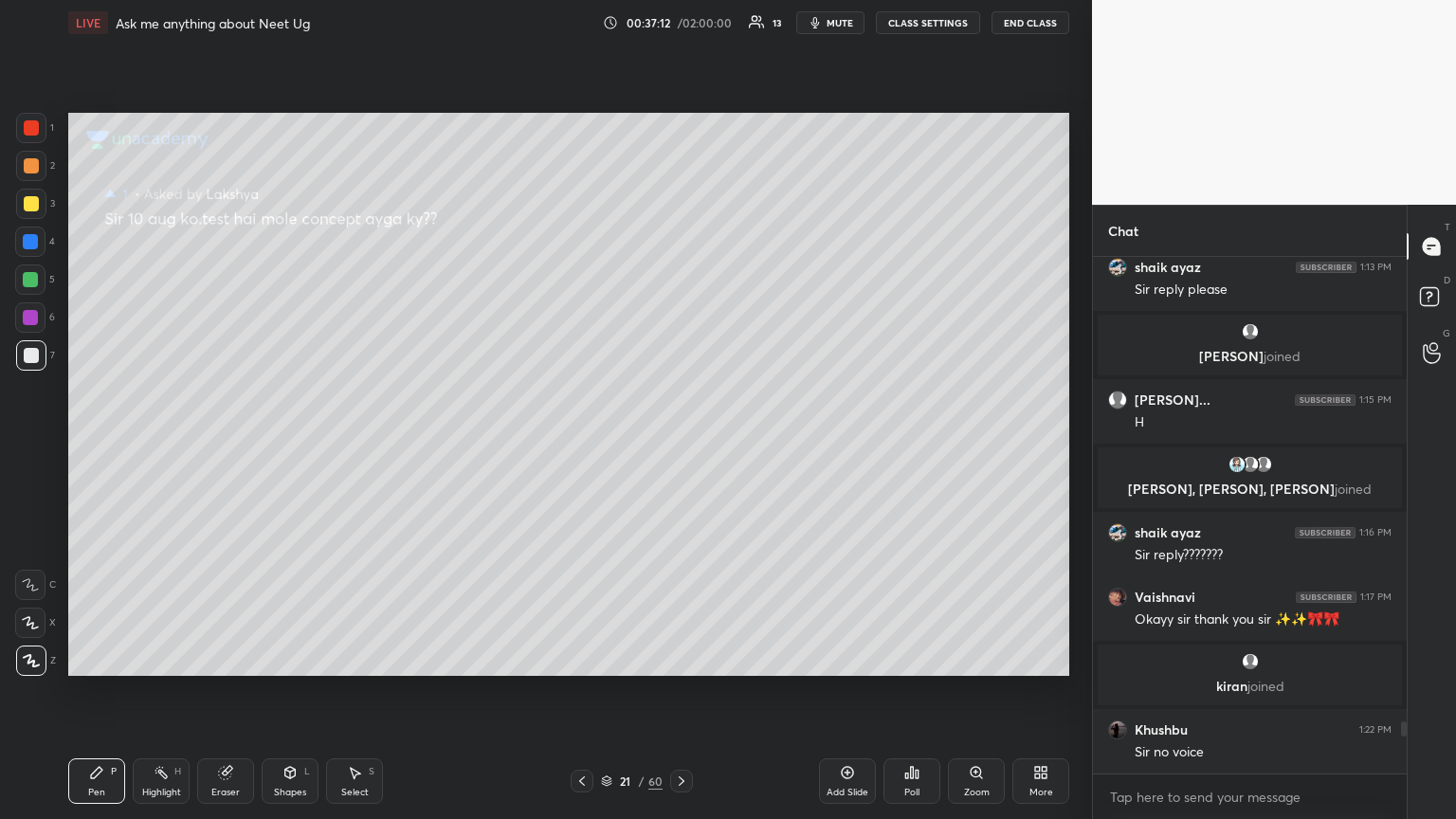click 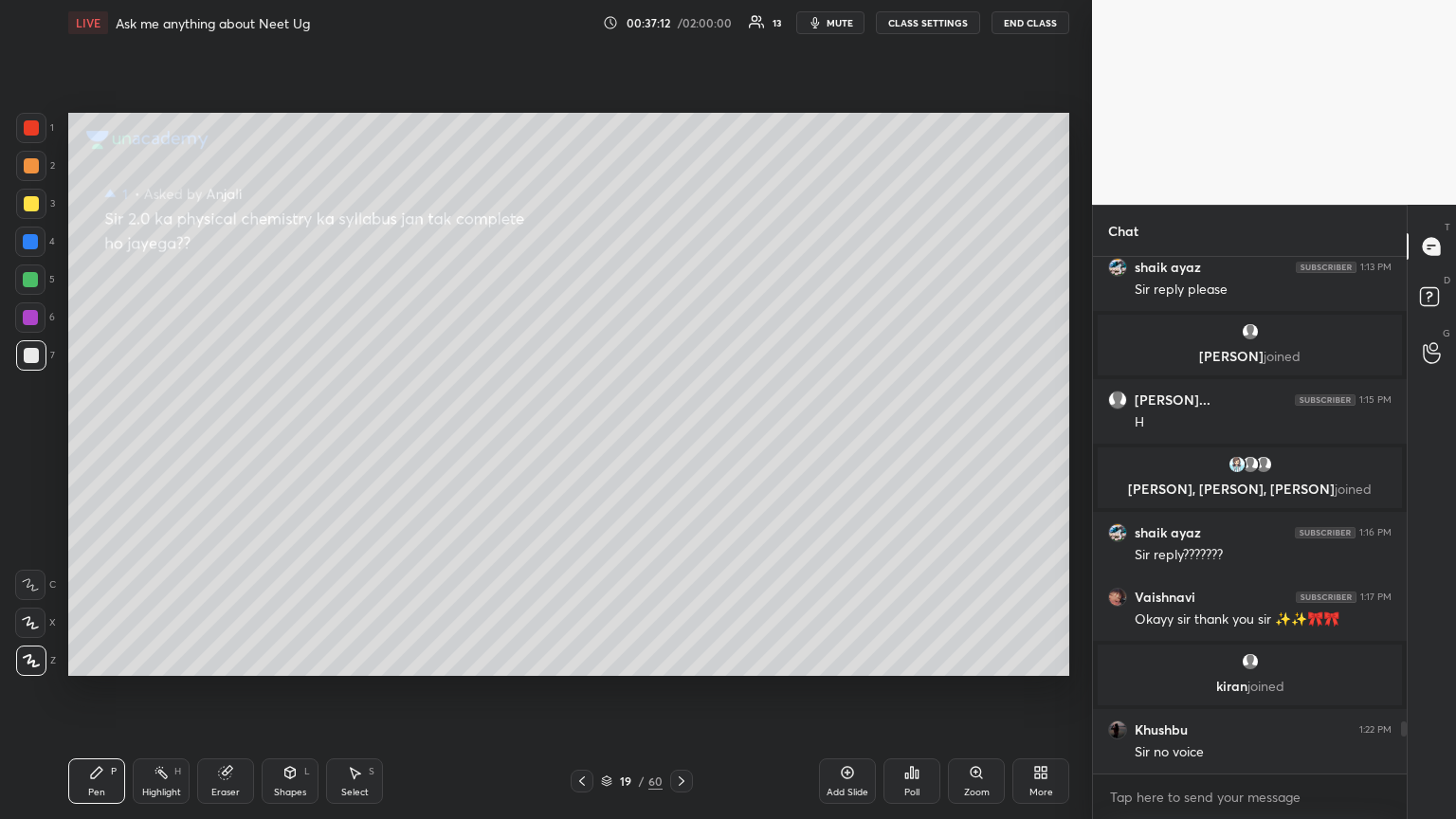 click 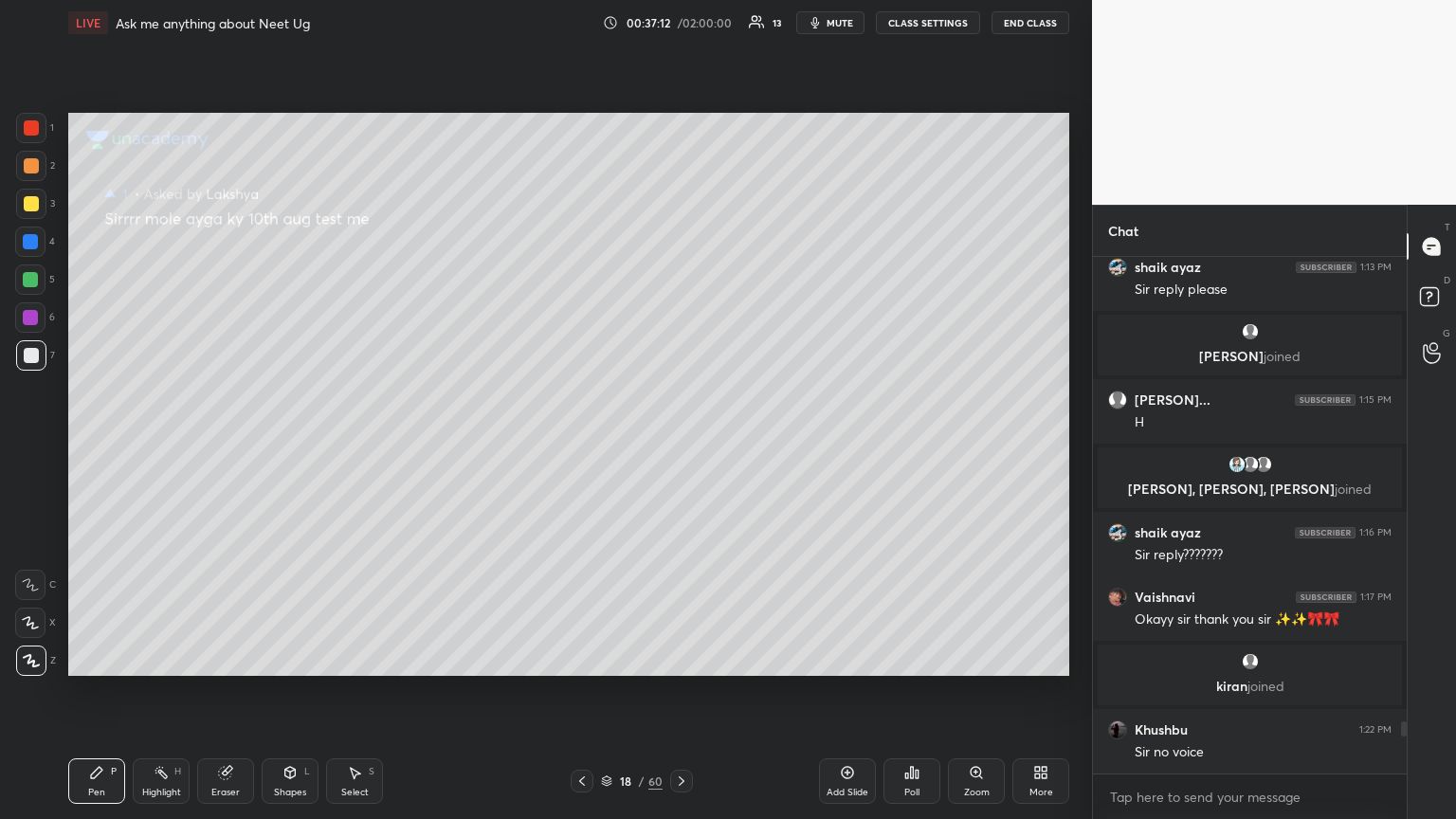 click 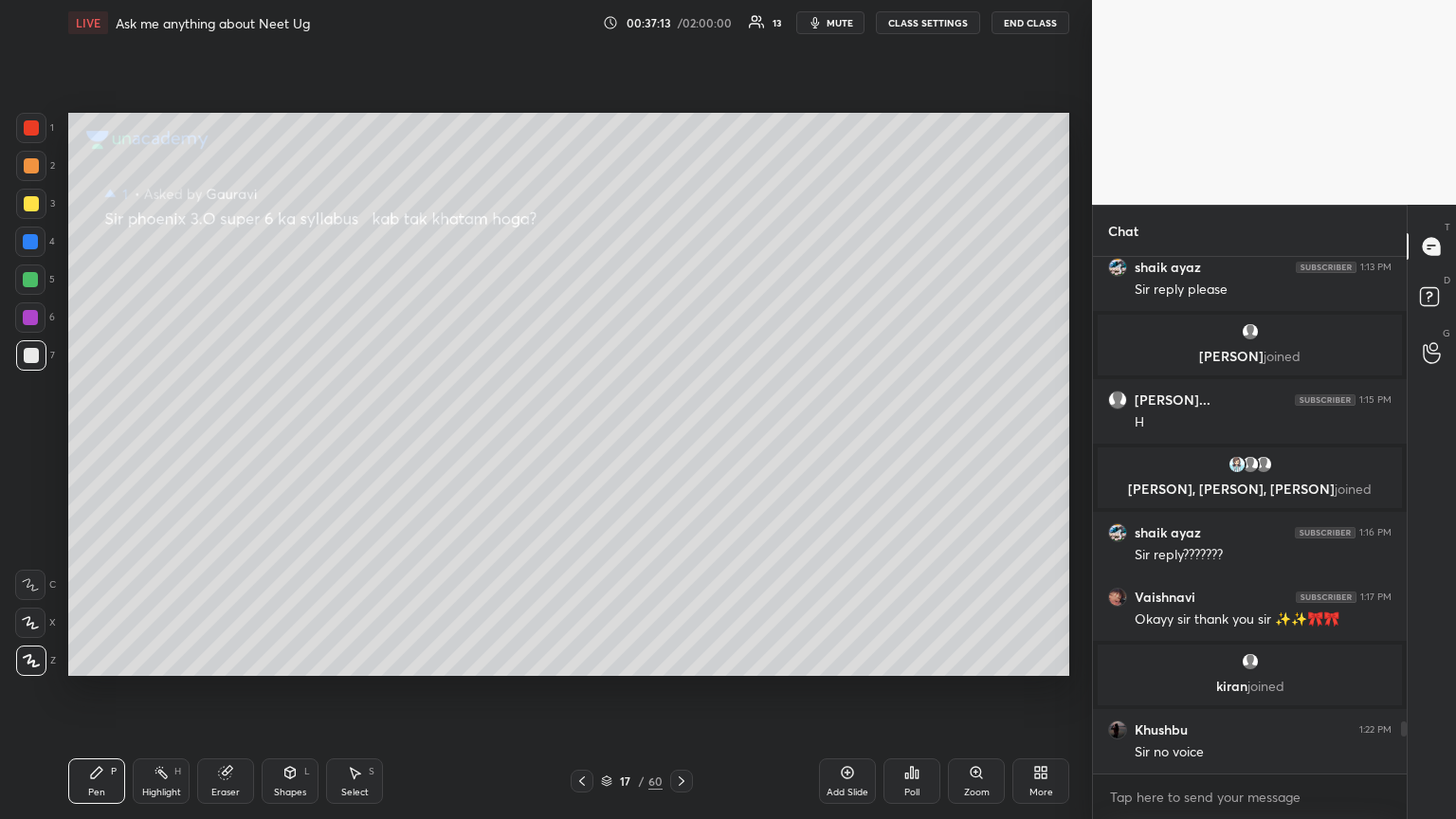 click 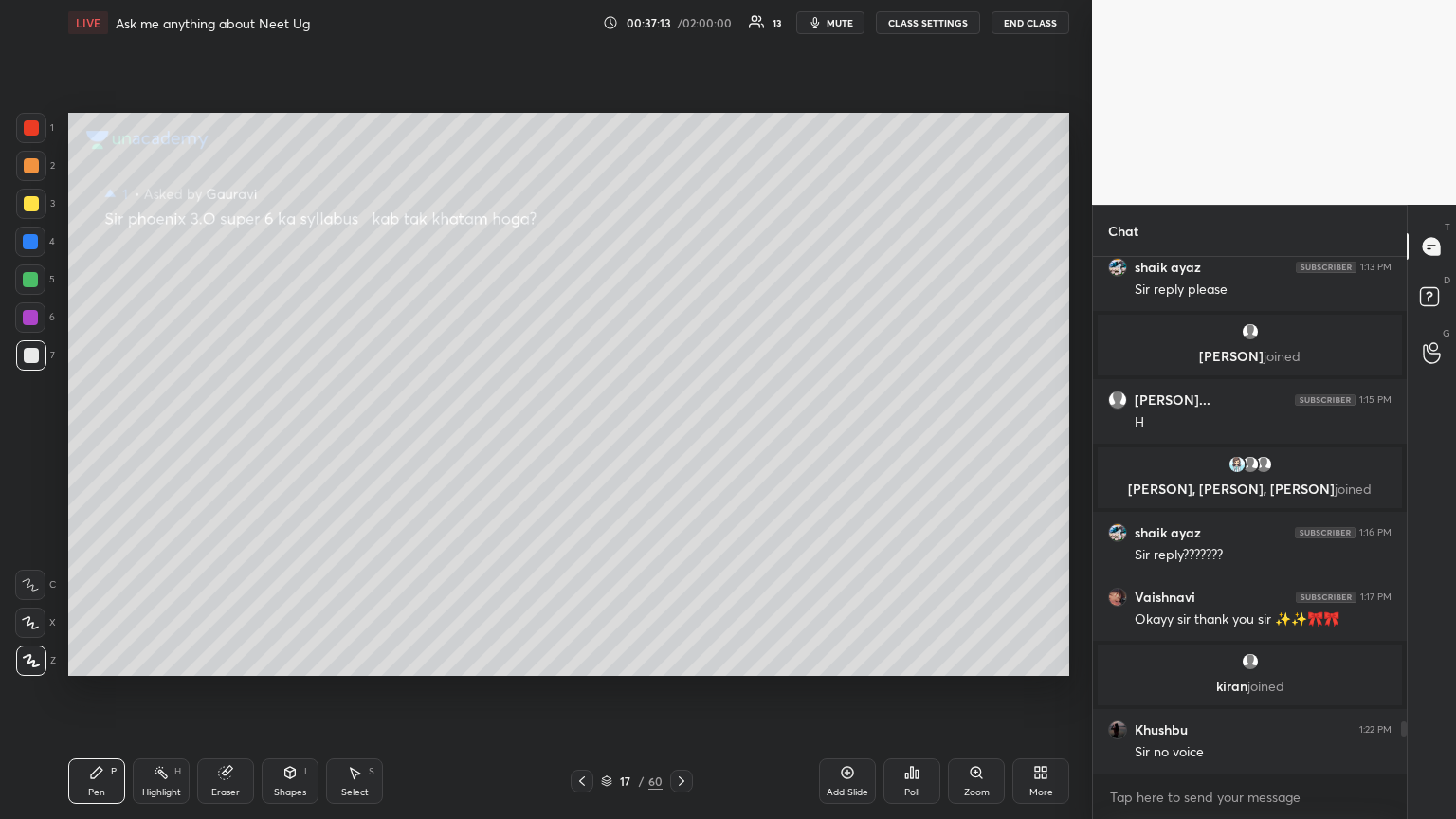 click 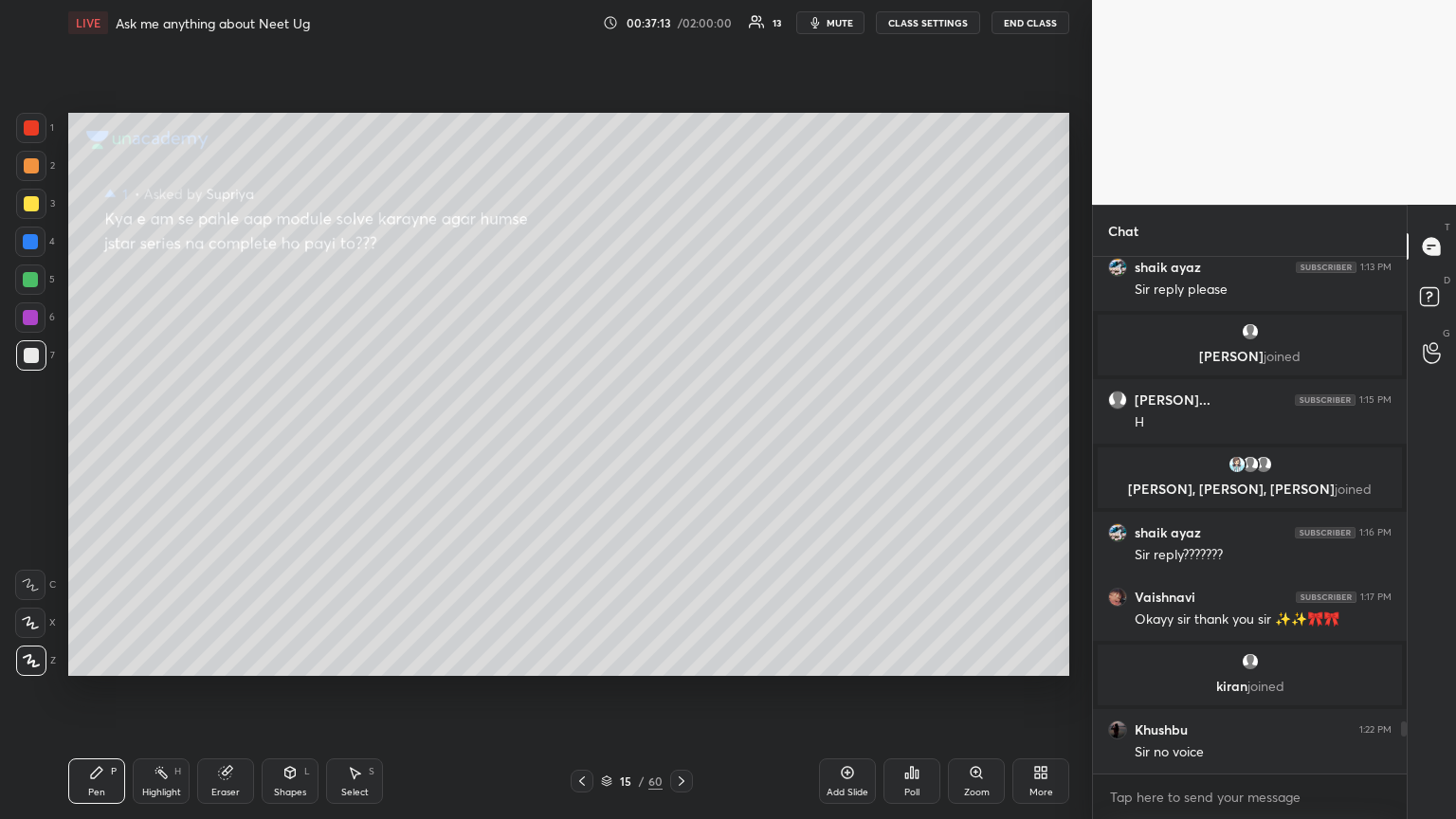 click 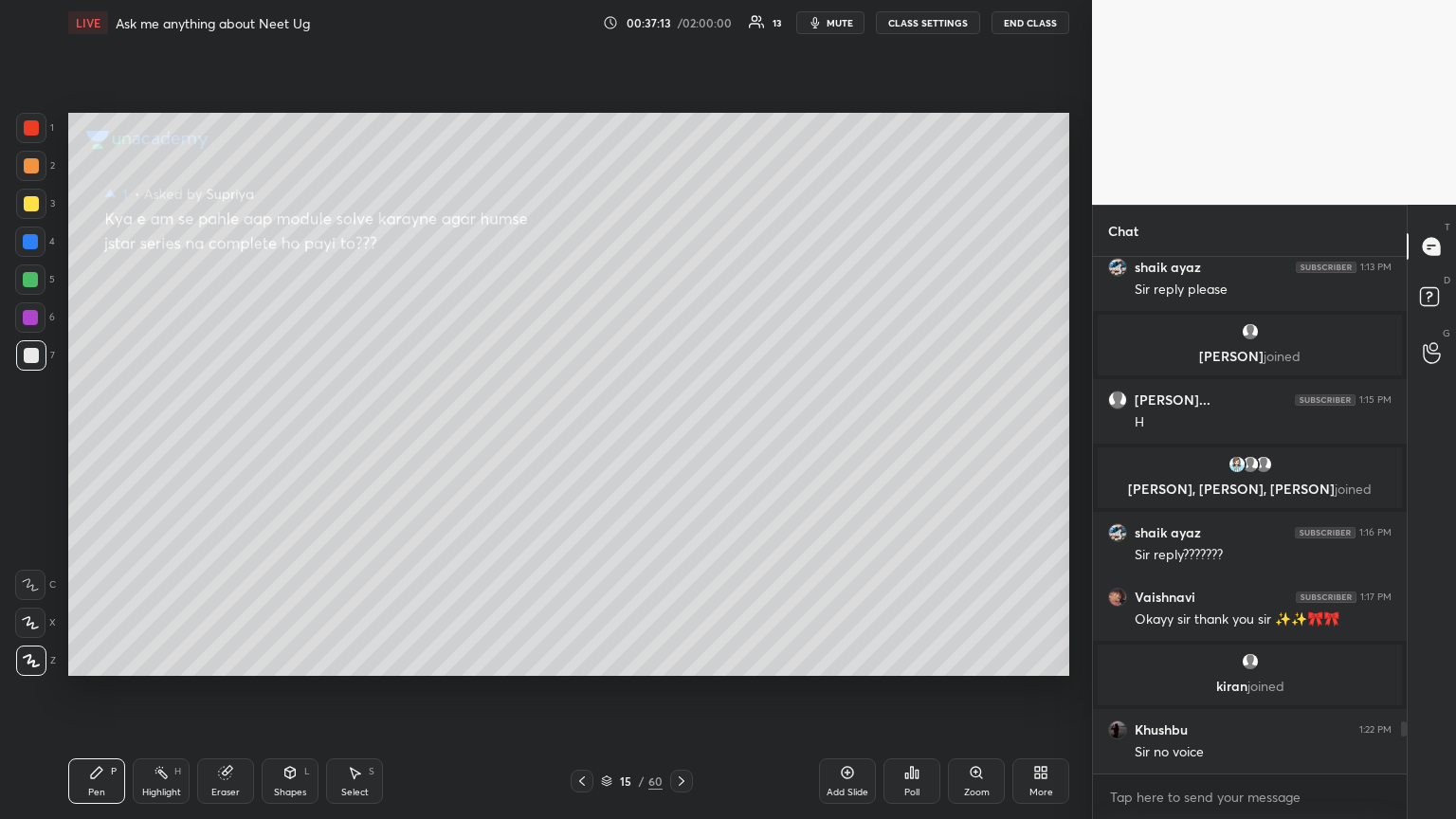 click 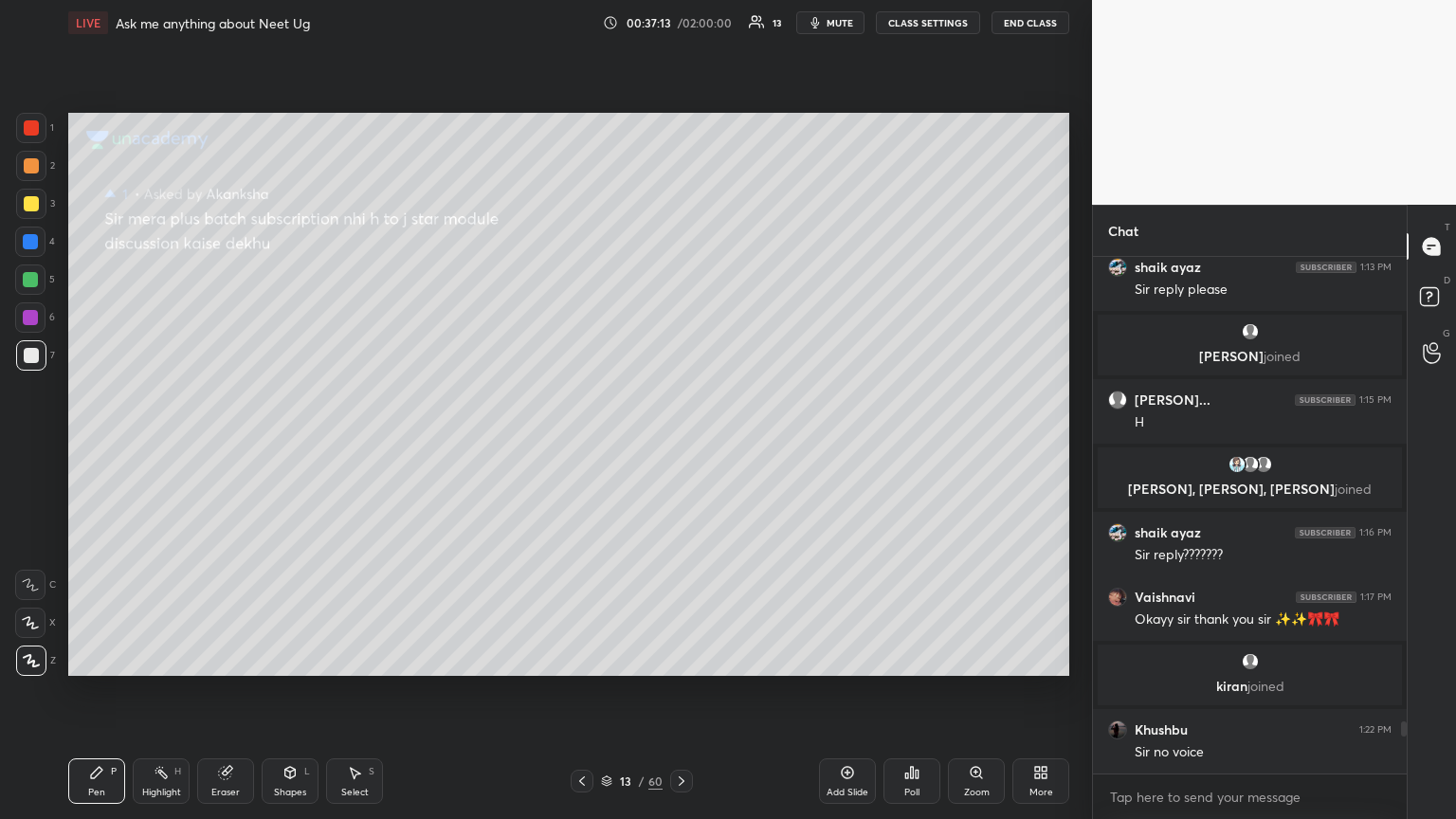 click 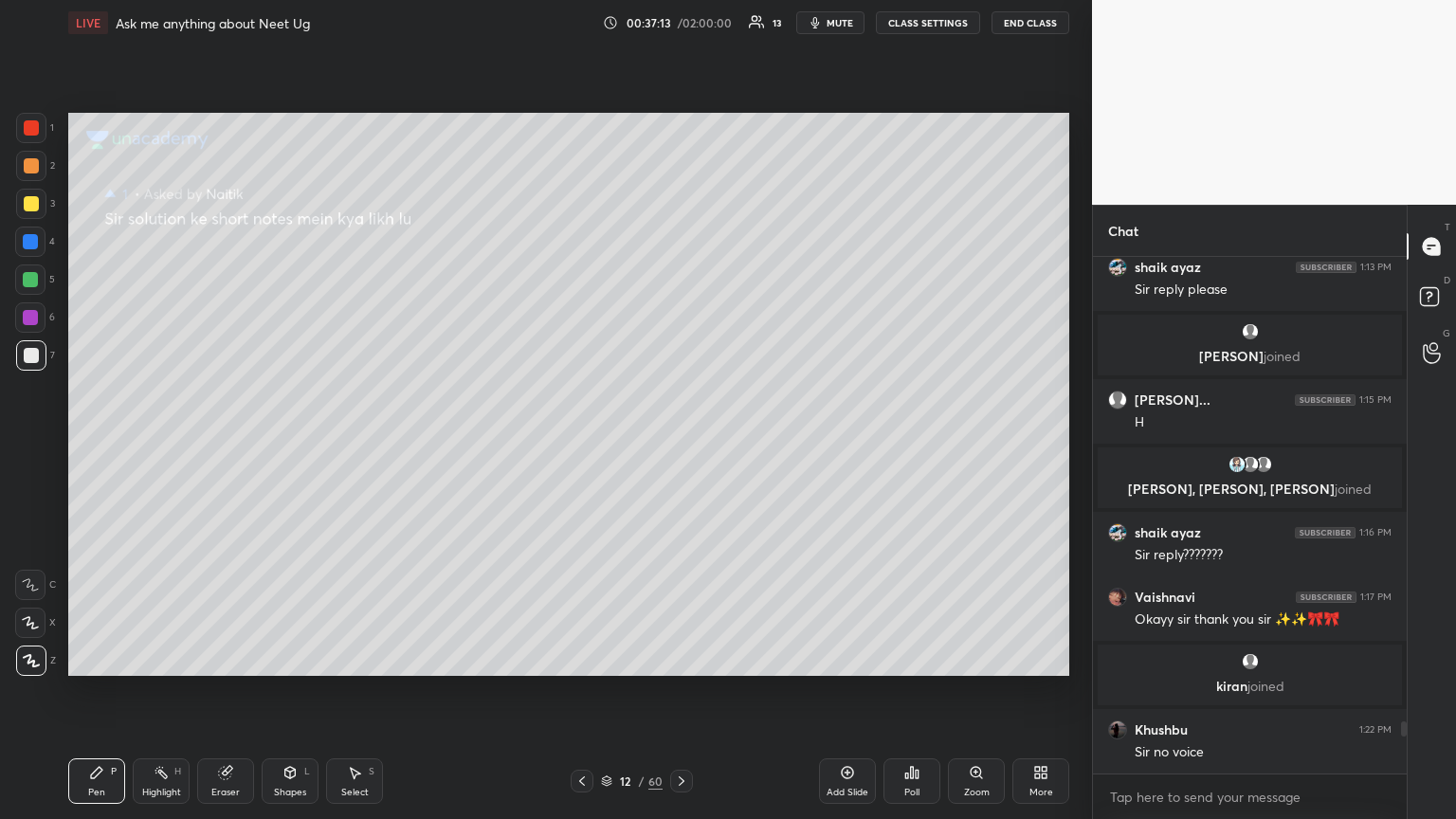 click 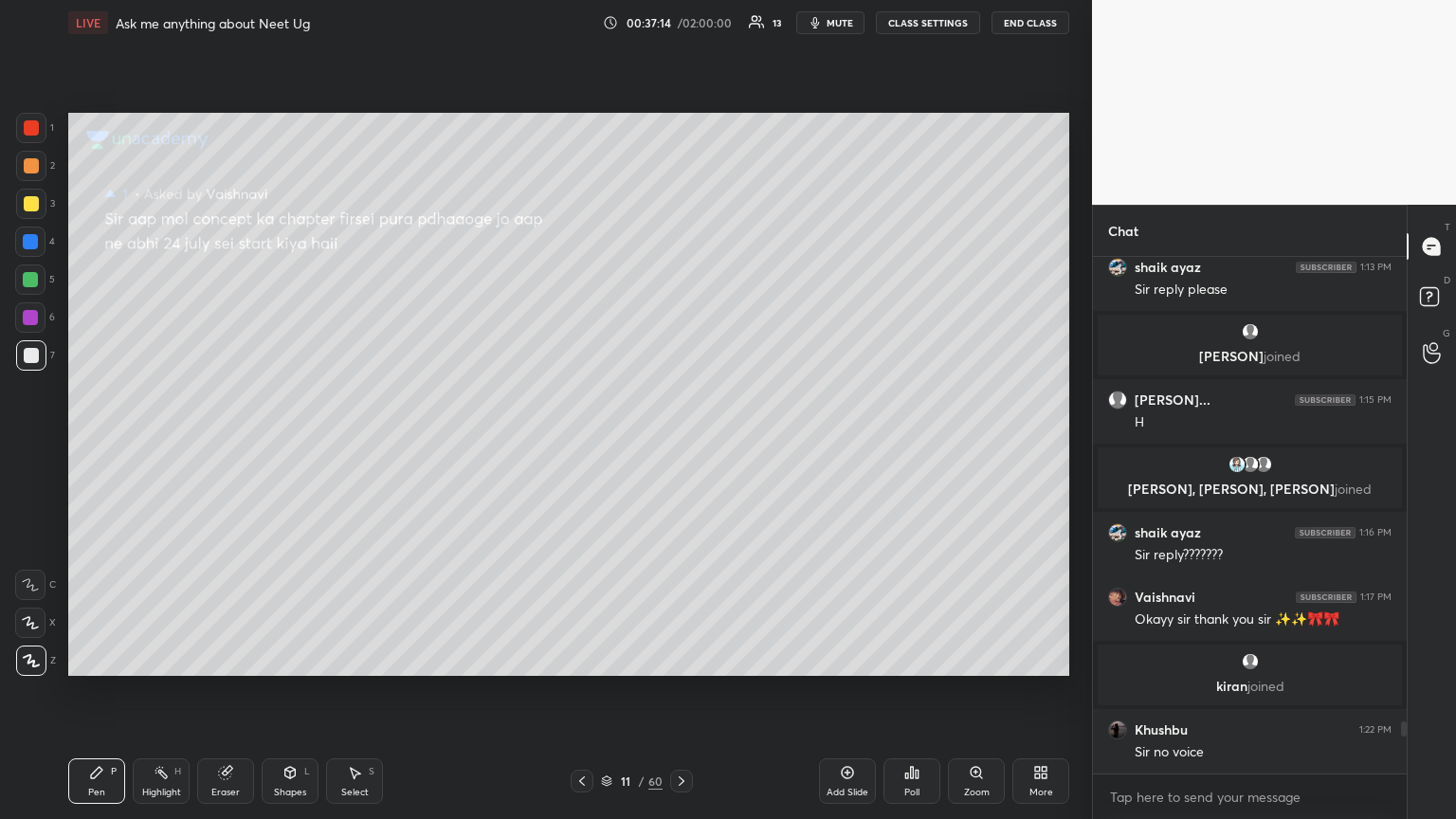 click 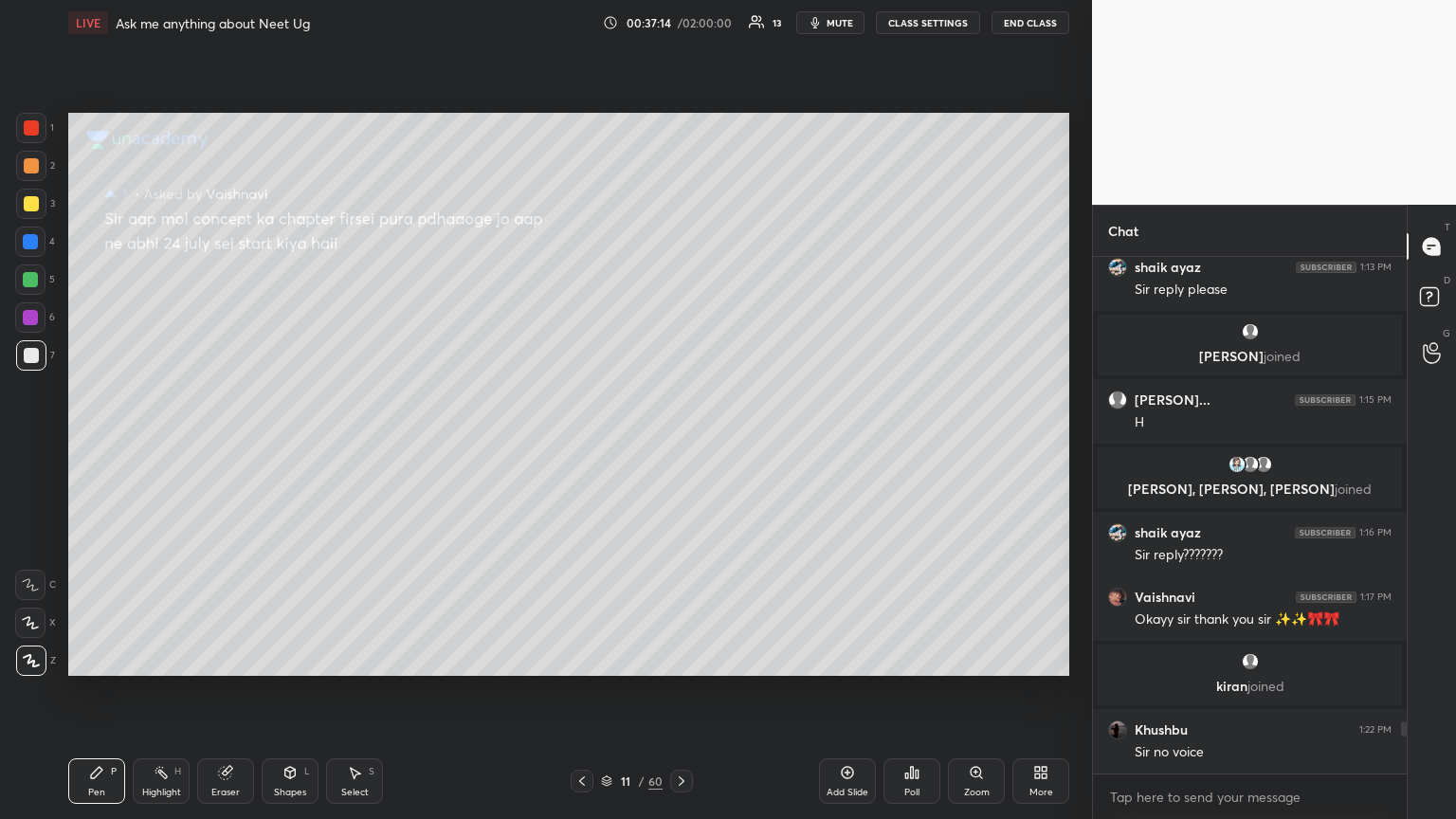 click 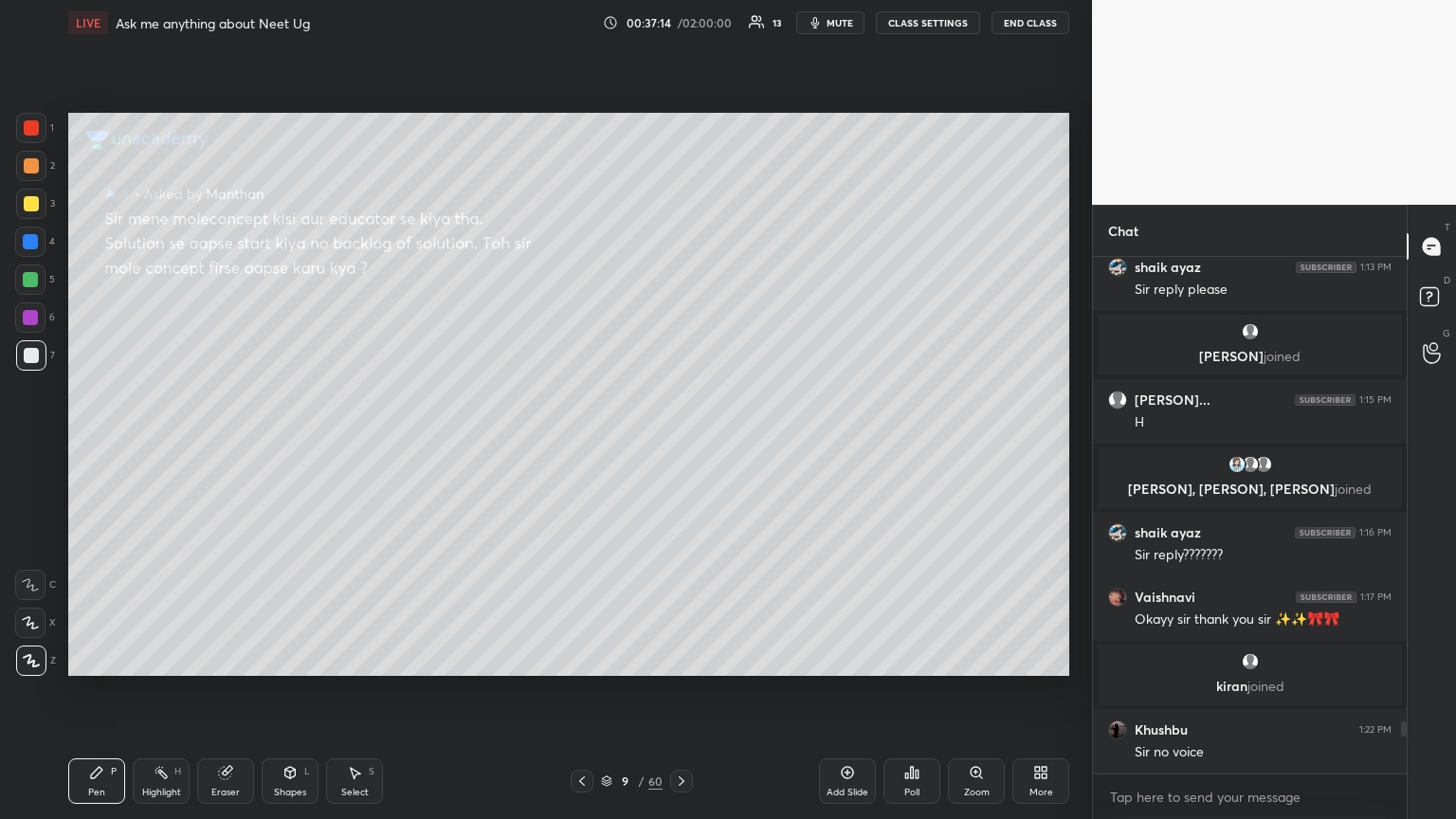 click 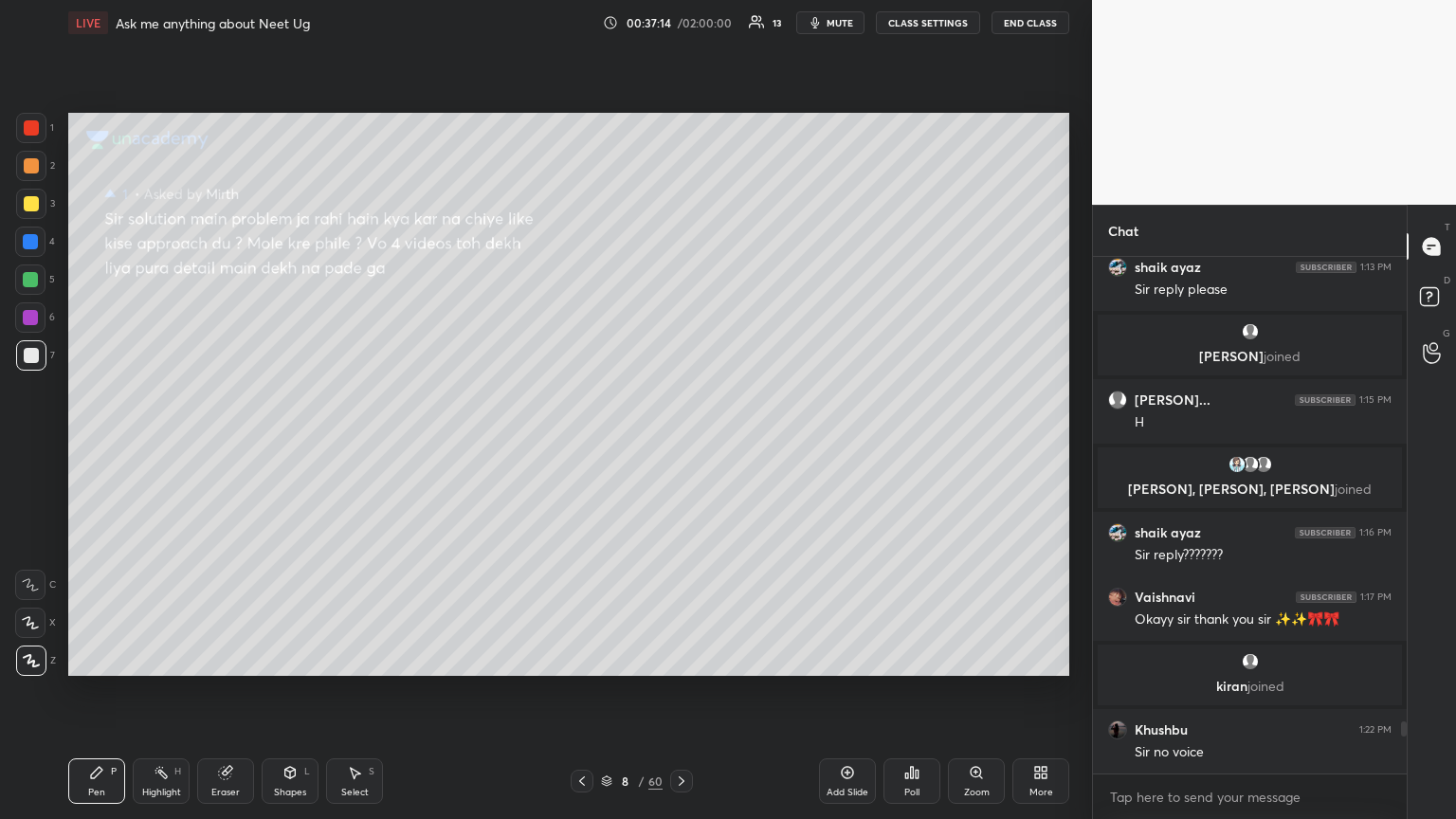 click 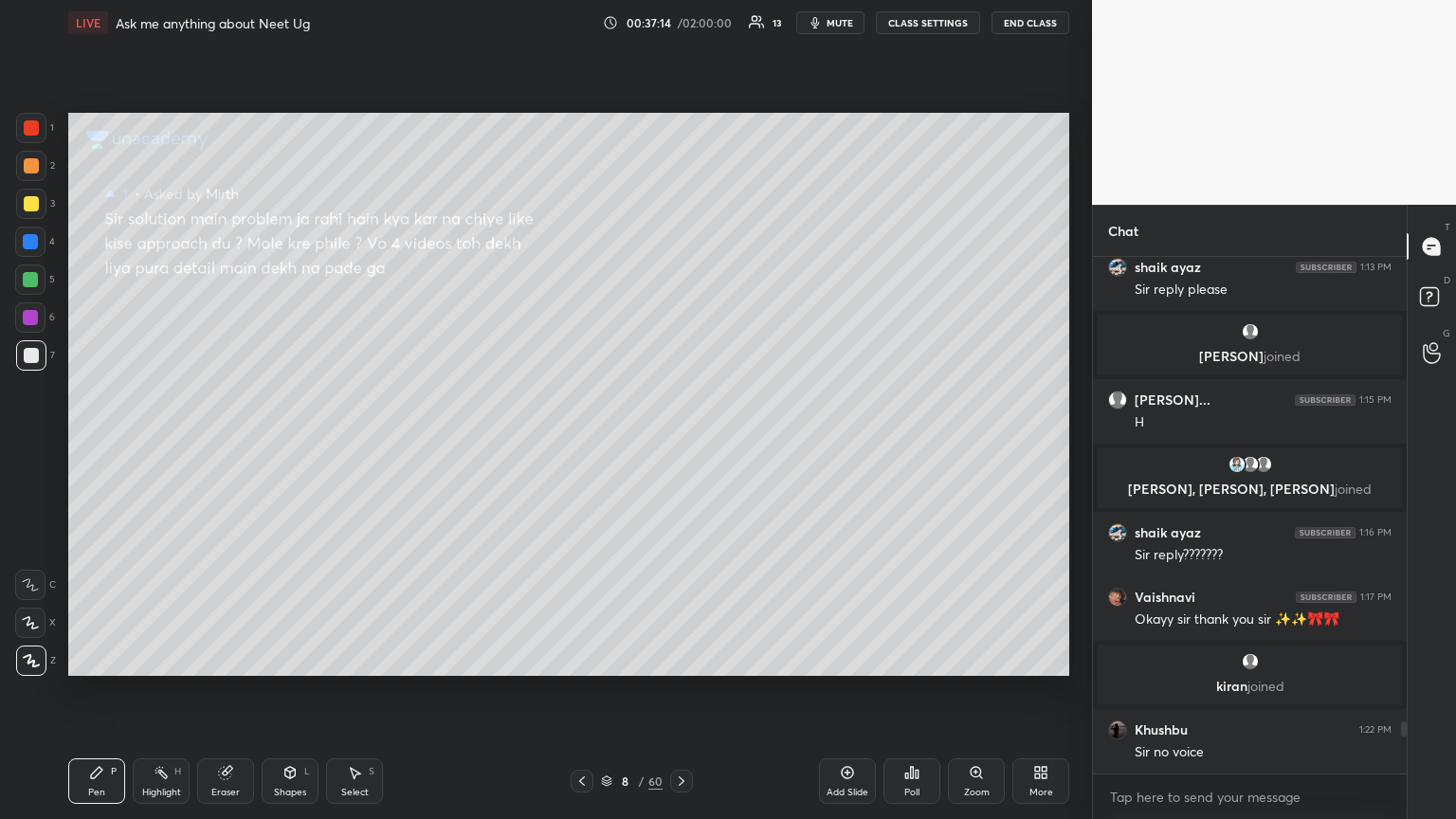 click 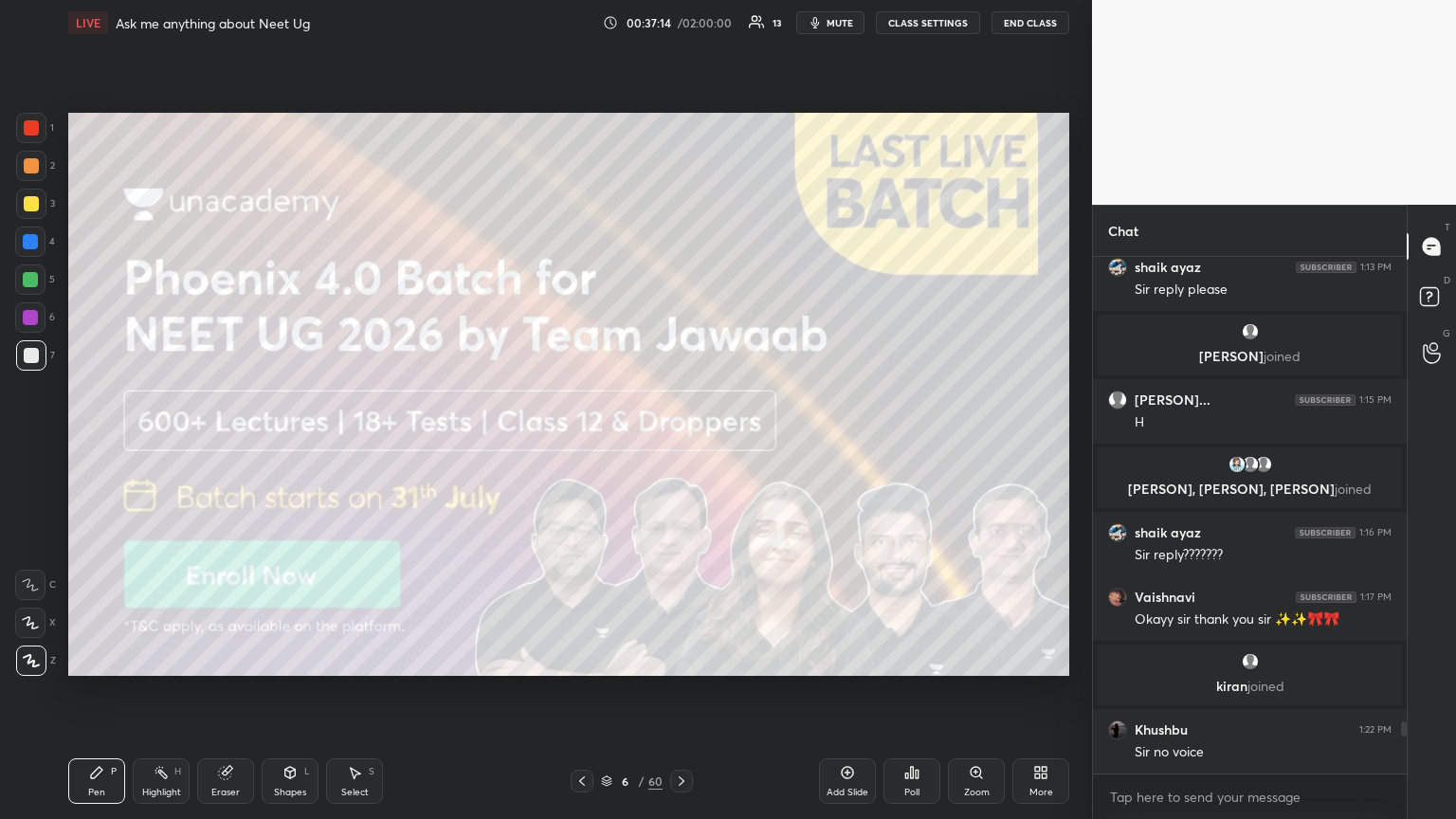 click 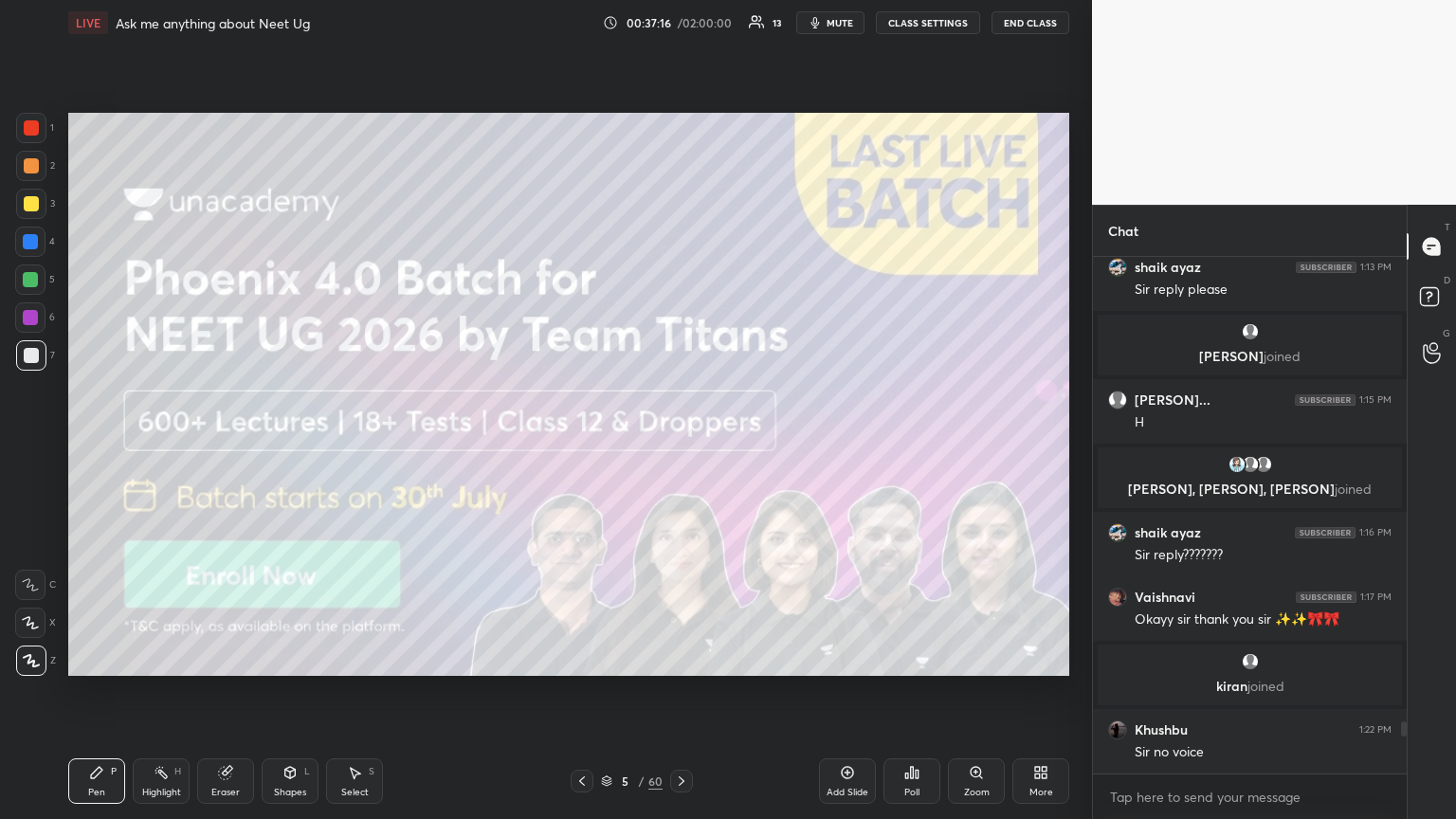 click 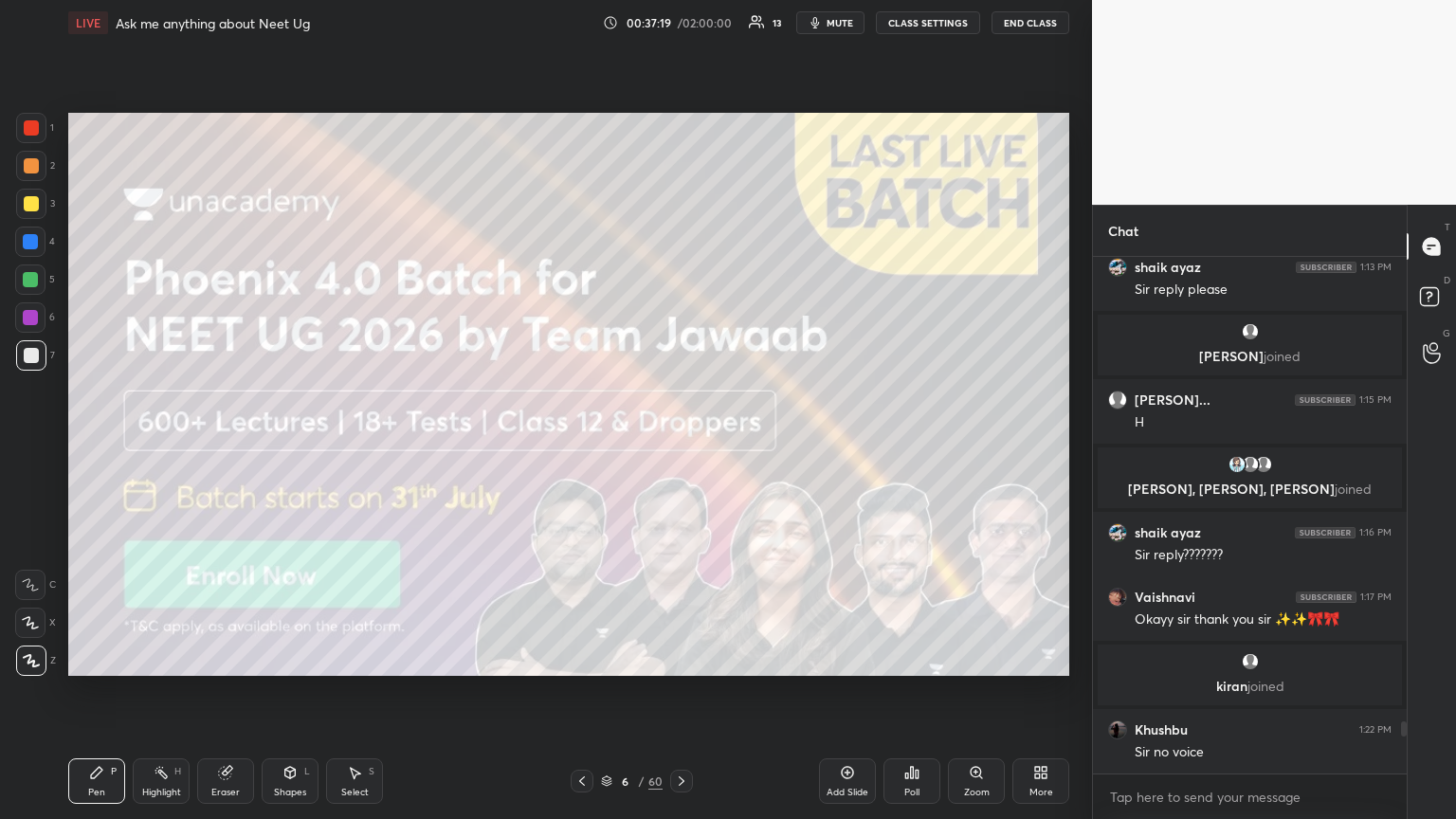 click at bounding box center [31, 128] 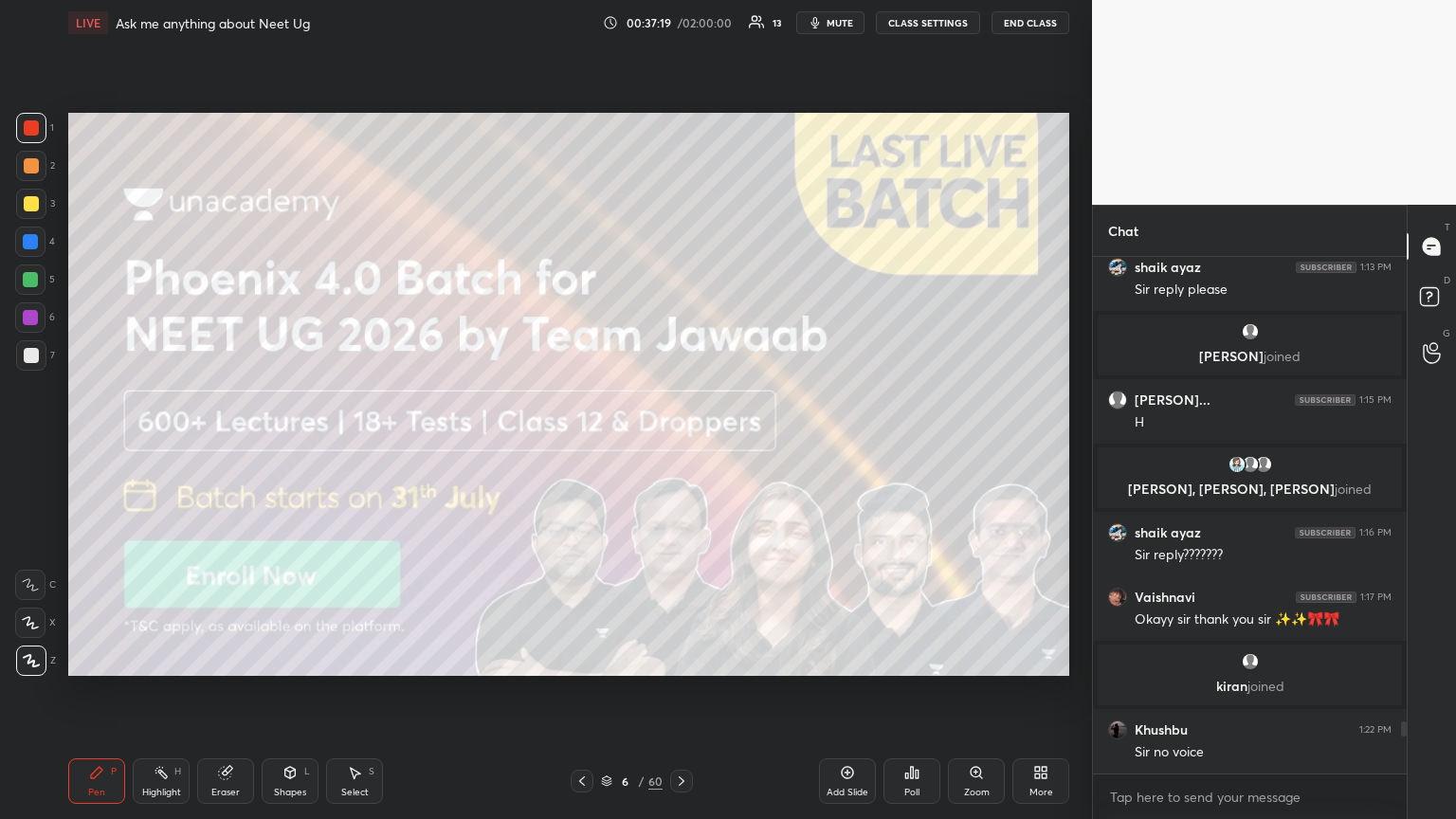 drag, startPoint x: 33, startPoint y: 167, endPoint x: 51, endPoint y: 171, distance: 18.439089 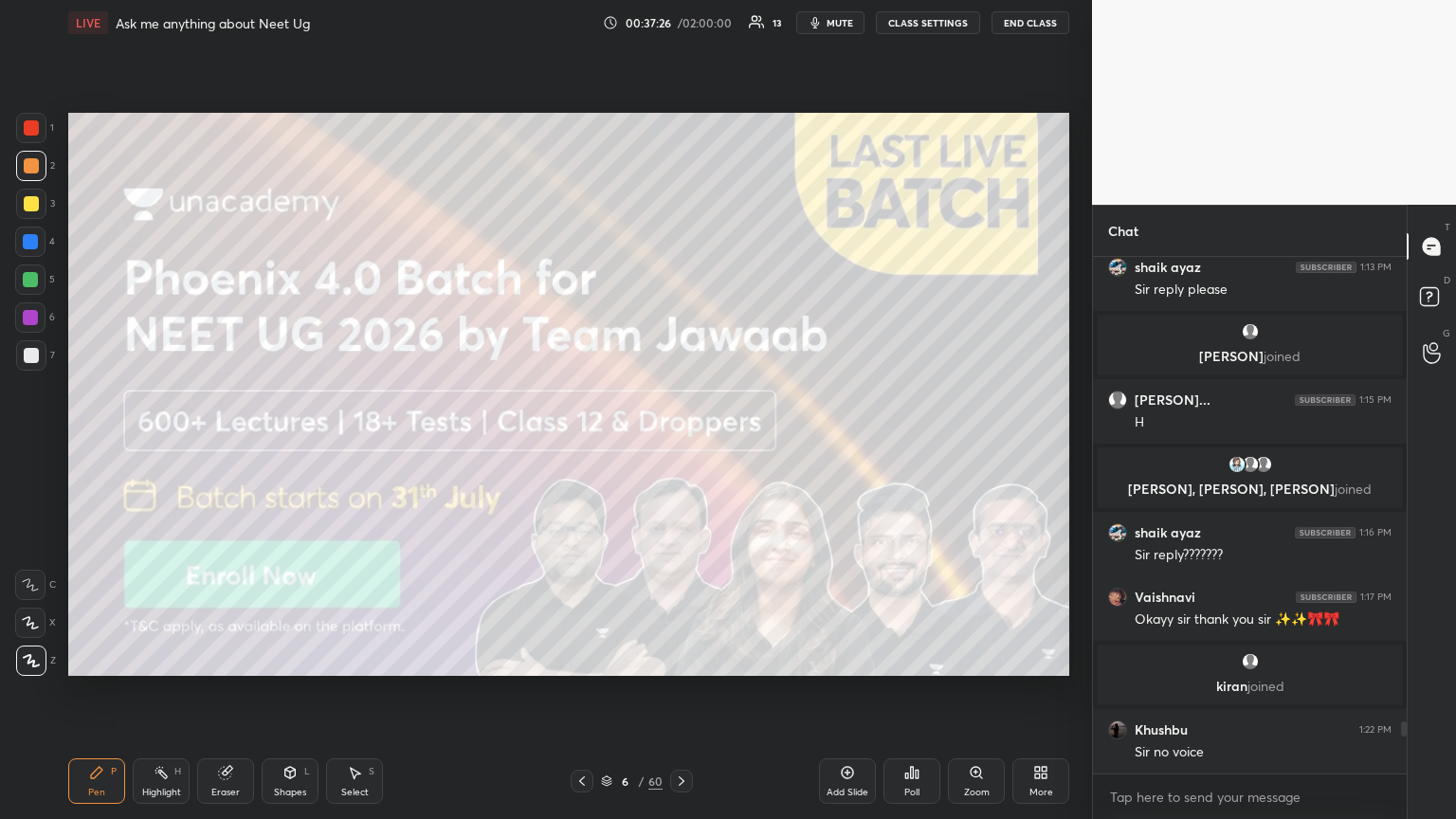 click at bounding box center [31, 355] 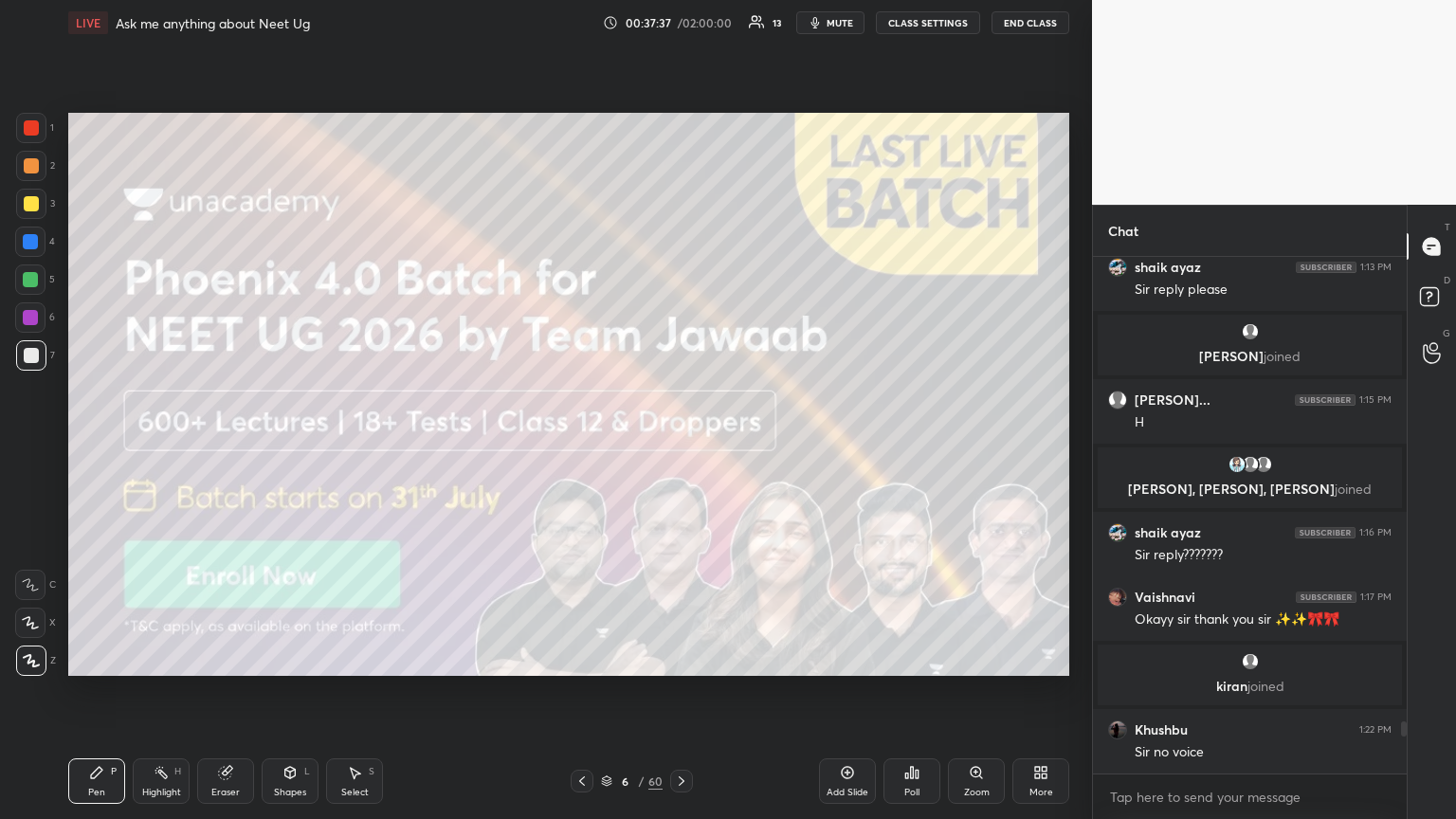click at bounding box center [31, 204] 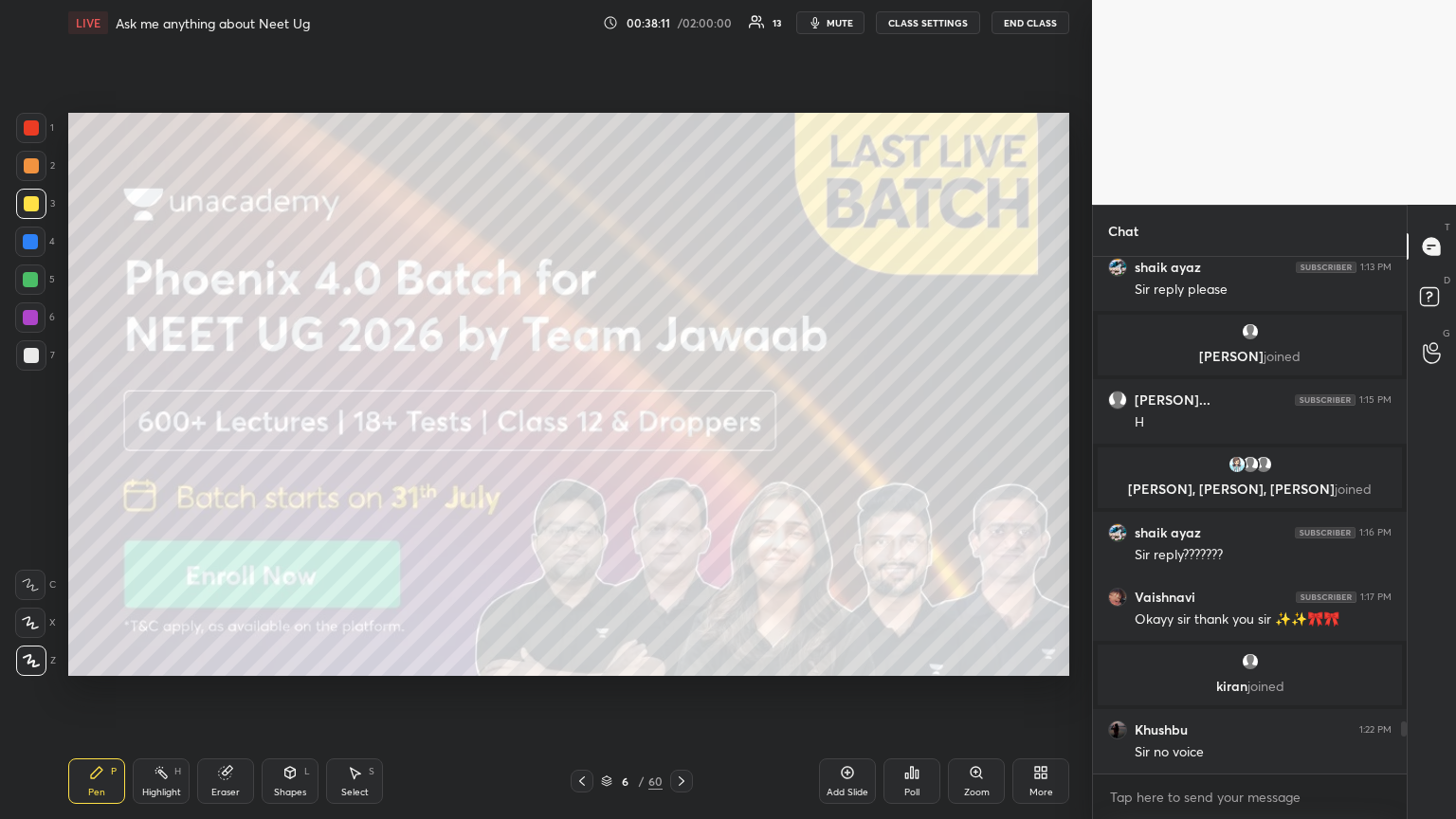 scroll, scrollTop: 4652, scrollLeft: 0, axis: vertical 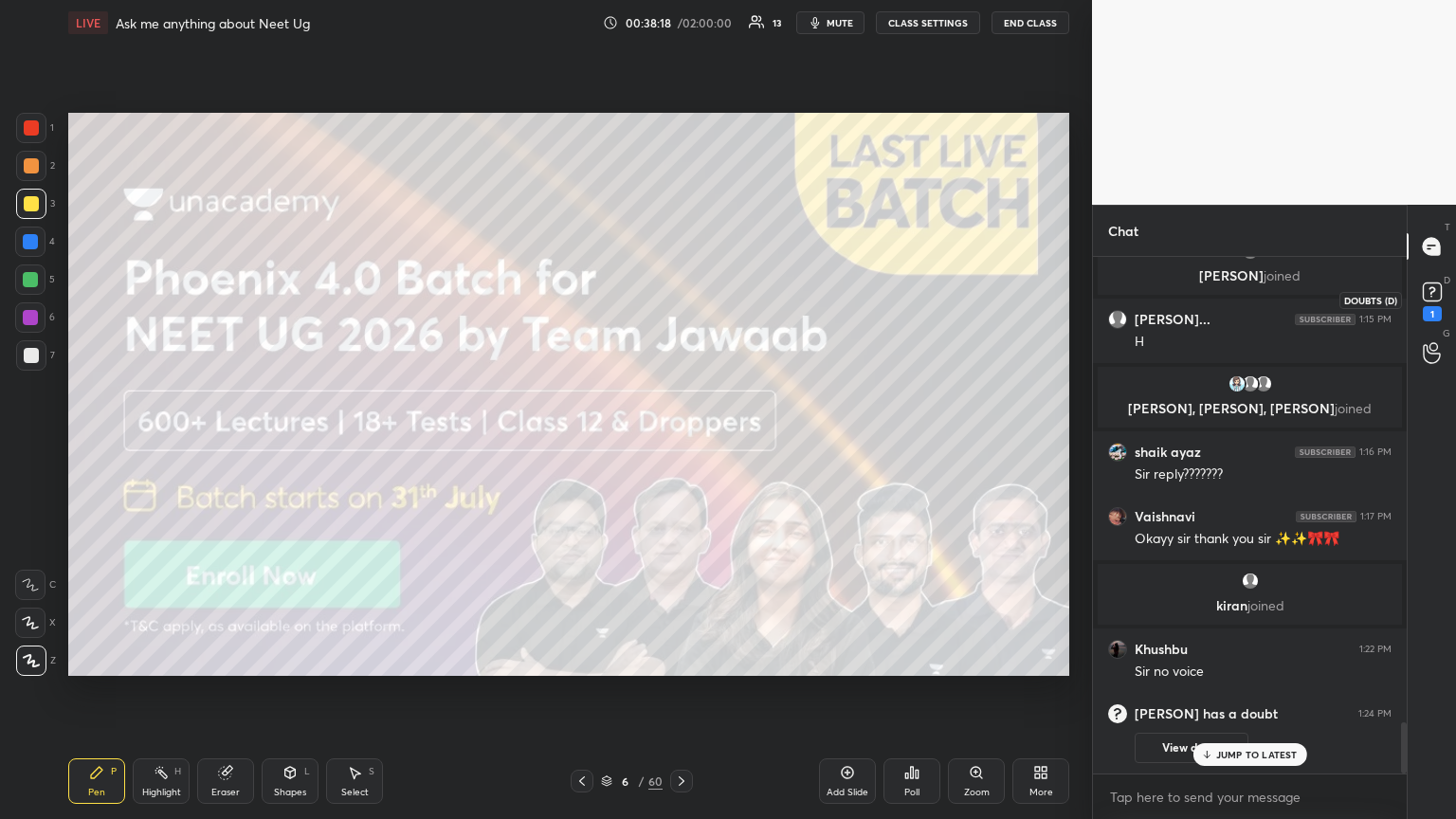 click on "1" at bounding box center (1432, 314) 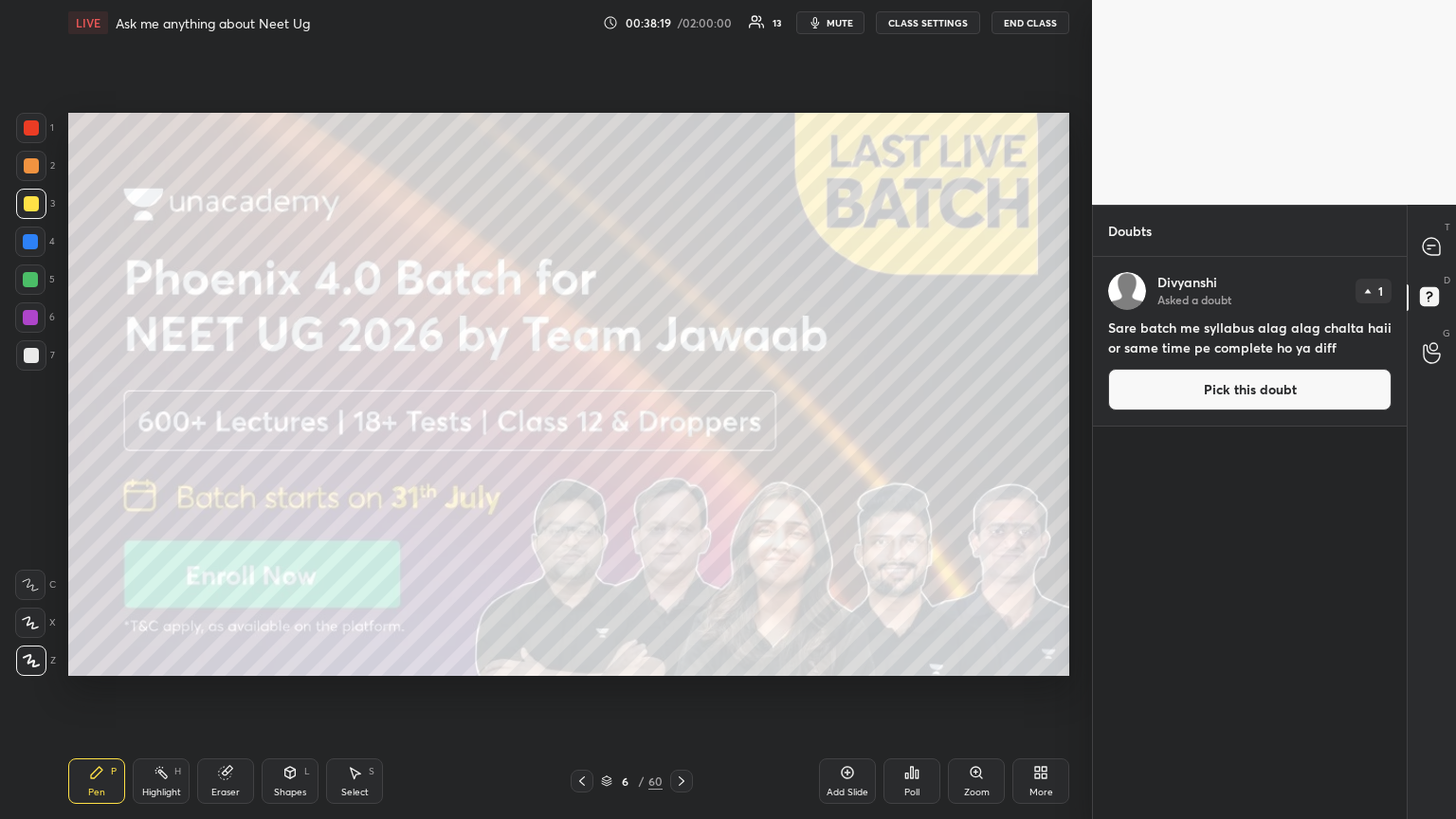 click on "Pick this doubt" at bounding box center [1249, 390] 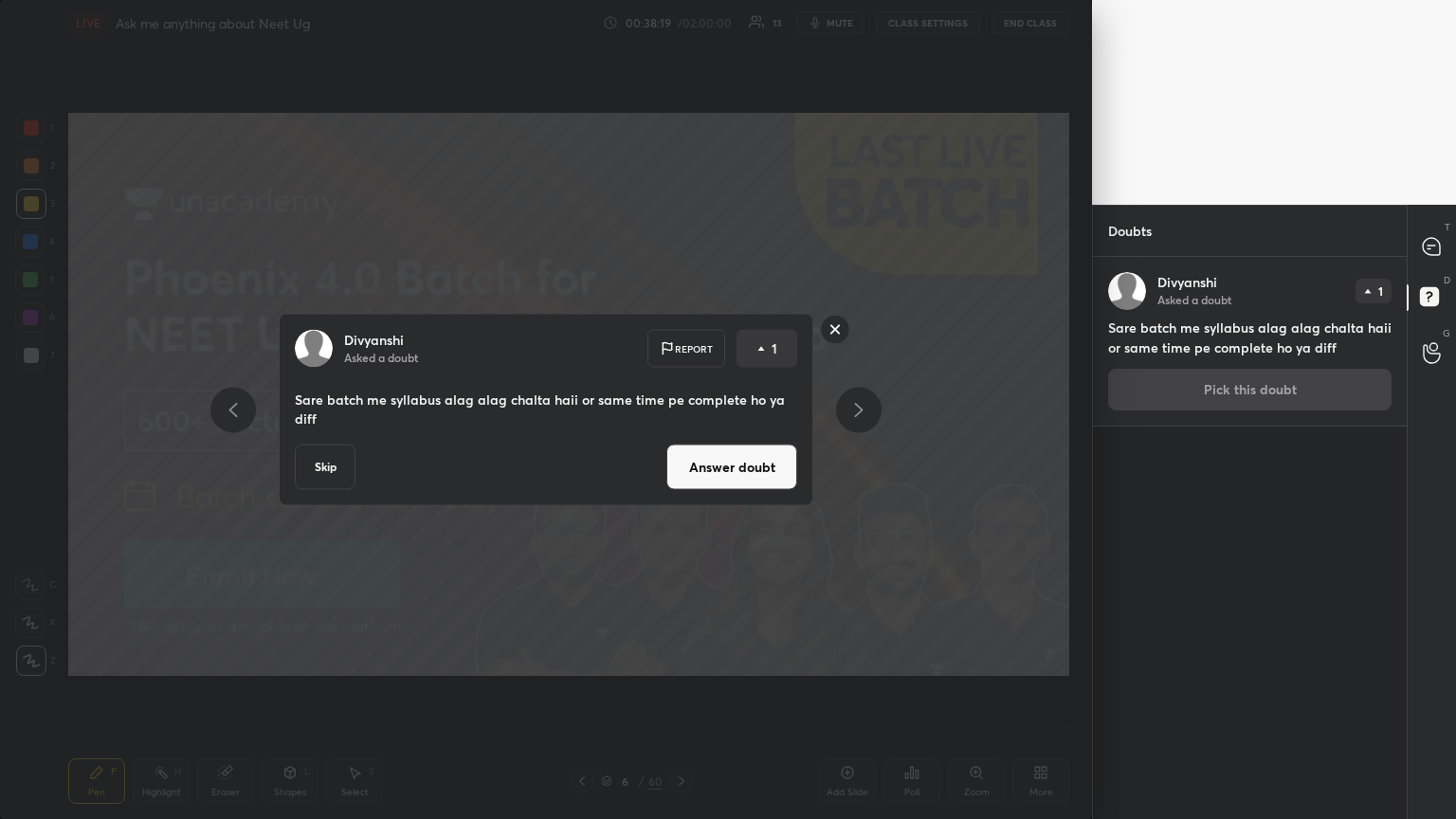 click on "Answer doubt" at bounding box center [732, 467] 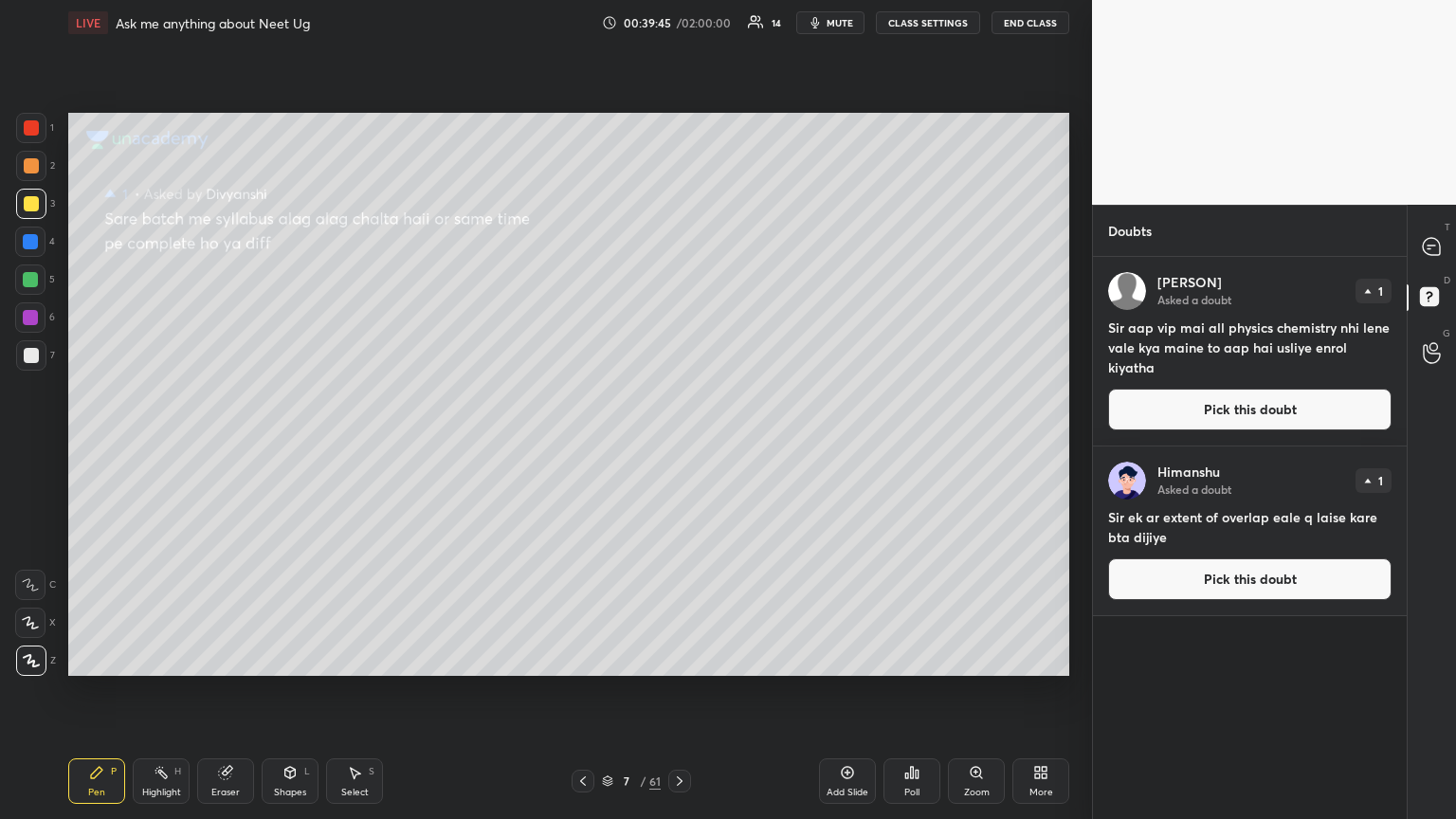 drag, startPoint x: 1197, startPoint y: 411, endPoint x: 1175, endPoint y: 408, distance: 22.203603 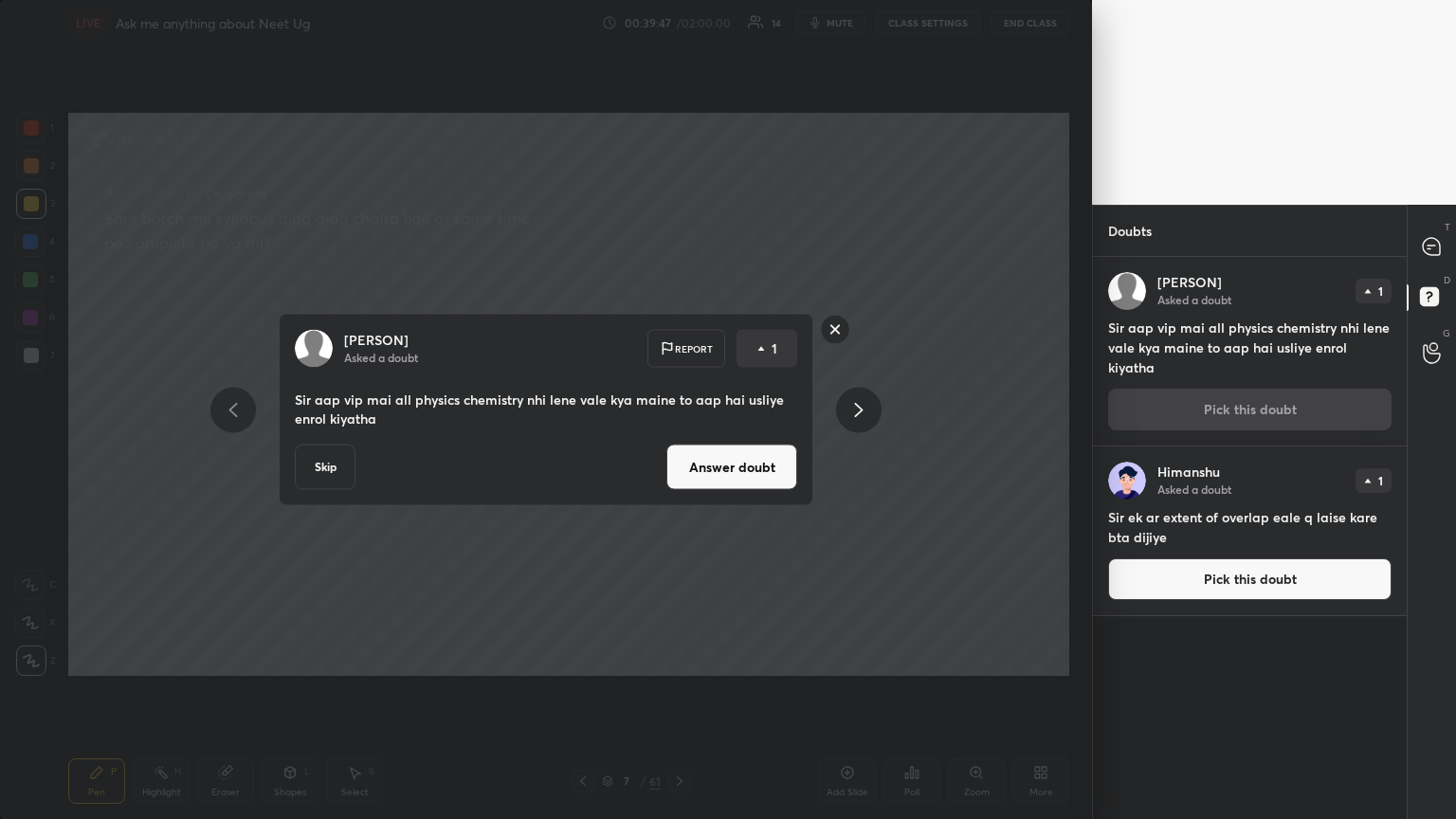 click on "Answer doubt" at bounding box center (732, 467) 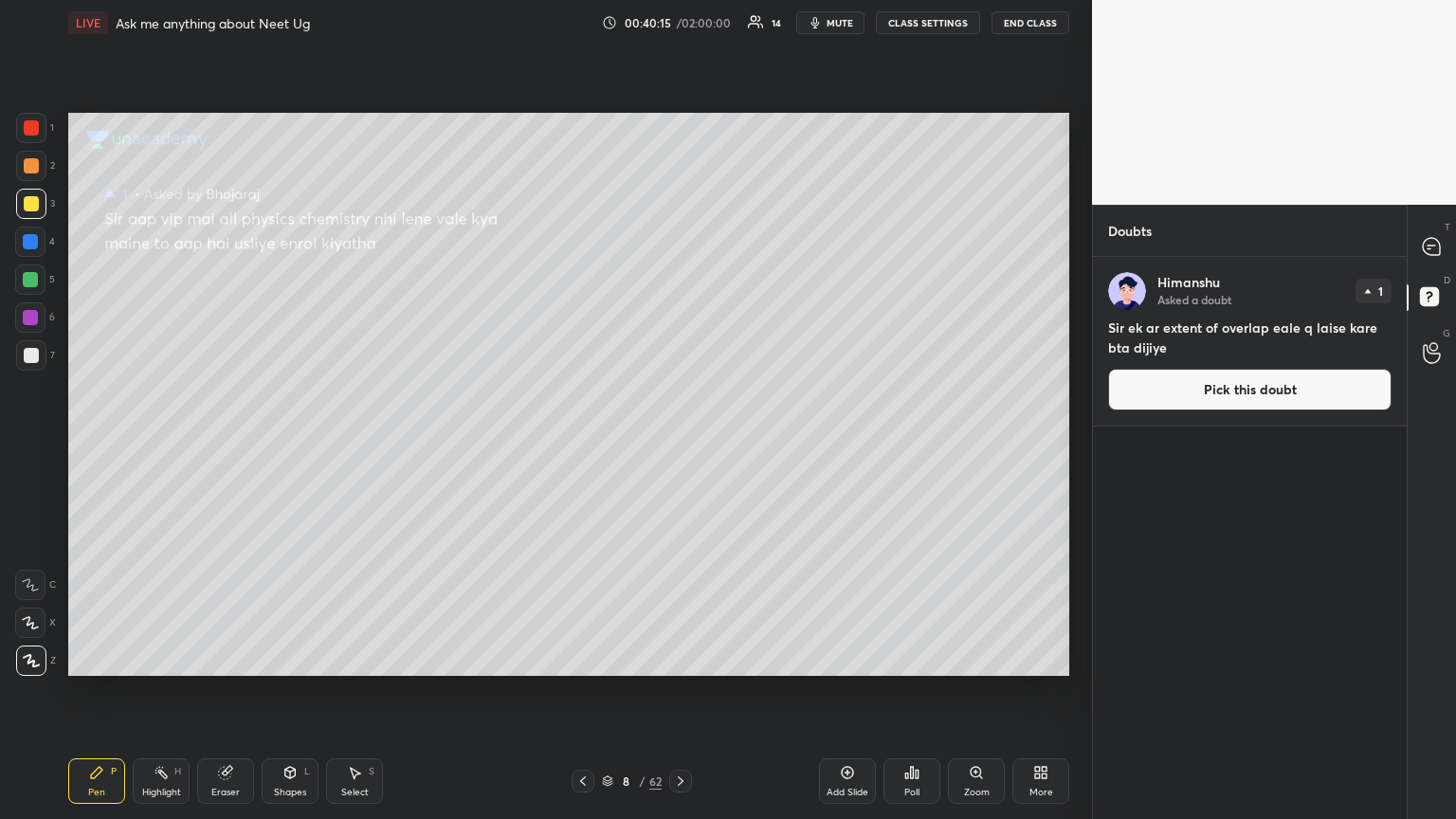click on "Pick this doubt" at bounding box center (1249, 390) 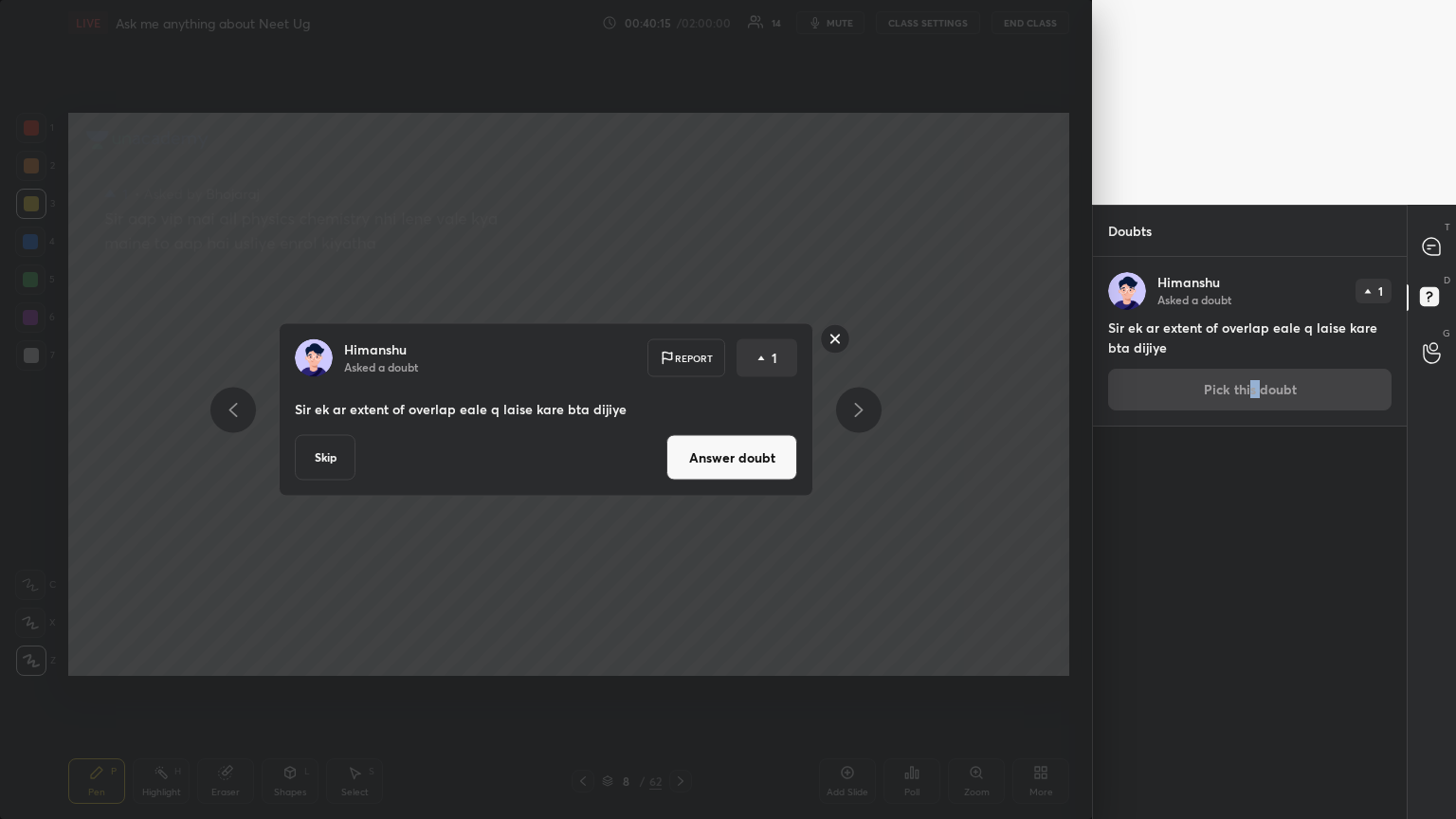 drag, startPoint x: 749, startPoint y: 458, endPoint x: 756, endPoint y: 451, distance: 9.899495 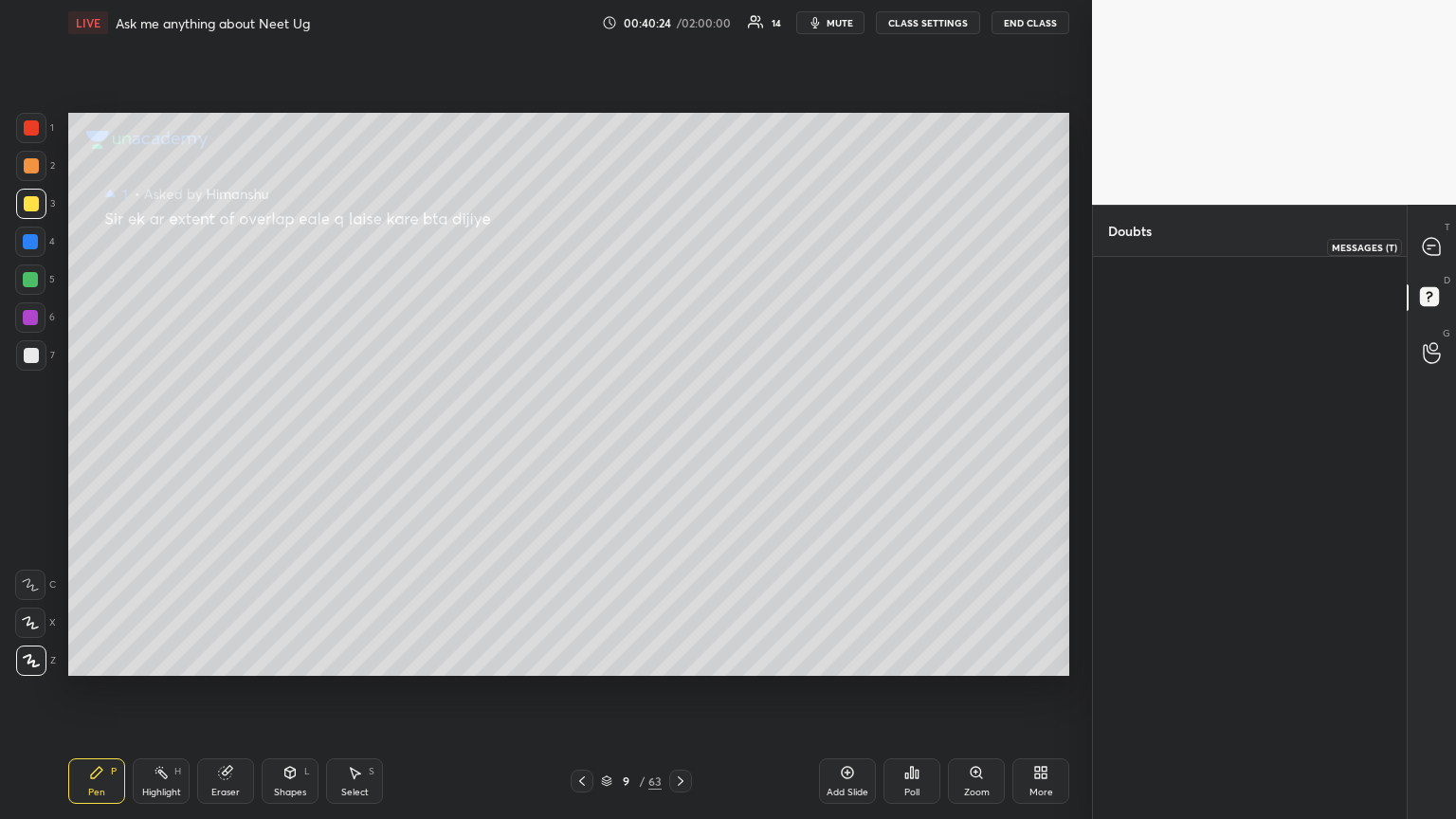 drag, startPoint x: 1425, startPoint y: 244, endPoint x: 1412, endPoint y: 256, distance: 17.691806 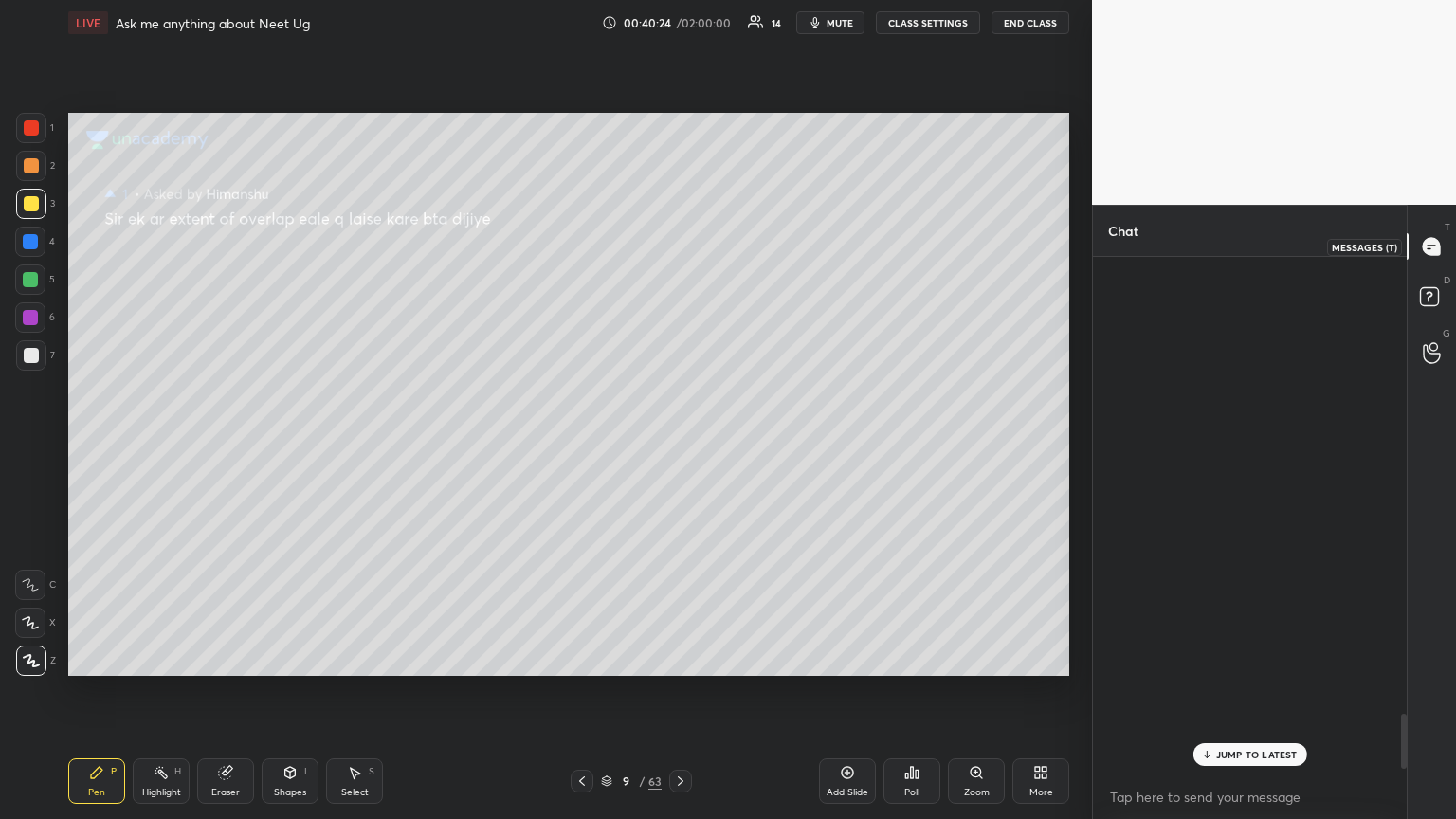scroll, scrollTop: 4304, scrollLeft: 0, axis: vertical 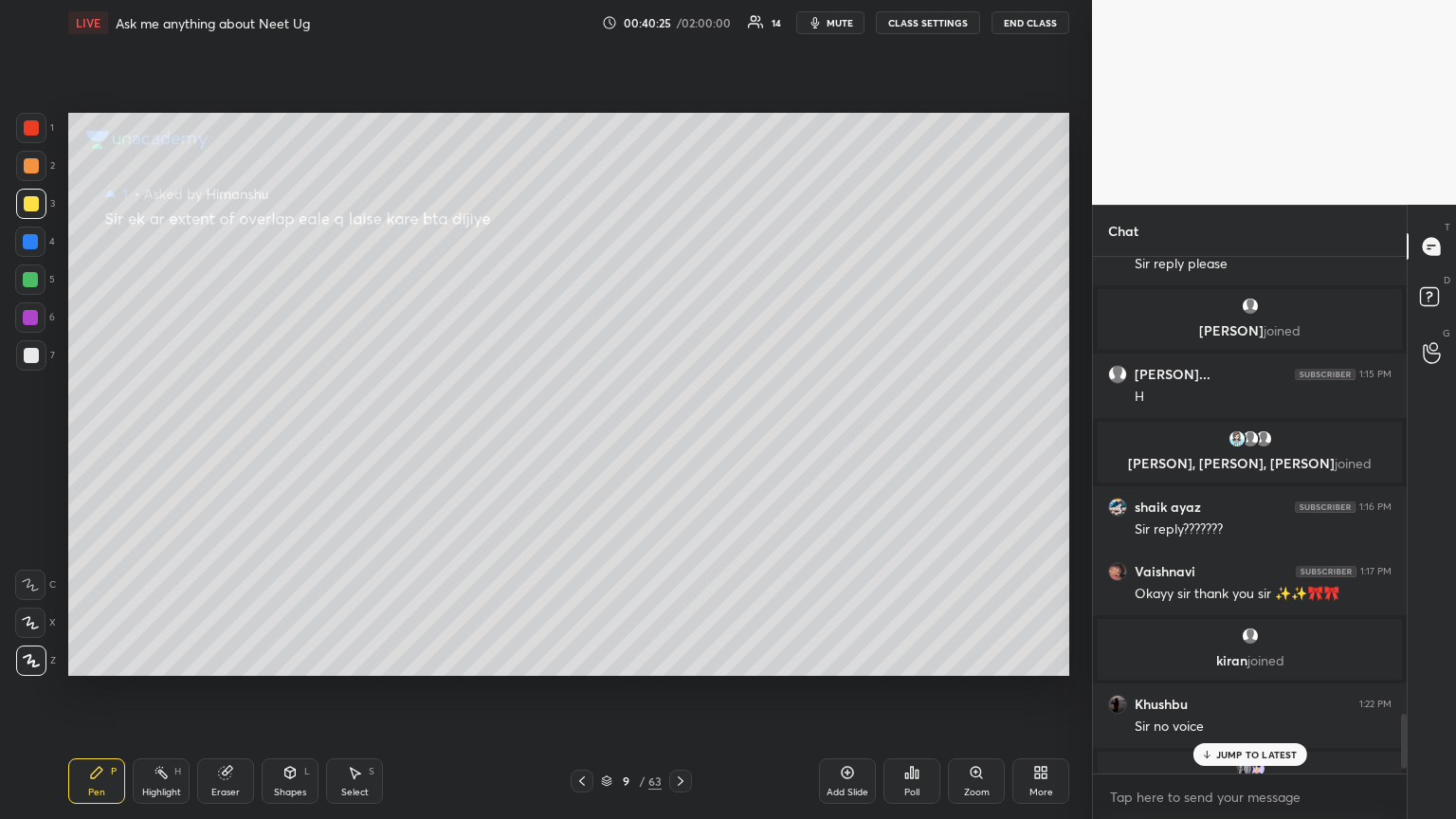 drag, startPoint x: 1270, startPoint y: 759, endPoint x: 1255, endPoint y: 747, distance: 19.209373 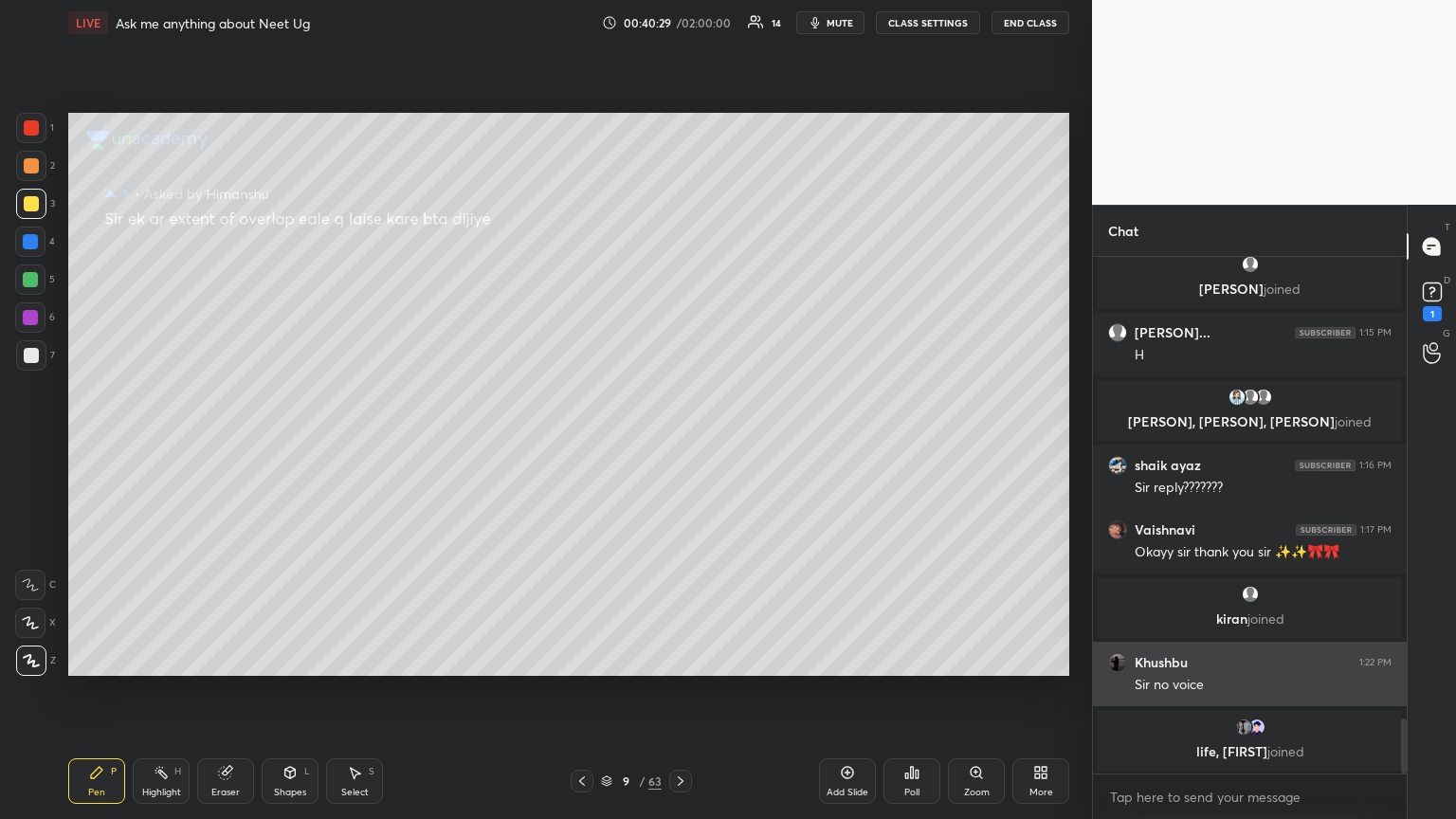 scroll, scrollTop: 4428, scrollLeft: 0, axis: vertical 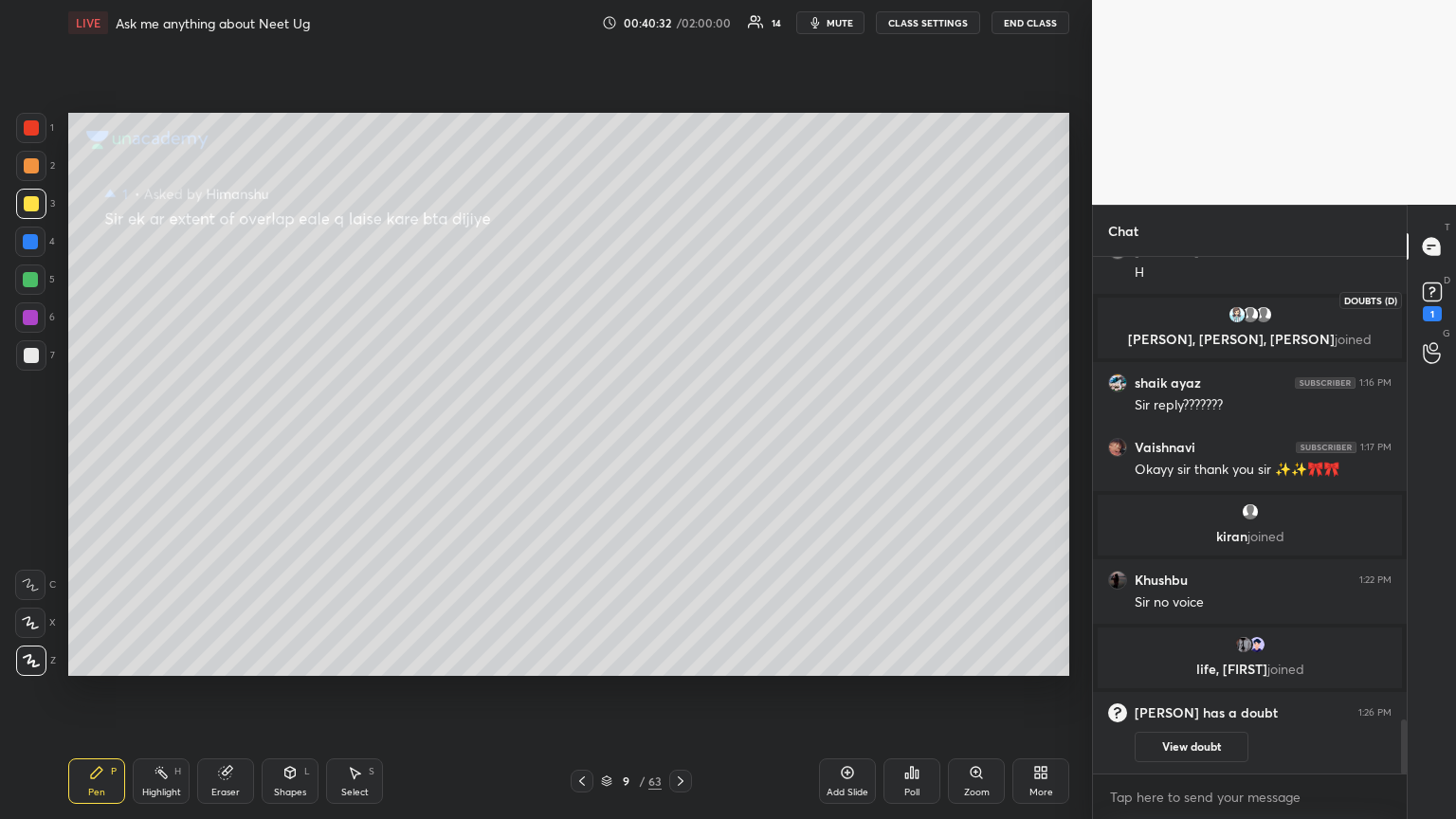 drag, startPoint x: 1431, startPoint y: 316, endPoint x: 1421, endPoint y: 318, distance: 10.198039 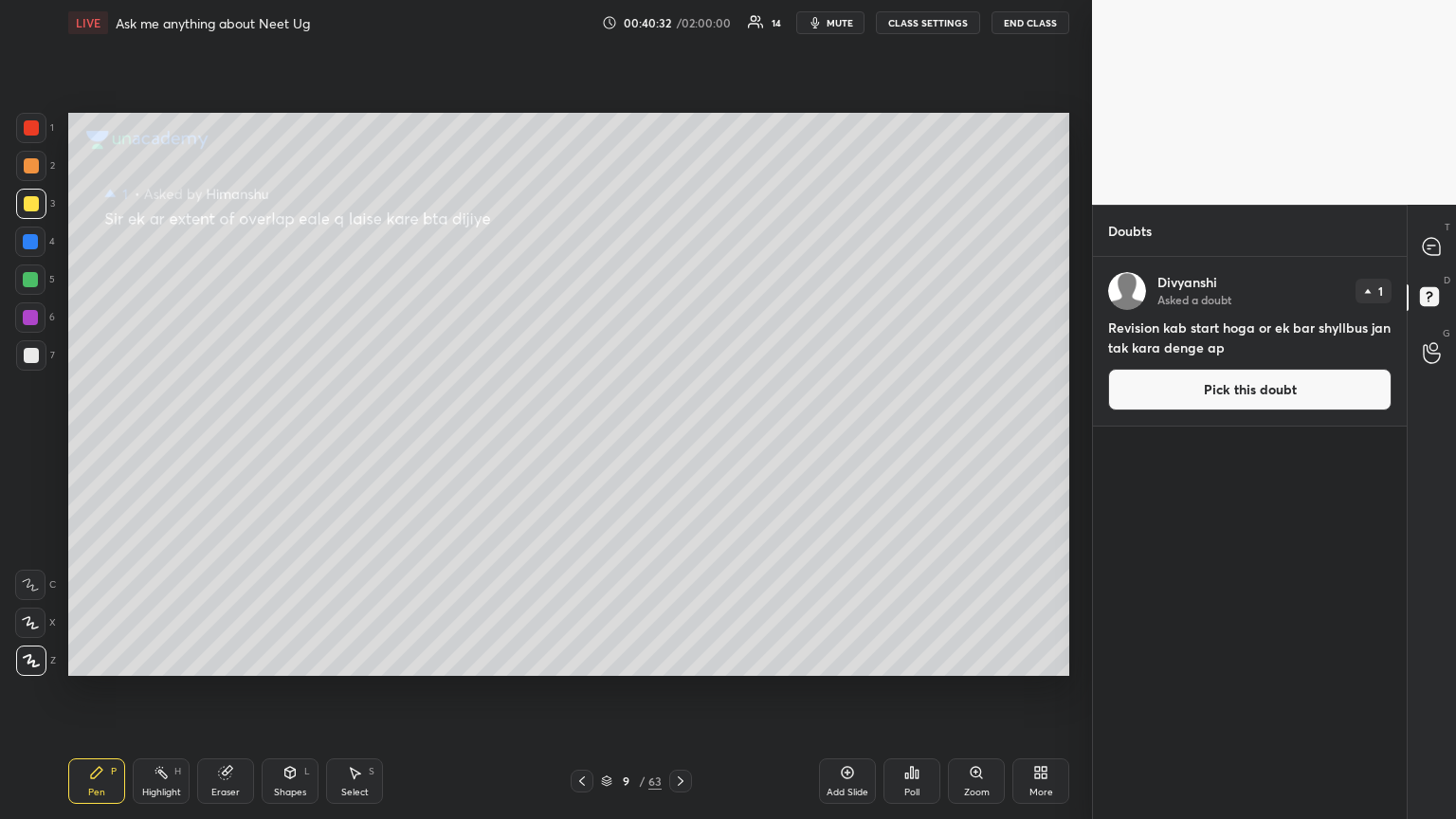 drag, startPoint x: 1241, startPoint y: 384, endPoint x: 1228, endPoint y: 385, distance: 13.038405 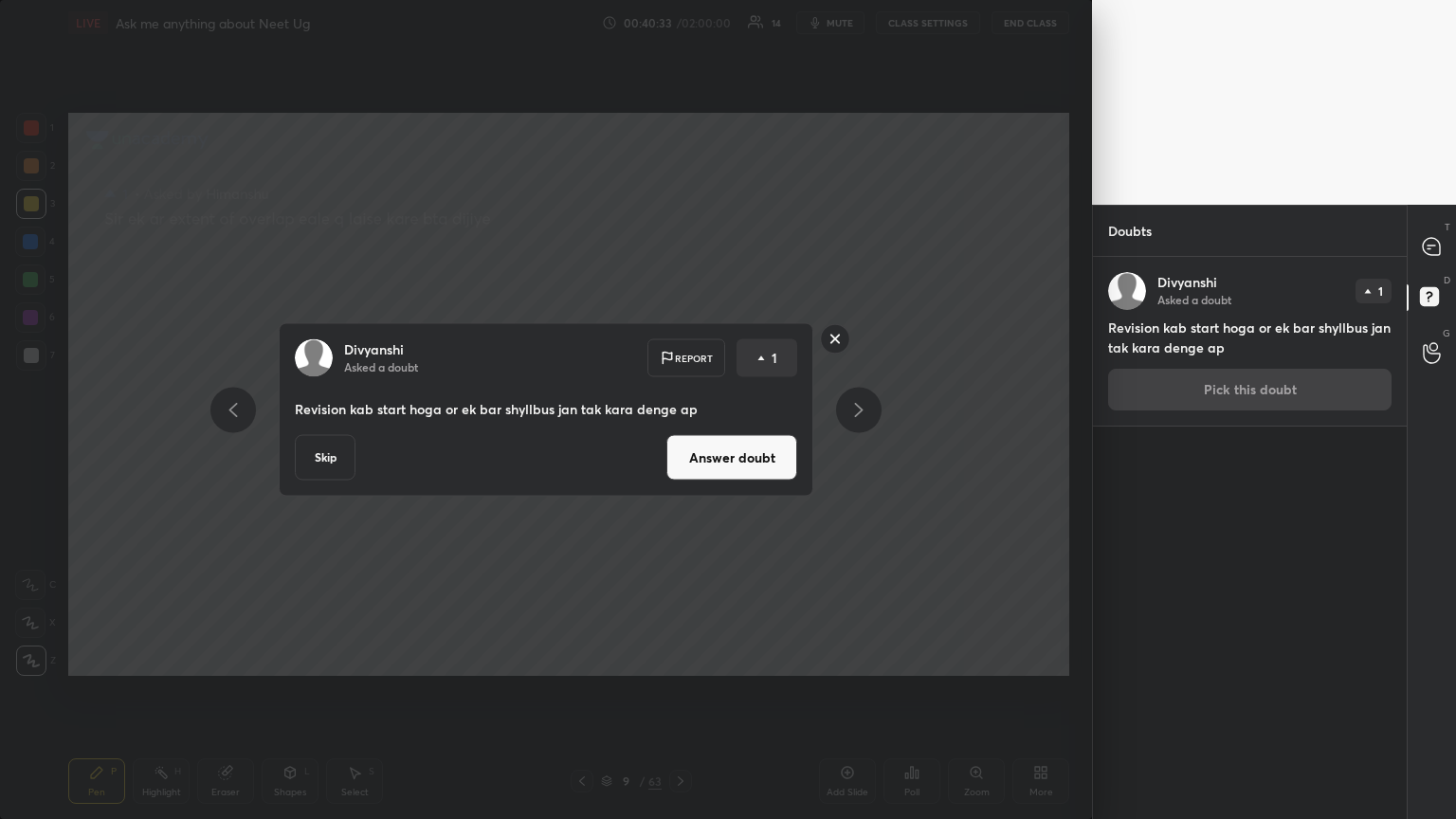 click on "Answer doubt" at bounding box center [732, 458] 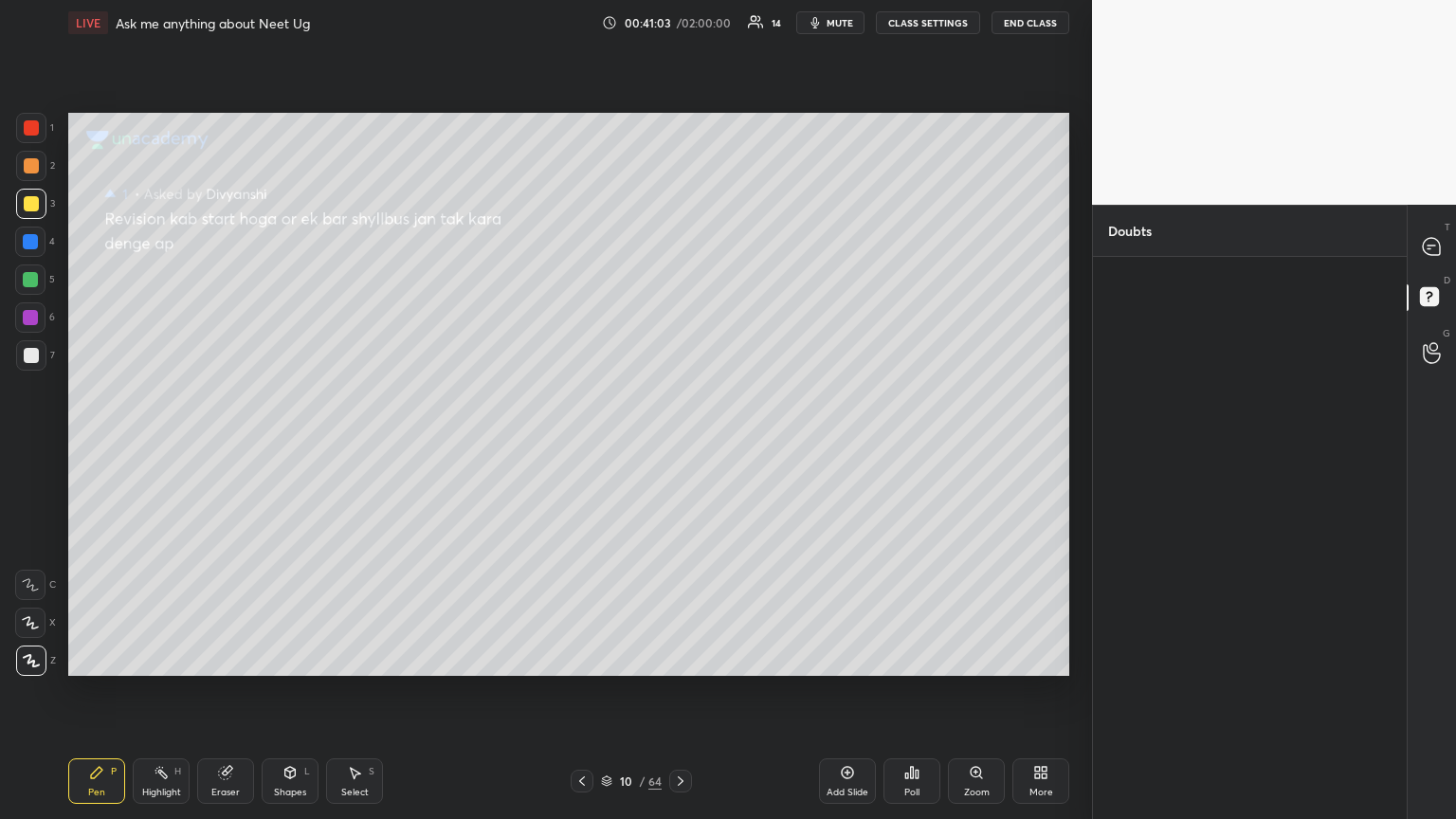 click at bounding box center [30, 242] 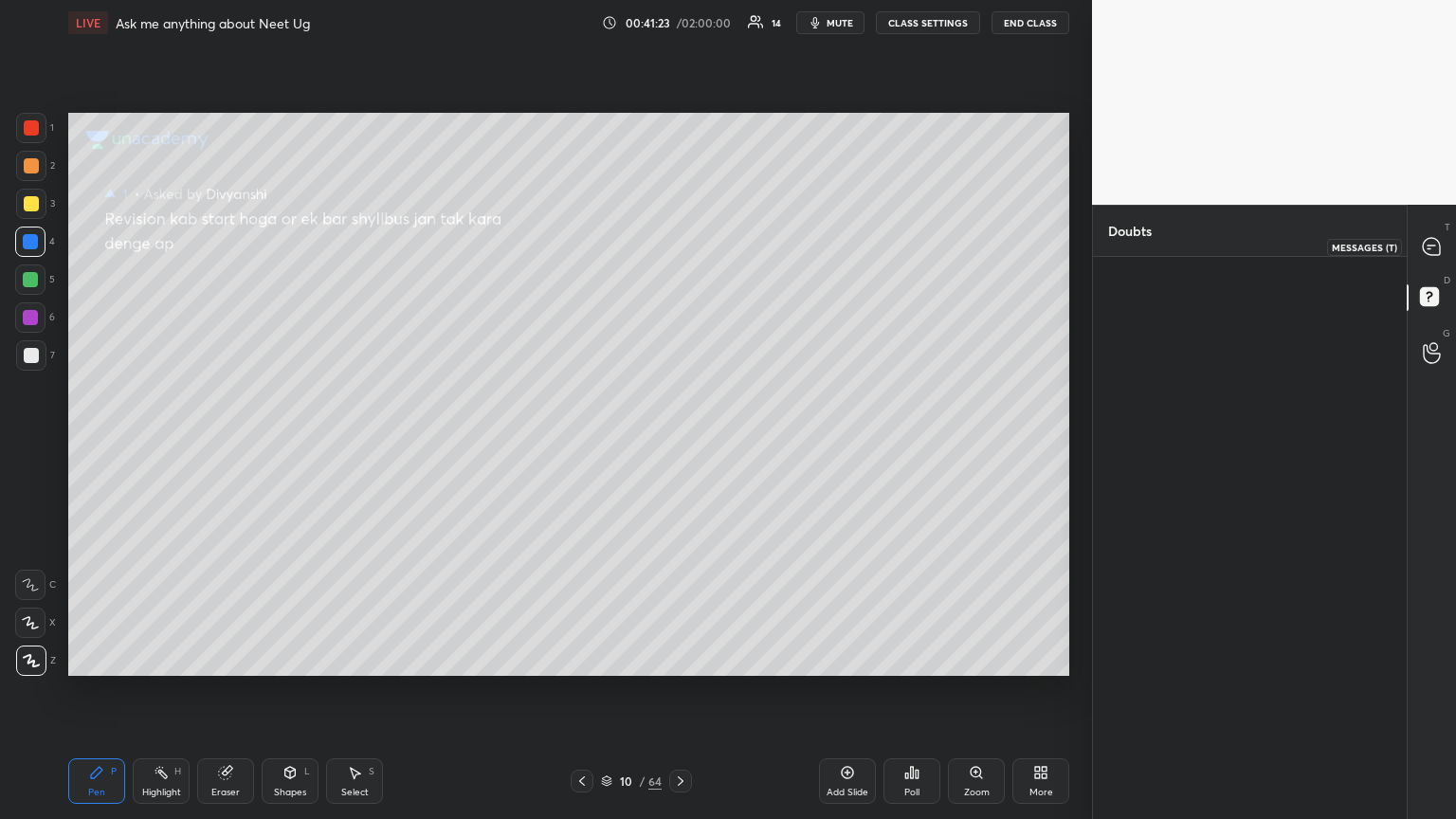 drag, startPoint x: 1429, startPoint y: 245, endPoint x: 1416, endPoint y: 256, distance: 17.029386 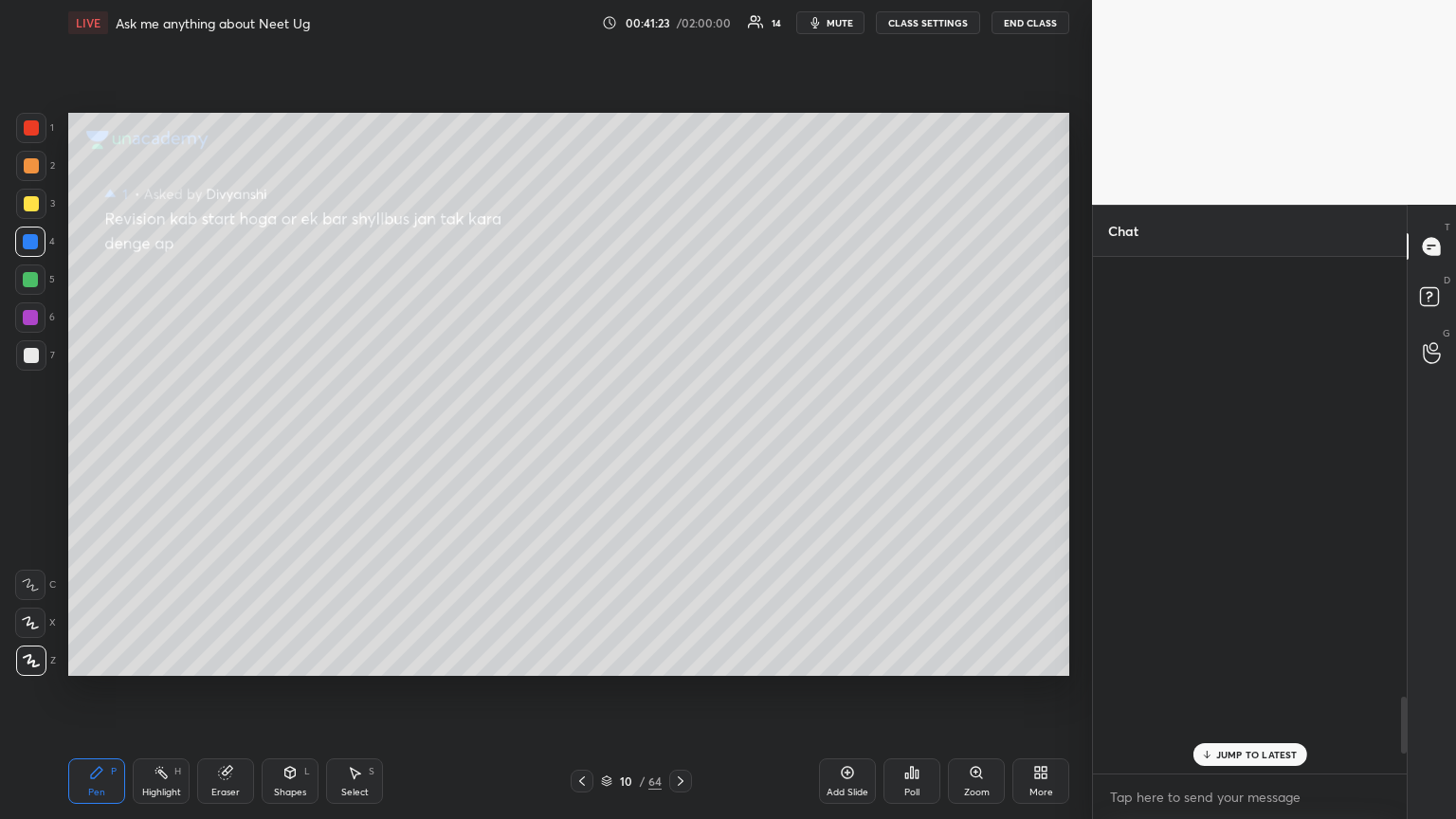 scroll, scrollTop: 4061, scrollLeft: 0, axis: vertical 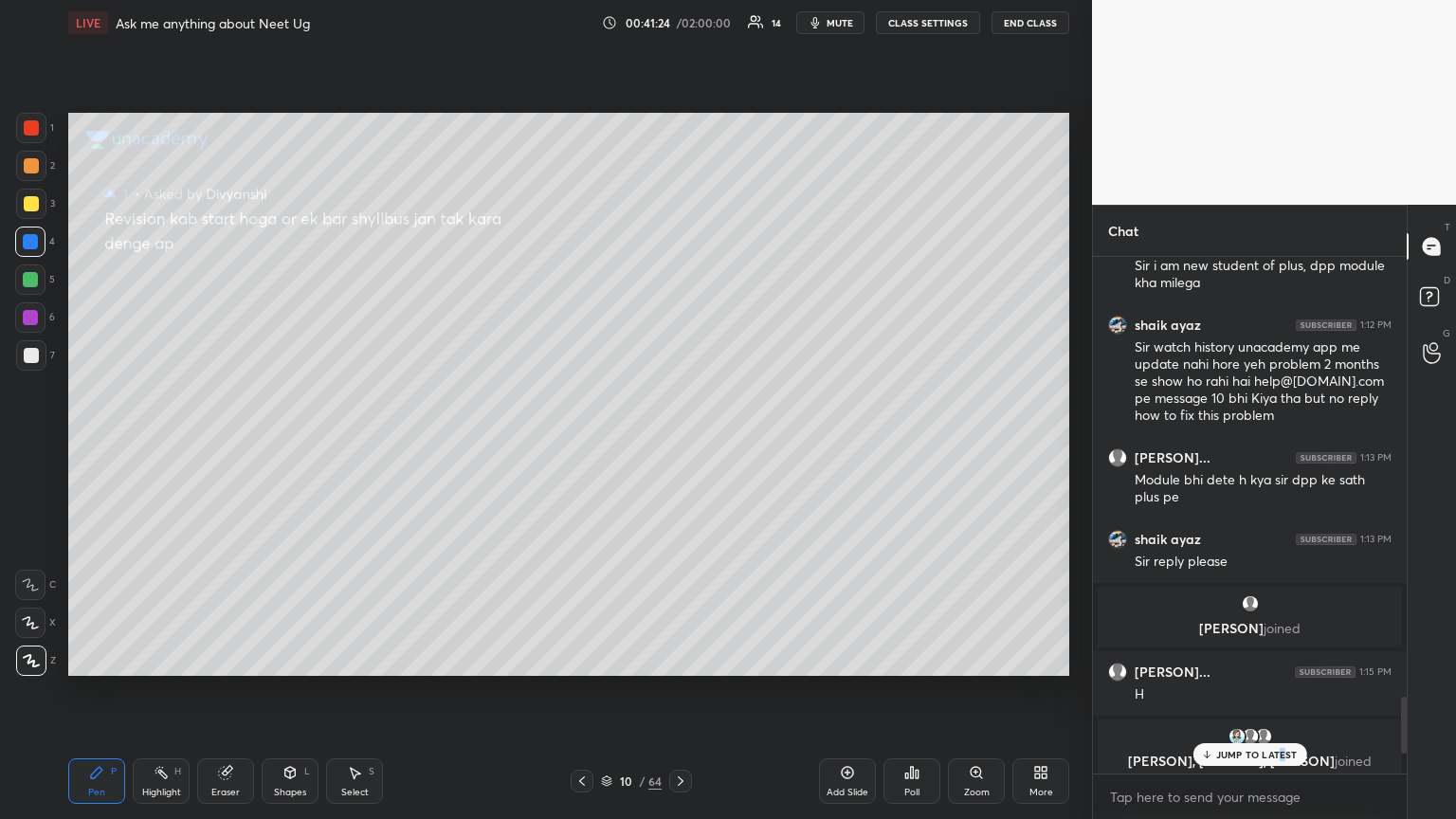 drag, startPoint x: 1283, startPoint y: 751, endPoint x: 1269, endPoint y: 751, distance: 14 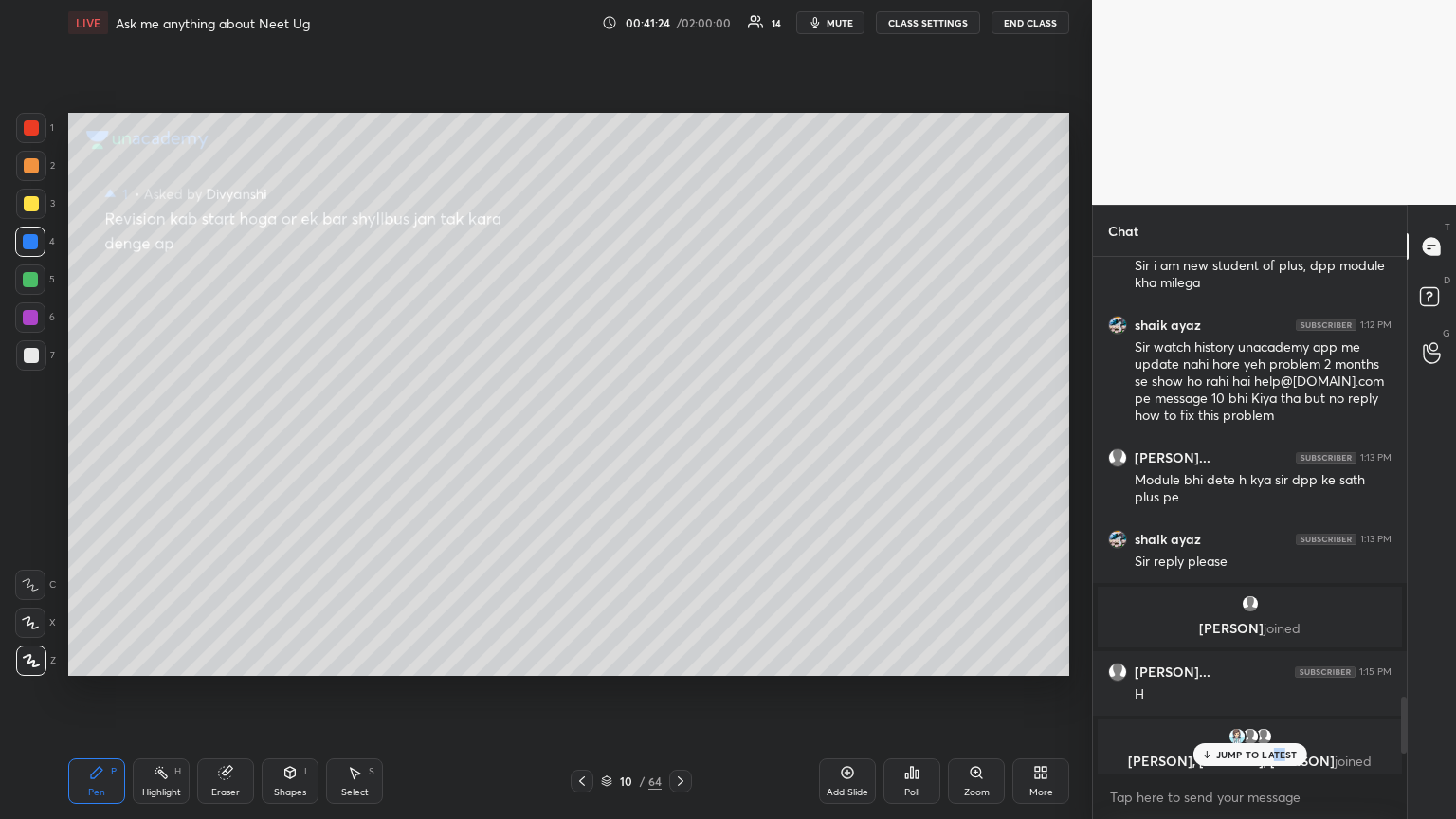 scroll, scrollTop: 4401, scrollLeft: 0, axis: vertical 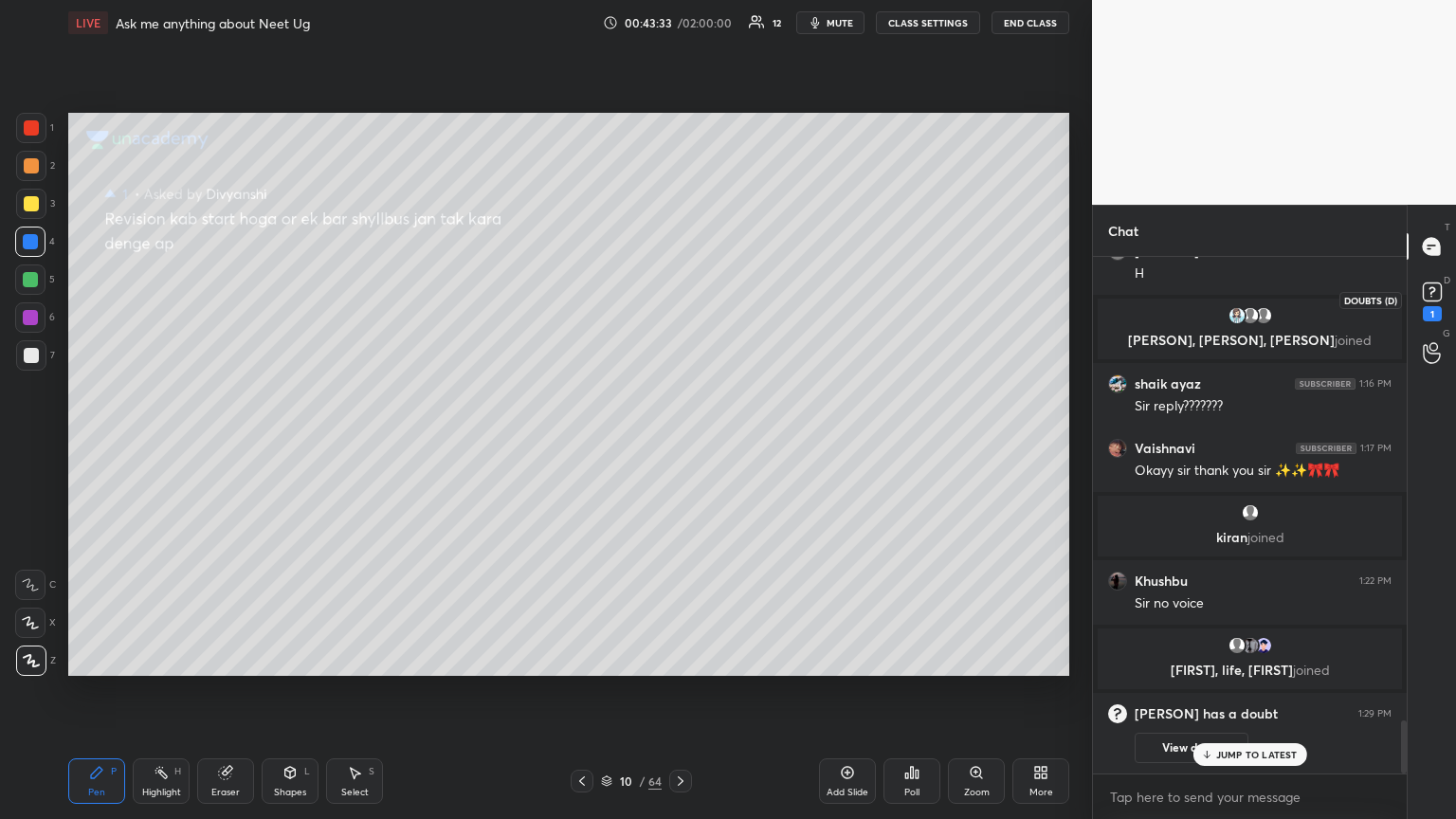 drag, startPoint x: 1435, startPoint y: 303, endPoint x: 1410, endPoint y: 311, distance: 26.248809 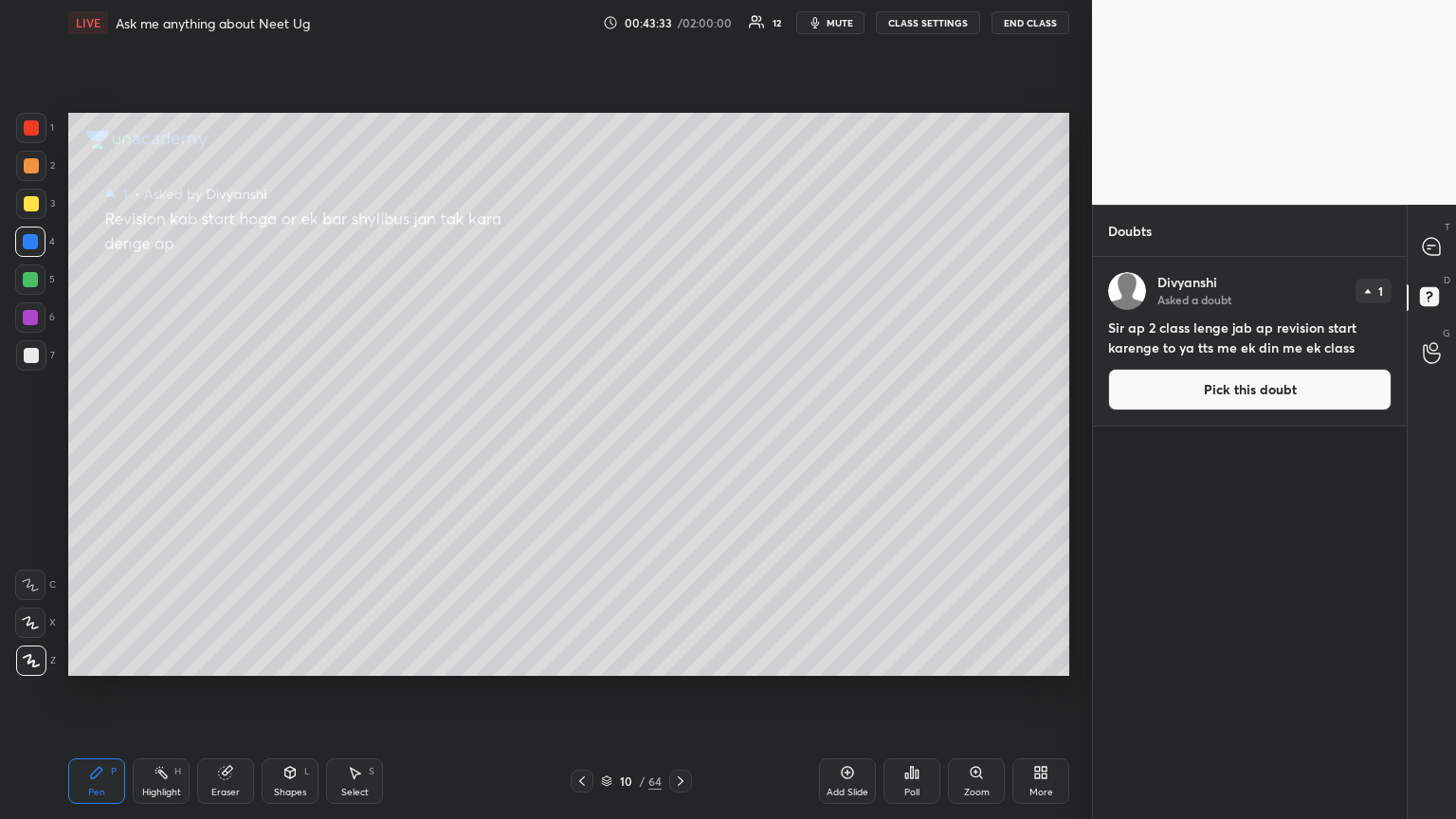 click on "Pick this doubt" at bounding box center (1249, 390) 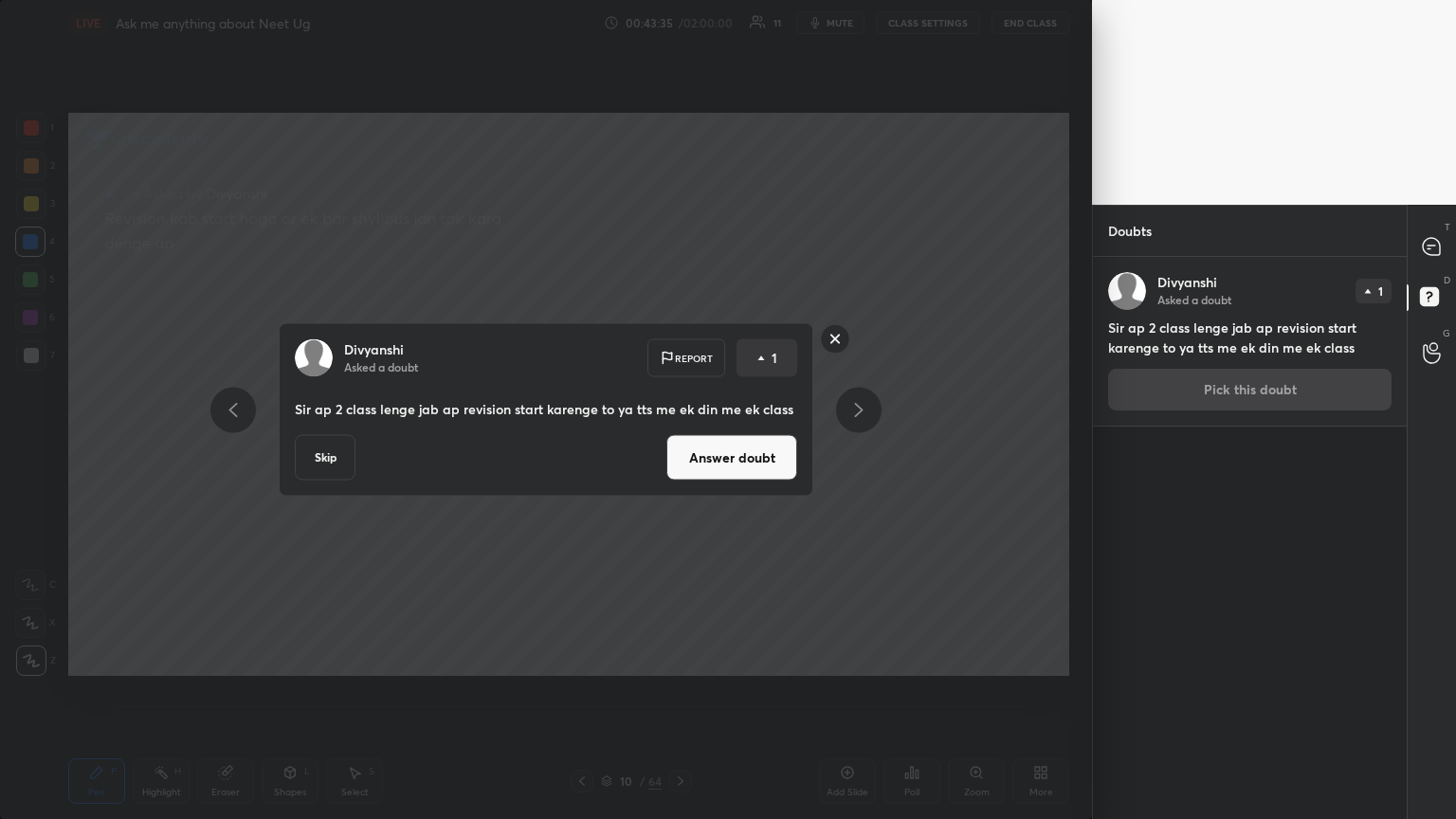 drag, startPoint x: 737, startPoint y: 466, endPoint x: 687, endPoint y: 447, distance: 53.488316 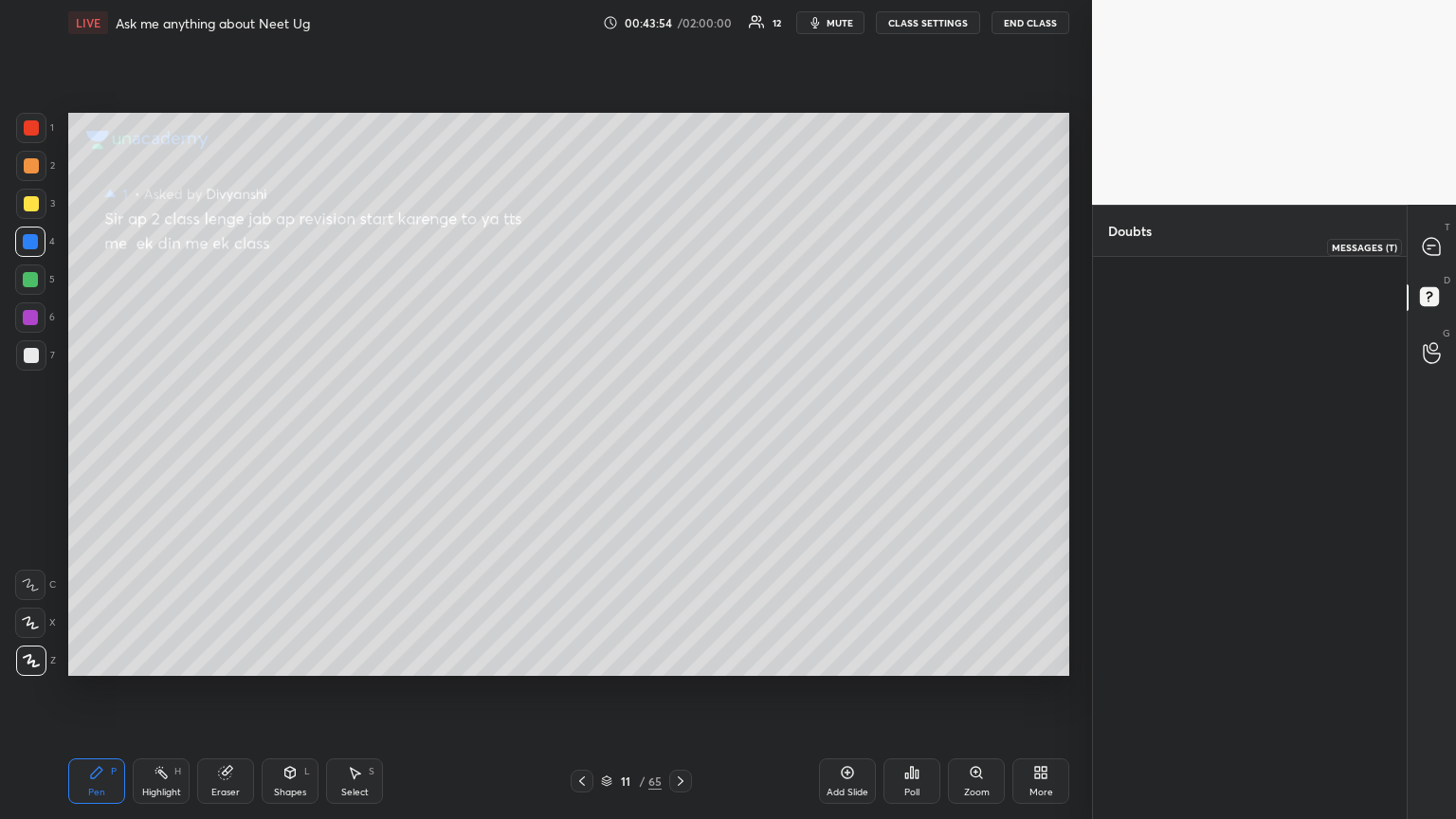 click 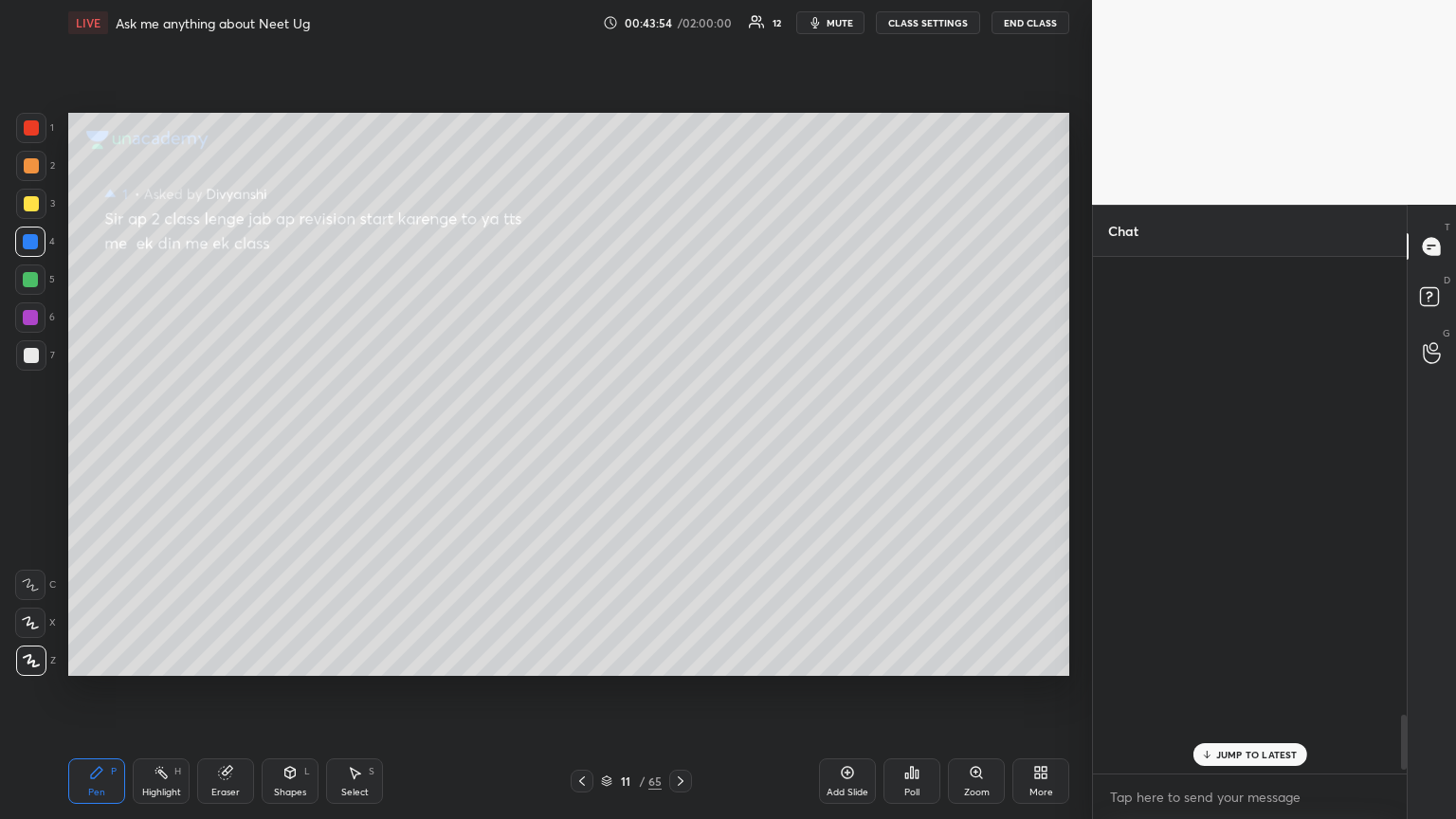 scroll, scrollTop: 4307, scrollLeft: 0, axis: vertical 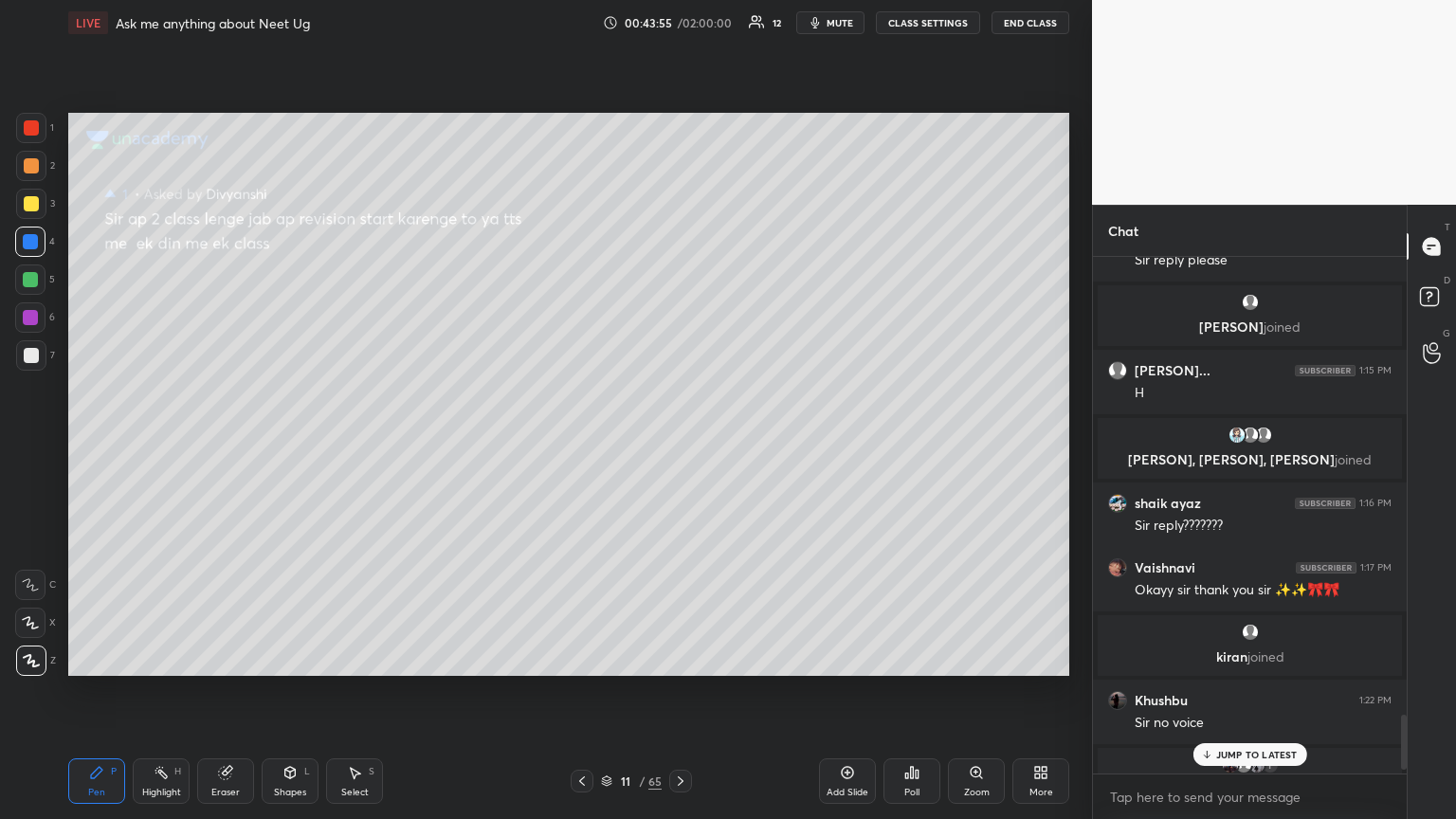 click on "JUMP TO LATEST" at bounding box center (1257, 755) 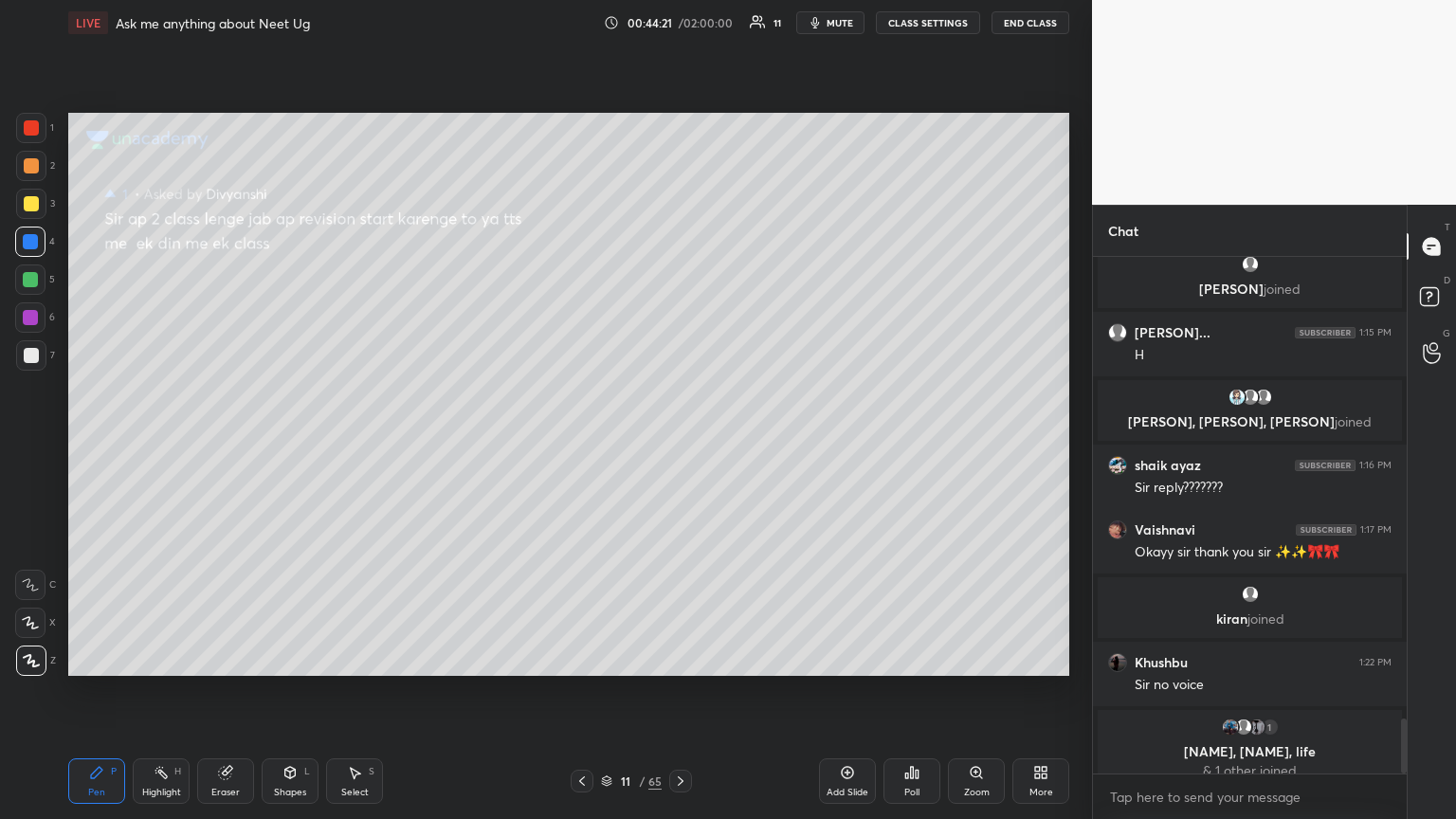 scroll, scrollTop: 4444, scrollLeft: 0, axis: vertical 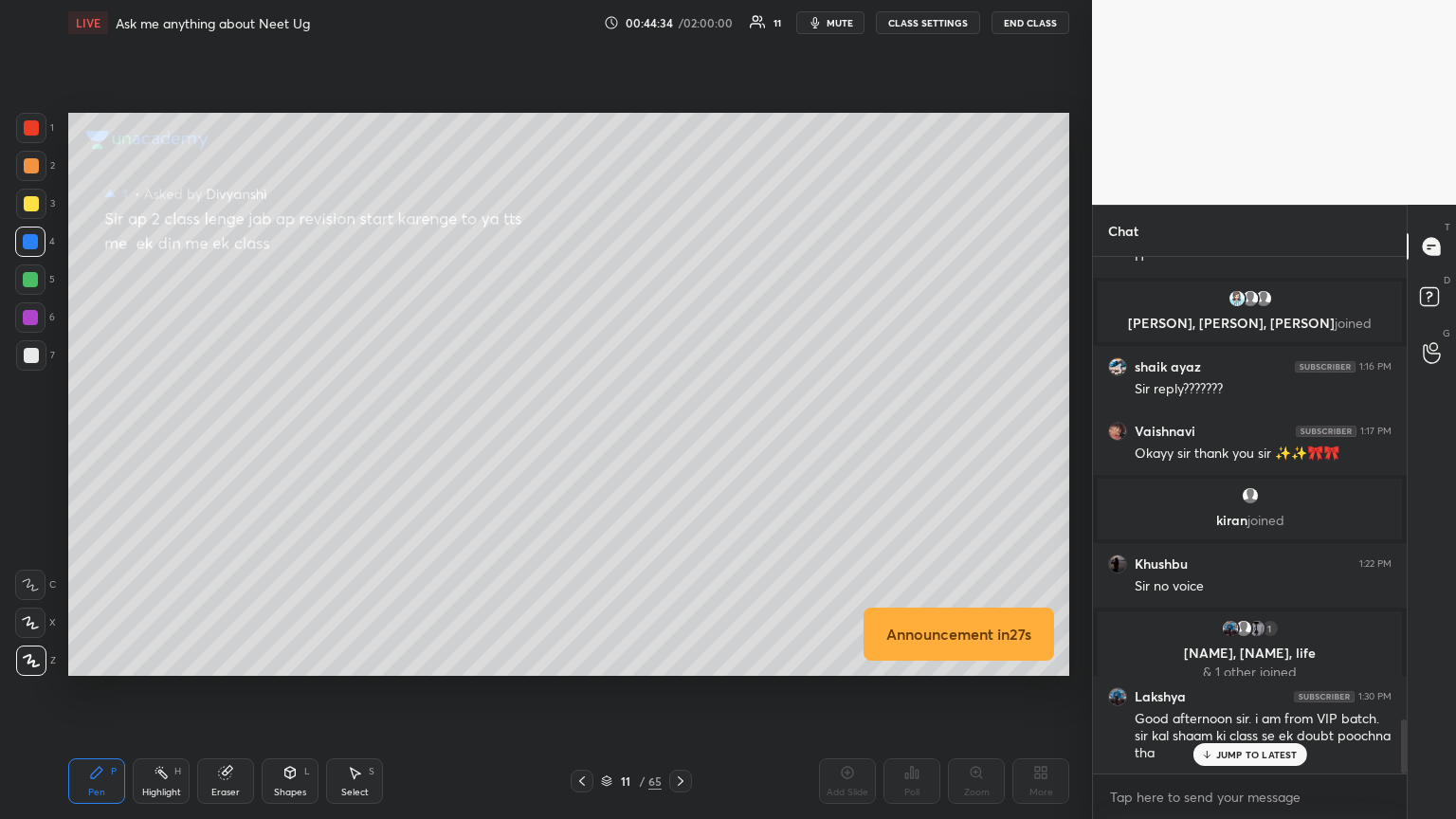 click on "JUMP TO LATEST" at bounding box center (1257, 755) 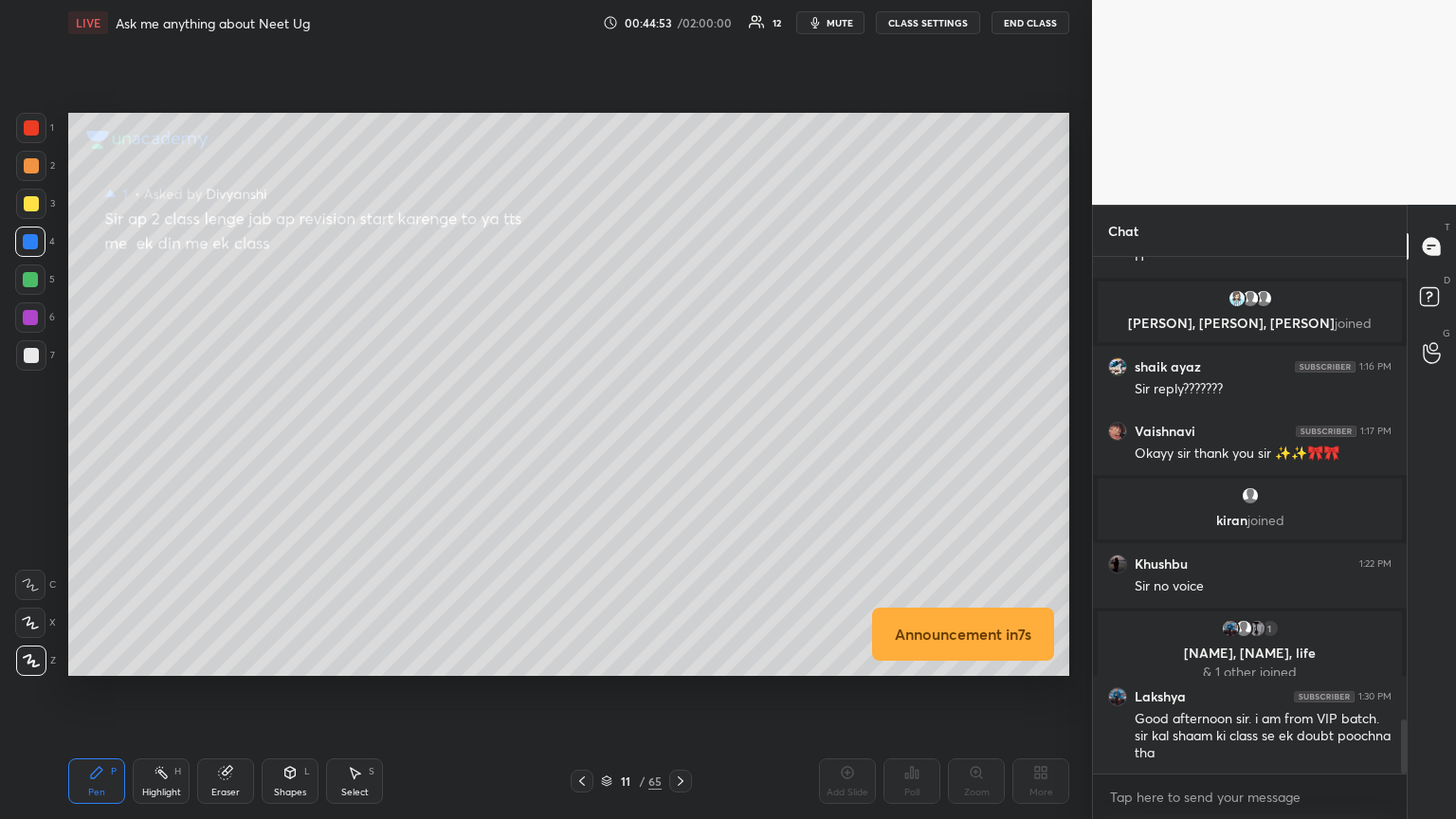 scroll, scrollTop: 4463, scrollLeft: 0, axis: vertical 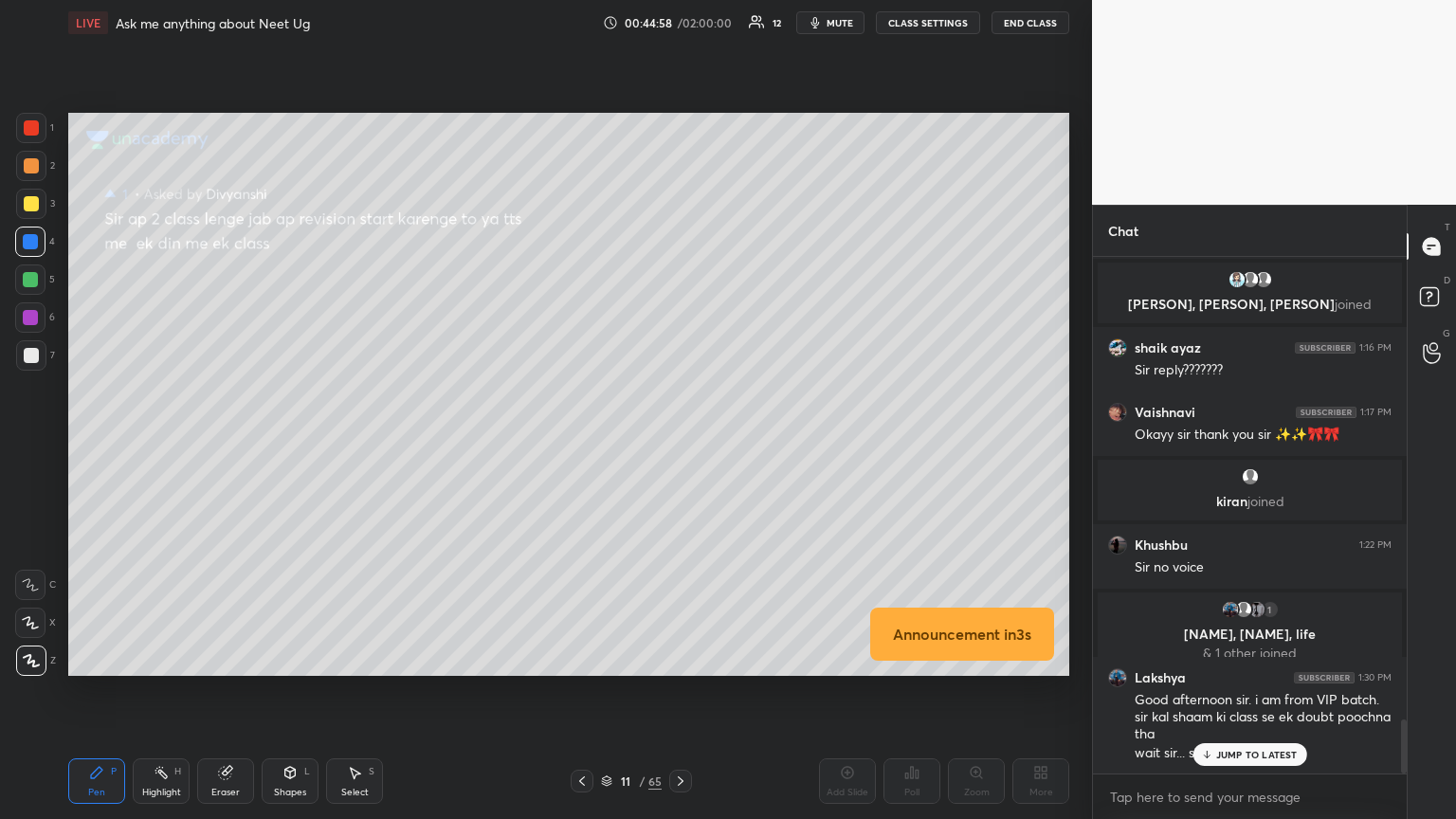 click on "JUMP TO LATEST" at bounding box center (1257, 755) 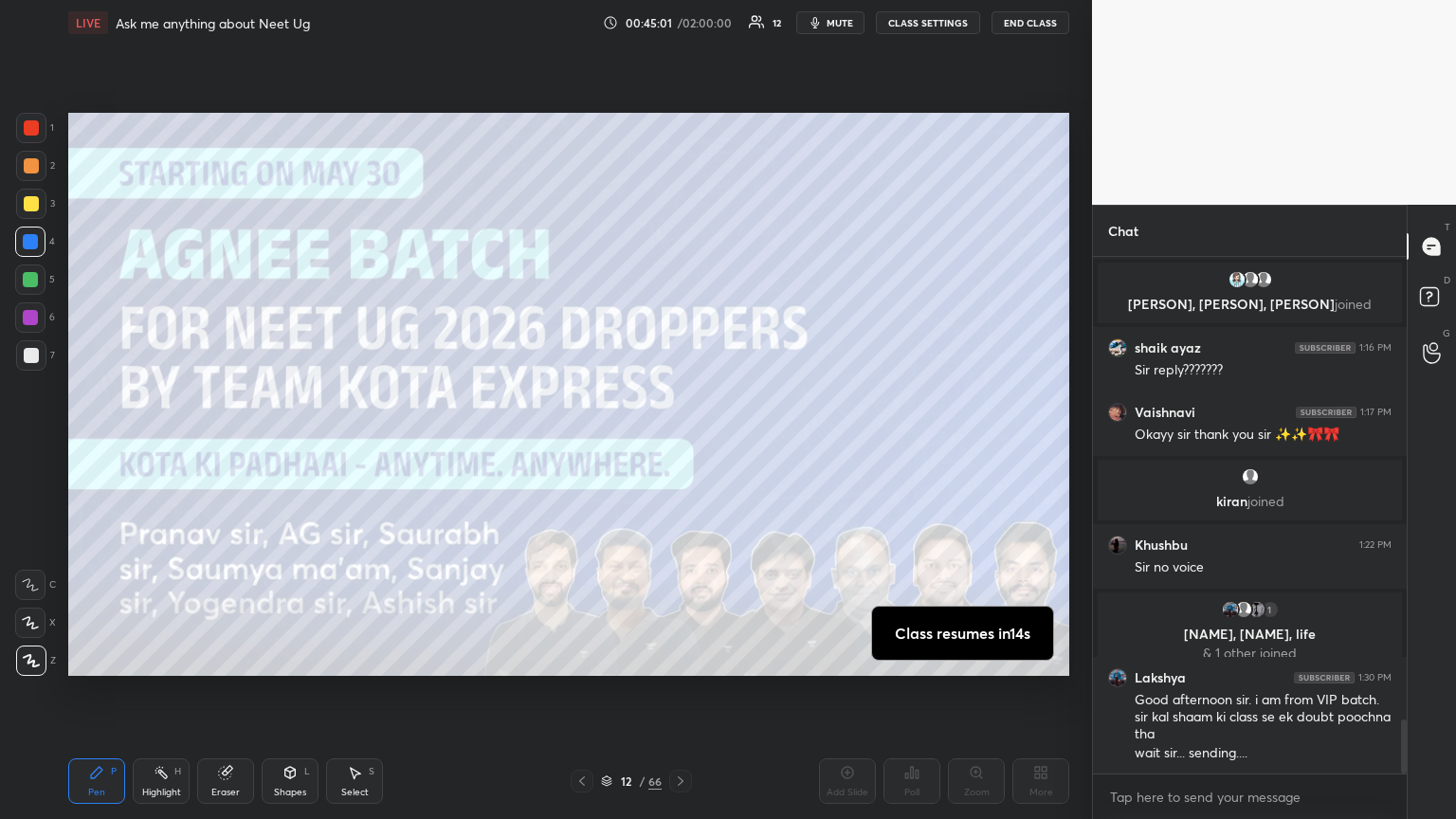 click on "mute" at bounding box center [840, 23] 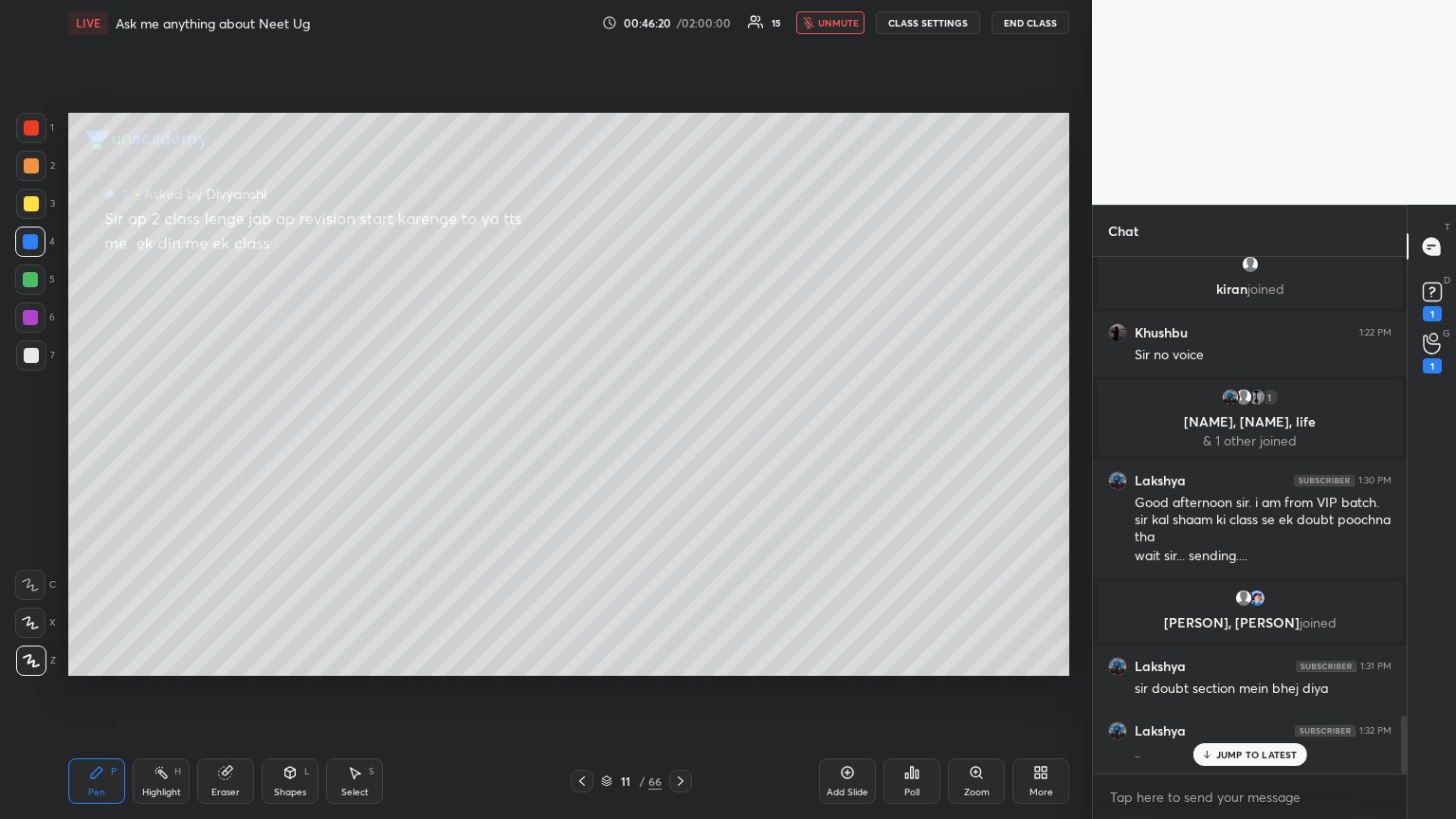 scroll, scrollTop: 4144, scrollLeft: 0, axis: vertical 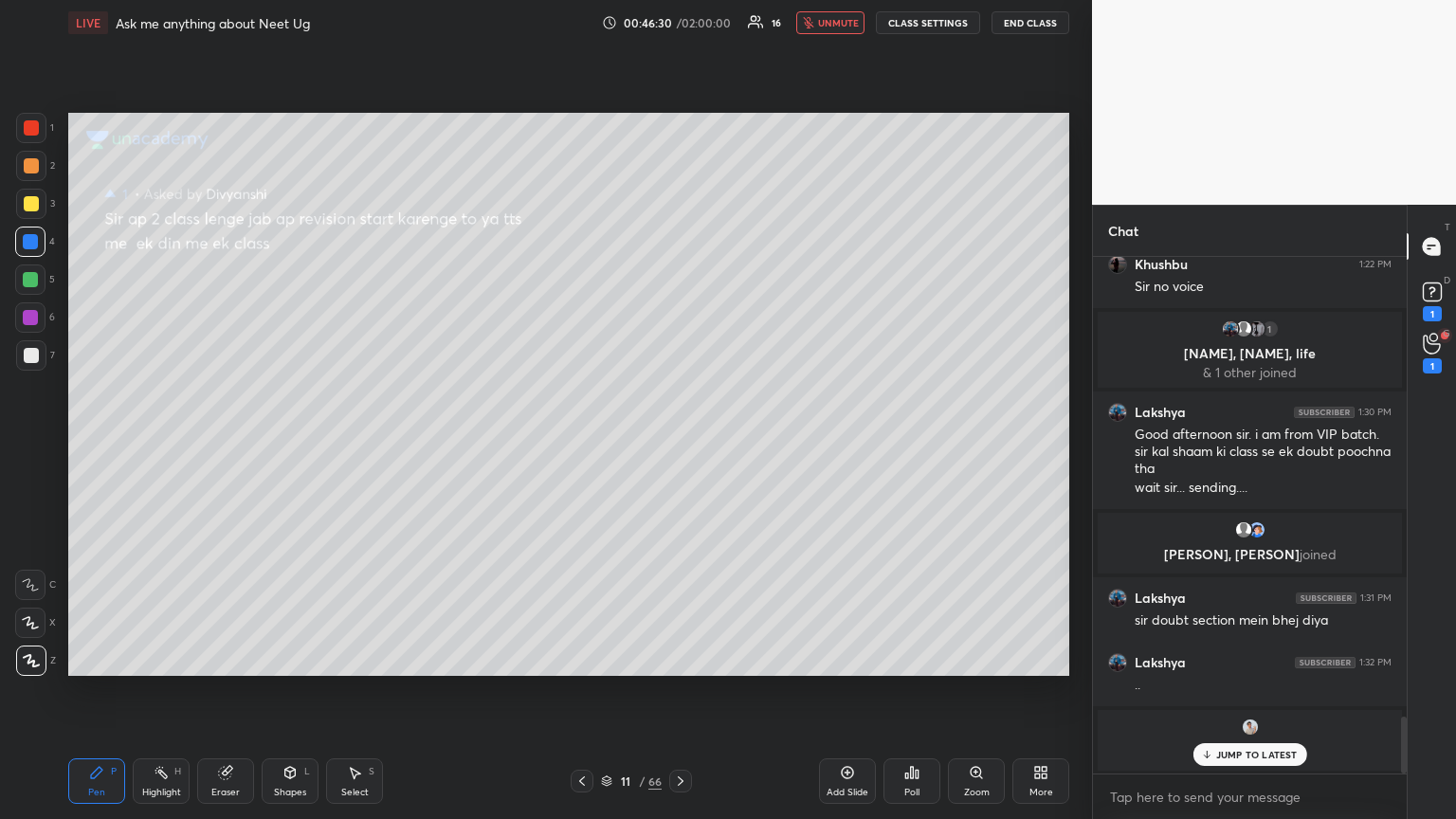 drag, startPoint x: 1238, startPoint y: 754, endPoint x: 1243, endPoint y: 721, distance: 33.37664 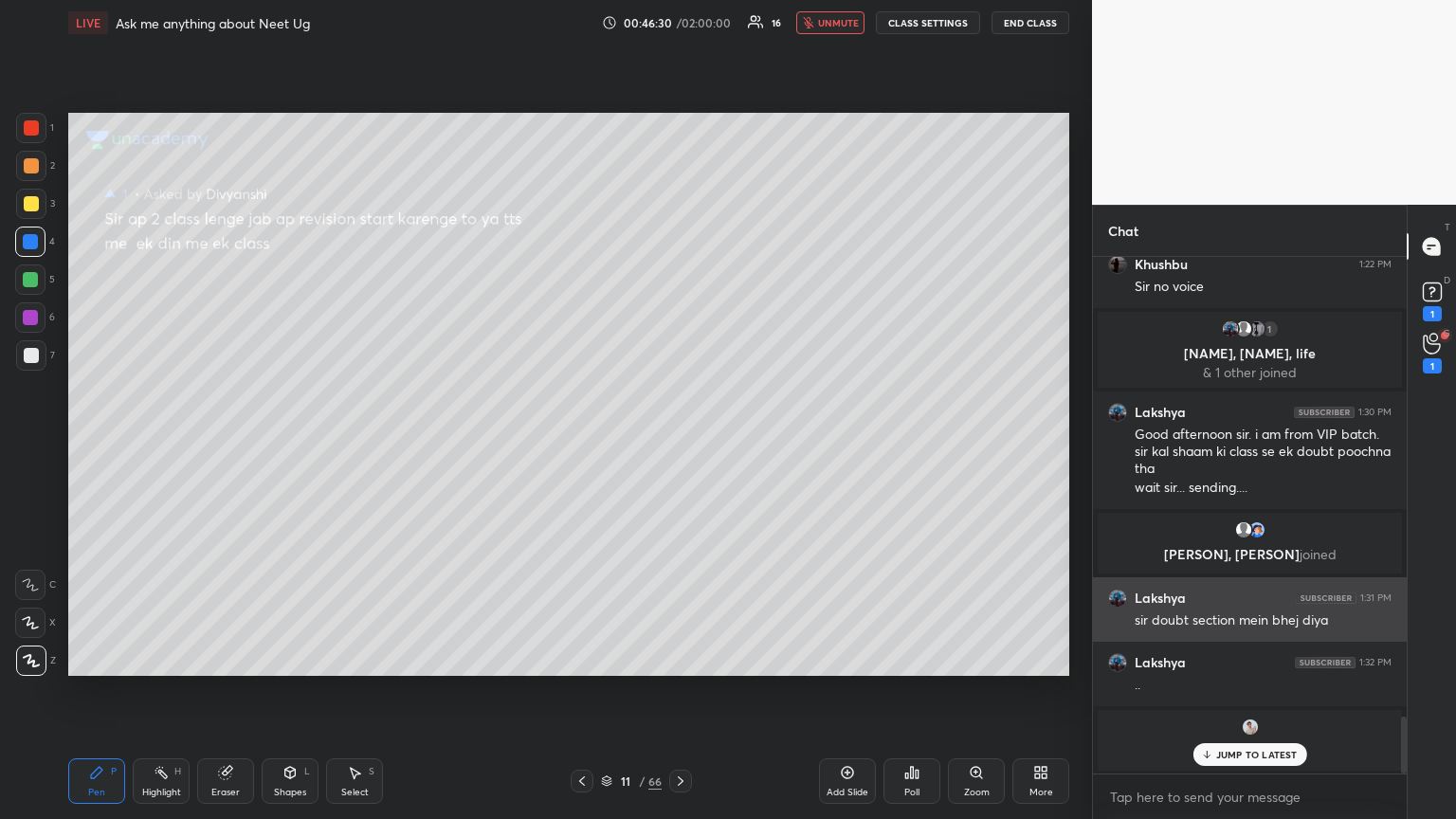 click on "JUMP TO LATEST" at bounding box center (1257, 755) 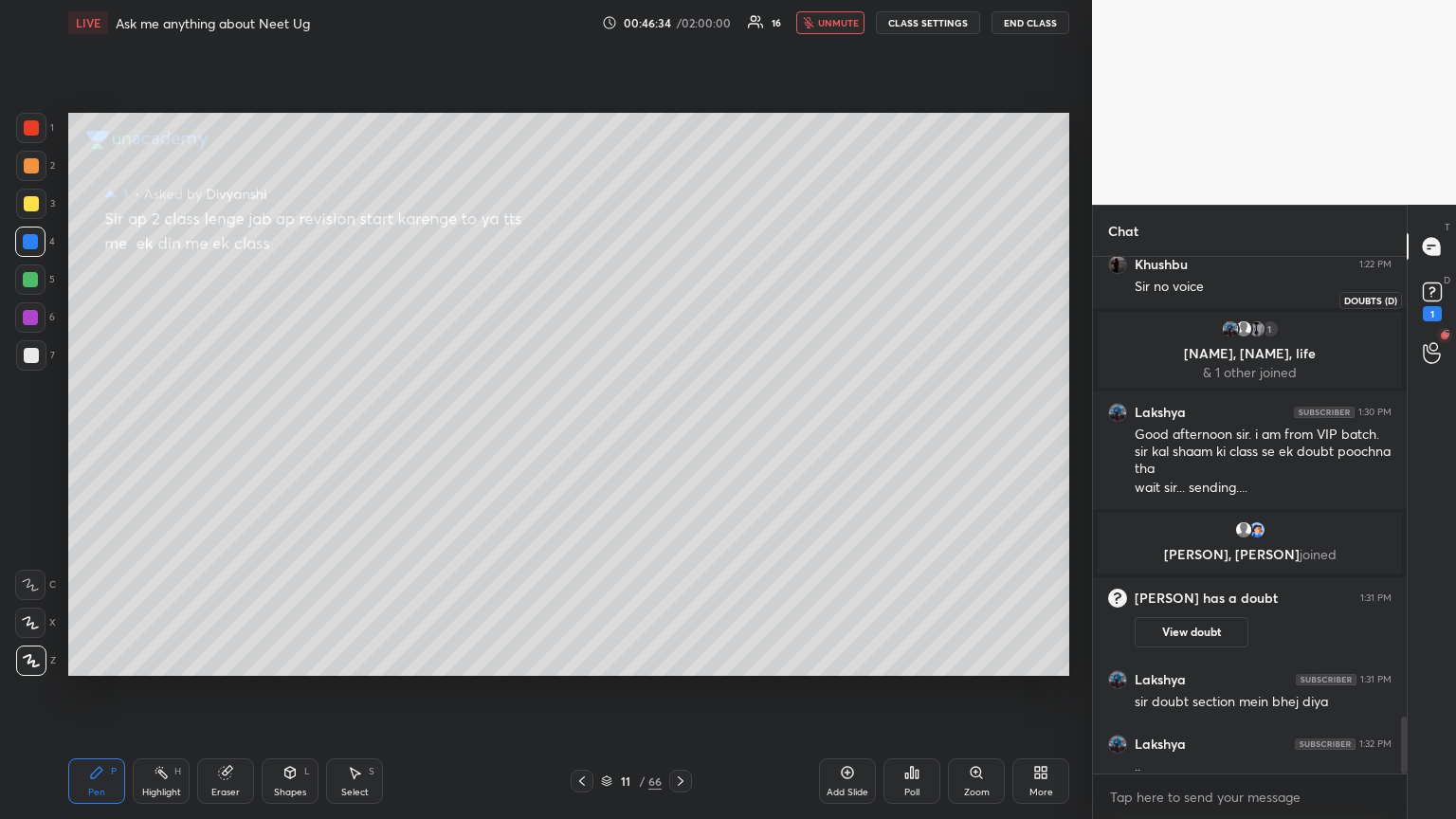 click 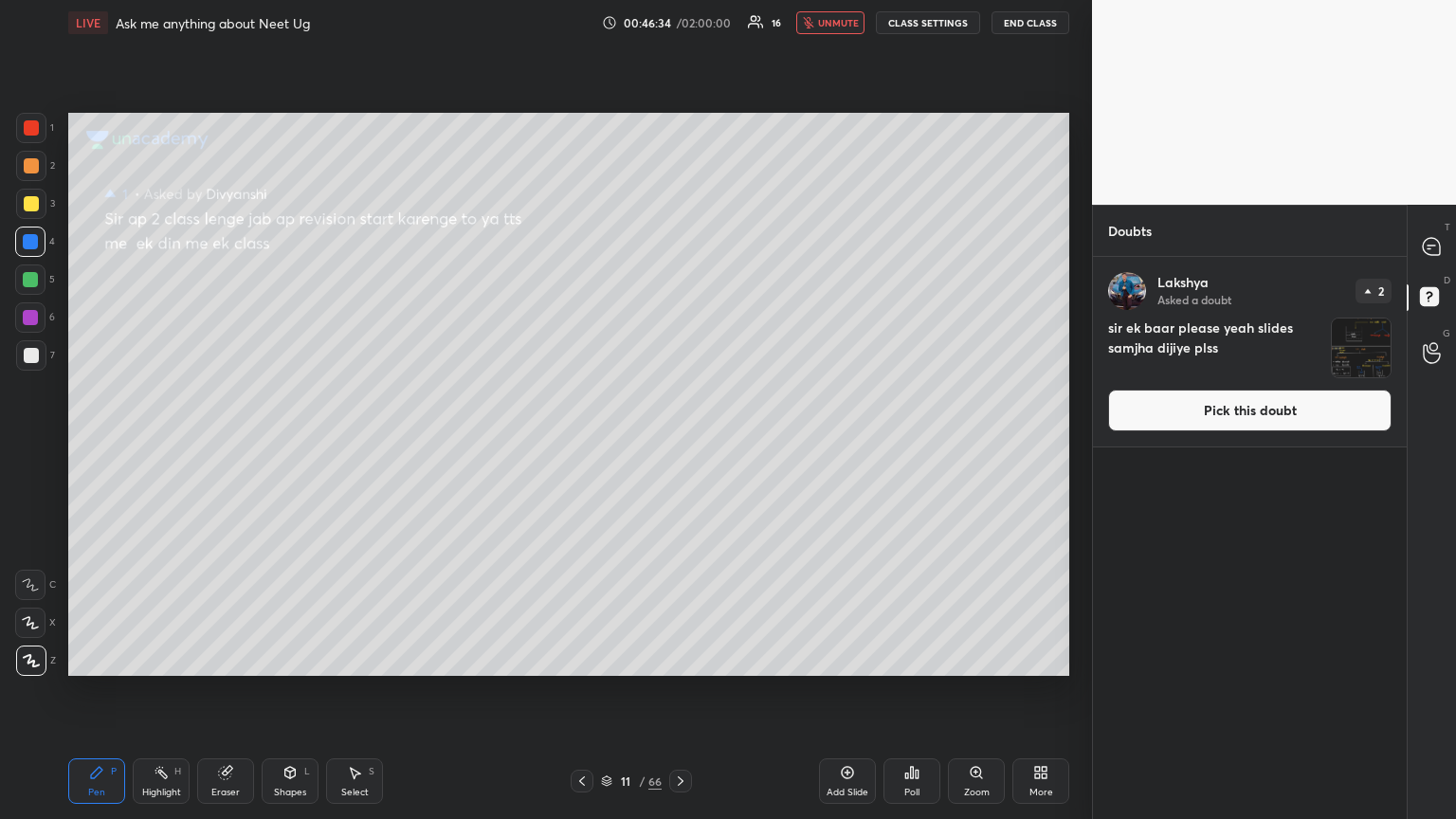 click on "Pick this doubt" at bounding box center [1249, 410] 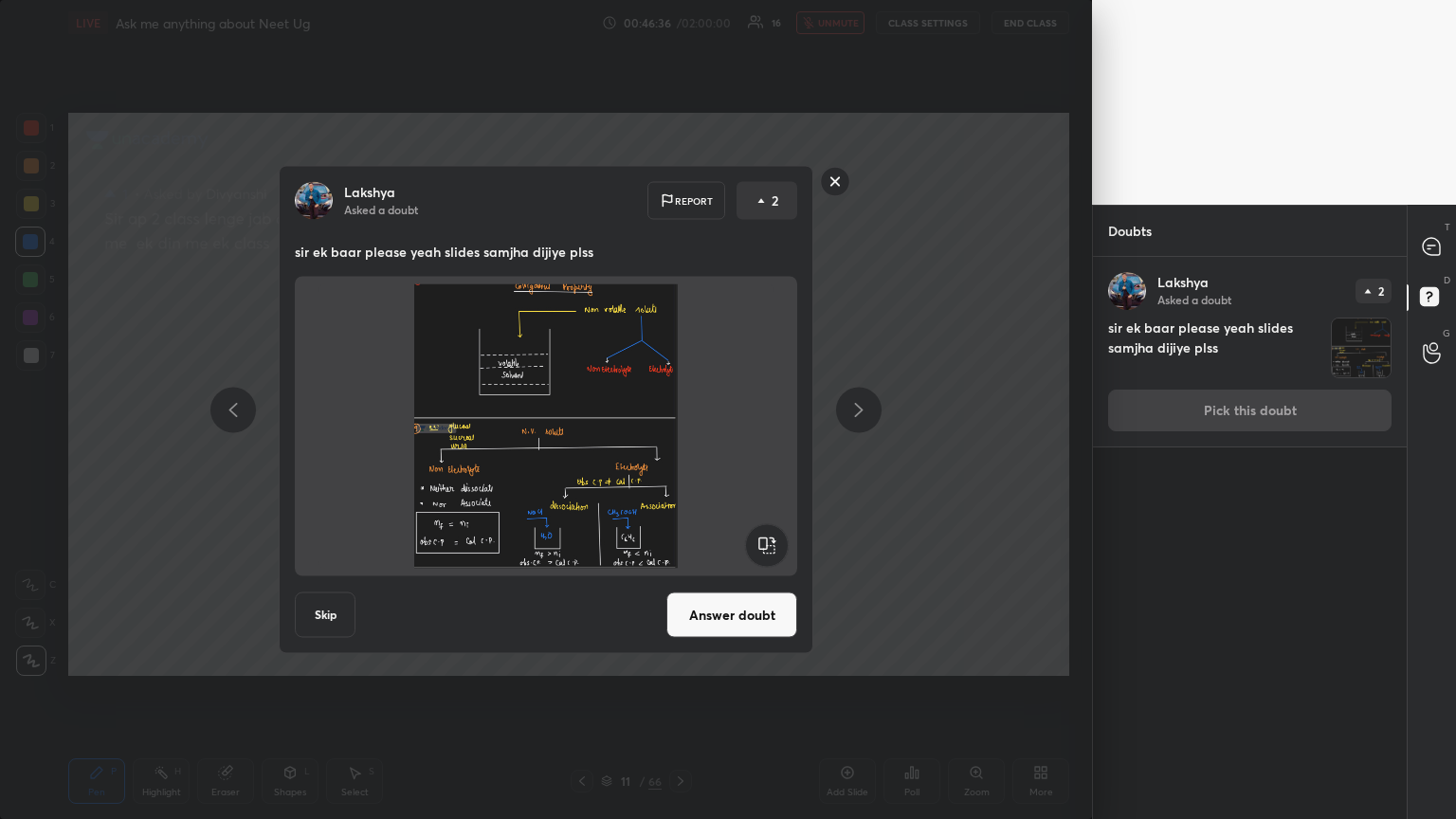 drag, startPoint x: 750, startPoint y: 601, endPoint x: 745, endPoint y: 590, distance: 12 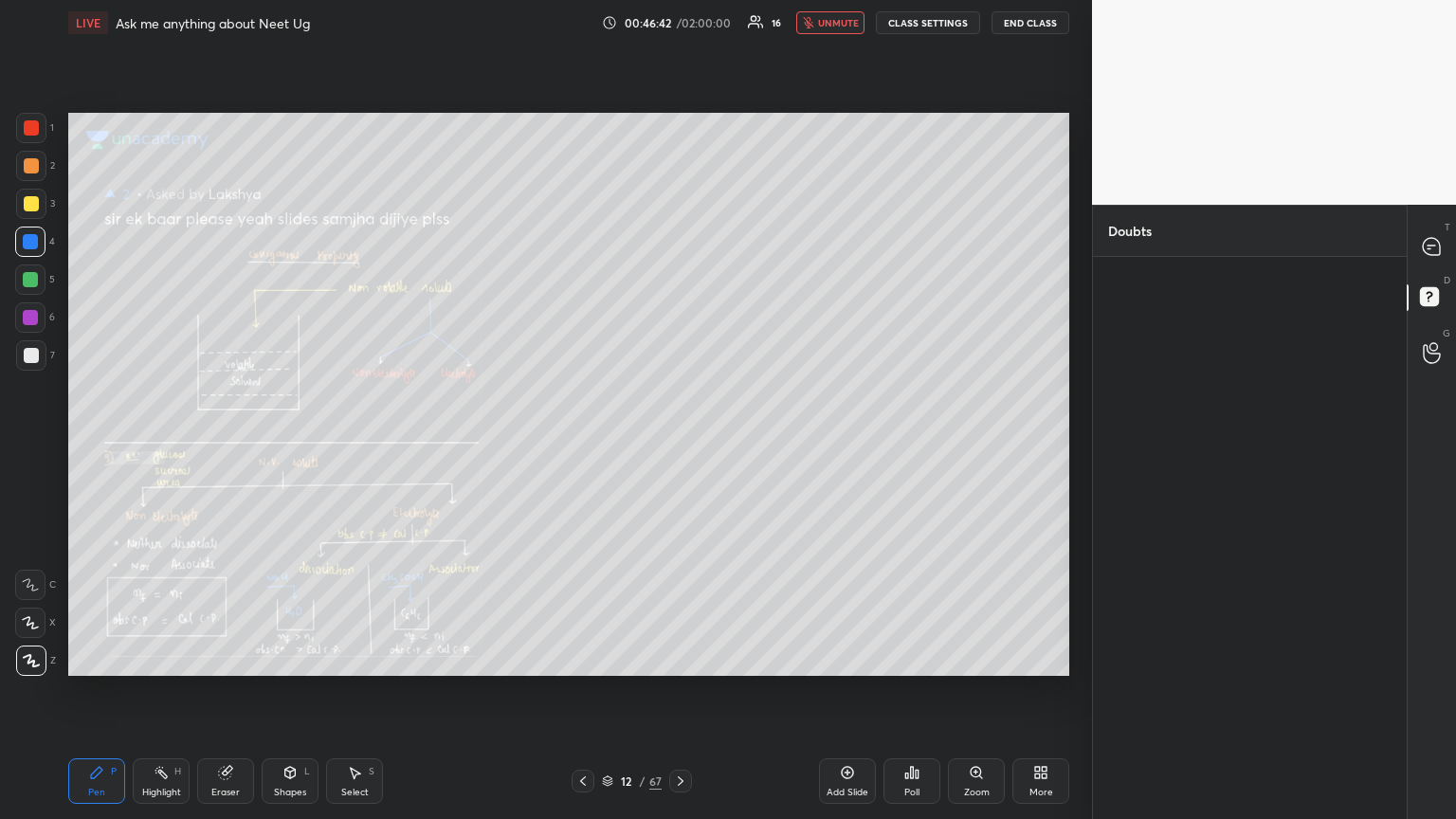 drag, startPoint x: 821, startPoint y: 17, endPoint x: 806, endPoint y: 28, distance: 19 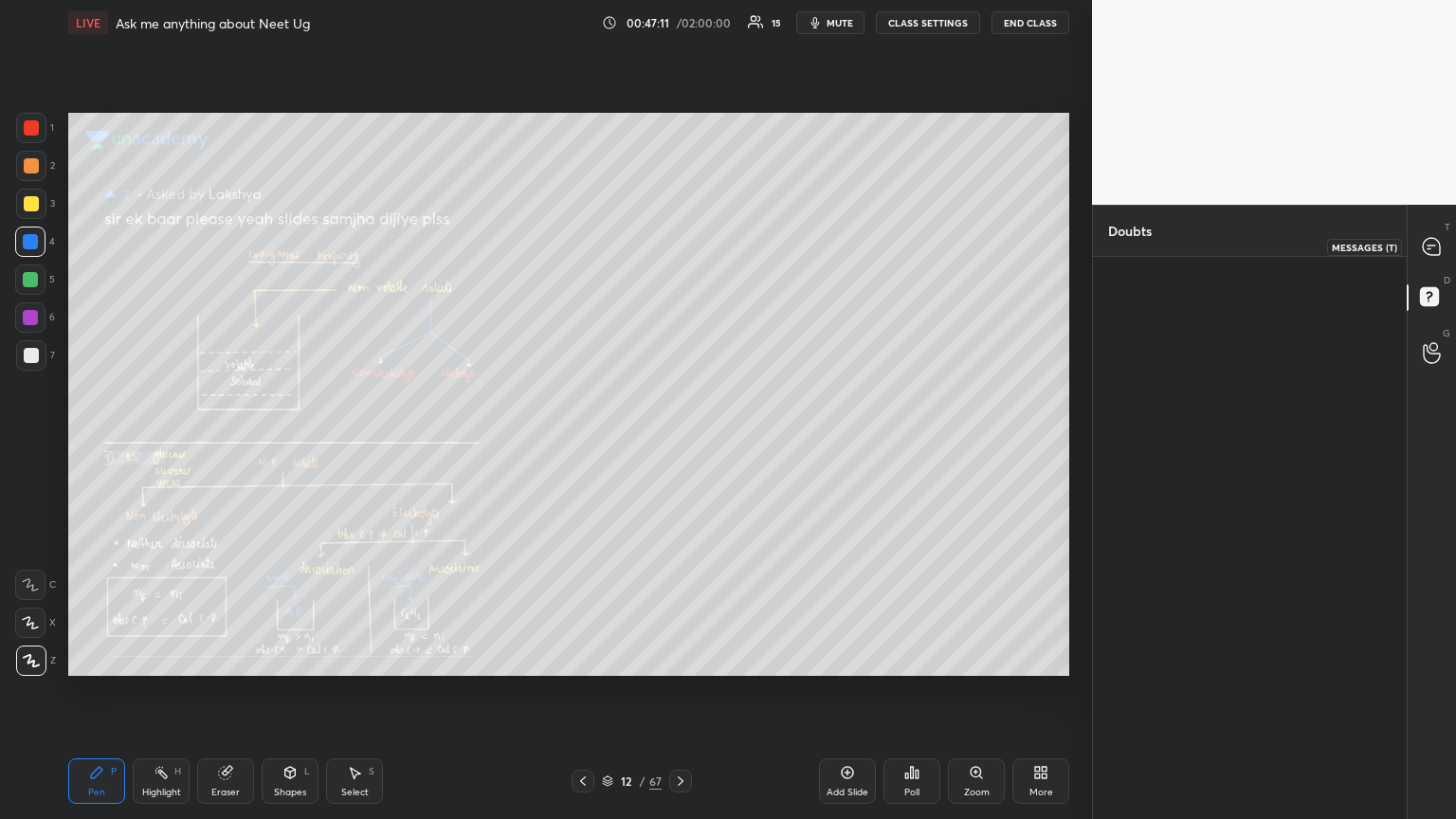 click at bounding box center (1432, 246) 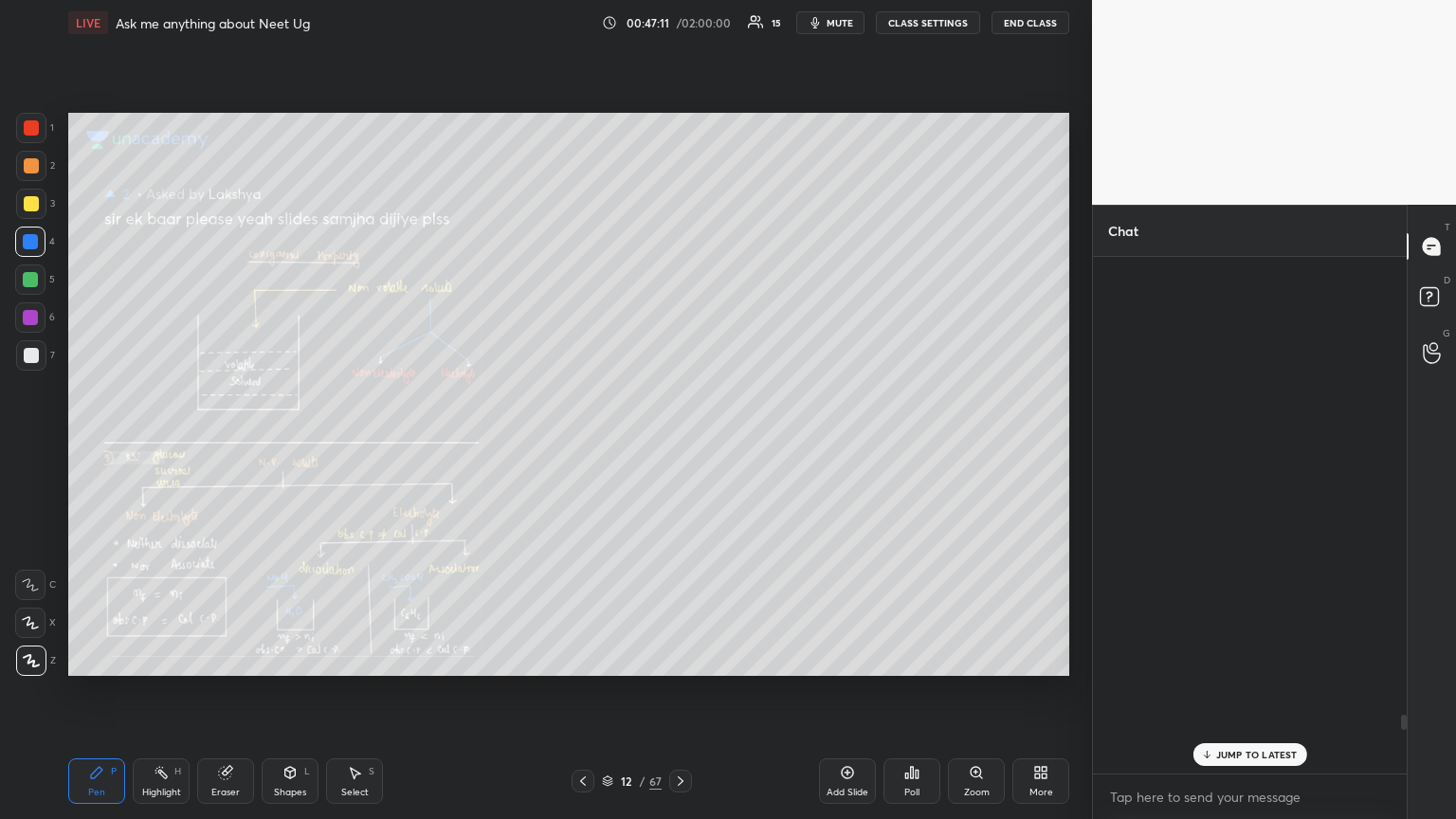 scroll, scrollTop: 4329, scrollLeft: 0, axis: vertical 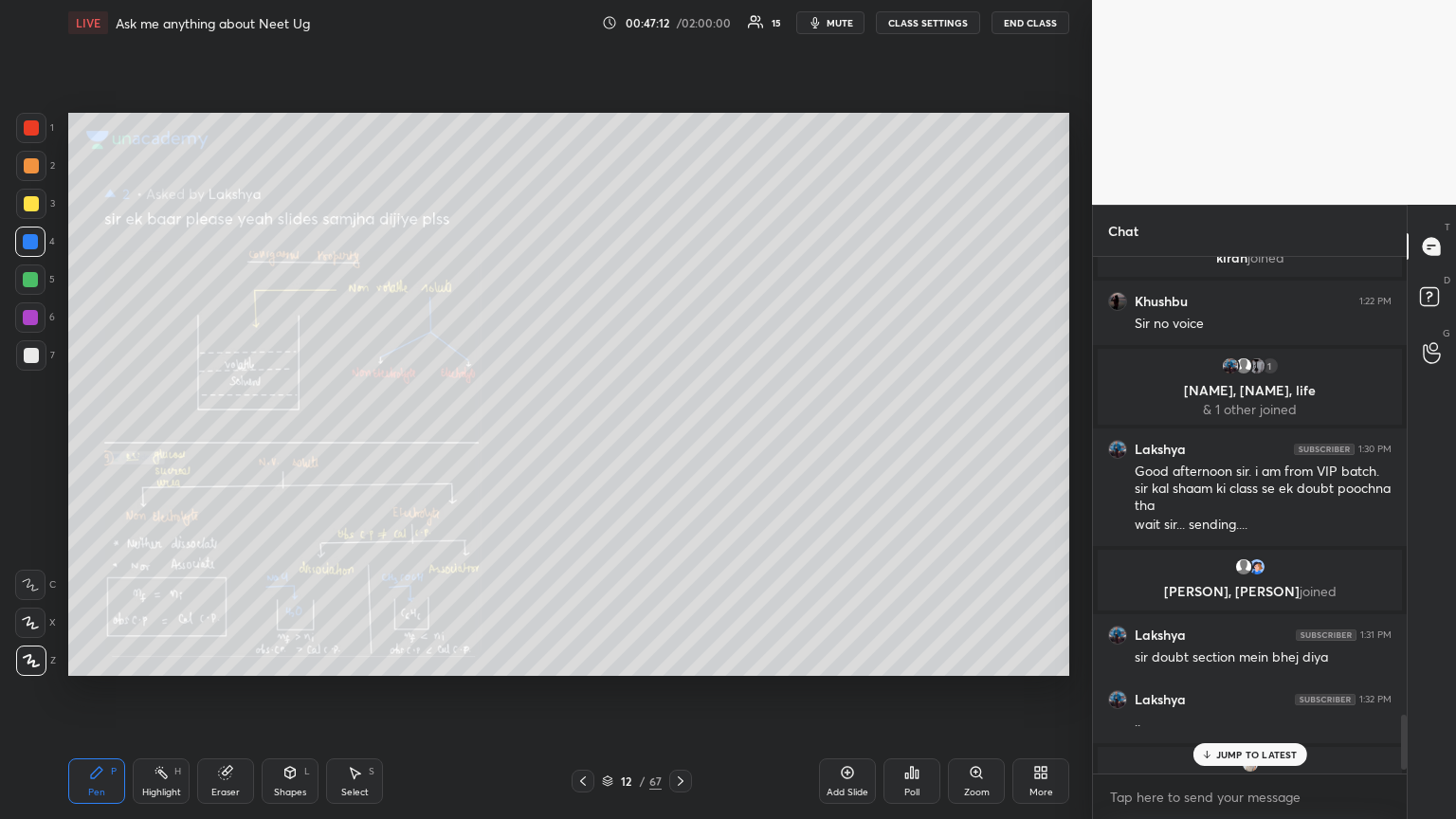 drag, startPoint x: 839, startPoint y: 15, endPoint x: 825, endPoint y: 64, distance: 50.960769 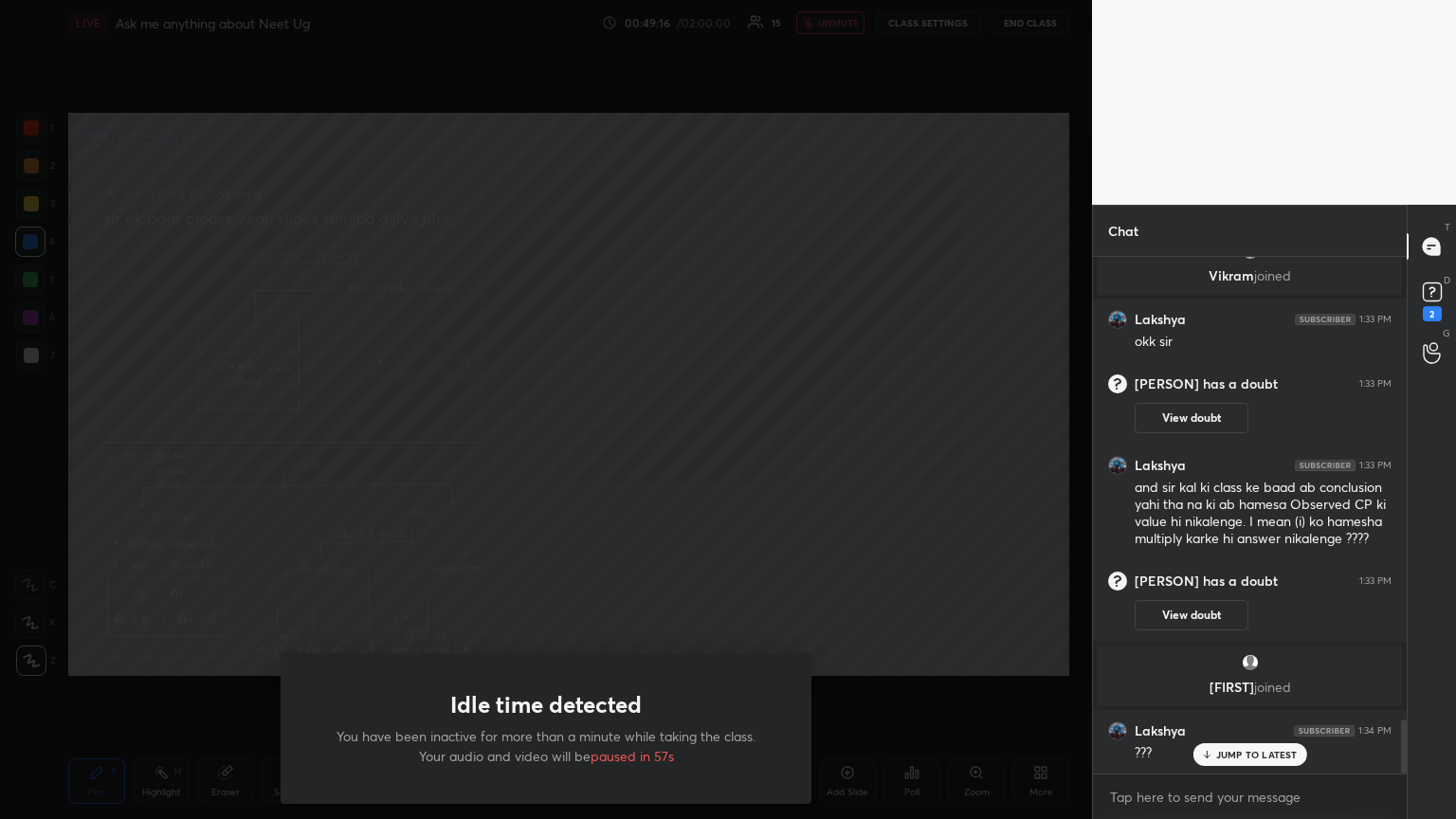 scroll, scrollTop: 4459, scrollLeft: 0, axis: vertical 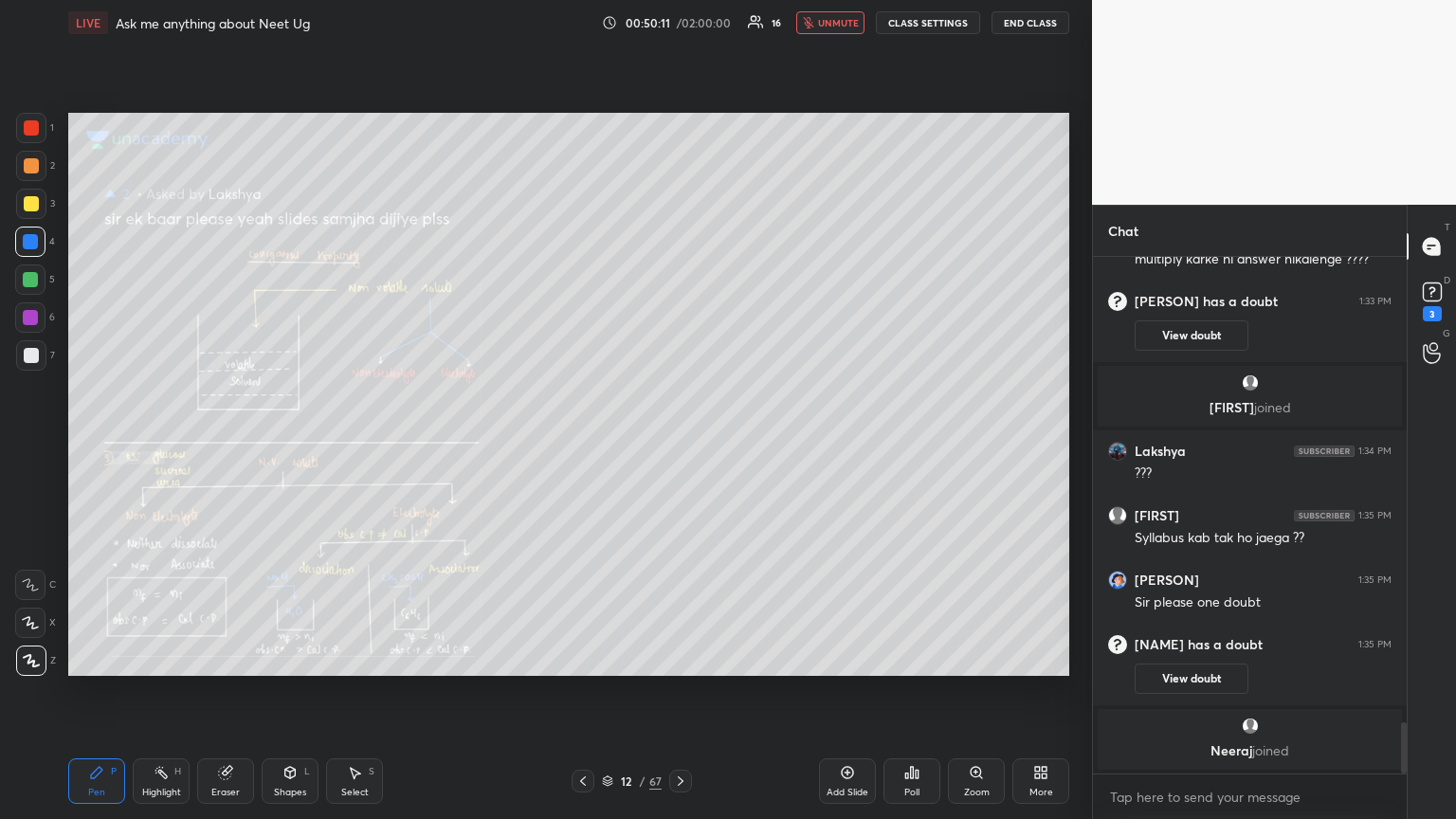 drag, startPoint x: 839, startPoint y: 27, endPoint x: 828, endPoint y: 34, distance: 13.038405 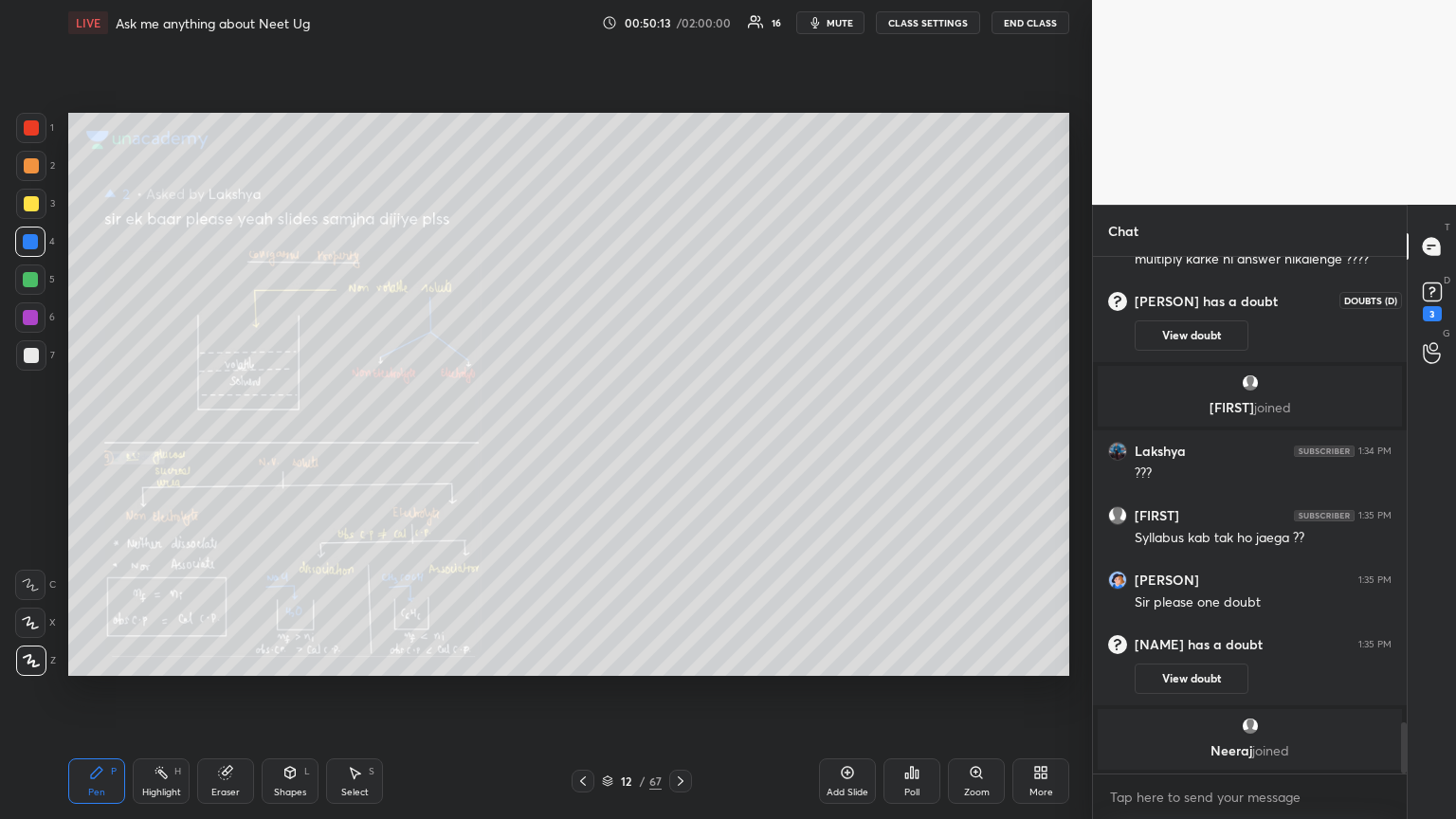 click 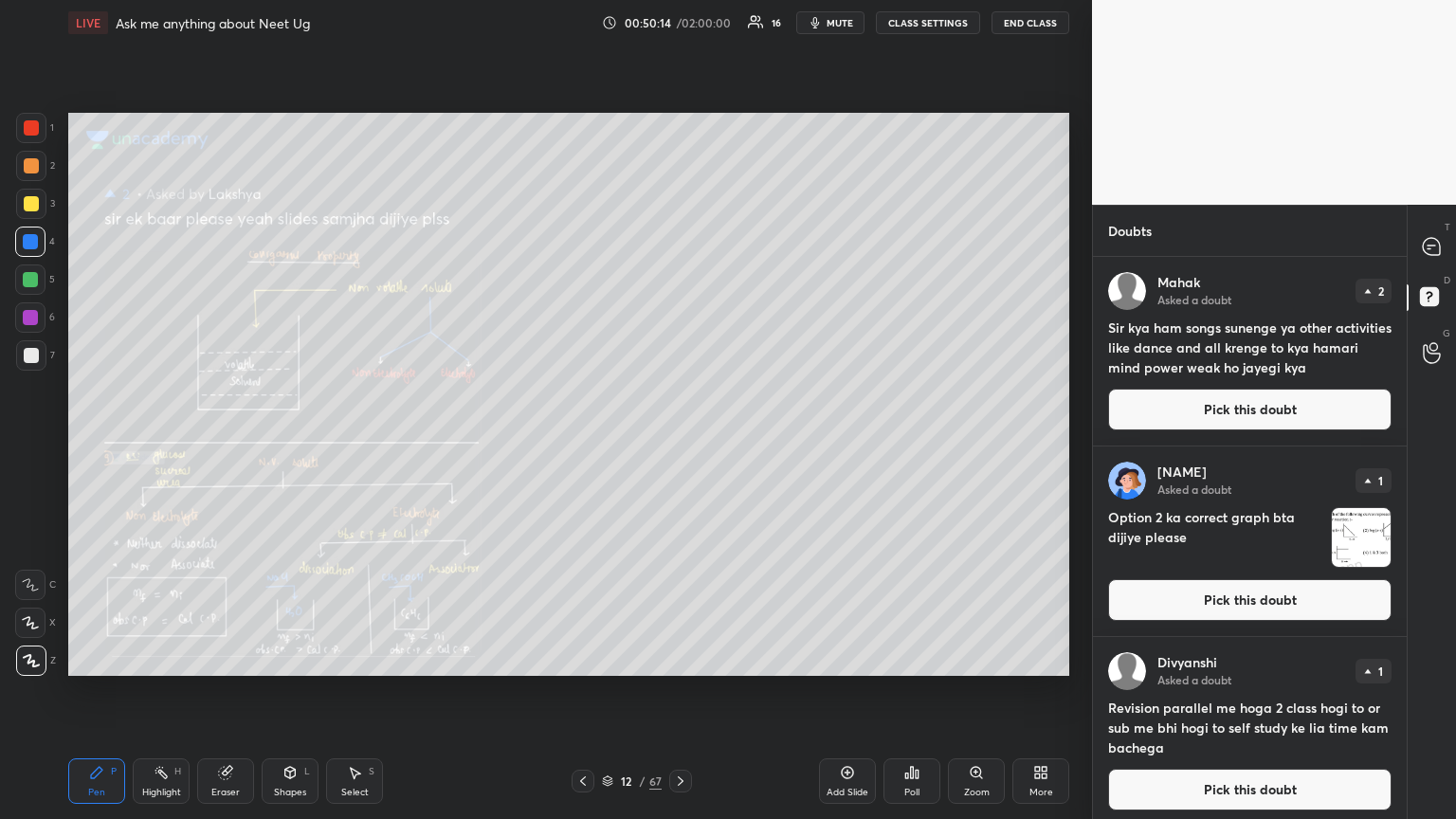click on "Pick this doubt" at bounding box center (1249, 410) 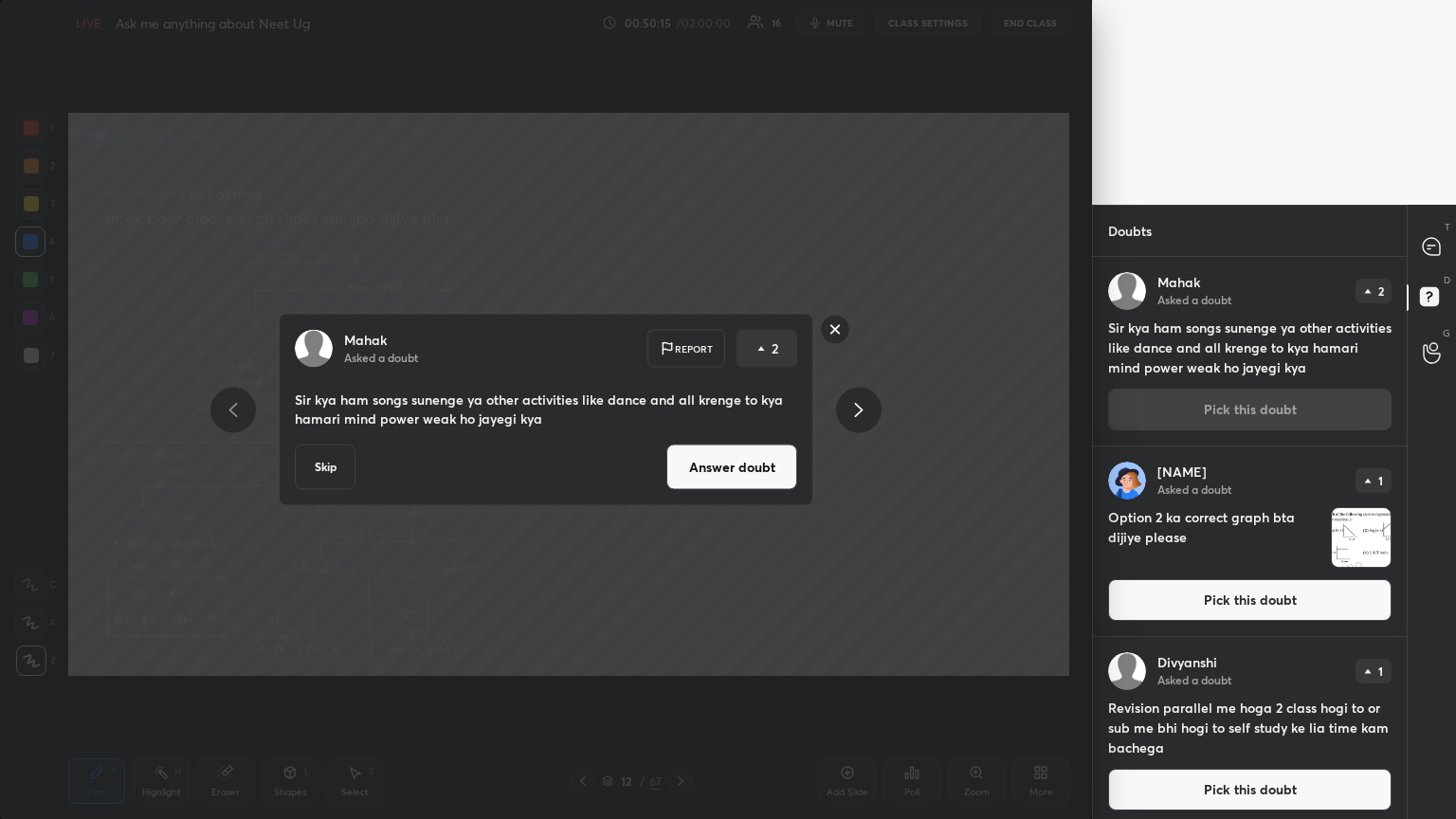 click on "Answer doubt" at bounding box center (732, 467) 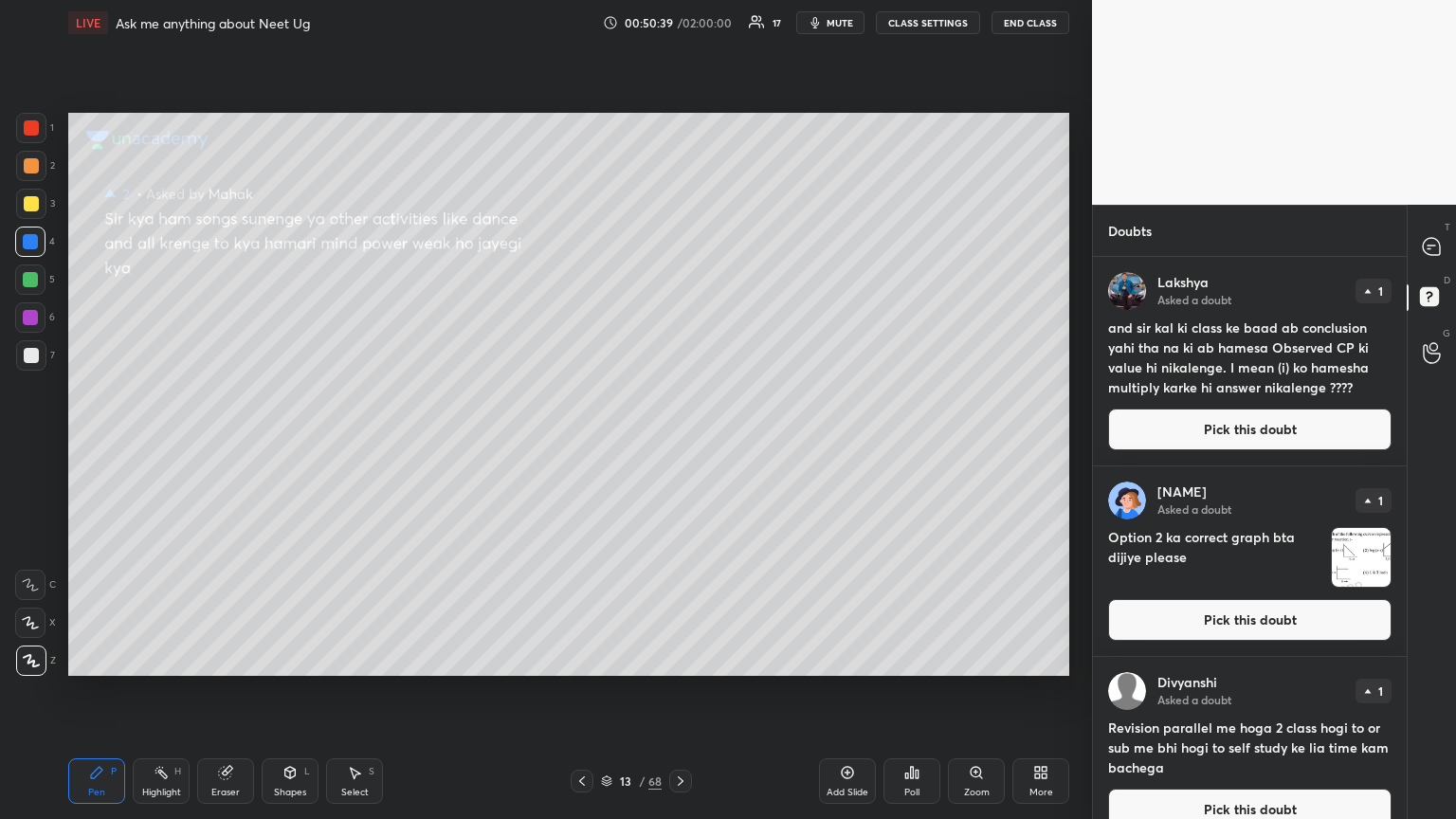 drag, startPoint x: 1253, startPoint y: 429, endPoint x: 1161, endPoint y: 426, distance: 92.0489 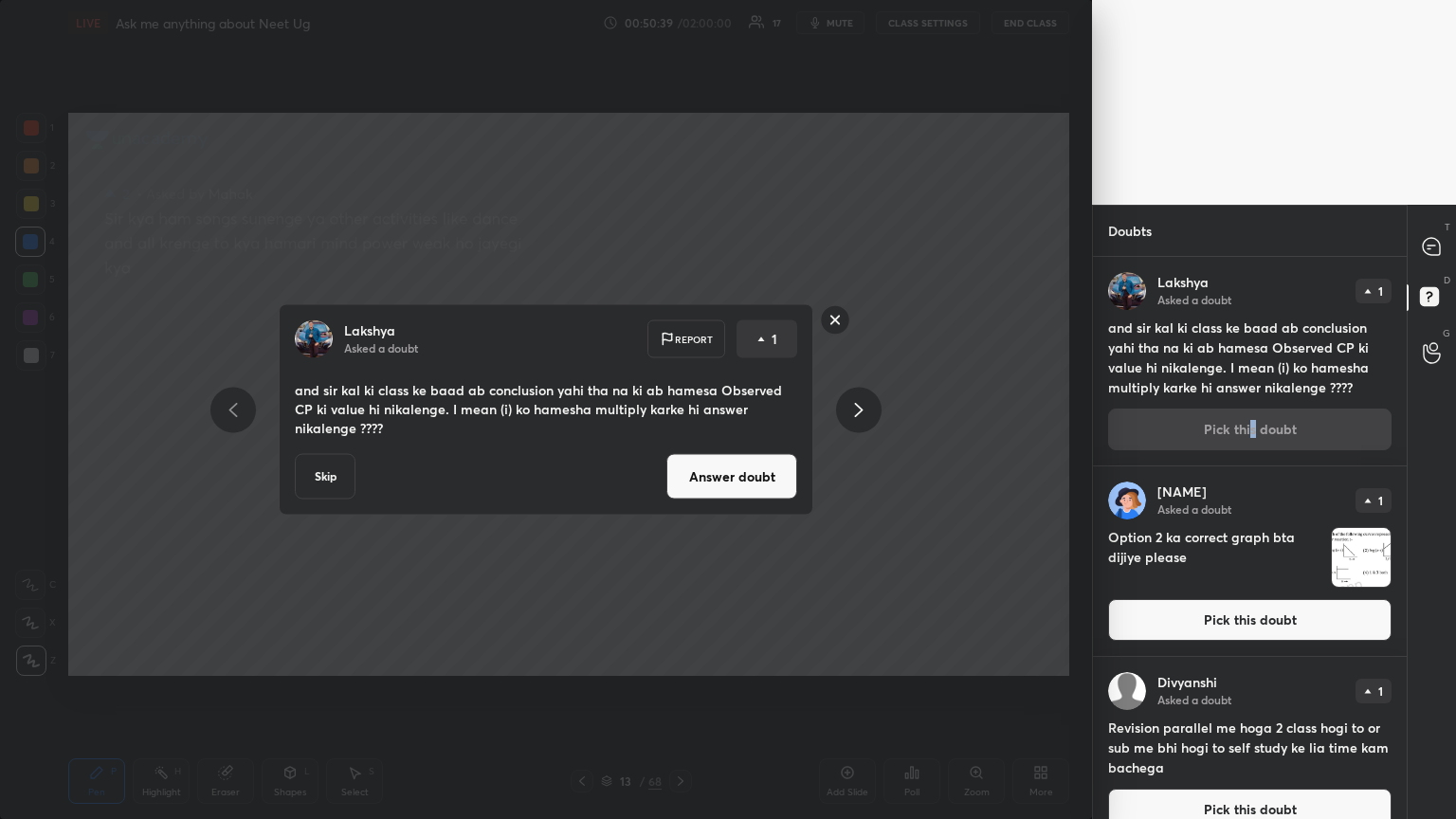 click on "Answer doubt" at bounding box center [732, 477] 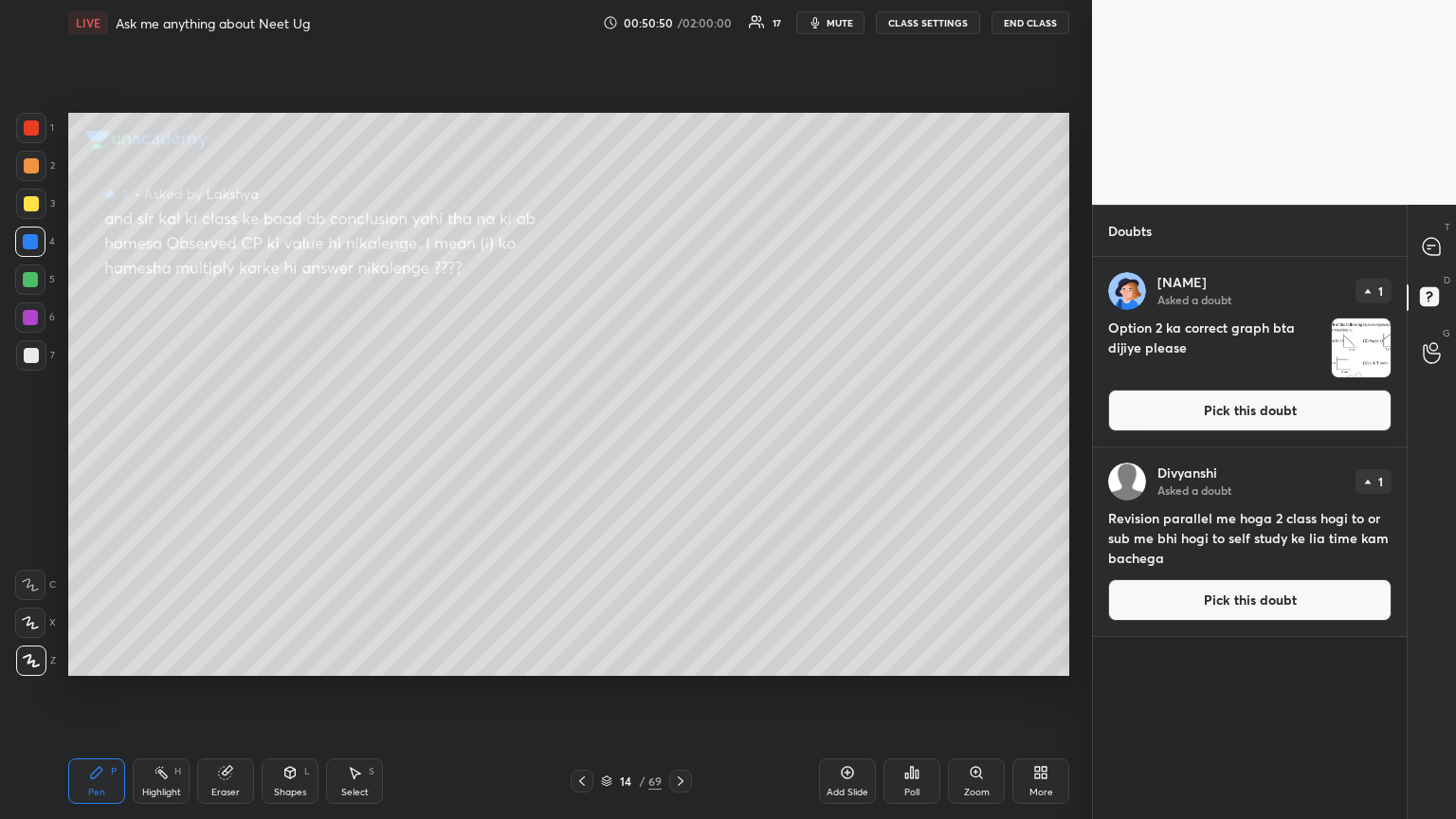 drag, startPoint x: 1221, startPoint y: 406, endPoint x: 1111, endPoint y: 414, distance: 110.29053 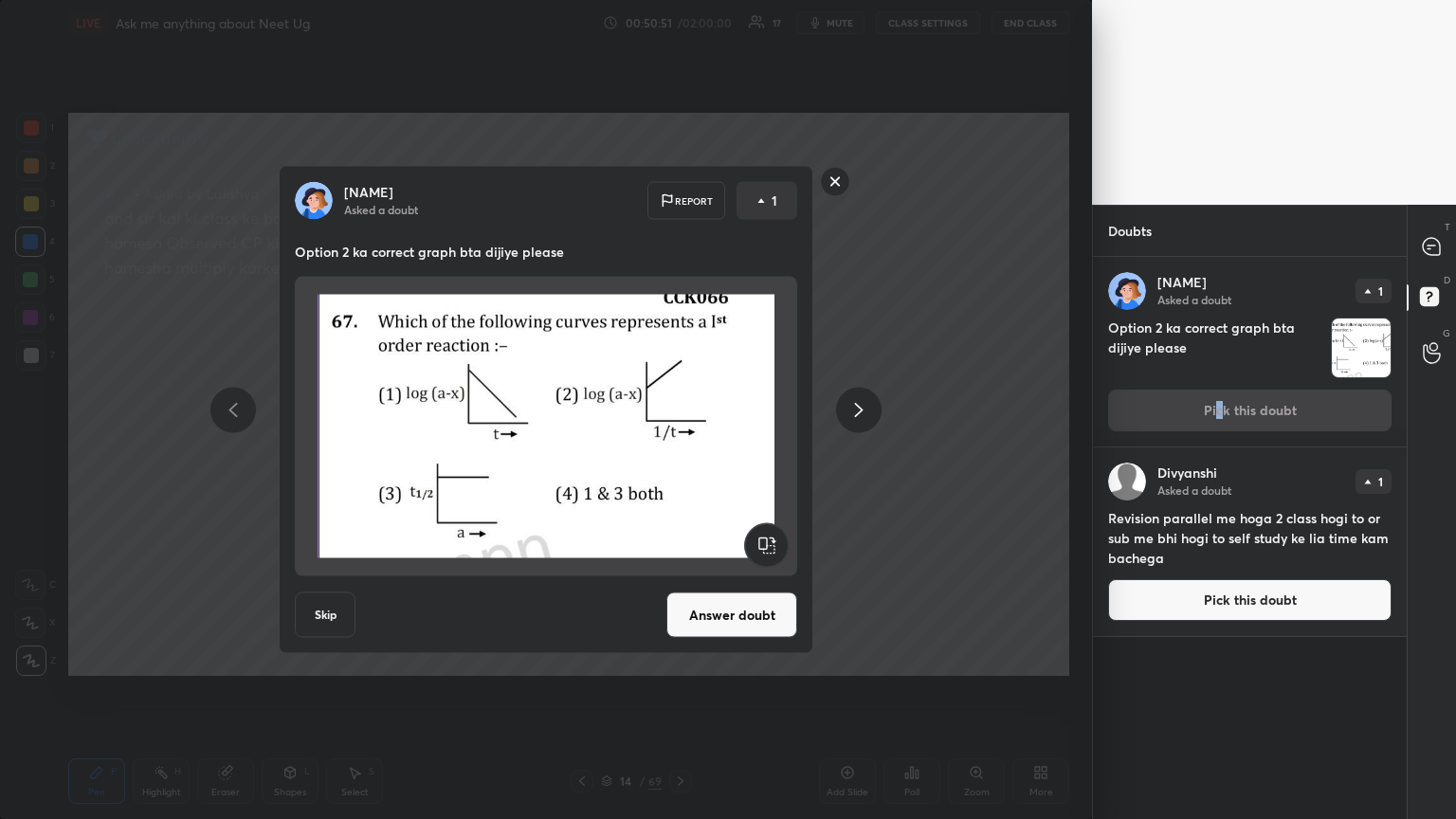 click on "Answer doubt" at bounding box center [732, 615] 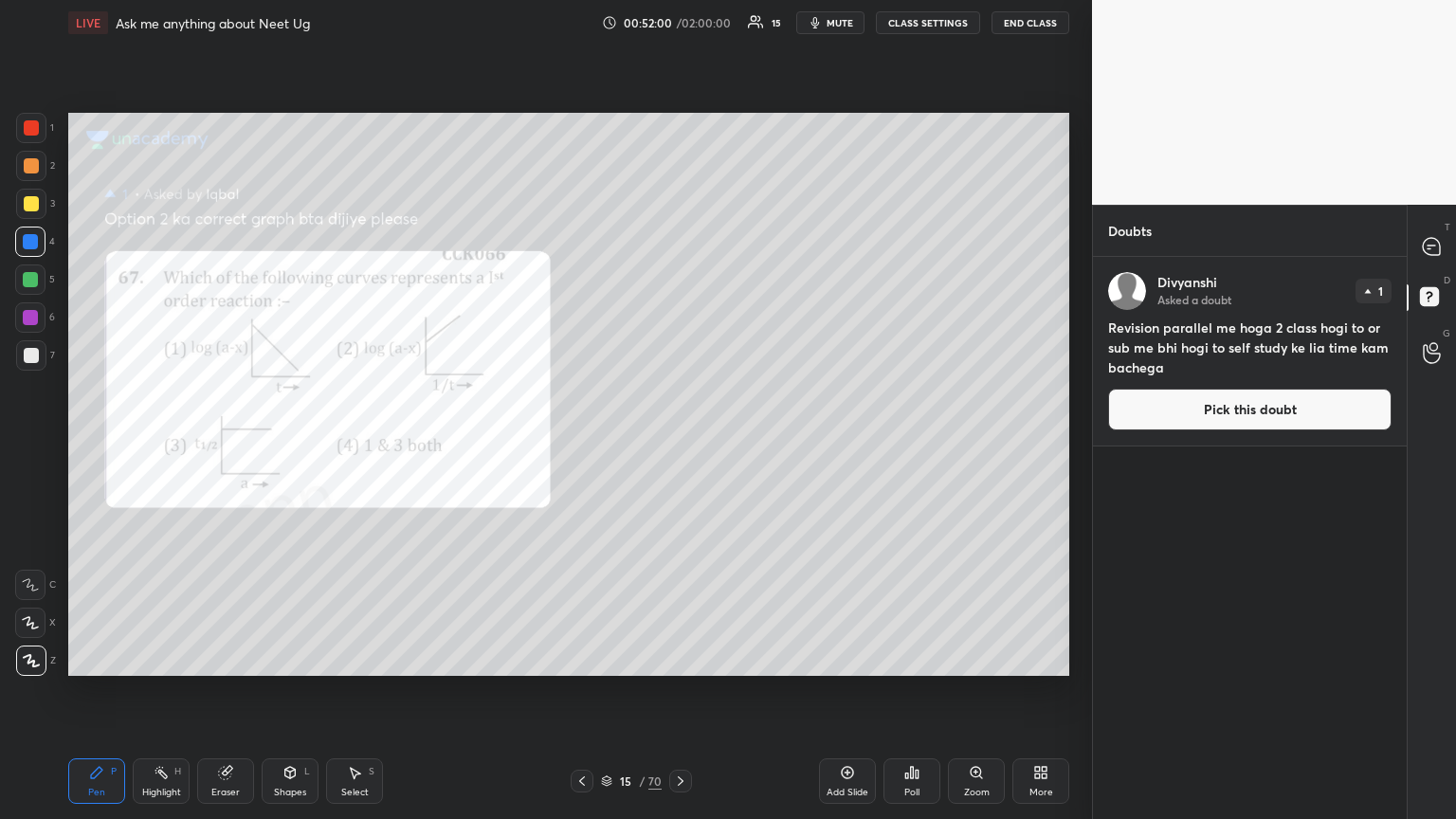 click on "Pick this doubt" at bounding box center (1249, 410) 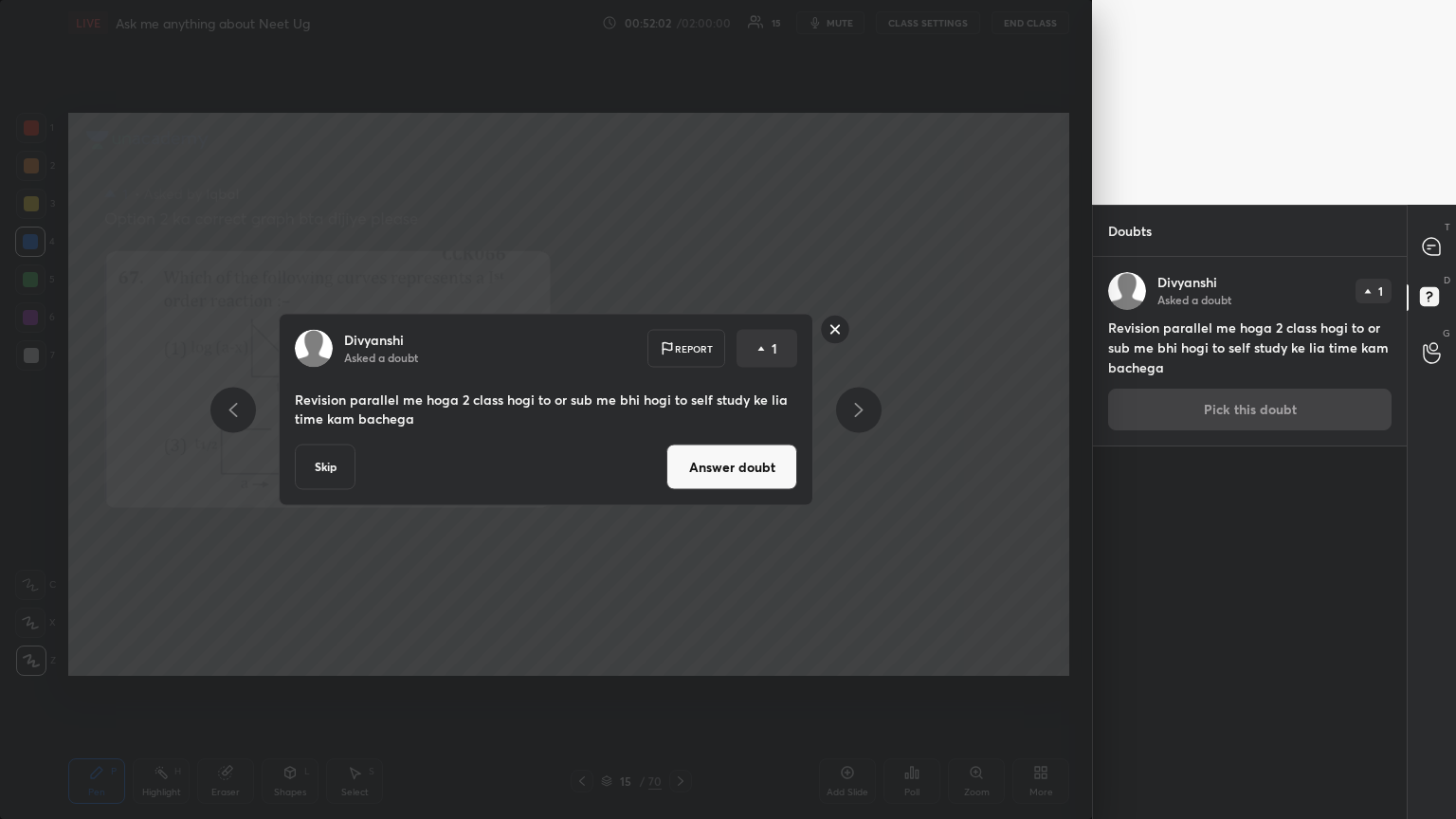 click on "Answer doubt" at bounding box center (732, 467) 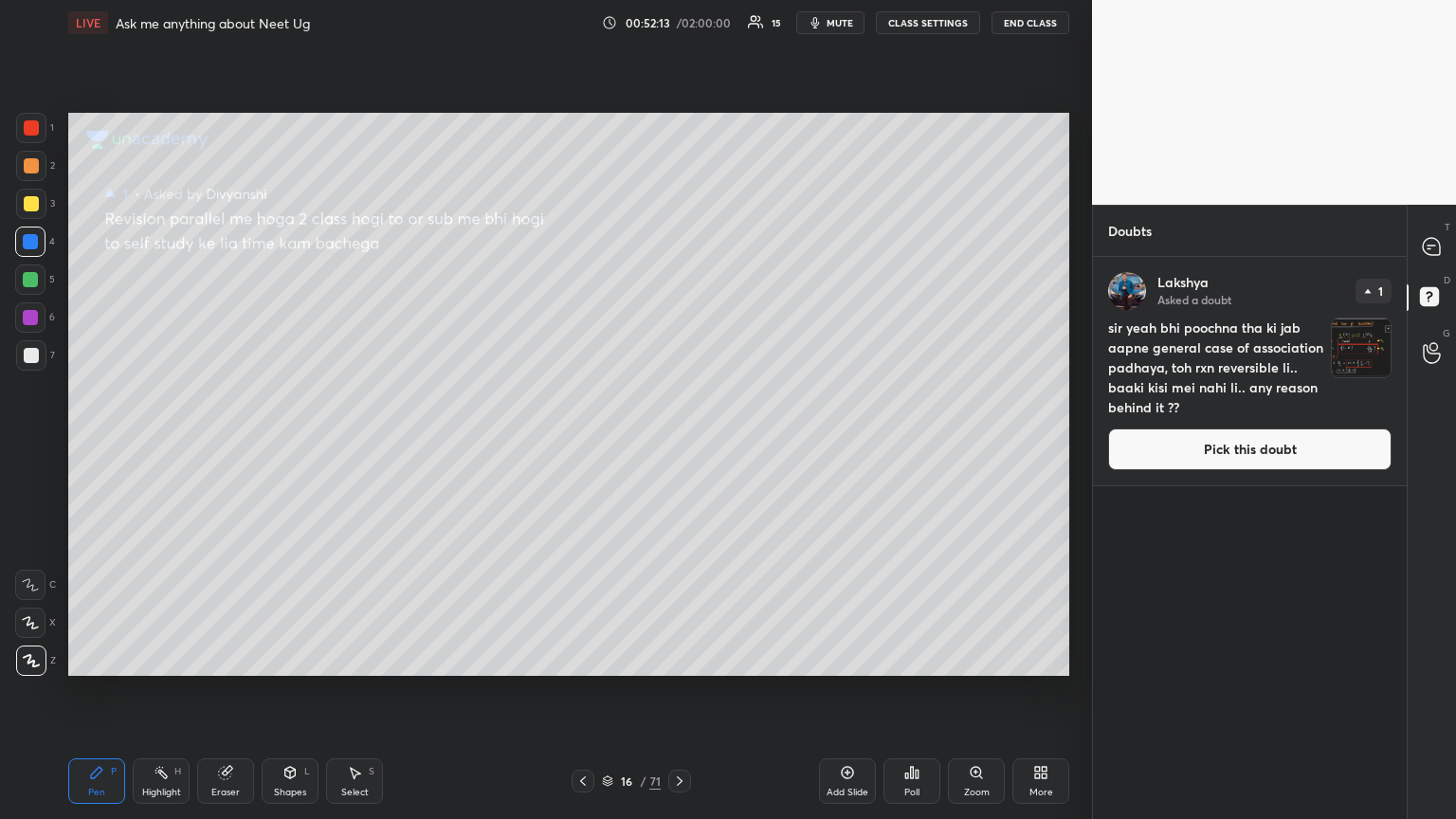 click on "Pick this doubt" at bounding box center [1249, 449] 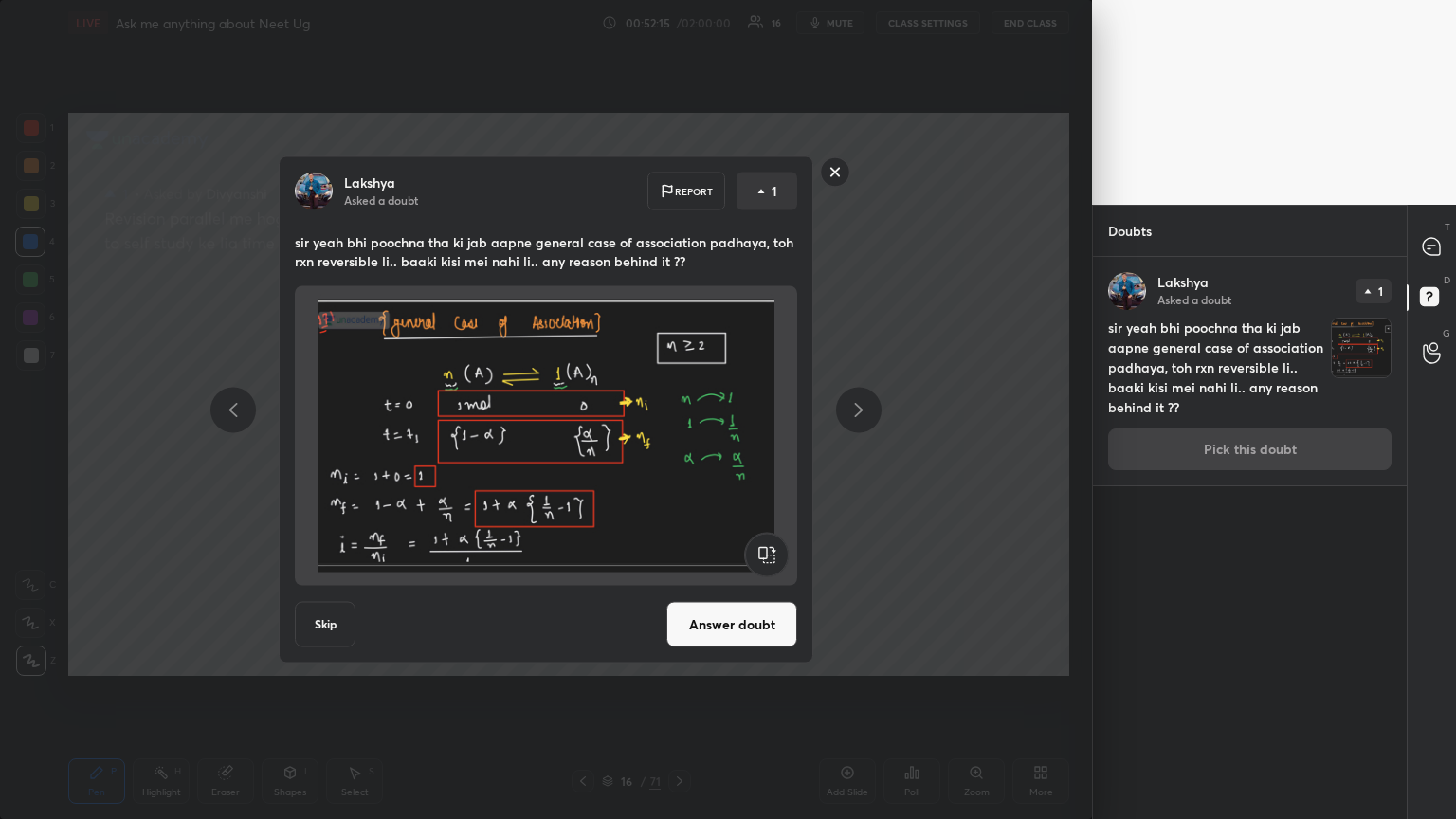 drag, startPoint x: 770, startPoint y: 630, endPoint x: 774, endPoint y: 619, distance: 11.7047 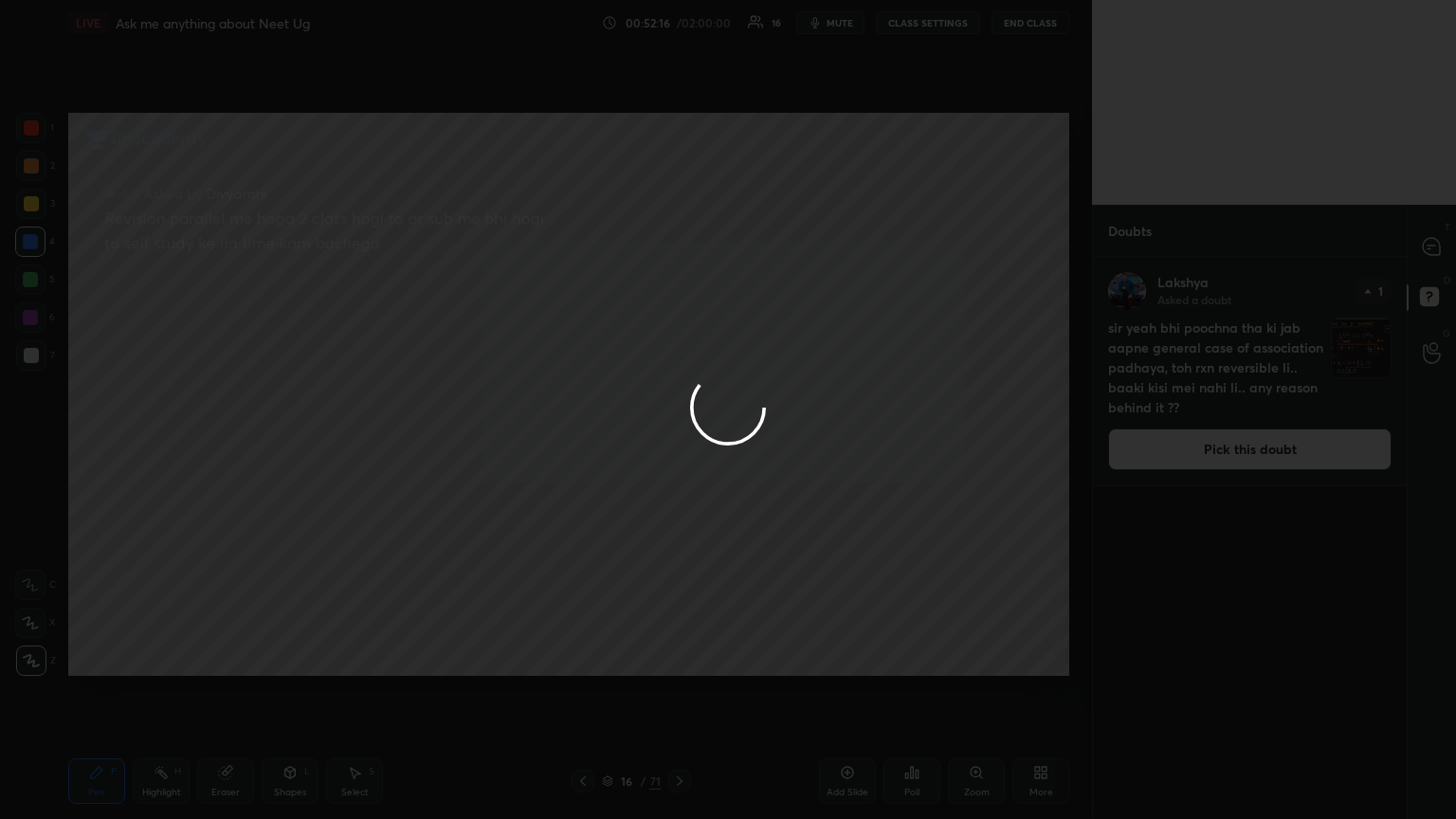 click at bounding box center (728, 410) 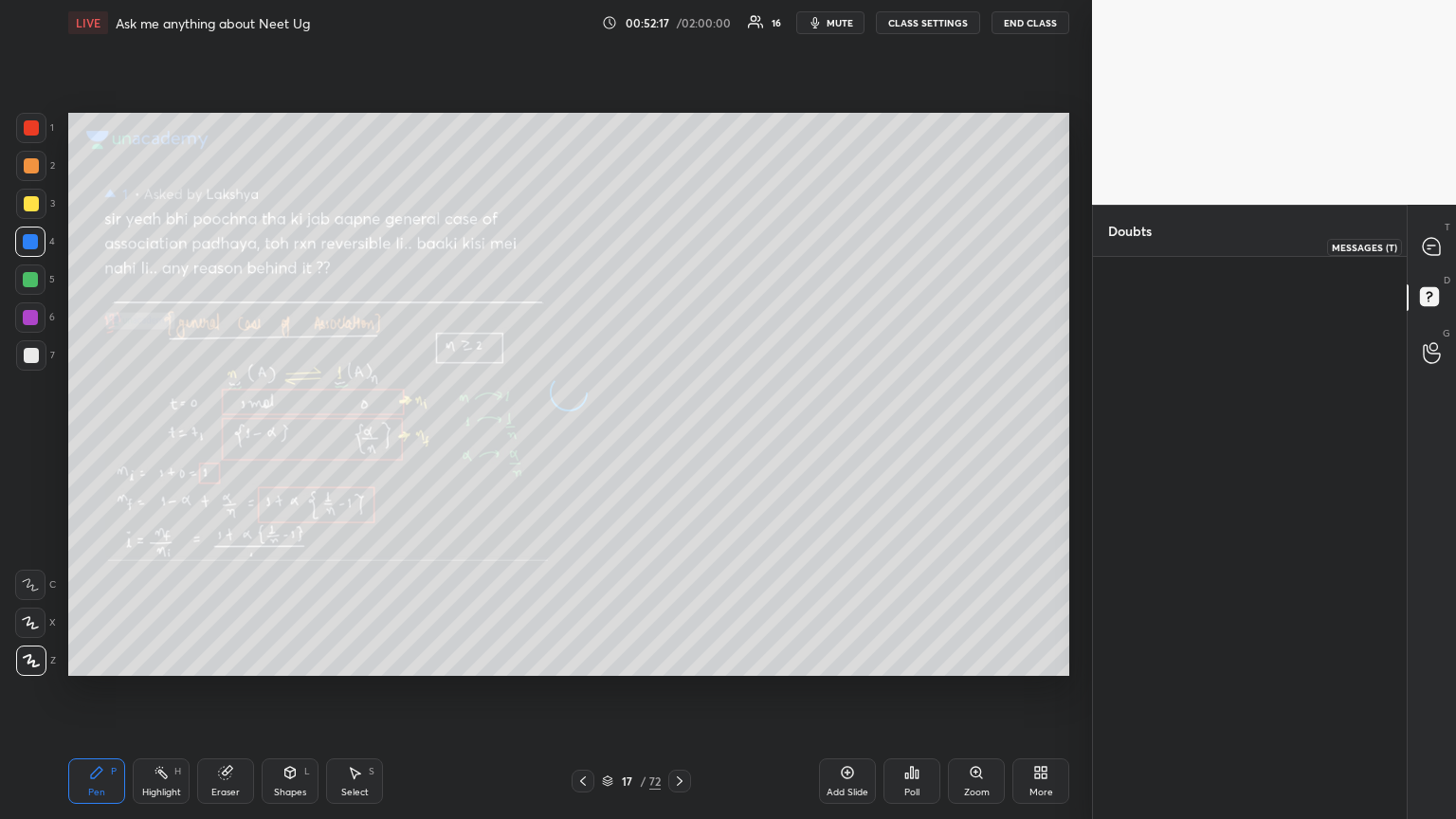 click 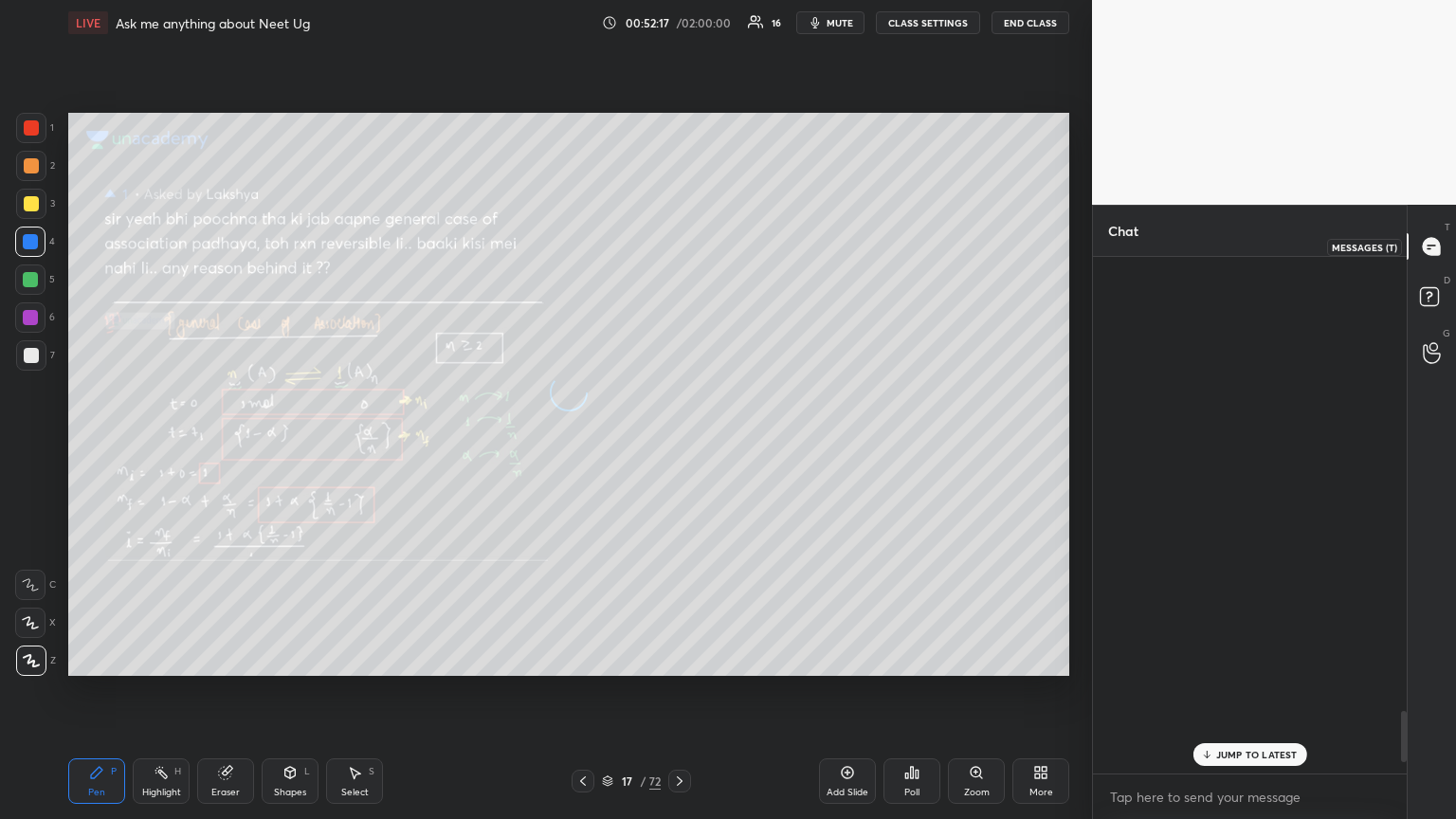 scroll, scrollTop: 4629, scrollLeft: 0, axis: vertical 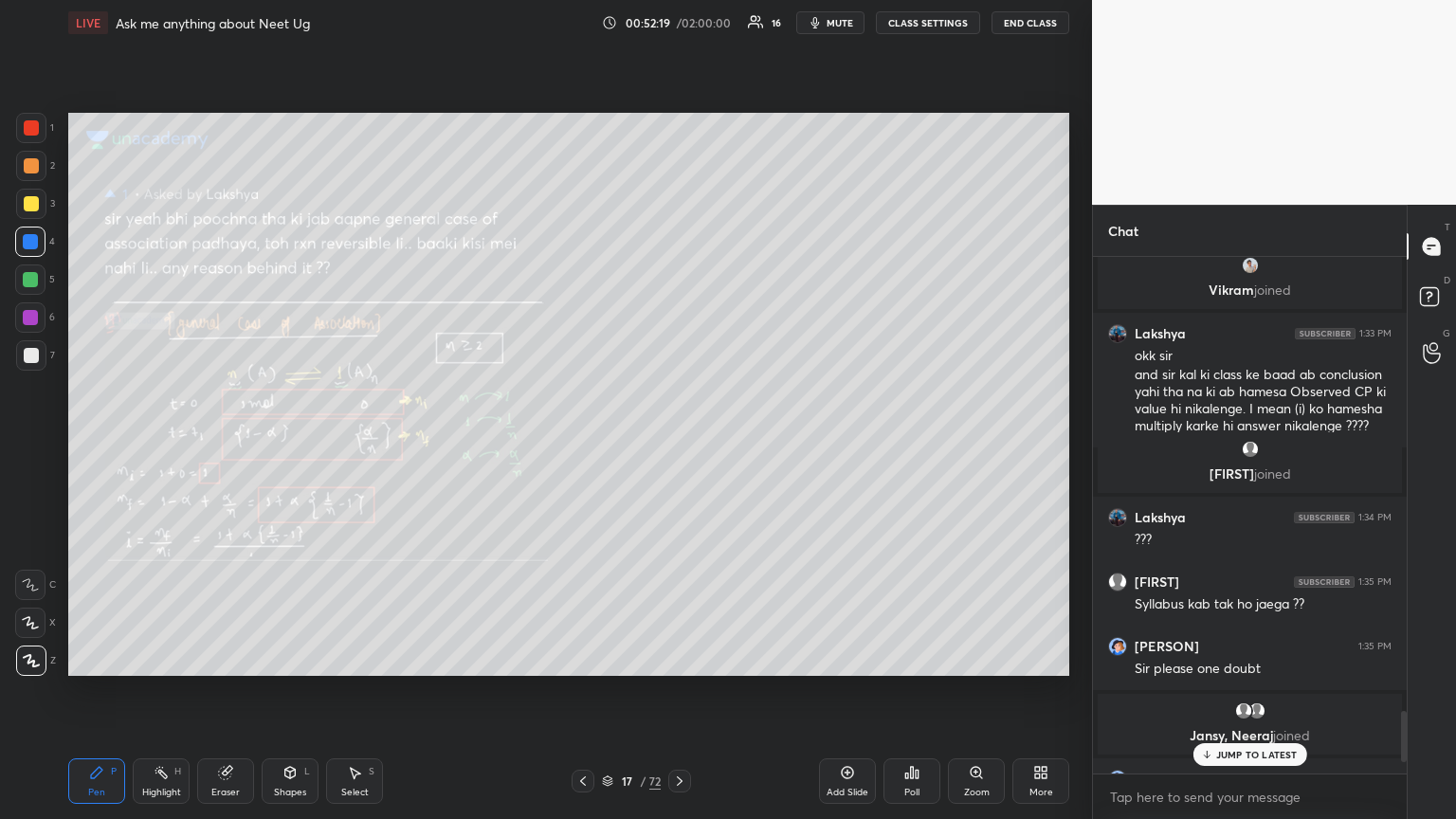 click on "JUMP TO LATEST" at bounding box center [1249, 755] 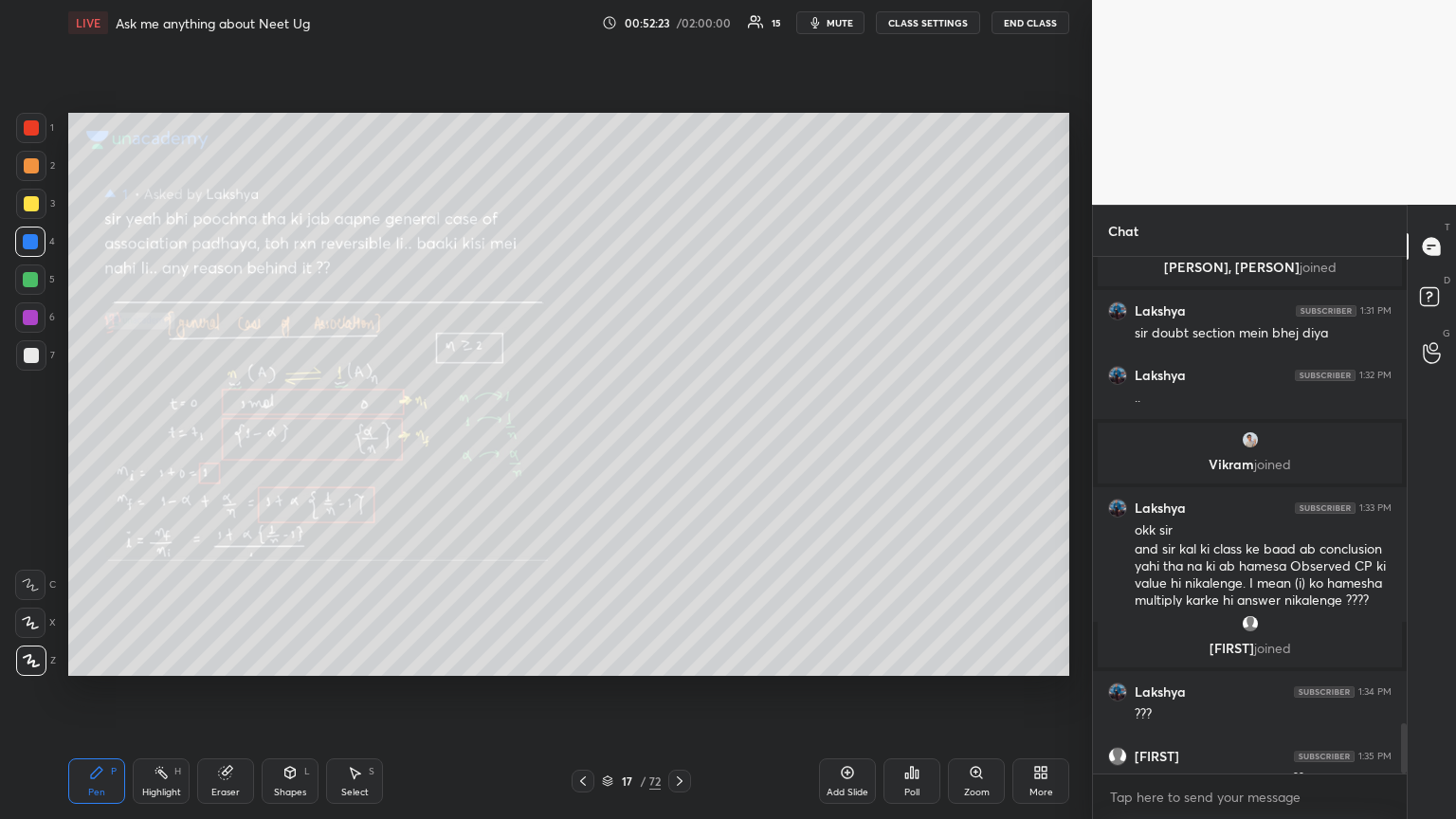 scroll, scrollTop: 5038, scrollLeft: 0, axis: vertical 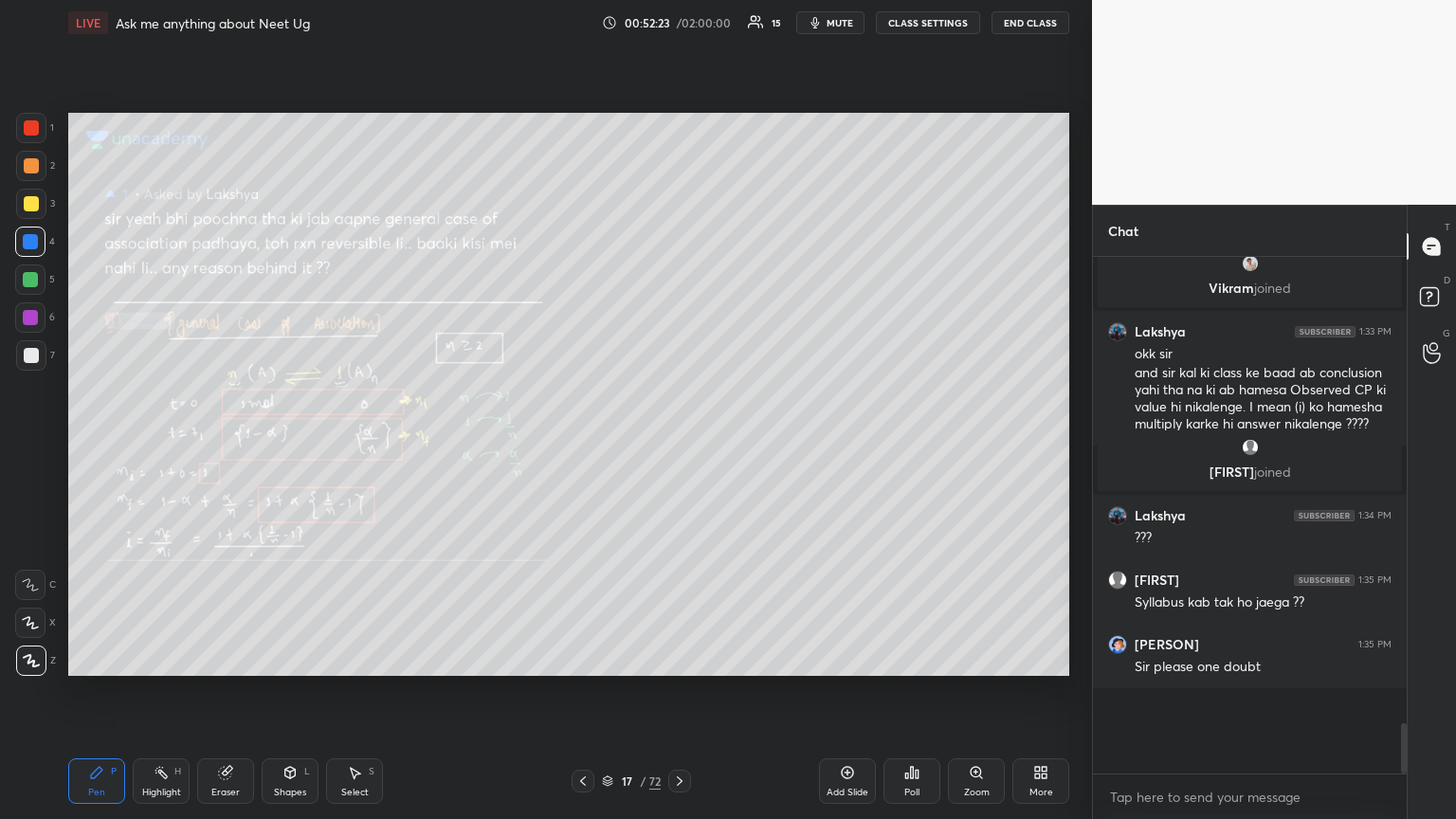 drag, startPoint x: 1404, startPoint y: 738, endPoint x: 1407, endPoint y: 766, distance: 28.16026 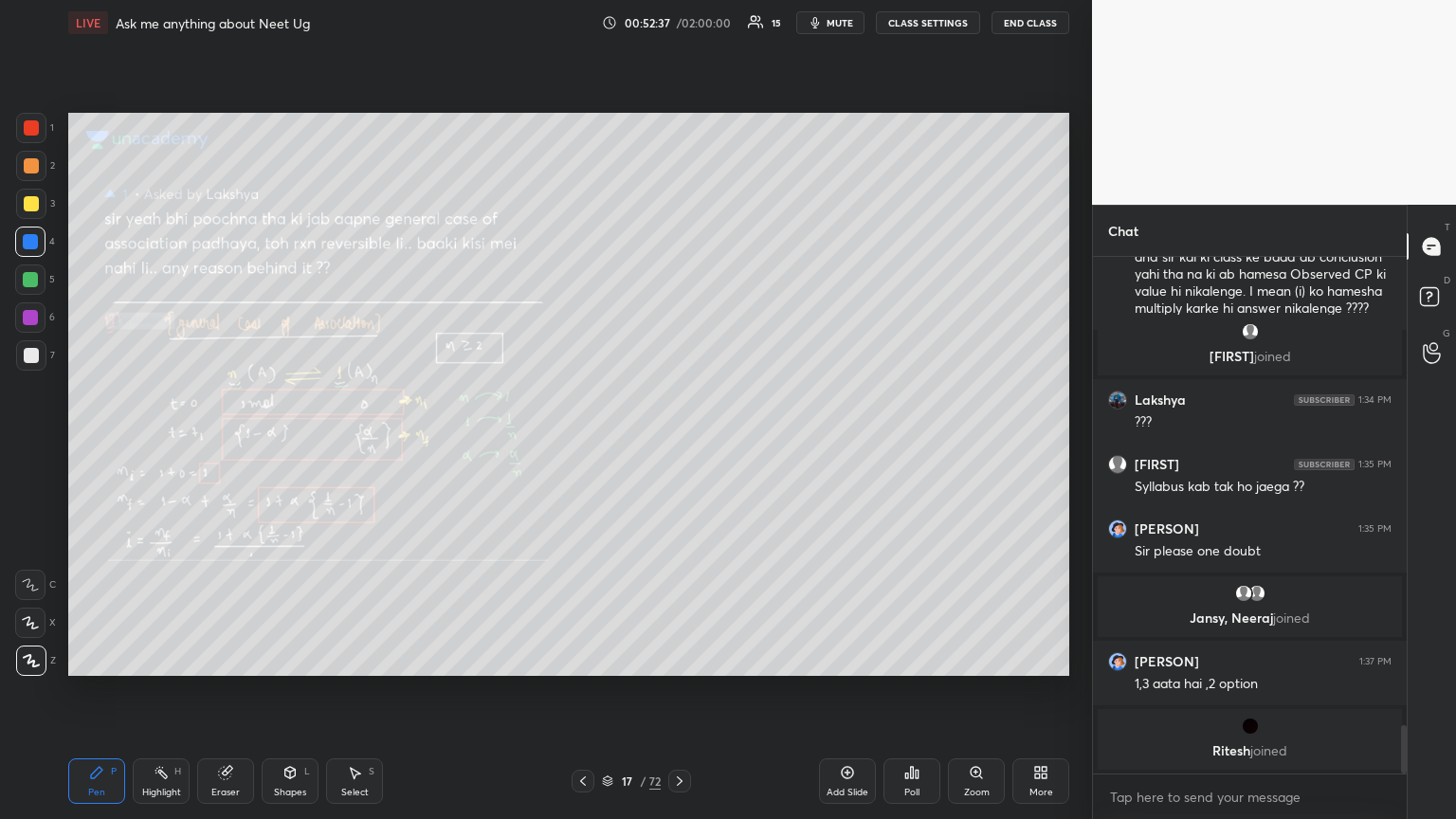 click at bounding box center [30, 280] 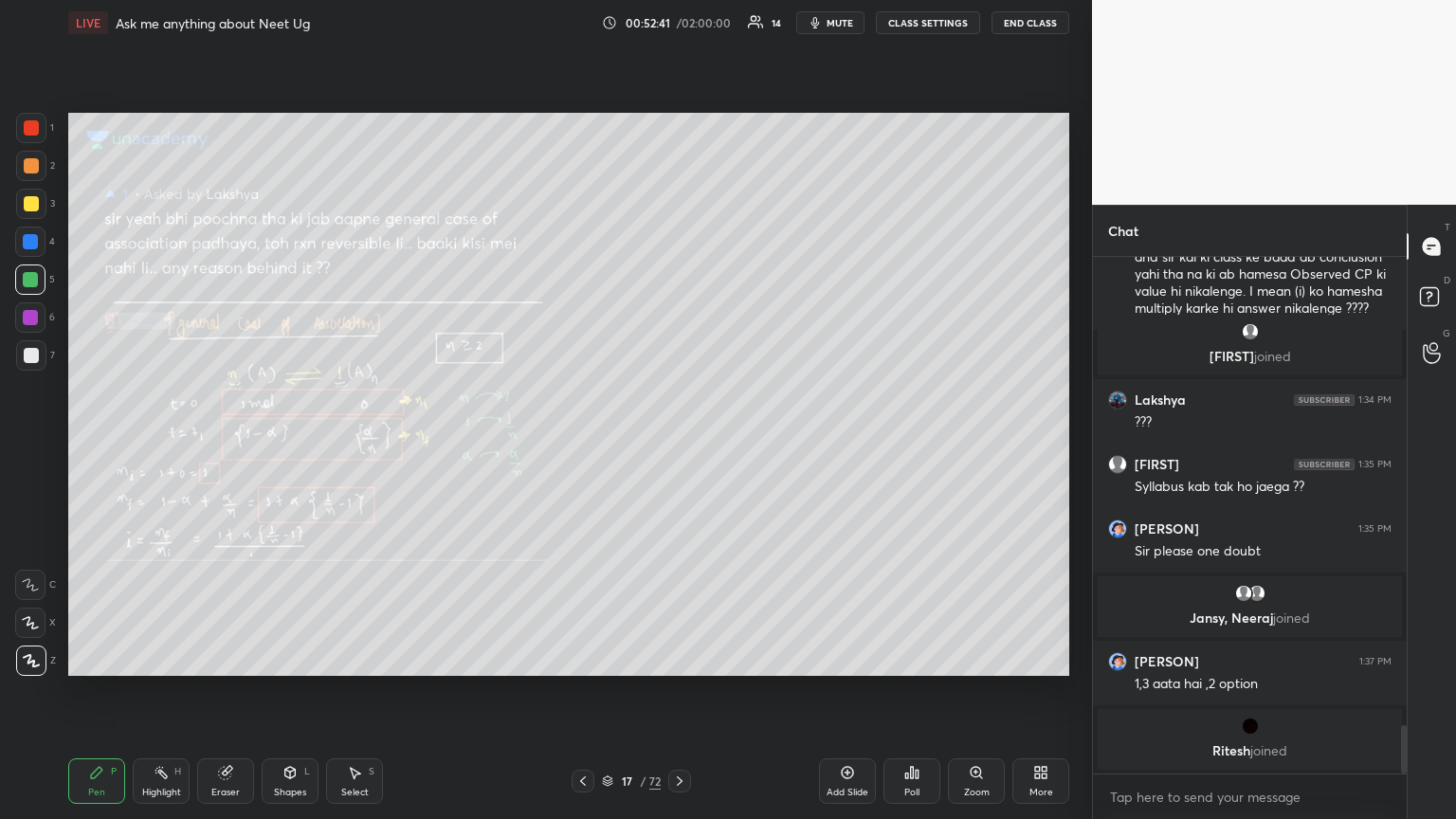 click at bounding box center [31, 204] 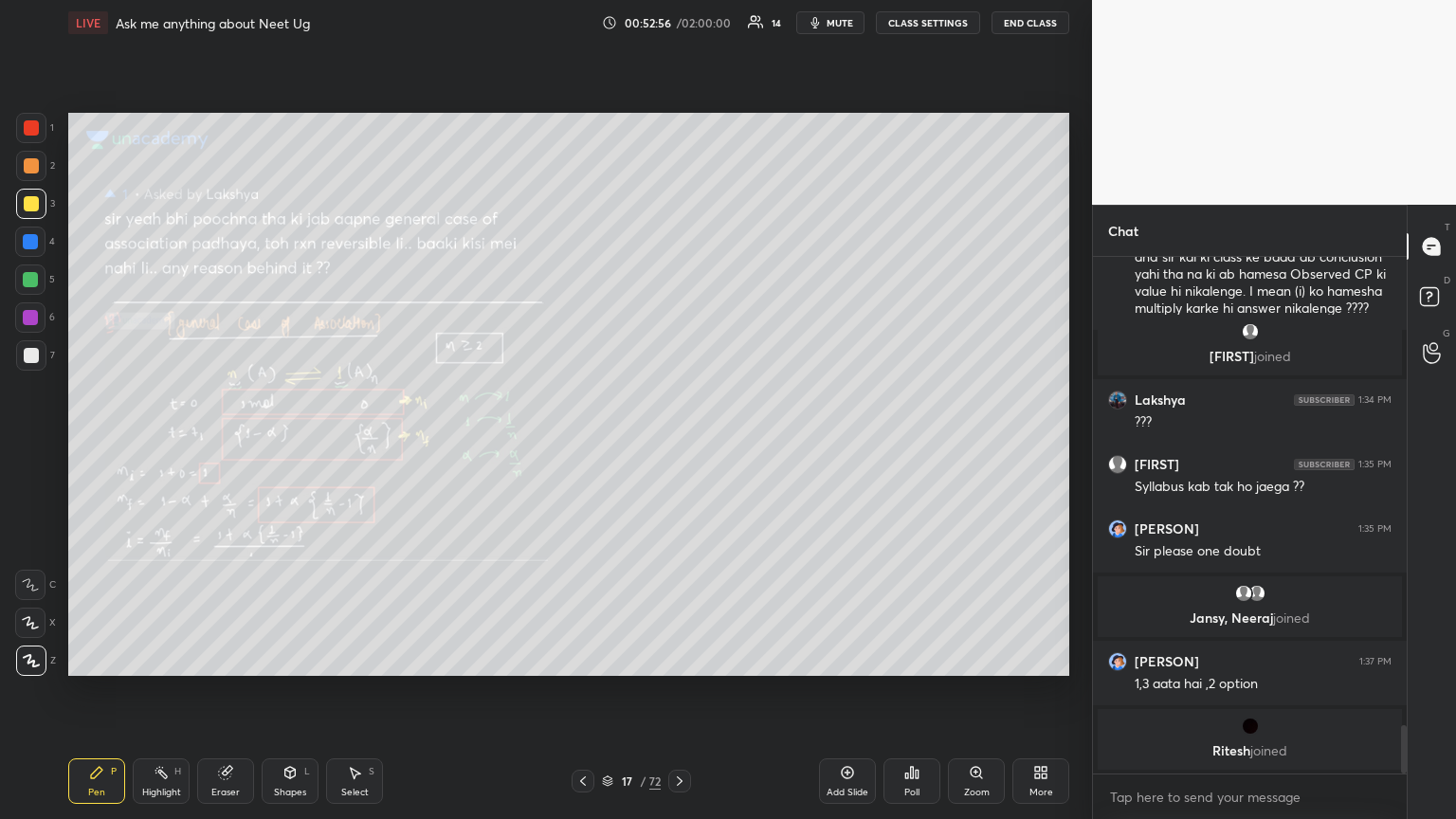 drag, startPoint x: 582, startPoint y: 779, endPoint x: 595, endPoint y: 688, distance: 91.923882 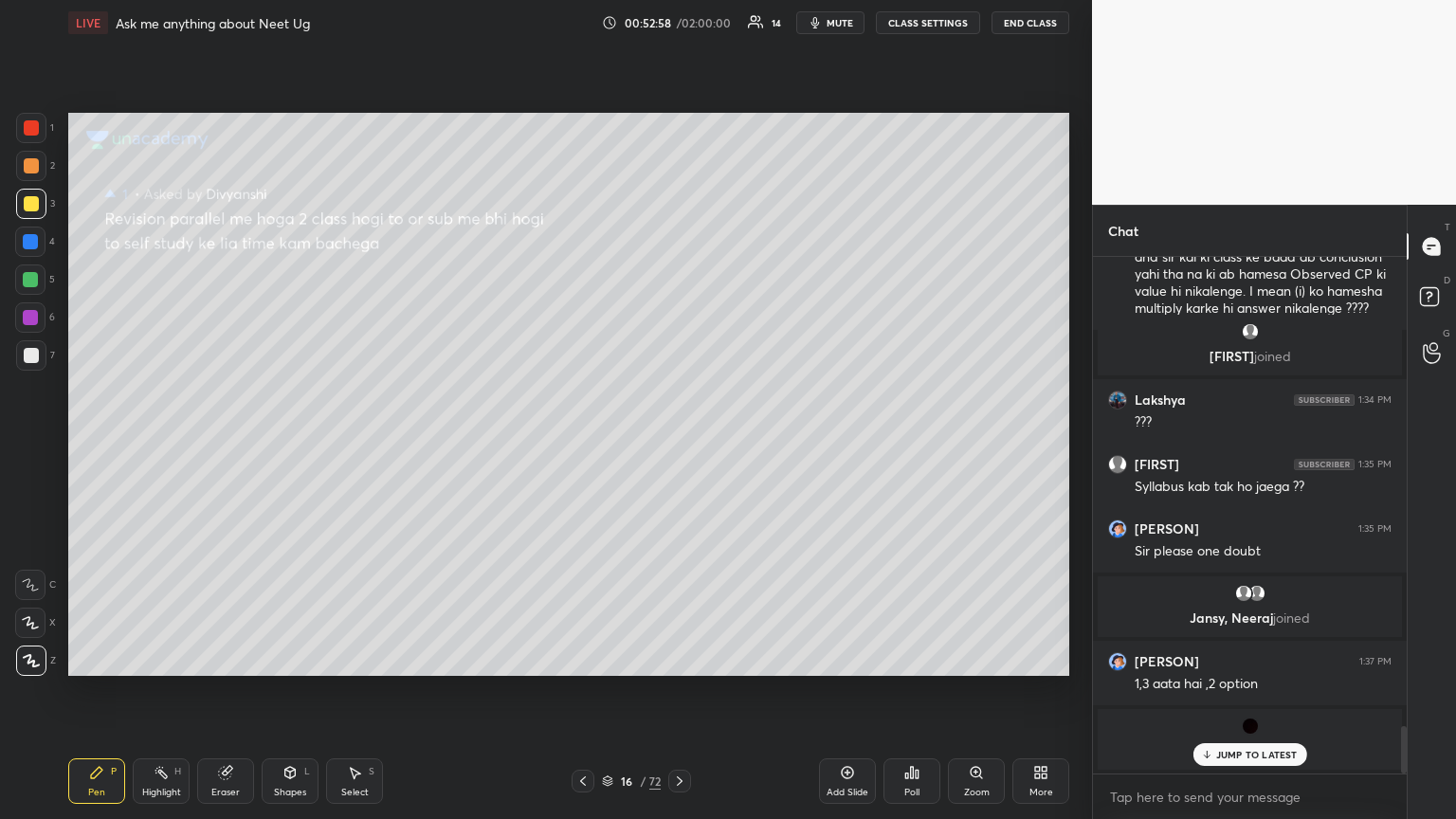 scroll, scrollTop: 5119, scrollLeft: 0, axis: vertical 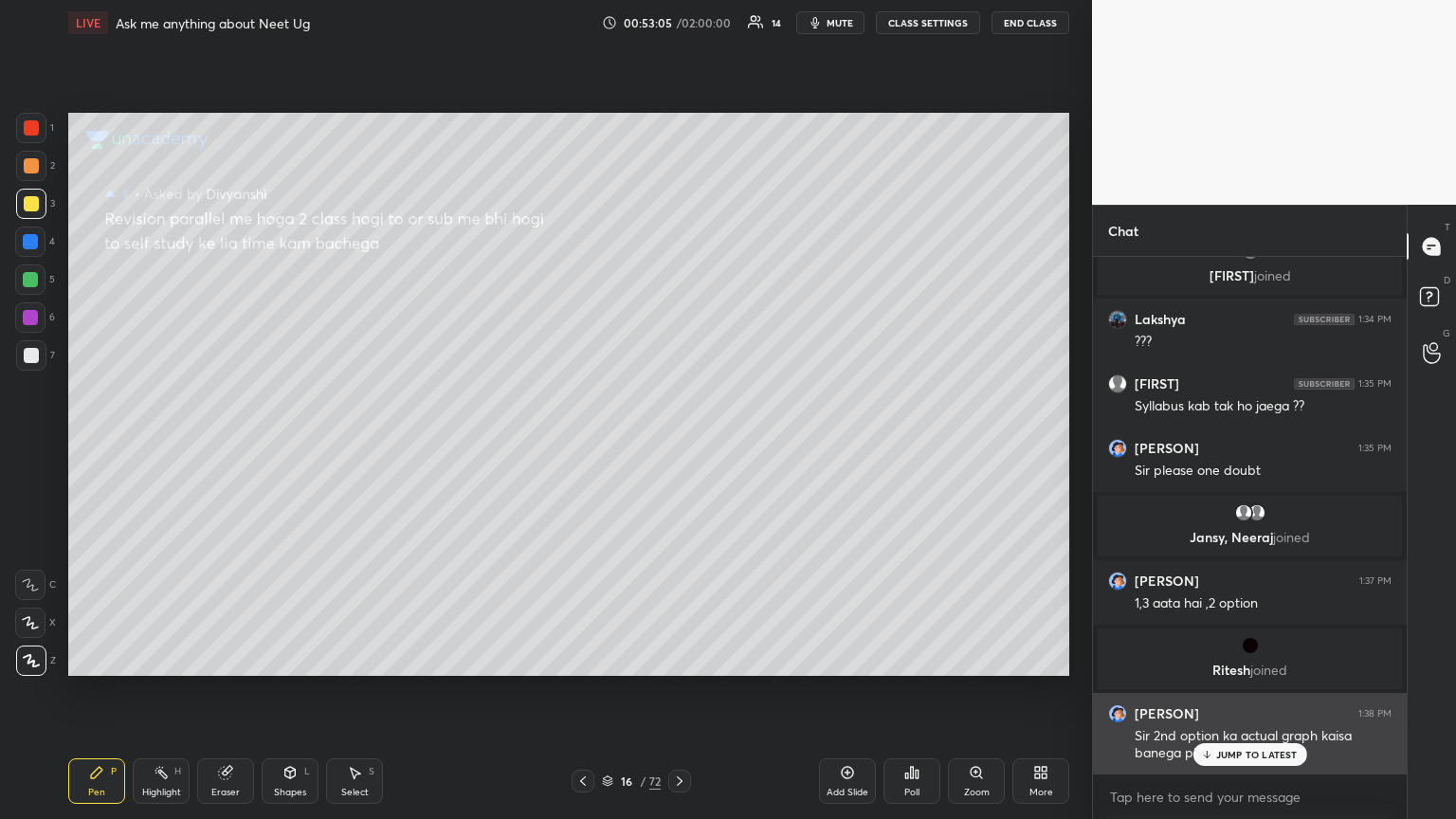 click on "JUMP TO LATEST" at bounding box center (1257, 755) 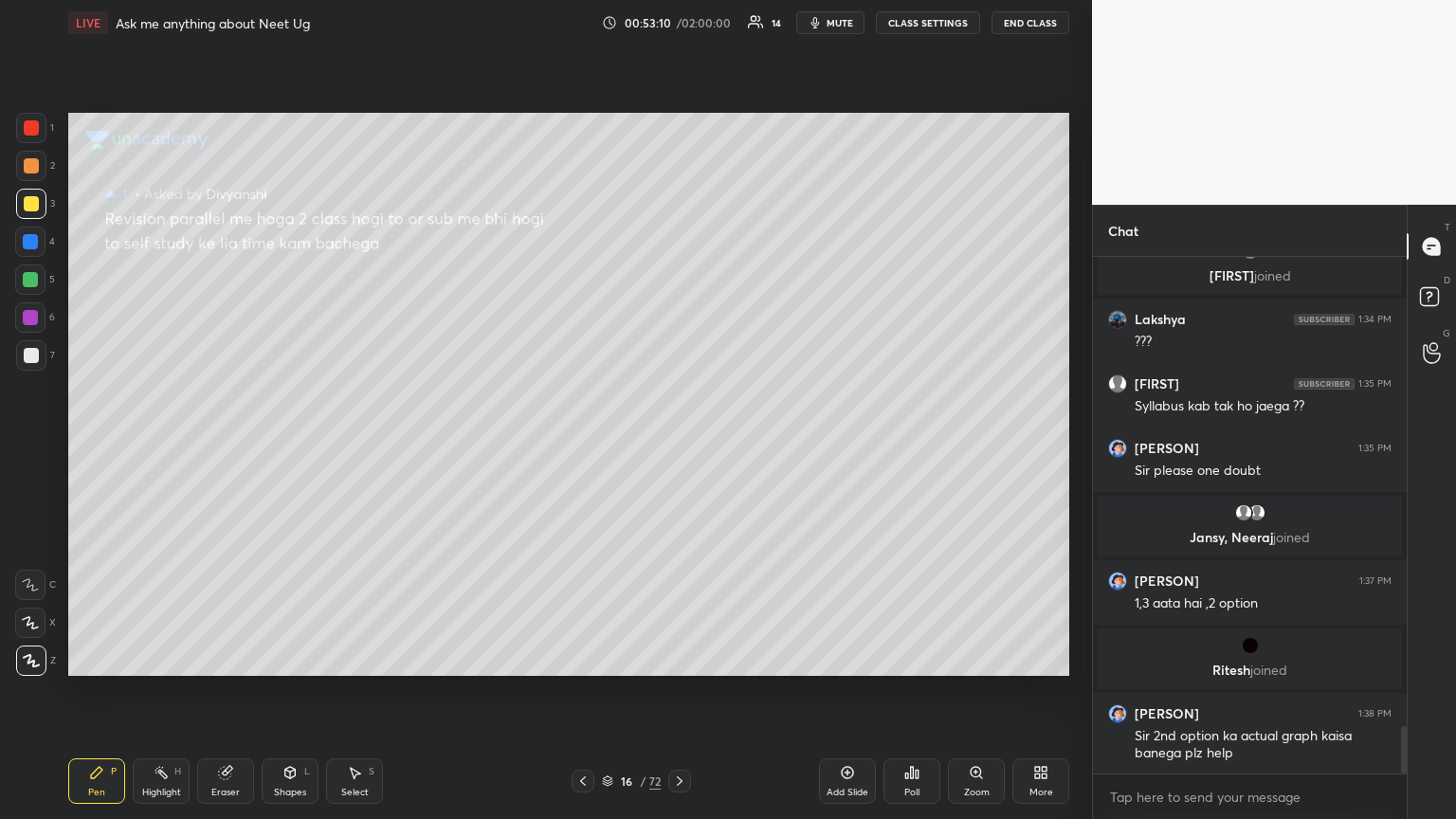 click 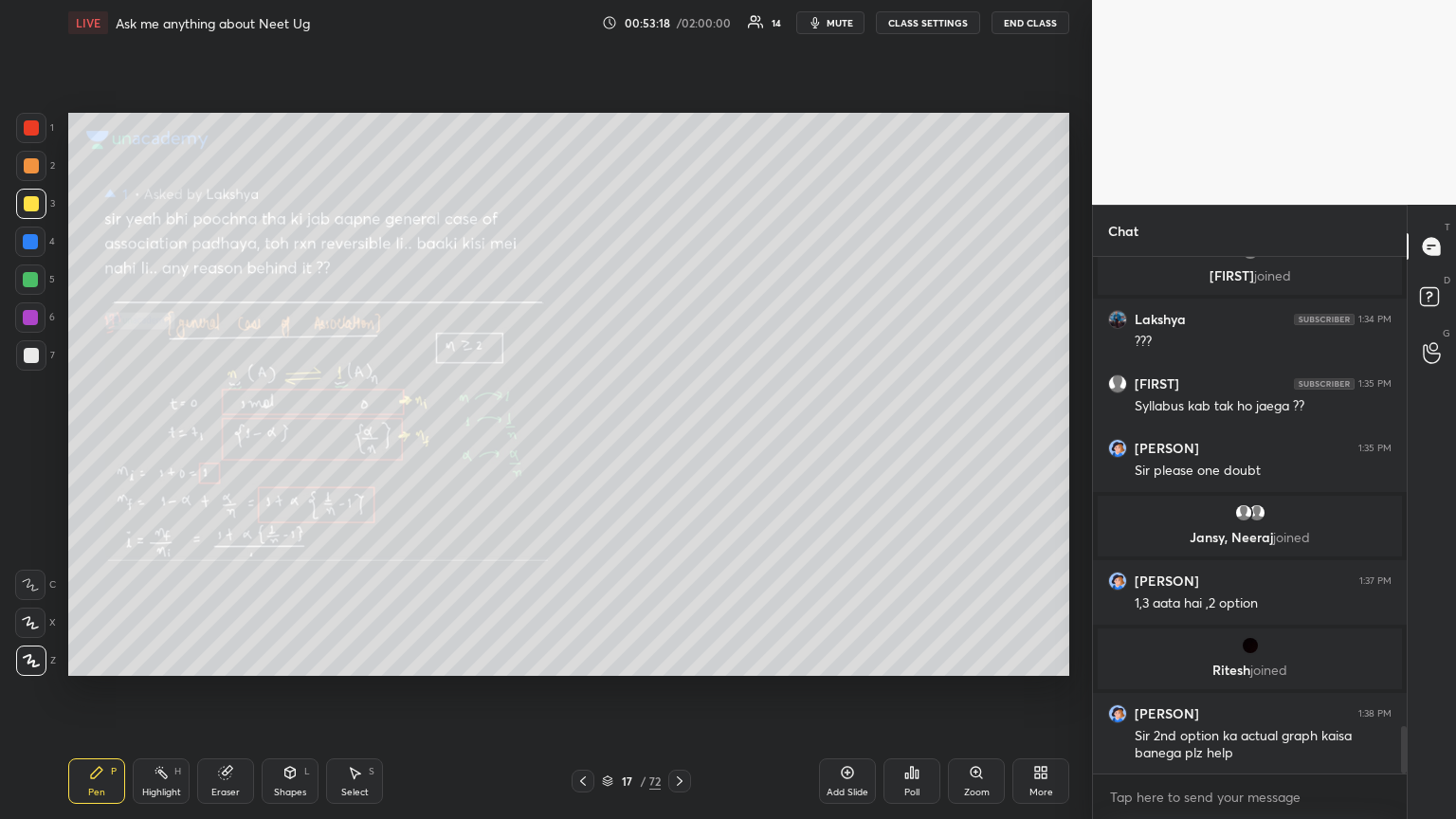 click 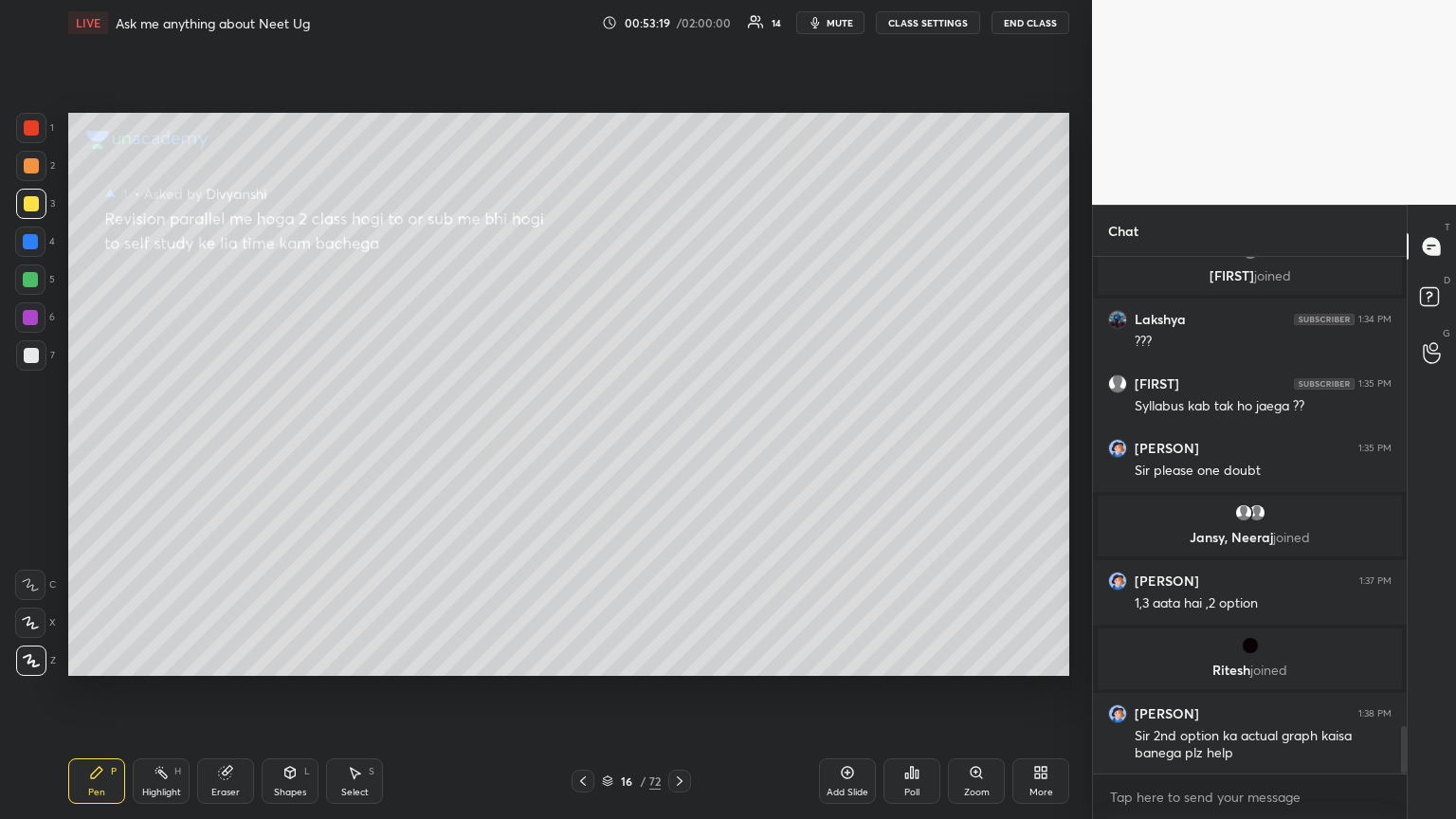 click at bounding box center (583, 781) 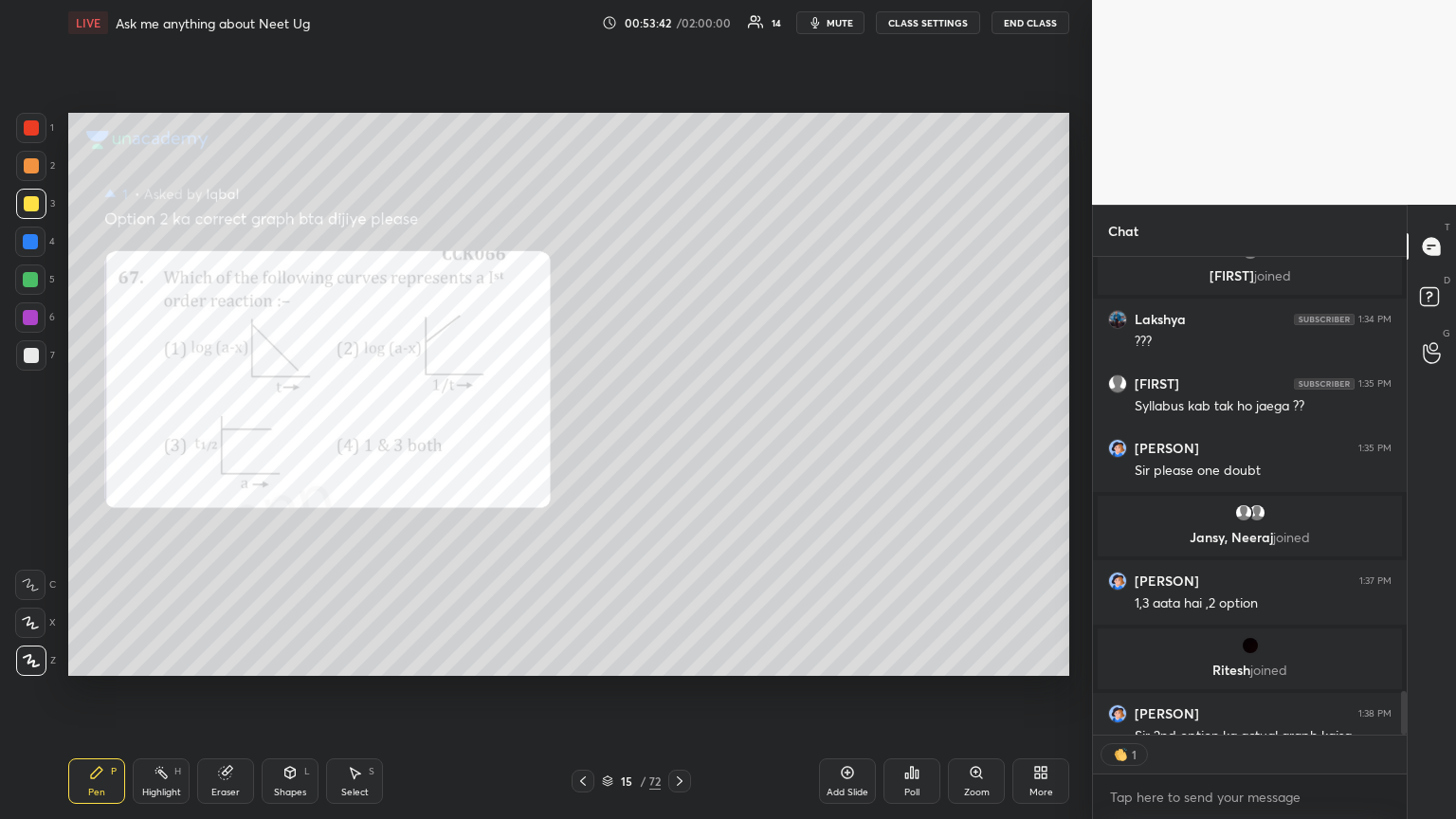 scroll, scrollTop: 473, scrollLeft: 308, axis: both 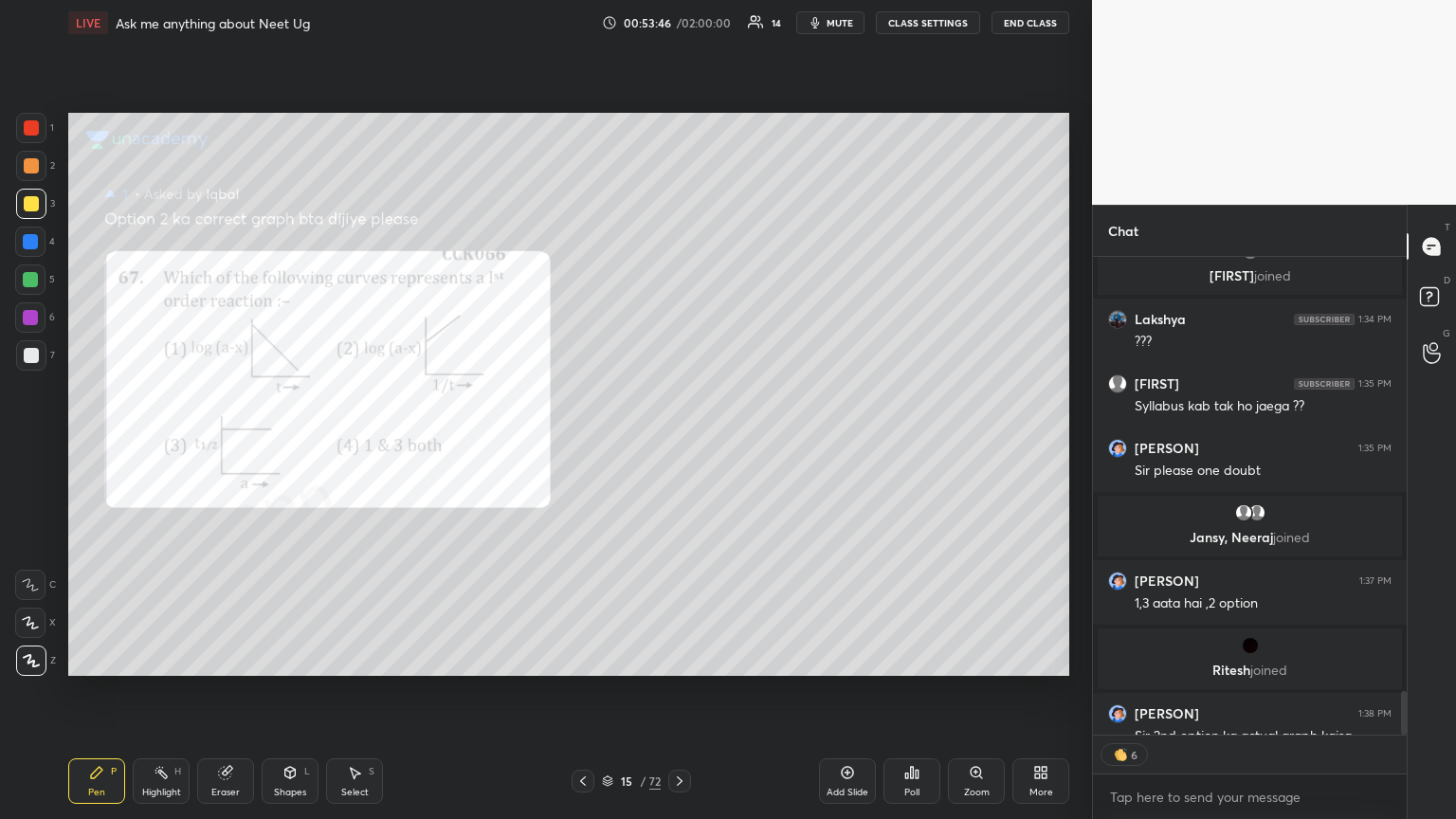 click at bounding box center (31, 128) 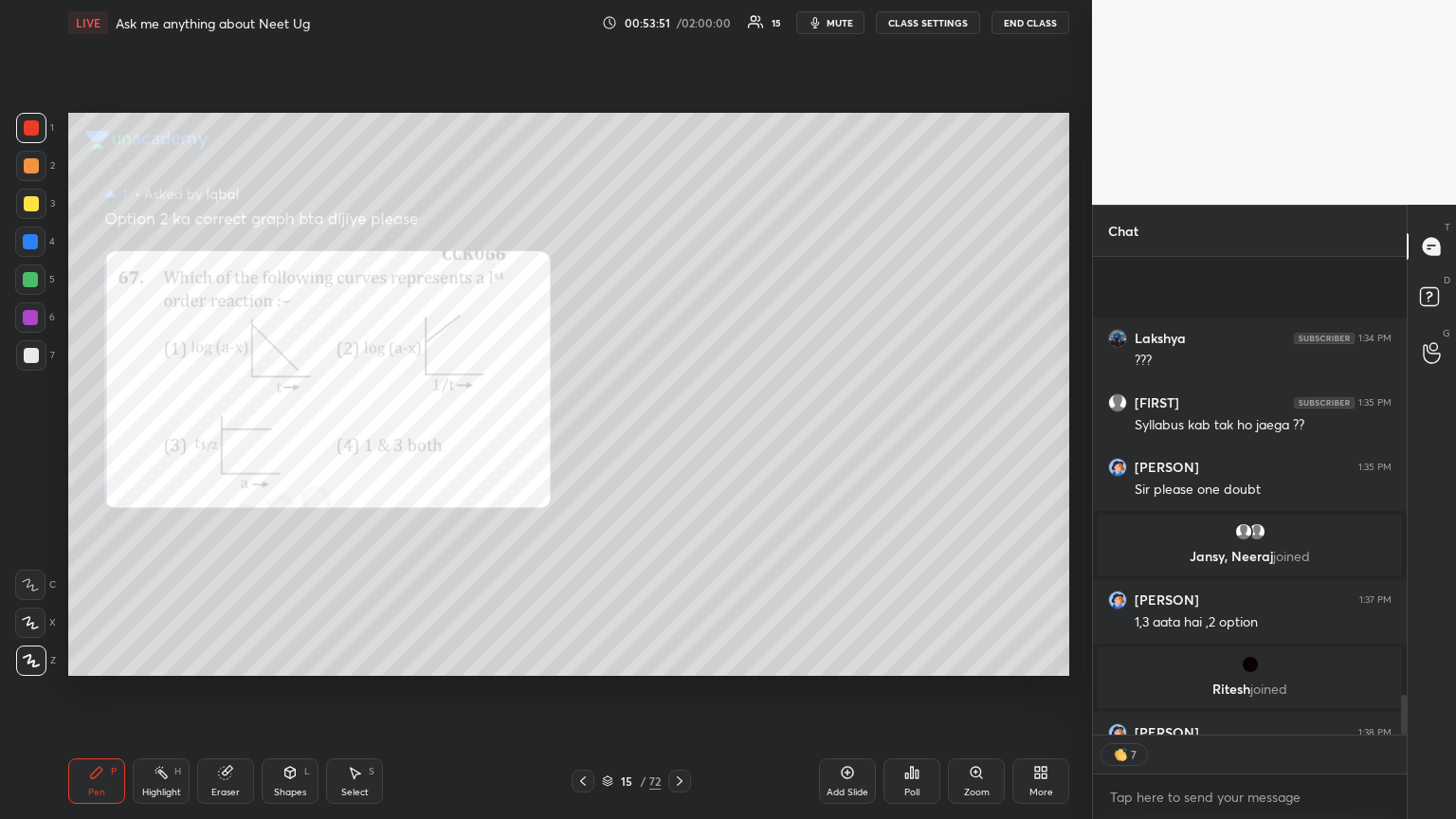 scroll, scrollTop: 5246, scrollLeft: 0, axis: vertical 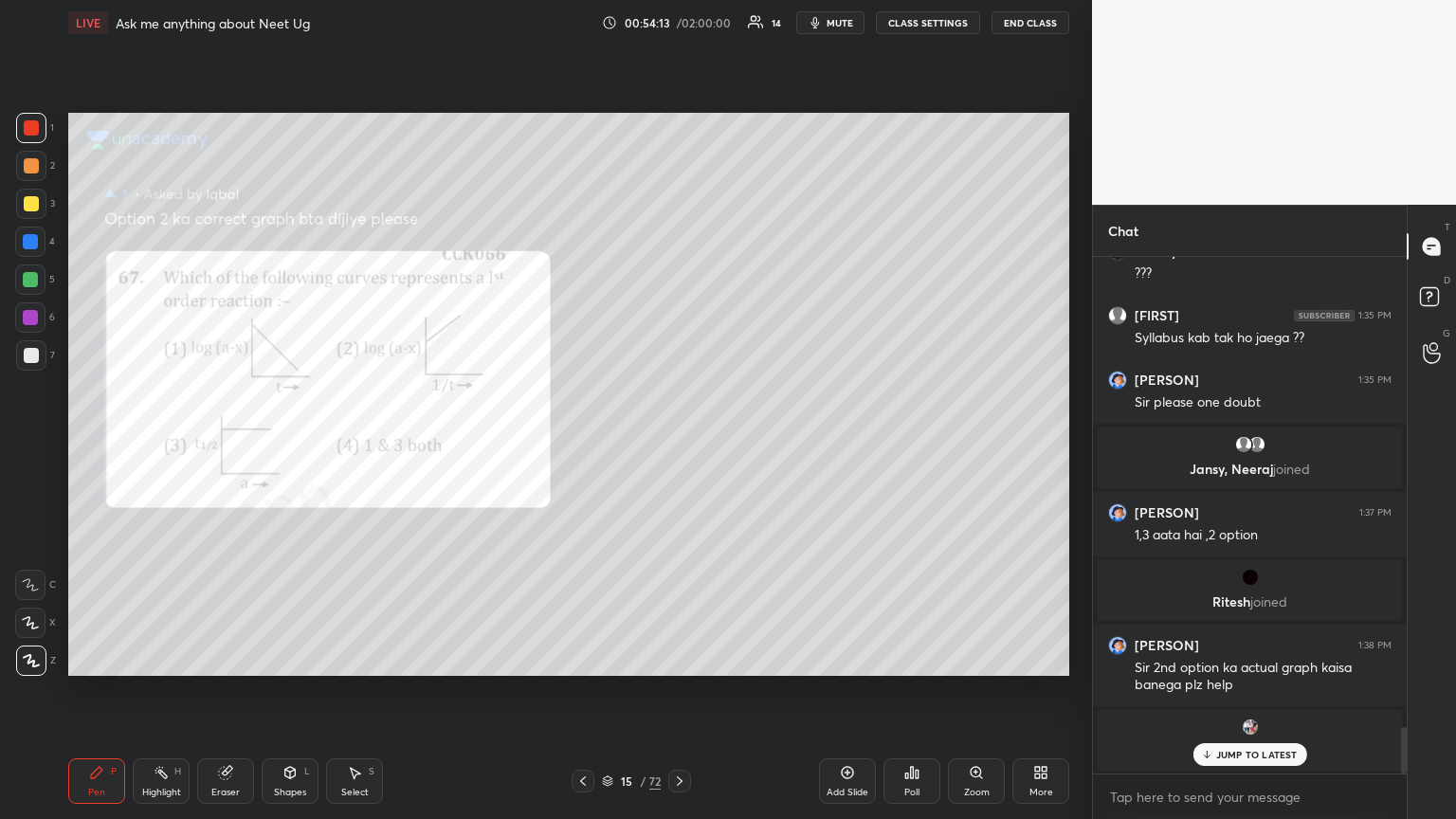 drag, startPoint x: 1238, startPoint y: 762, endPoint x: 1232, endPoint y: 753, distance: 10.816654 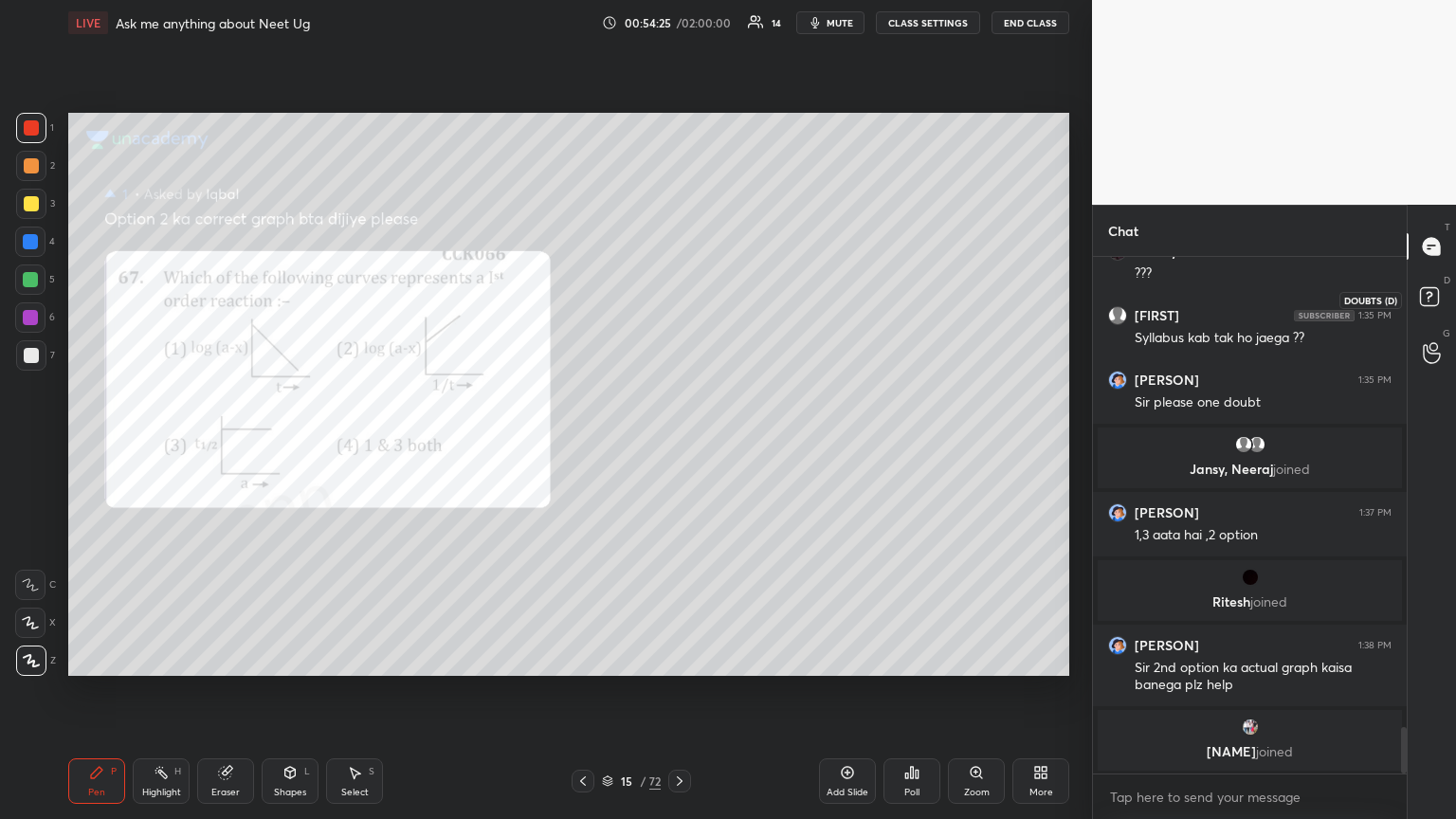 click 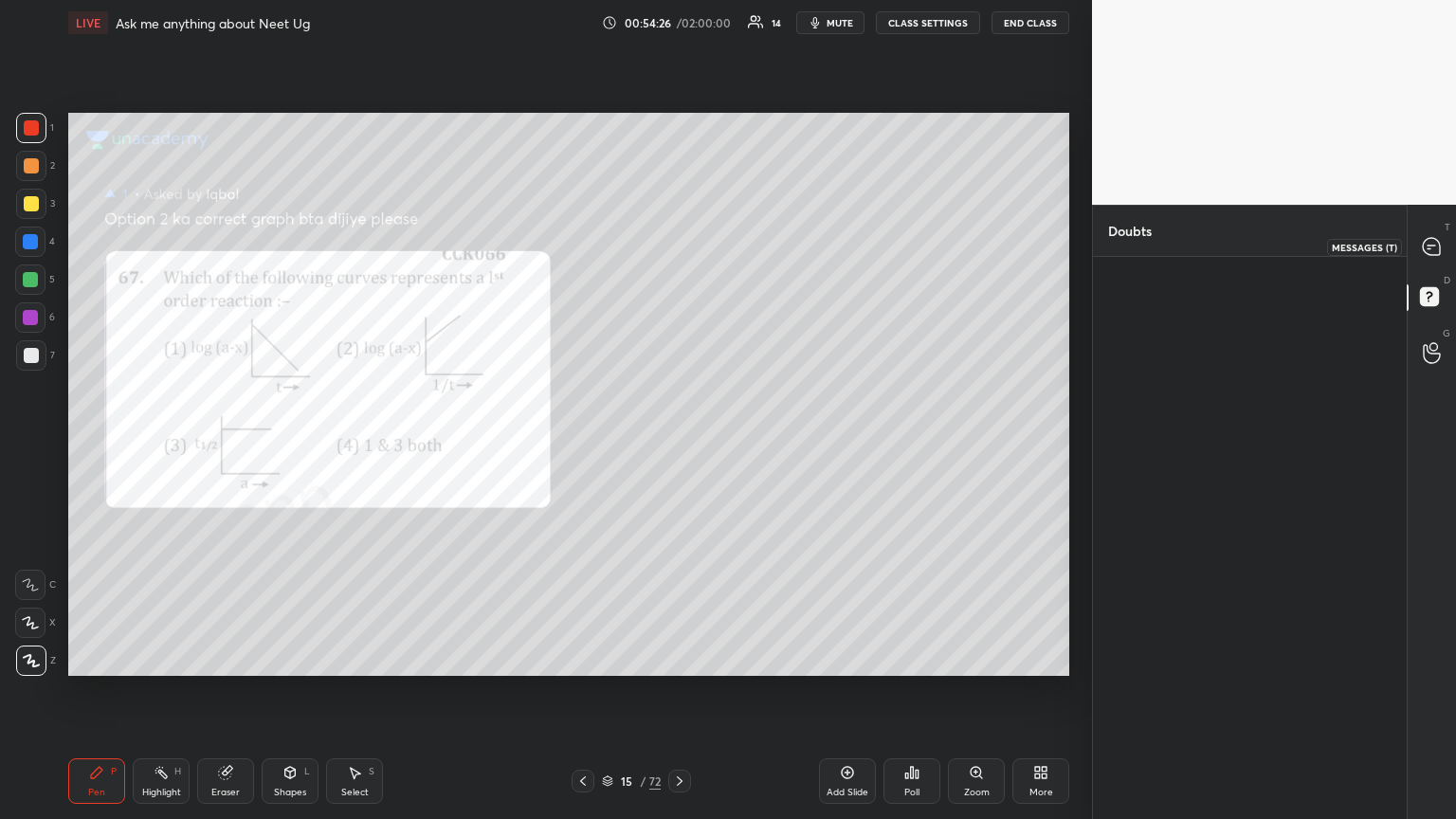 drag, startPoint x: 1434, startPoint y: 254, endPoint x: 1445, endPoint y: 254, distance: 11 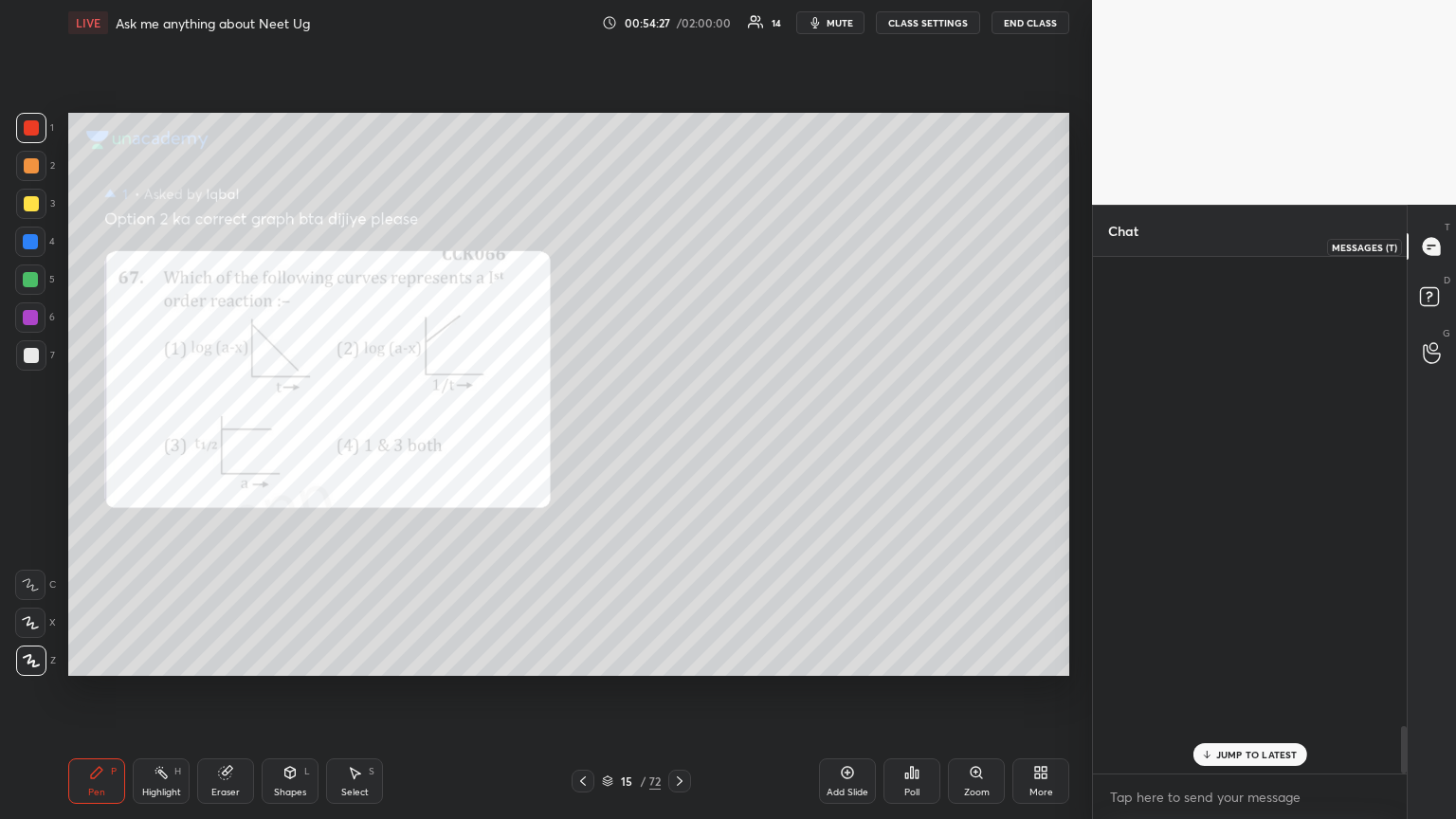 scroll, scrollTop: 5096, scrollLeft: 0, axis: vertical 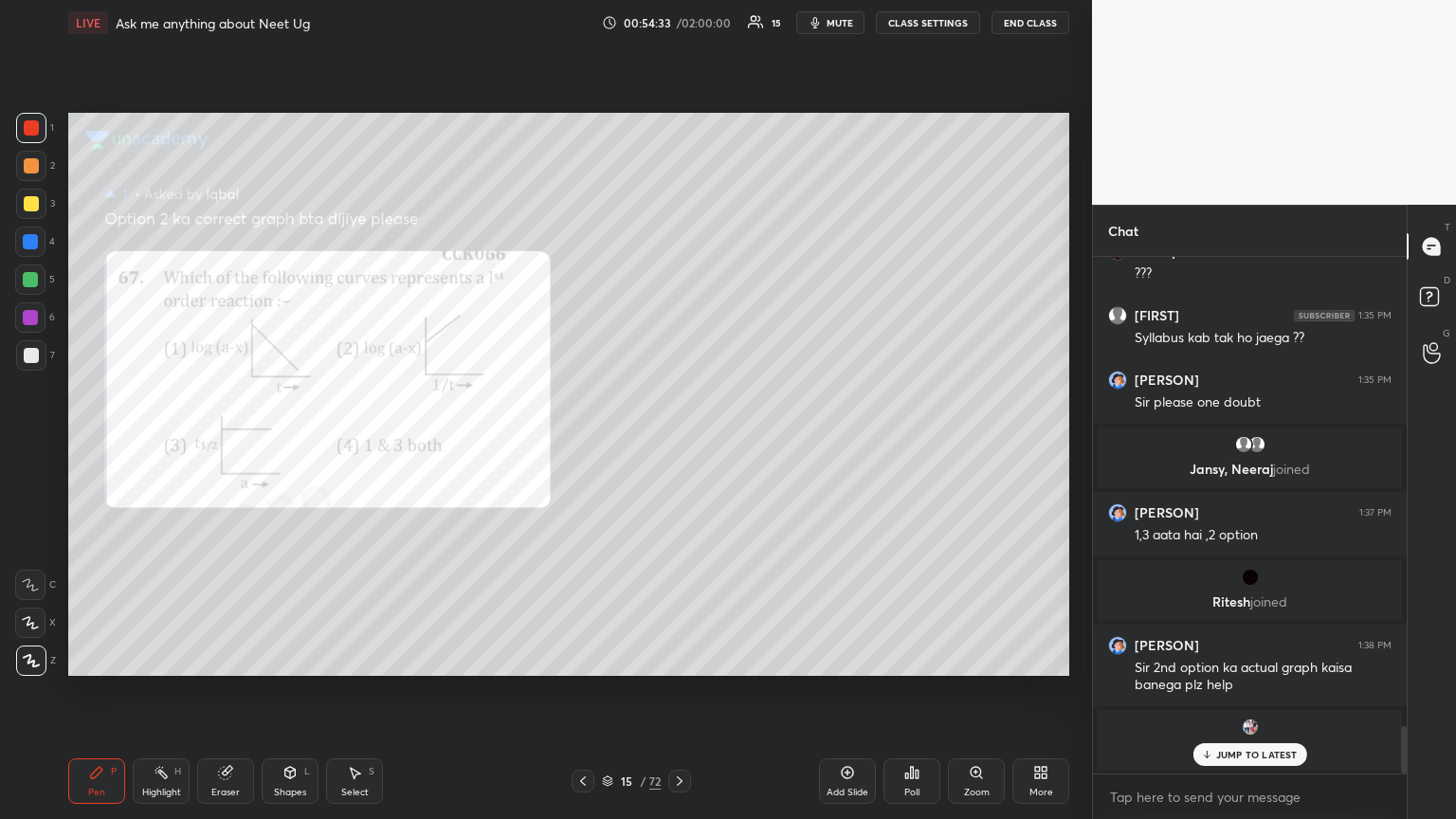 click on "JUMP TO LATEST" at bounding box center (1257, 755) 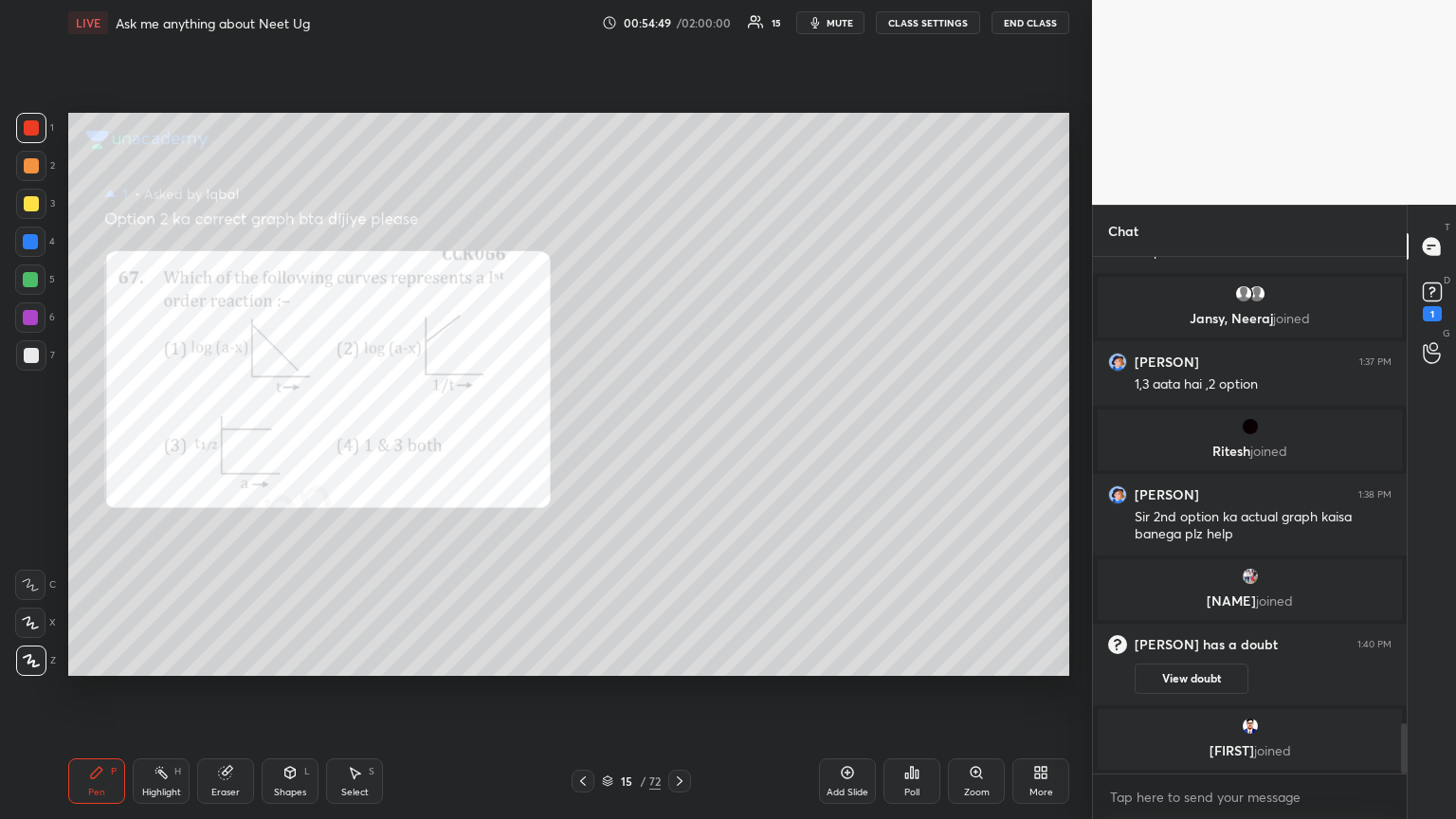 scroll, scrollTop: 4758, scrollLeft: 0, axis: vertical 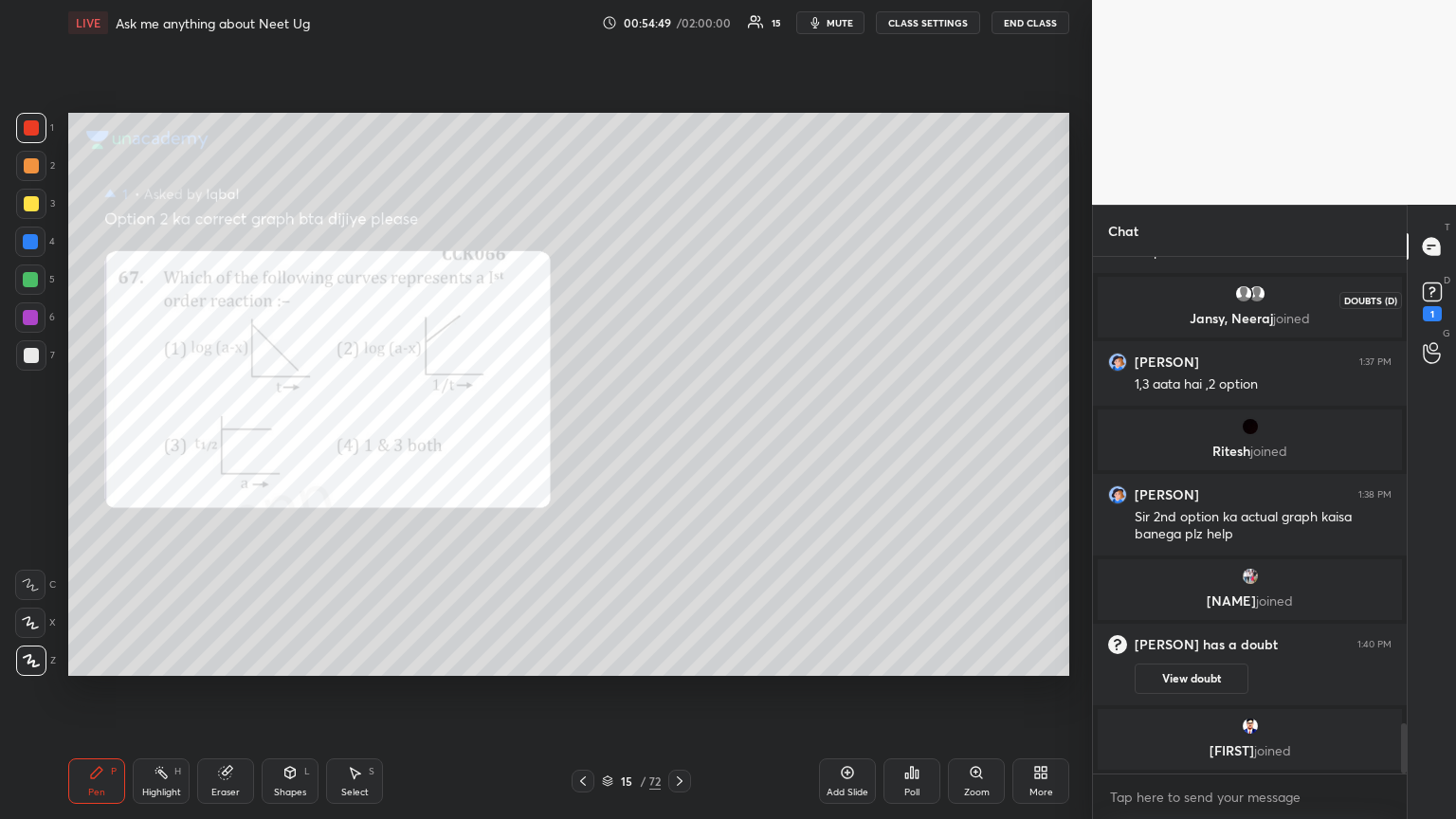 click on "1" at bounding box center [1432, 300] 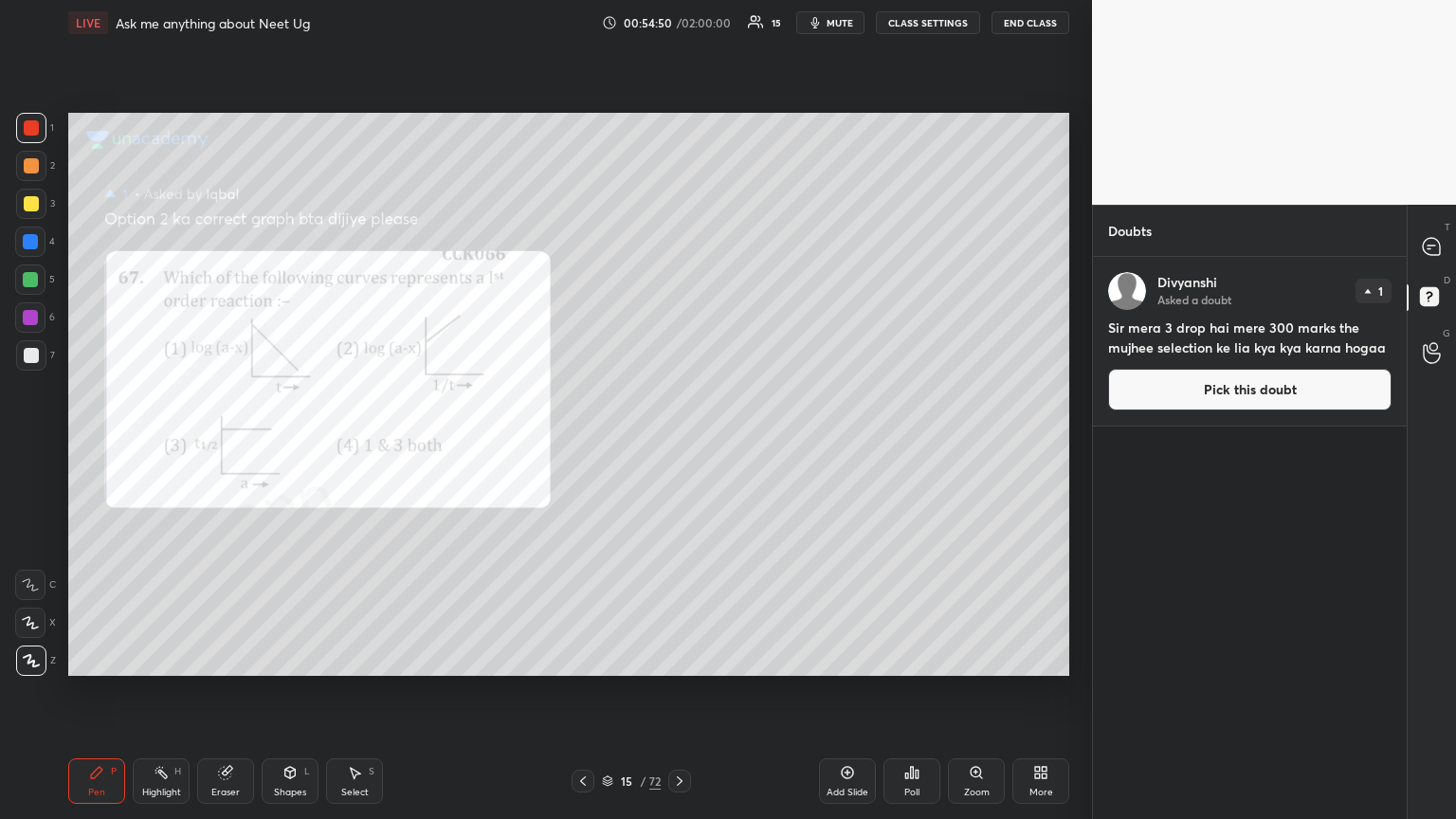 click on "Pick this doubt" at bounding box center [1249, 390] 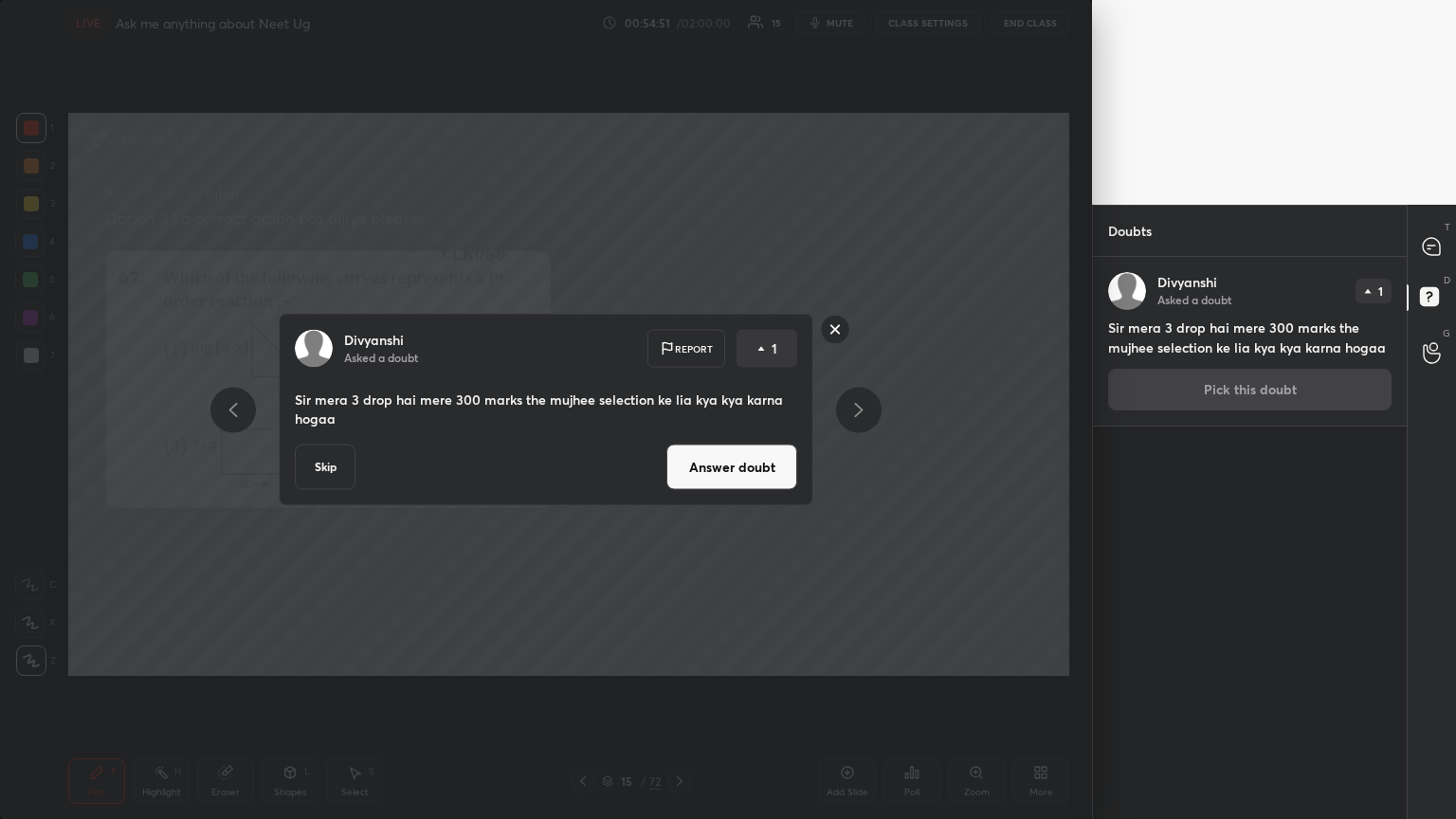 click on "Answer doubt" at bounding box center (732, 467) 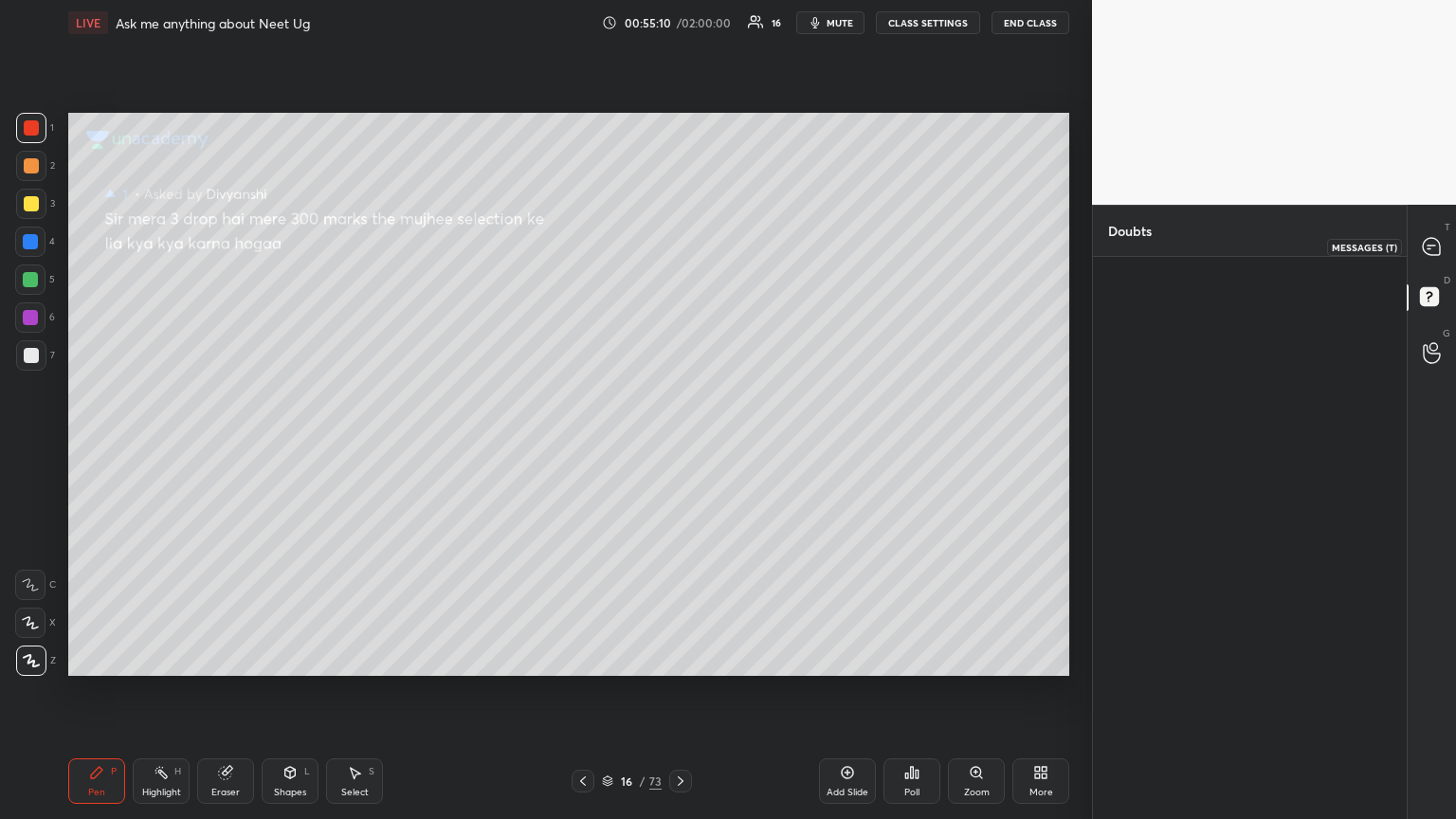 click at bounding box center [1432, 246] 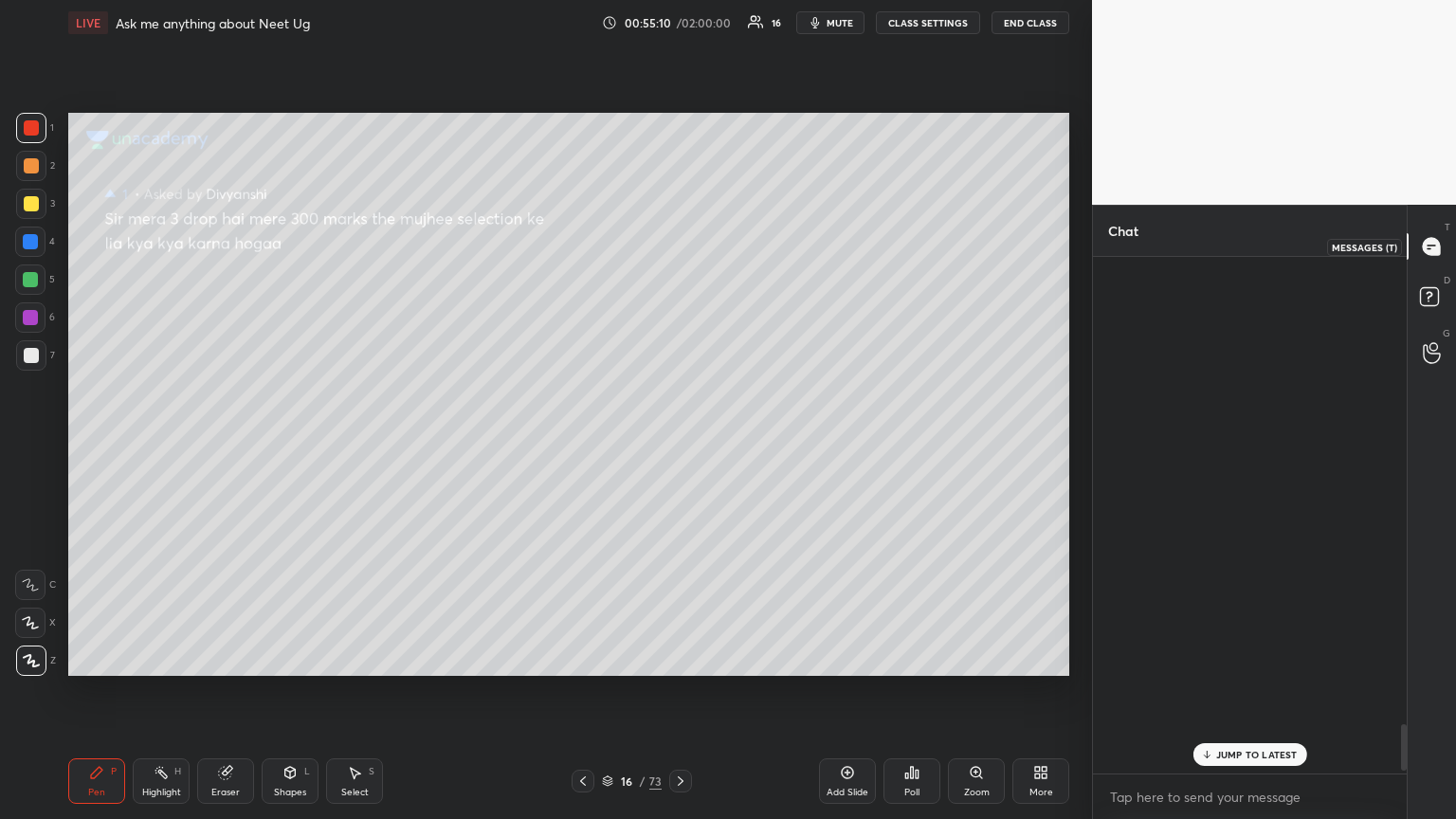scroll, scrollTop: 5225, scrollLeft: 0, axis: vertical 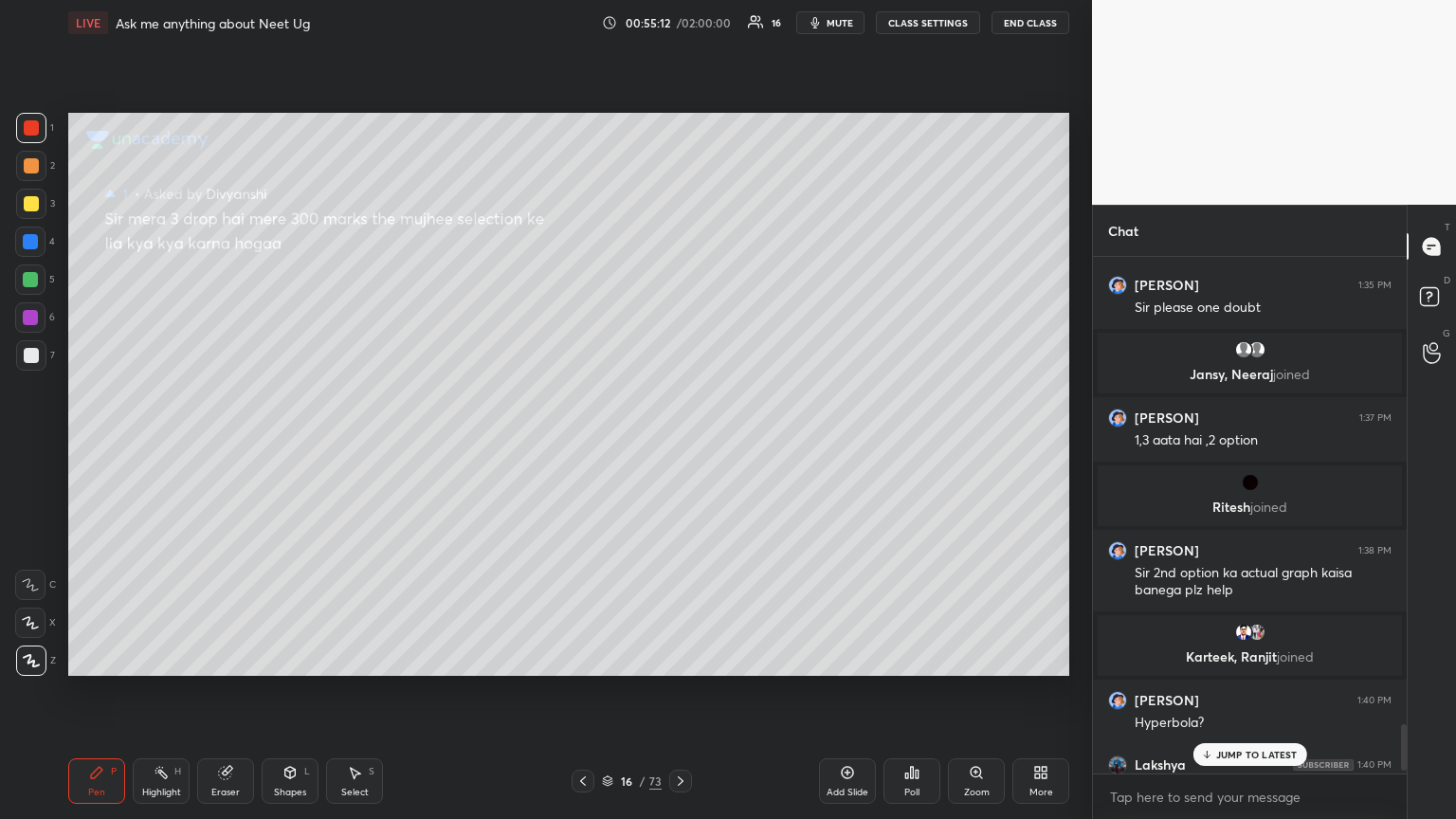drag, startPoint x: 1272, startPoint y: 755, endPoint x: 1262, endPoint y: 751, distance: 10.7703296 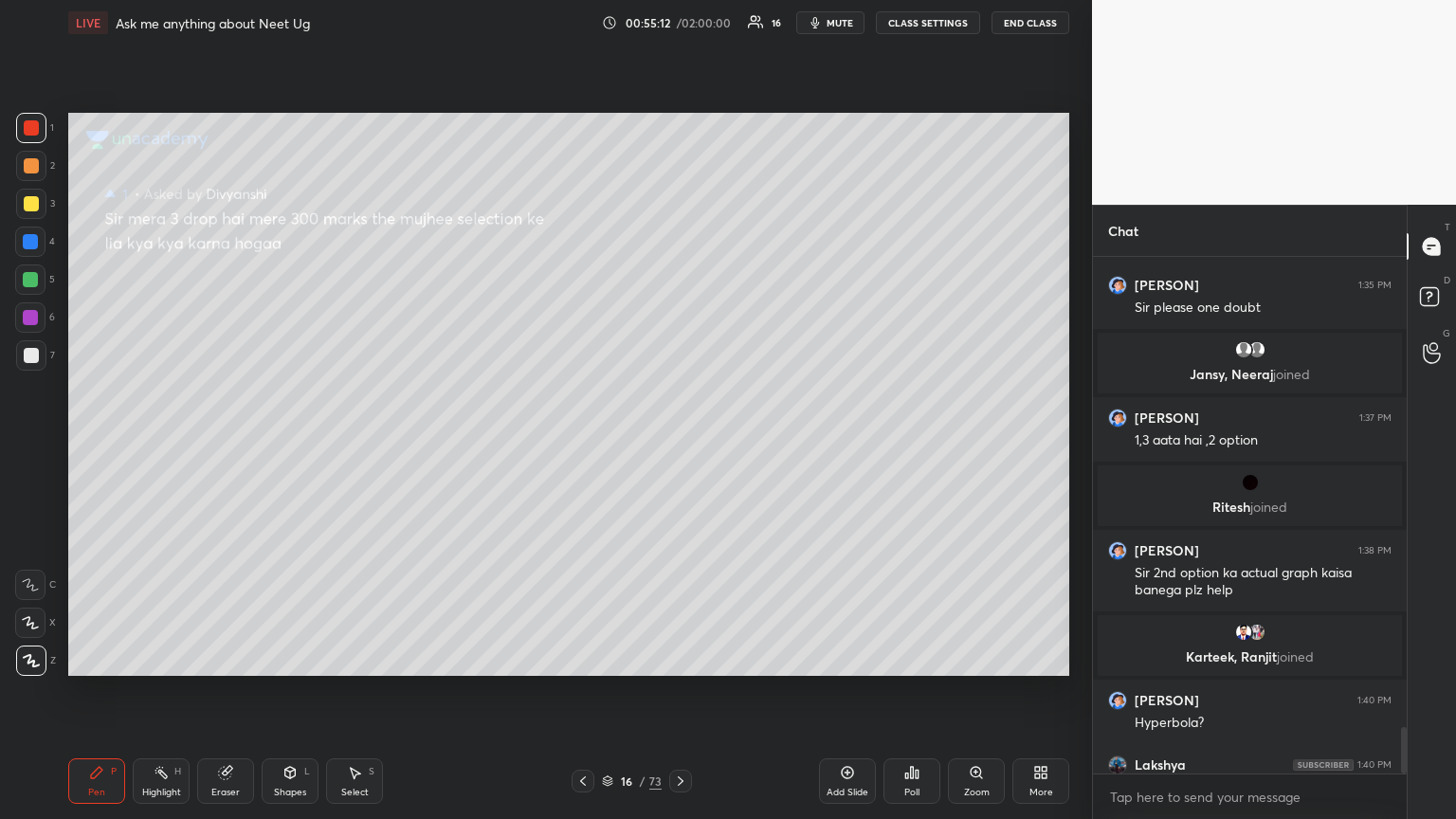 scroll, scrollTop: 5259, scrollLeft: 0, axis: vertical 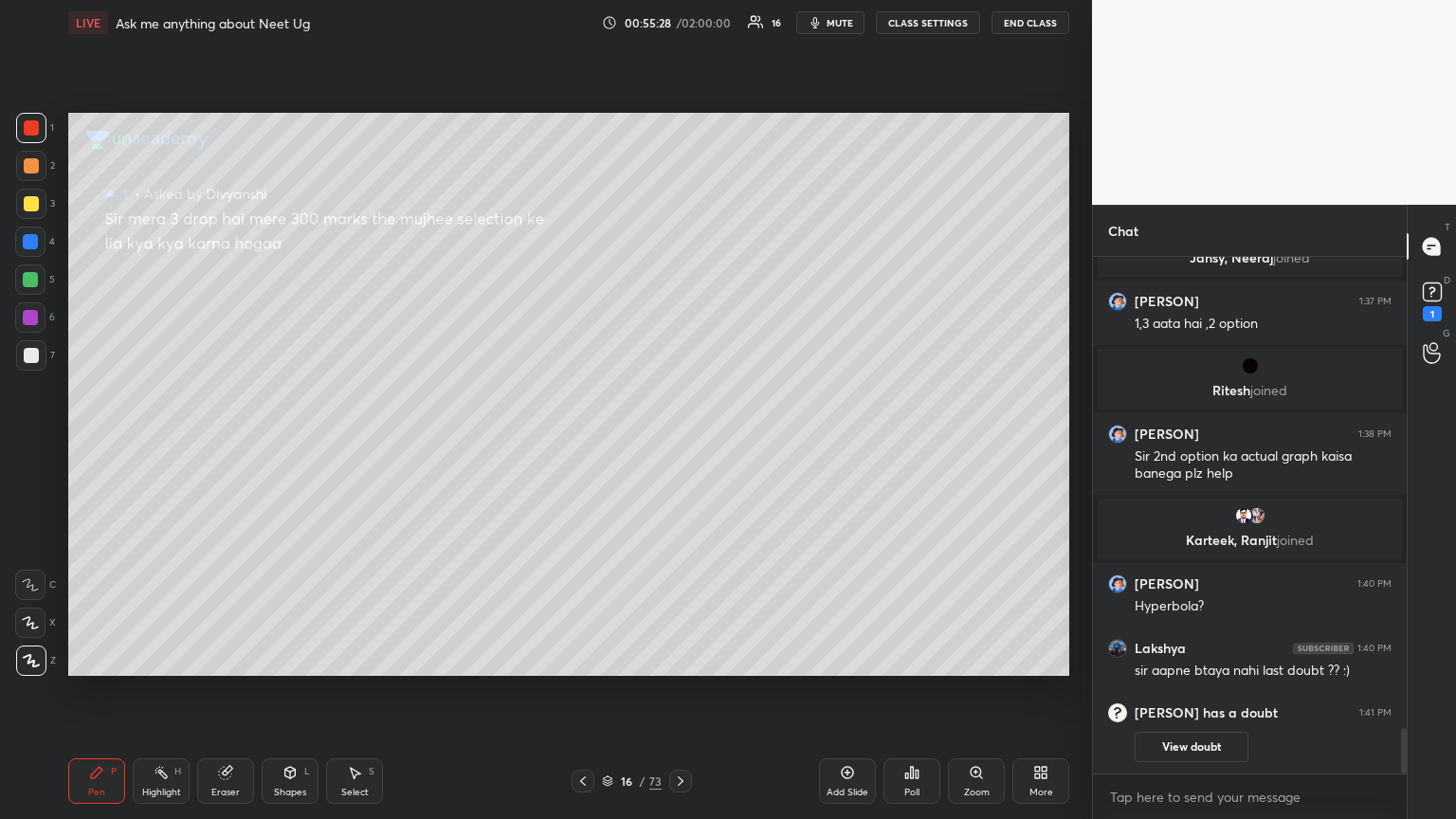 drag, startPoint x: 1405, startPoint y: 743, endPoint x: 1384, endPoint y: 766, distance: 31.14482 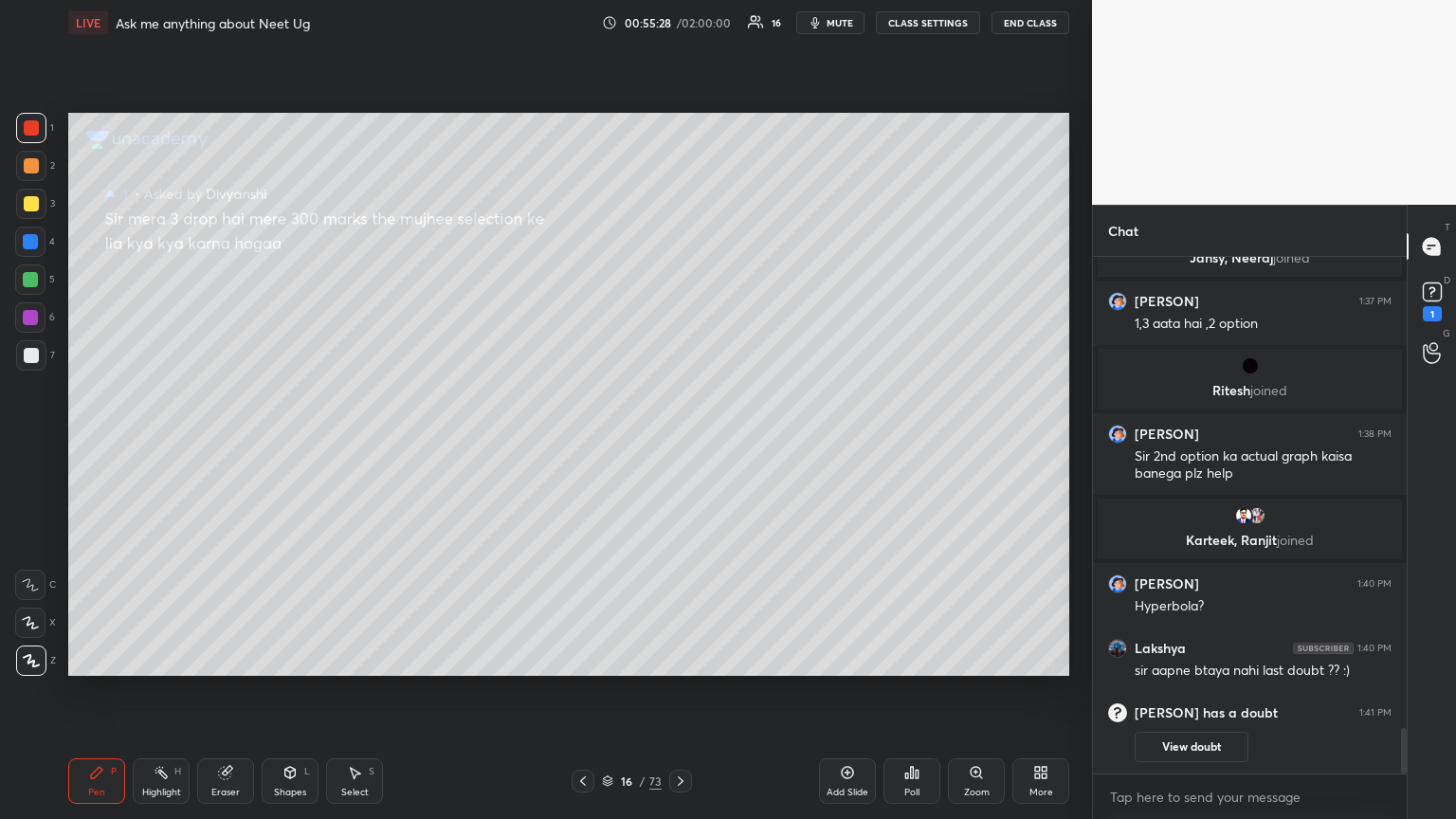click on "IQBAL 1:35 PM Sir please one doubt Jansy, Neeraj  joined IQBAL 1:37 PM 1,3 aata hai ,2 option Ritesh  joined IQBAL 1:38 PM Sir 2nd option ka actual graph kaisa banega plz help Karteek, Ranjit  joined IQBAL 1:40 PM Hyperbola? Lakshya 1:40 PM sir aapne btaya nahi last doubt ?? :) Lakshya has a doubt 1:41 PM View doubt JUMP TO LATEST Enable hand raising Enable raise hand to speak to learners. Once enabled, chat will be turned off temporarily. Enable x" at bounding box center (1249, 537) 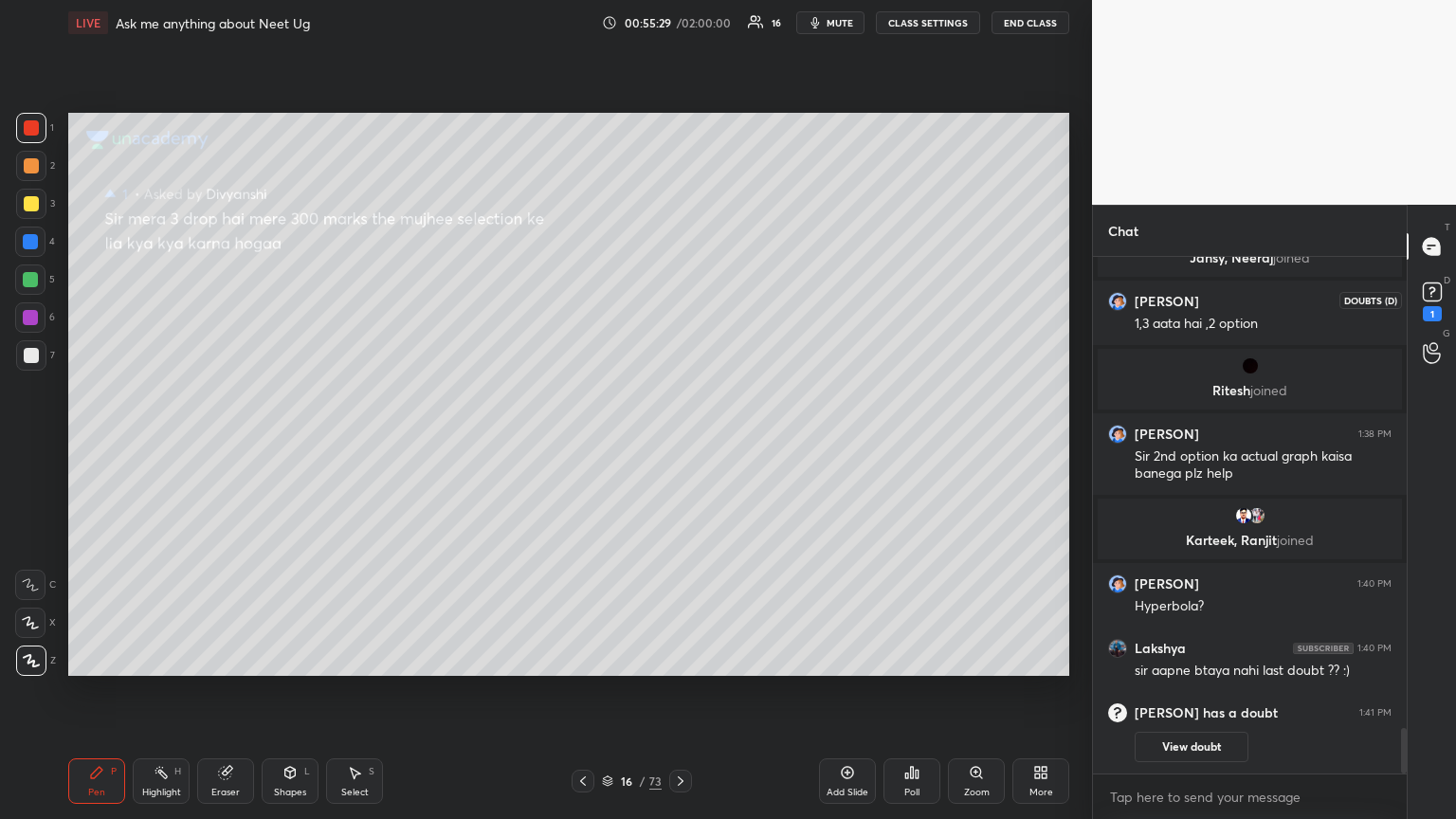 click on "1" at bounding box center (1432, 300) 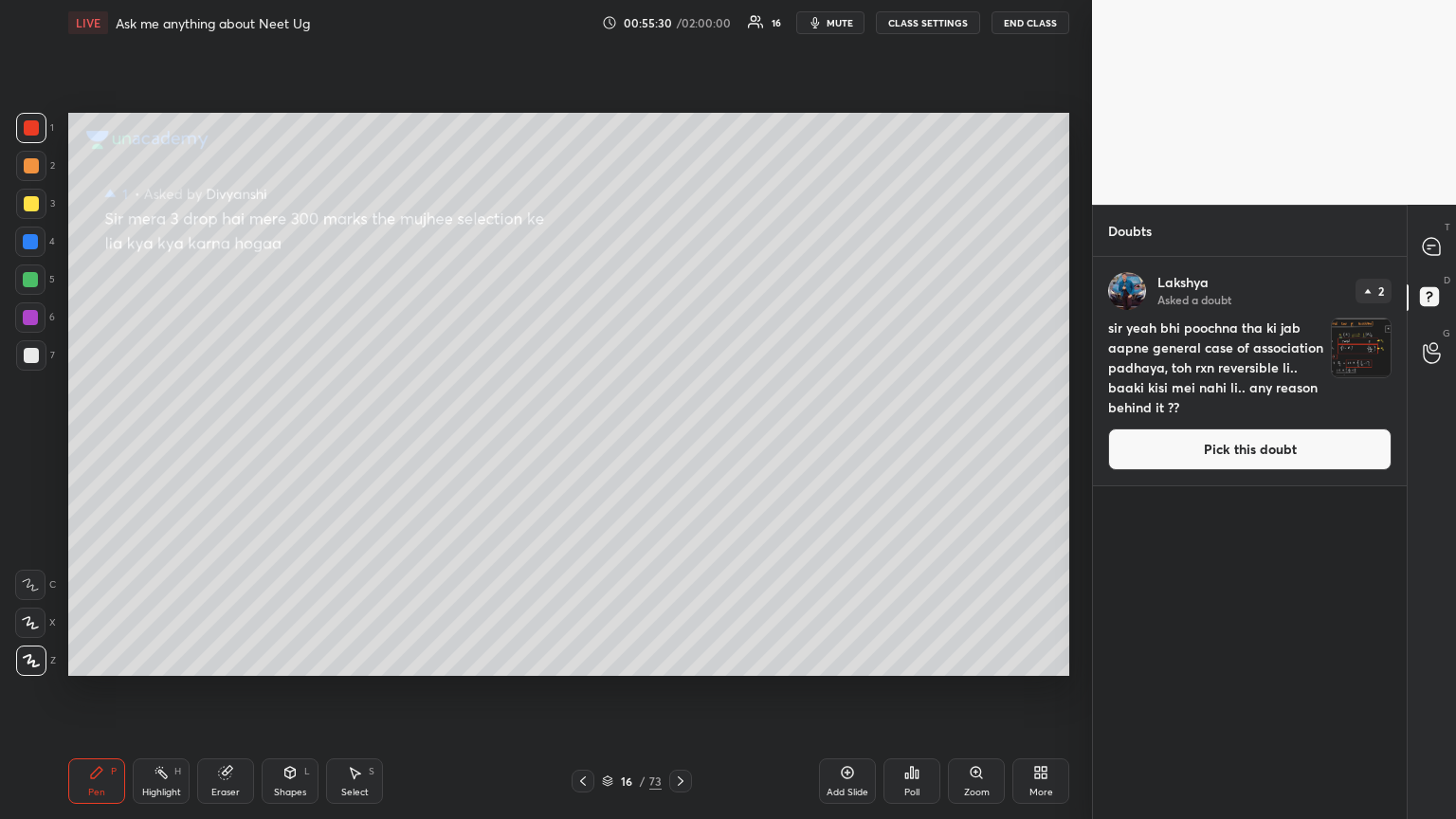 click on "Pick this doubt" at bounding box center (1249, 449) 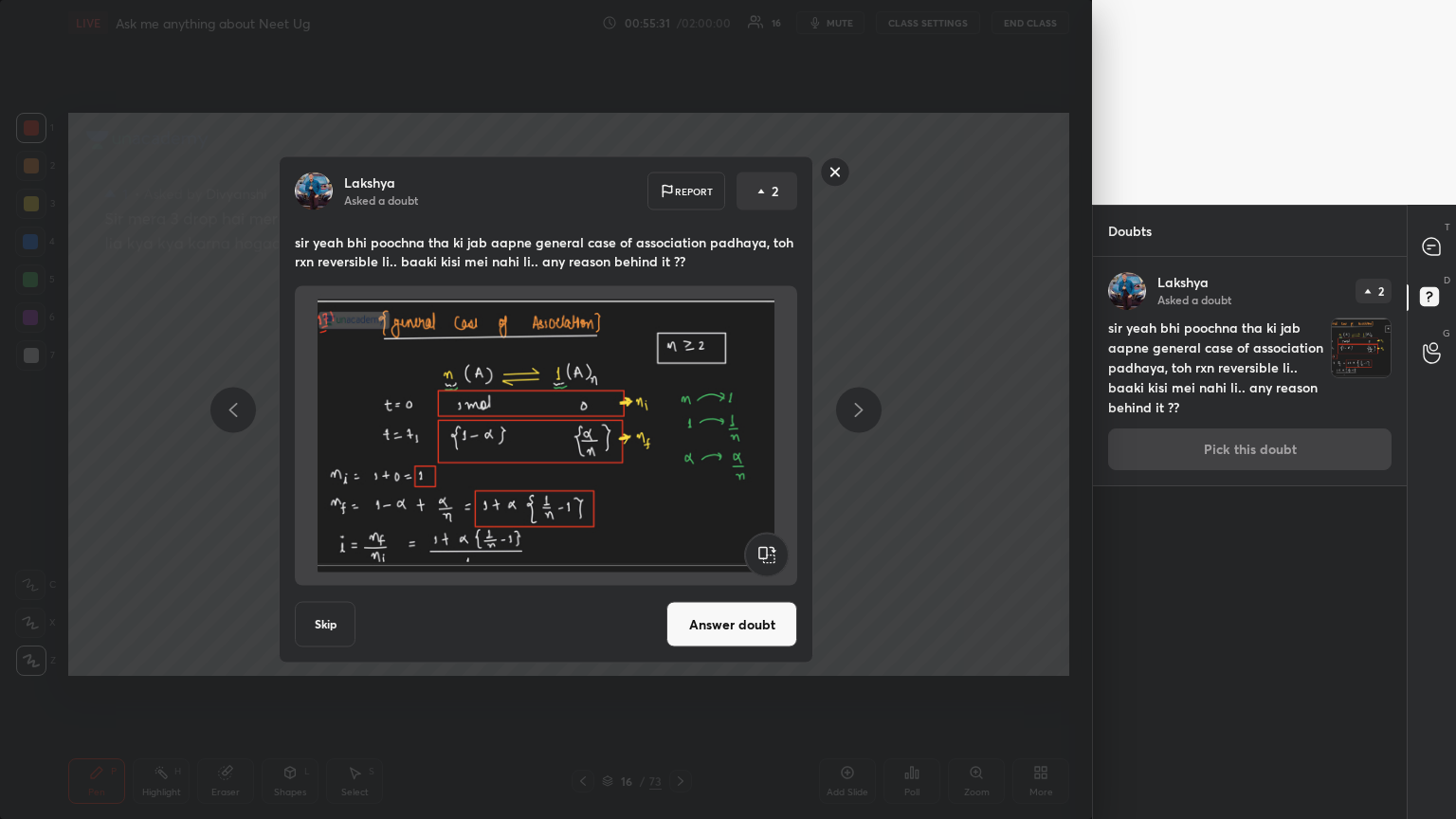 click on "Answer doubt" at bounding box center [732, 625] 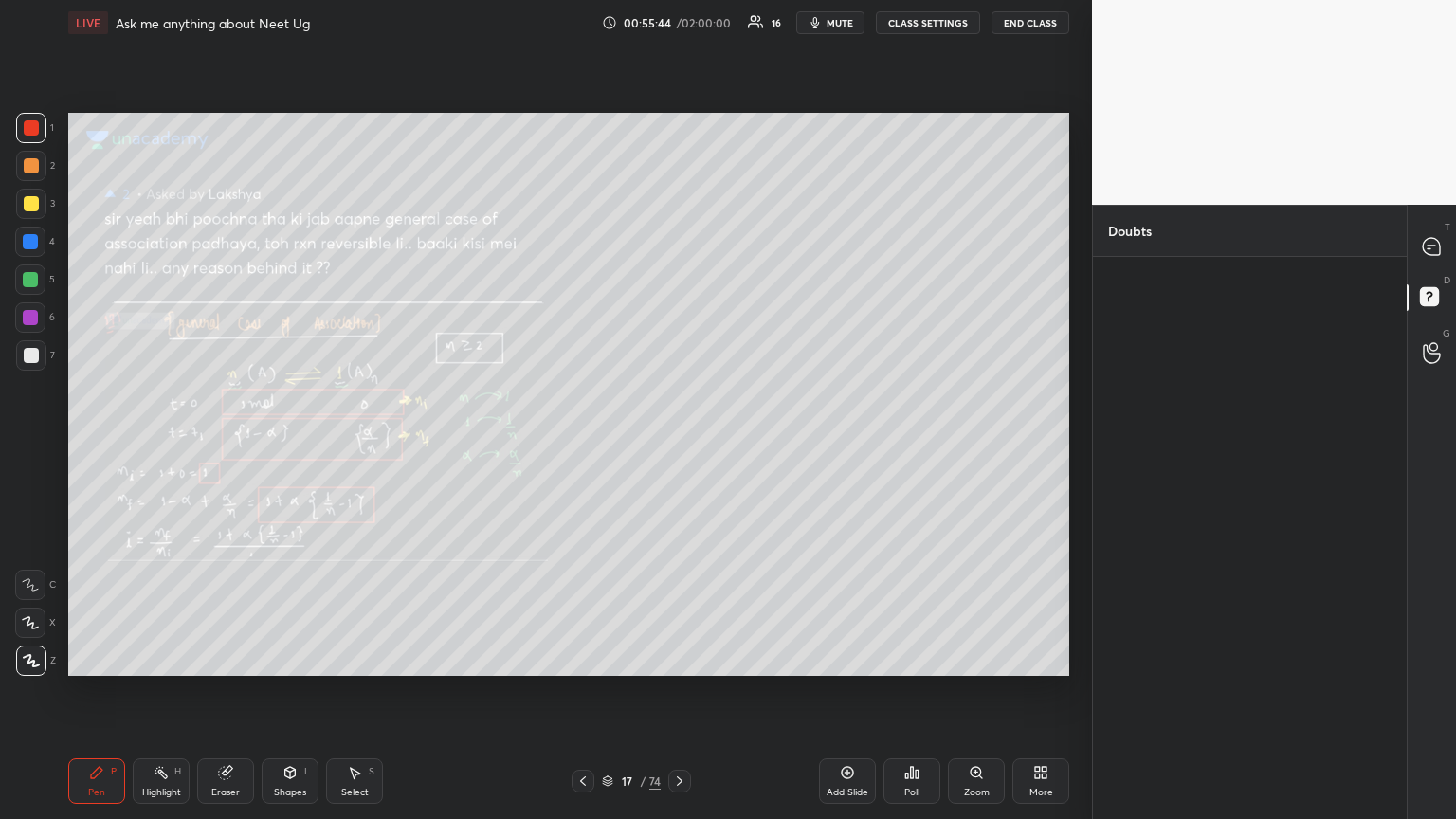 click 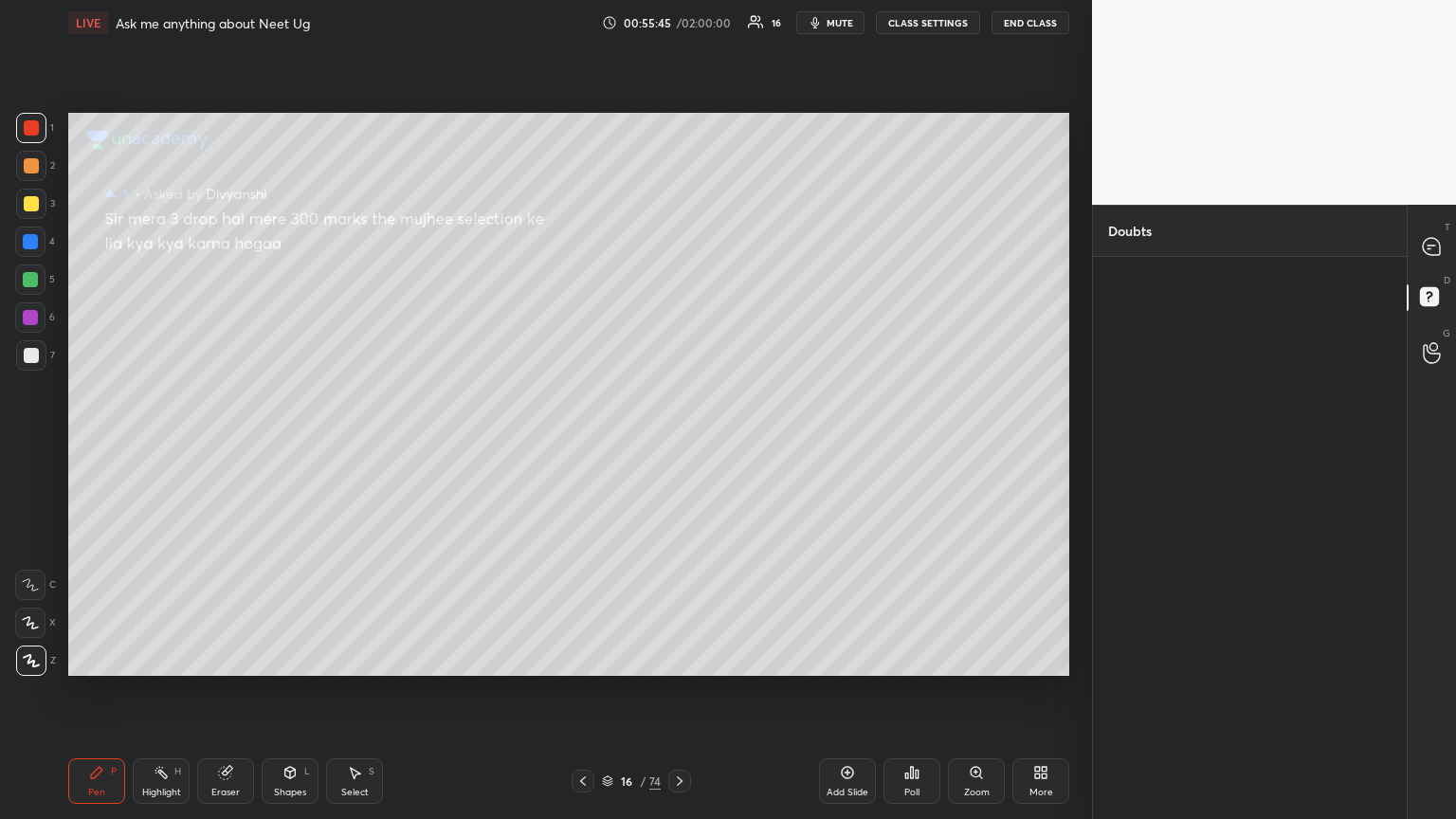 drag, startPoint x: 680, startPoint y: 780, endPoint x: 677, endPoint y: 744, distance: 36.124784 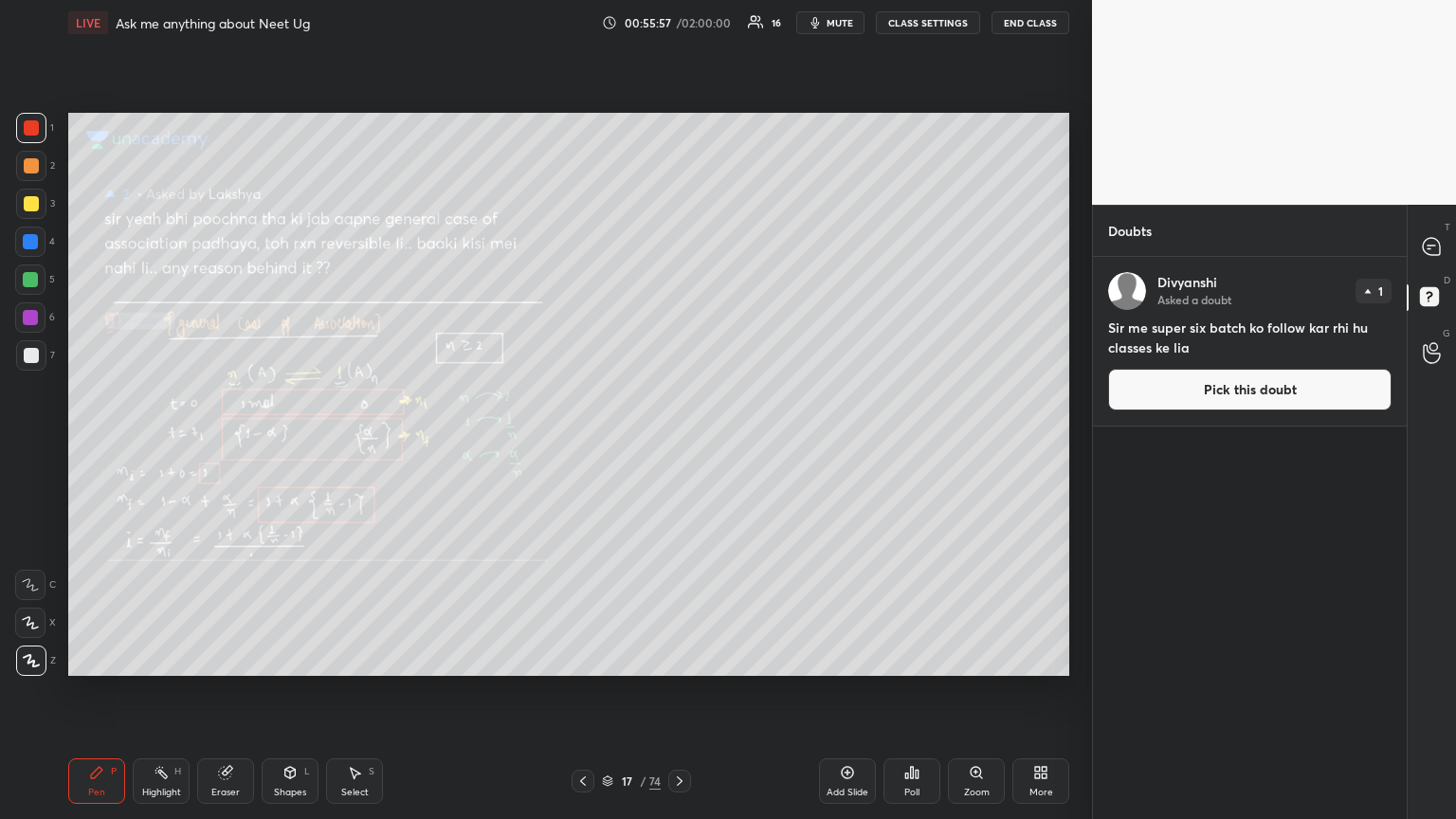 click on "Pick this doubt" at bounding box center (1249, 390) 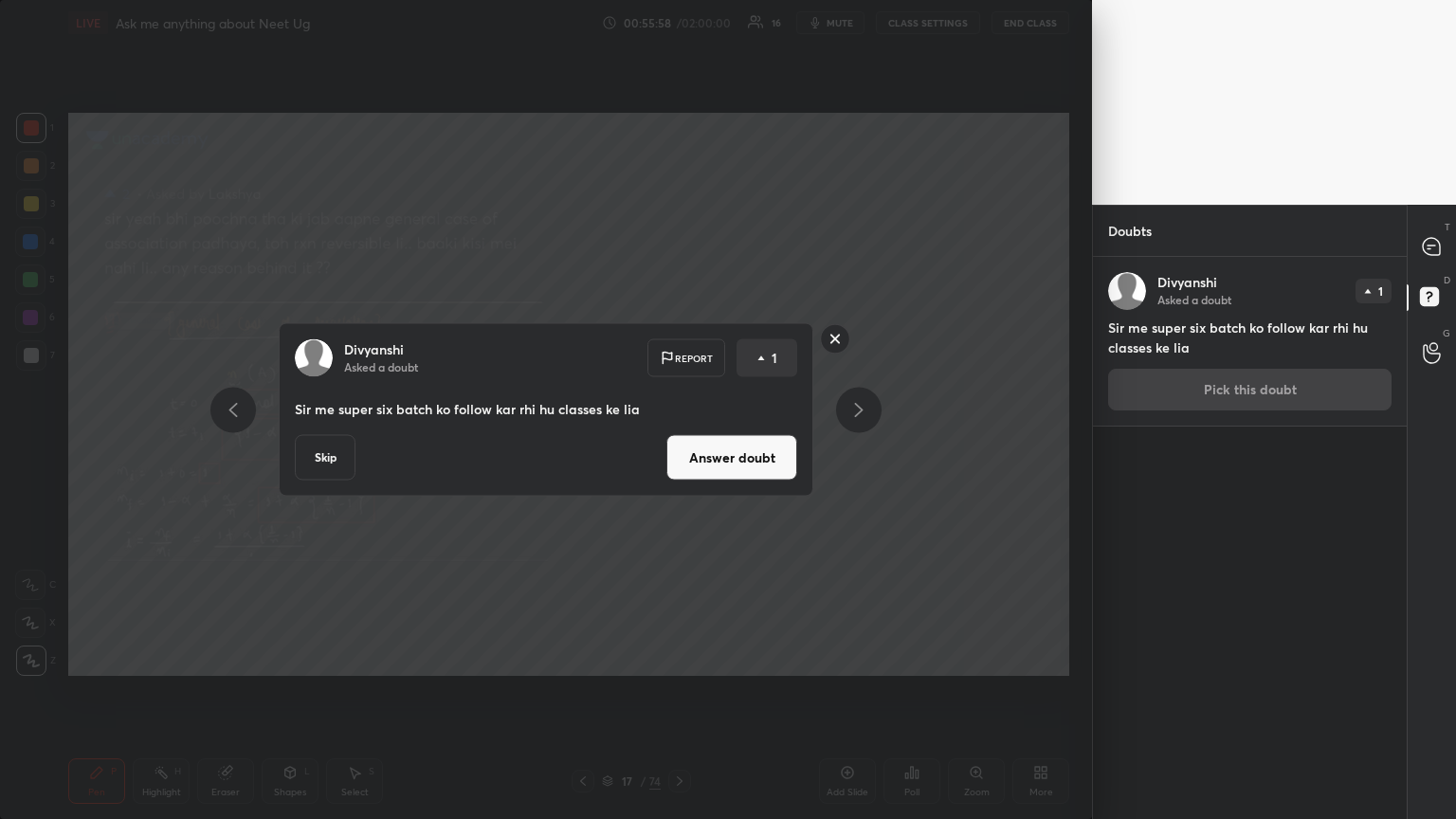 drag, startPoint x: 717, startPoint y: 452, endPoint x: 719, endPoint y: 427, distance: 25.079872 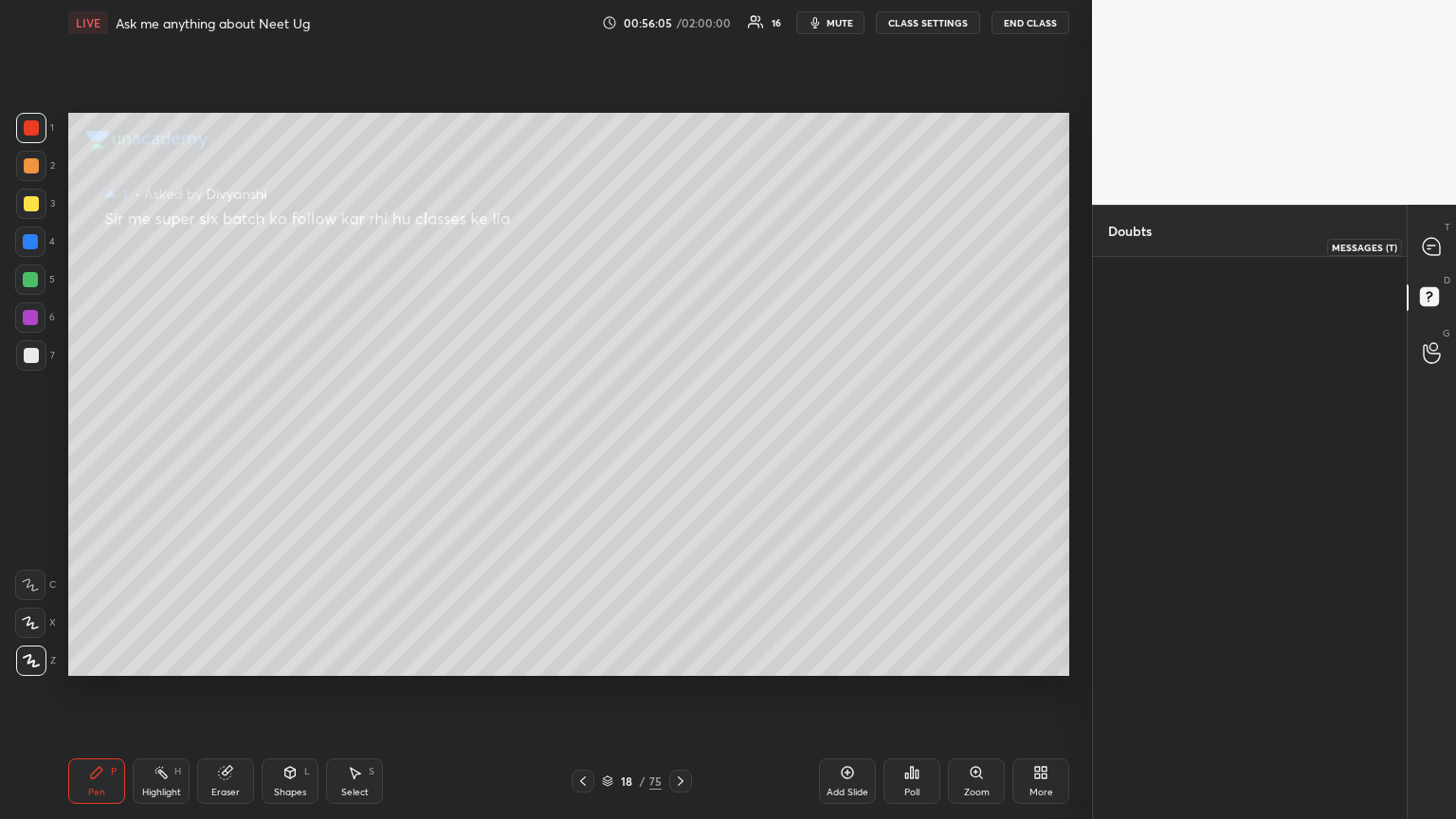 click 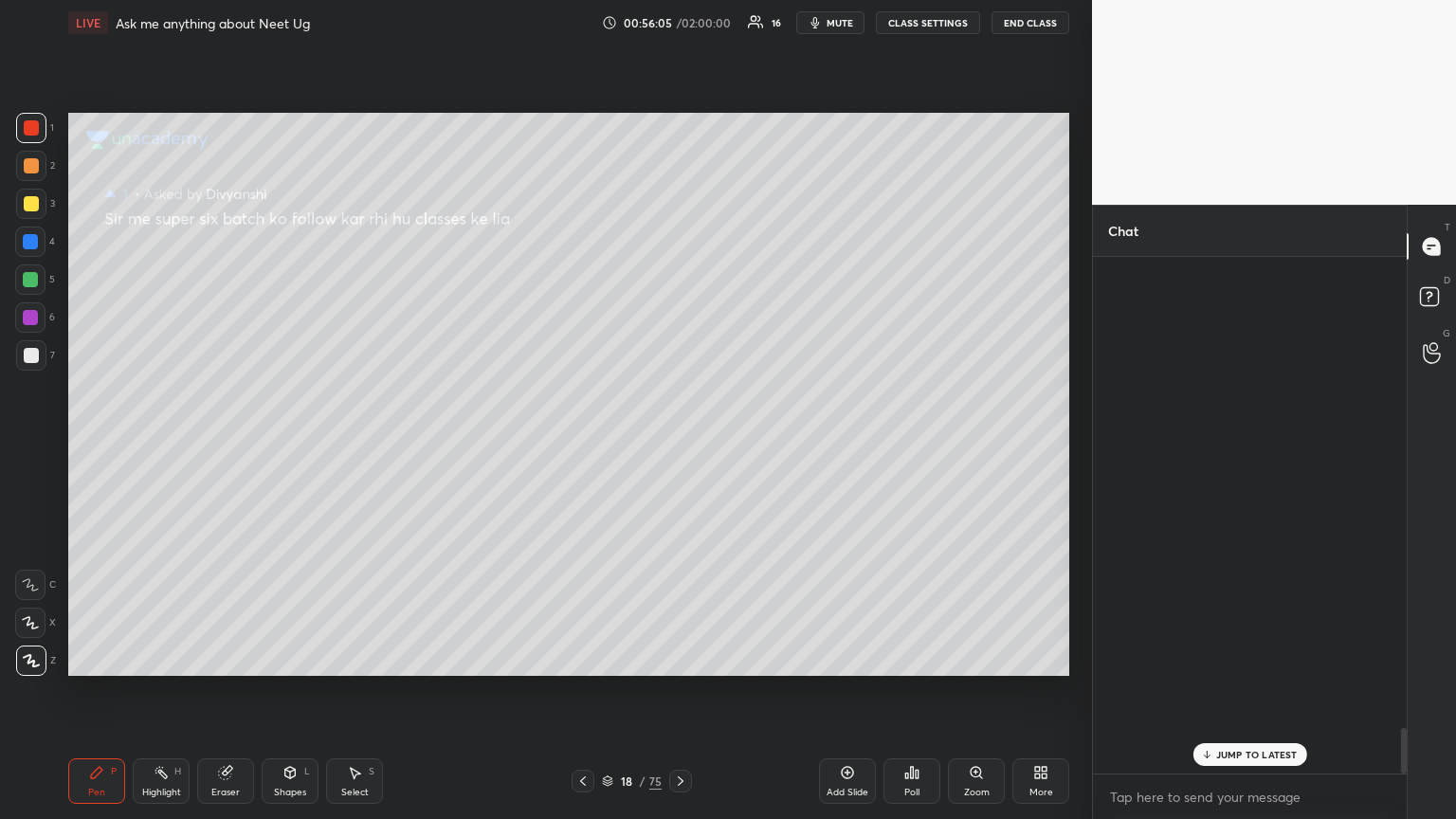 scroll, scrollTop: 5297, scrollLeft: 0, axis: vertical 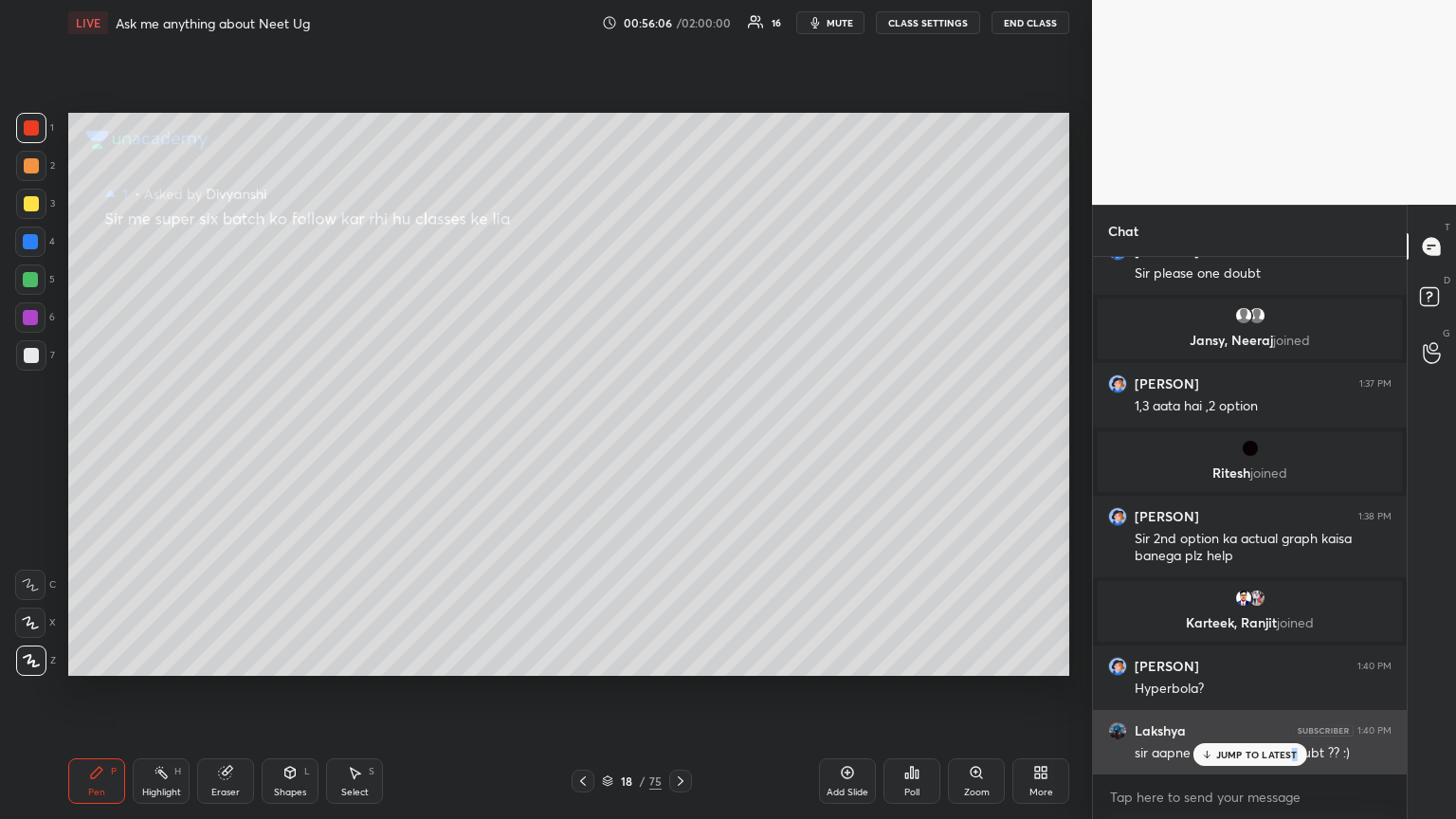 drag, startPoint x: 1289, startPoint y: 748, endPoint x: 1274, endPoint y: 733, distance: 21.213203 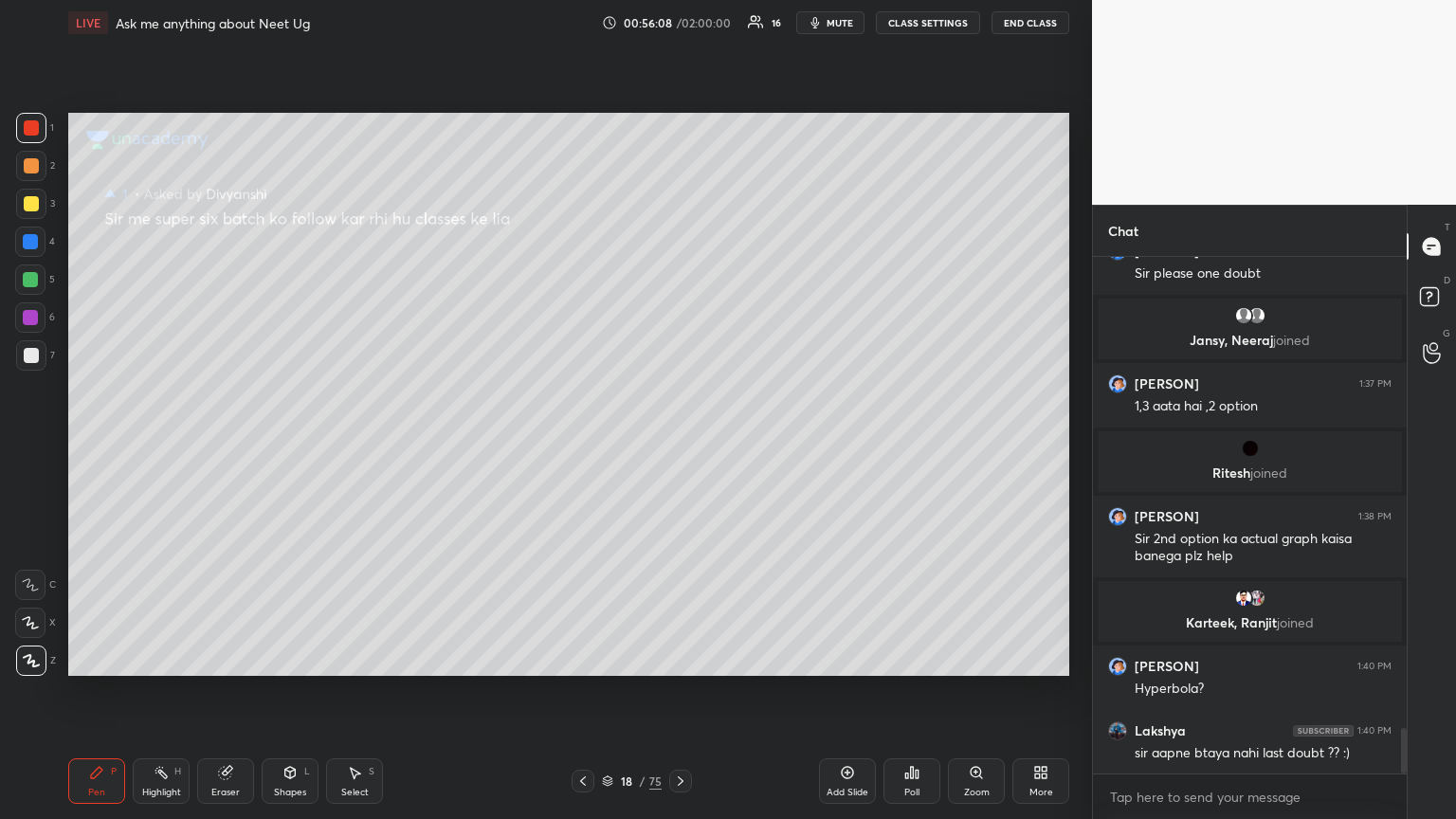 drag, startPoint x: 847, startPoint y: 16, endPoint x: 831, endPoint y: 17, distance: 16.03122 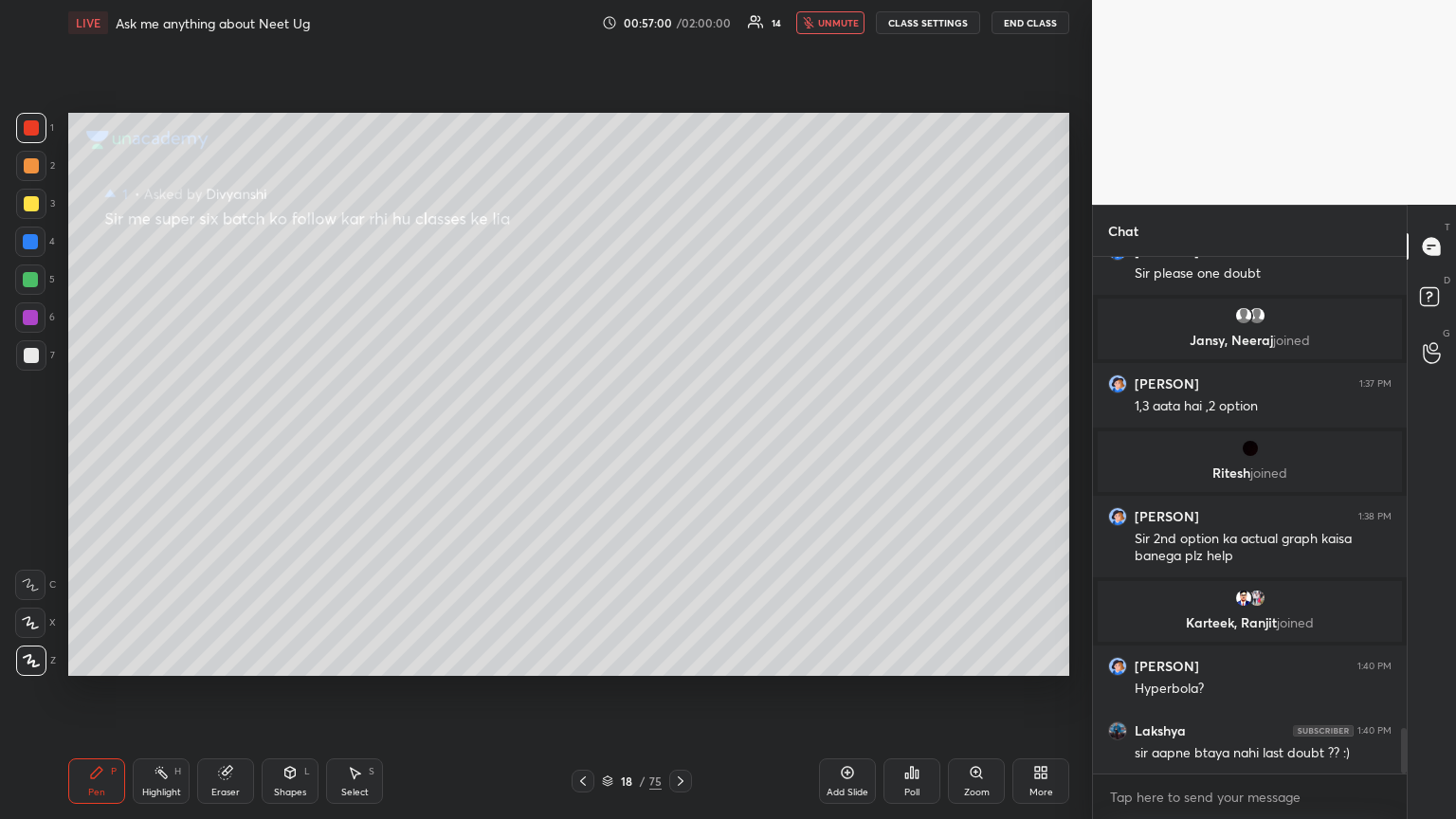 scroll, scrollTop: 5379, scrollLeft: 0, axis: vertical 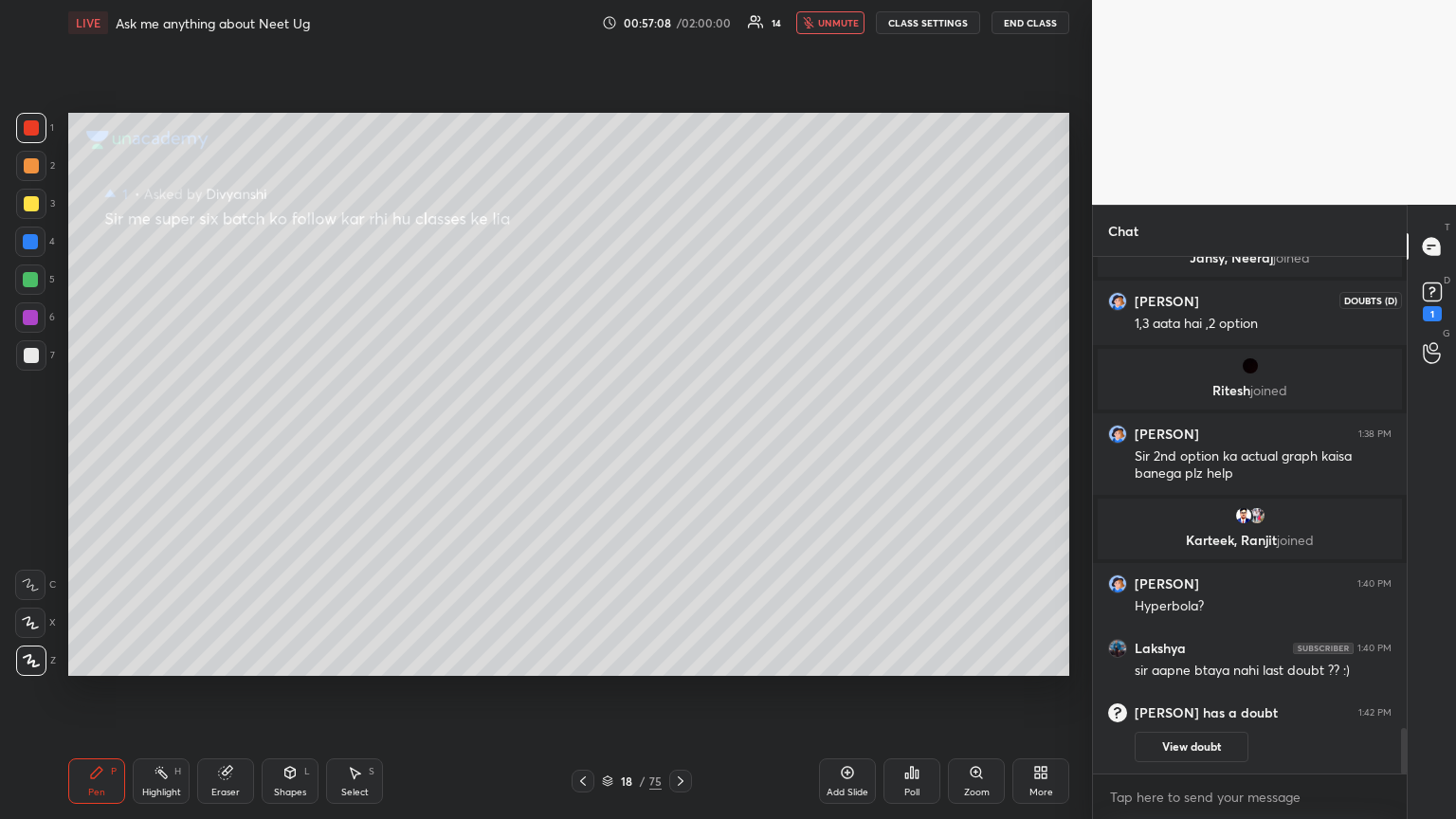 drag, startPoint x: 1439, startPoint y: 300, endPoint x: 1389, endPoint y: 335, distance: 61.032778 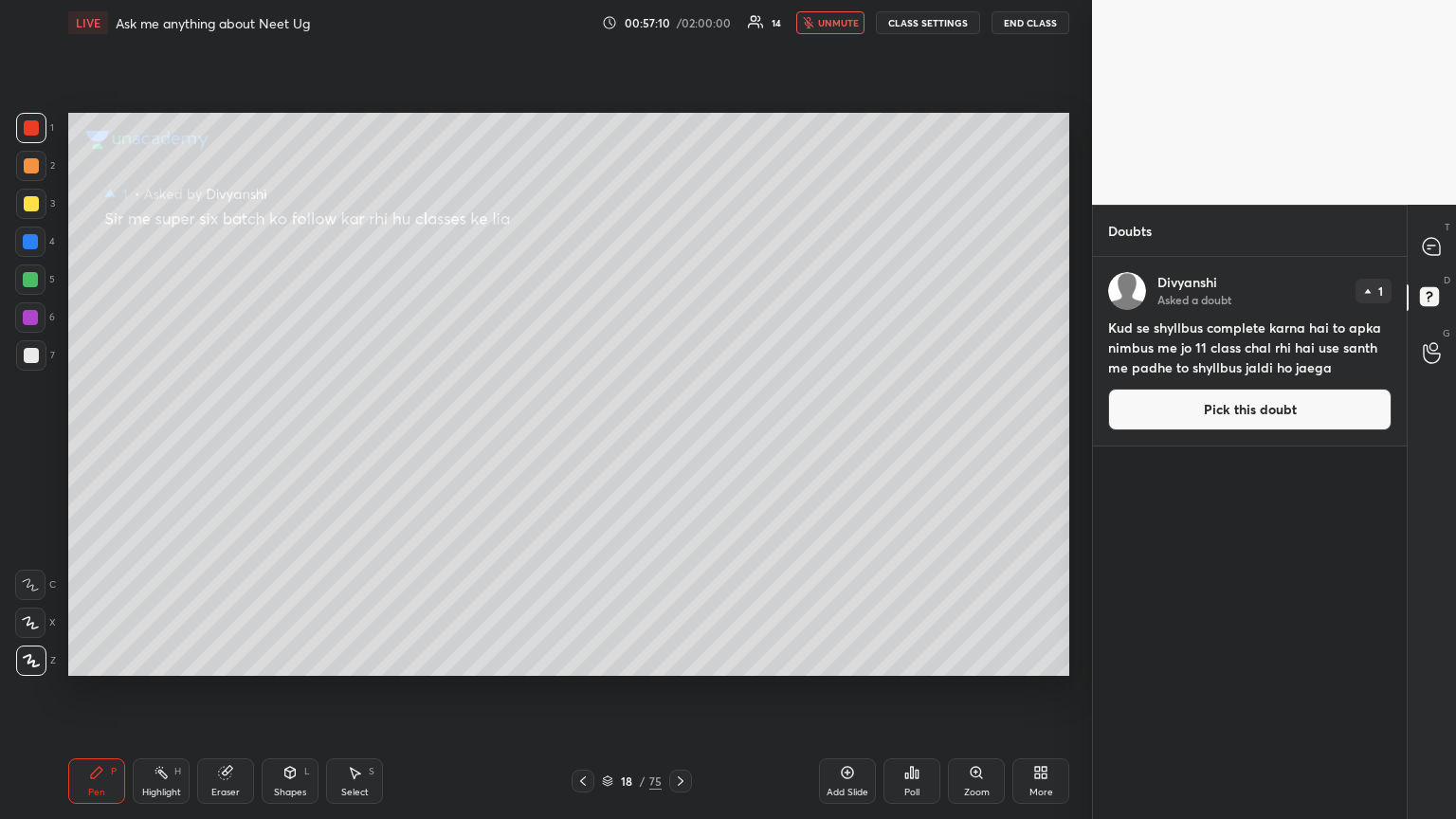 click on "Pick this doubt" at bounding box center (1249, 410) 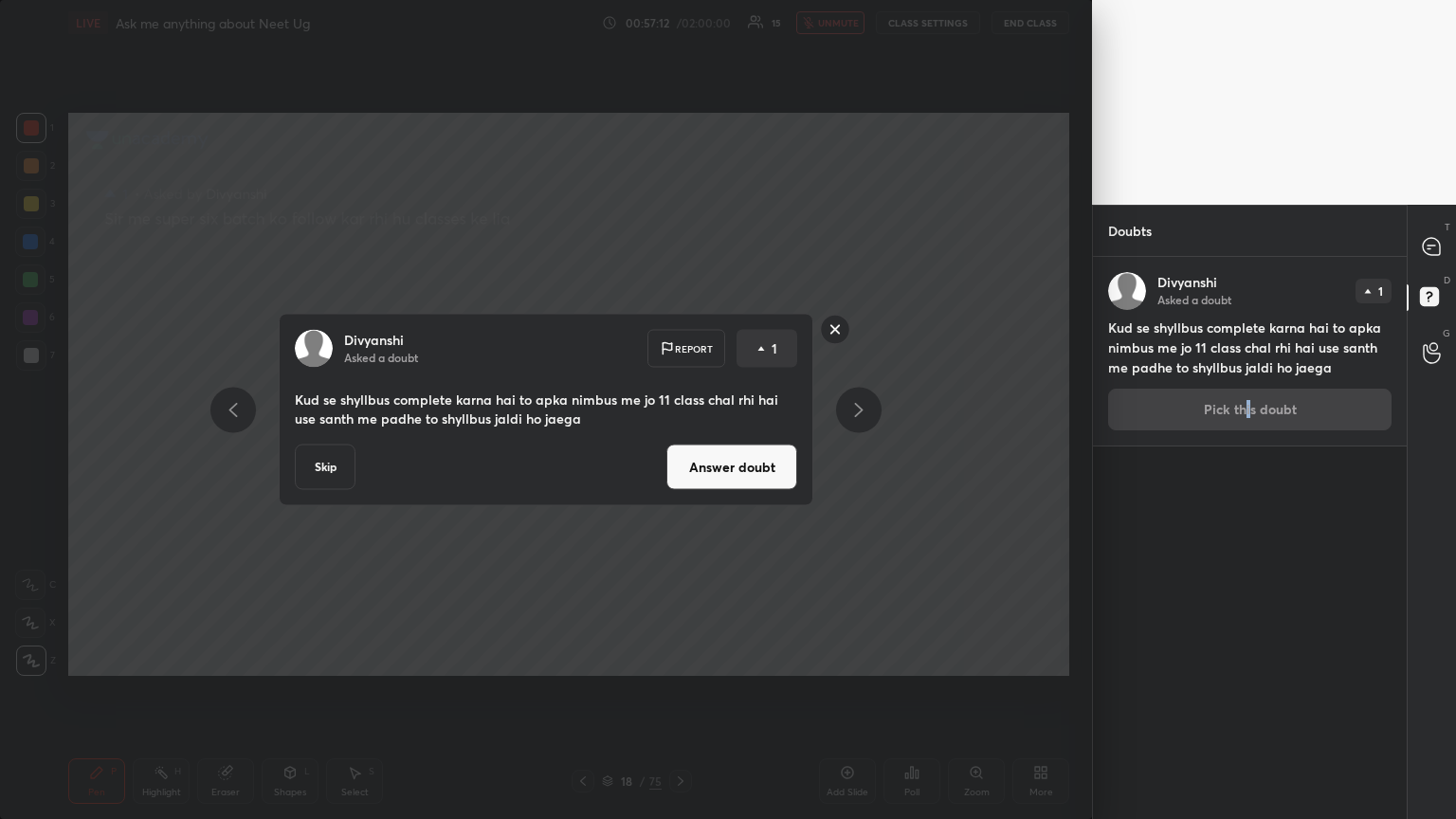 click on "Answer doubt" at bounding box center [732, 467] 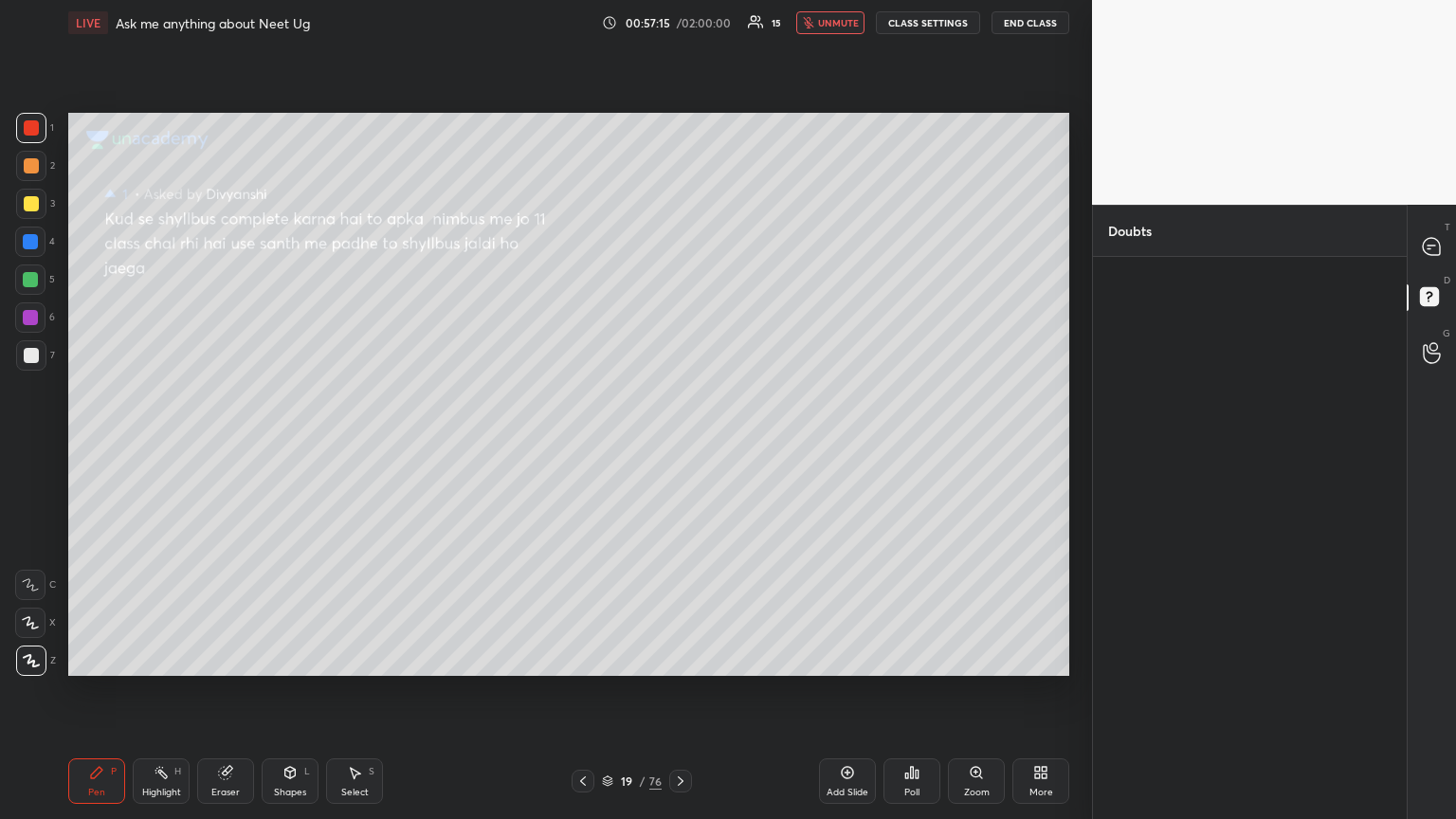 click on "unmute" at bounding box center (838, 23) 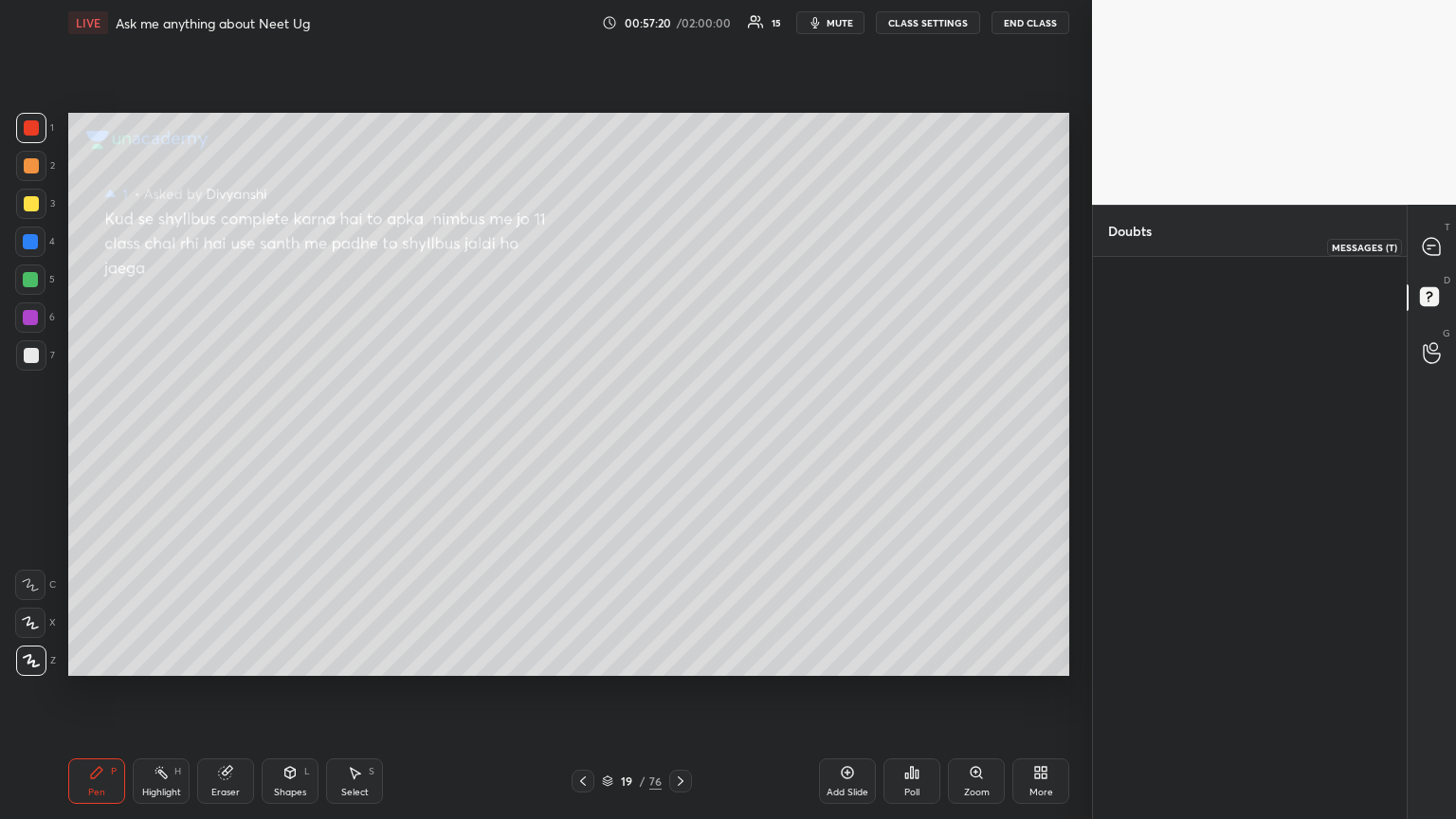 drag, startPoint x: 1434, startPoint y: 246, endPoint x: 1417, endPoint y: 243, distance: 17.262677 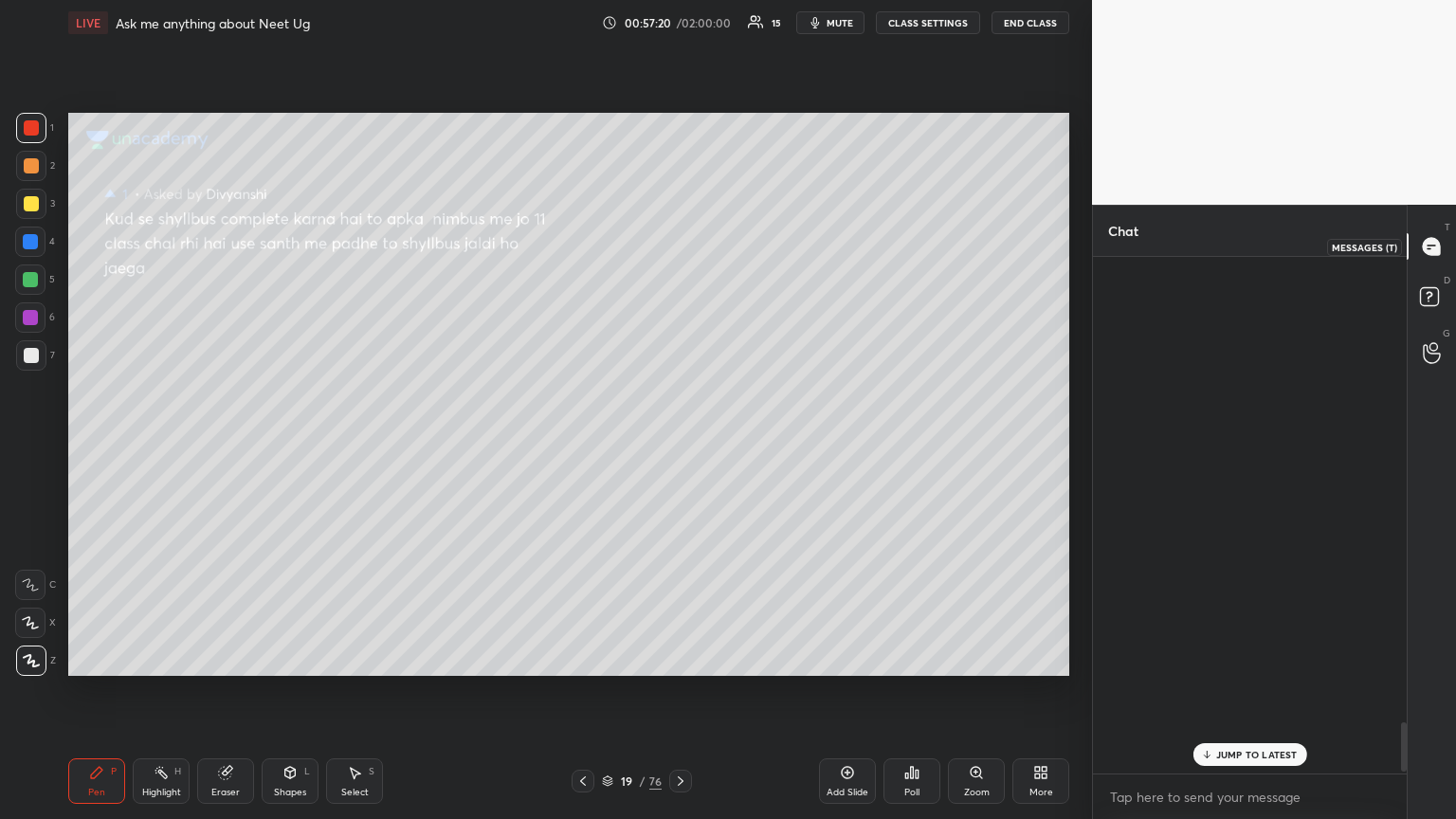 scroll, scrollTop: 4928, scrollLeft: 0, axis: vertical 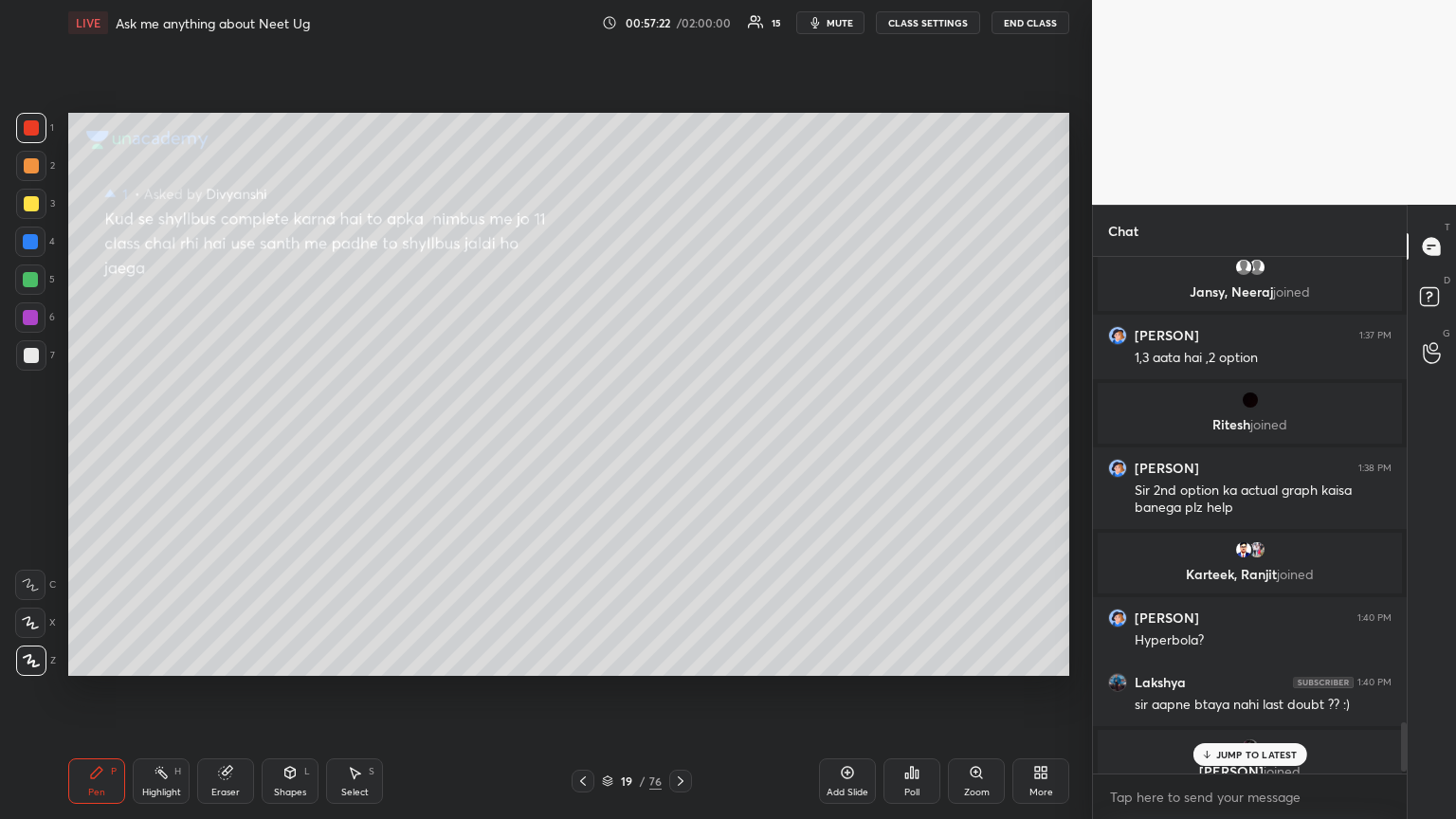 click on "JUMP TO LATEST" at bounding box center [1257, 755] 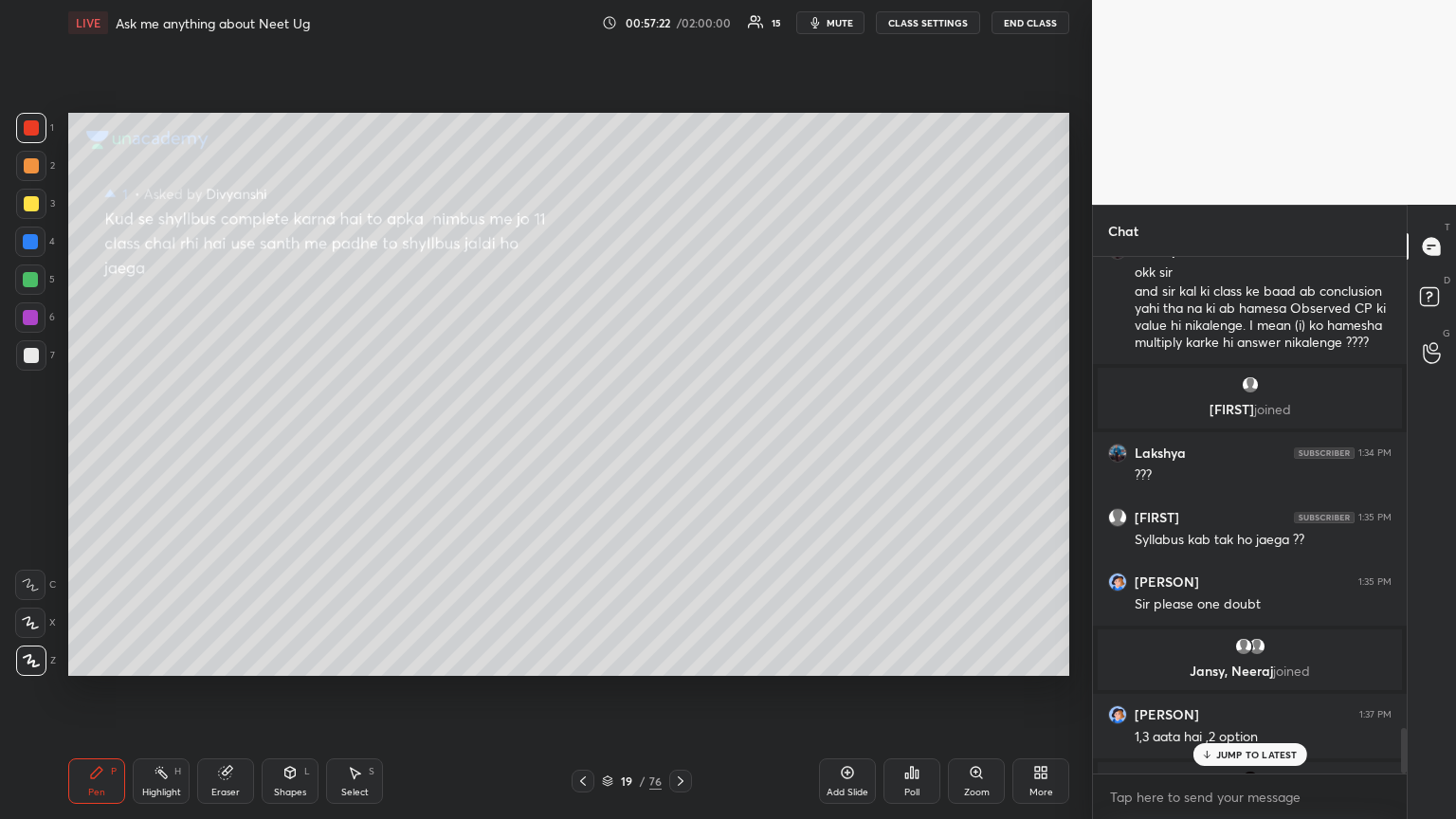 scroll, scrollTop: 5327, scrollLeft: 0, axis: vertical 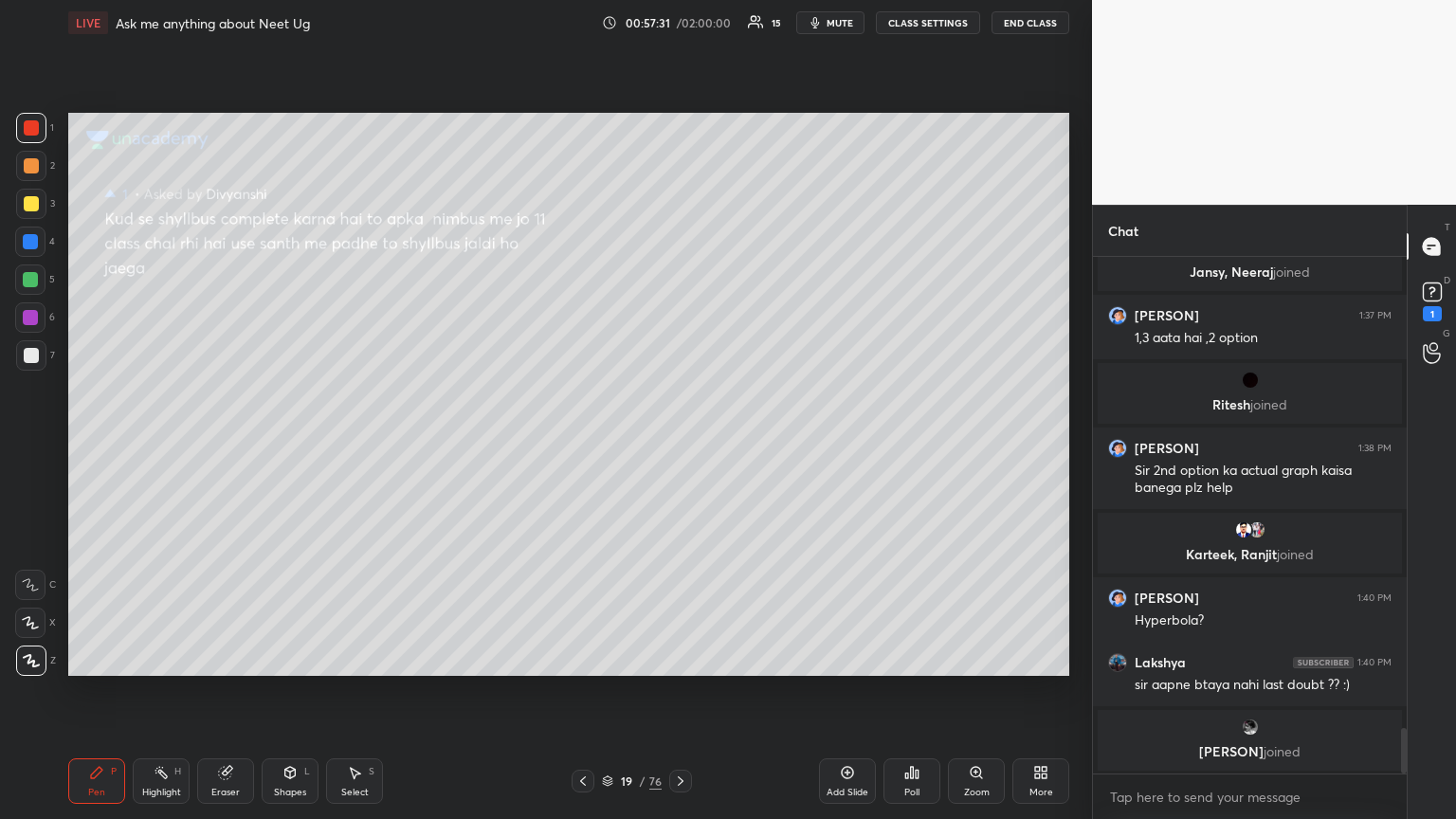 click on "mute" at bounding box center (830, 23) 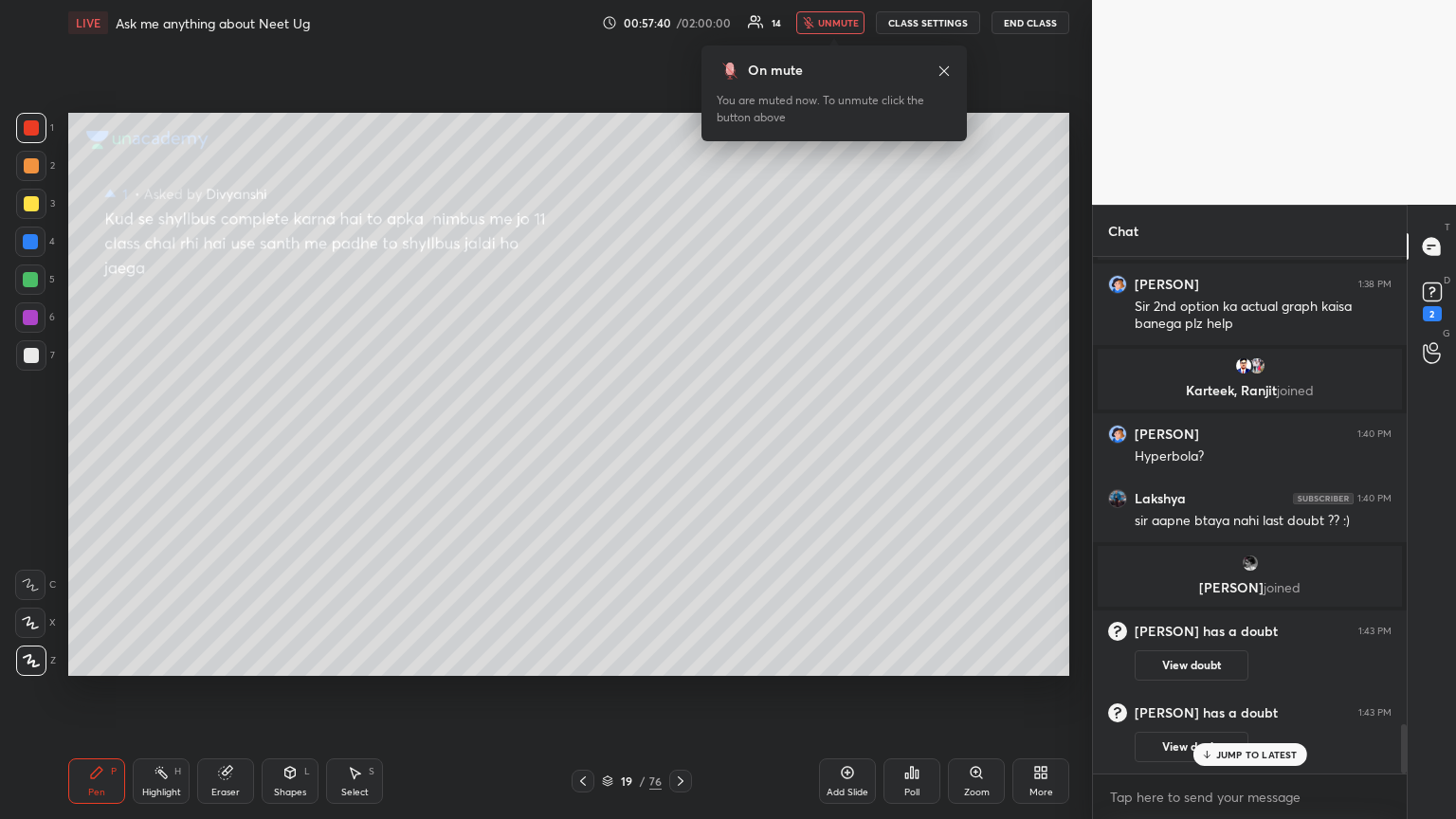 scroll, scrollTop: 4933, scrollLeft: 0, axis: vertical 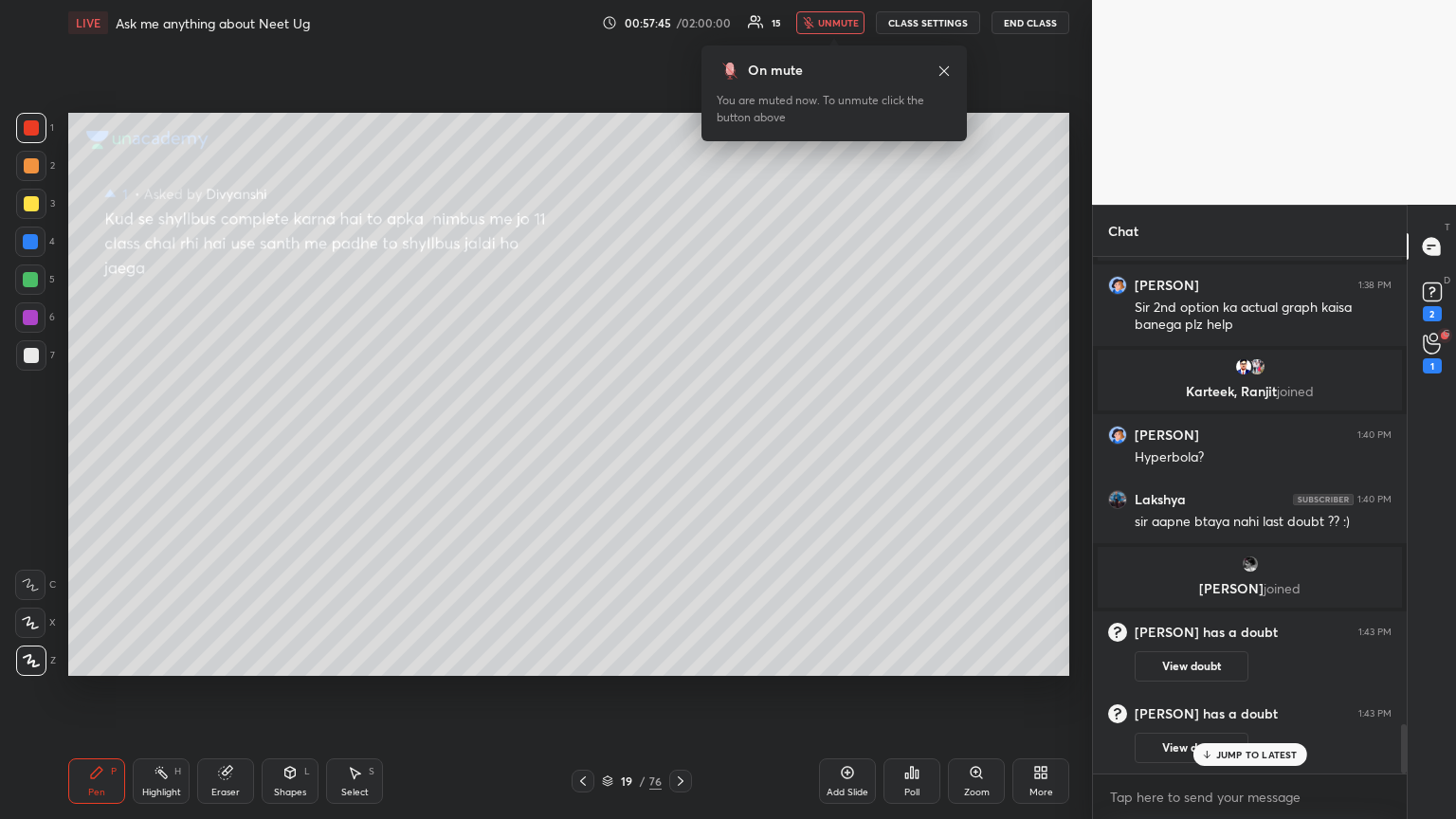 click 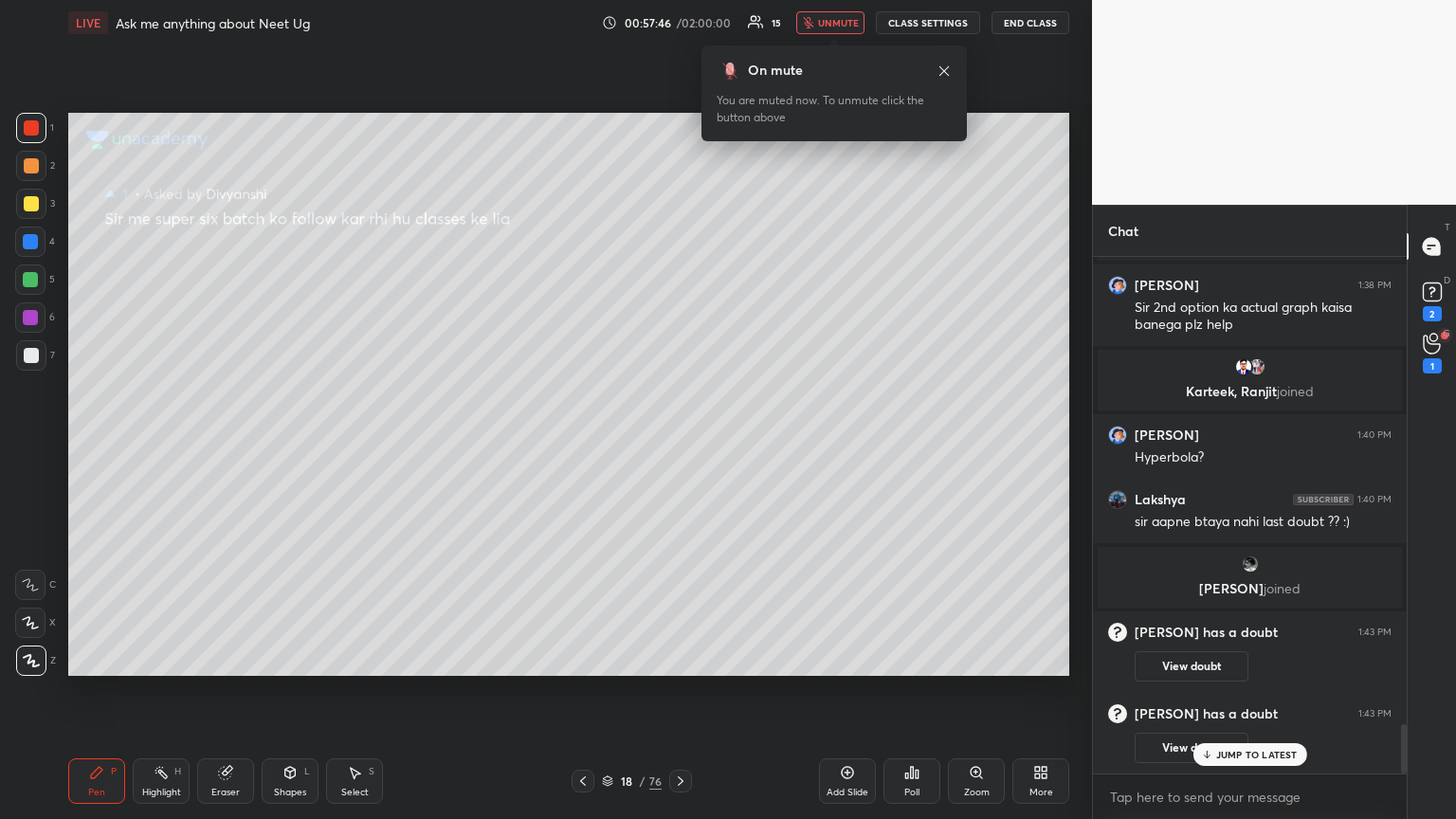 click 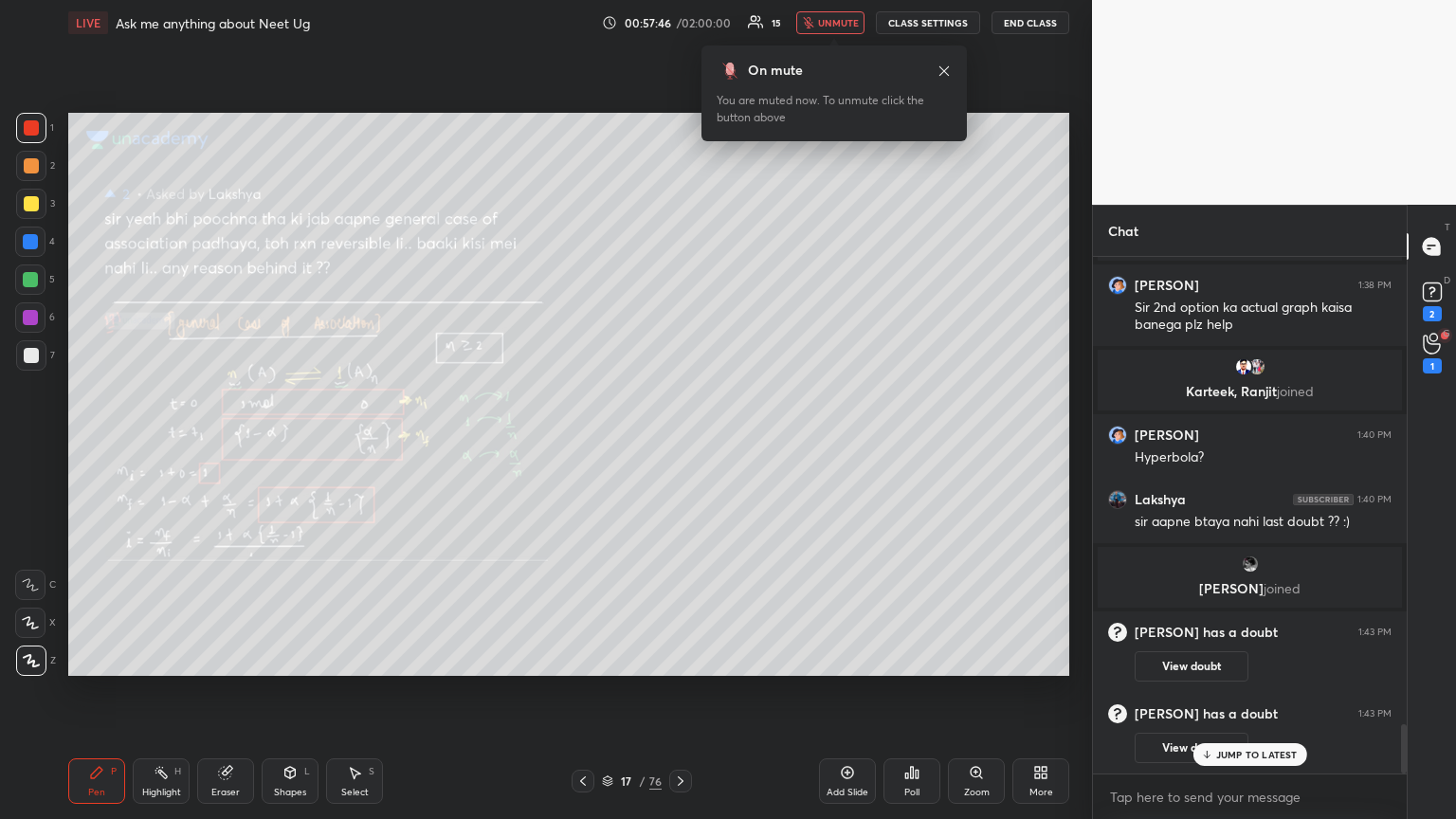 click at bounding box center (583, 781) 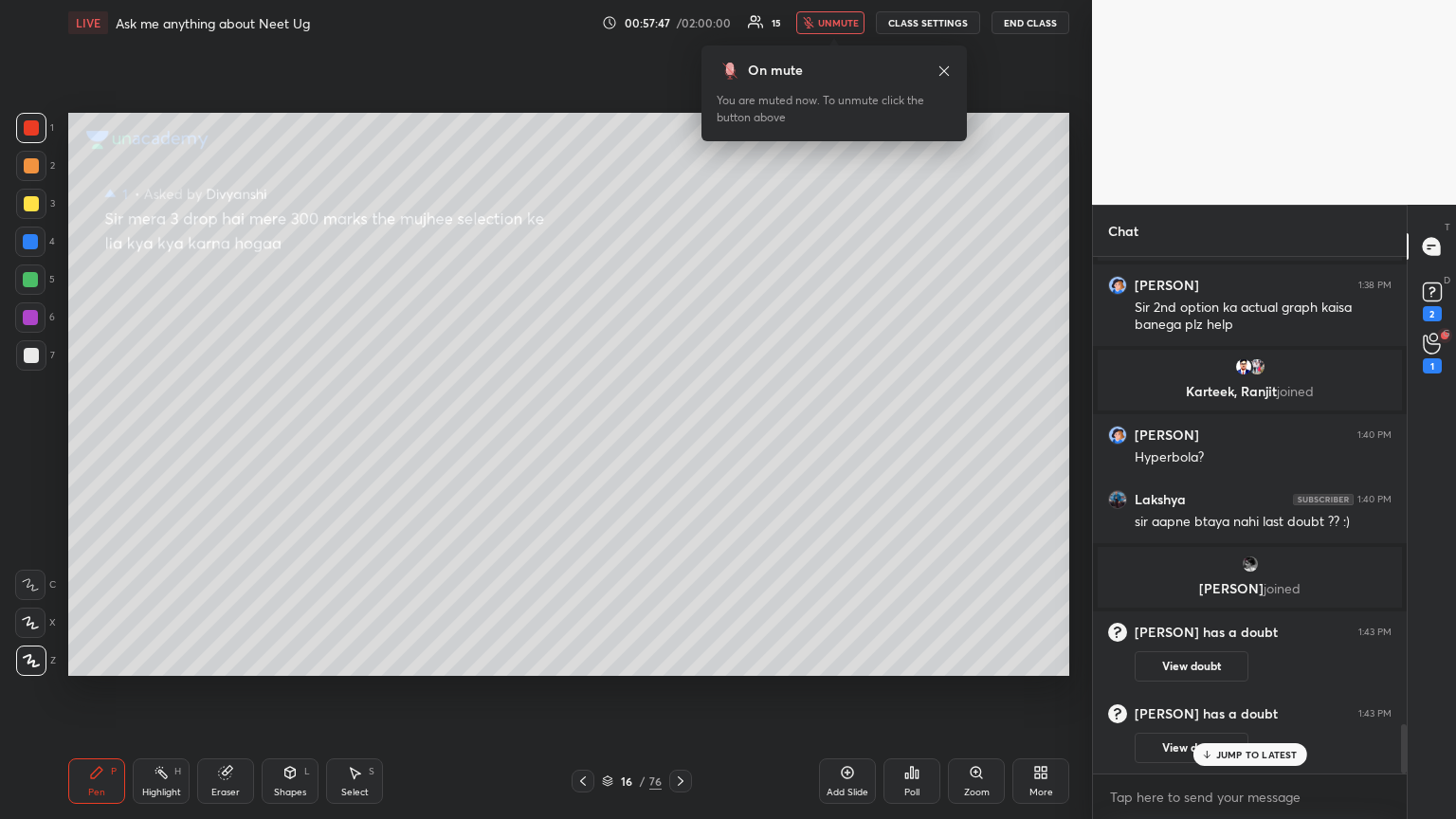 click 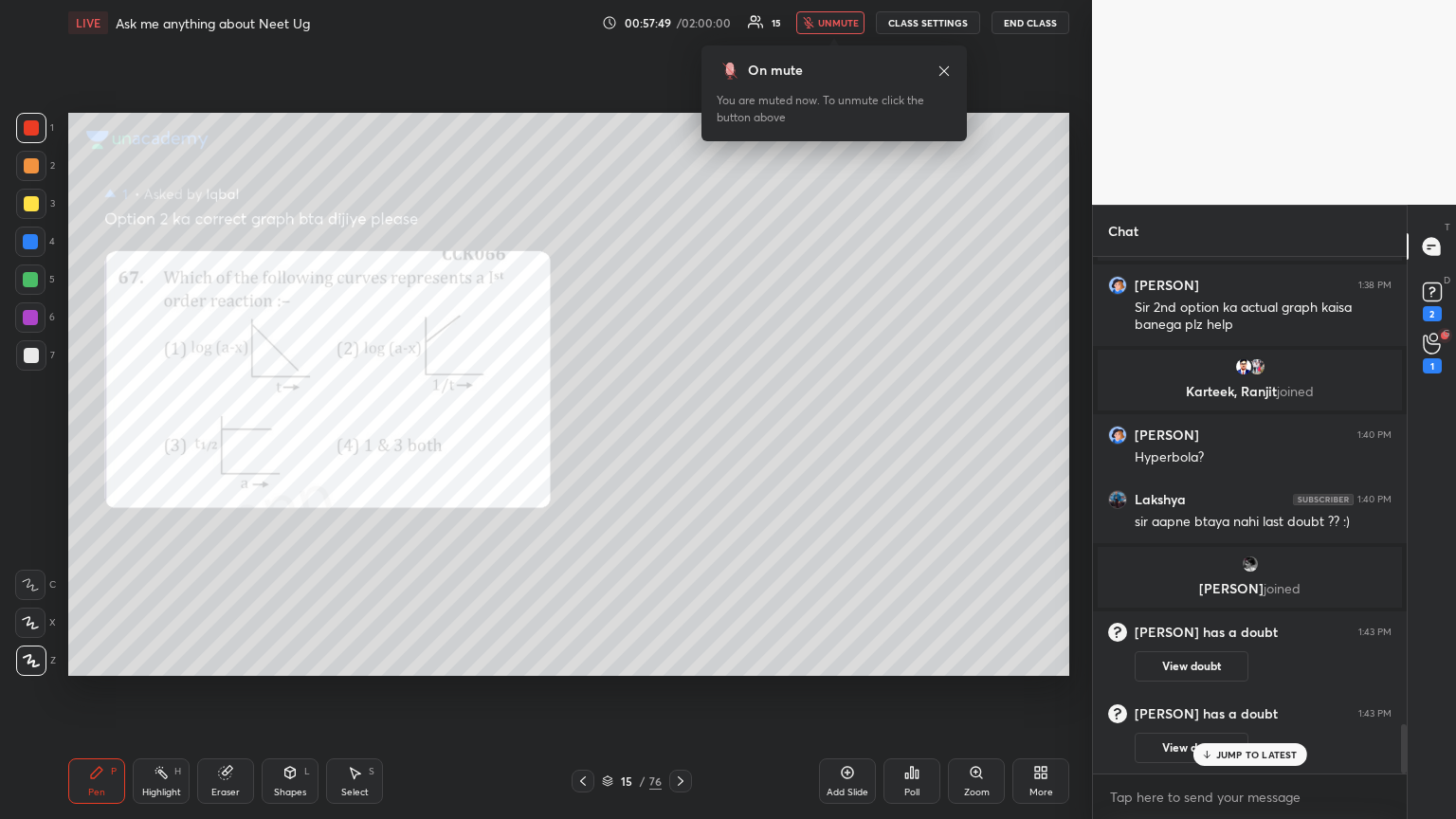 drag, startPoint x: 834, startPoint y: 14, endPoint x: 809, endPoint y: 38, distance: 34.655447 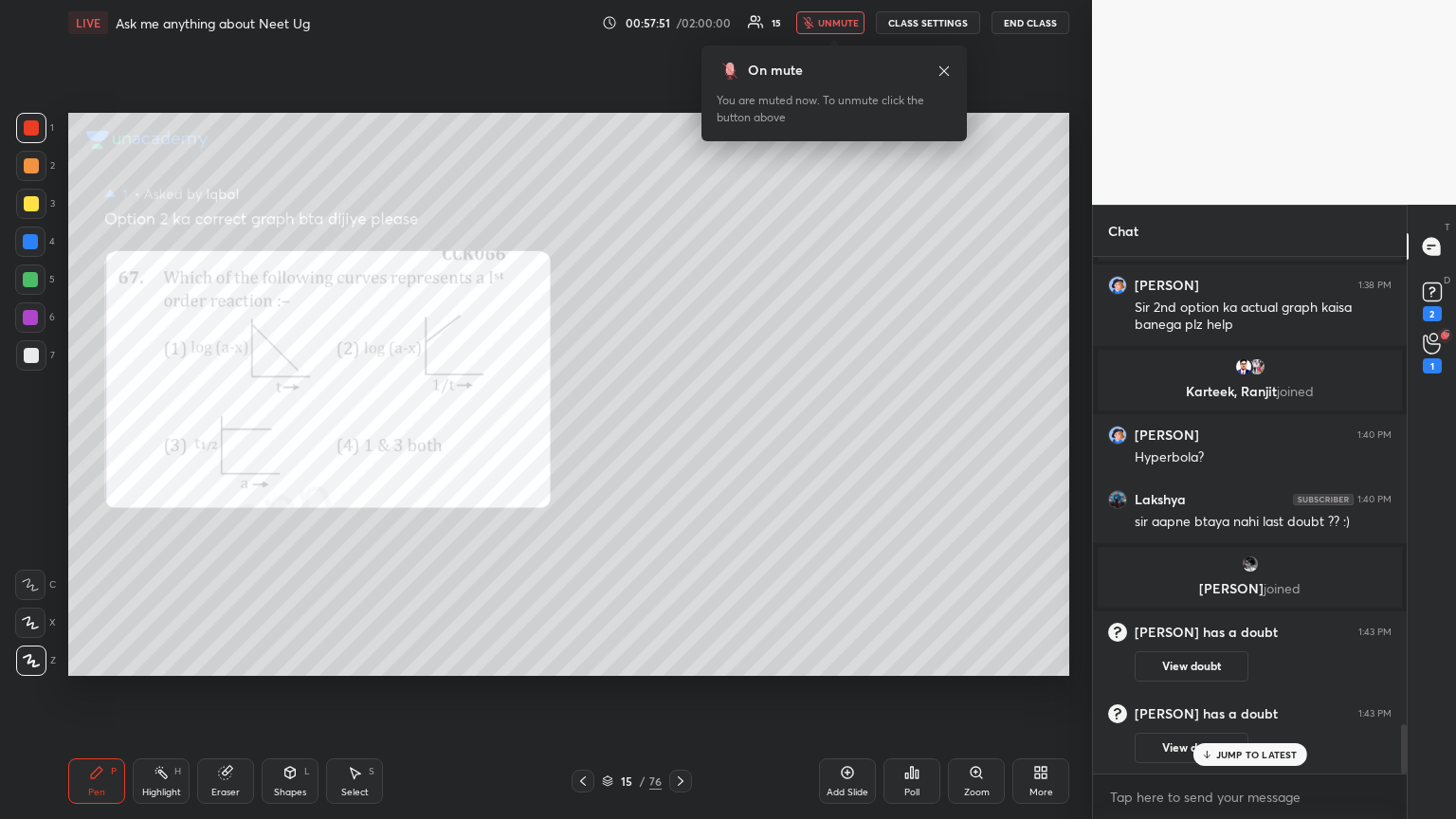 drag, startPoint x: 837, startPoint y: 21, endPoint x: 815, endPoint y: 63, distance: 47.413078 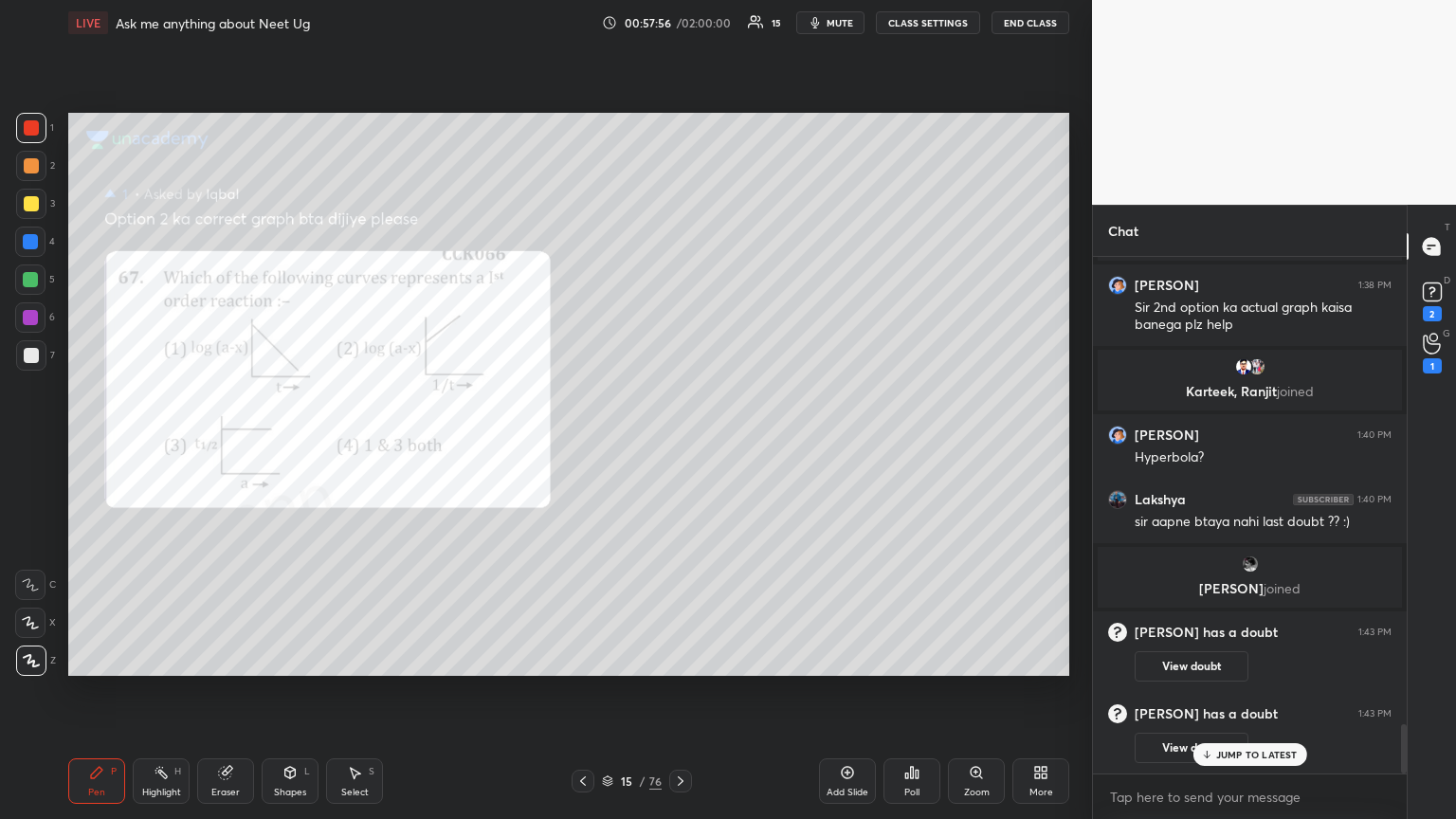 drag, startPoint x: 1252, startPoint y: 755, endPoint x: 1248, endPoint y: 723, distance: 32.24903 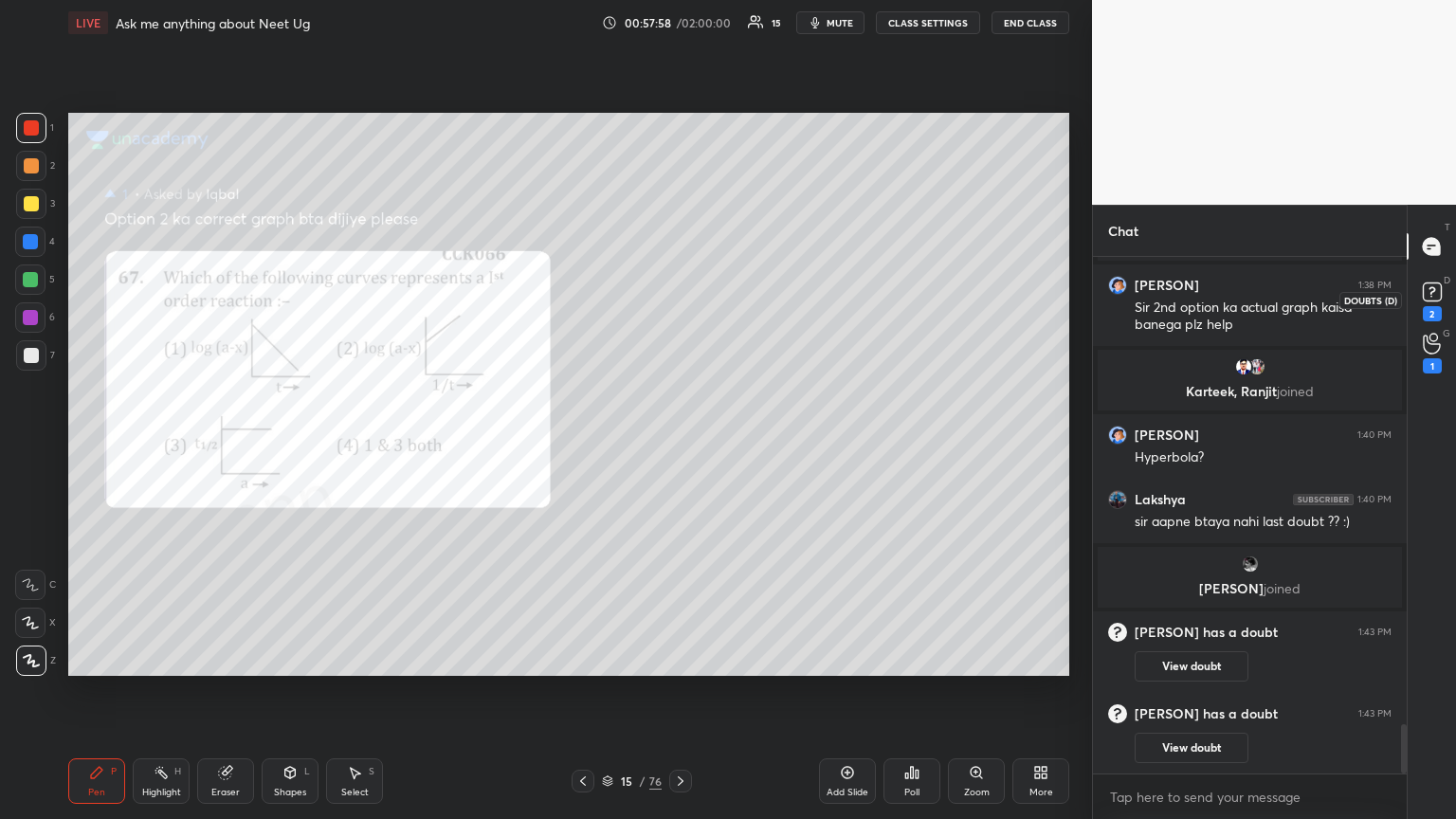 drag, startPoint x: 1441, startPoint y: 310, endPoint x: 1410, endPoint y: 316, distance: 31.57531 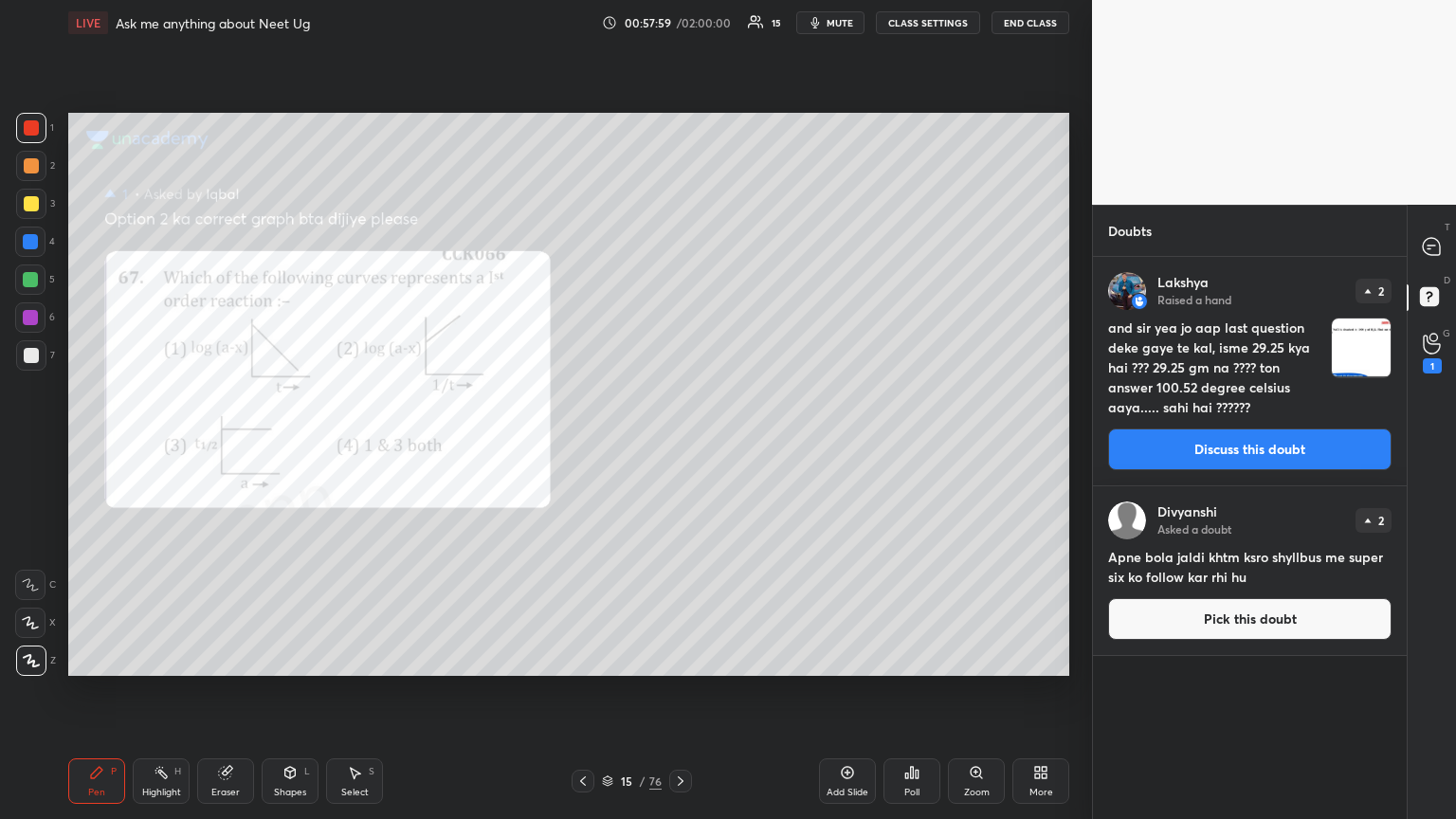 click on "Discuss this doubt" at bounding box center [1249, 449] 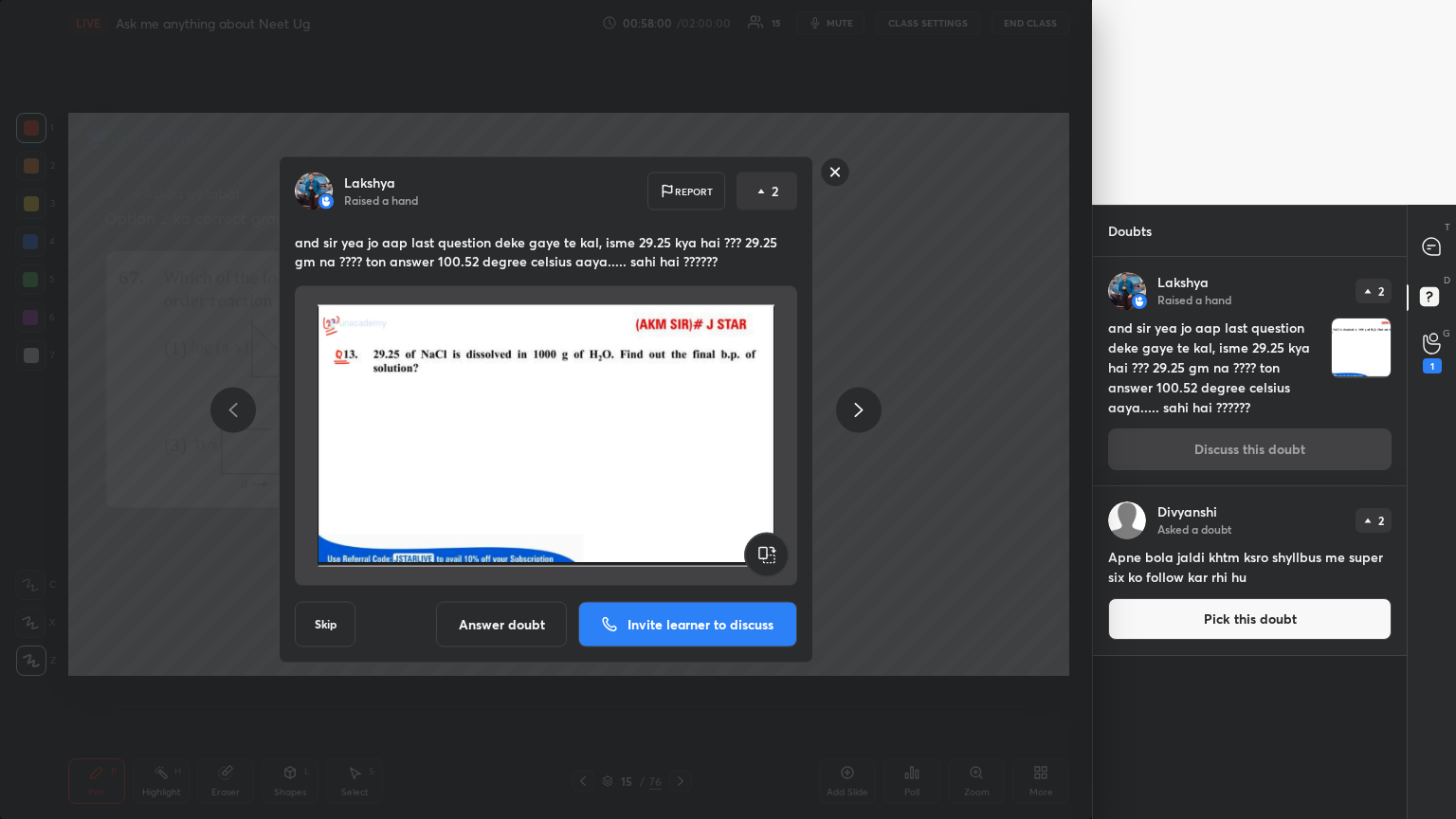 click on "Answer doubt" at bounding box center (501, 625) 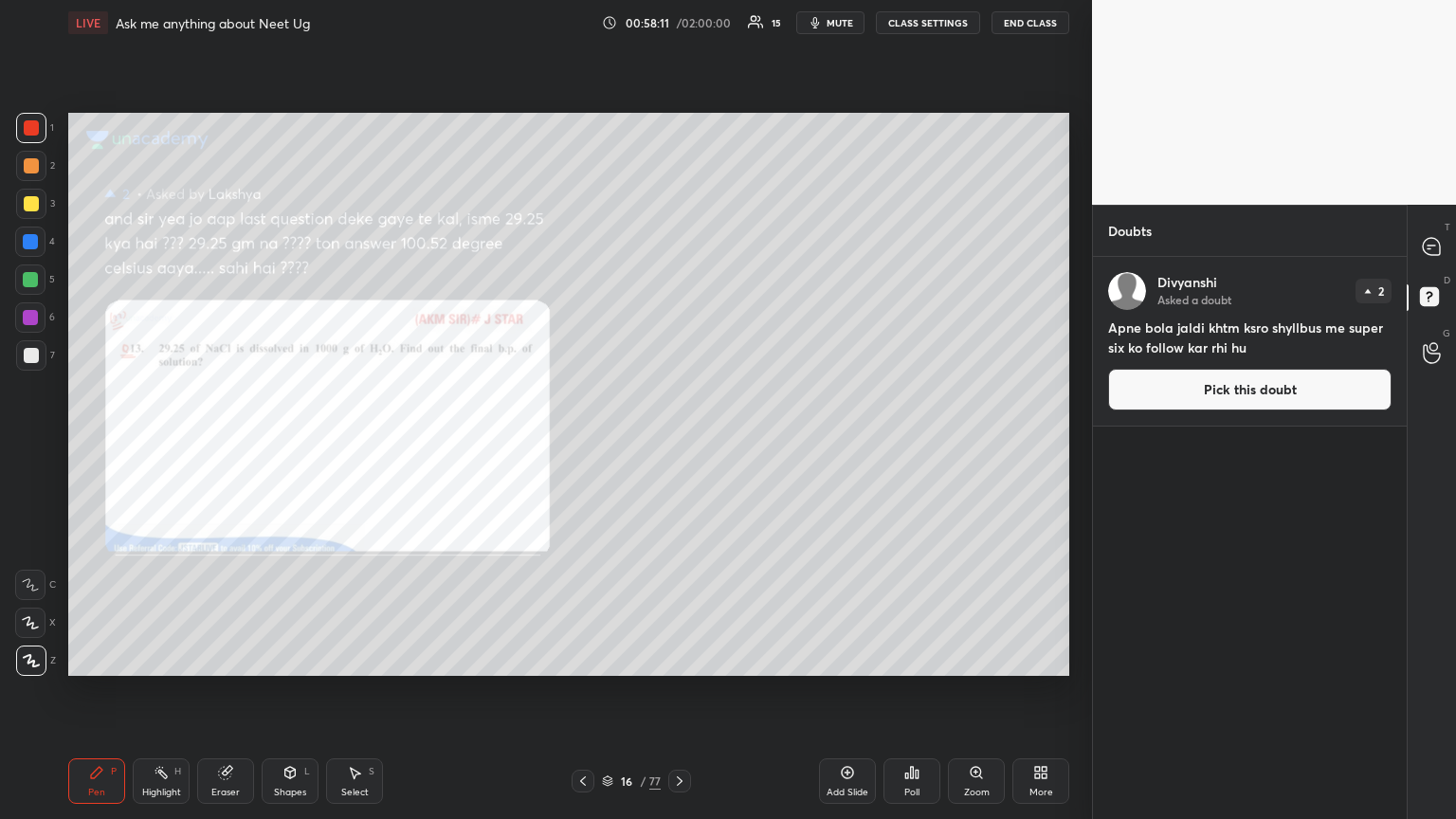 drag, startPoint x: 1233, startPoint y: 406, endPoint x: 1156, endPoint y: 393, distance: 78.089692 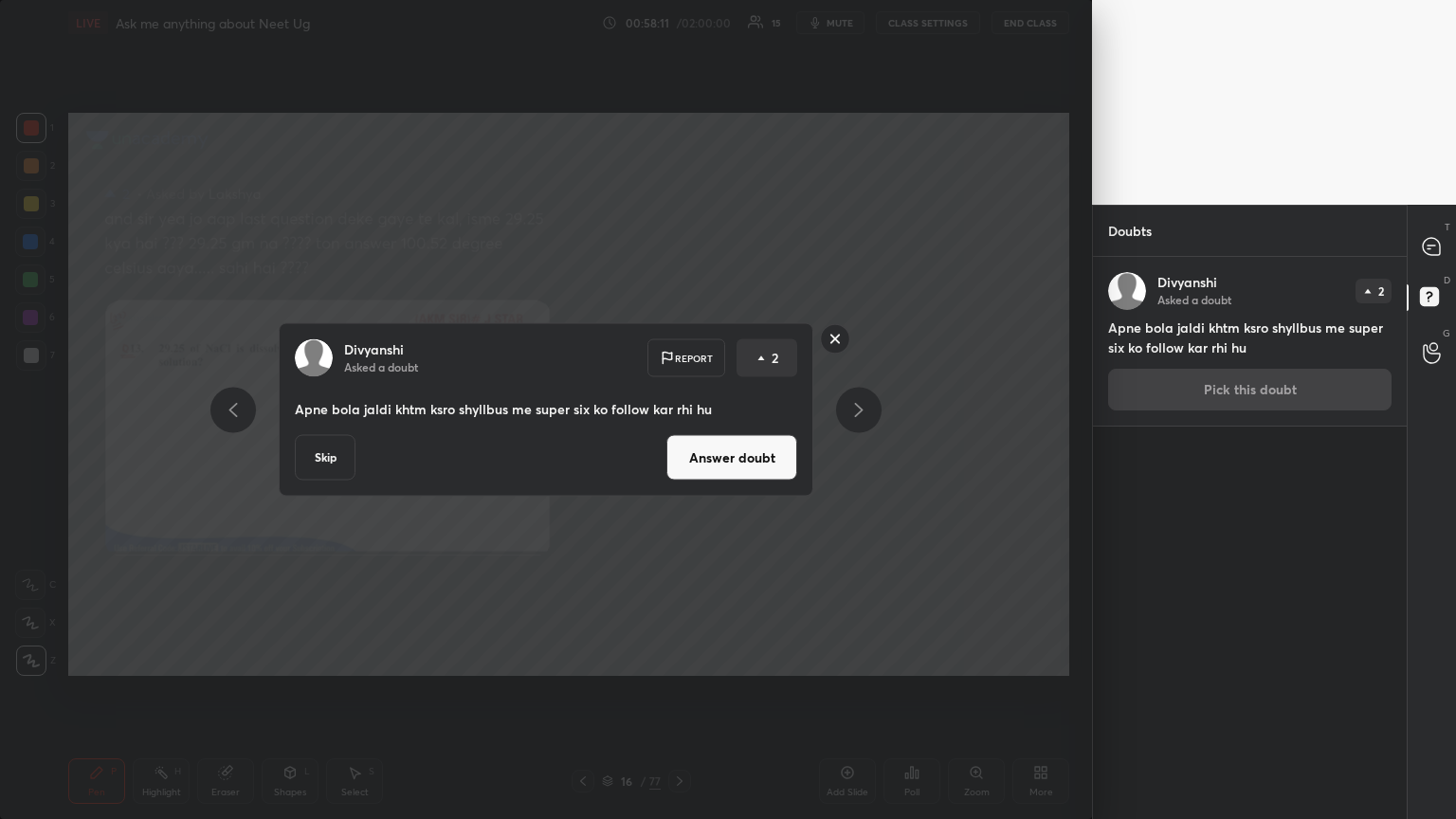 drag, startPoint x: 738, startPoint y: 454, endPoint x: 760, endPoint y: 380, distance: 77.20104 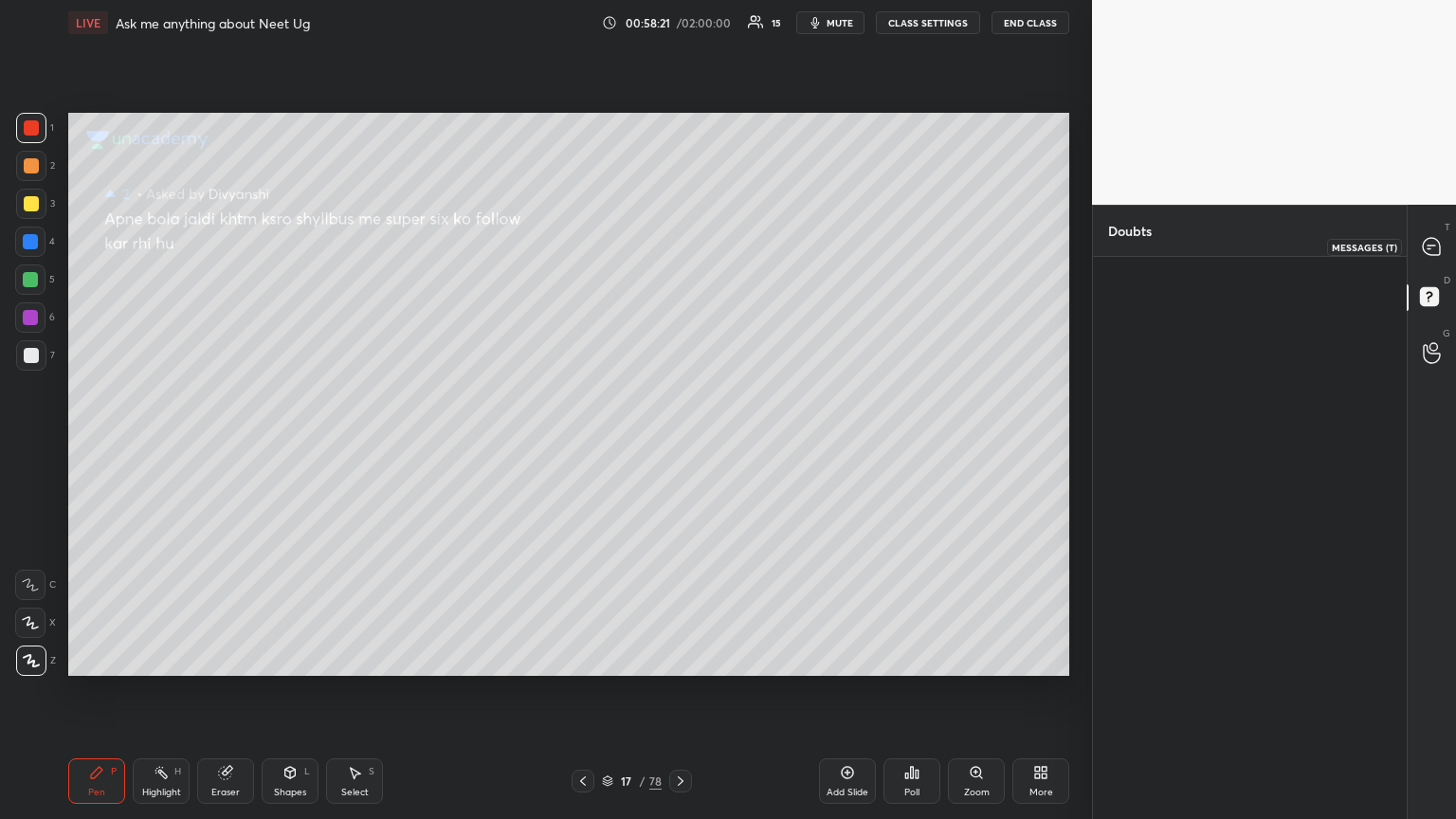 click 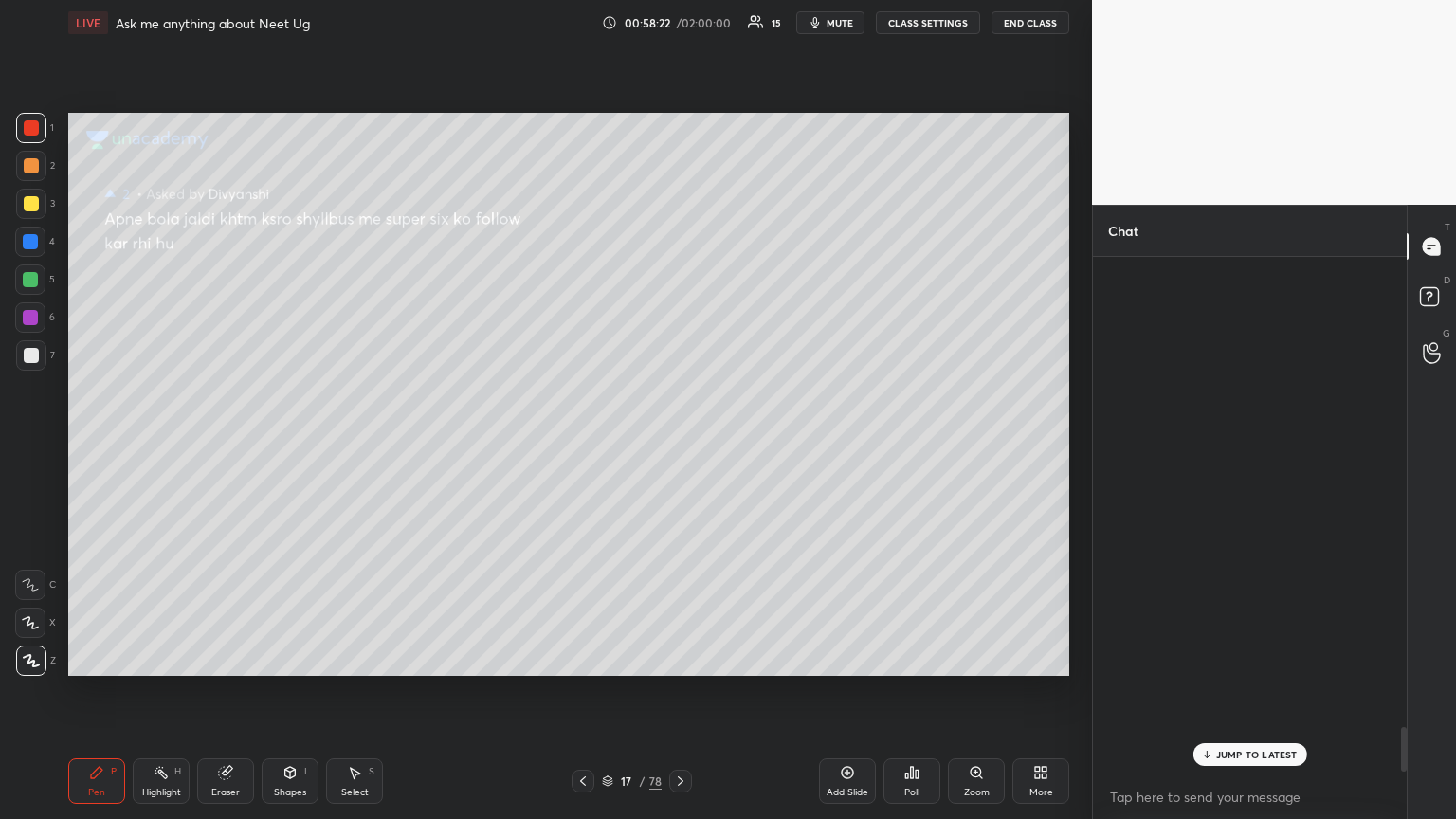 scroll, scrollTop: 5342, scrollLeft: 0, axis: vertical 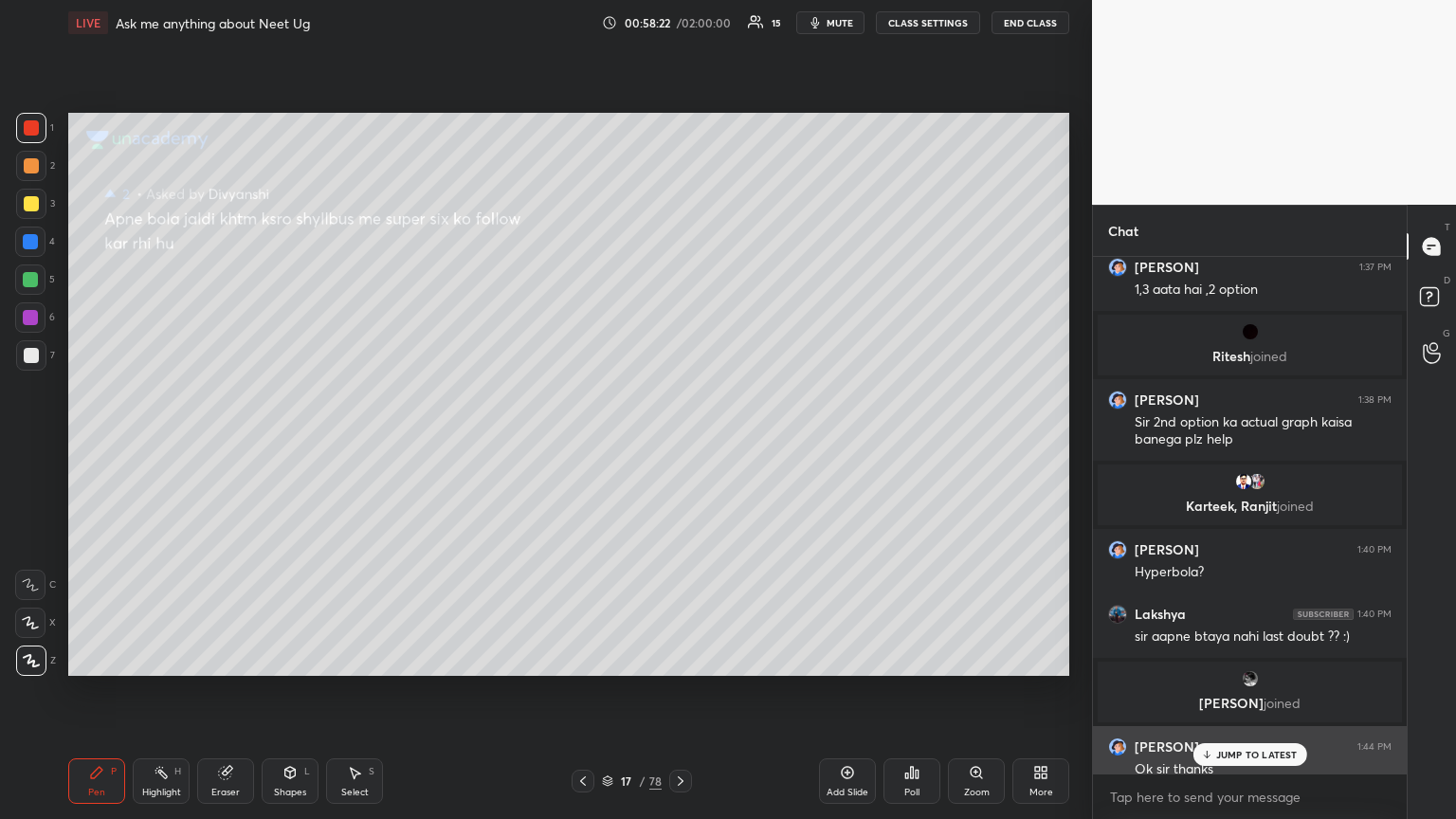 click on "IQBAL 1:44 PM" at bounding box center (1249, 747) 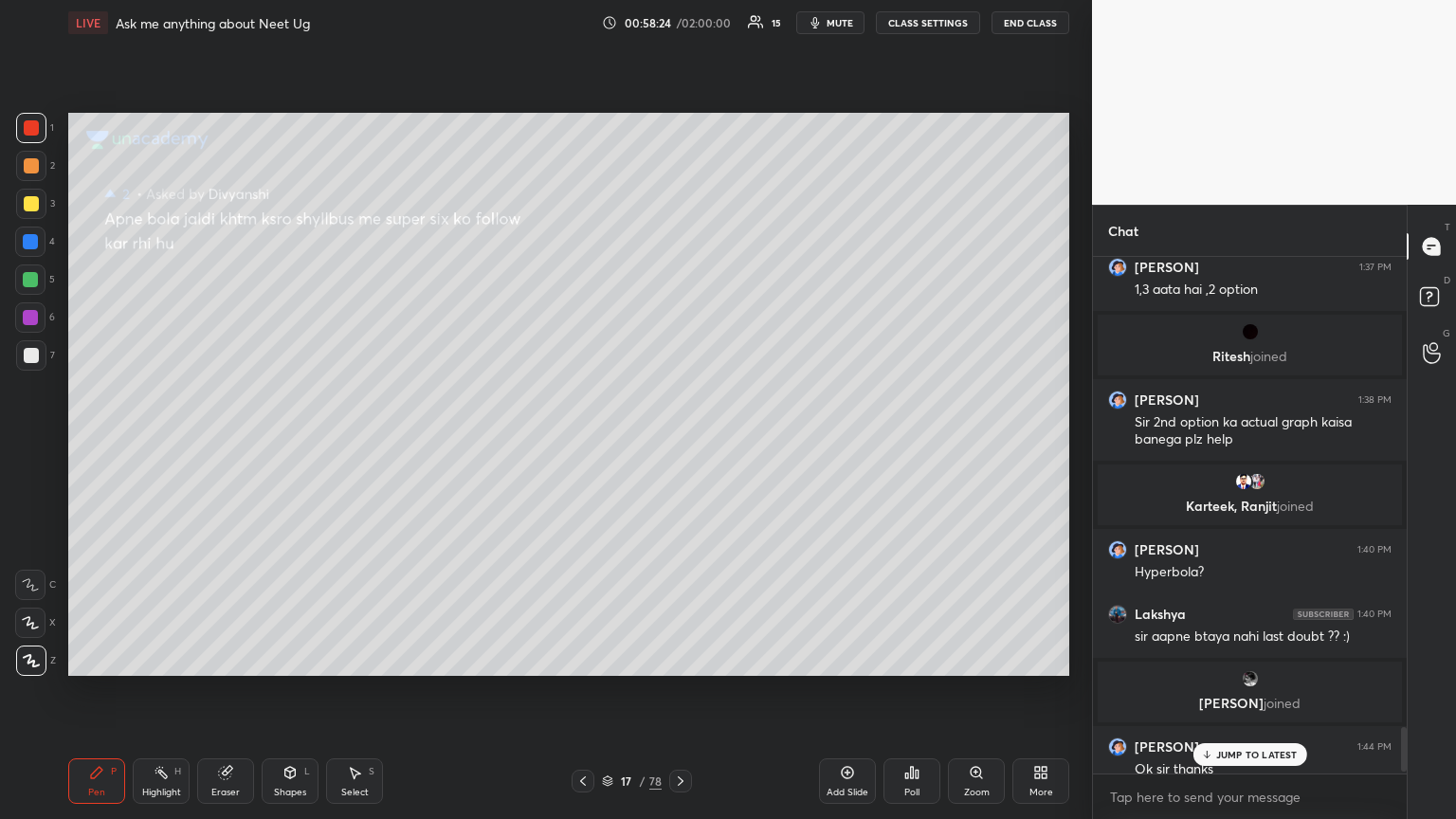 click on "JUMP TO LATEST" at bounding box center [1257, 755] 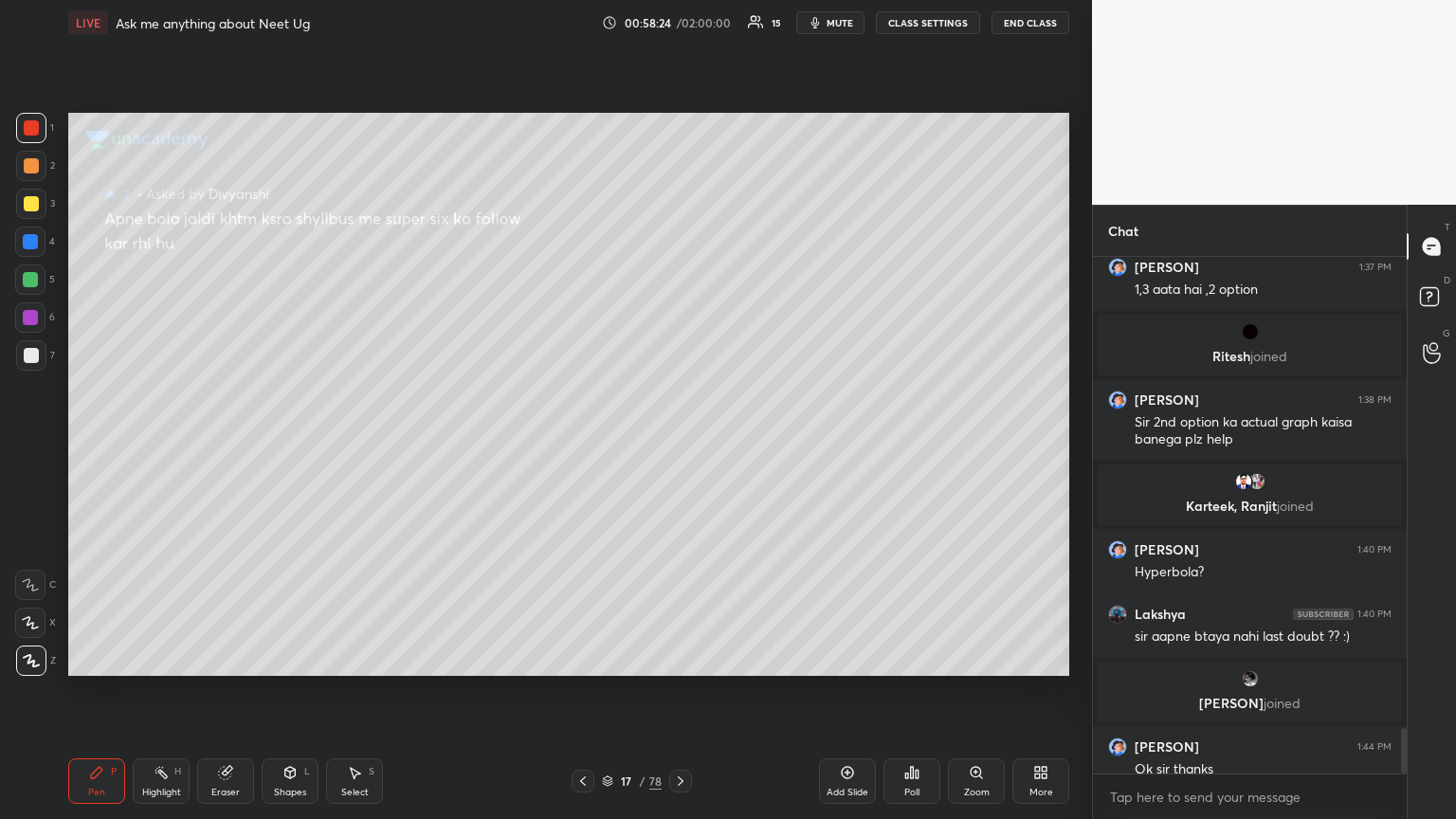 scroll, scrollTop: 5358, scrollLeft: 0, axis: vertical 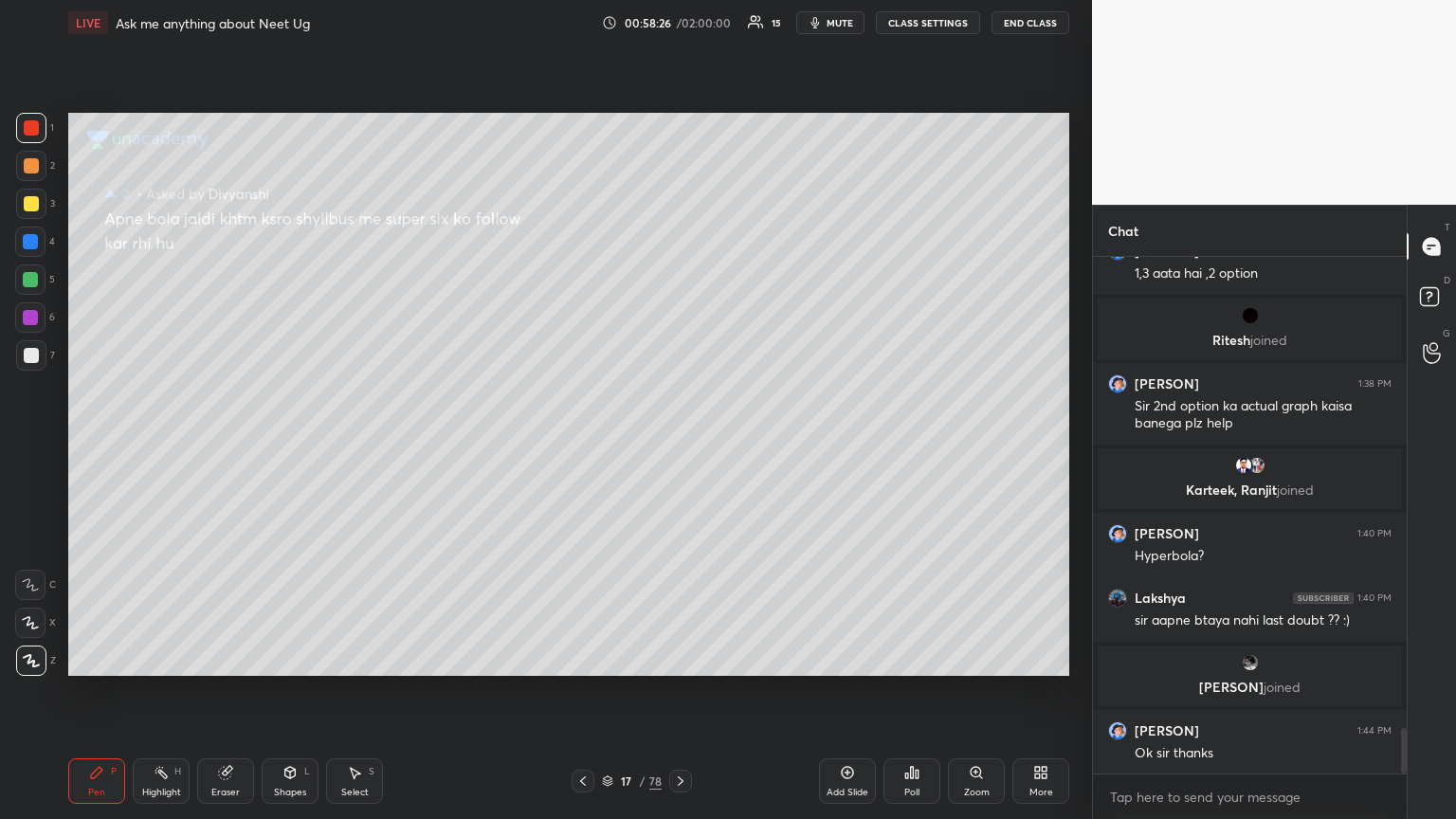 click 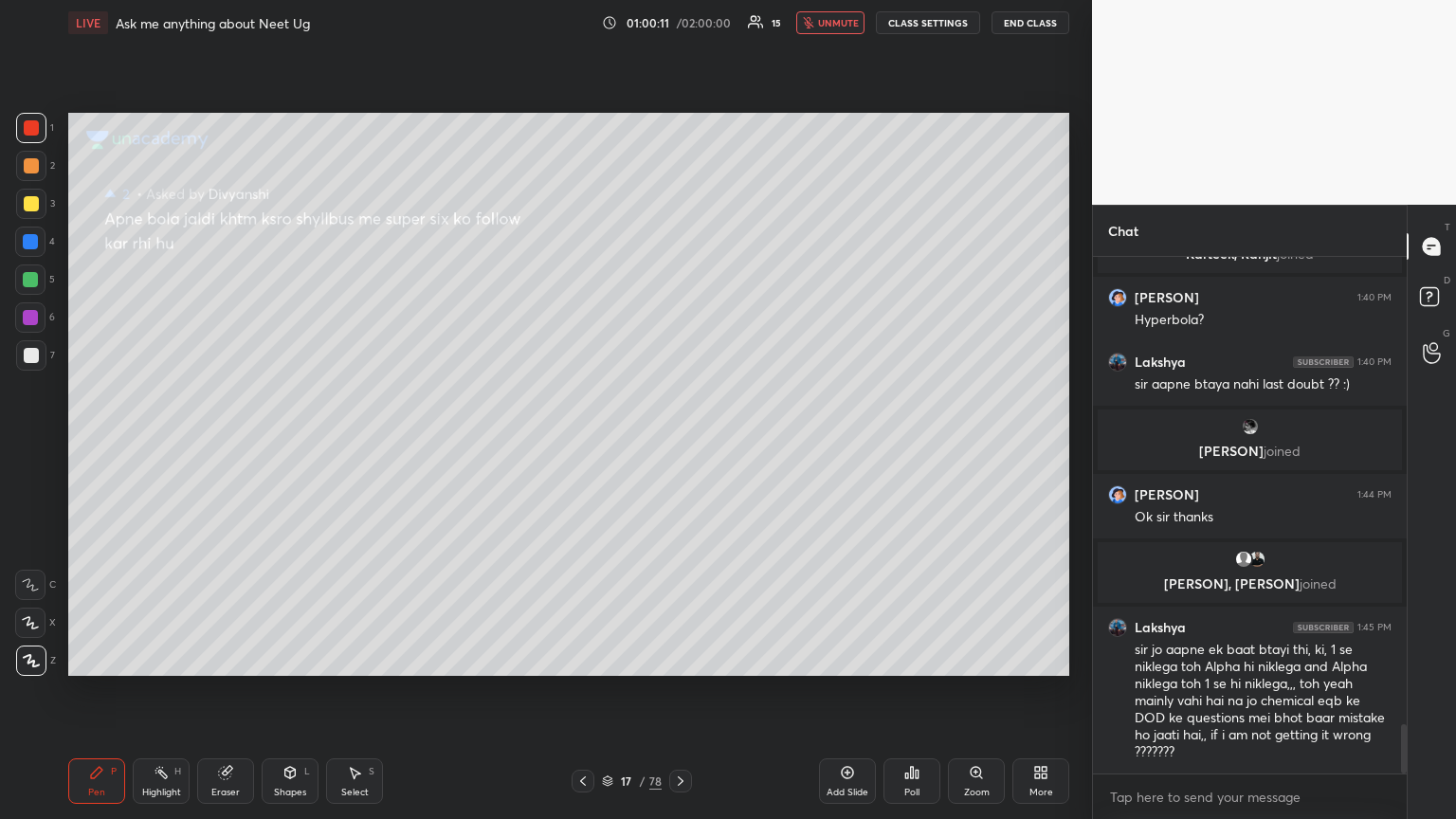 scroll, scrollTop: 4986, scrollLeft: 0, axis: vertical 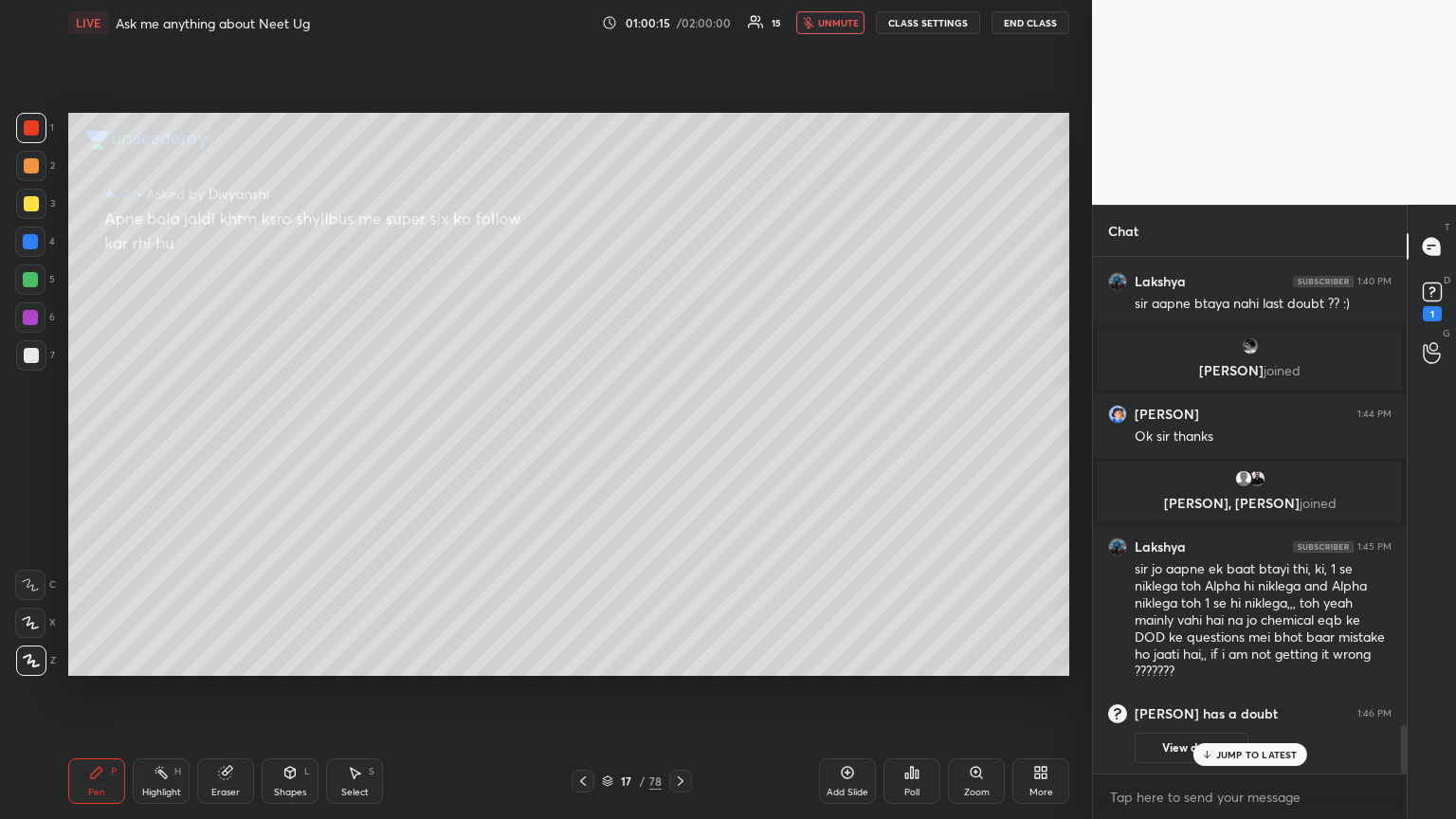 drag, startPoint x: 829, startPoint y: 21, endPoint x: 823, endPoint y: 46, distance: 25.70992 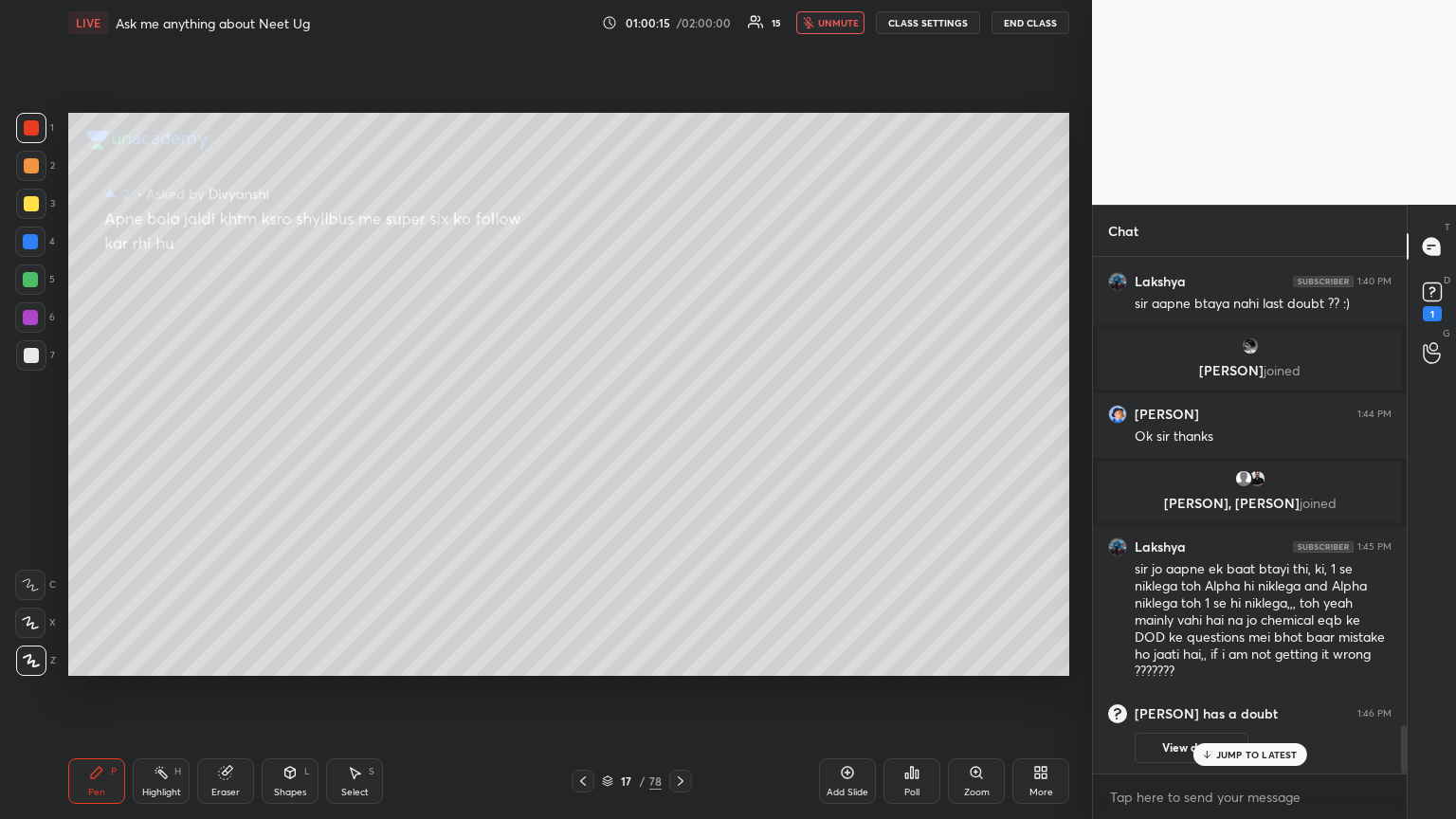 click on "unmute" at bounding box center [830, 23] 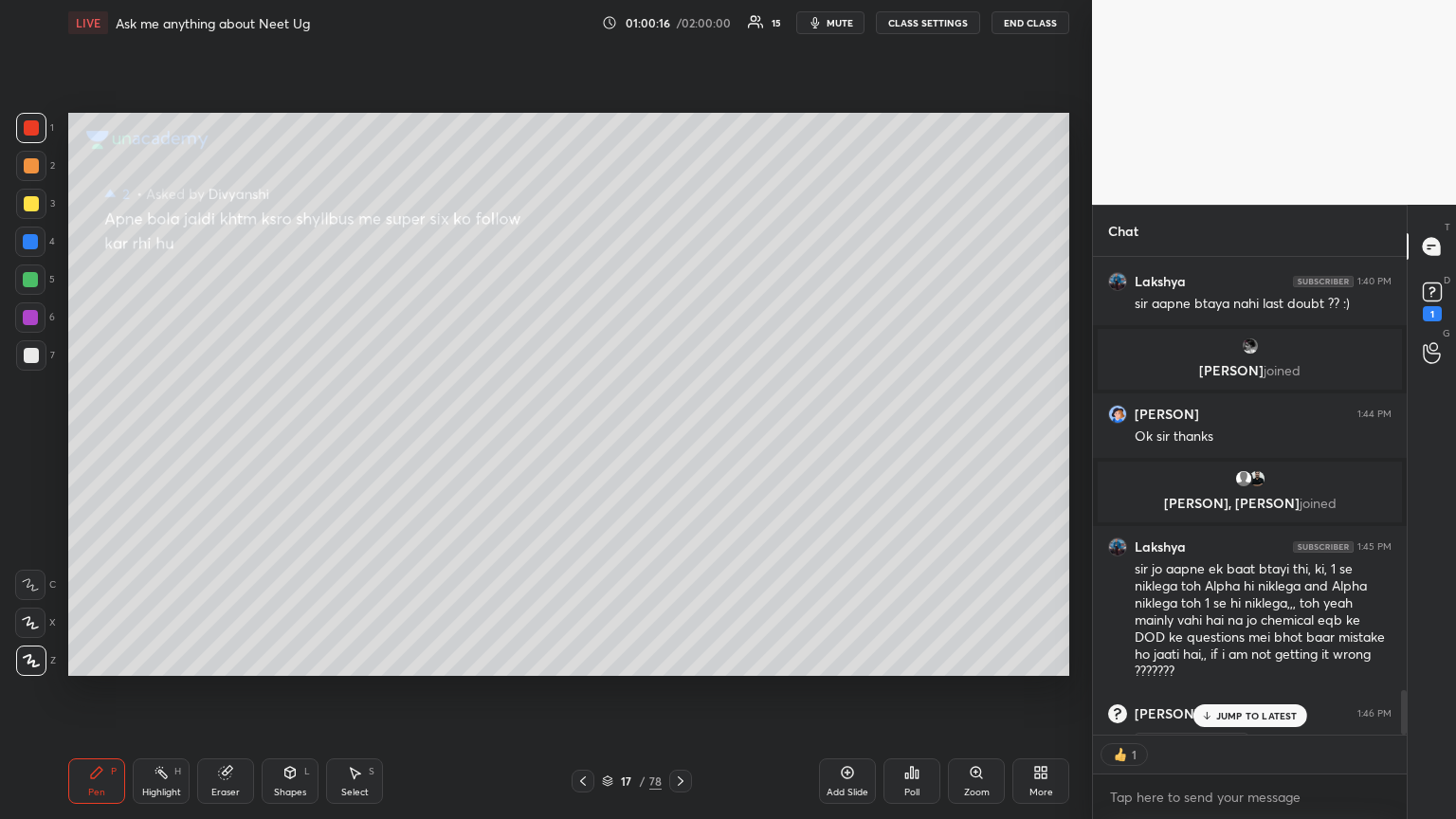 scroll, scrollTop: 473, scrollLeft: 308, axis: both 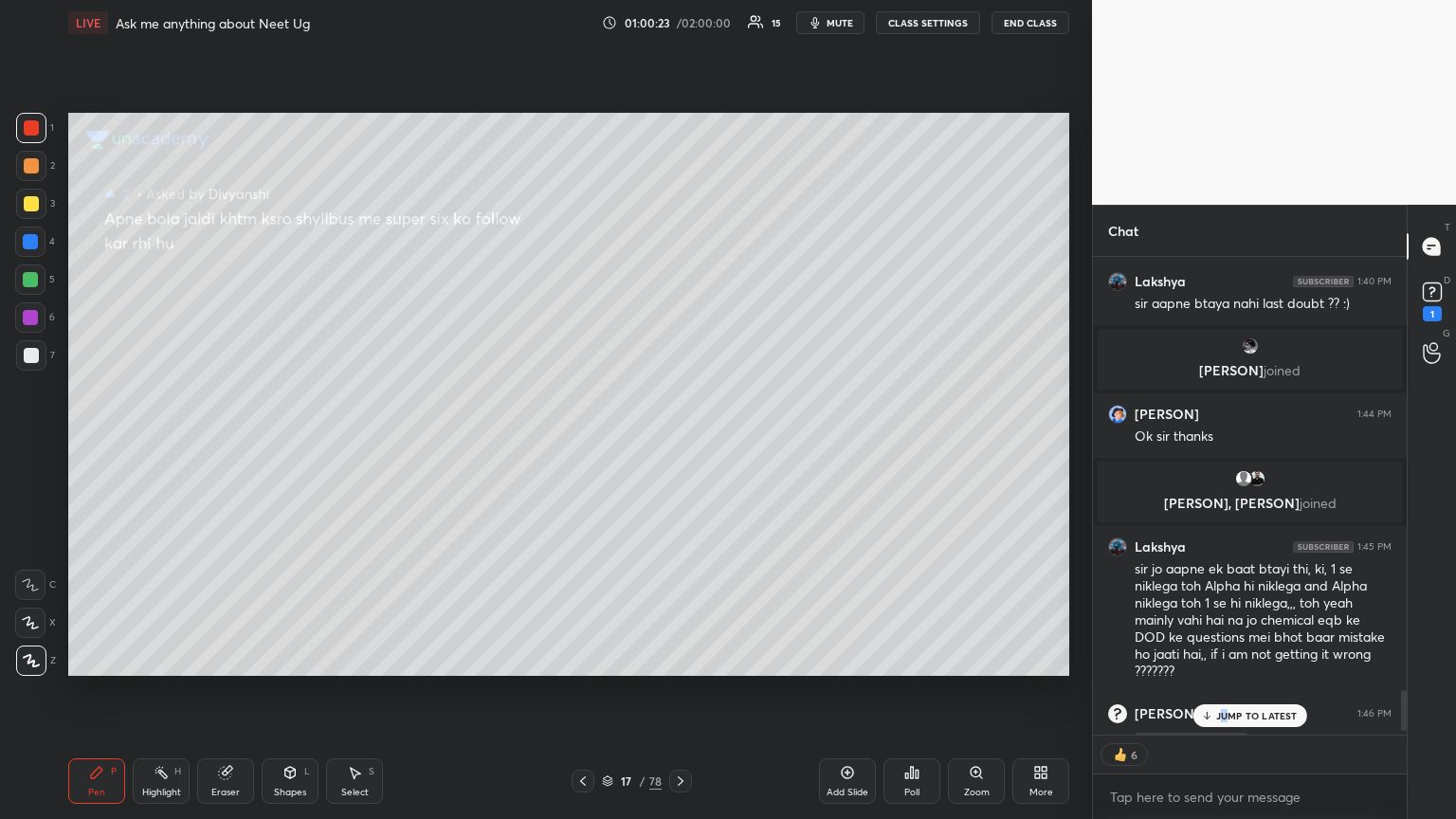 click on "JUMP TO LATEST" at bounding box center [1249, 716] 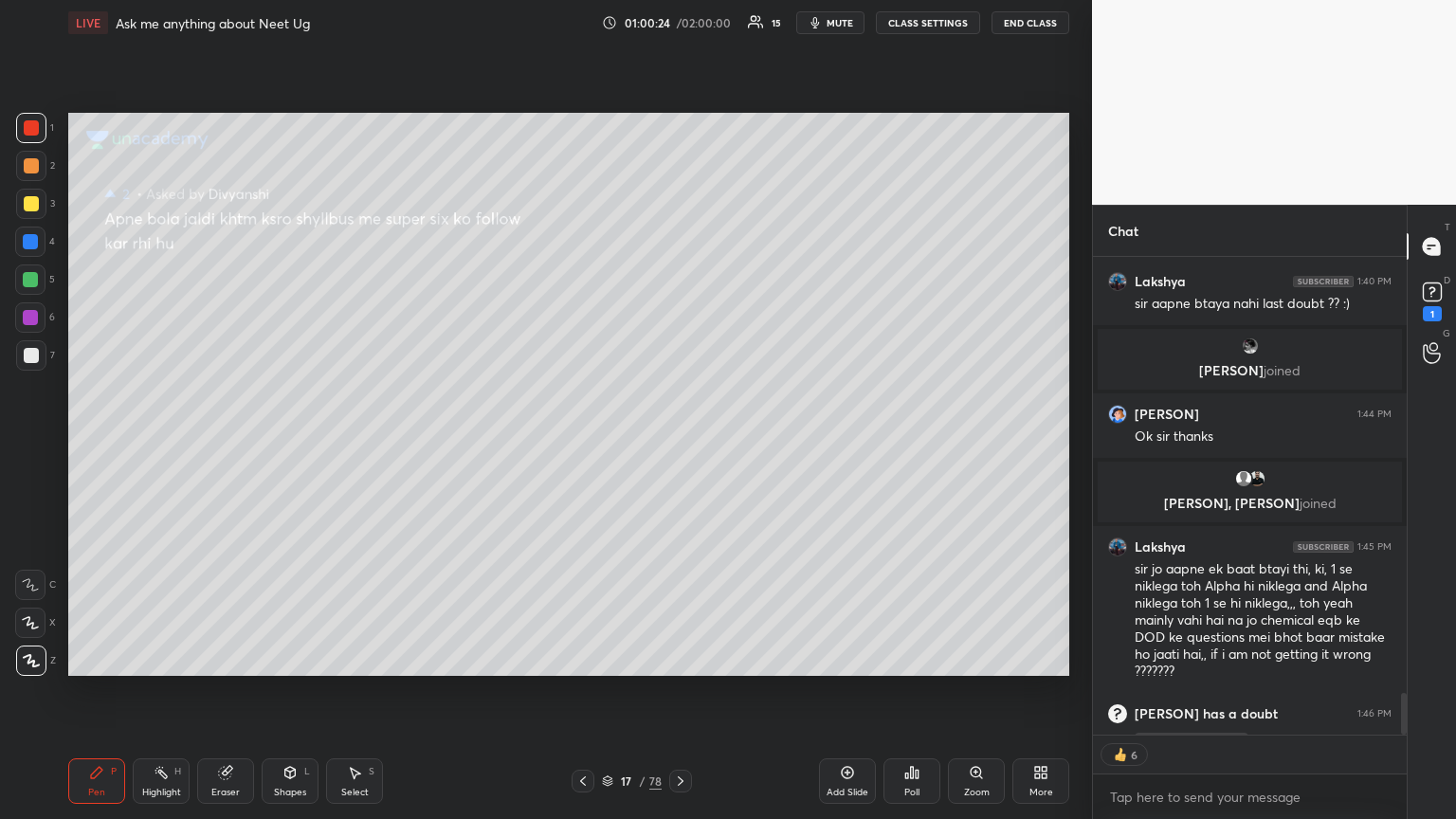 scroll, scrollTop: 5026, scrollLeft: 0, axis: vertical 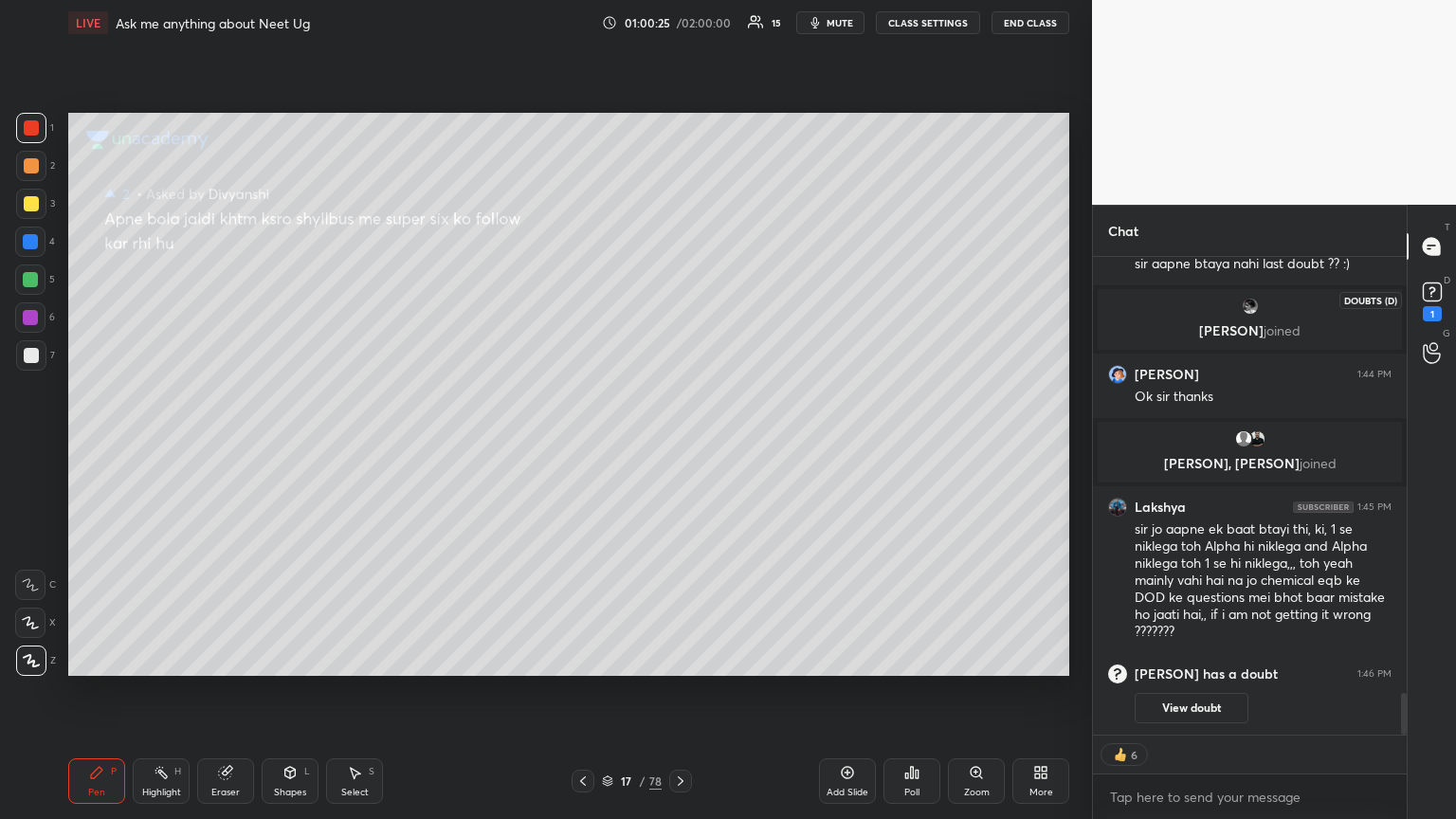click on "1" at bounding box center [1432, 314] 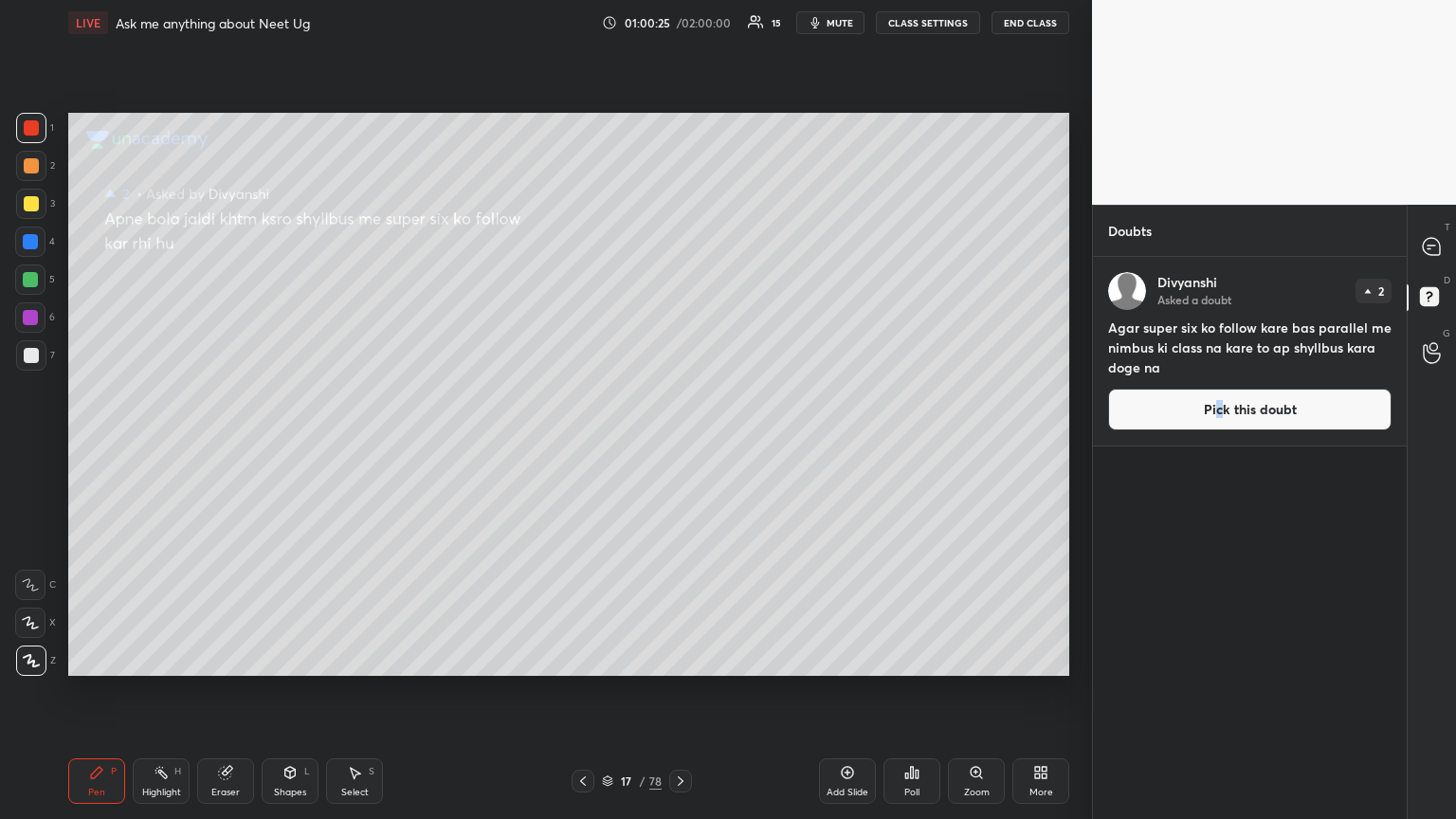 click on "Pick this doubt" at bounding box center (1249, 410) 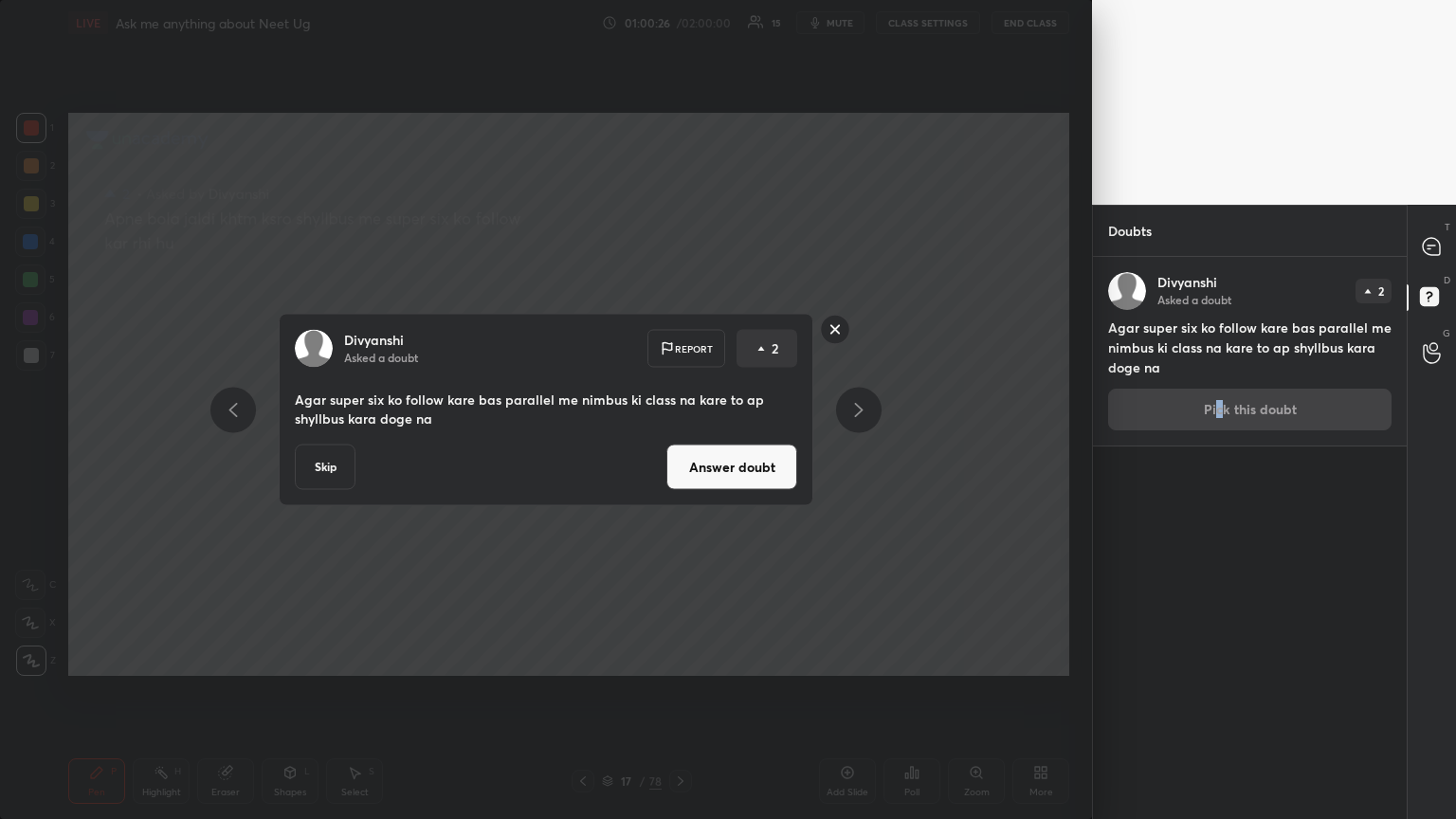 click on "Answer doubt" at bounding box center [732, 467] 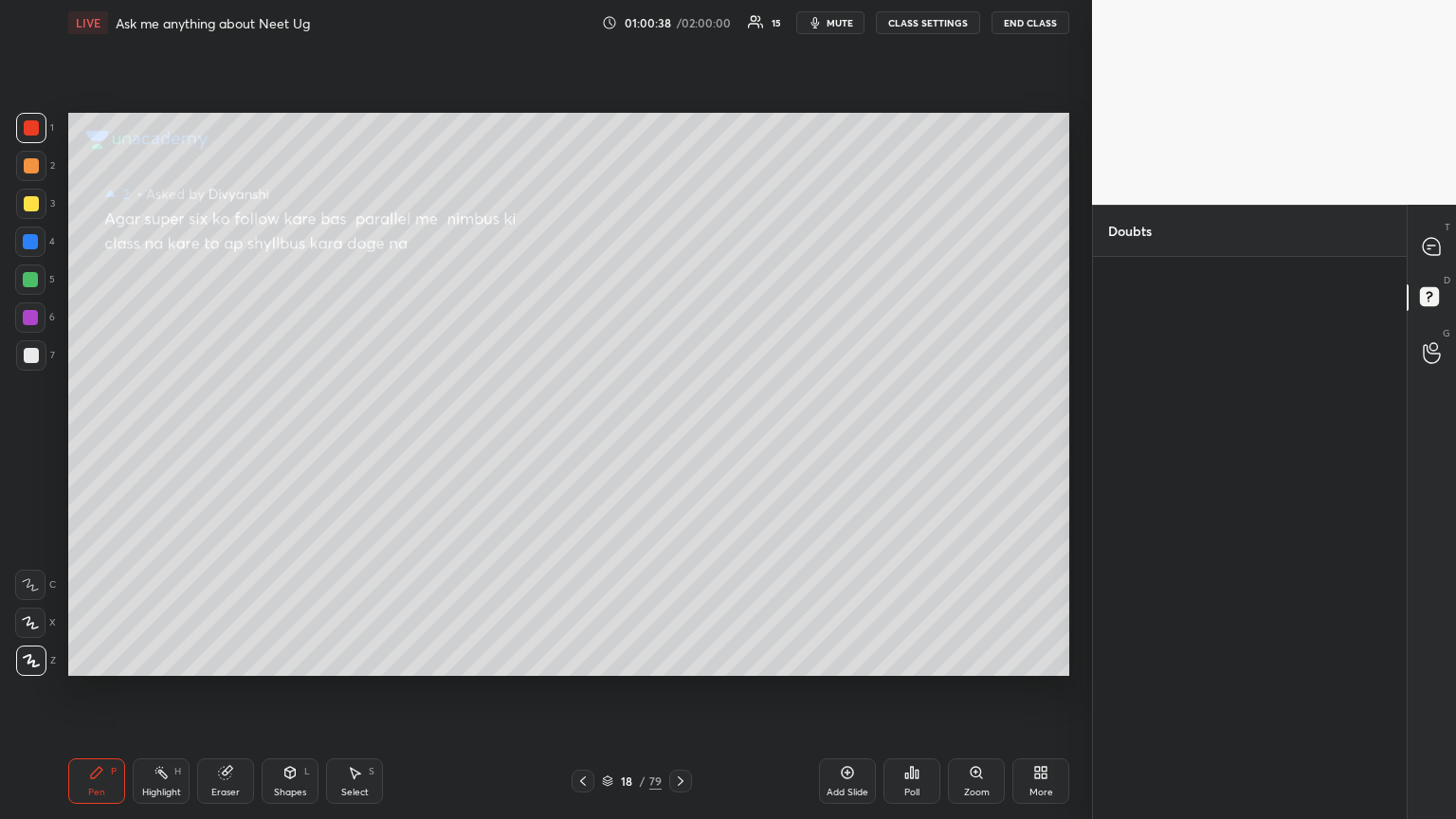 click at bounding box center [31, 355] 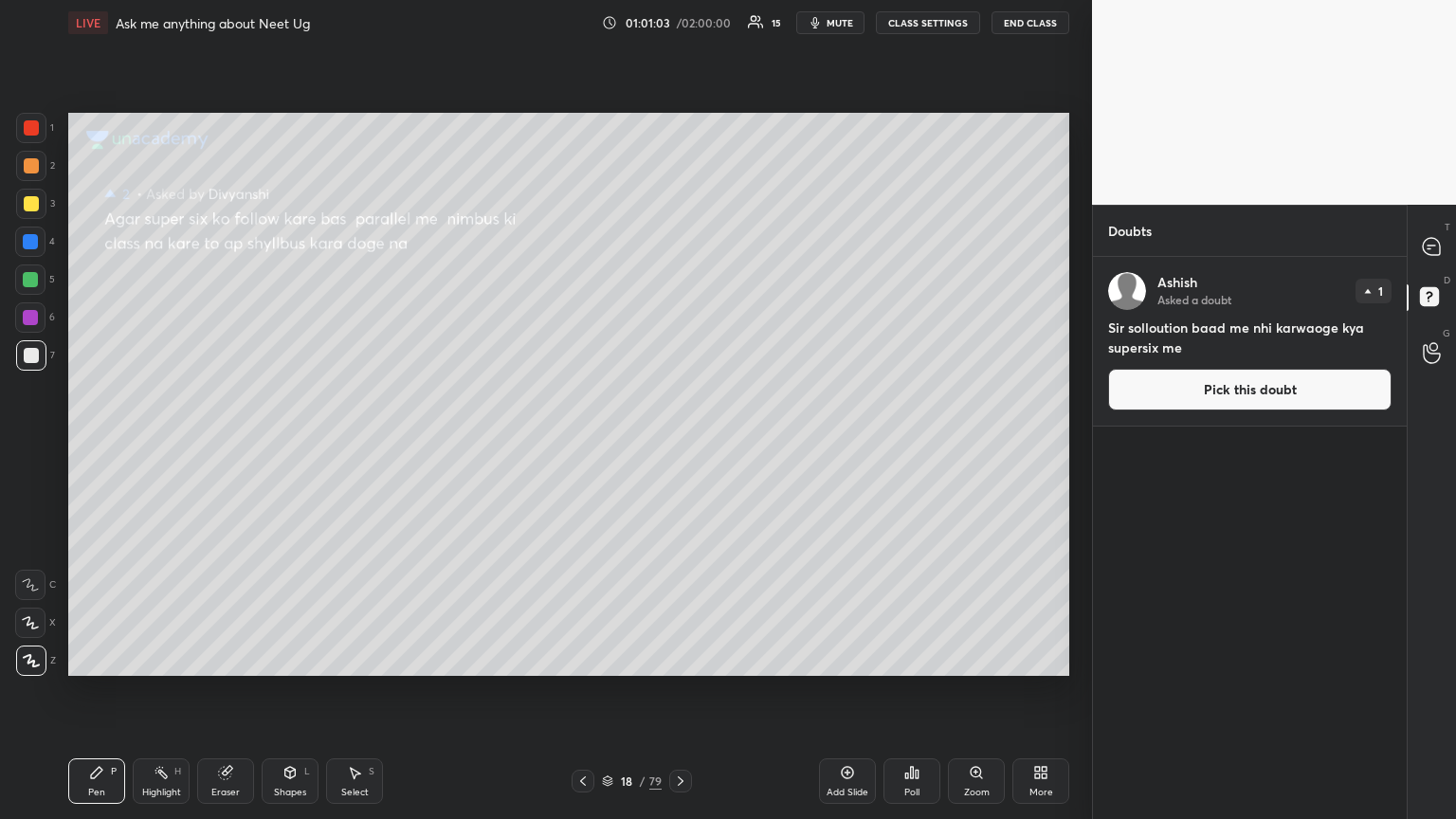 click on "Pick this doubt" at bounding box center (1249, 390) 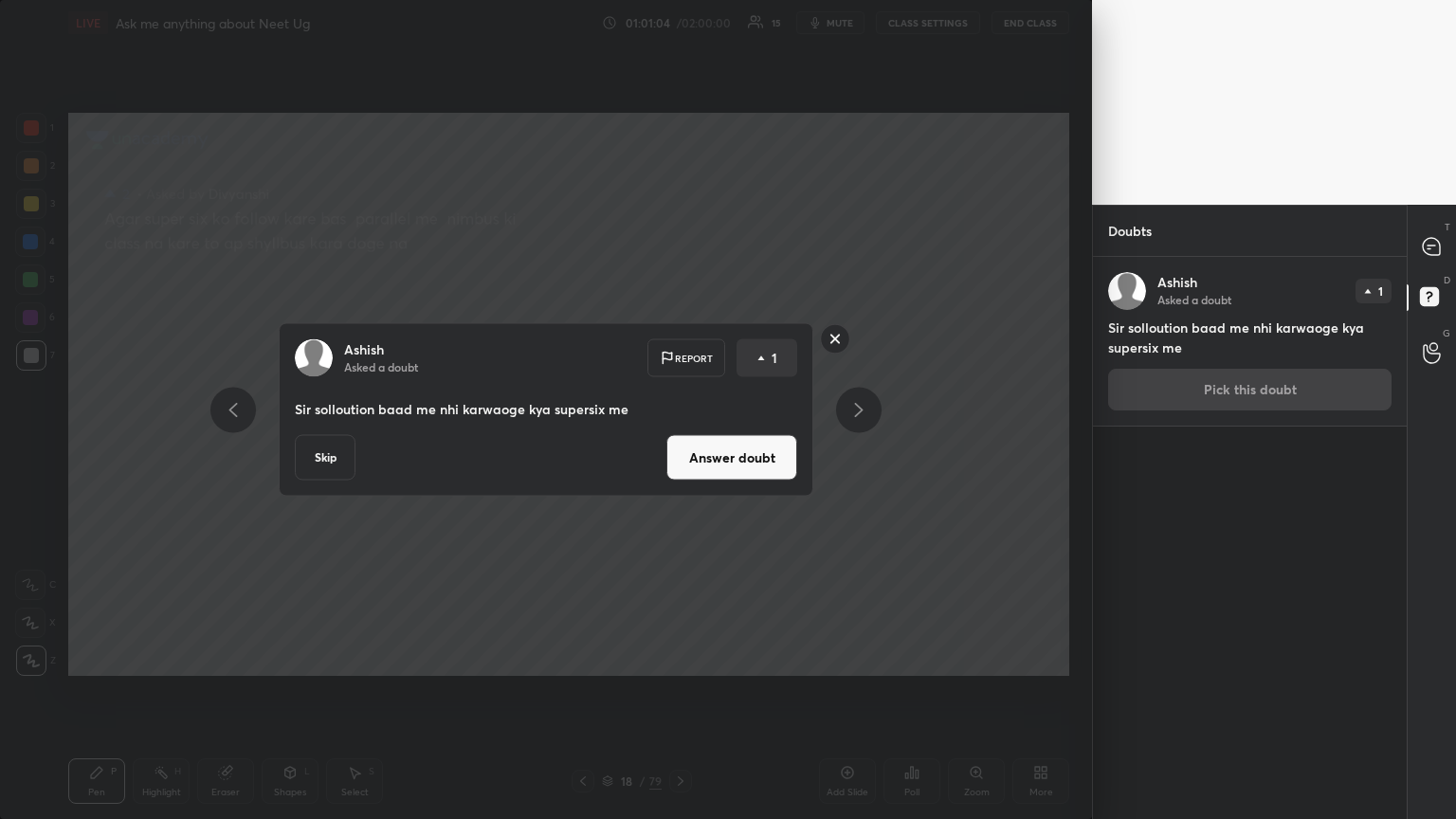 drag, startPoint x: 722, startPoint y: 457, endPoint x: 721, endPoint y: 421, distance: 36.013886 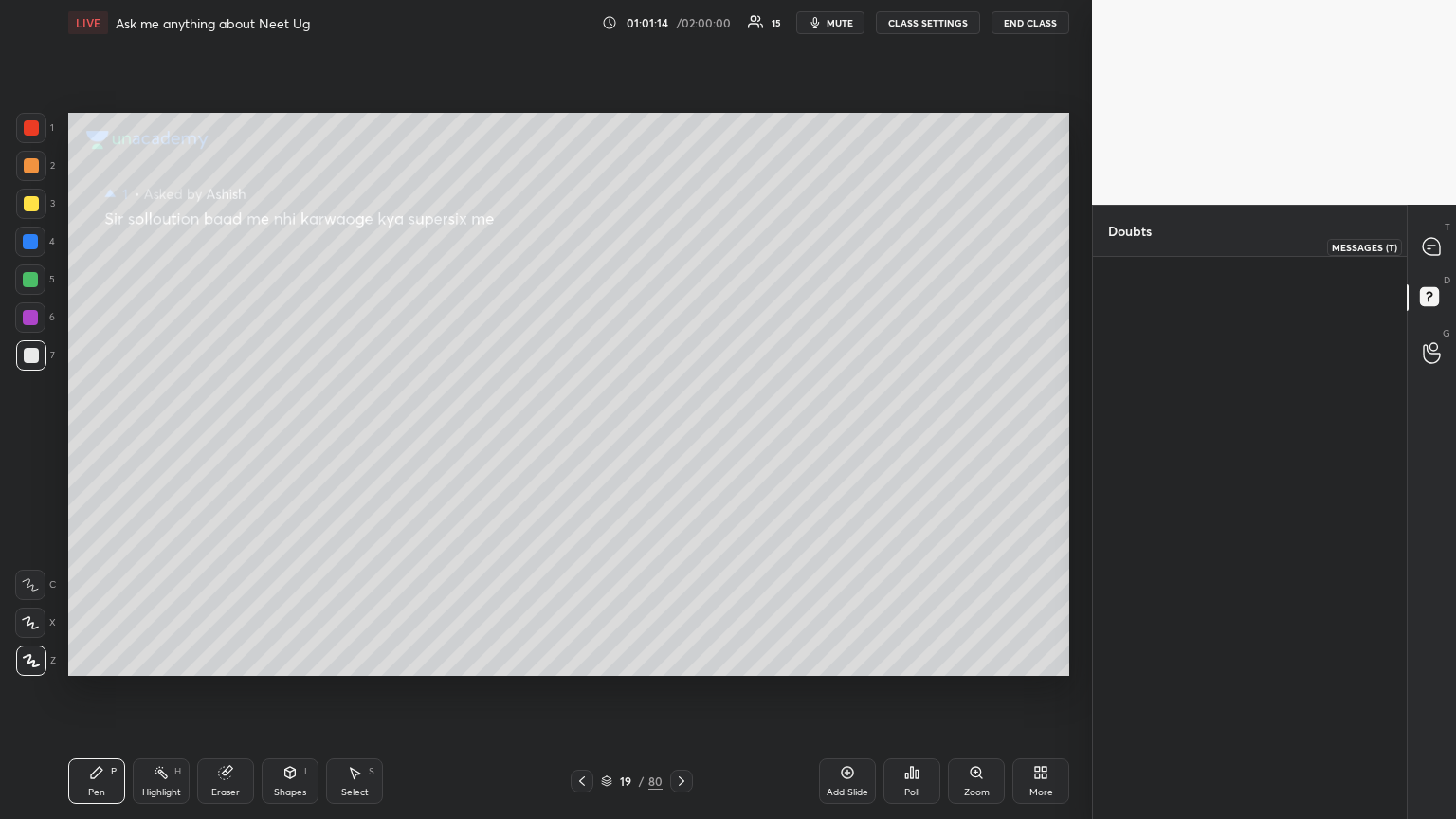 drag, startPoint x: 1441, startPoint y: 240, endPoint x: 1410, endPoint y: 258, distance: 35.846897 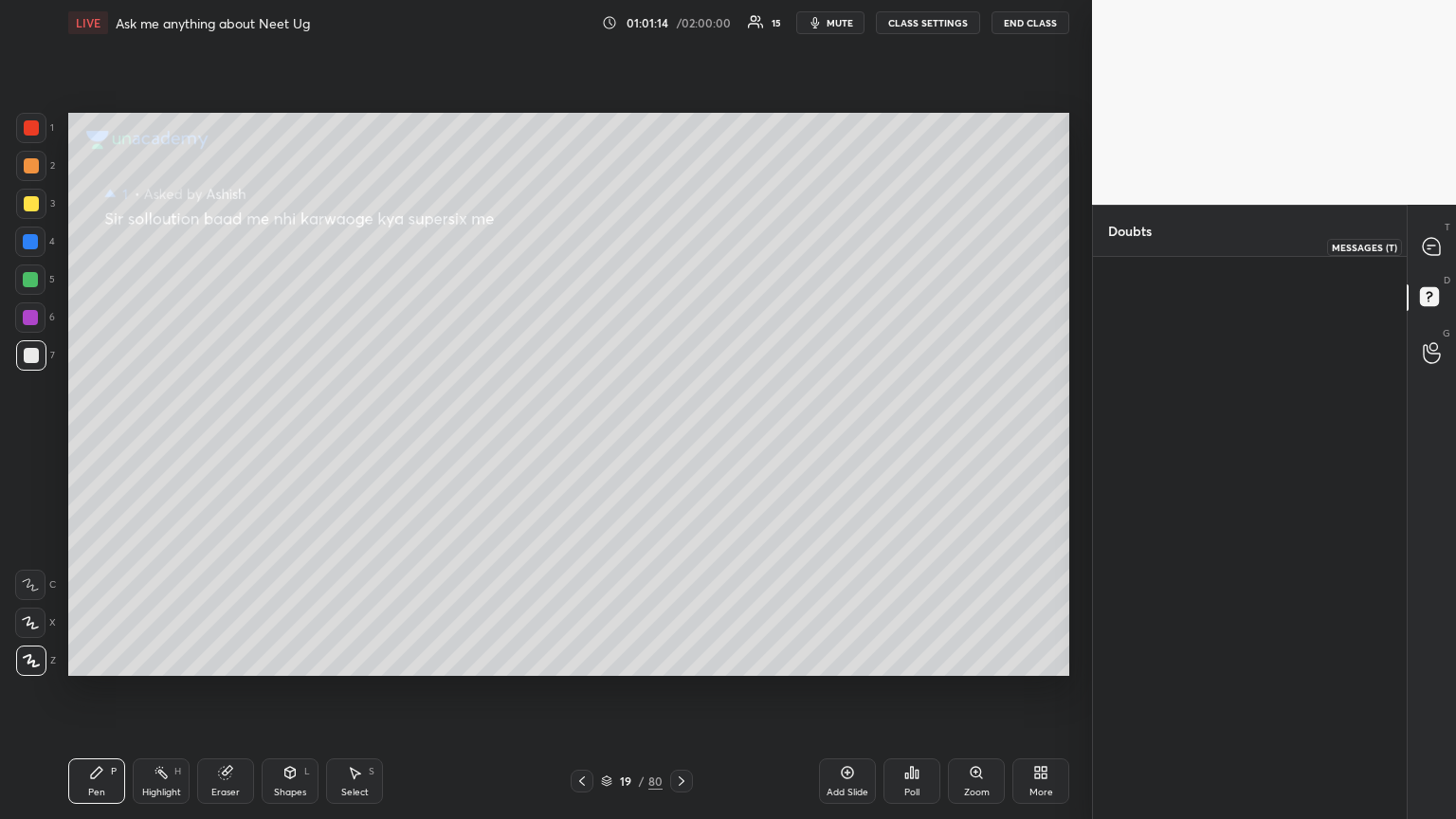 click 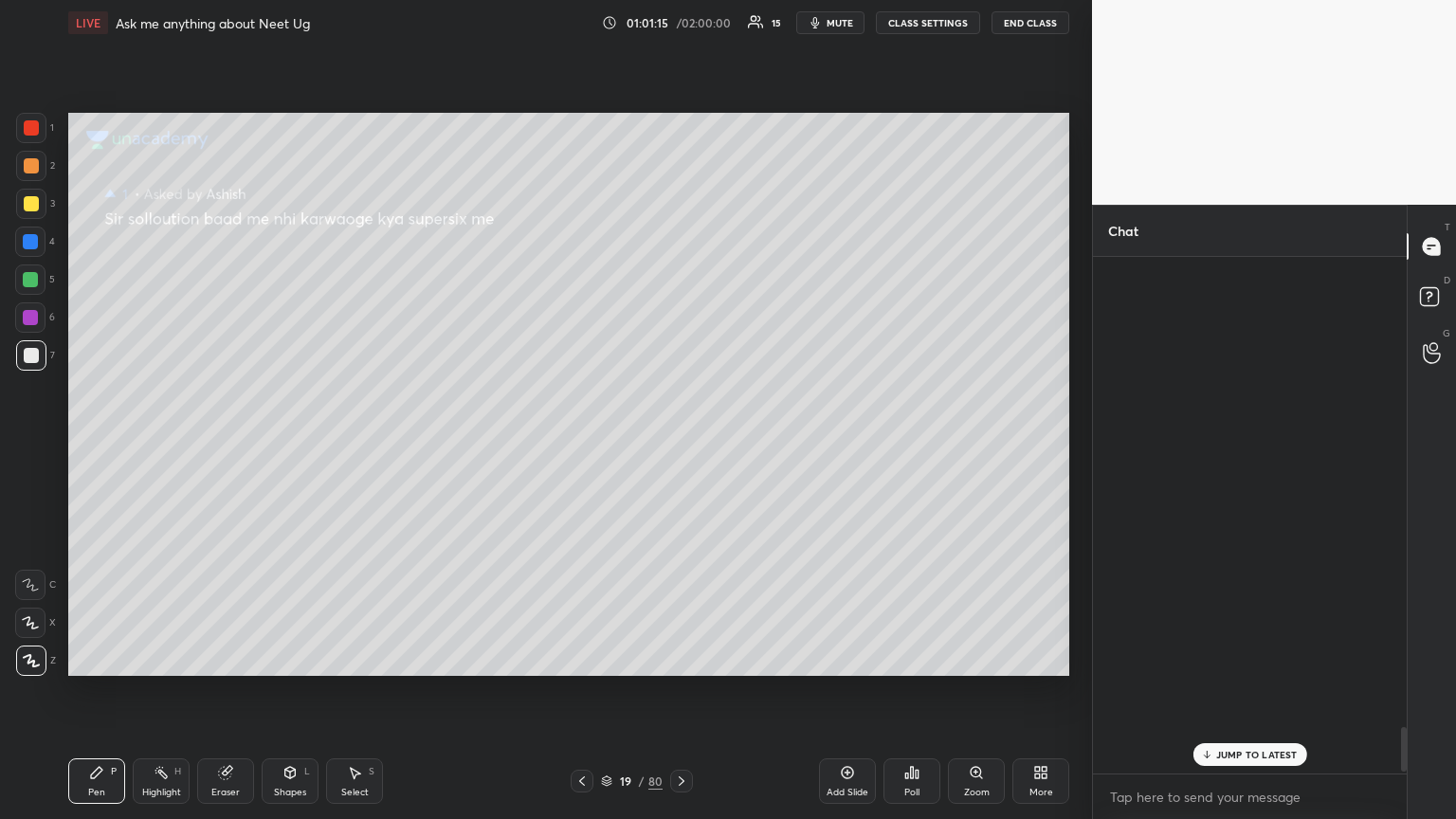 scroll, scrollTop: 5421, scrollLeft: 0, axis: vertical 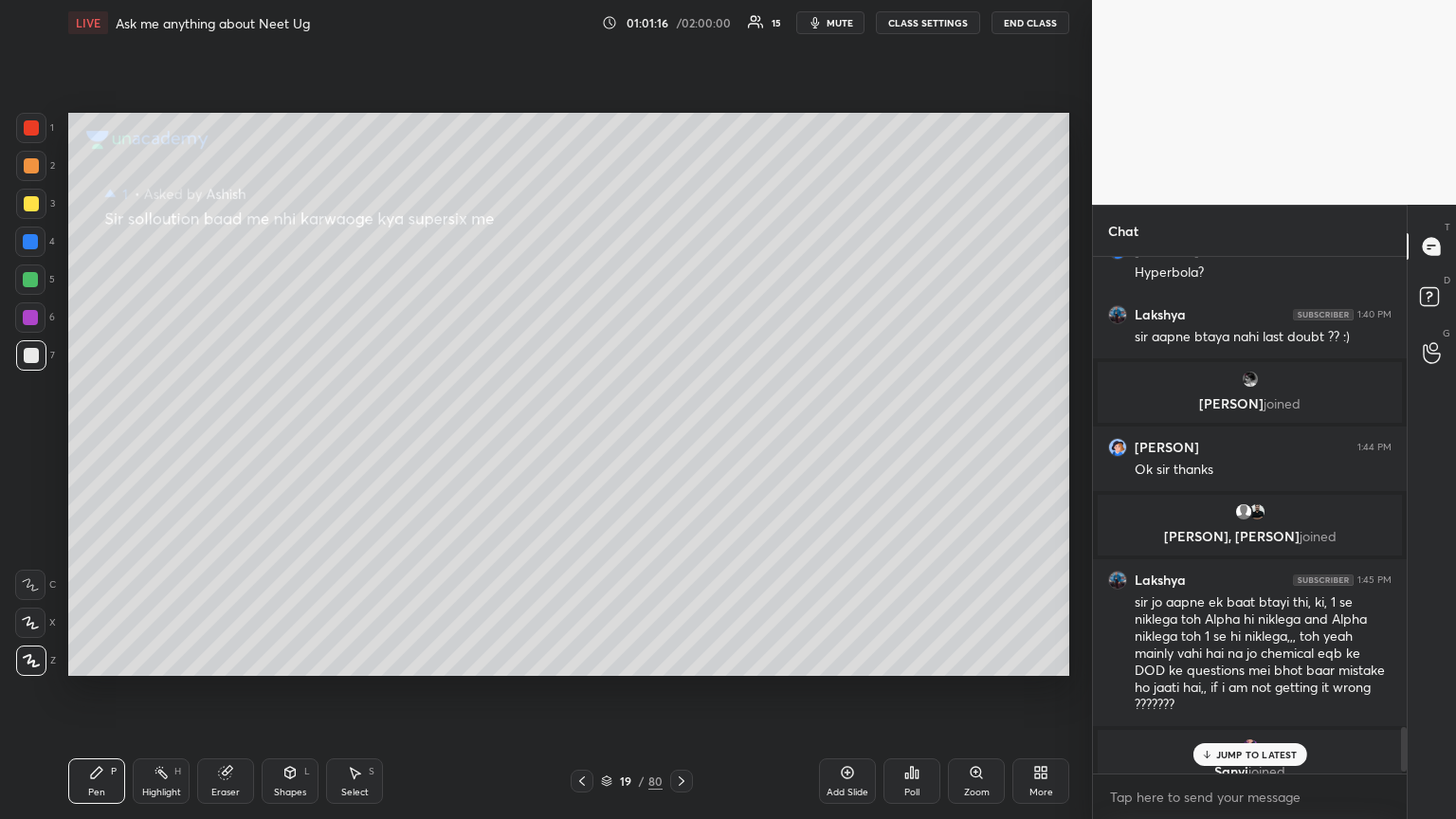 click on "JUMP TO LATEST" at bounding box center [1257, 755] 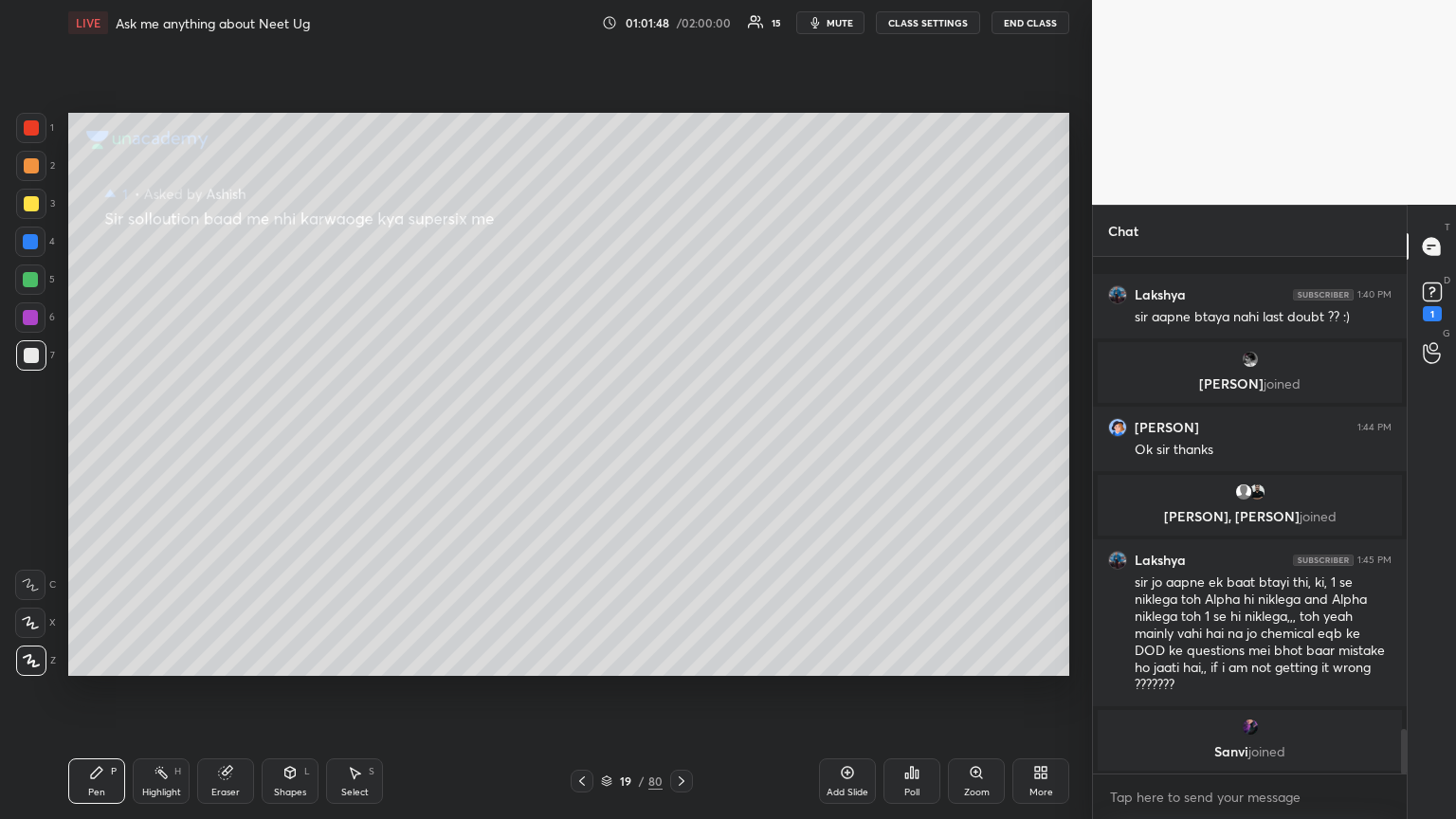 scroll, scrollTop: 5524, scrollLeft: 0, axis: vertical 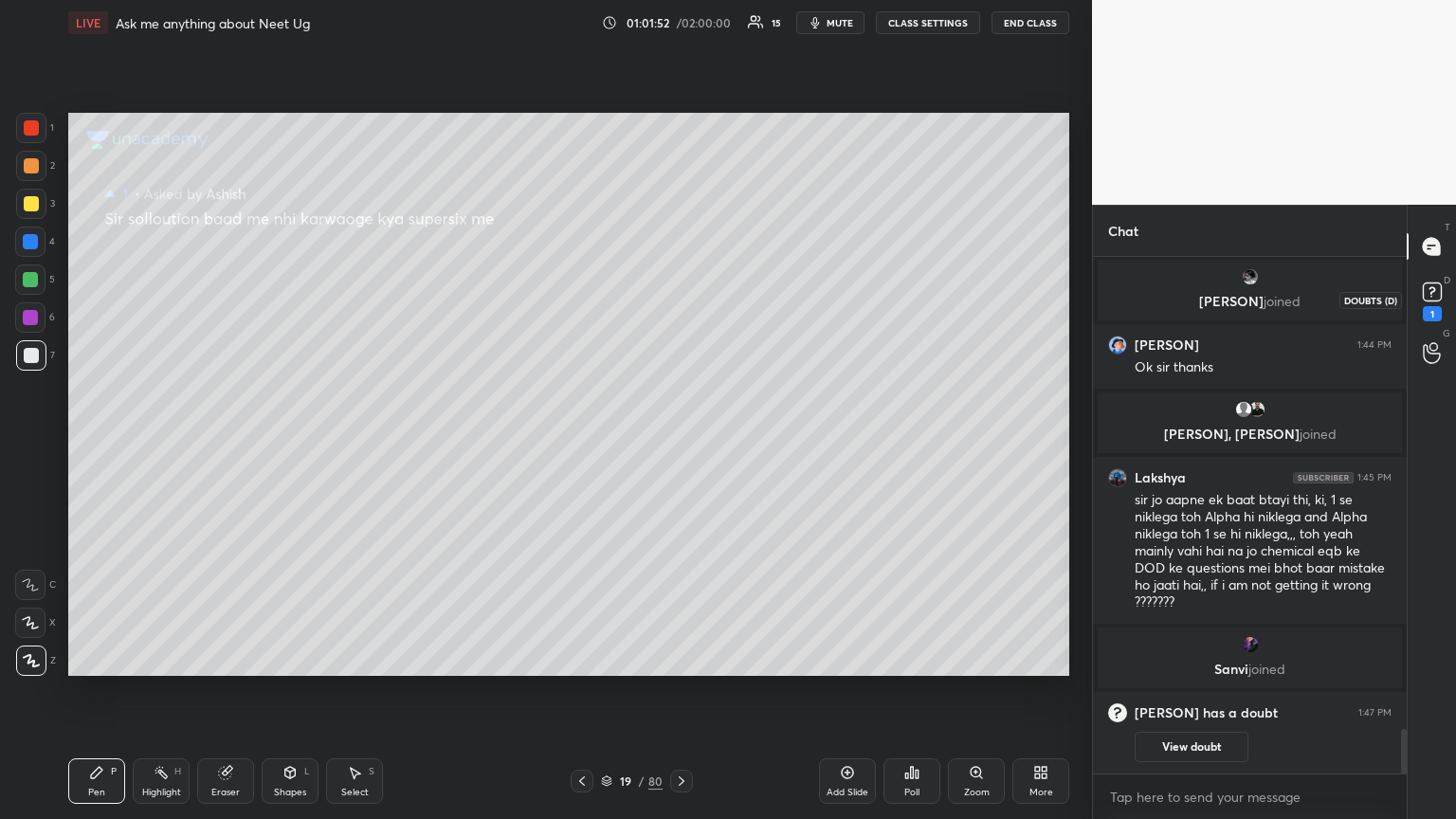 click 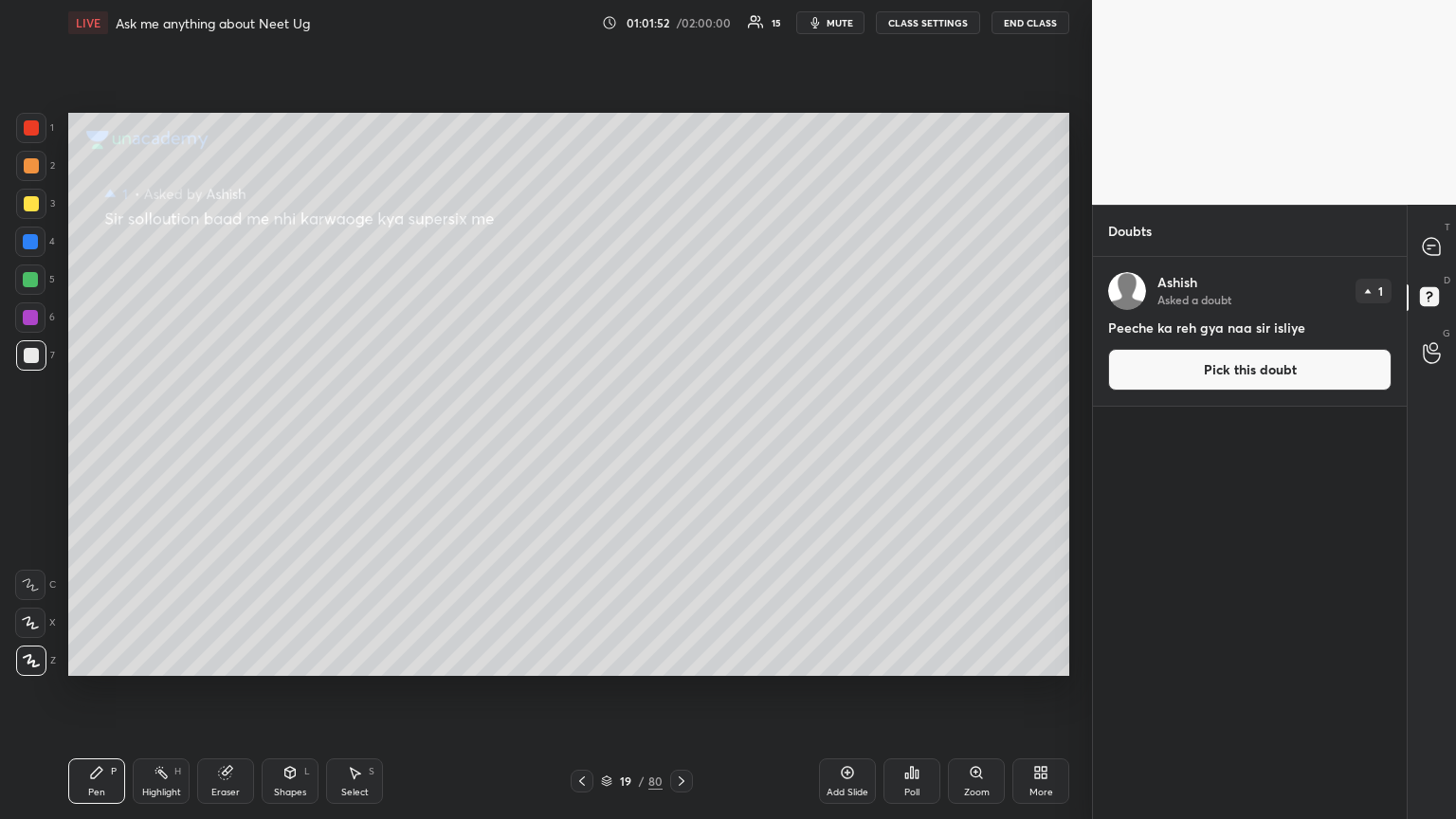 click on "Ashish Asked a doubt 1 Peeche ka reh gya naa sir isliye Pick this doubt" at bounding box center (1249, 331) 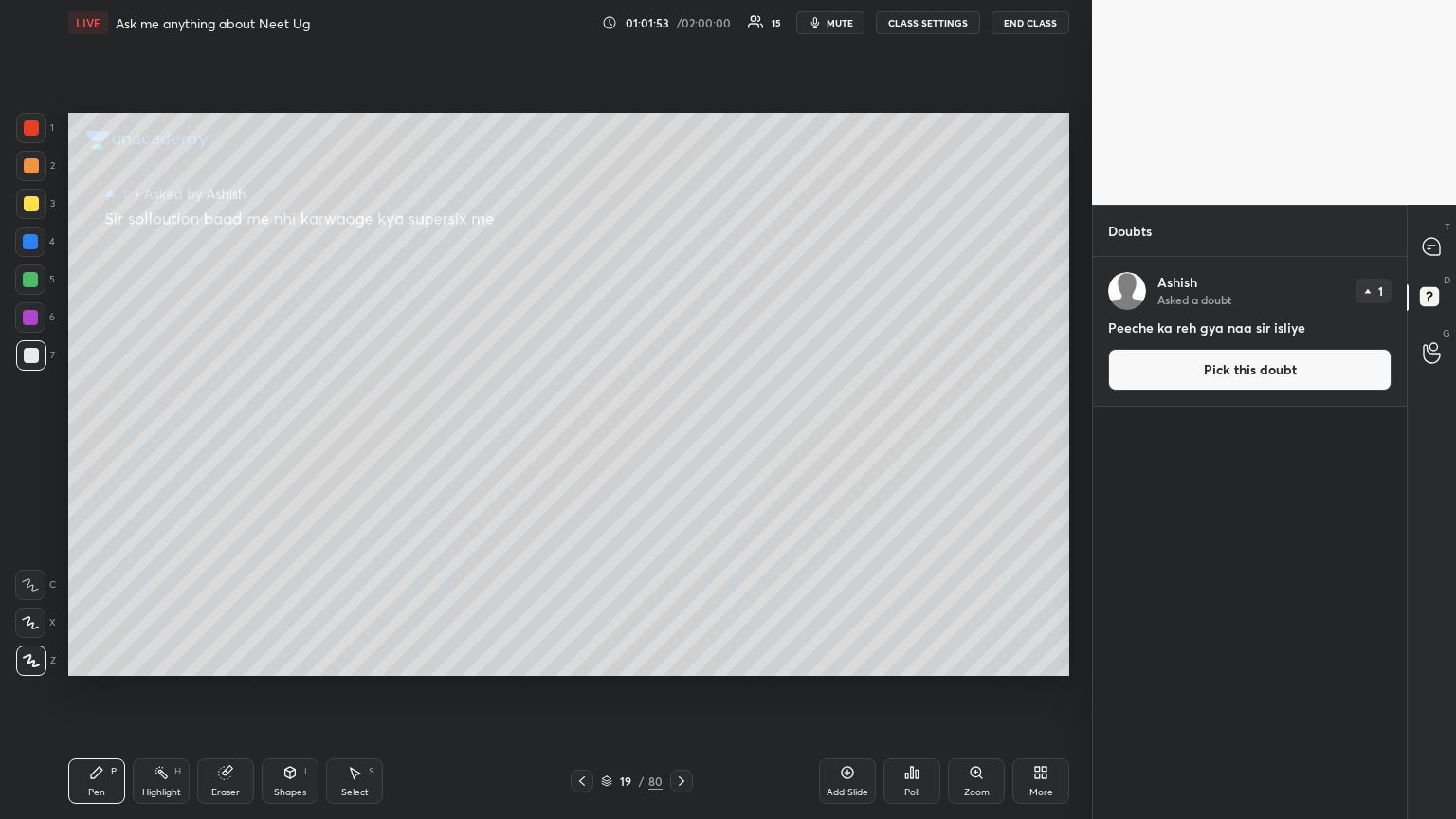 click on "Pick this doubt" at bounding box center [1249, 370] 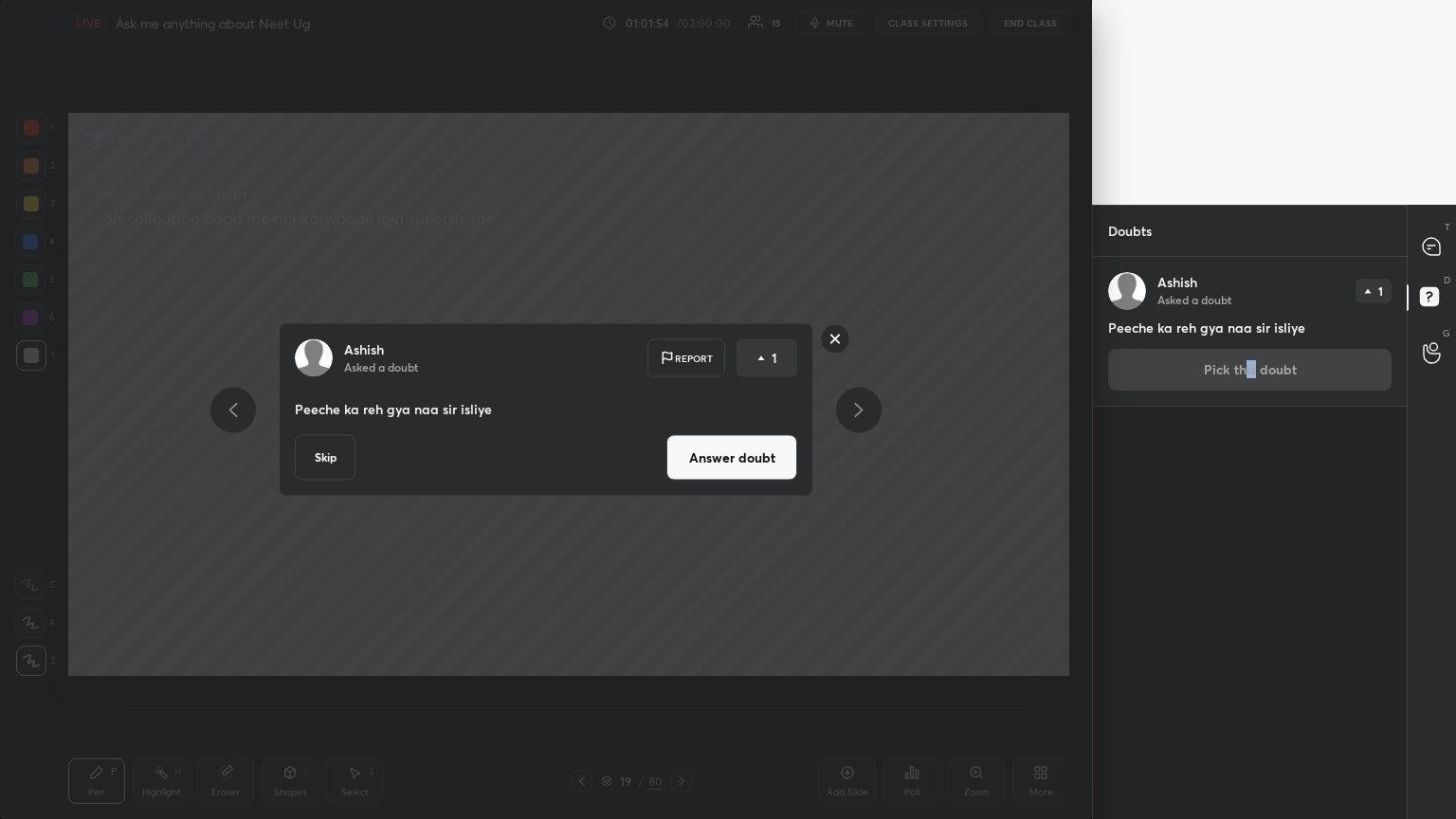 click on "Answer doubt" at bounding box center (732, 458) 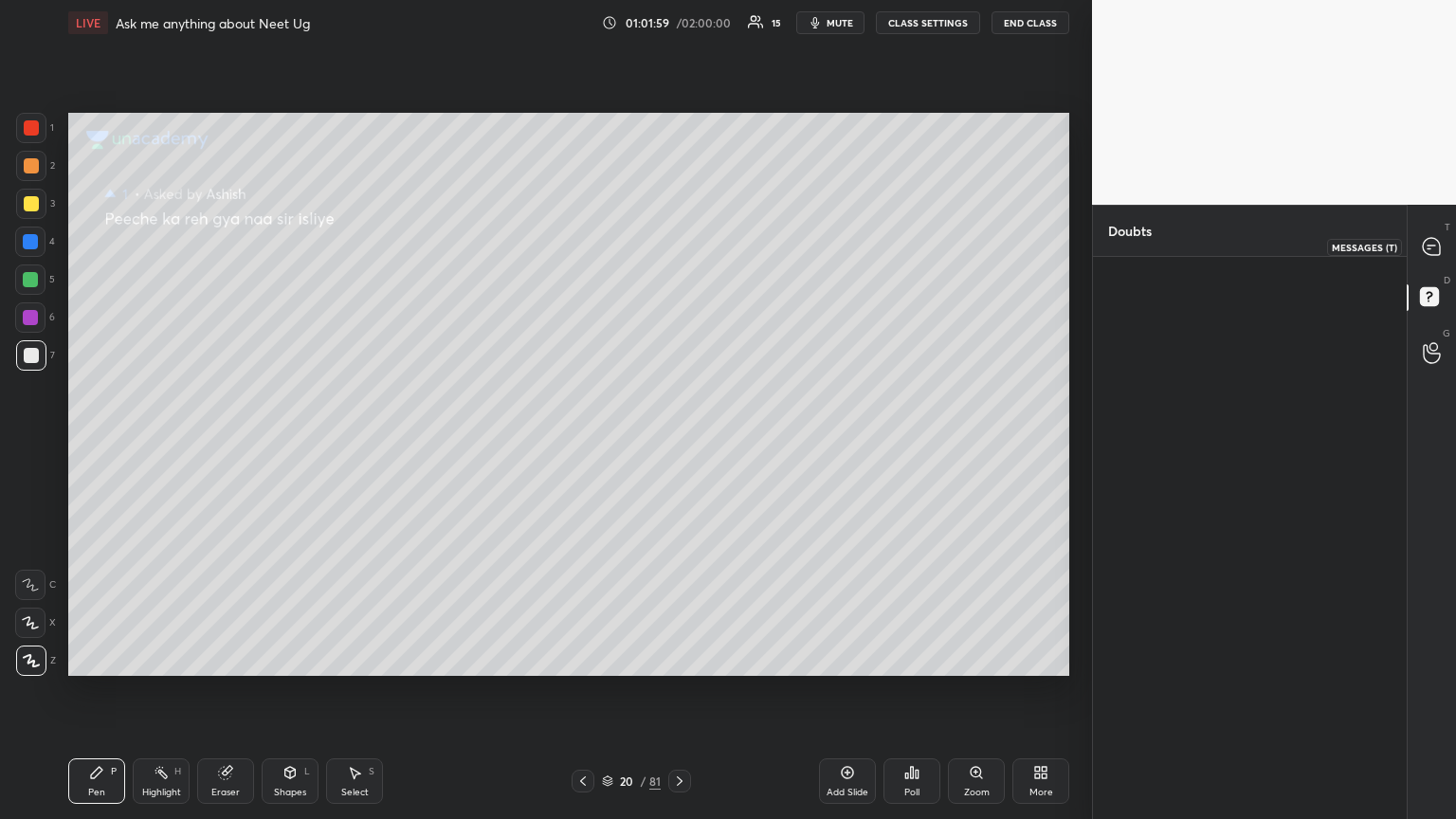 click 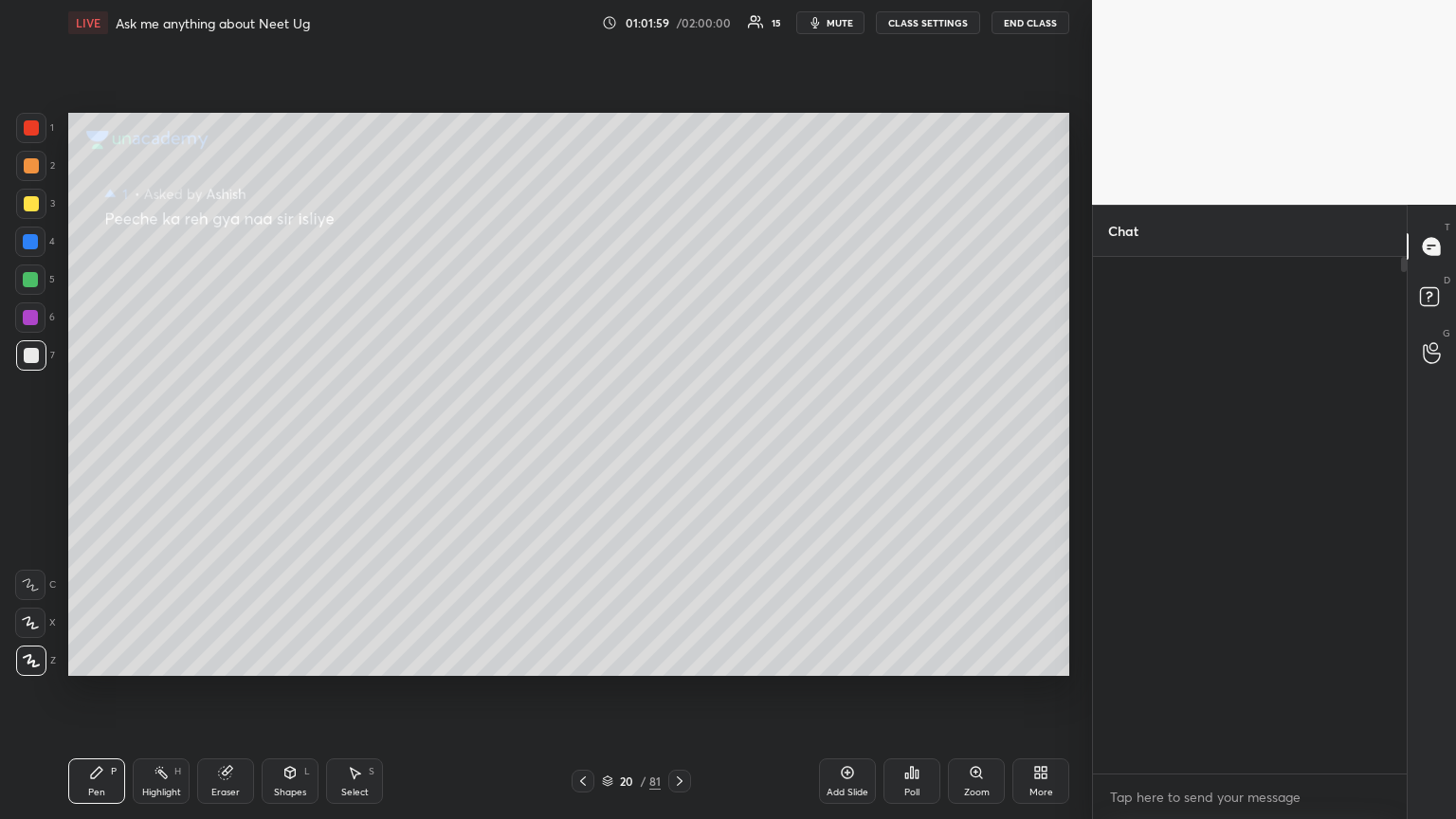 scroll, scrollTop: 5190, scrollLeft: 0, axis: vertical 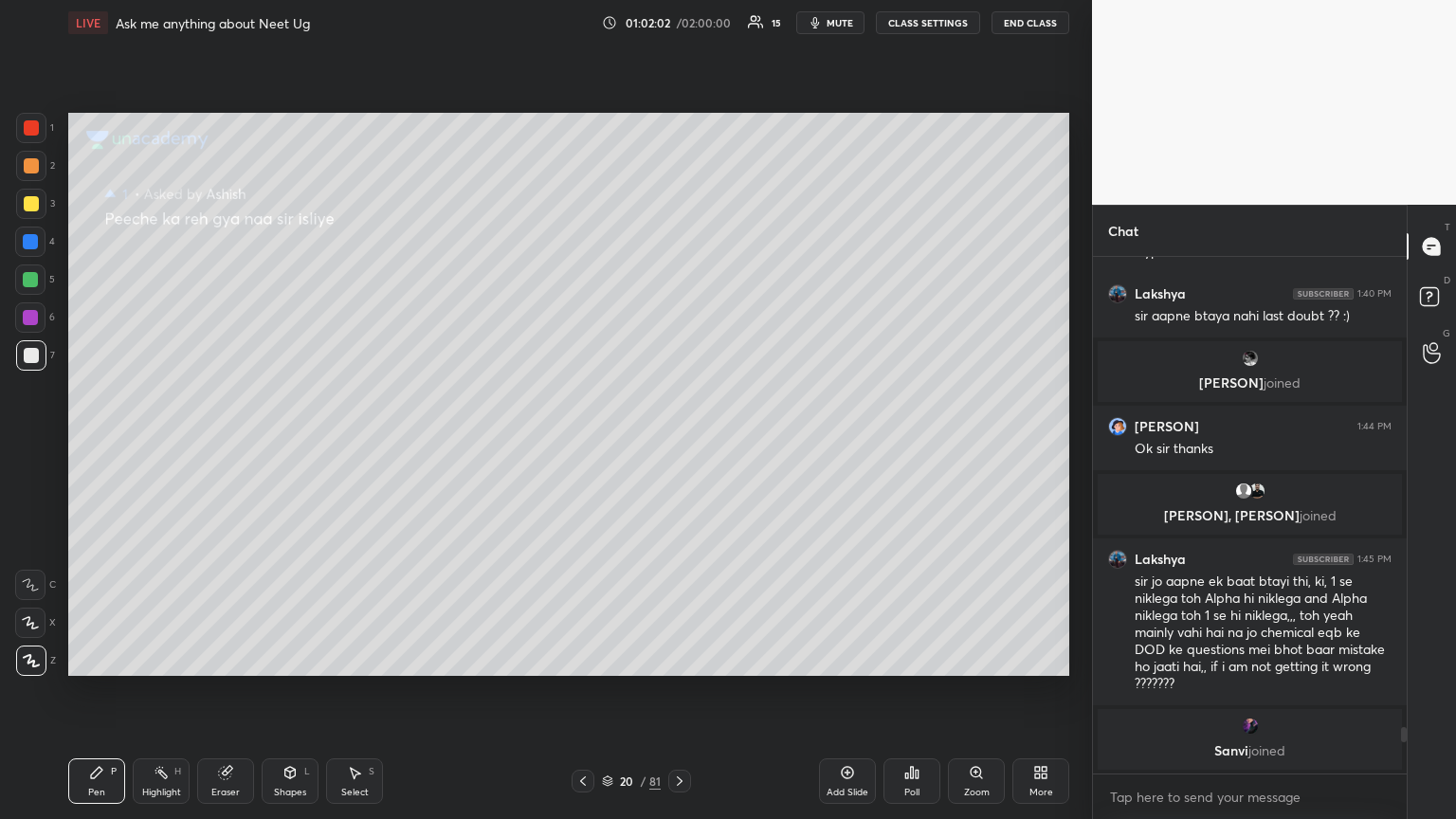 click on "mute" at bounding box center [830, 23] 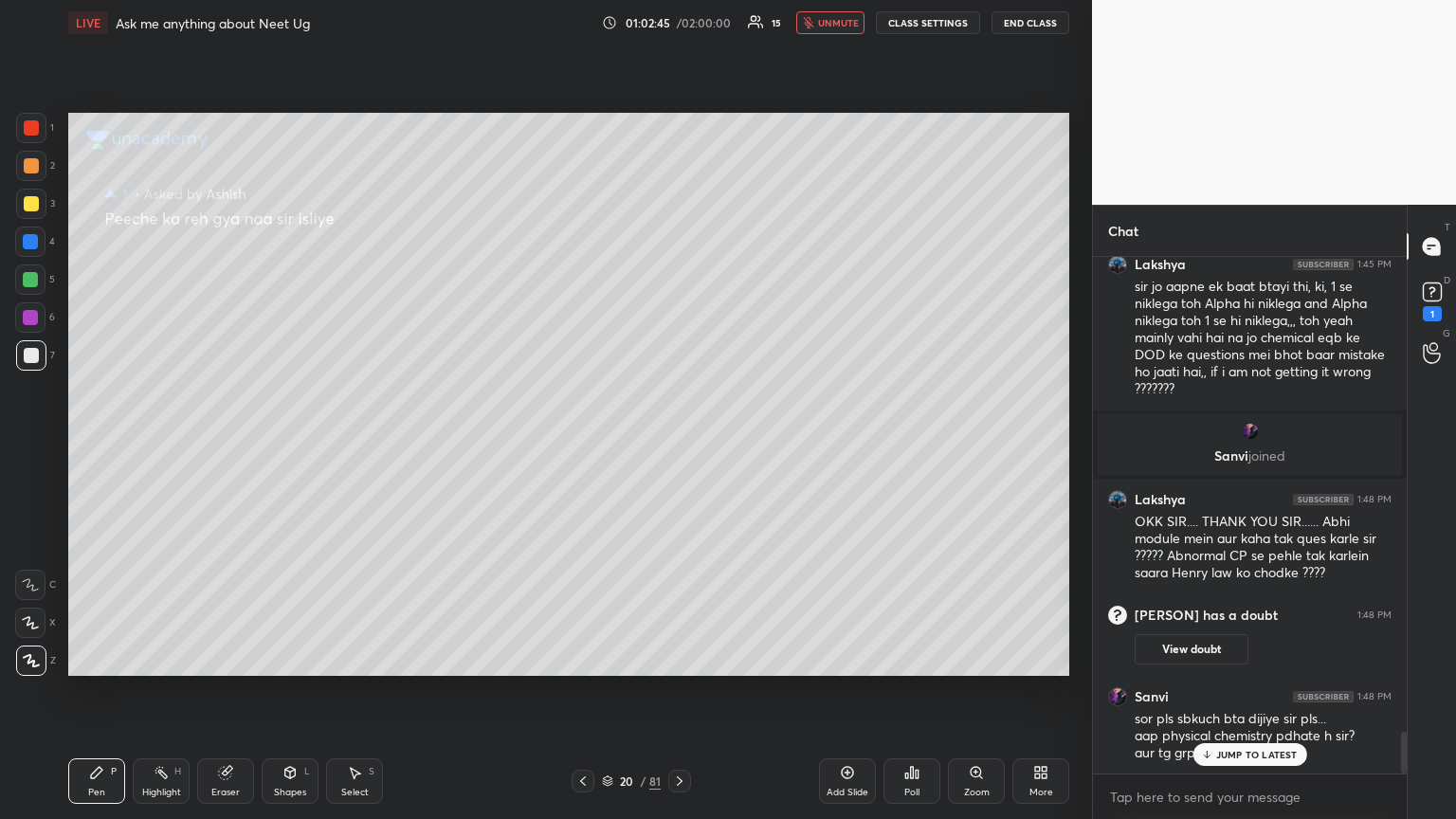 scroll, scrollTop: 5843, scrollLeft: 0, axis: vertical 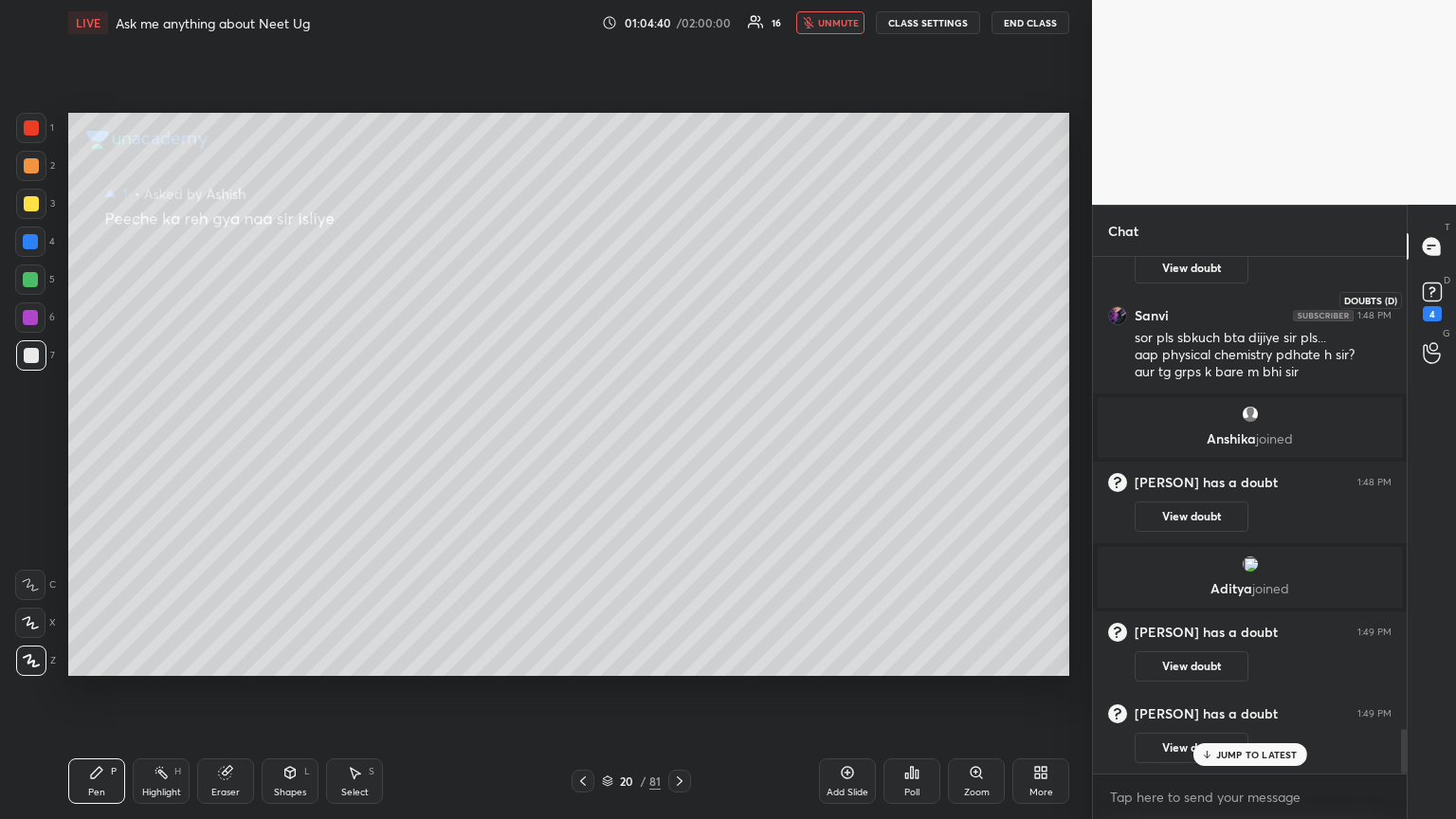 click on "4" at bounding box center [1432, 300] 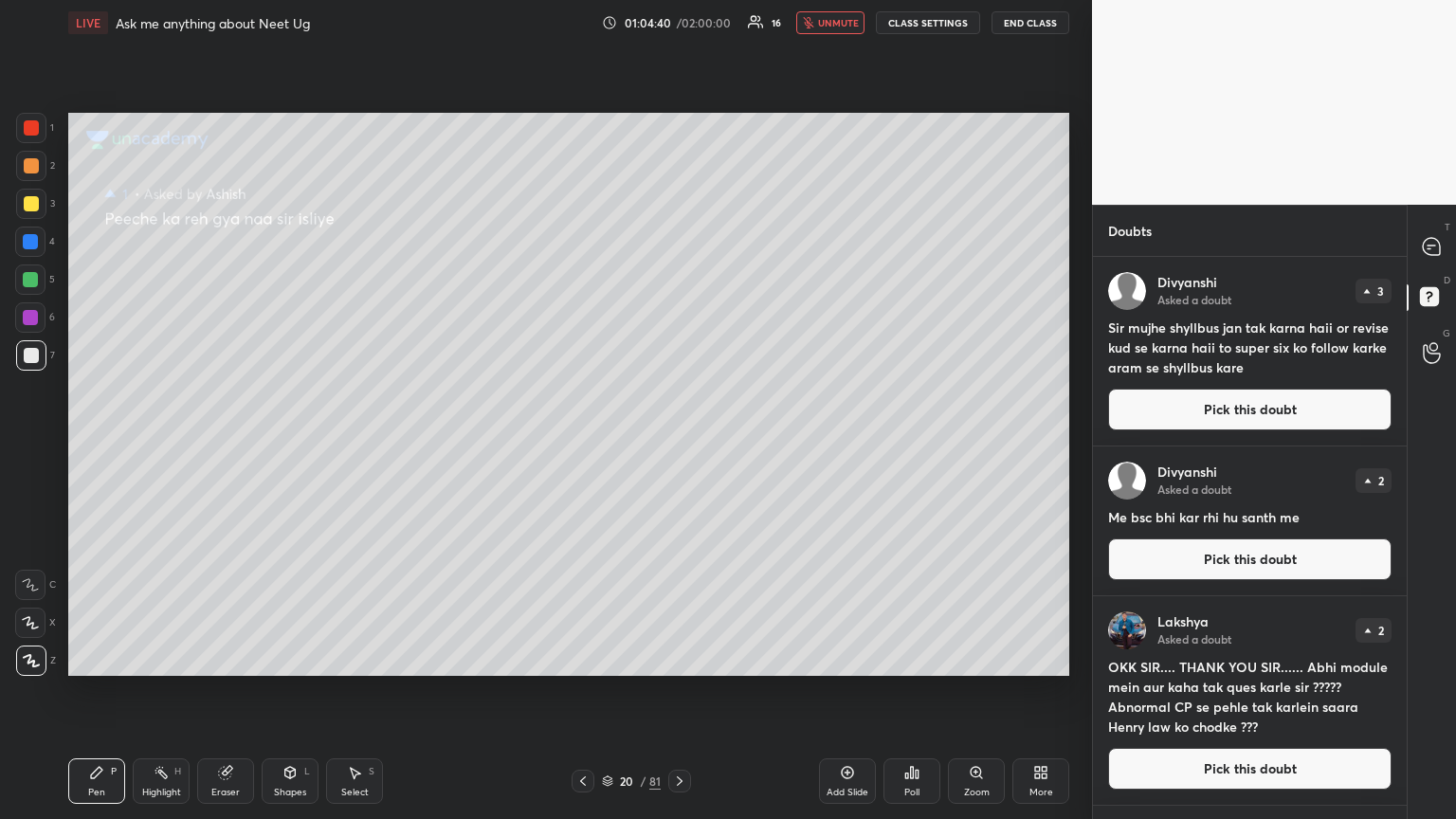 click on "Pick this doubt" at bounding box center (1249, 410) 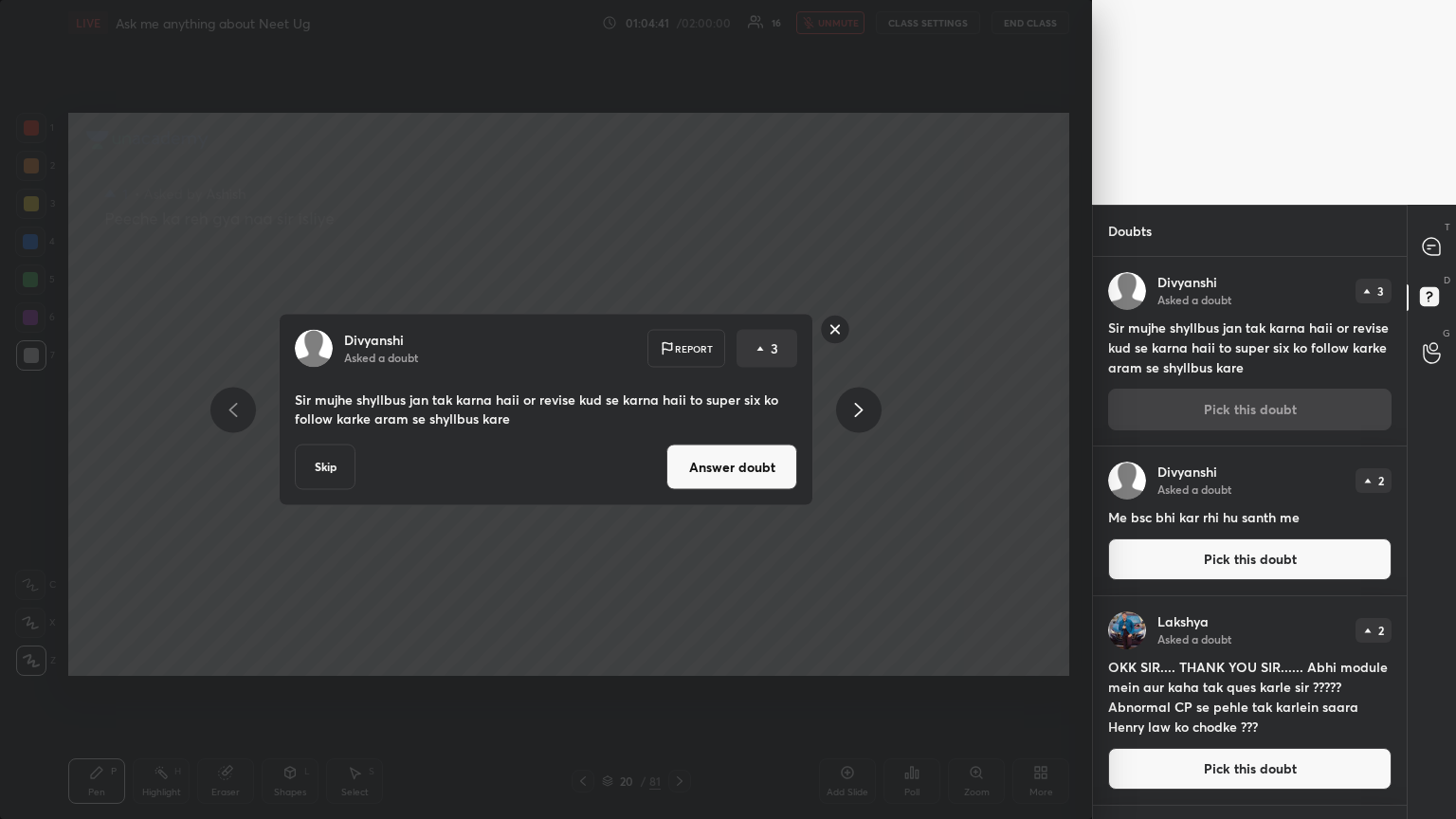click on "Answer doubt" at bounding box center (732, 467) 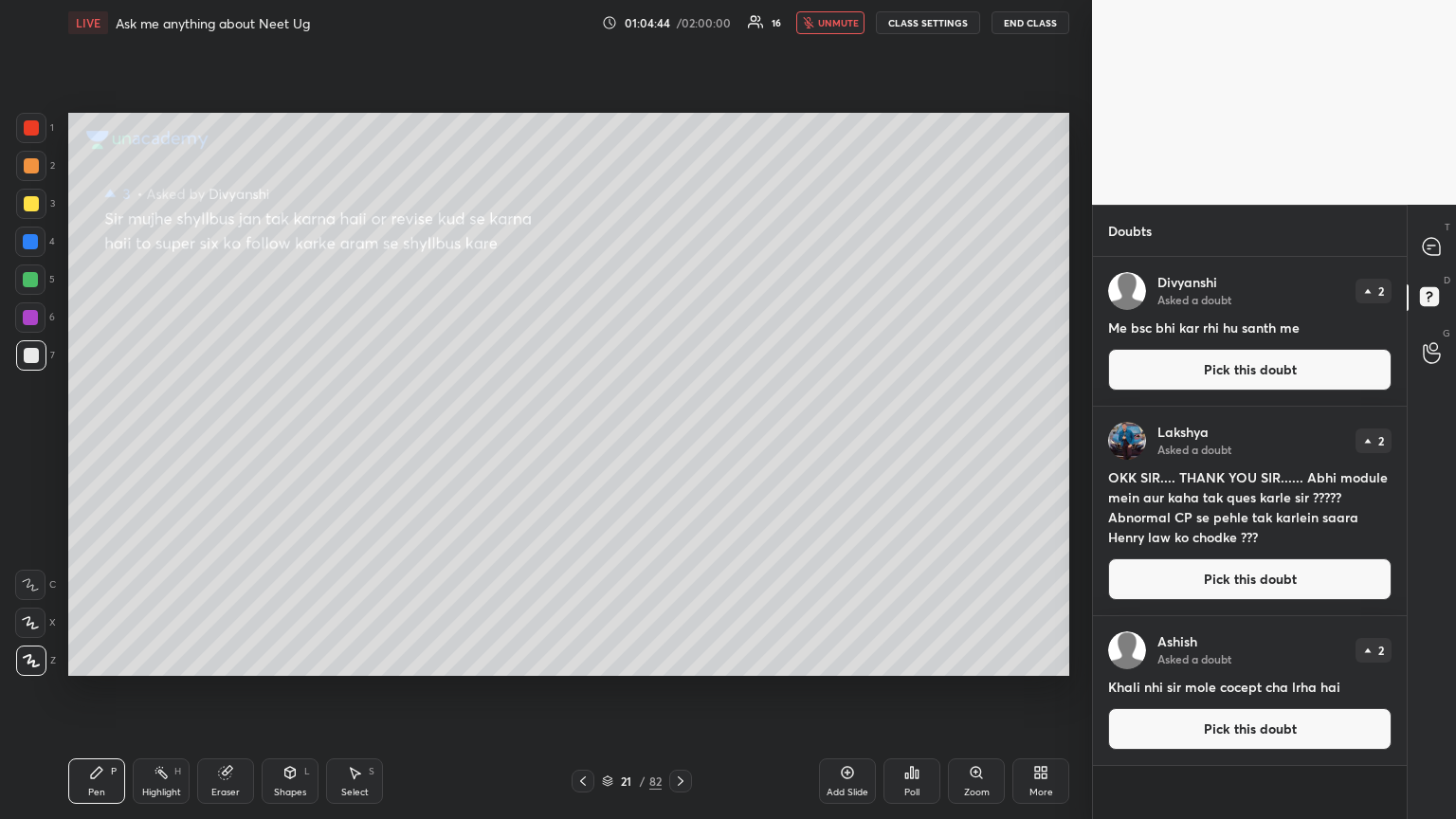 drag, startPoint x: 840, startPoint y: 26, endPoint x: 827, endPoint y: 28, distance: 13.1529464 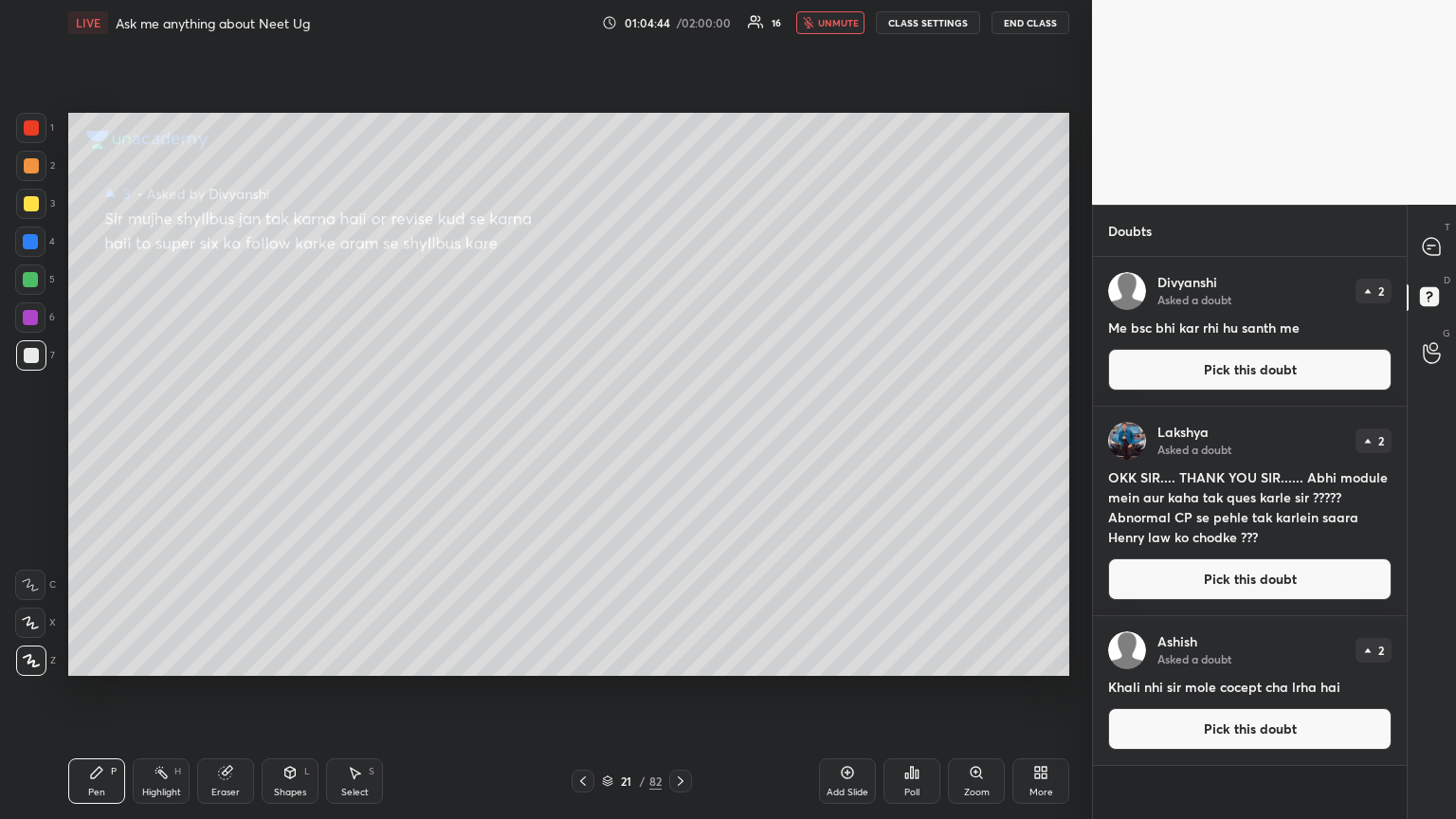 click on "unmute" at bounding box center (838, 23) 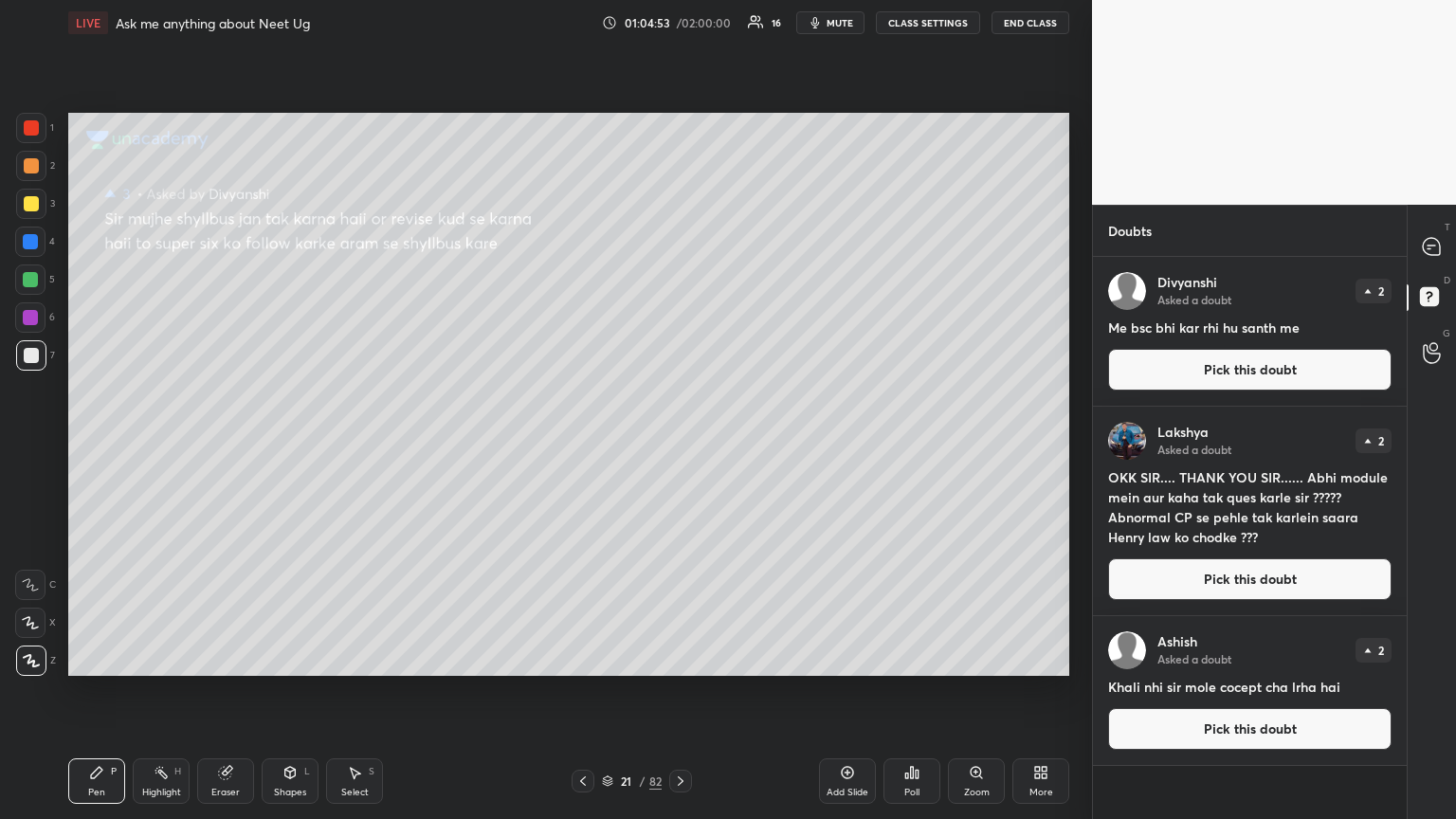 drag, startPoint x: 1196, startPoint y: 370, endPoint x: 1109, endPoint y: 353, distance: 88.64536 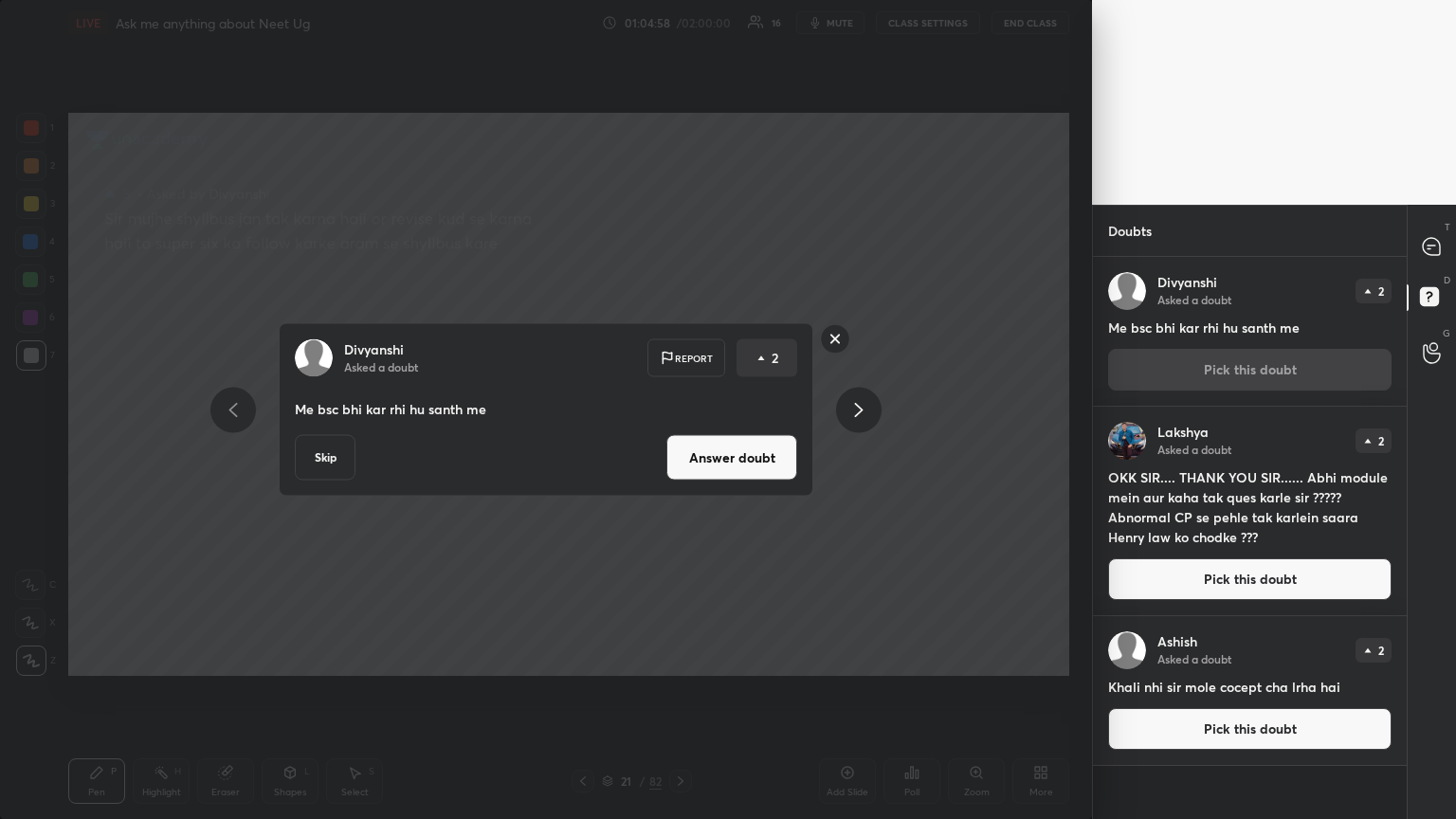 drag, startPoint x: 740, startPoint y: 450, endPoint x: 730, endPoint y: 444, distance: 11.661904 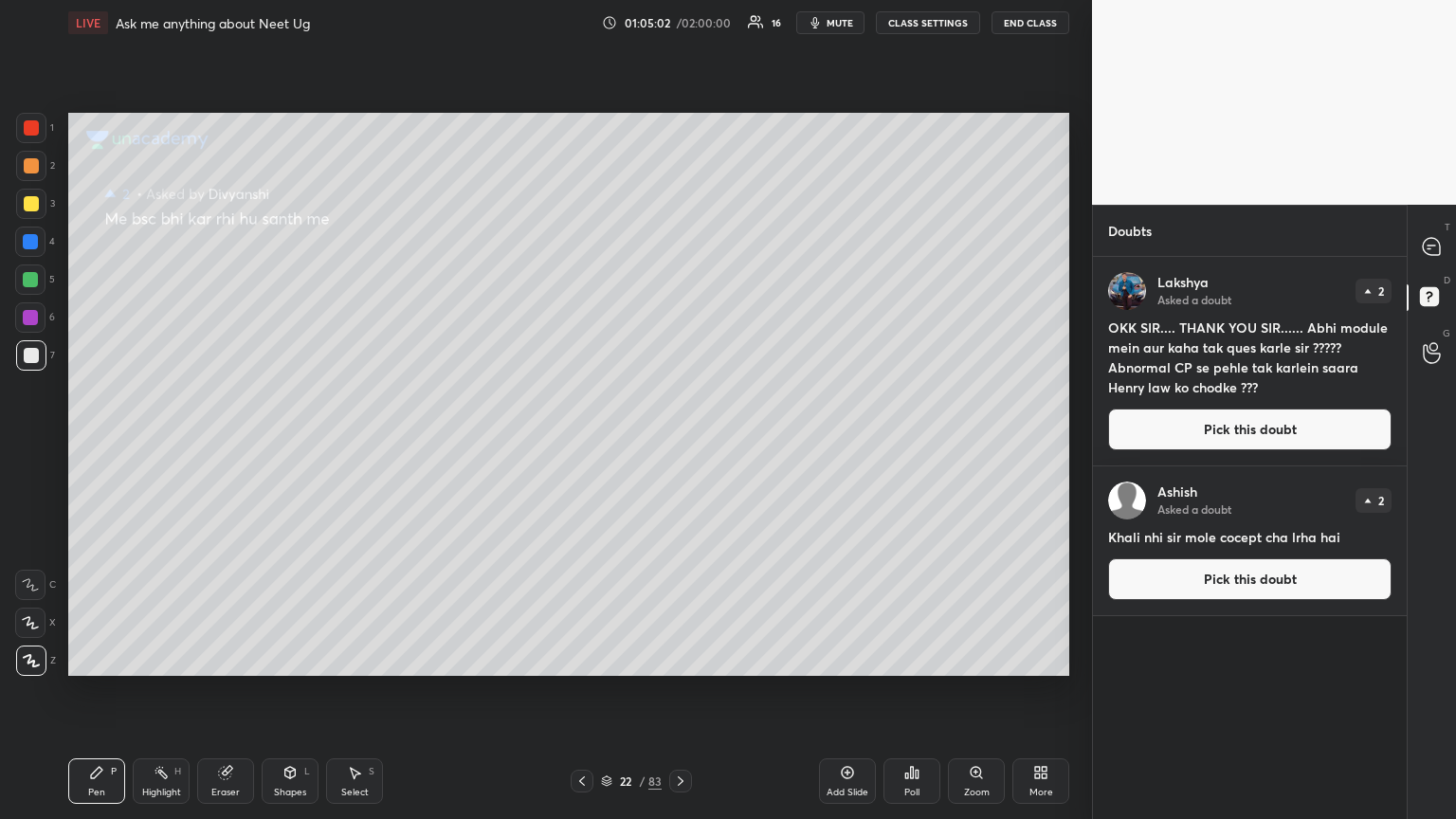 drag, startPoint x: 1196, startPoint y: 432, endPoint x: 1154, endPoint y: 417, distance: 44.598206 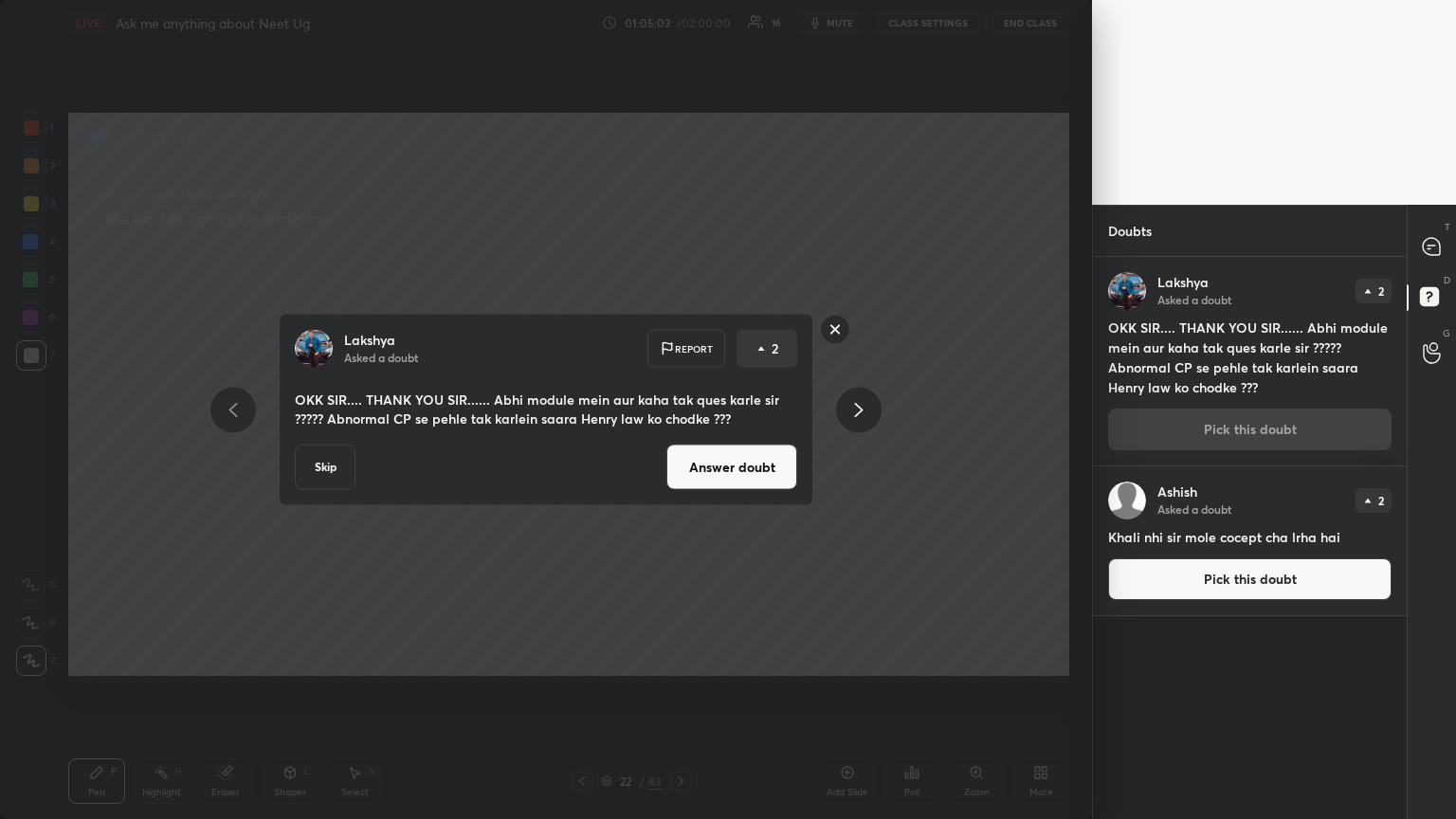 click on "Answer doubt" at bounding box center (732, 467) 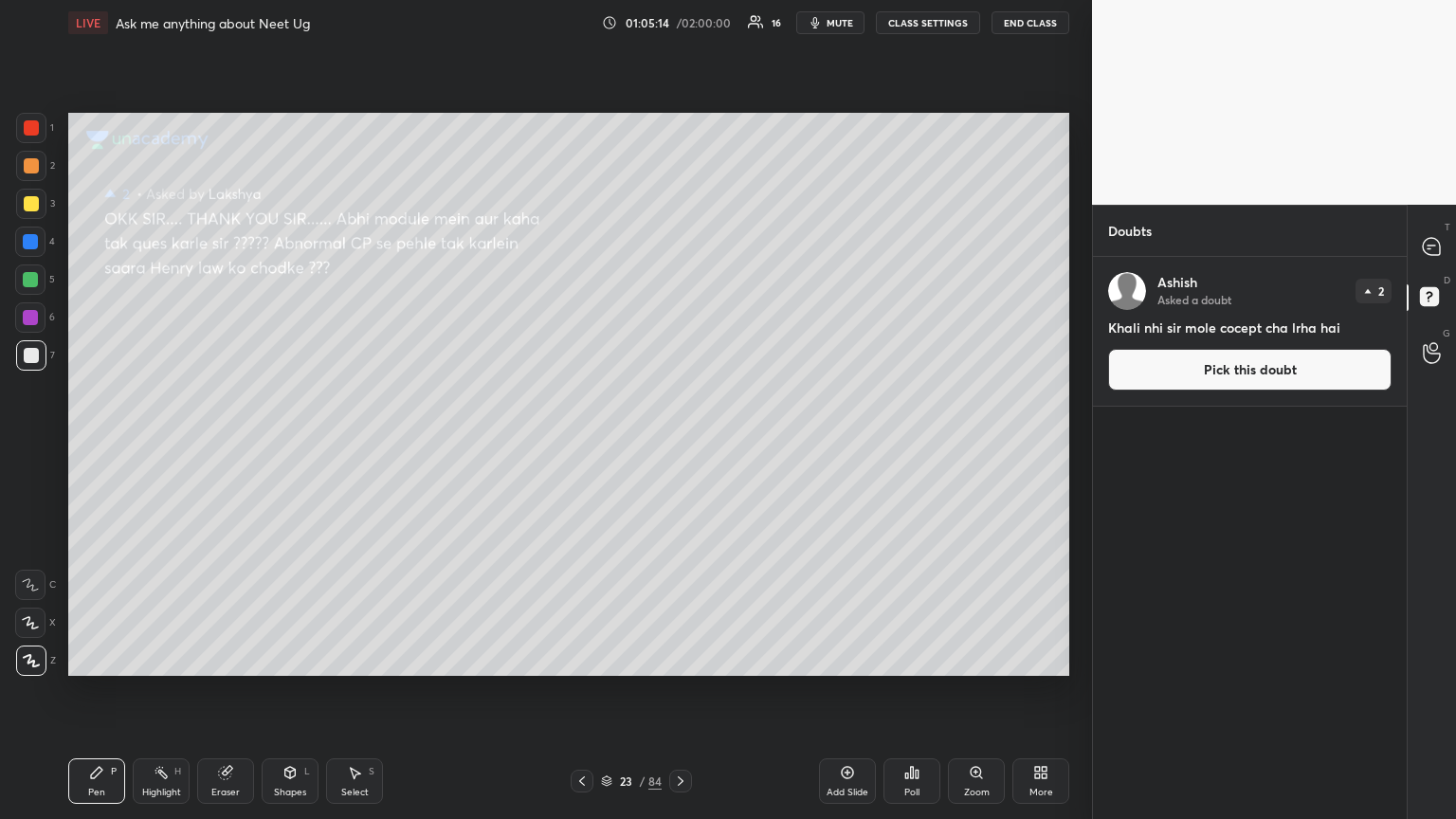 drag, startPoint x: 1217, startPoint y: 364, endPoint x: 1139, endPoint y: 349, distance: 79.429214 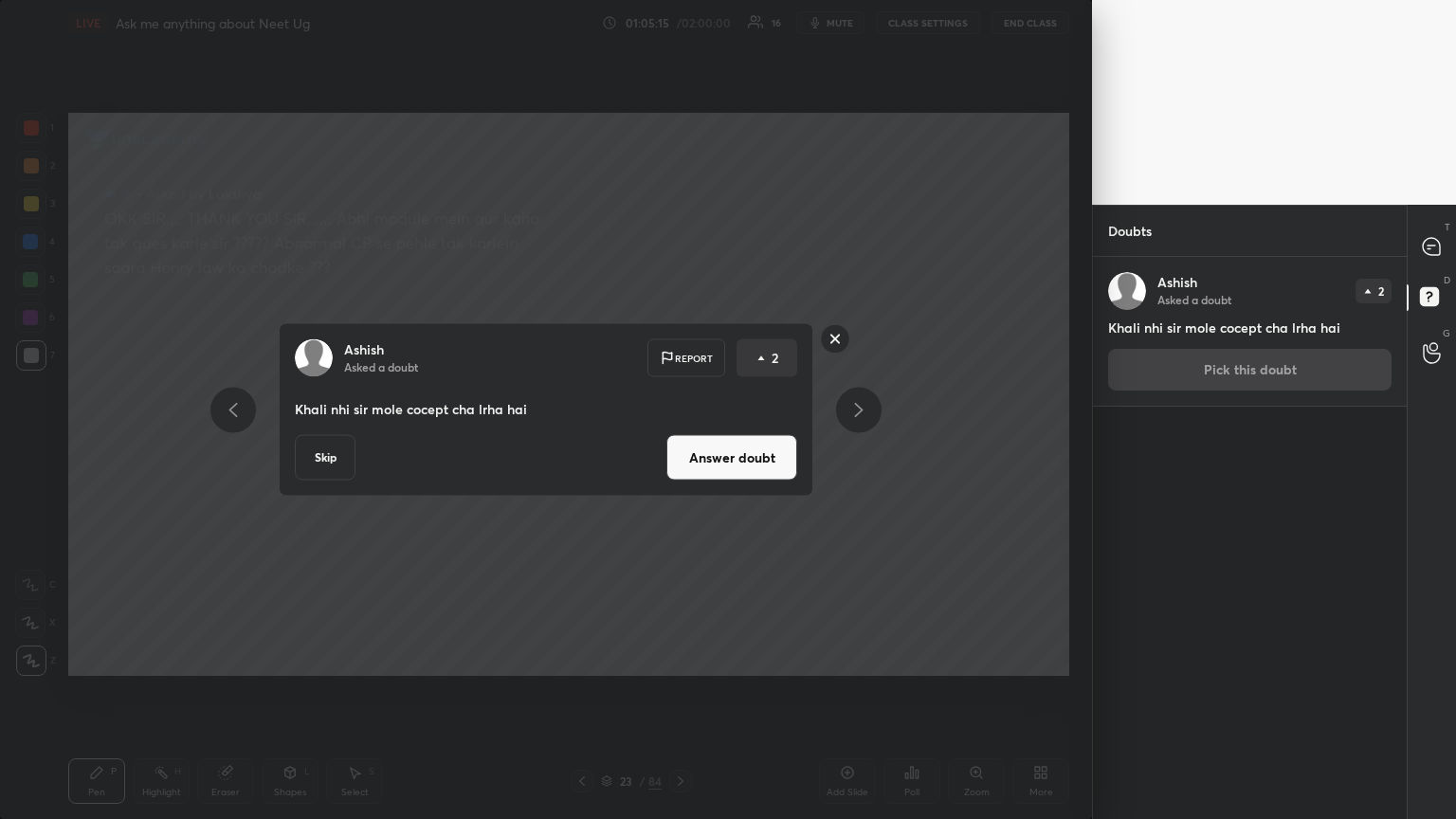 drag, startPoint x: 712, startPoint y: 456, endPoint x: 704, endPoint y: 447, distance: 12.0415946 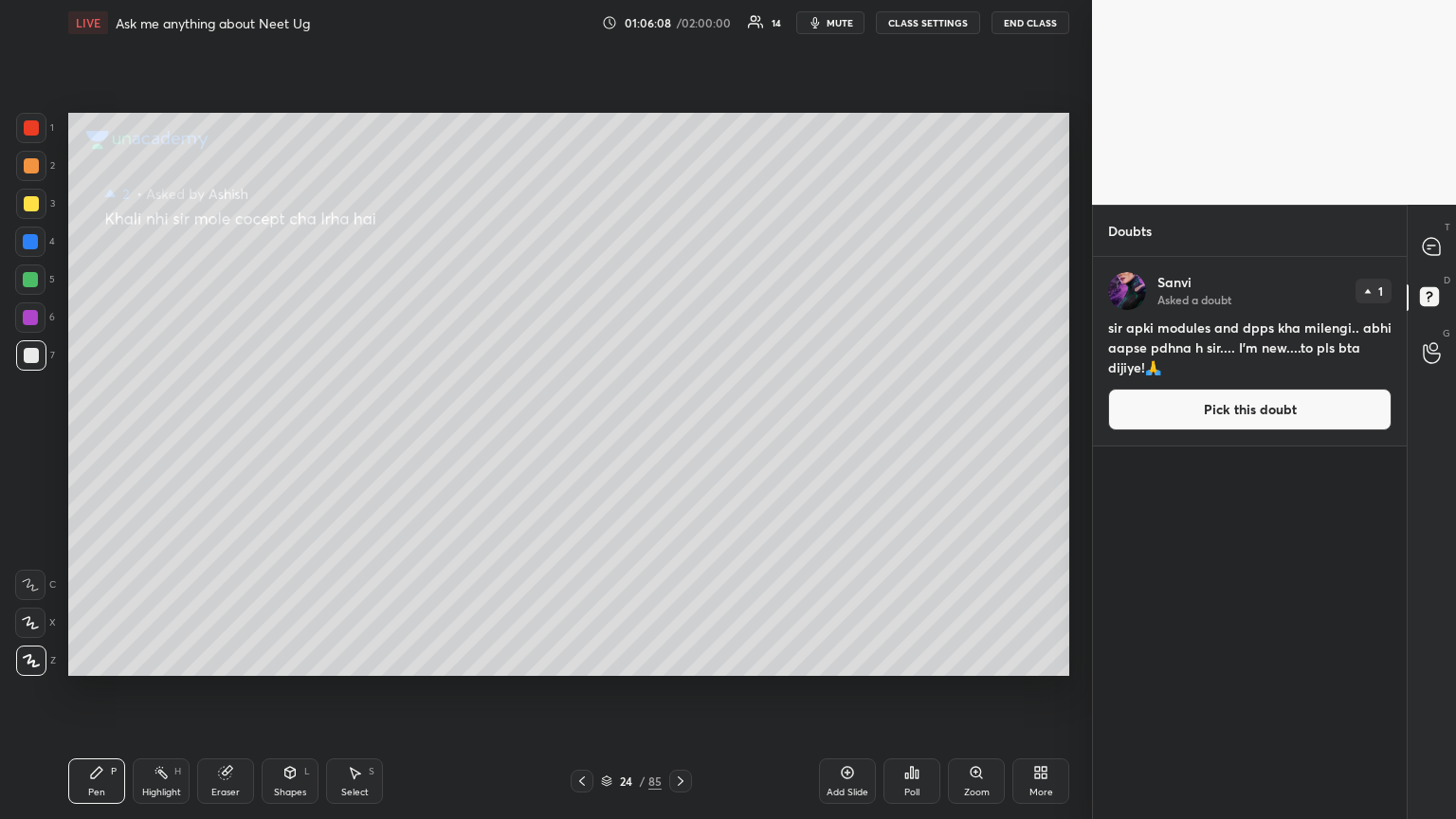 drag, startPoint x: 1243, startPoint y: 405, endPoint x: 1191, endPoint y: 414, distance: 52.7731 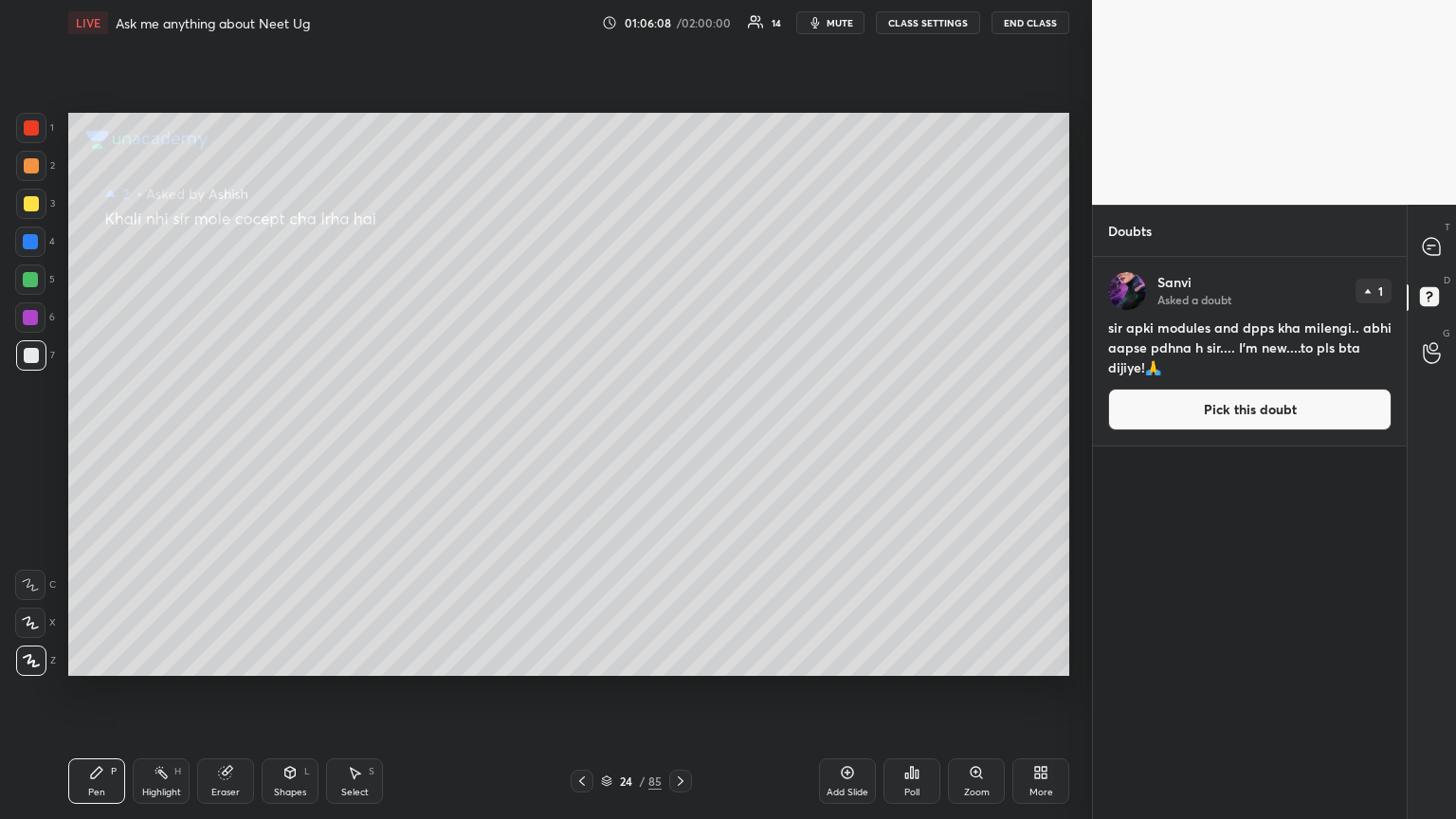click on "Pick this doubt" at bounding box center (1249, 410) 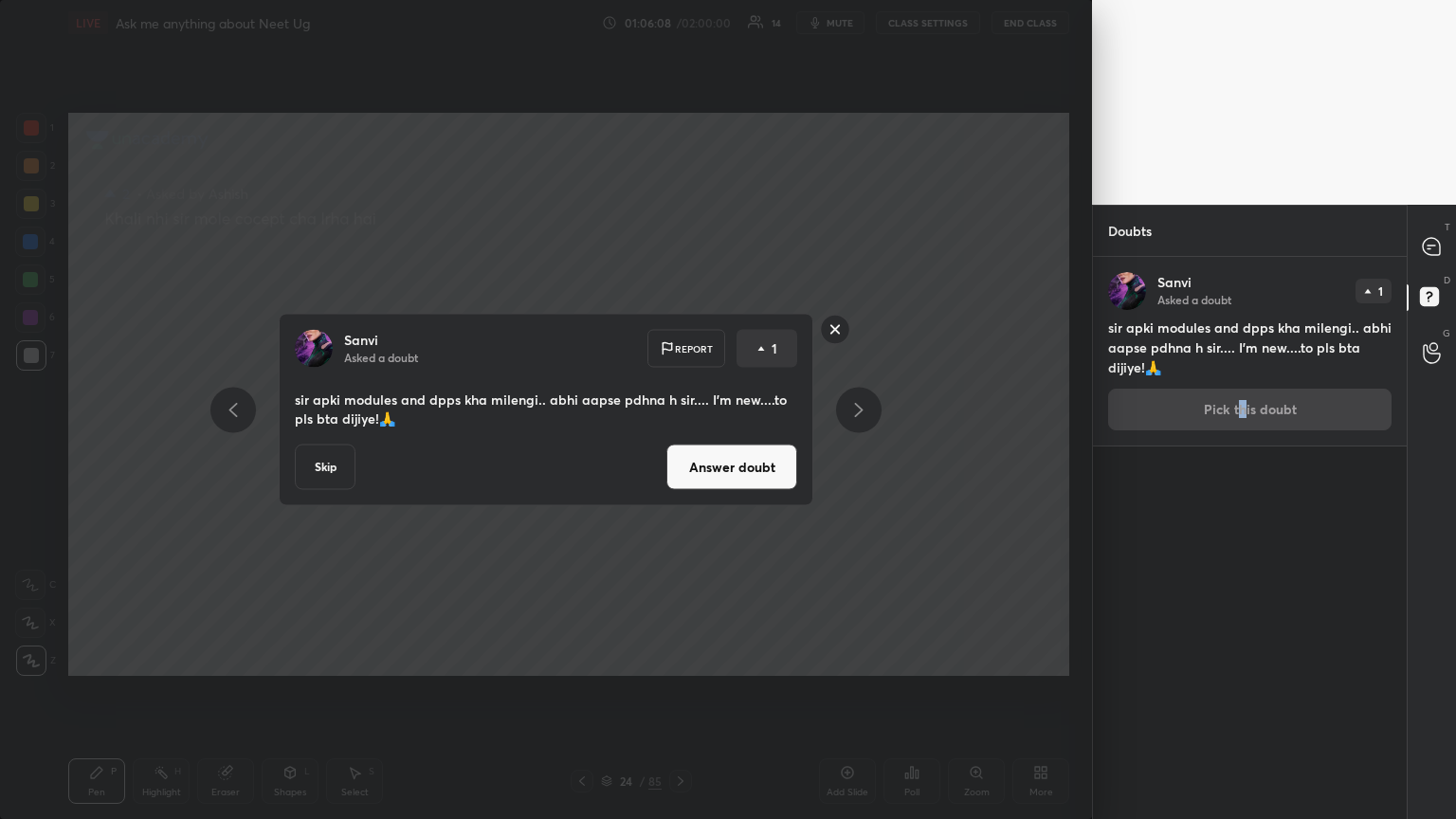 drag, startPoint x: 702, startPoint y: 464, endPoint x: 732, endPoint y: 456, distance: 31.04835 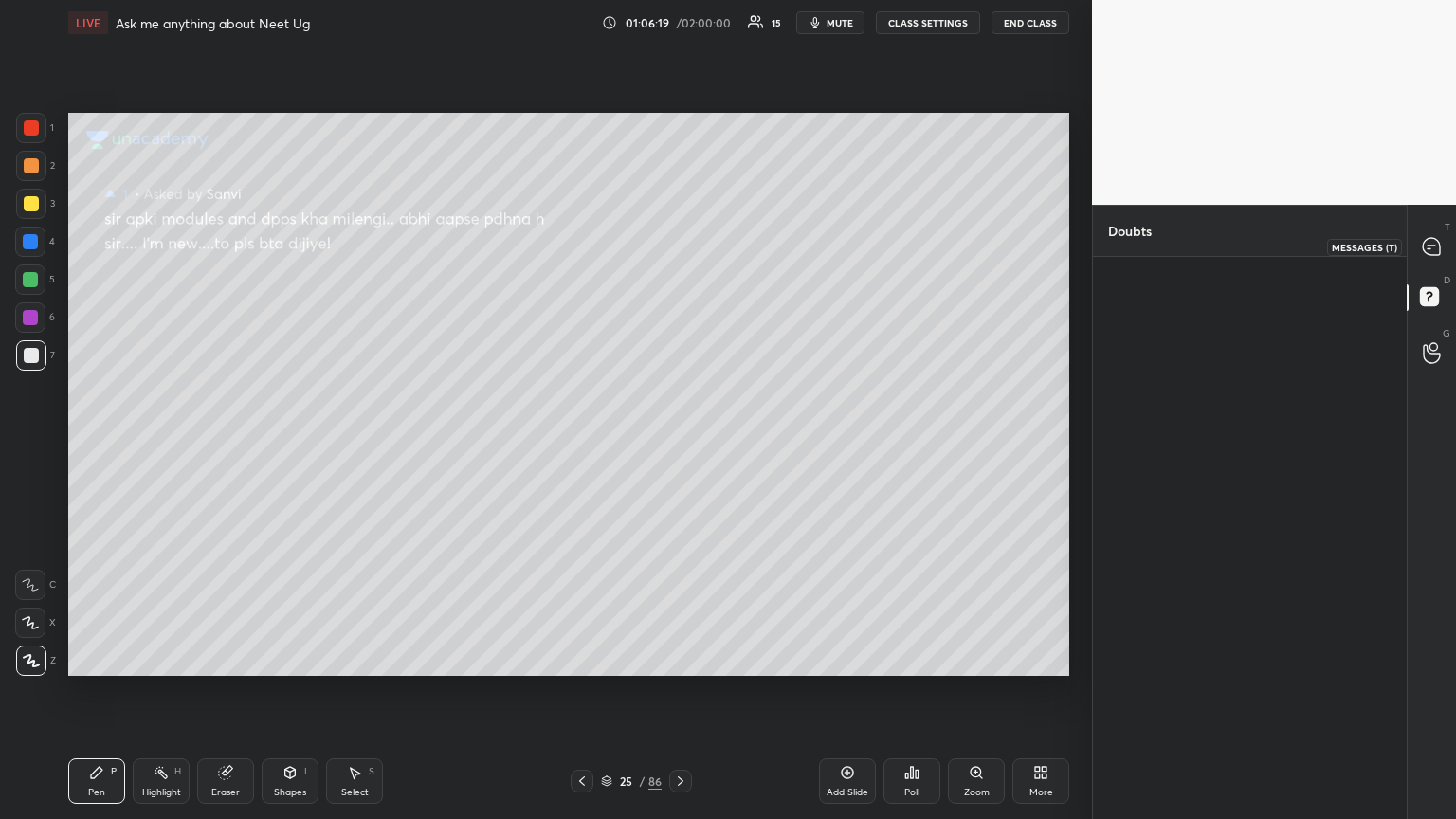 click at bounding box center (1432, 246) 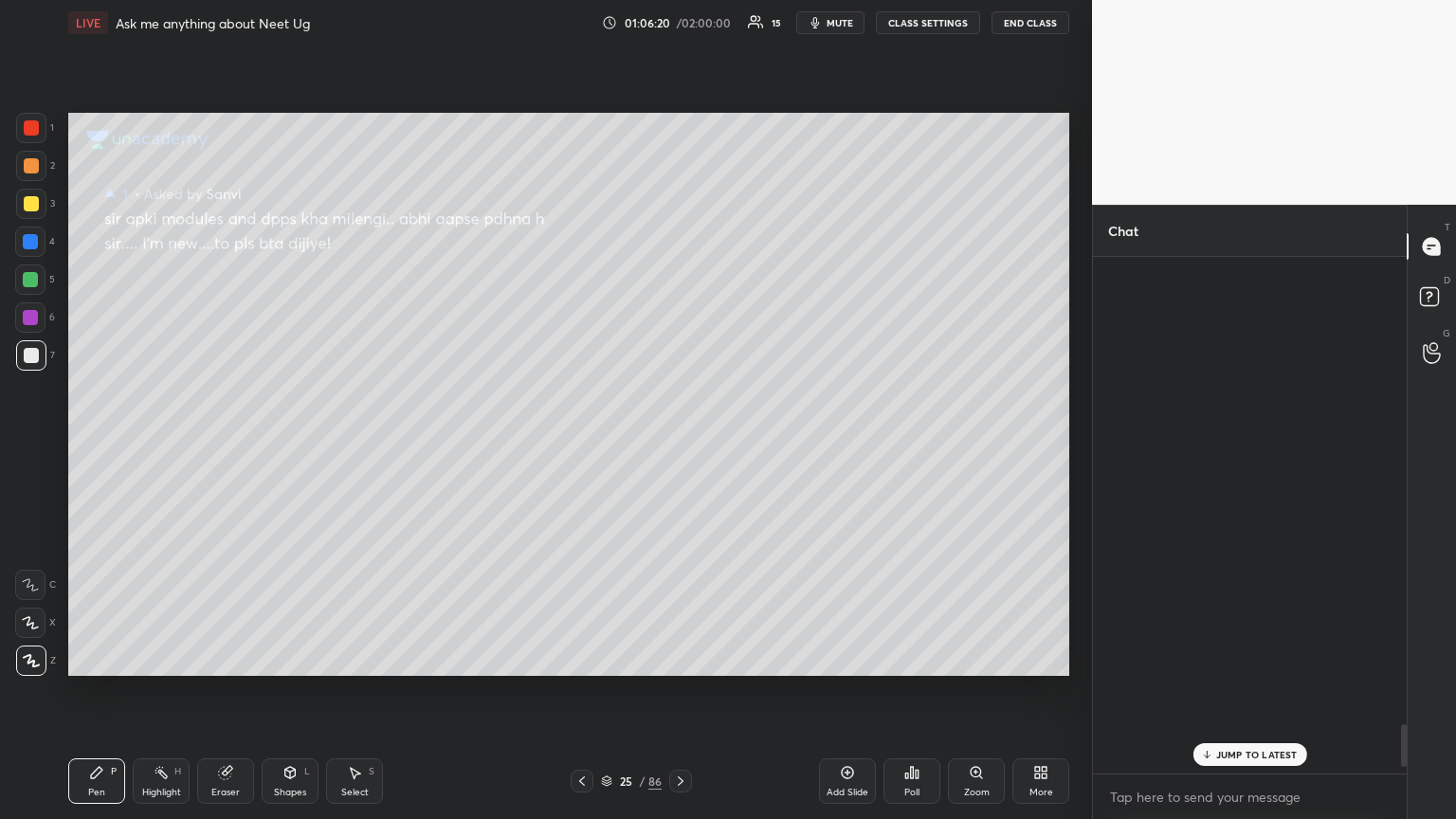 scroll, scrollTop: 5580, scrollLeft: 0, axis: vertical 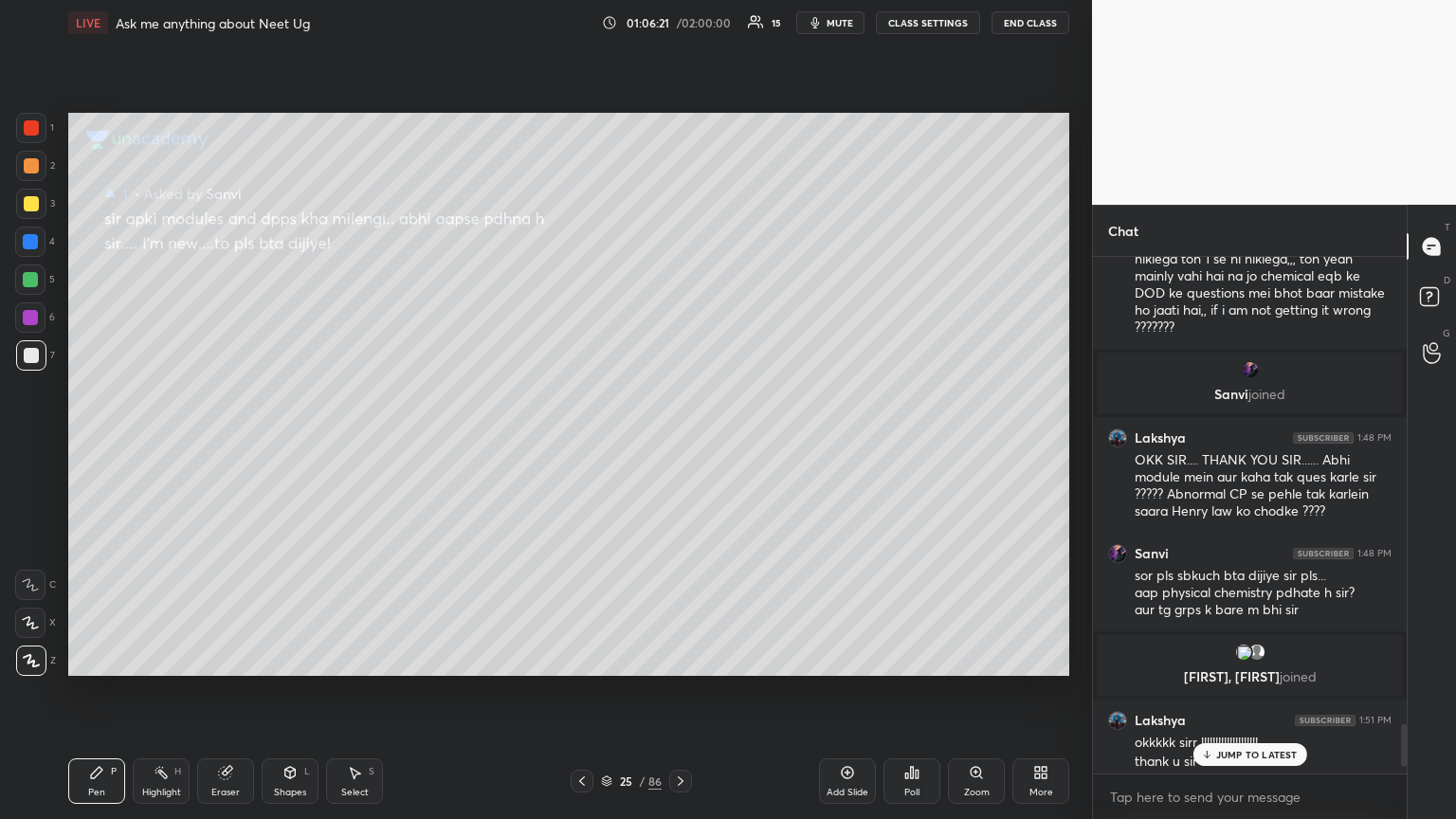 click on "mute" at bounding box center [830, 23] 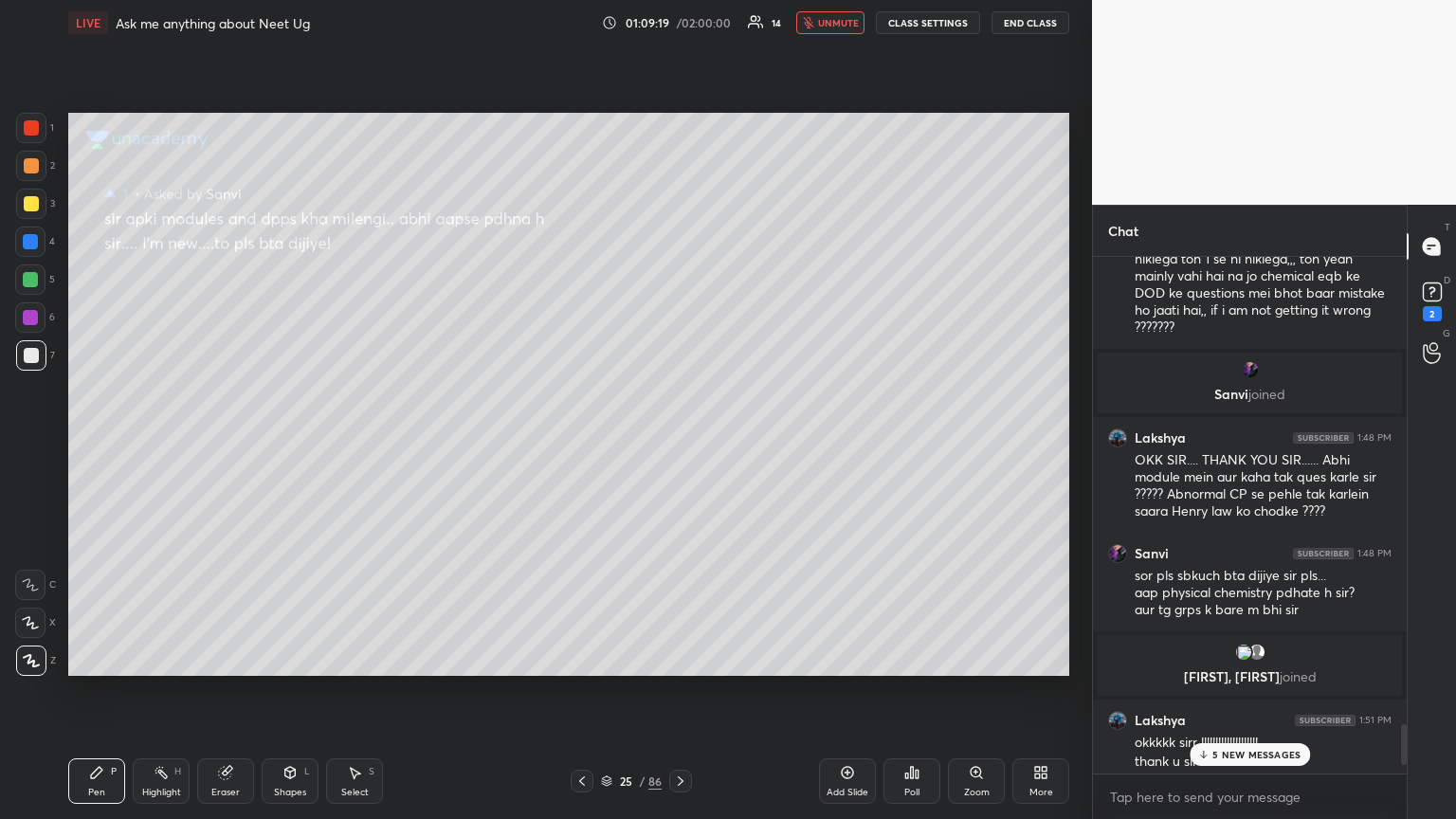 click on "5 NEW MESSAGES" at bounding box center [1256, 755] 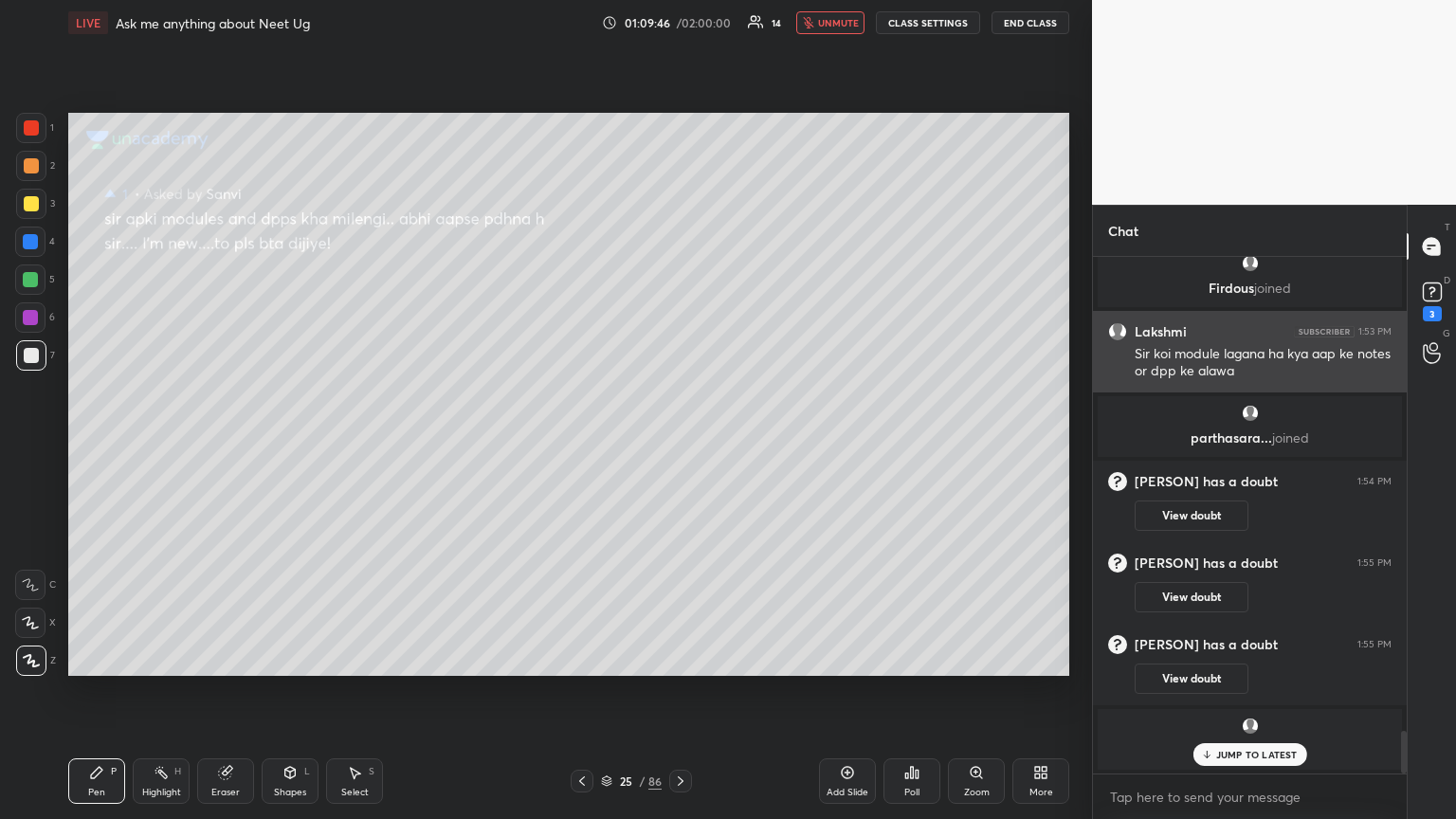 scroll, scrollTop: 5756, scrollLeft: 0, axis: vertical 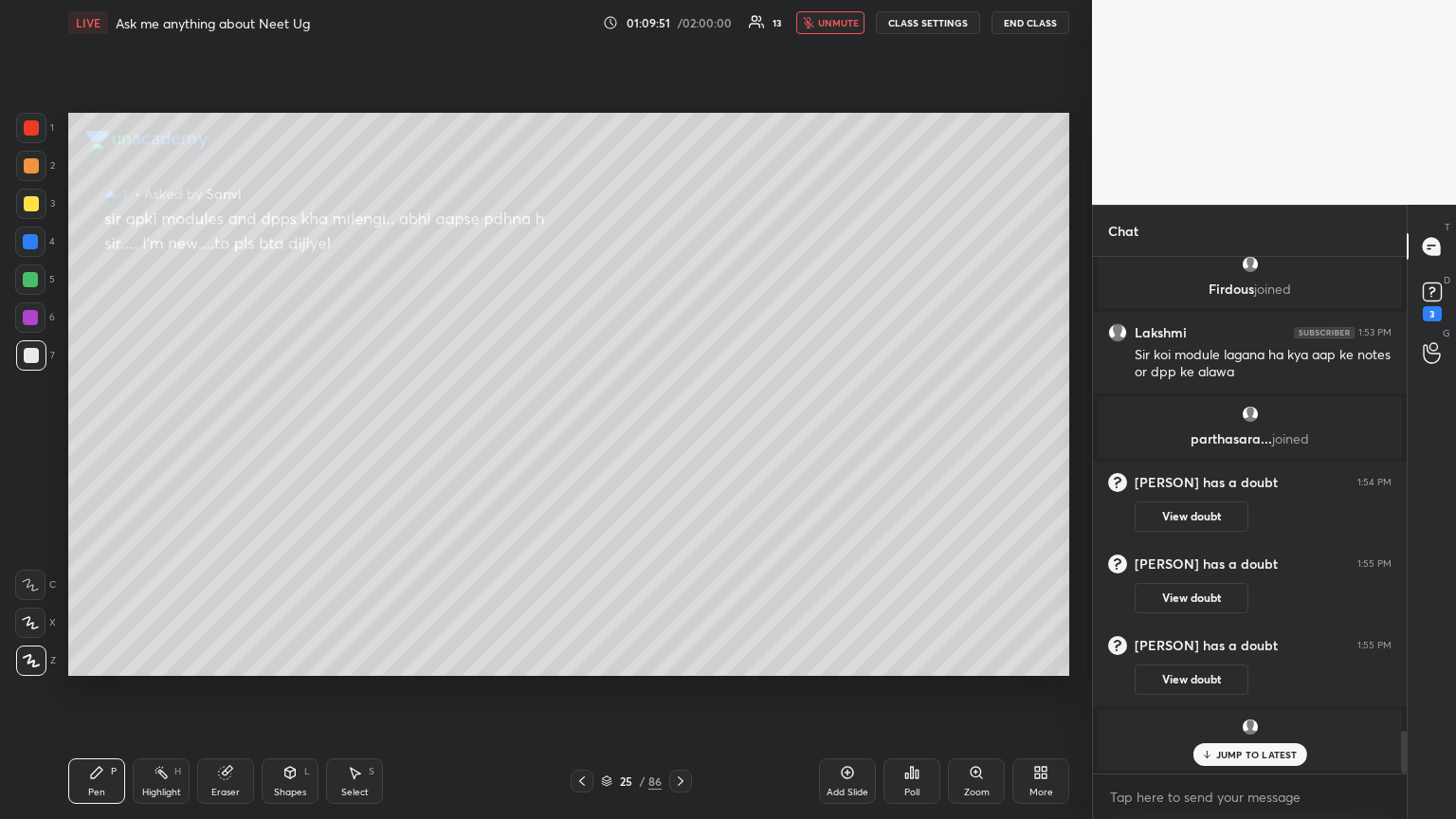 click on "JUMP TO LATEST" at bounding box center [1257, 755] 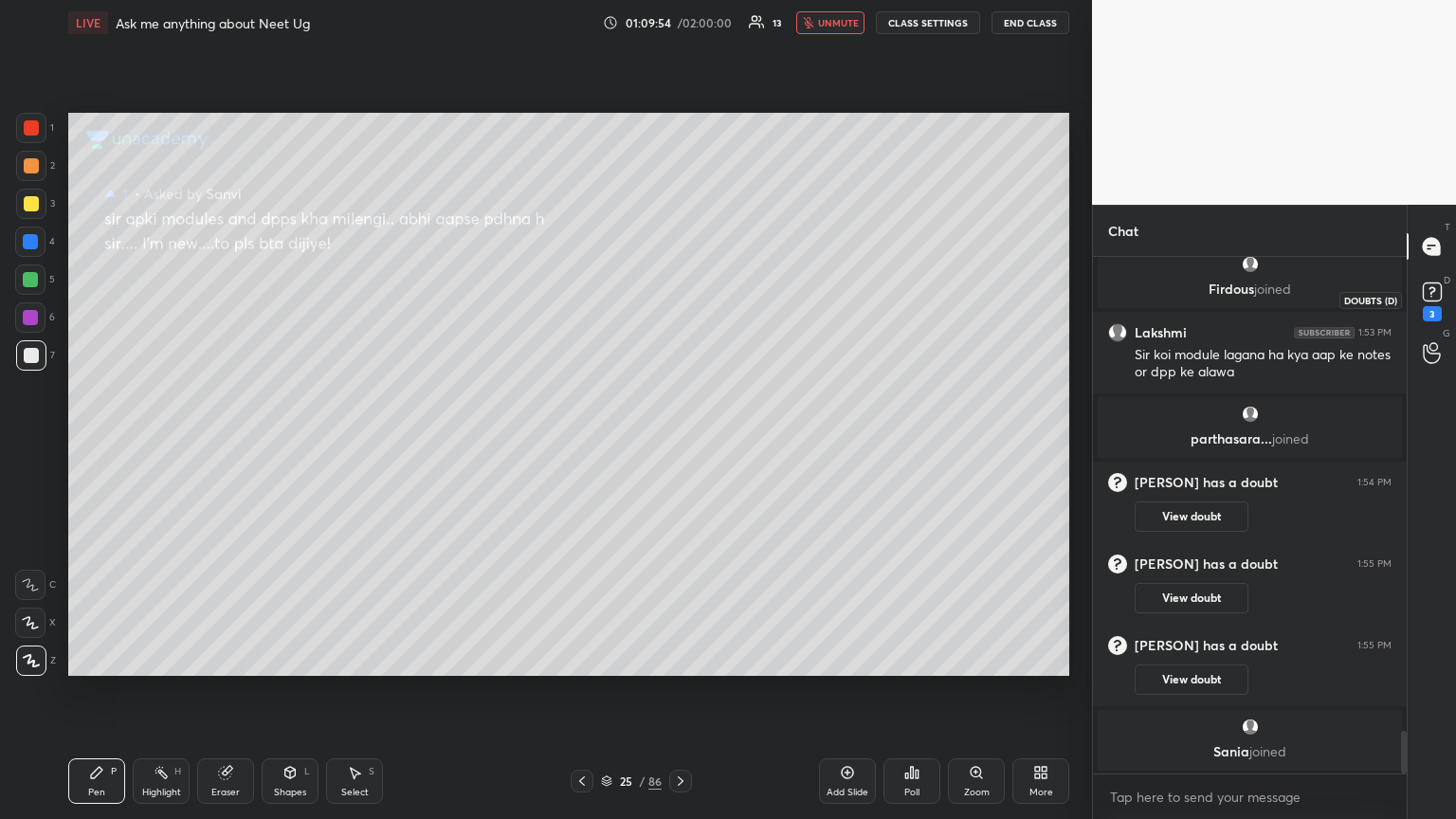 click on "3" at bounding box center [1432, 300] 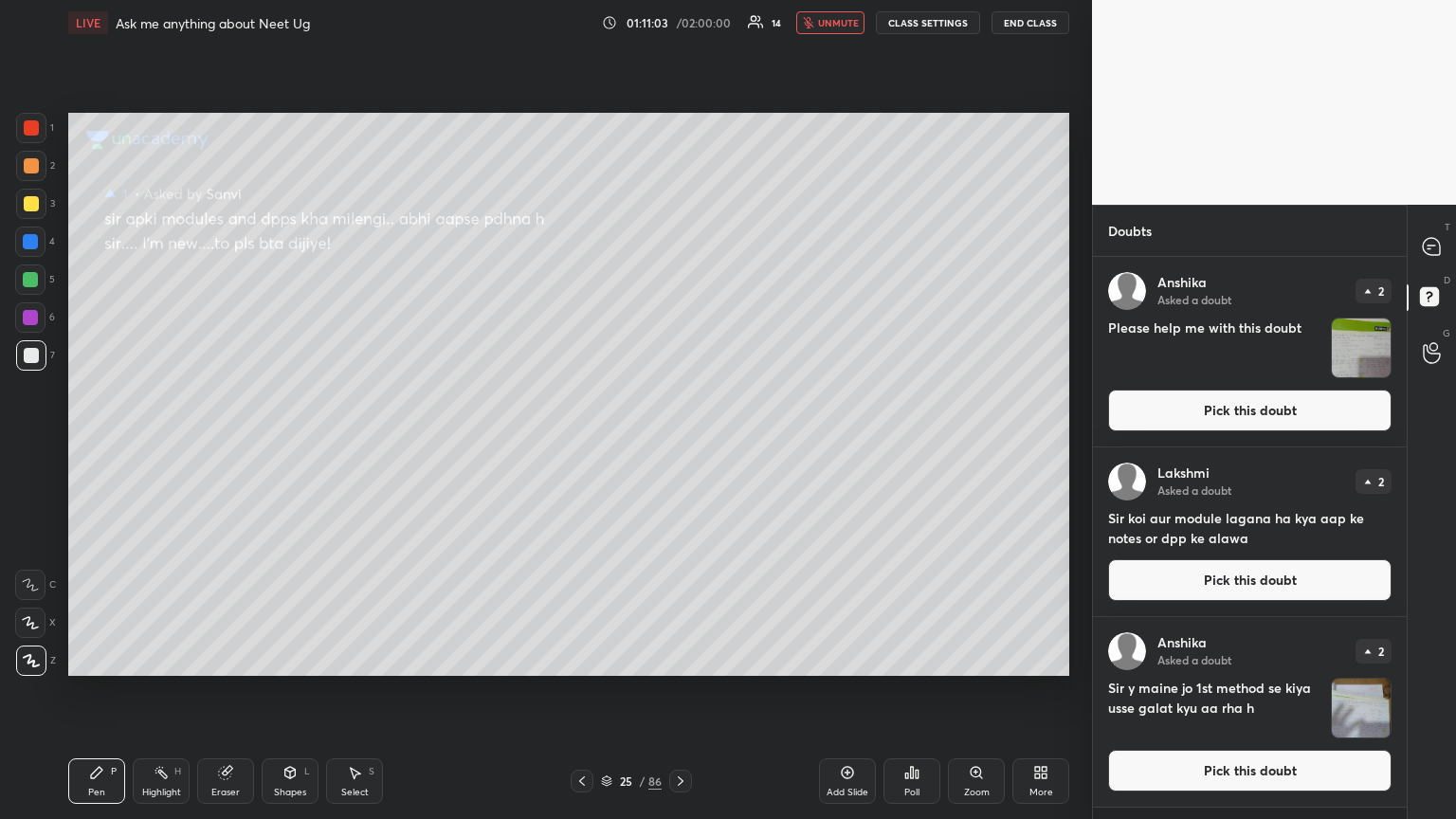 click on "Pick this doubt" at bounding box center [1249, 410] 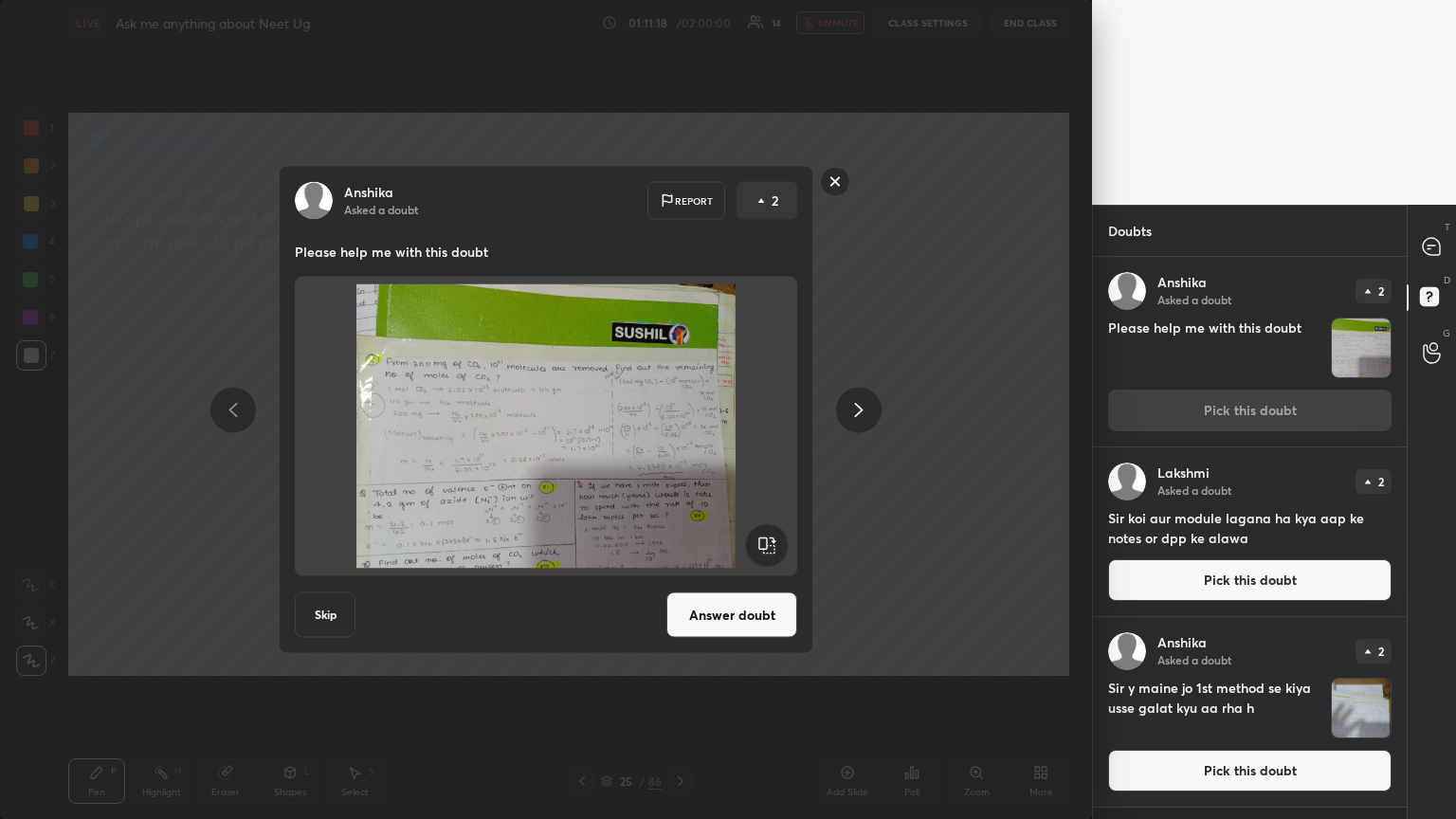 click on "Answer doubt" at bounding box center (732, 615) 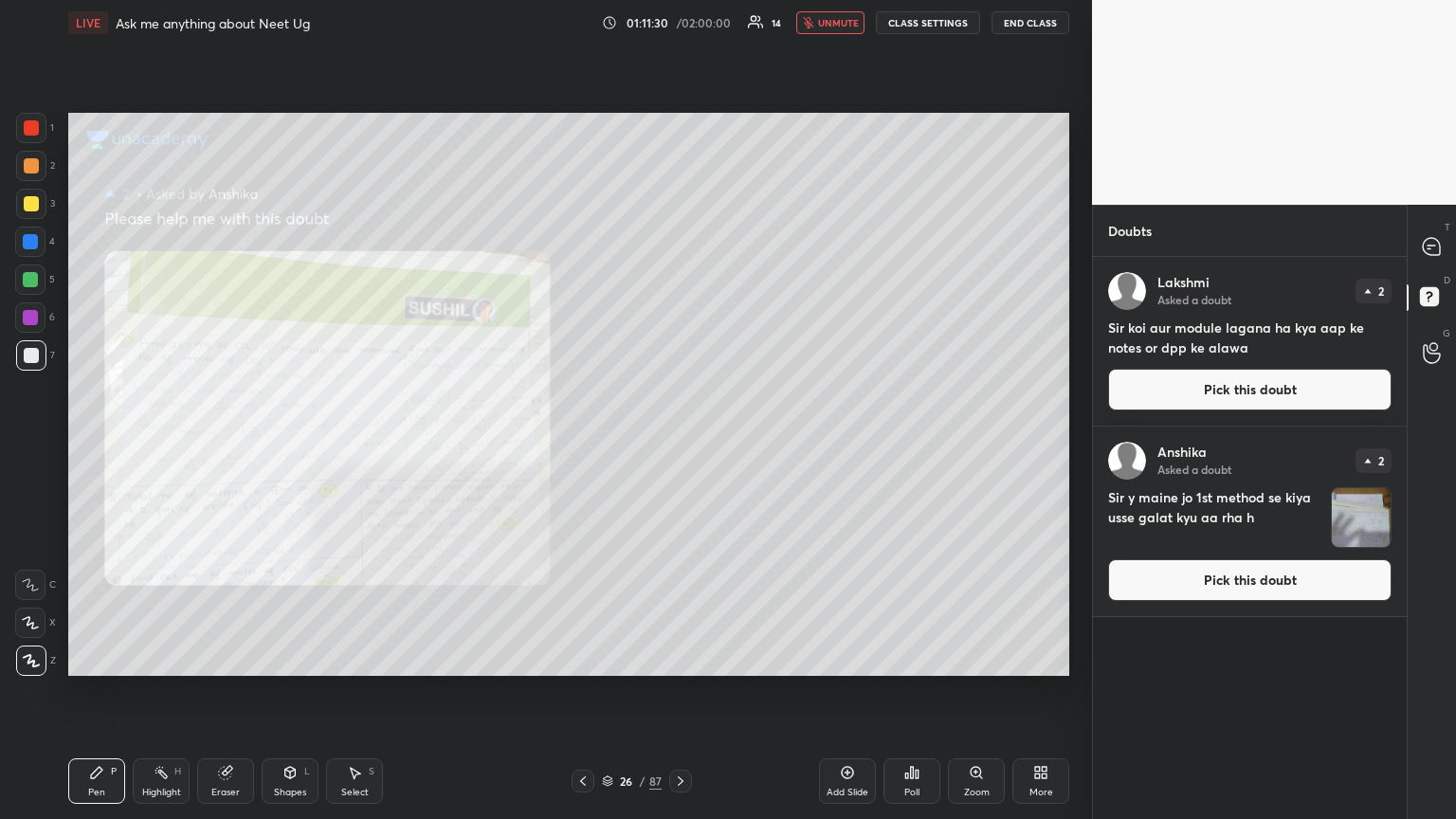 drag, startPoint x: 1175, startPoint y: 391, endPoint x: 1092, endPoint y: 382, distance: 83.48653 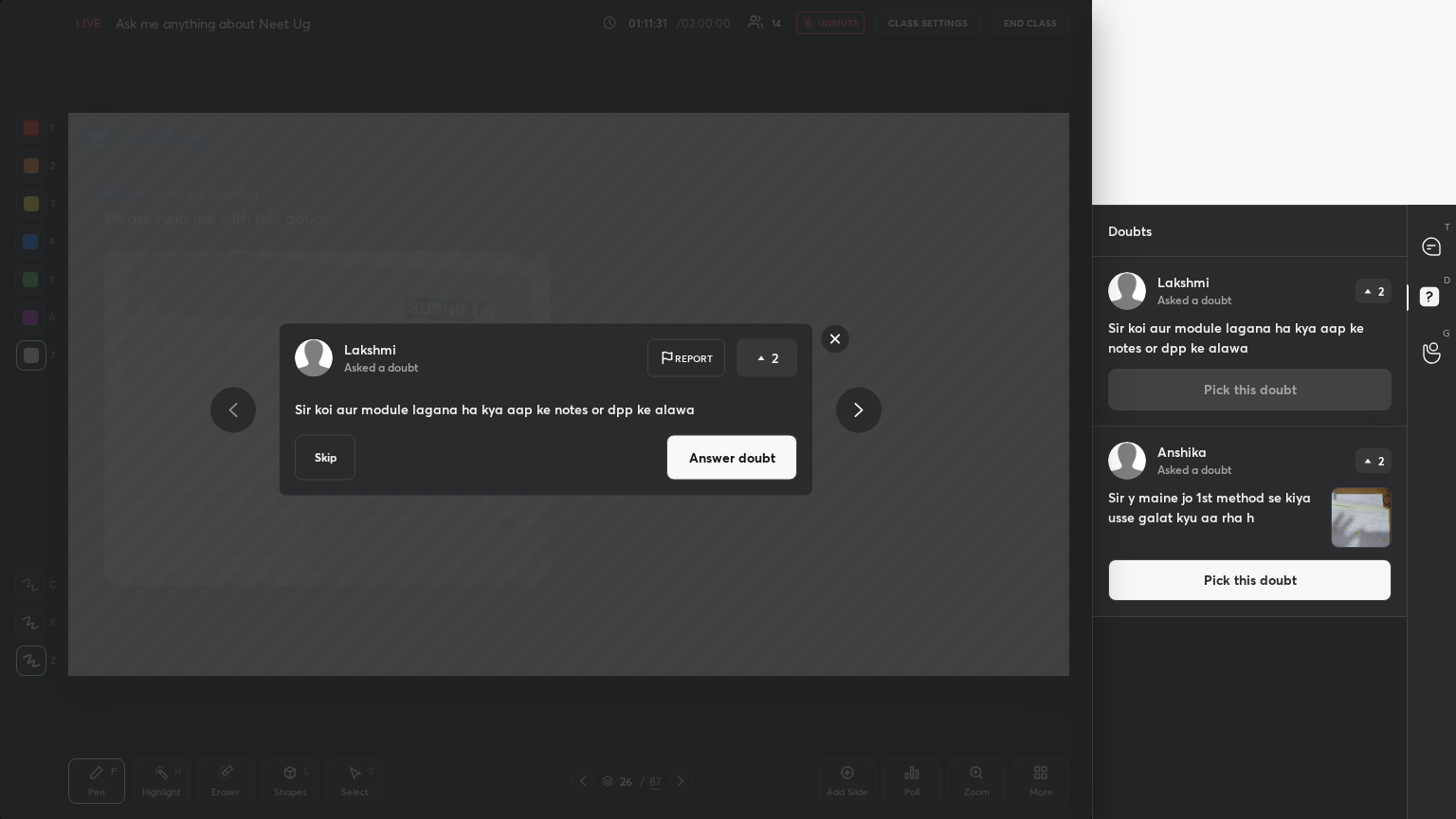 drag, startPoint x: 790, startPoint y: 98, endPoint x: 810, endPoint y: 46, distance: 55.713553 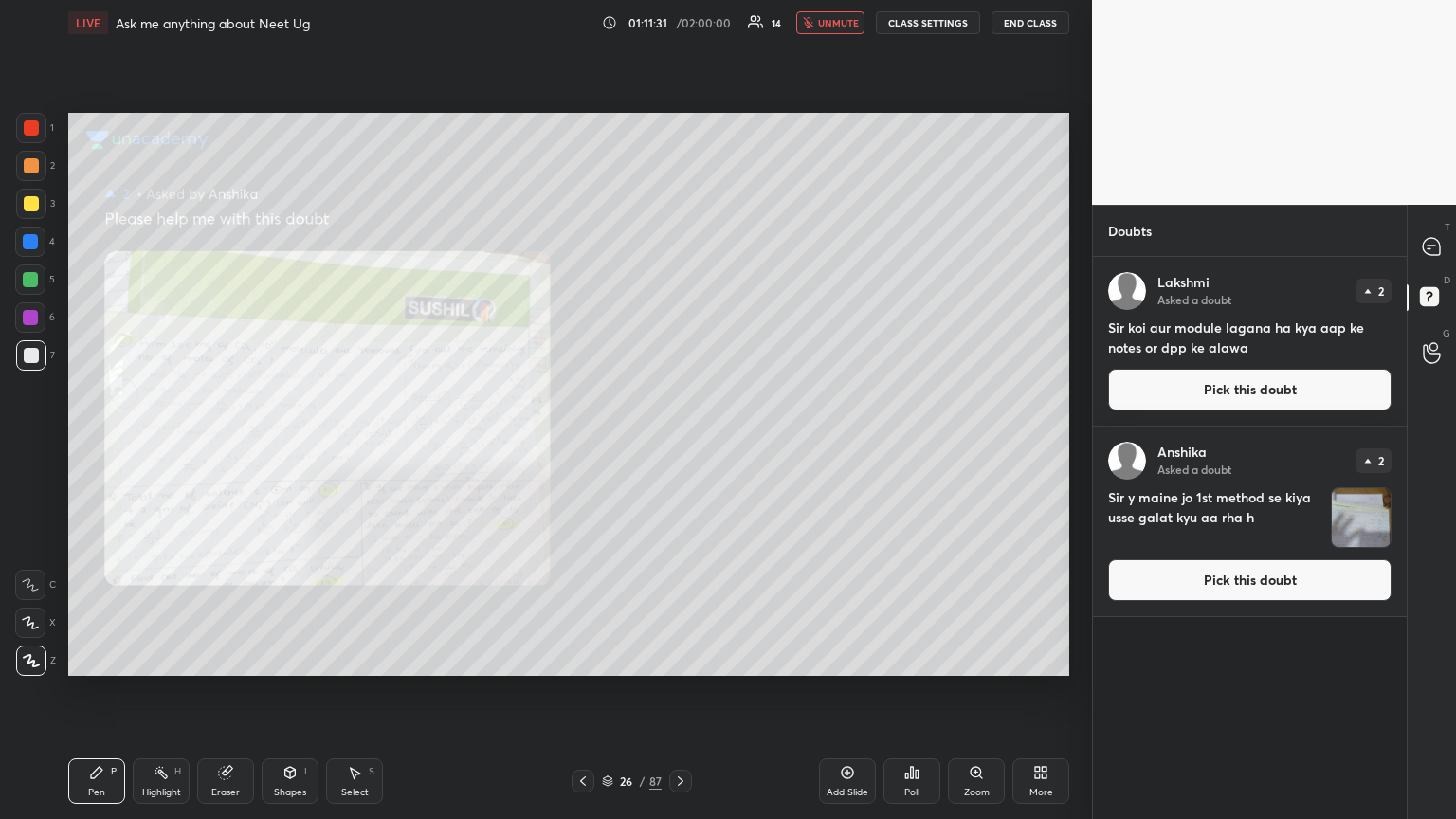 drag, startPoint x: 843, startPoint y: 21, endPoint x: 827, endPoint y: 22, distance: 16.03122 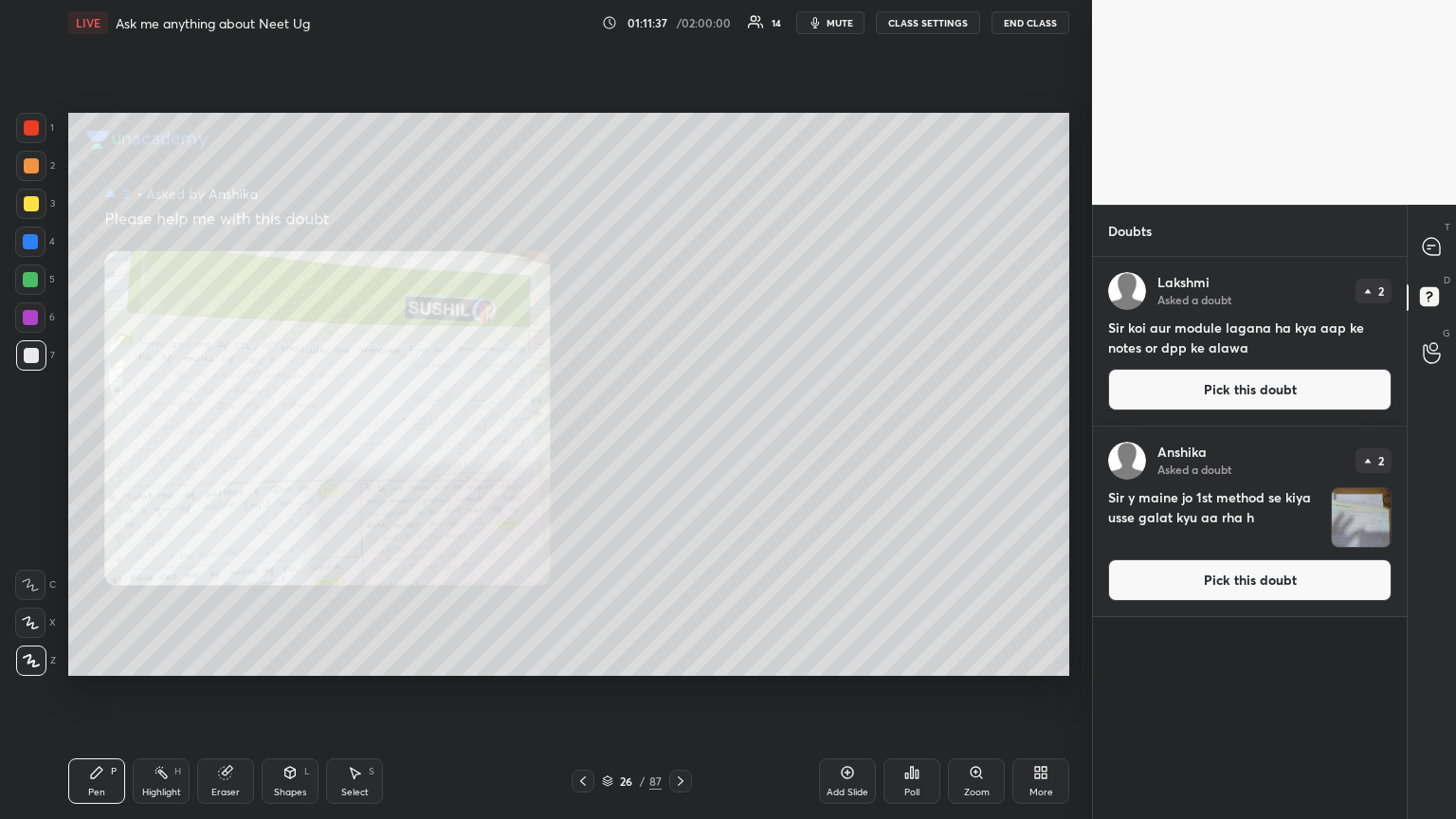 click on "Pick this doubt" at bounding box center (1249, 390) 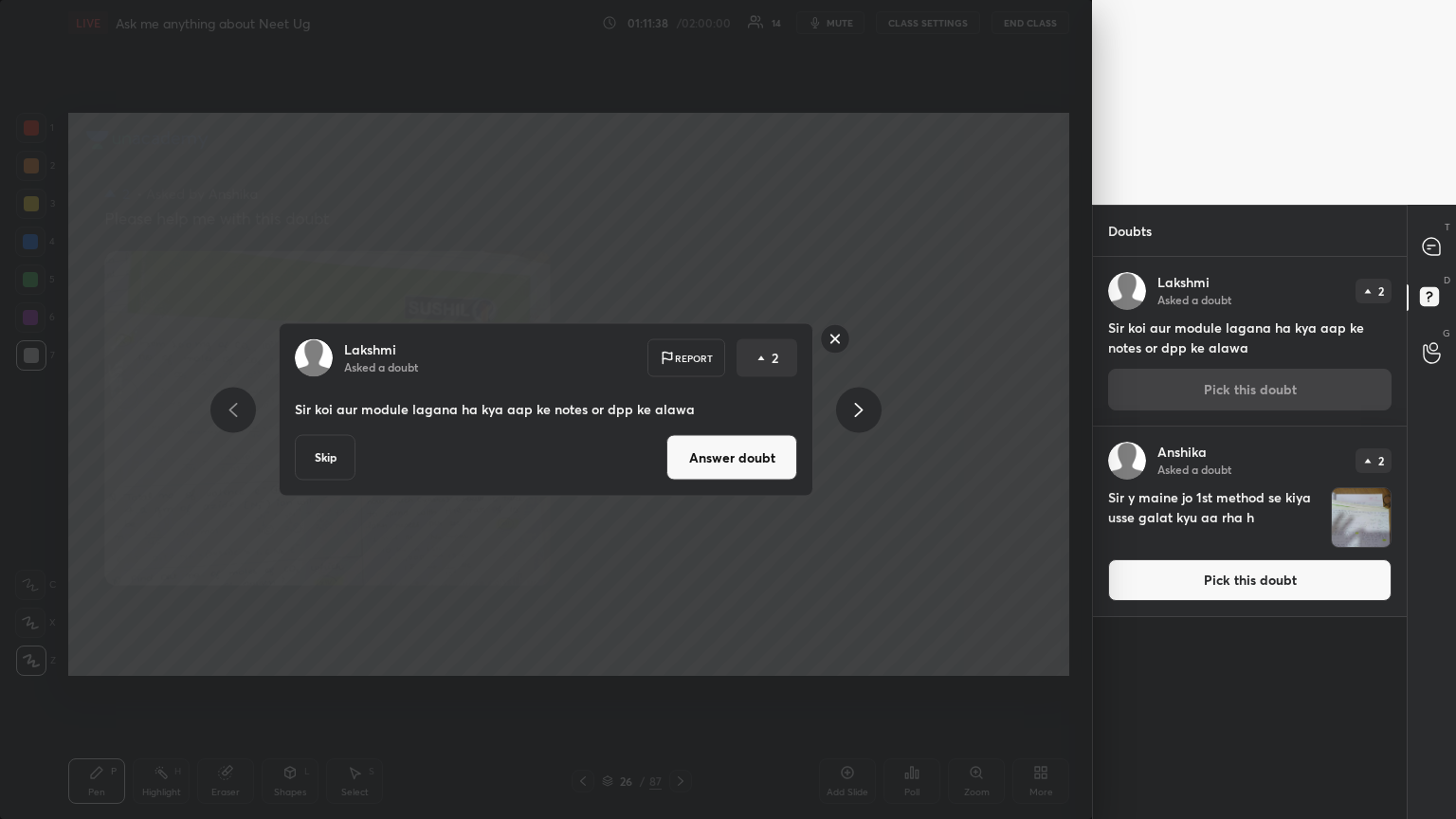 click on "Answer doubt" at bounding box center (732, 458) 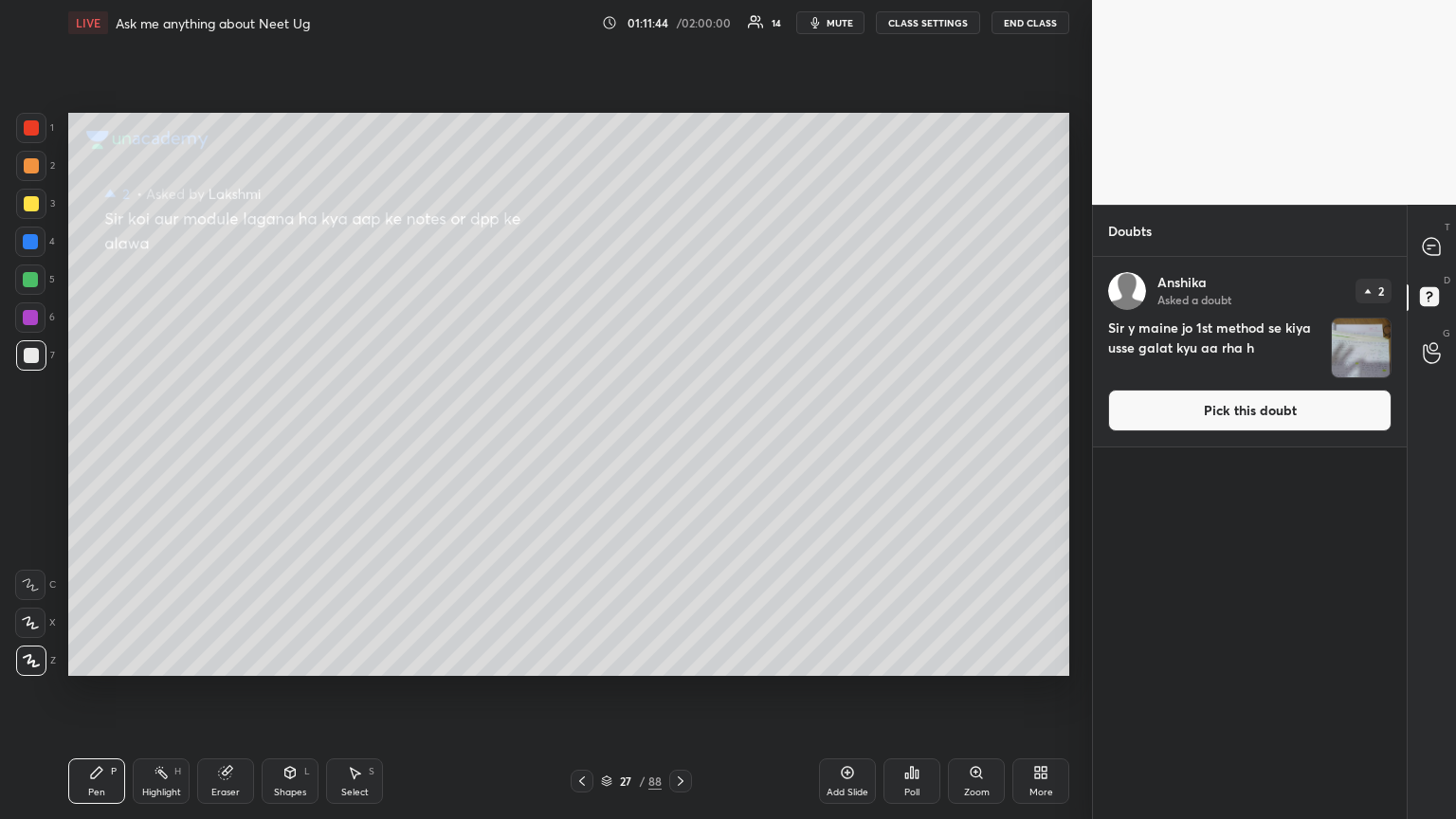 click on "Pick this doubt" at bounding box center (1249, 410) 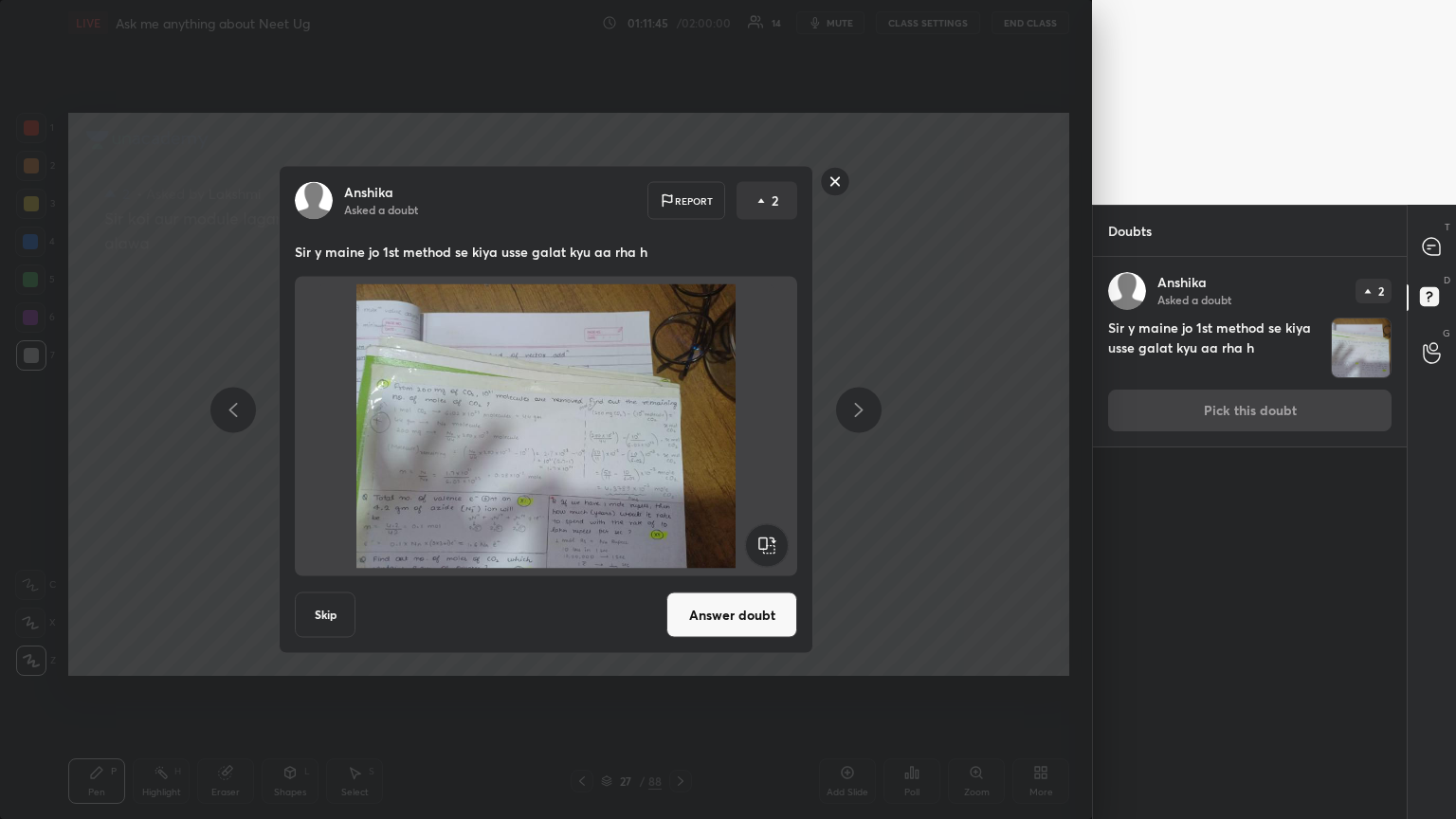 drag, startPoint x: 719, startPoint y: 592, endPoint x: 728, endPoint y: 584, distance: 12.041595 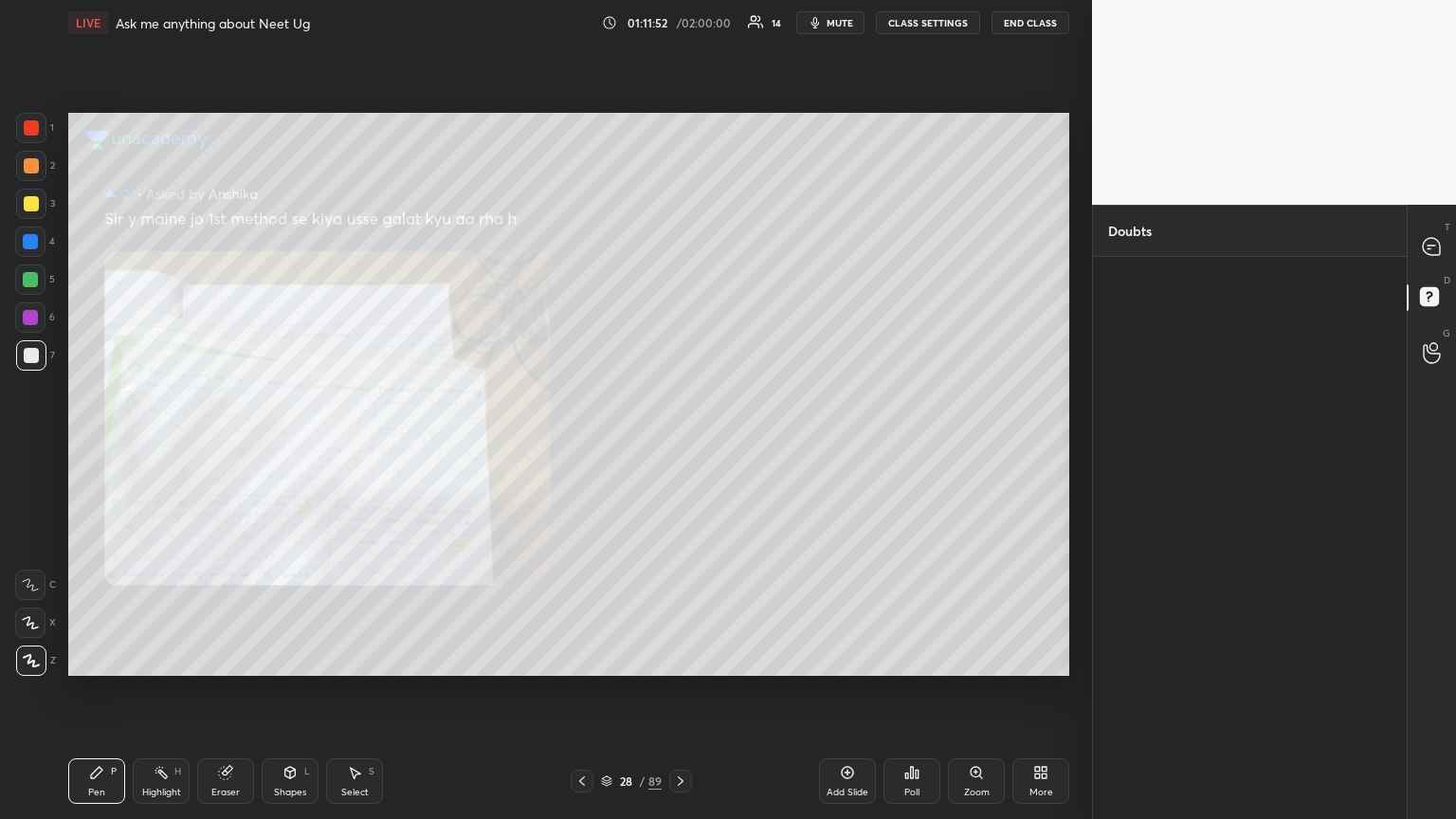 click on "Zoom" at bounding box center (976, 792) 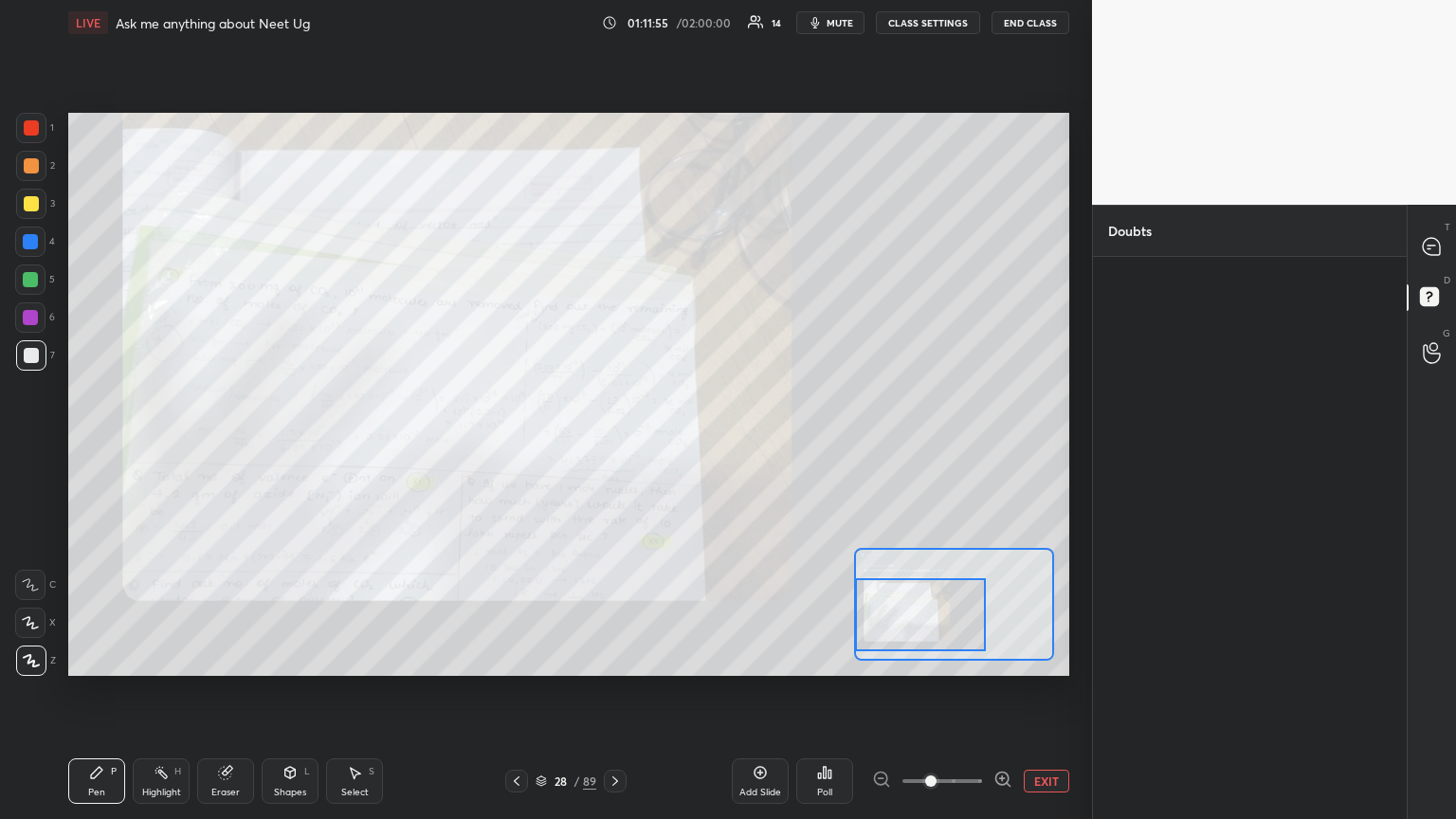 click on "Setting up your live class Poll for   secs No correct answer Start poll" at bounding box center [569, 394] 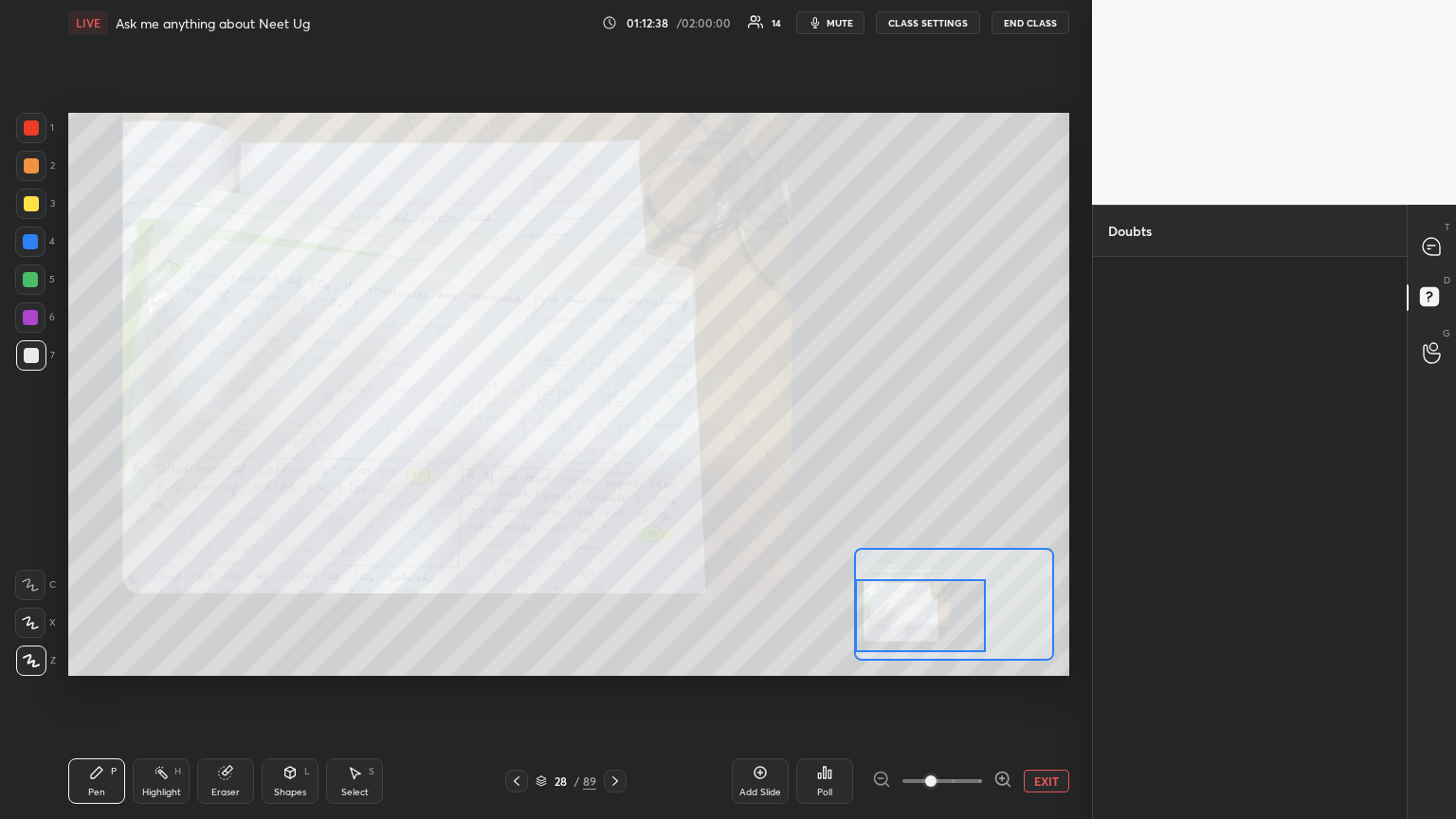 click 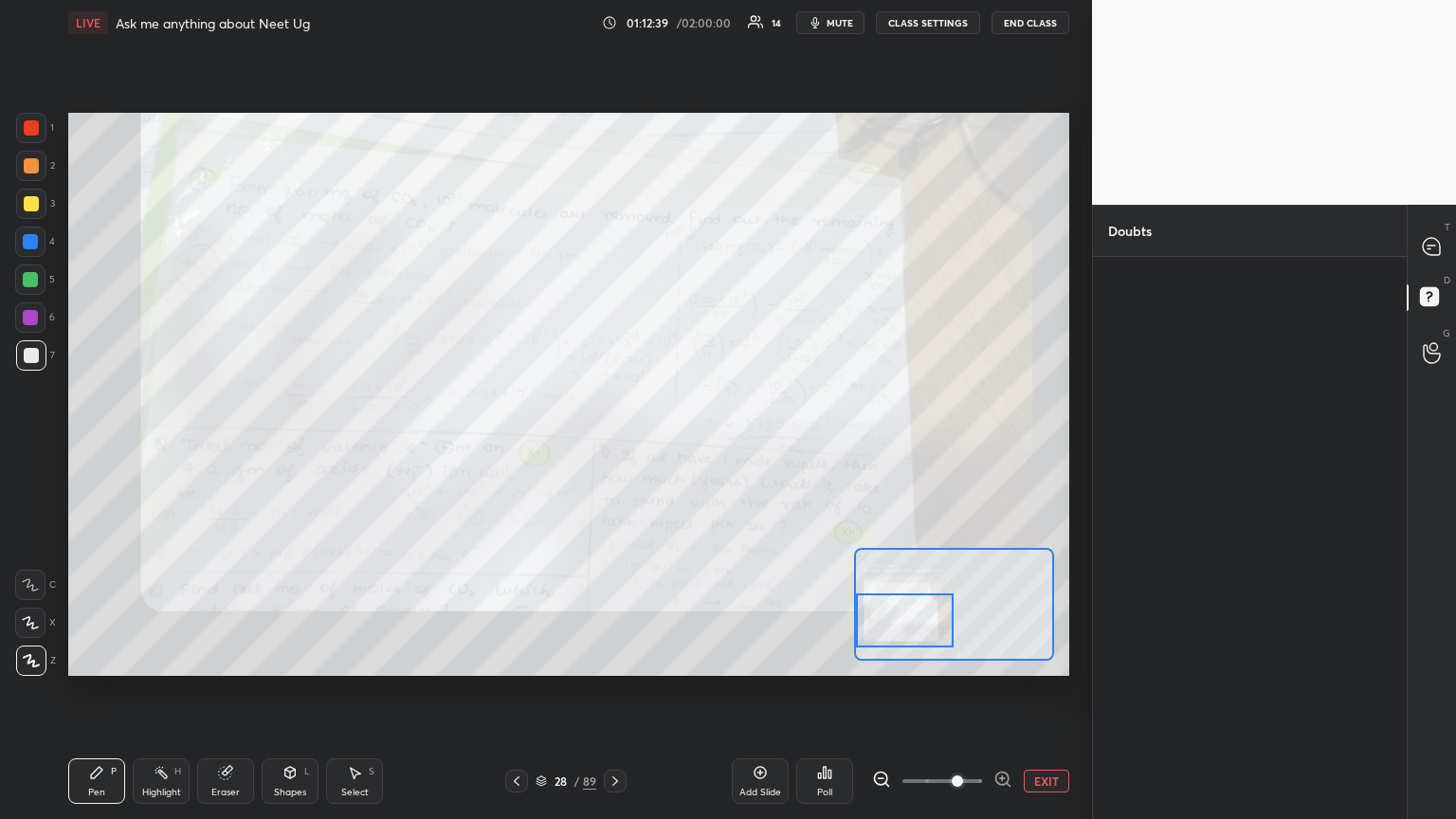 drag, startPoint x: 900, startPoint y: 601, endPoint x: 864, endPoint y: 613, distance: 37.947332 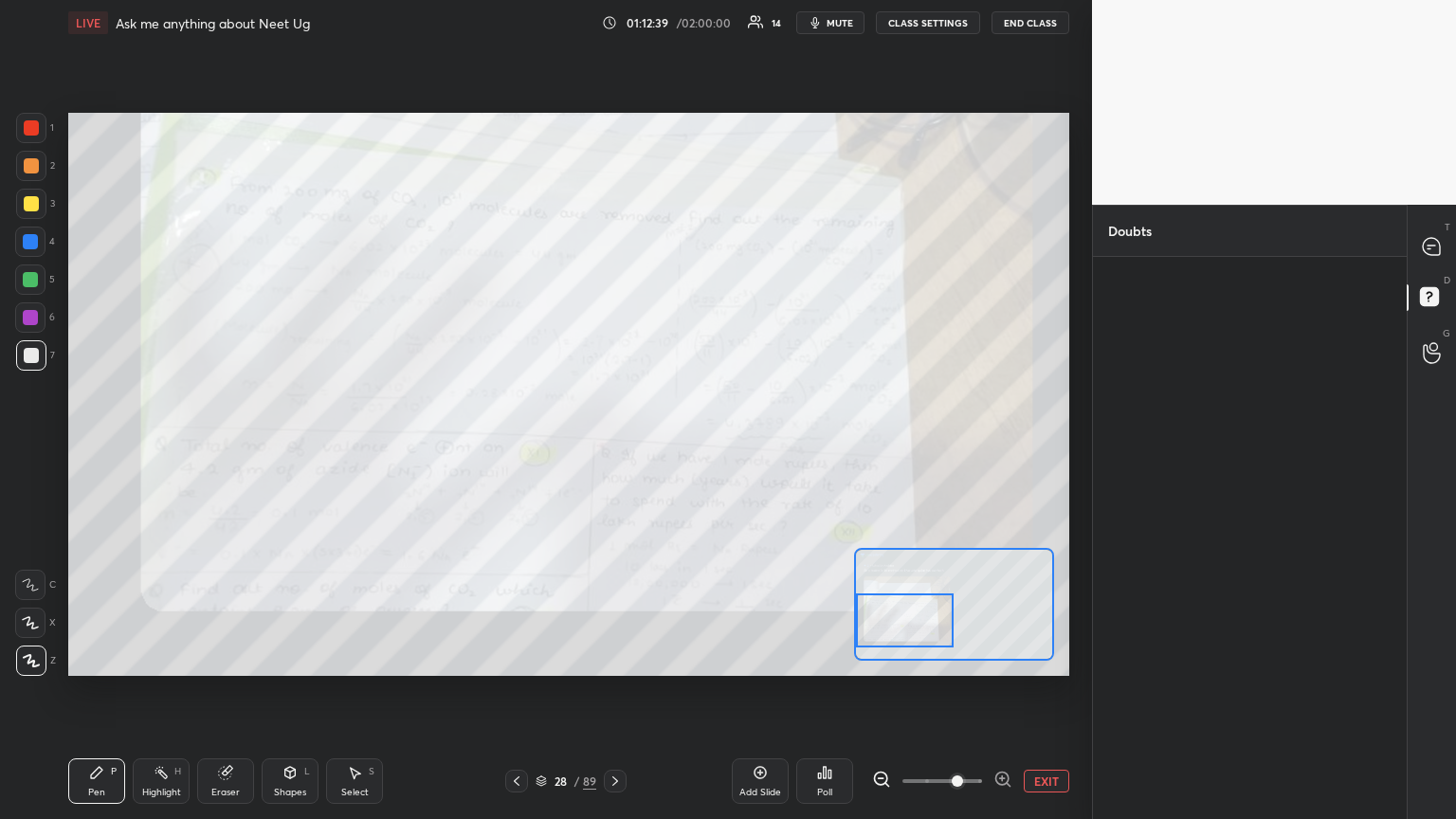 click at bounding box center [905, 620] 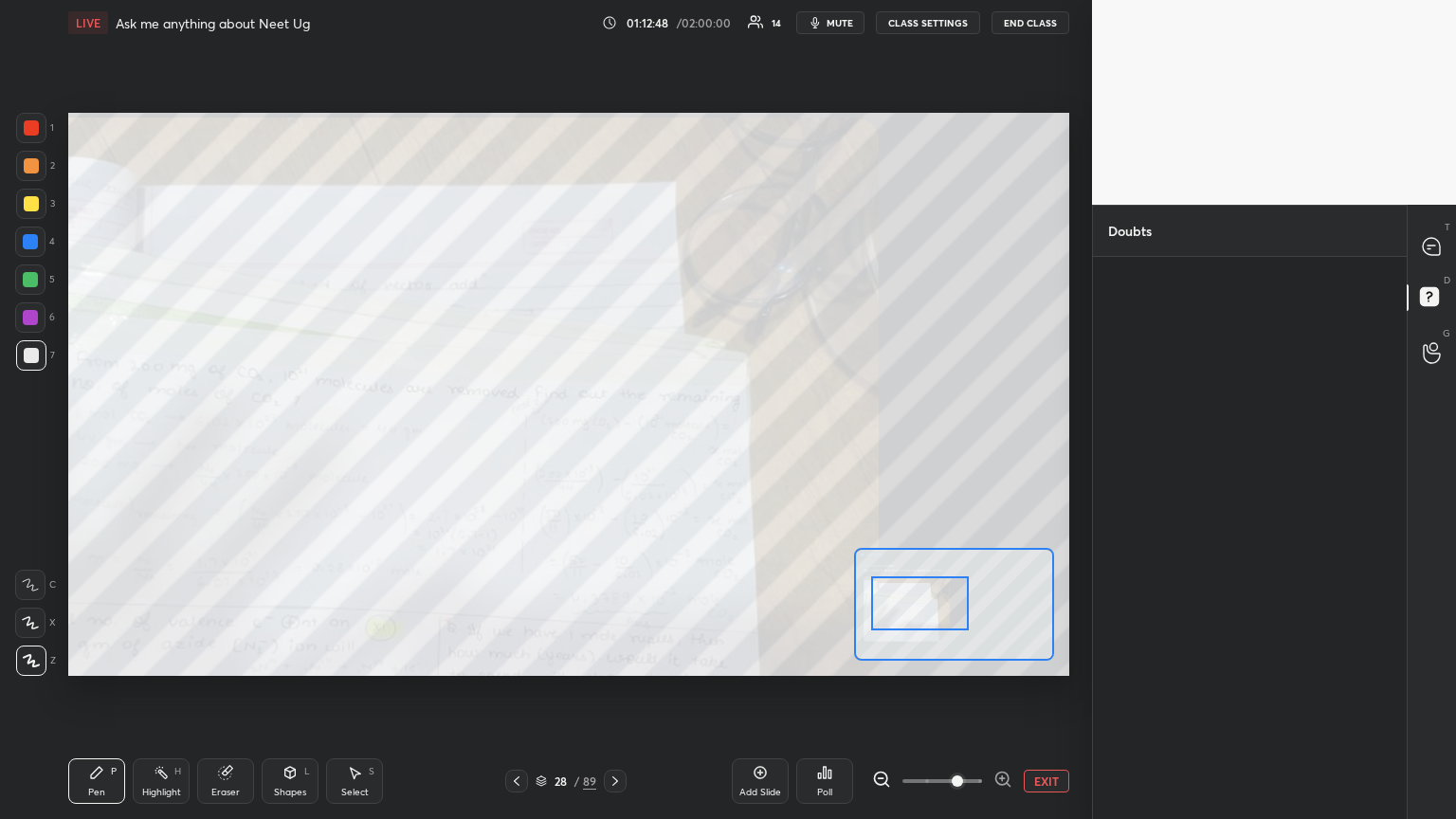 drag, startPoint x: 919, startPoint y: 606, endPoint x: 932, endPoint y: 576, distance: 32.69557 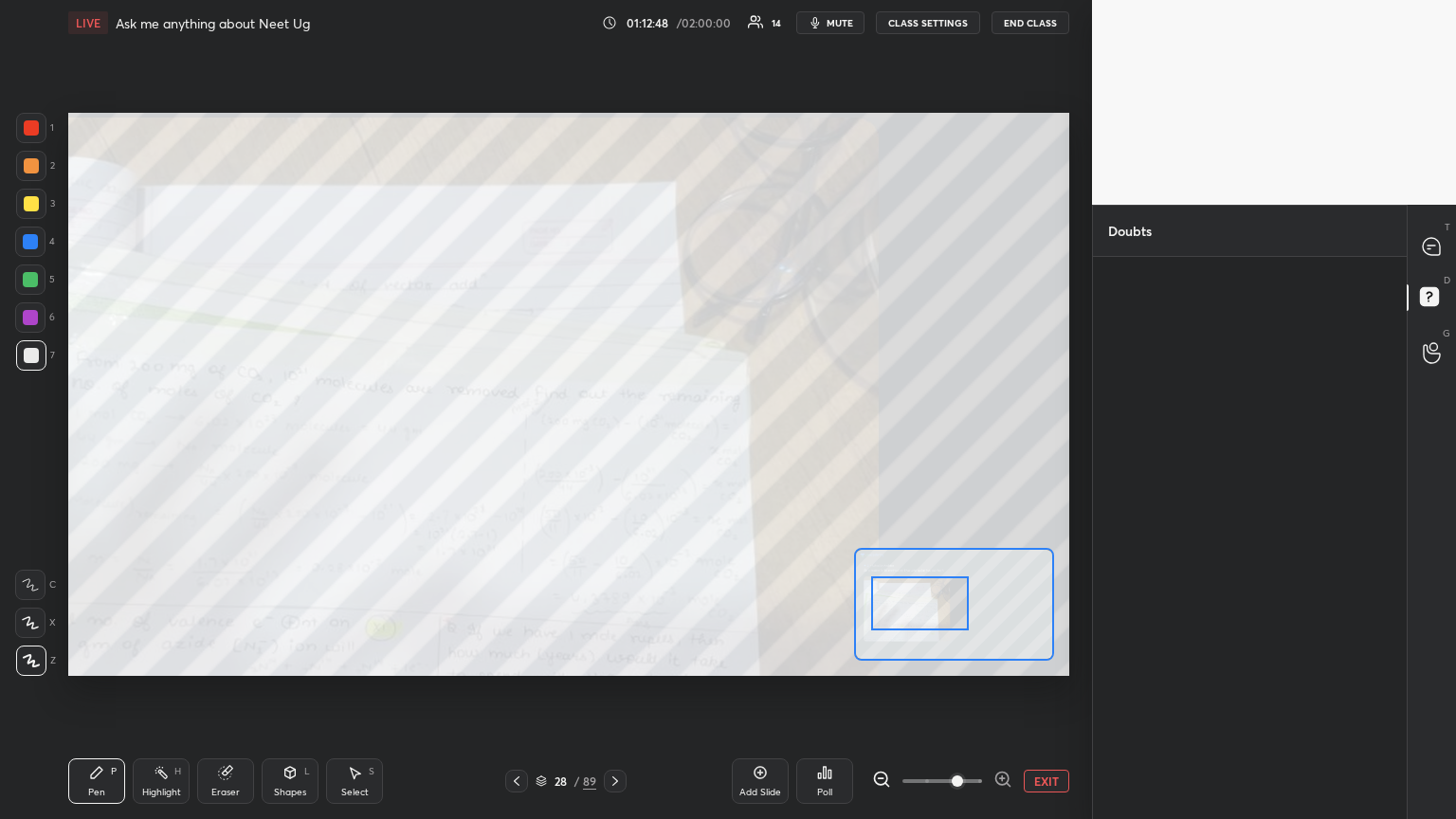 click at bounding box center [920, 603] 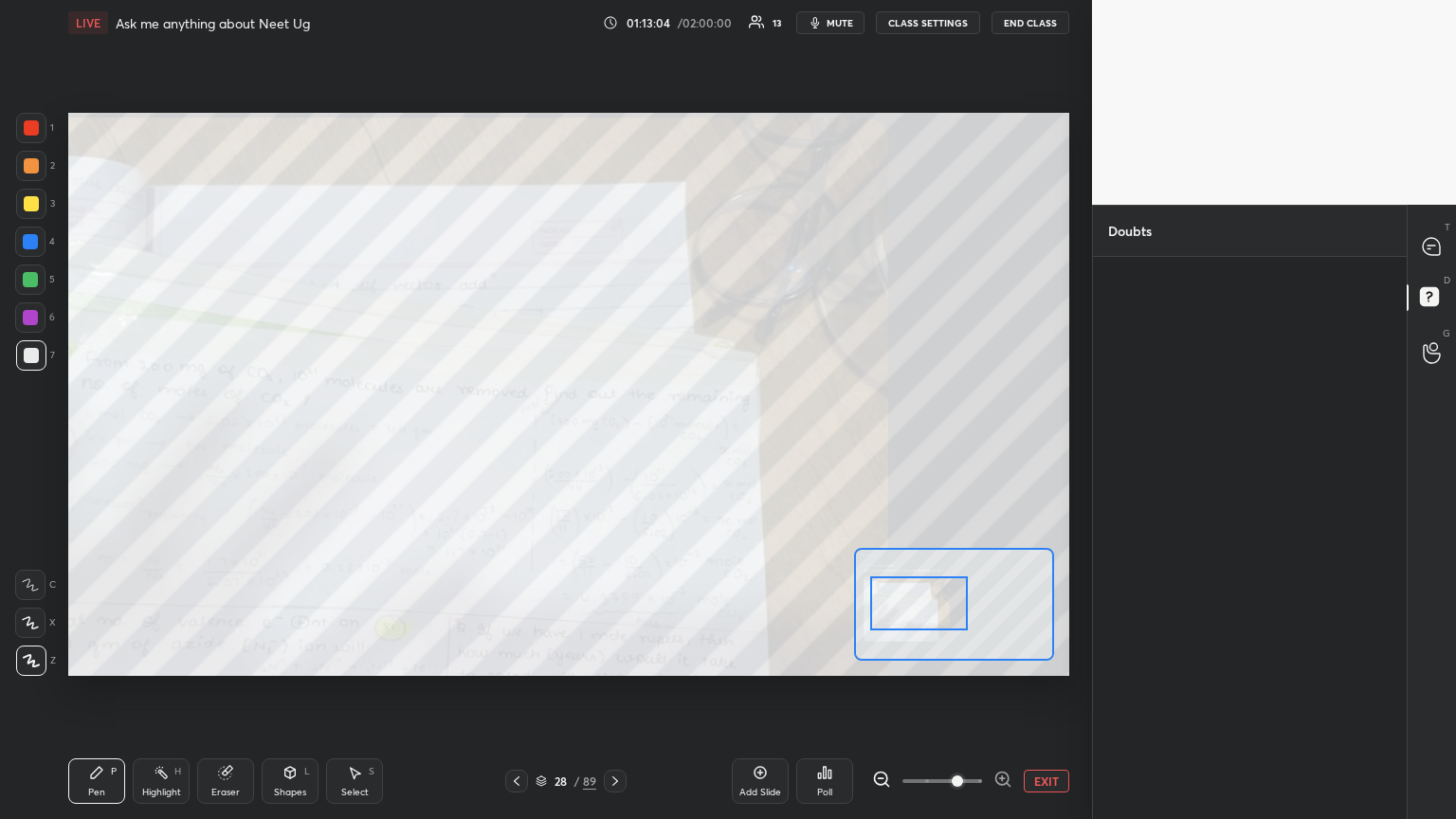 click at bounding box center [31, 204] 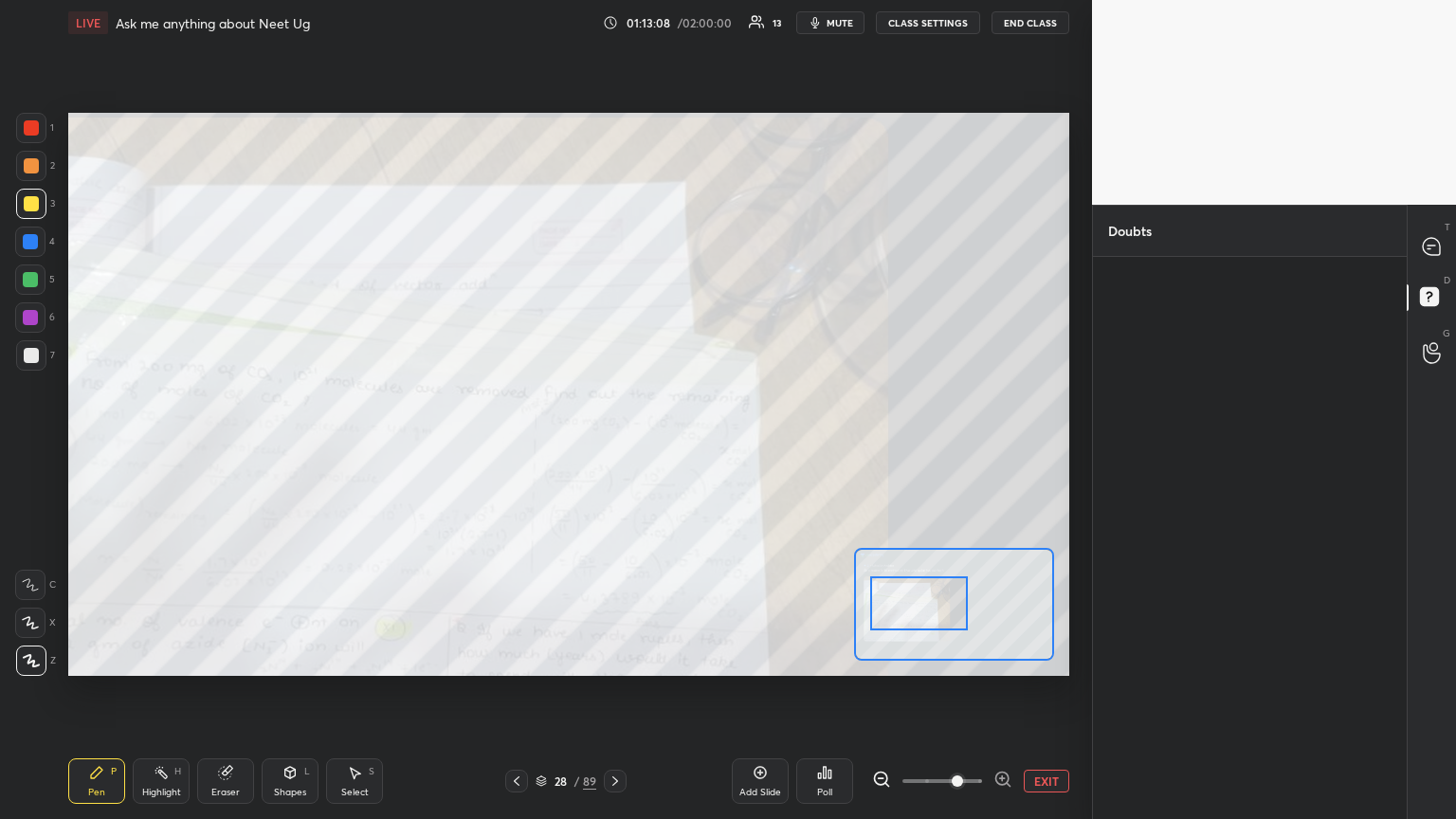 click on "Setting up your live class Poll for   secs No correct answer Start poll" at bounding box center (569, 394) 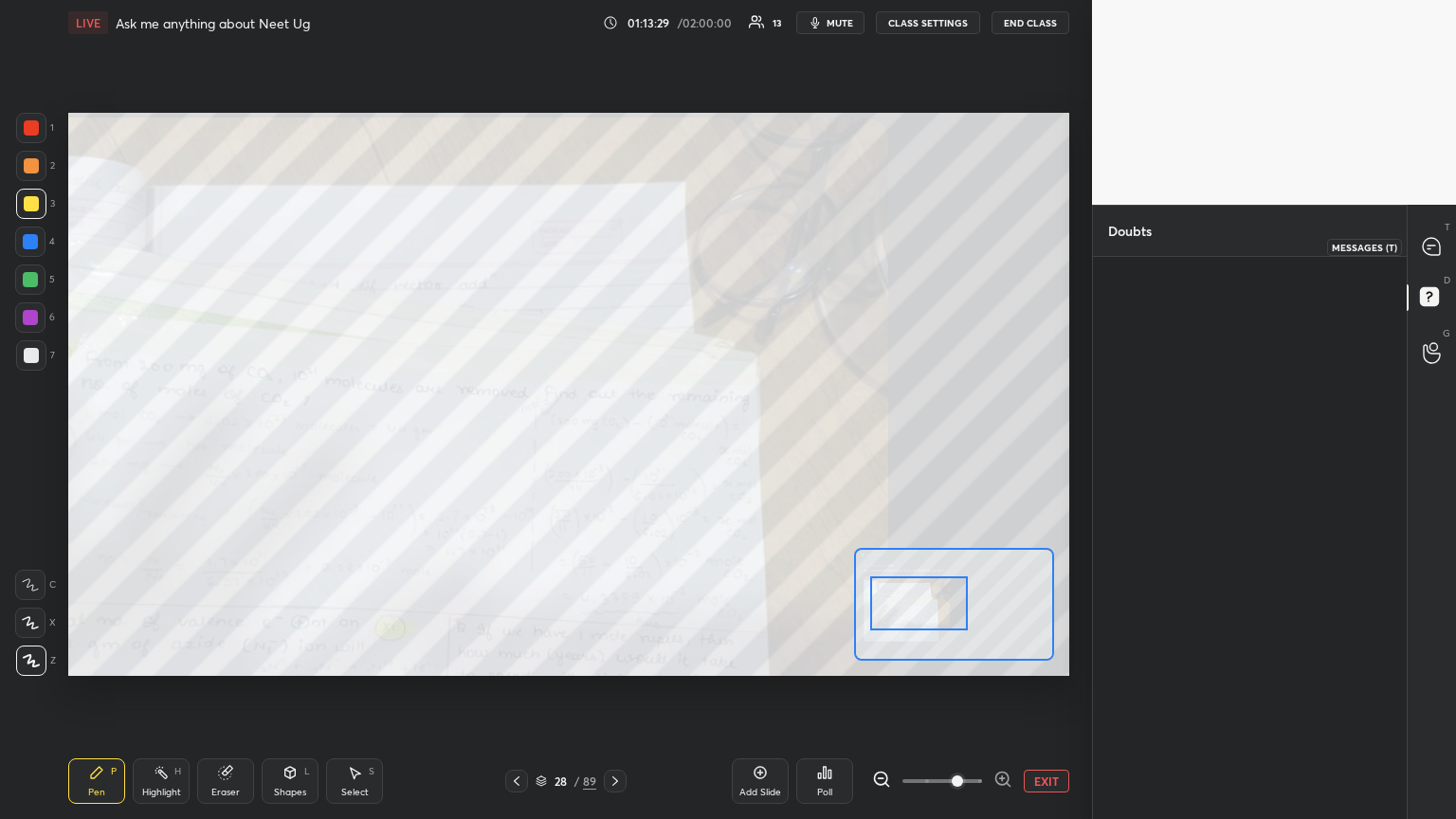 drag, startPoint x: 1422, startPoint y: 250, endPoint x: 1410, endPoint y: 277, distance: 29.546573 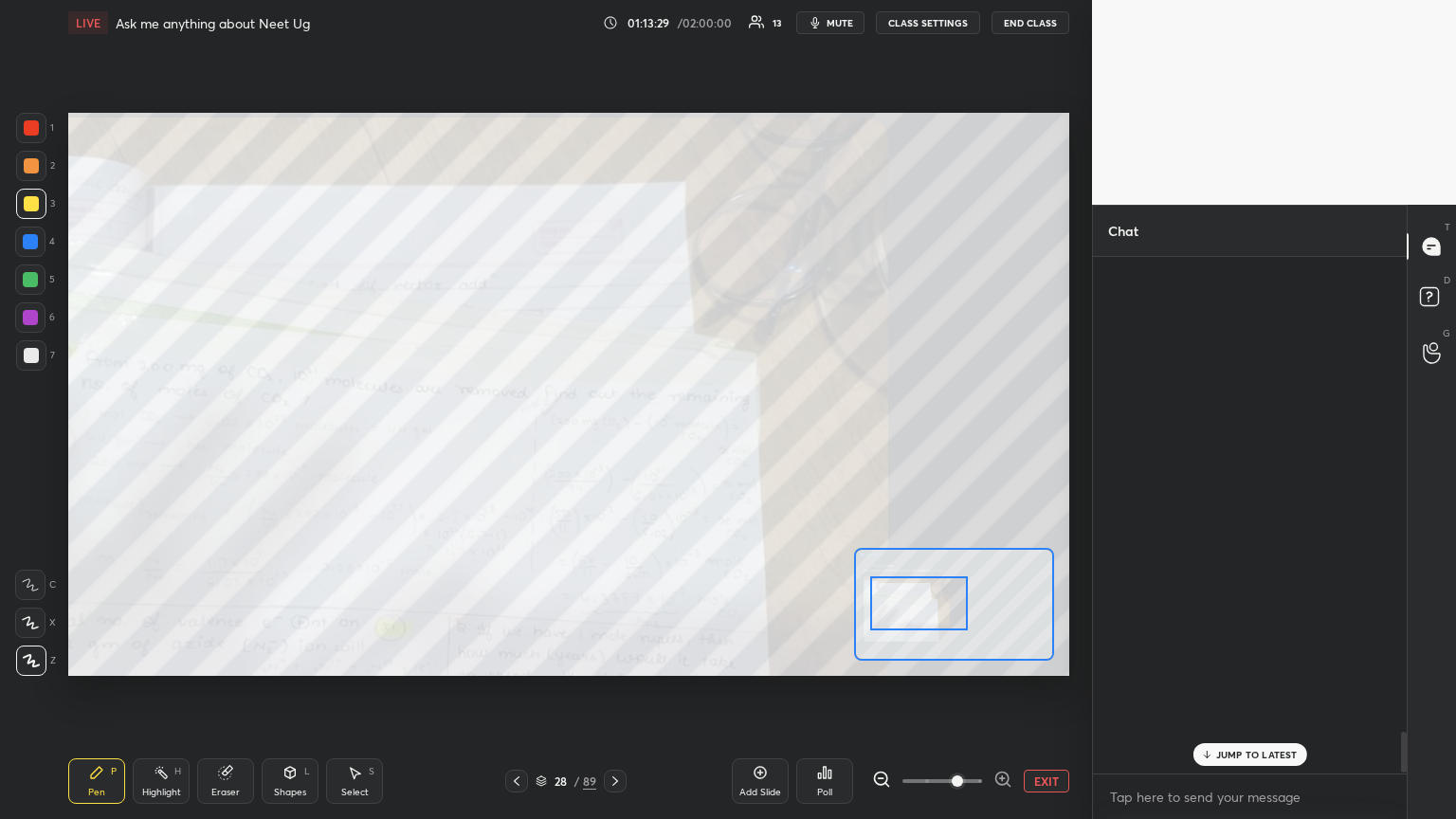 scroll, scrollTop: 6014, scrollLeft: 0, axis: vertical 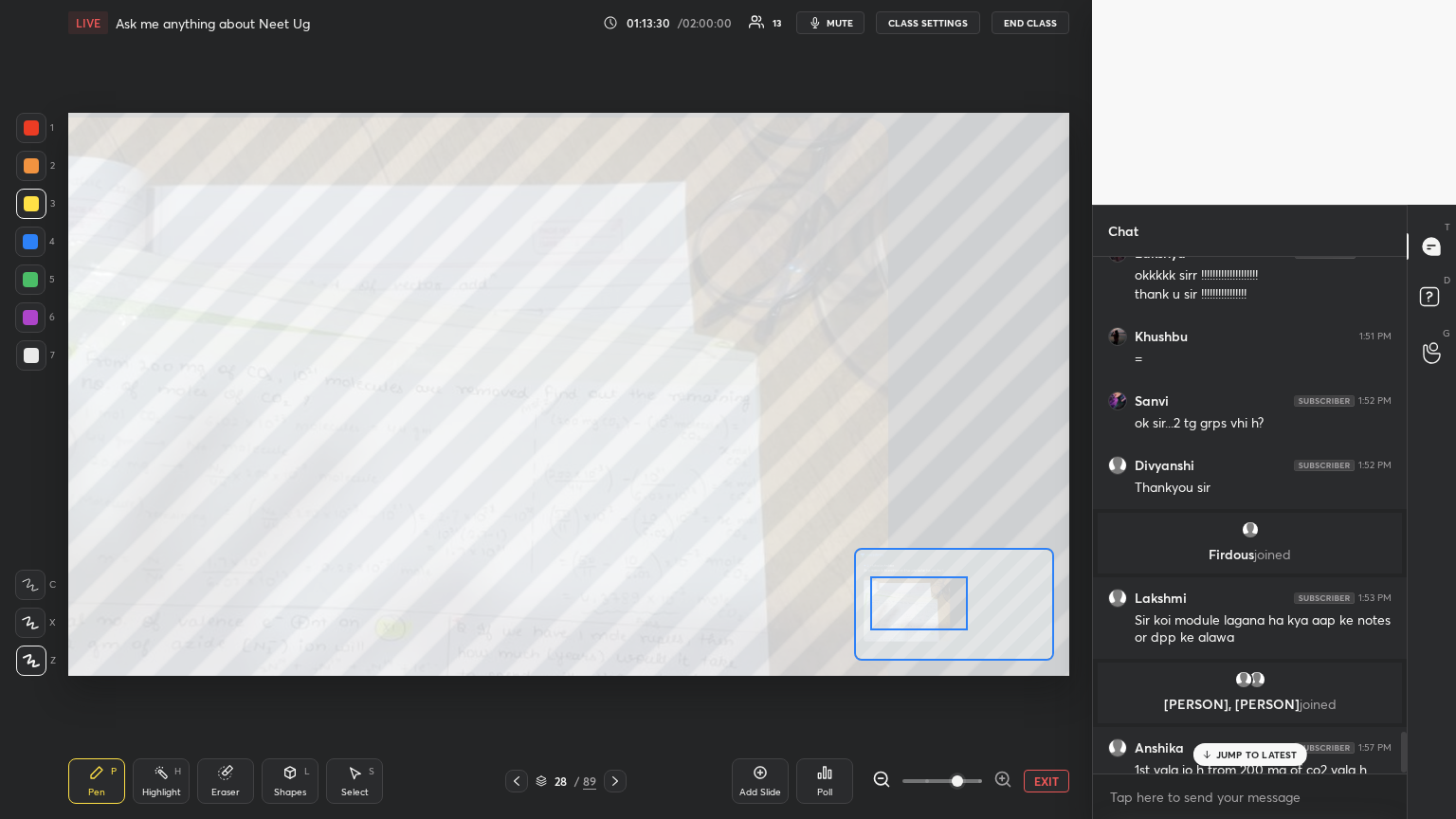 click on "JUMP TO LATEST" at bounding box center (1257, 755) 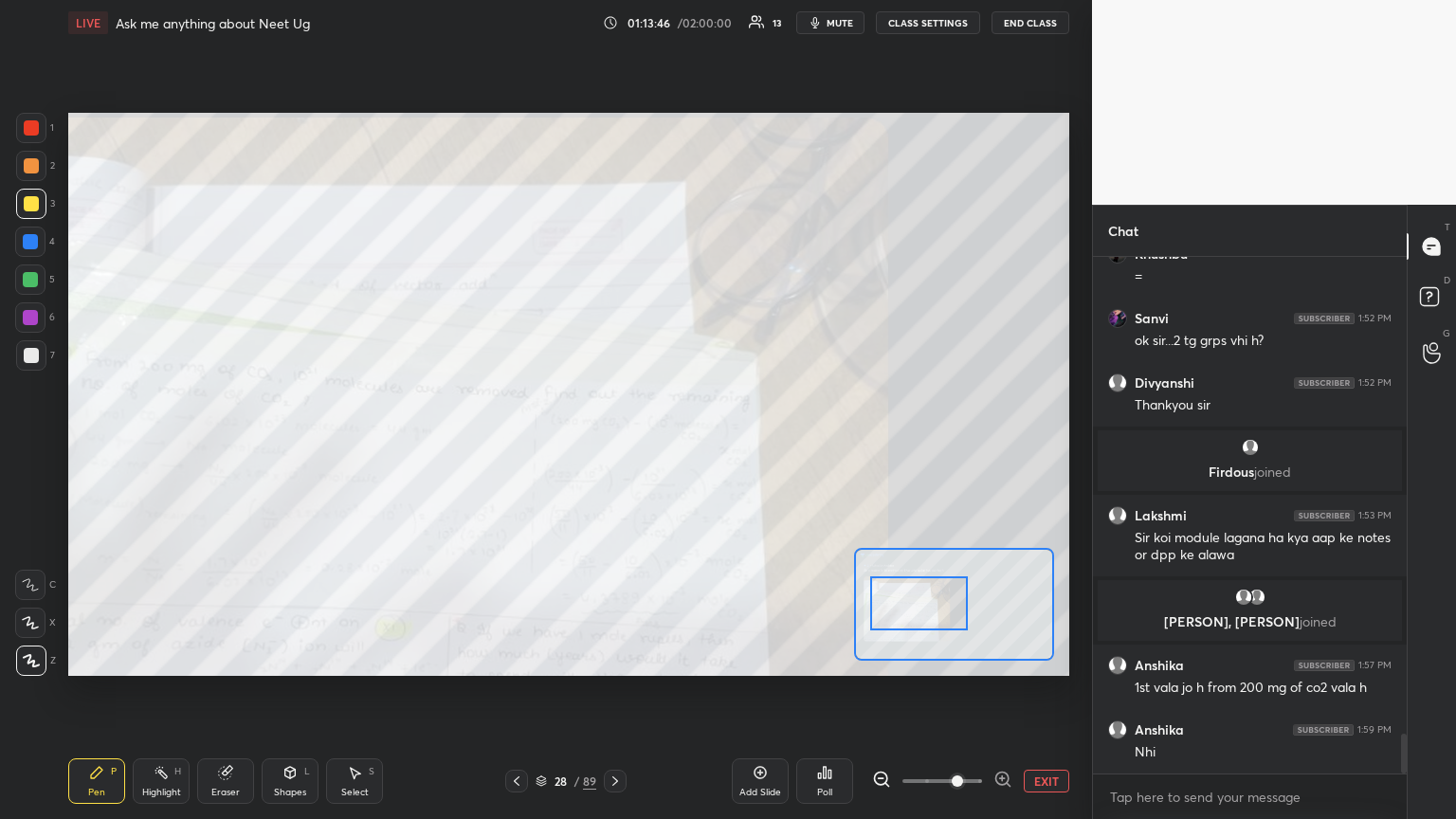 scroll, scrollTop: 6164, scrollLeft: 0, axis: vertical 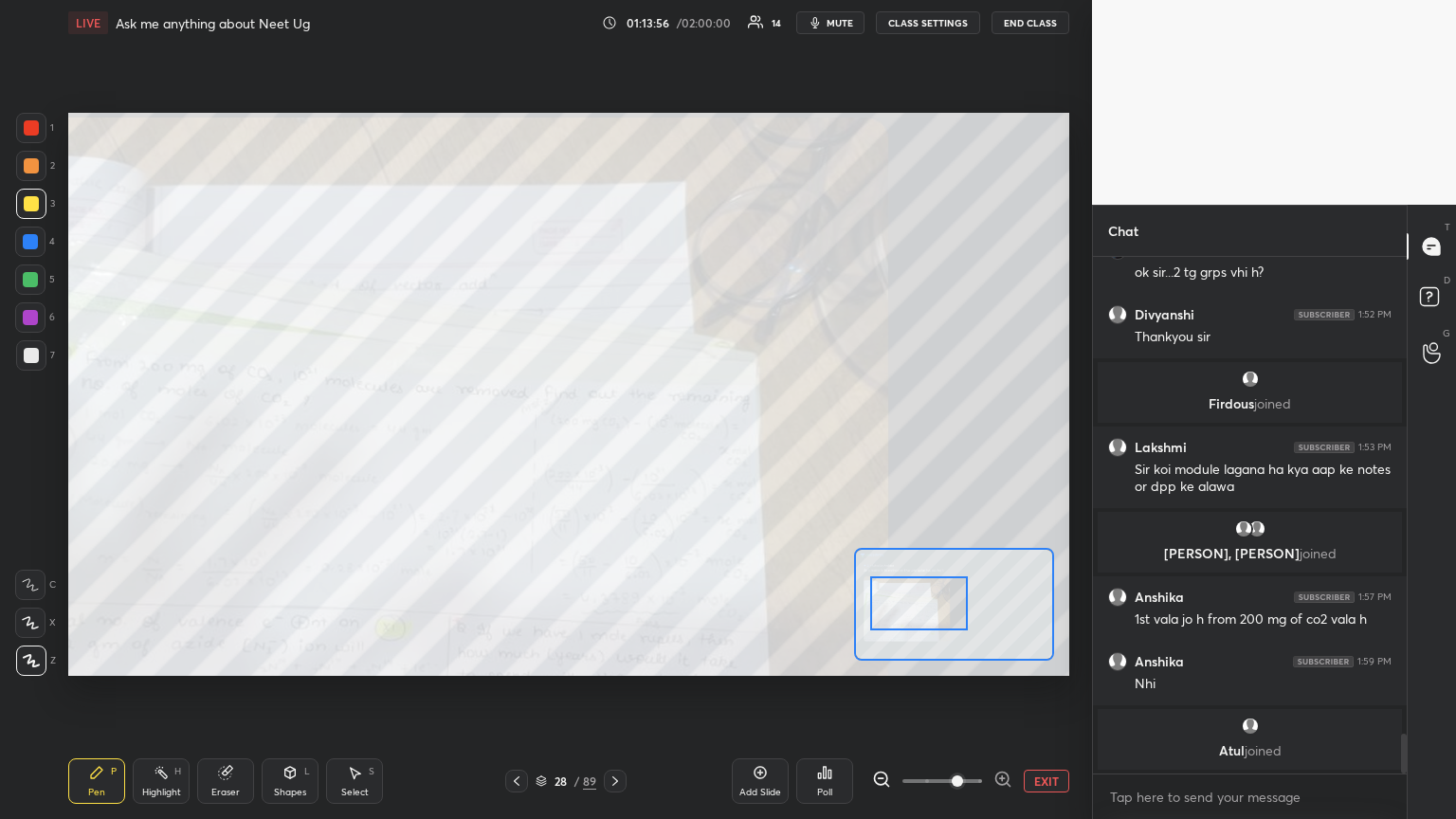 click on "Setting up your live class Poll for   secs No correct answer Start poll" at bounding box center (569, 394) 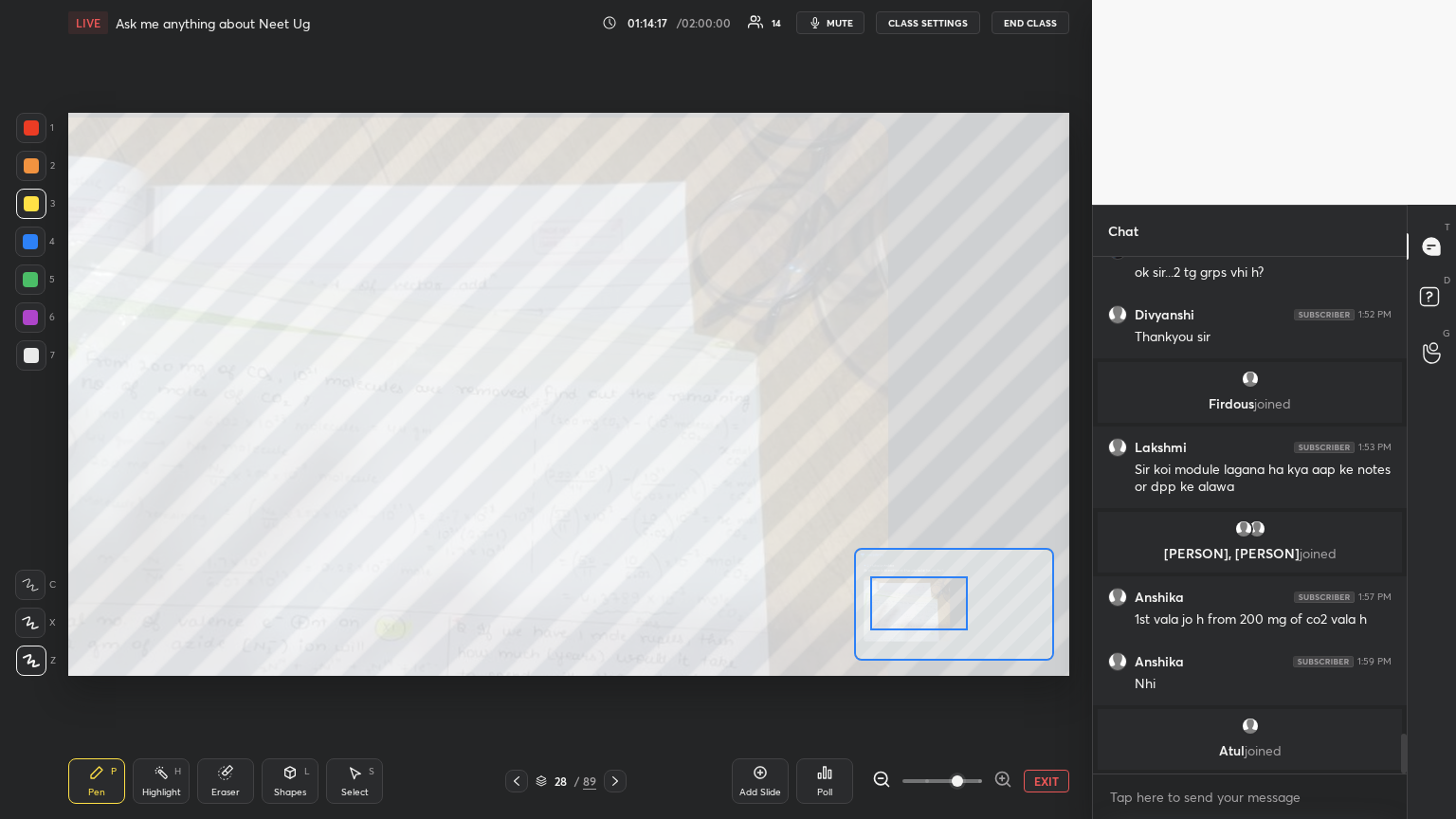 click on "mute" at bounding box center [840, 23] 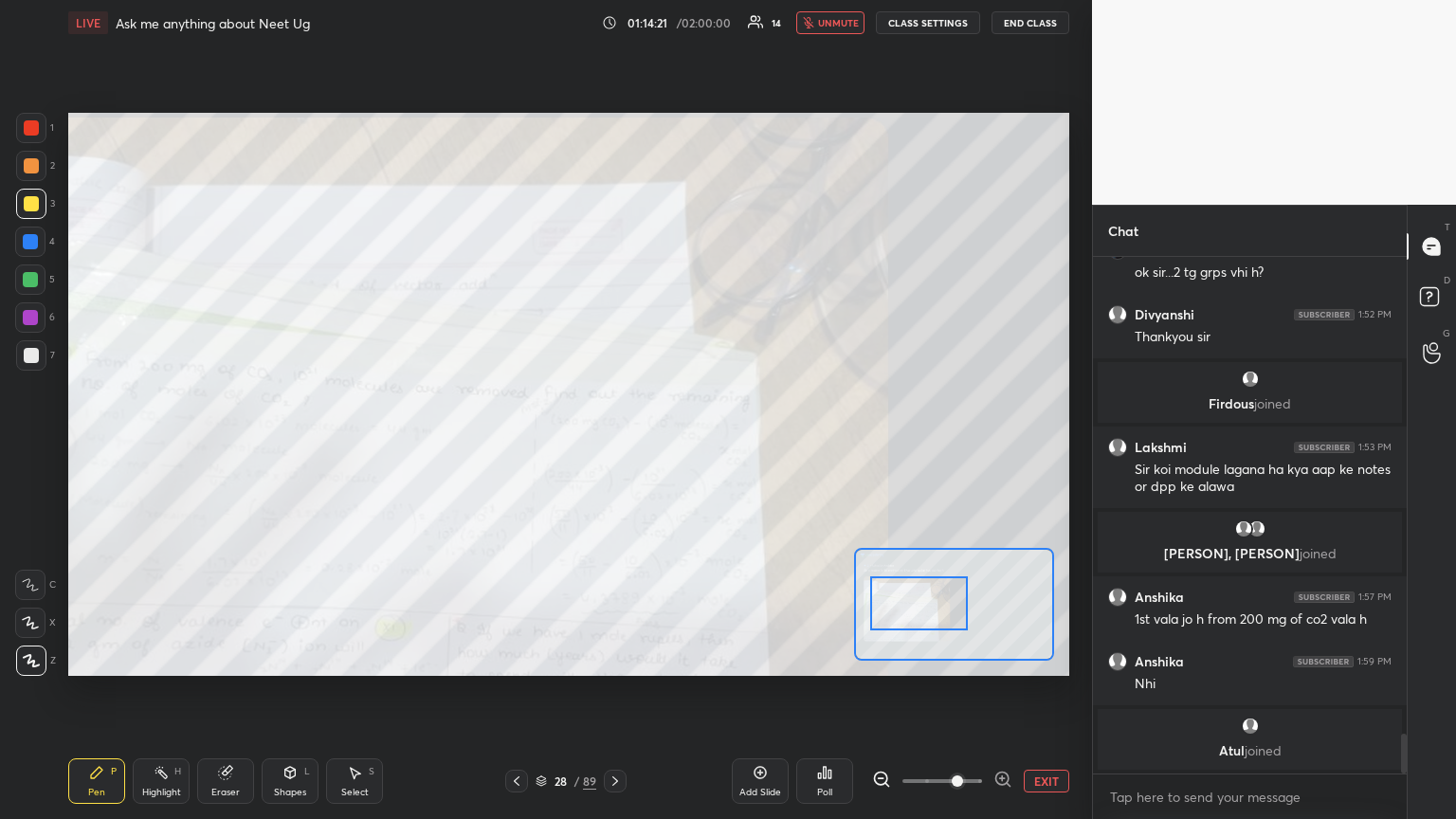 click on "unmute" at bounding box center [838, 23] 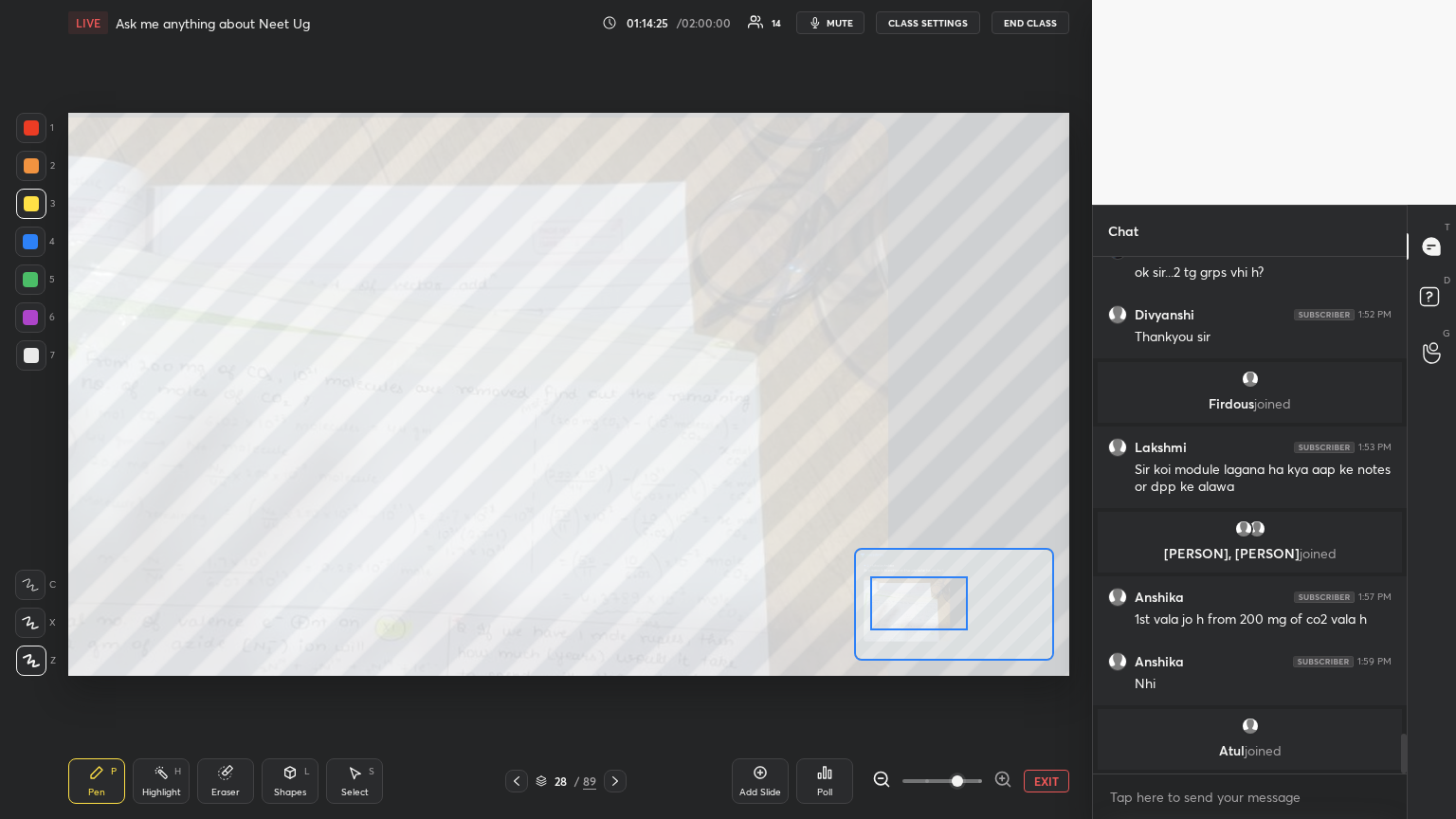 click at bounding box center [31, 166] 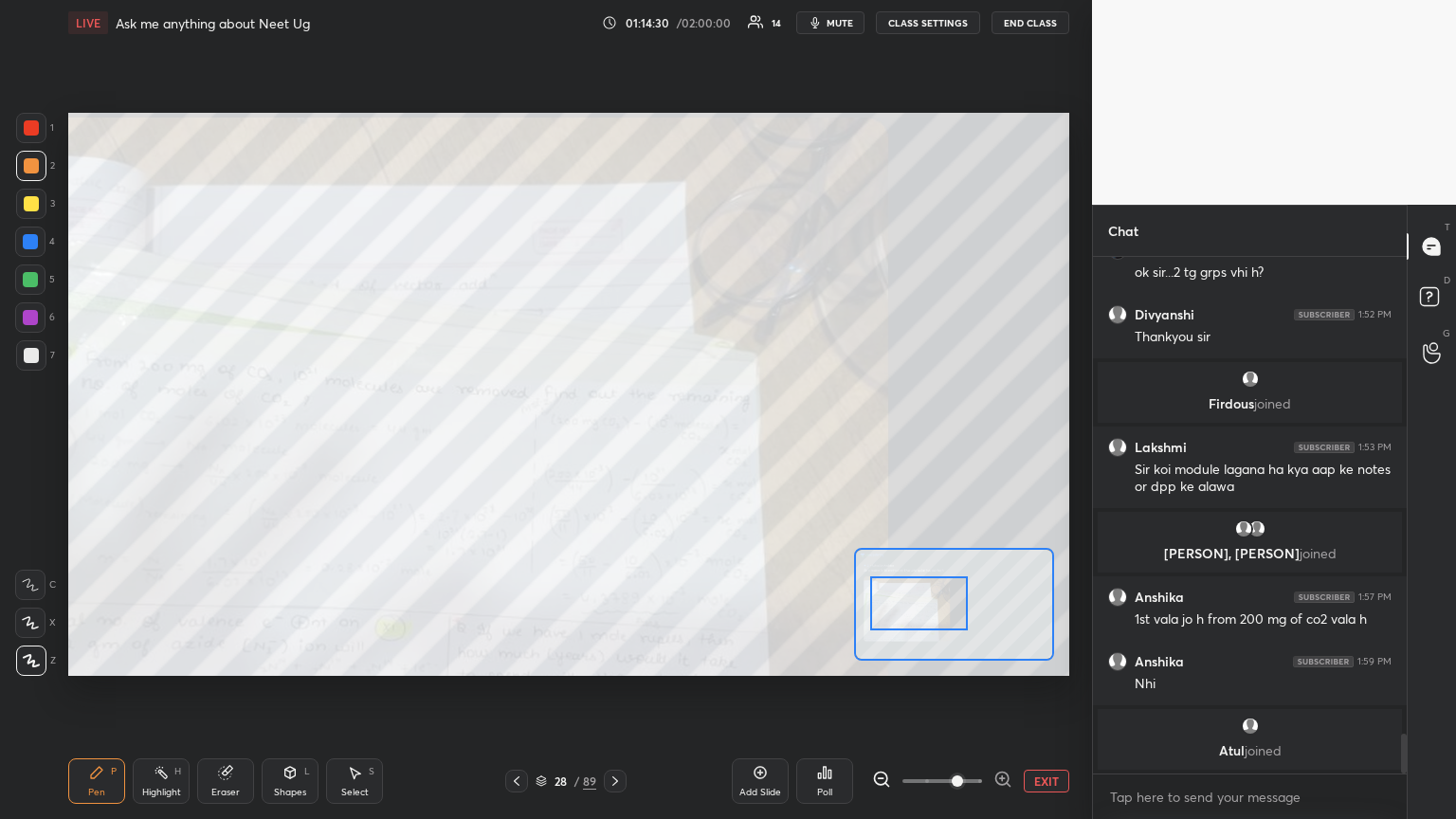 click on "EXIT" at bounding box center [1046, 781] 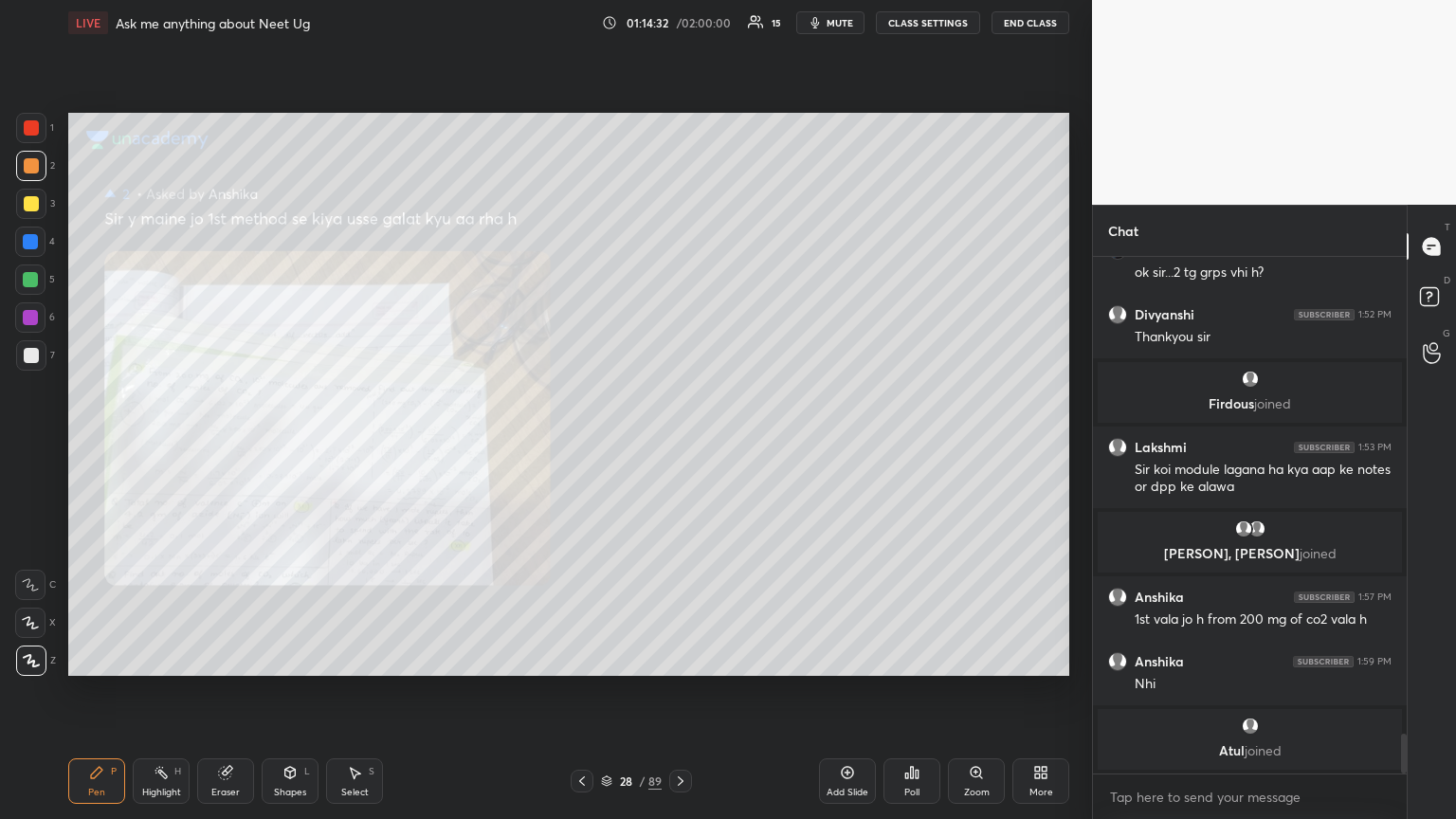 drag, startPoint x: 833, startPoint y: 785, endPoint x: 746, endPoint y: 764, distance: 89.4986 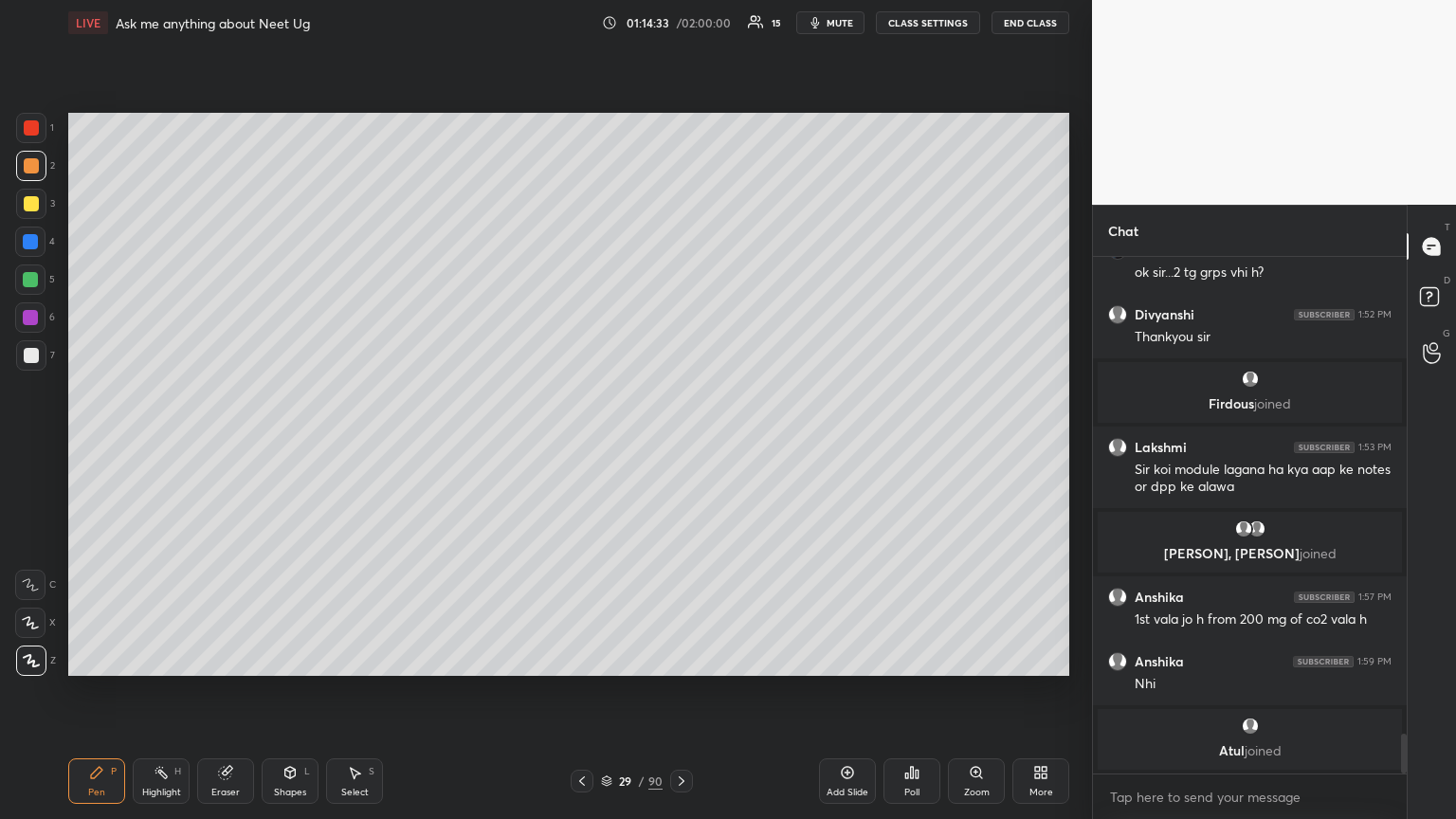 click on "Pen P" at bounding box center [97, 781] 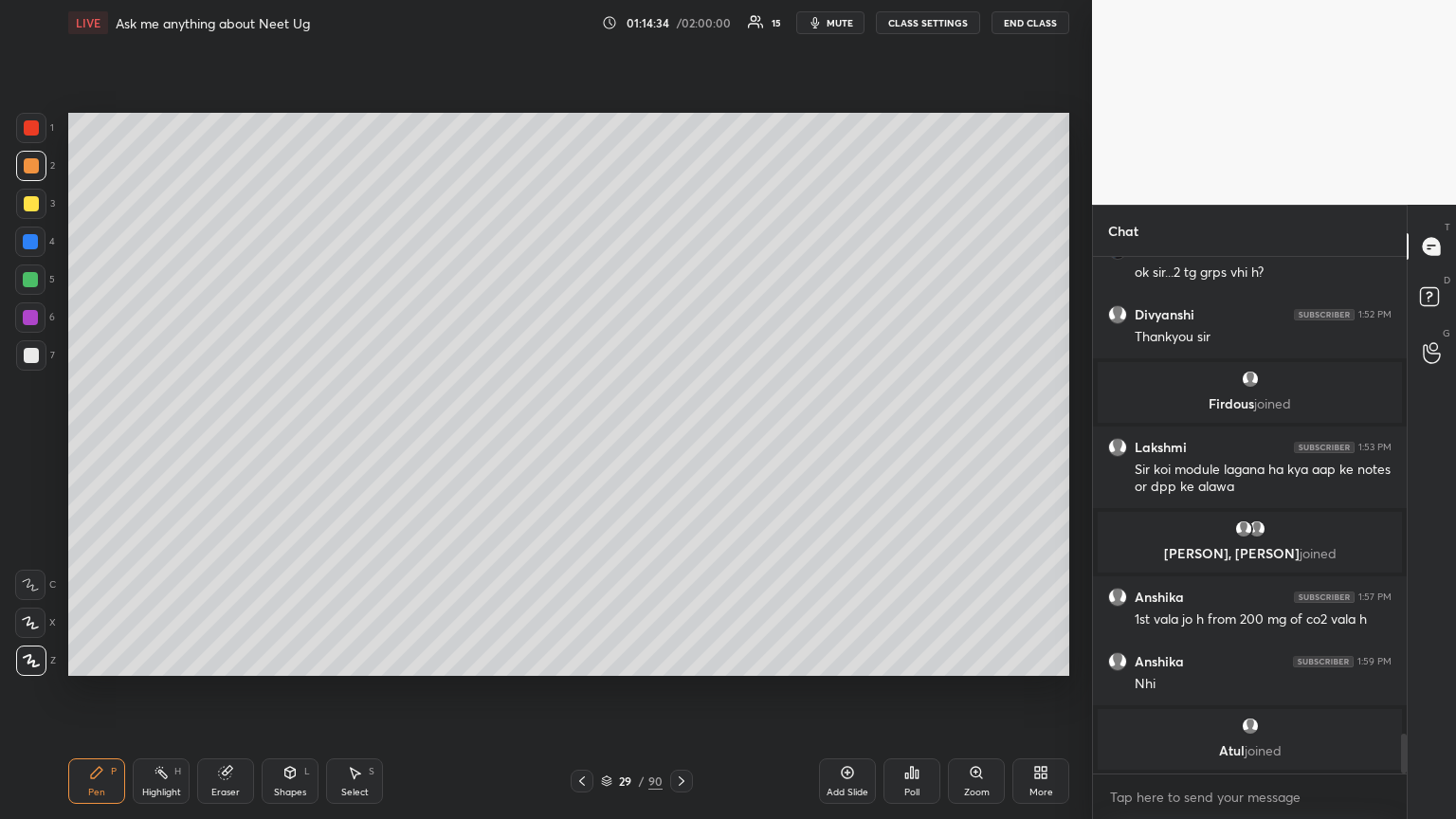 click at bounding box center (31, 355) 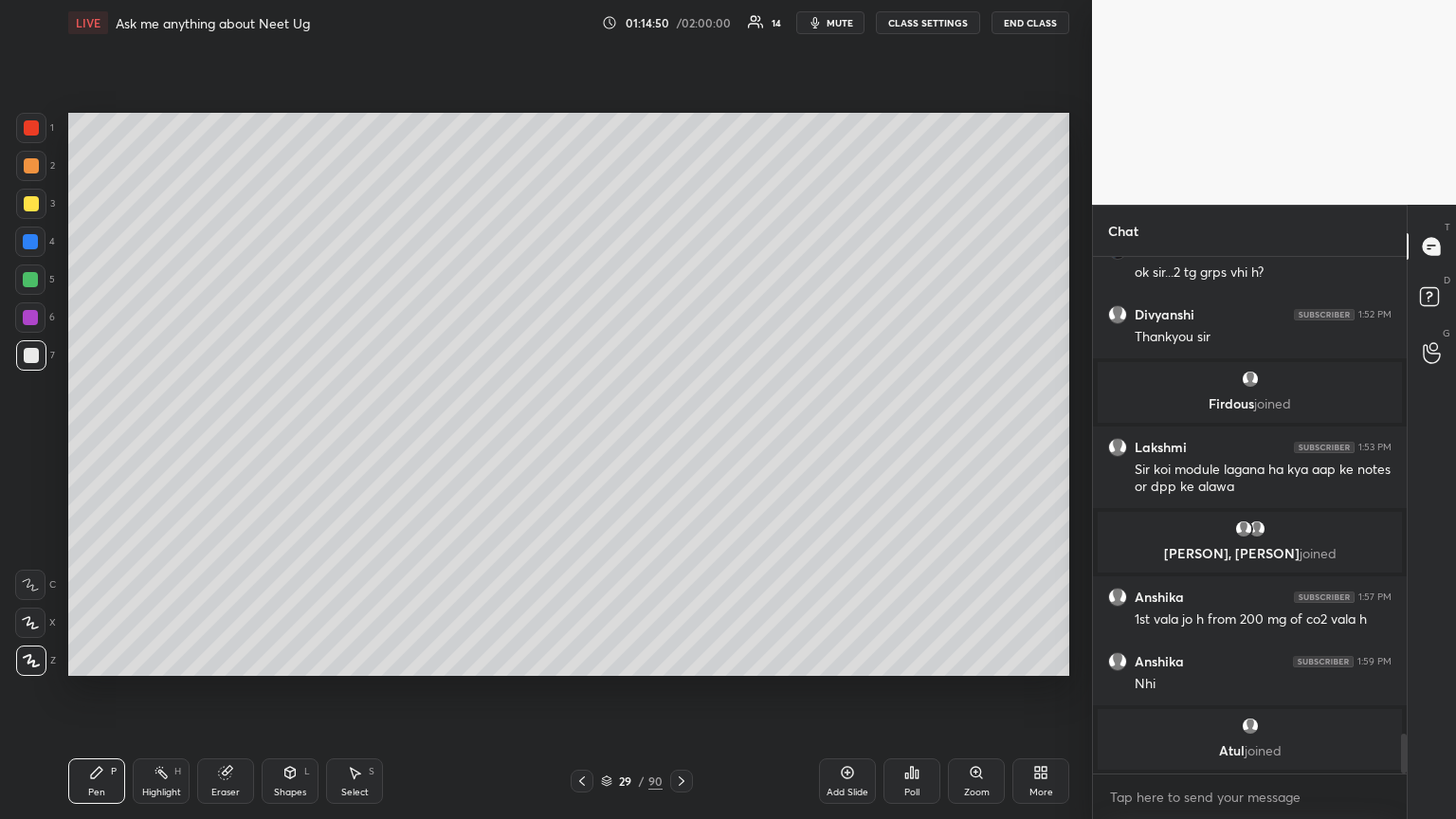 click at bounding box center [31, 204] 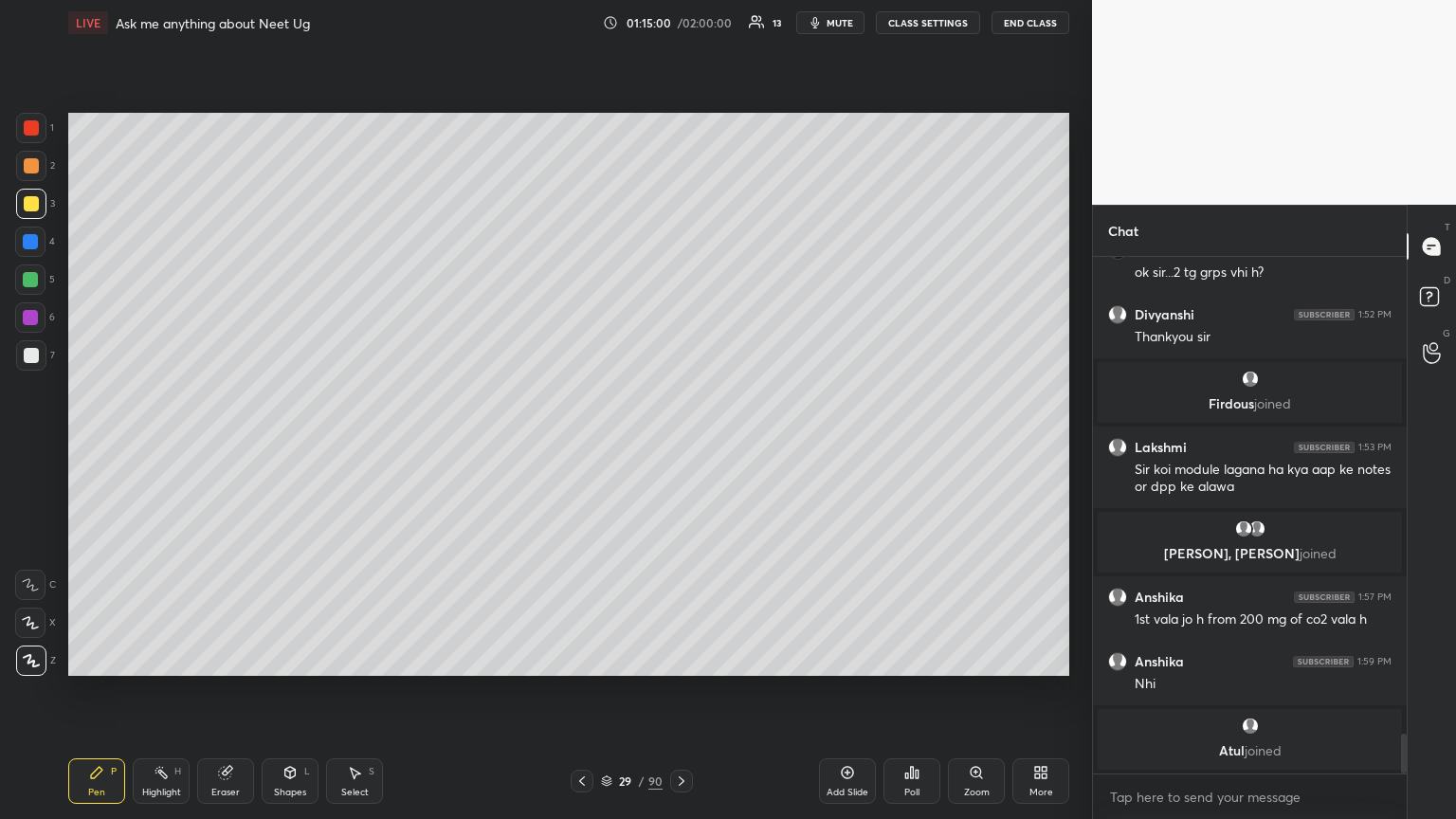 drag, startPoint x: 251, startPoint y: 779, endPoint x: 283, endPoint y: 703, distance: 82.462113 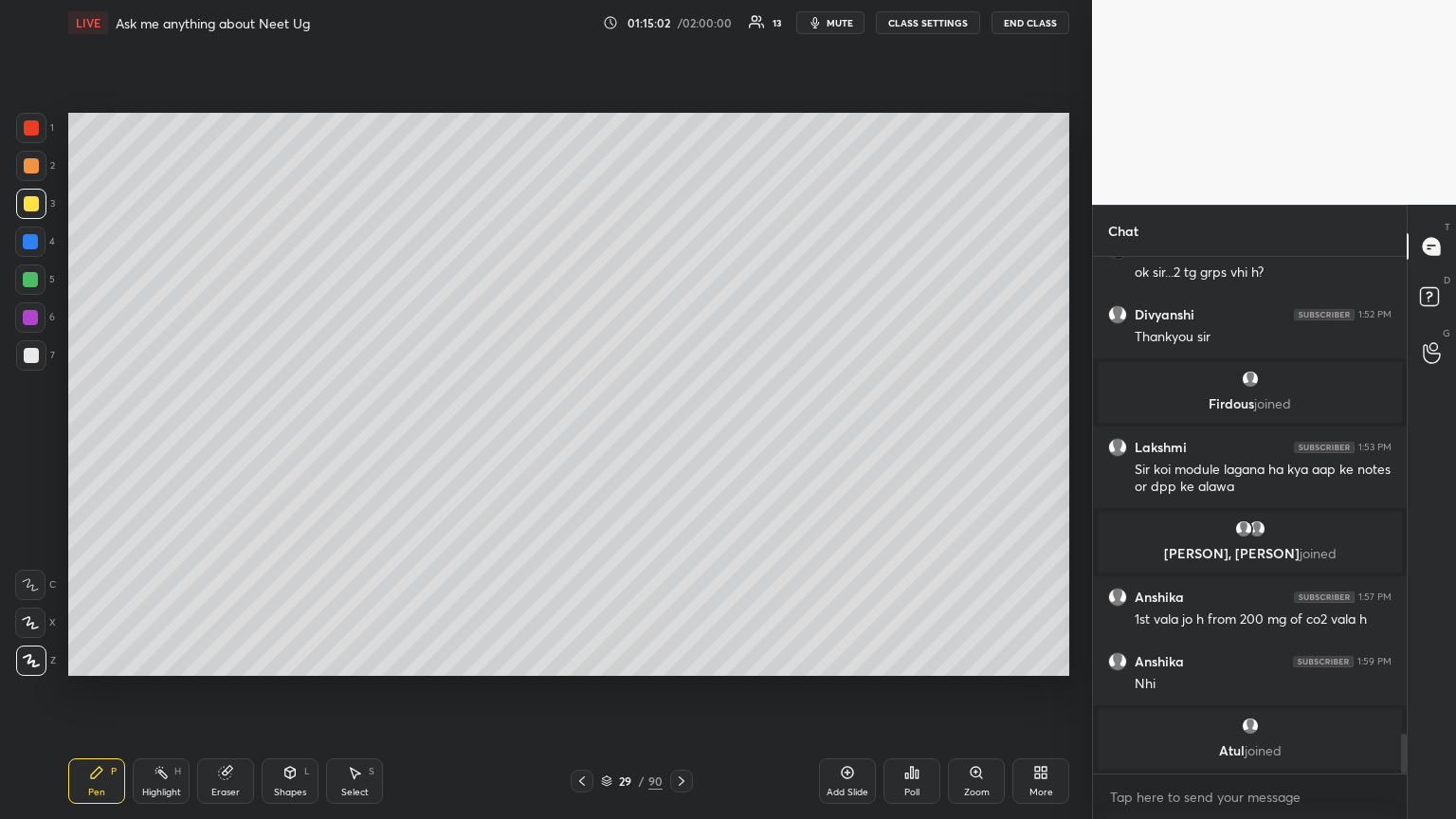 click 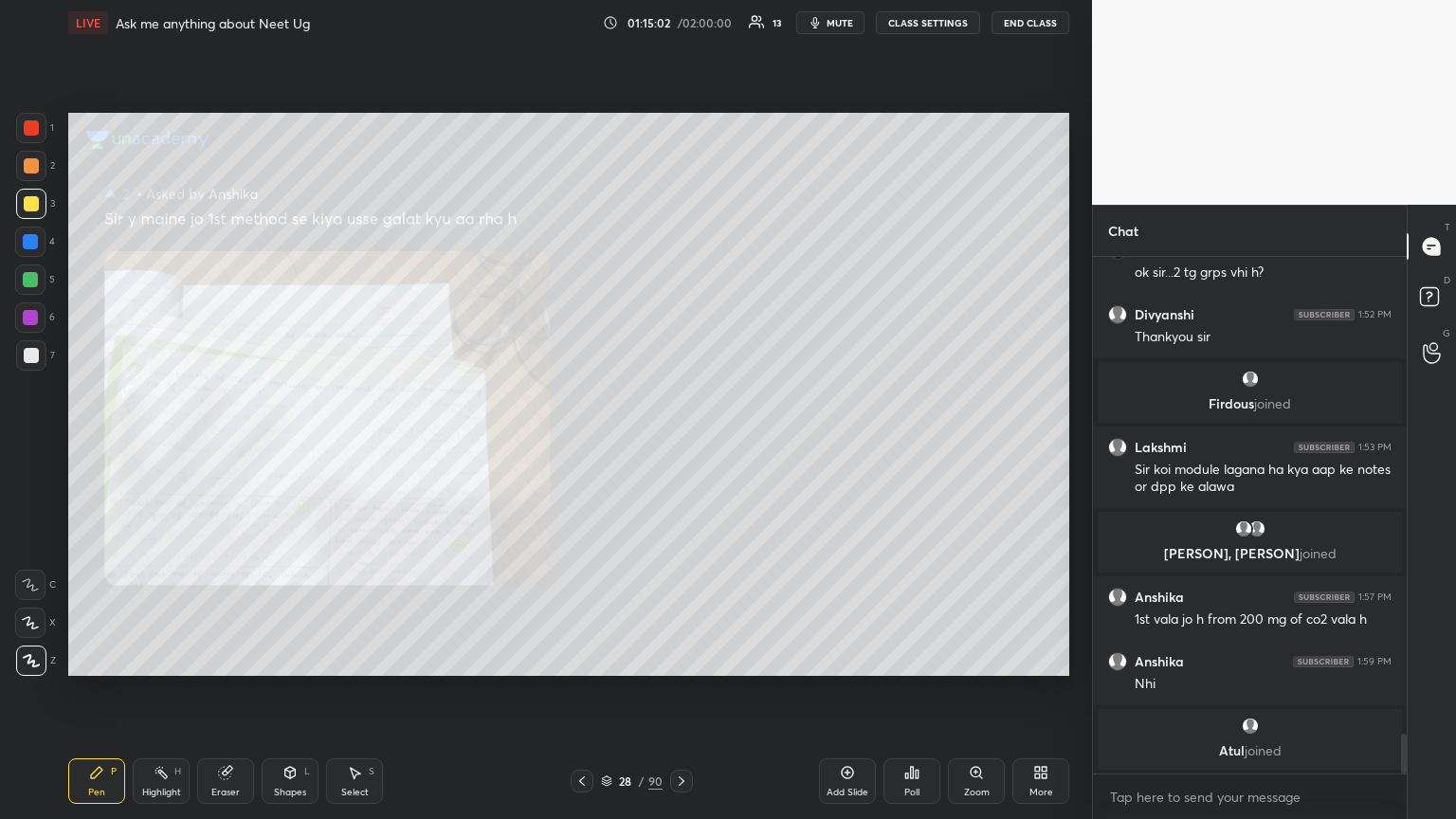 click 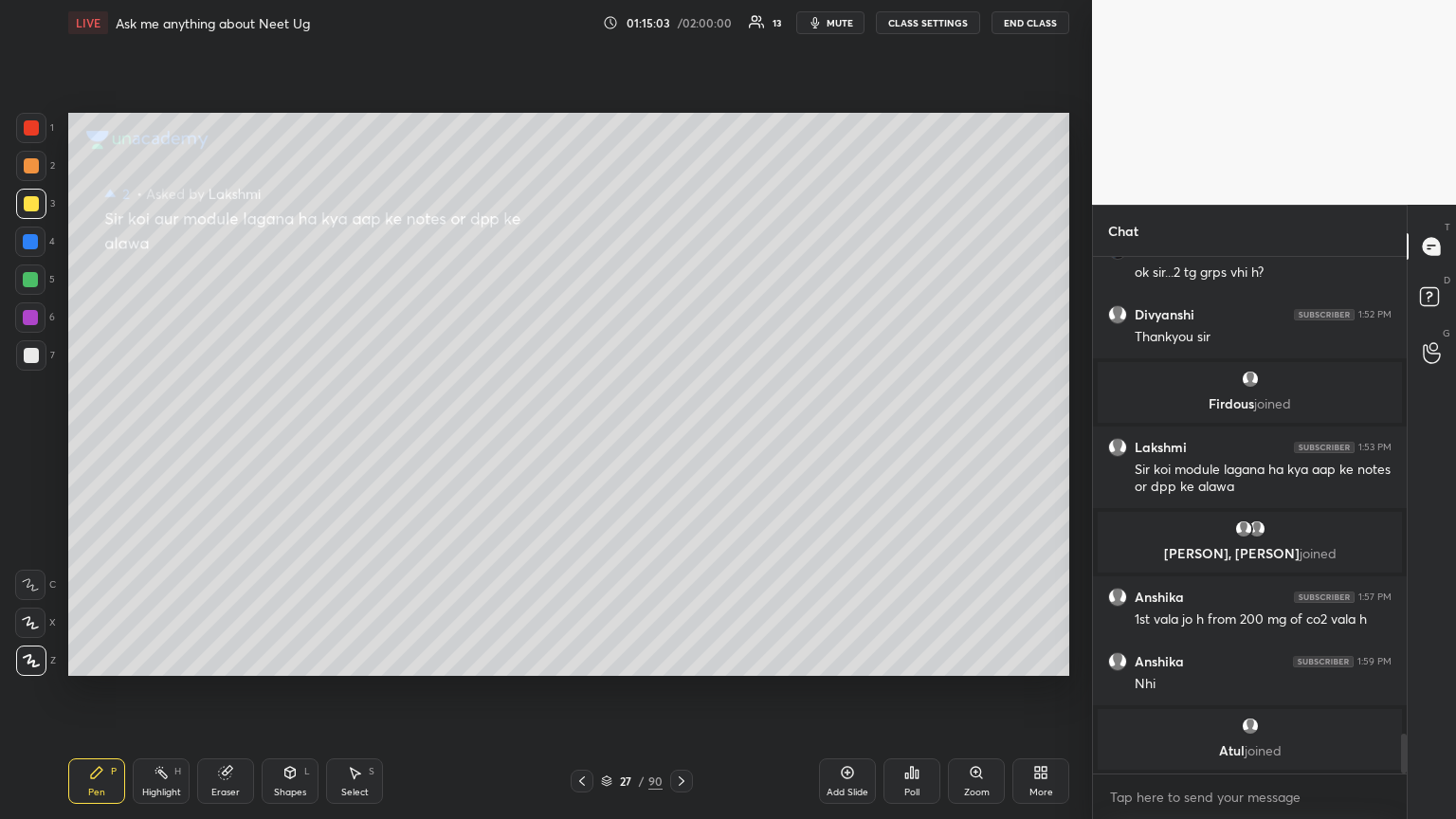 click 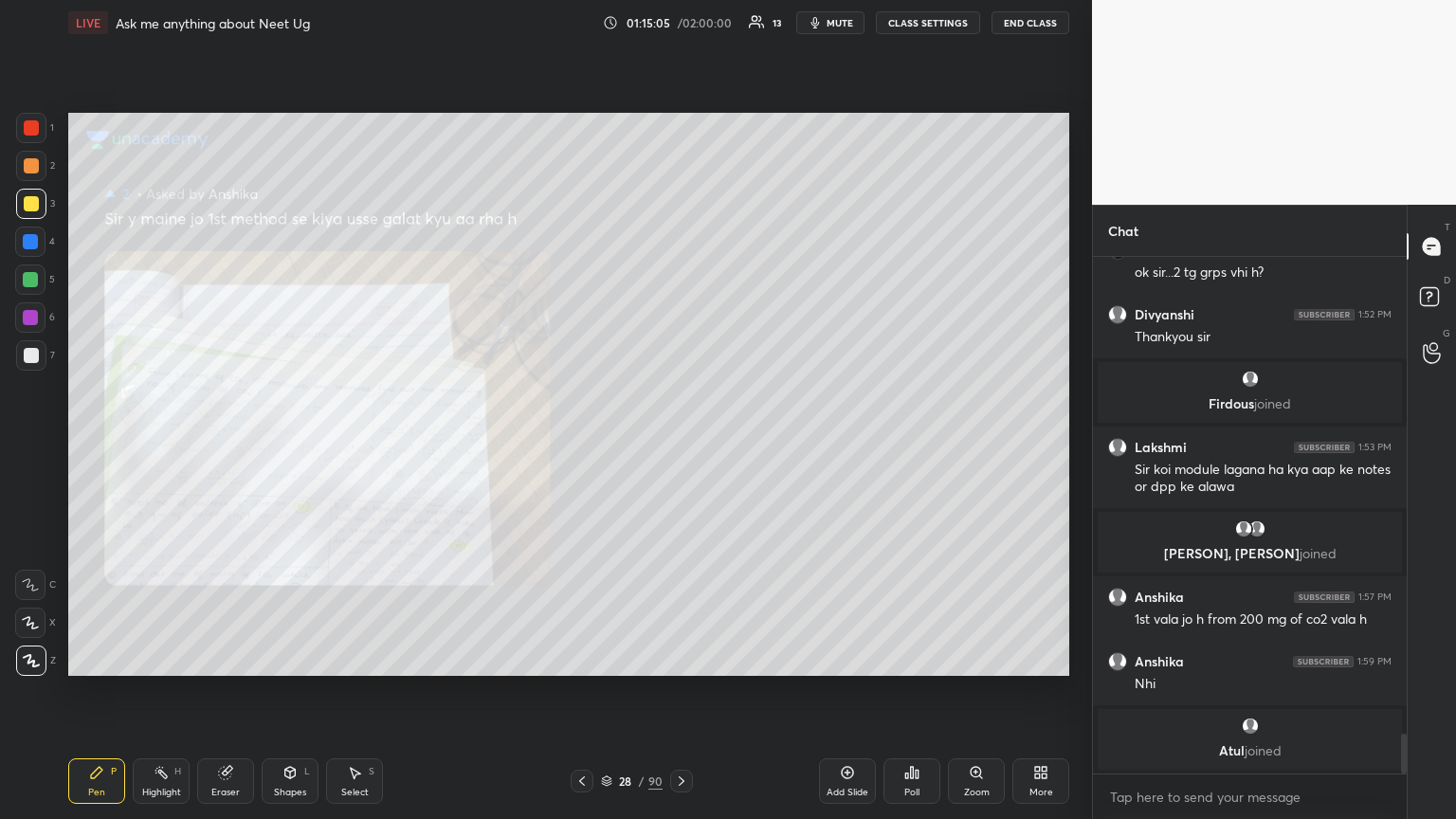 click at bounding box center [682, 781] 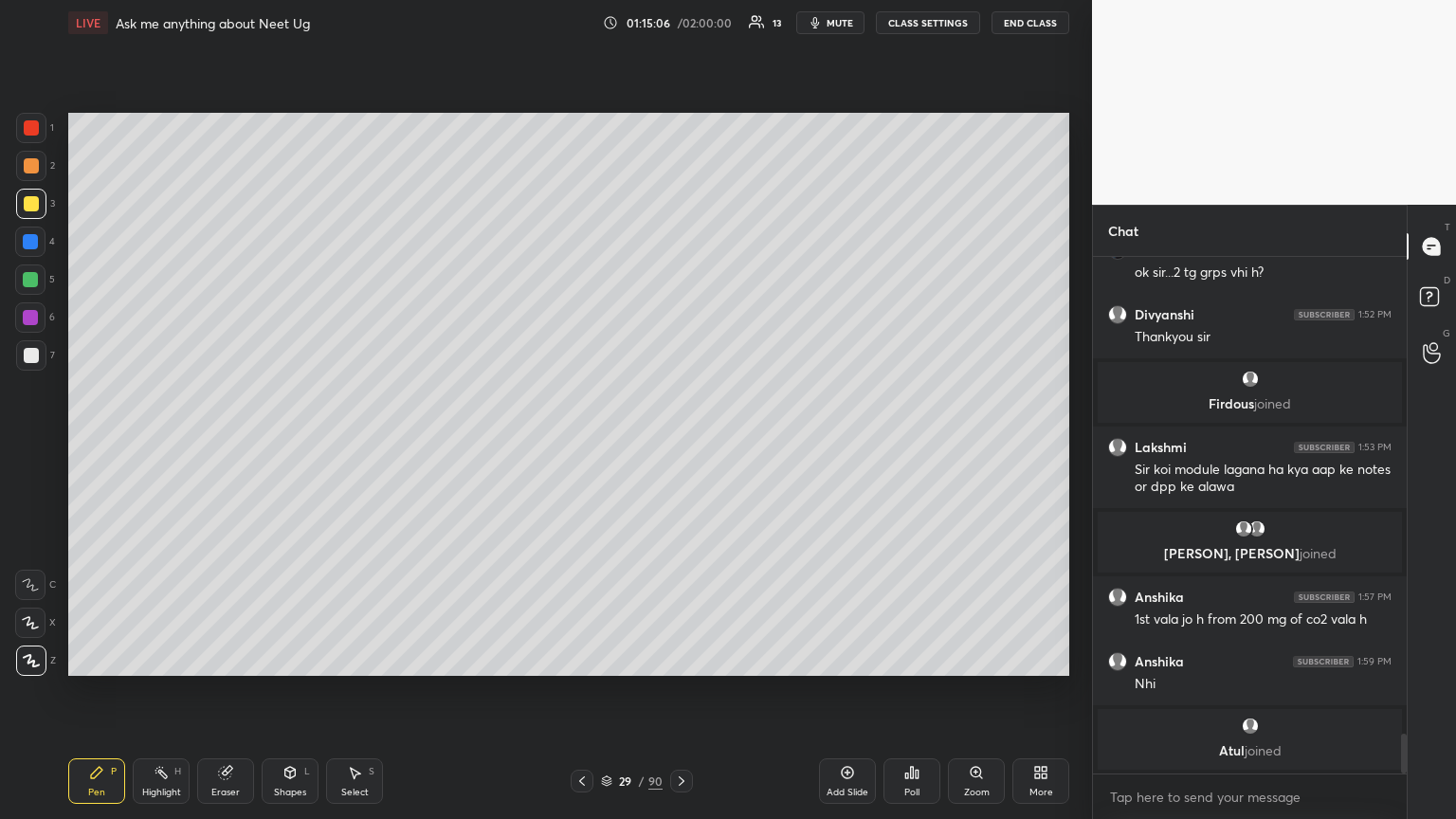 click 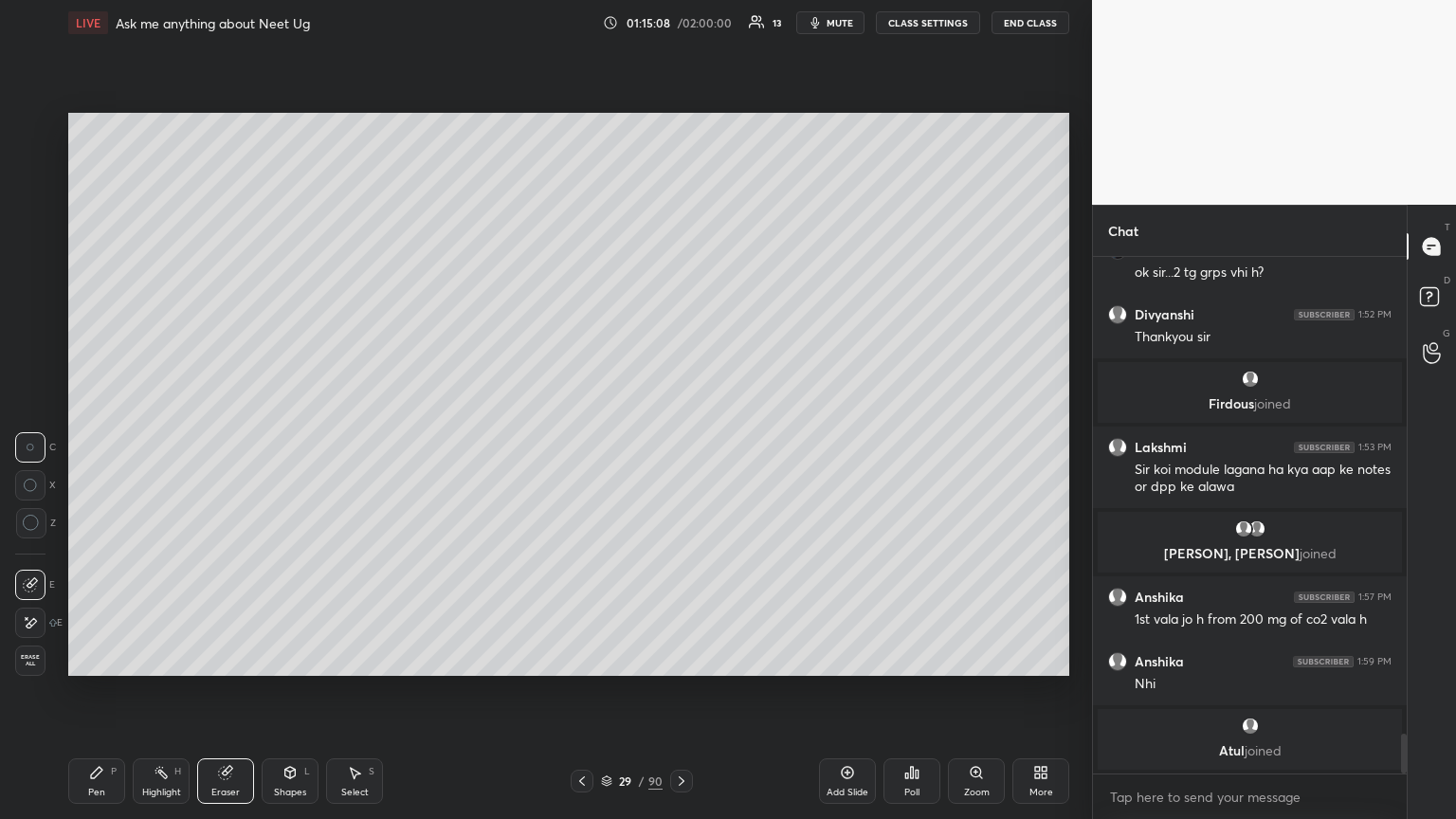 click on "Pen P" at bounding box center (97, 781) 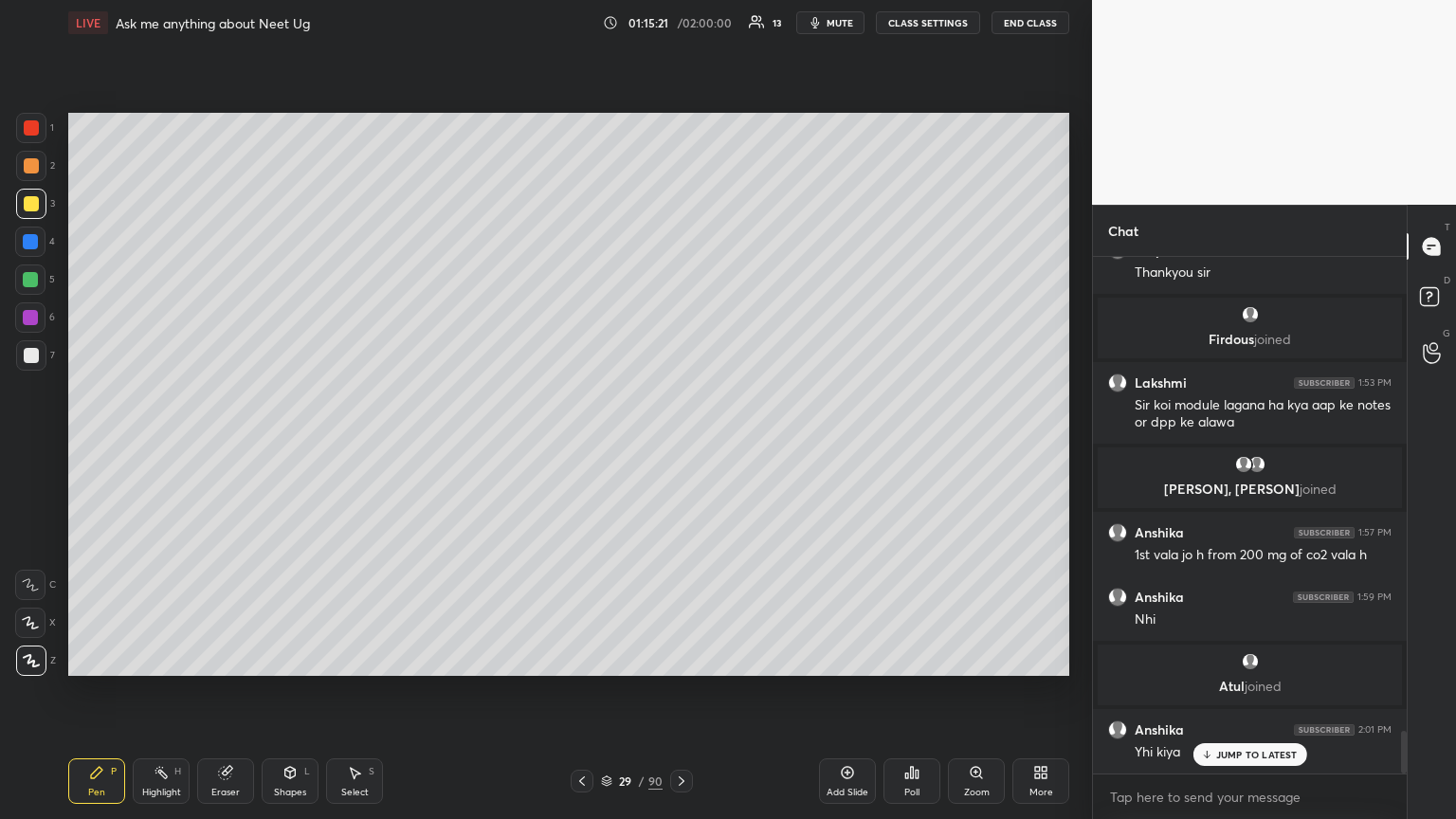 scroll, scrollTop: 5760, scrollLeft: 0, axis: vertical 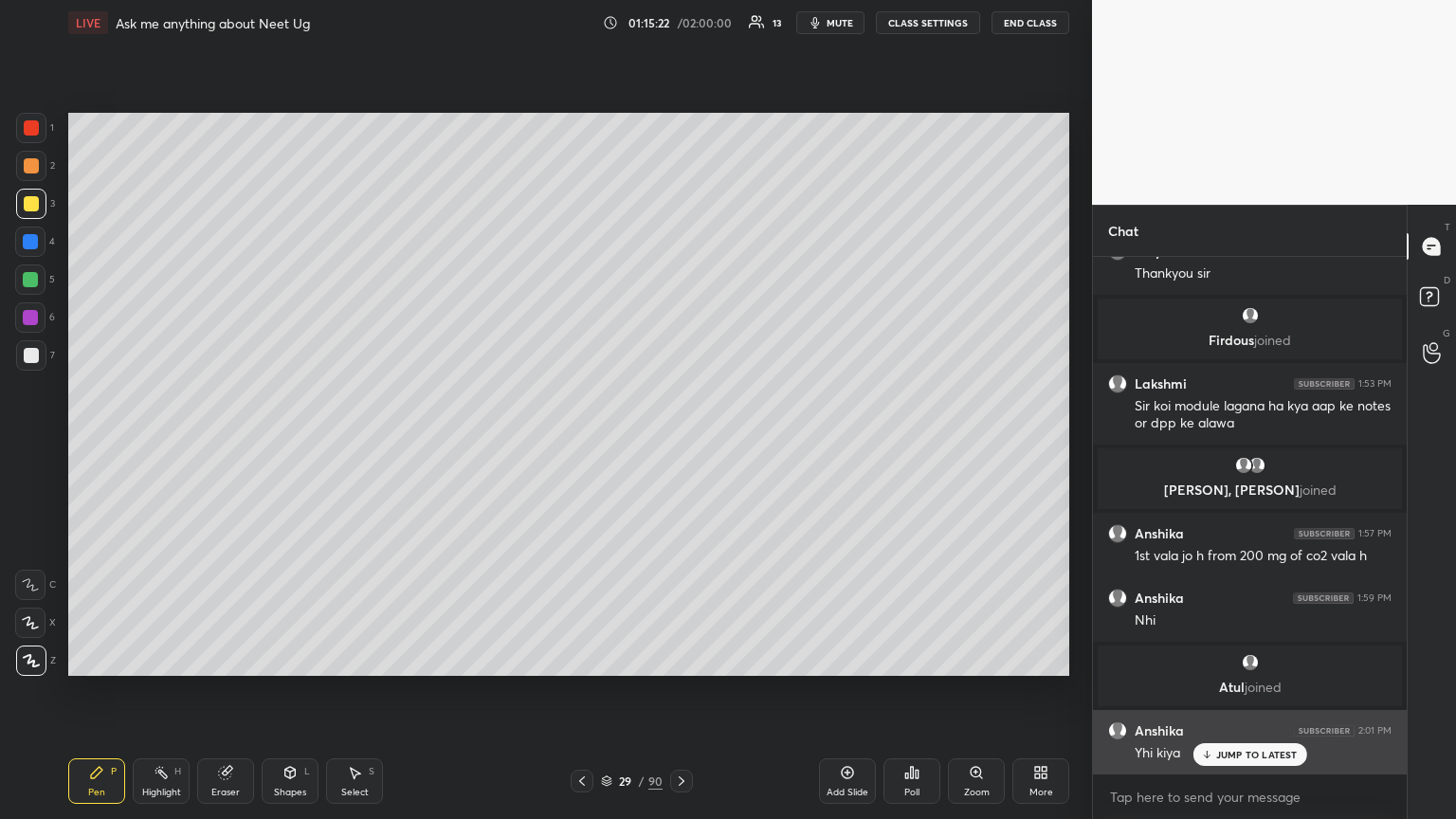 click on "JUMP TO LATEST" at bounding box center [1249, 755] 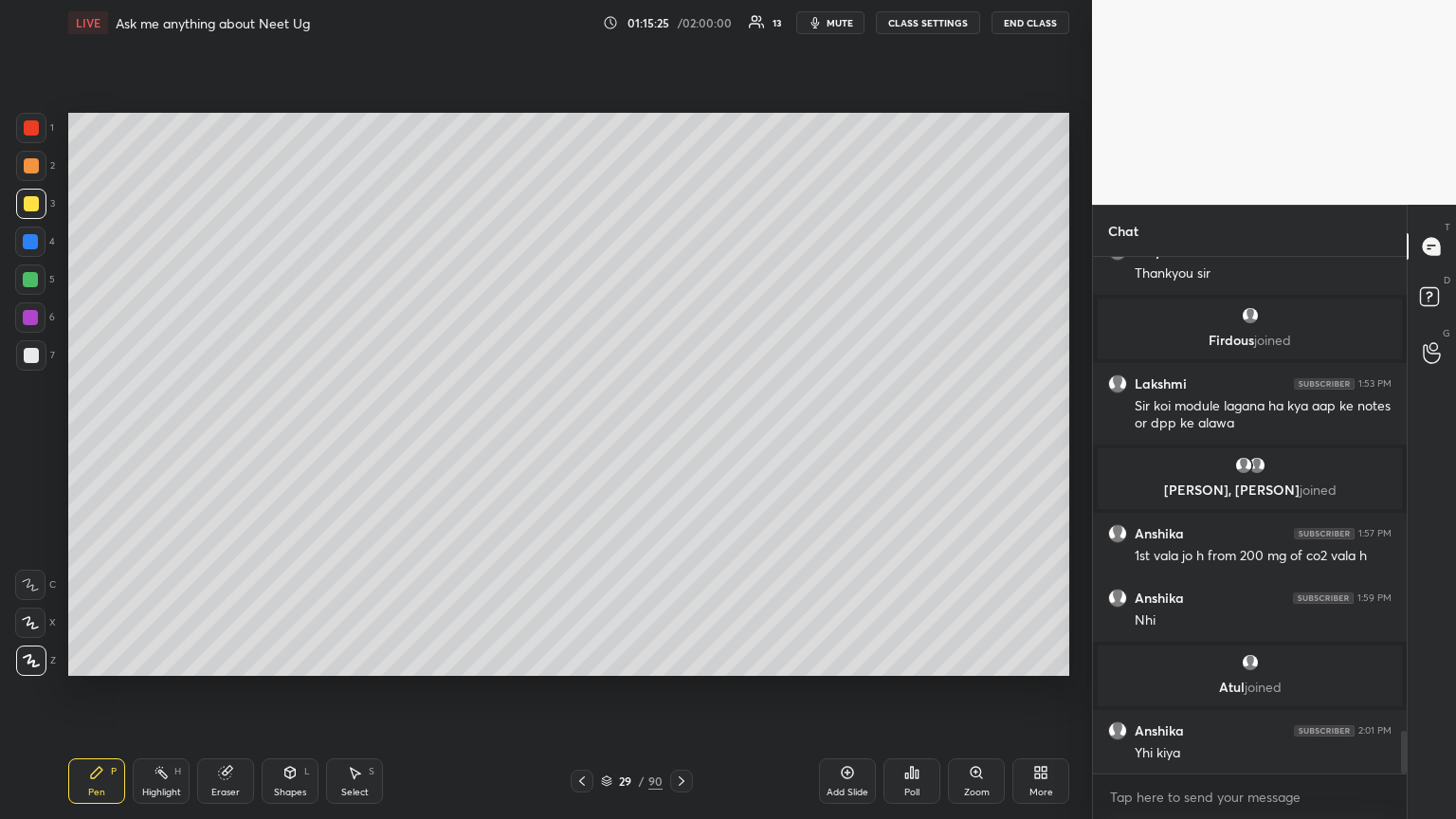 click at bounding box center [30, 242] 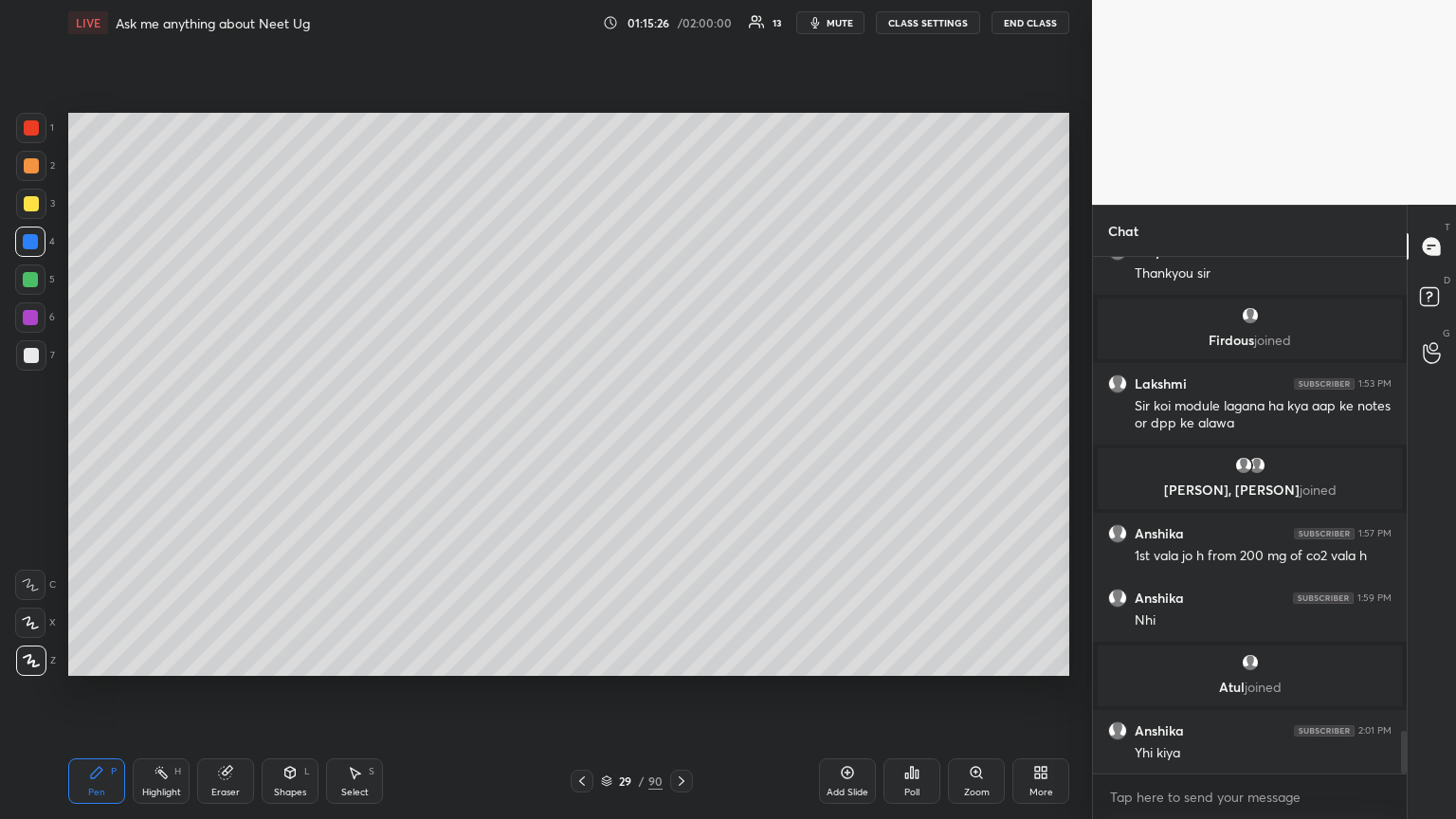 click at bounding box center [31, 166] 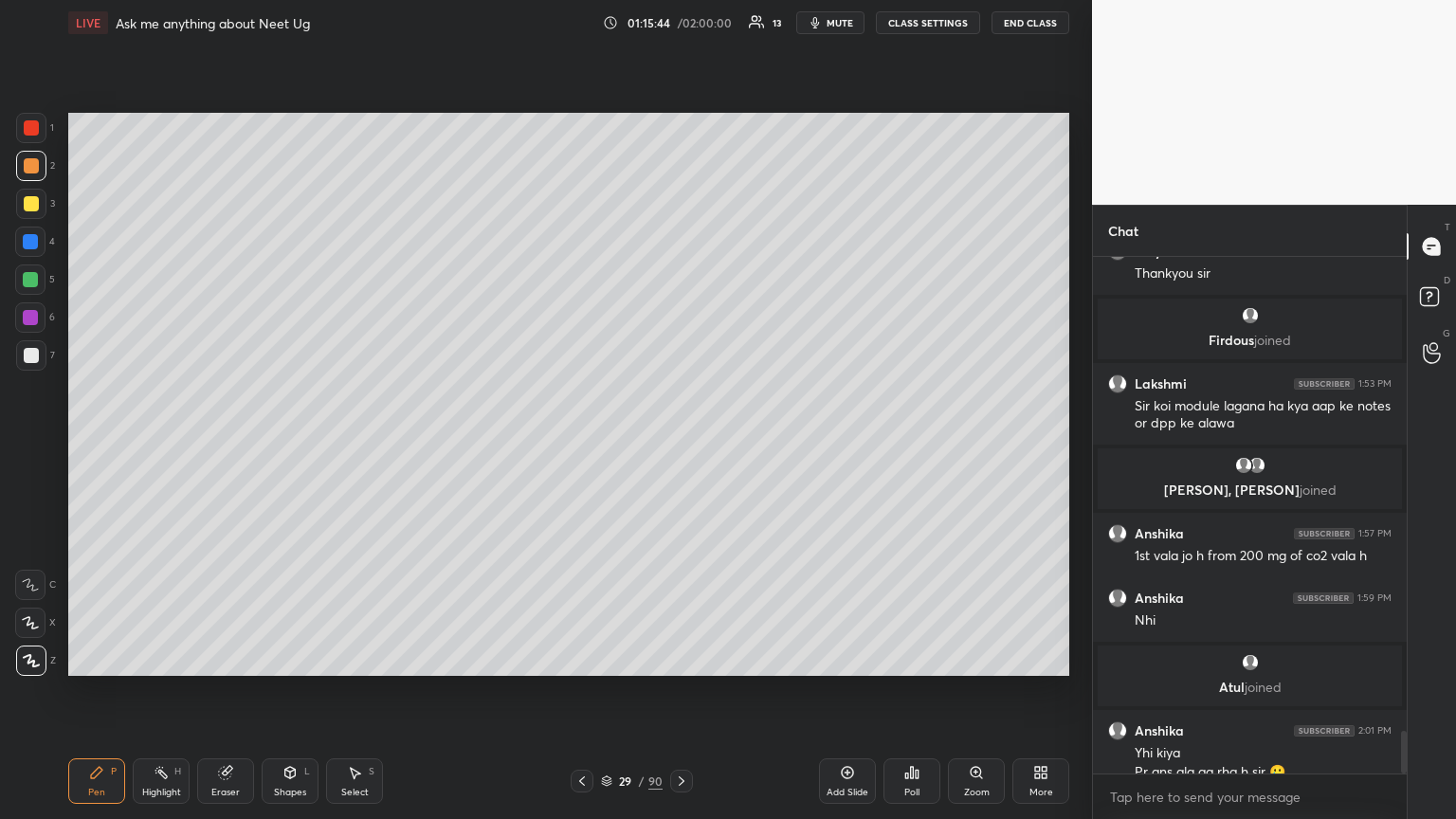 scroll, scrollTop: 5778, scrollLeft: 0, axis: vertical 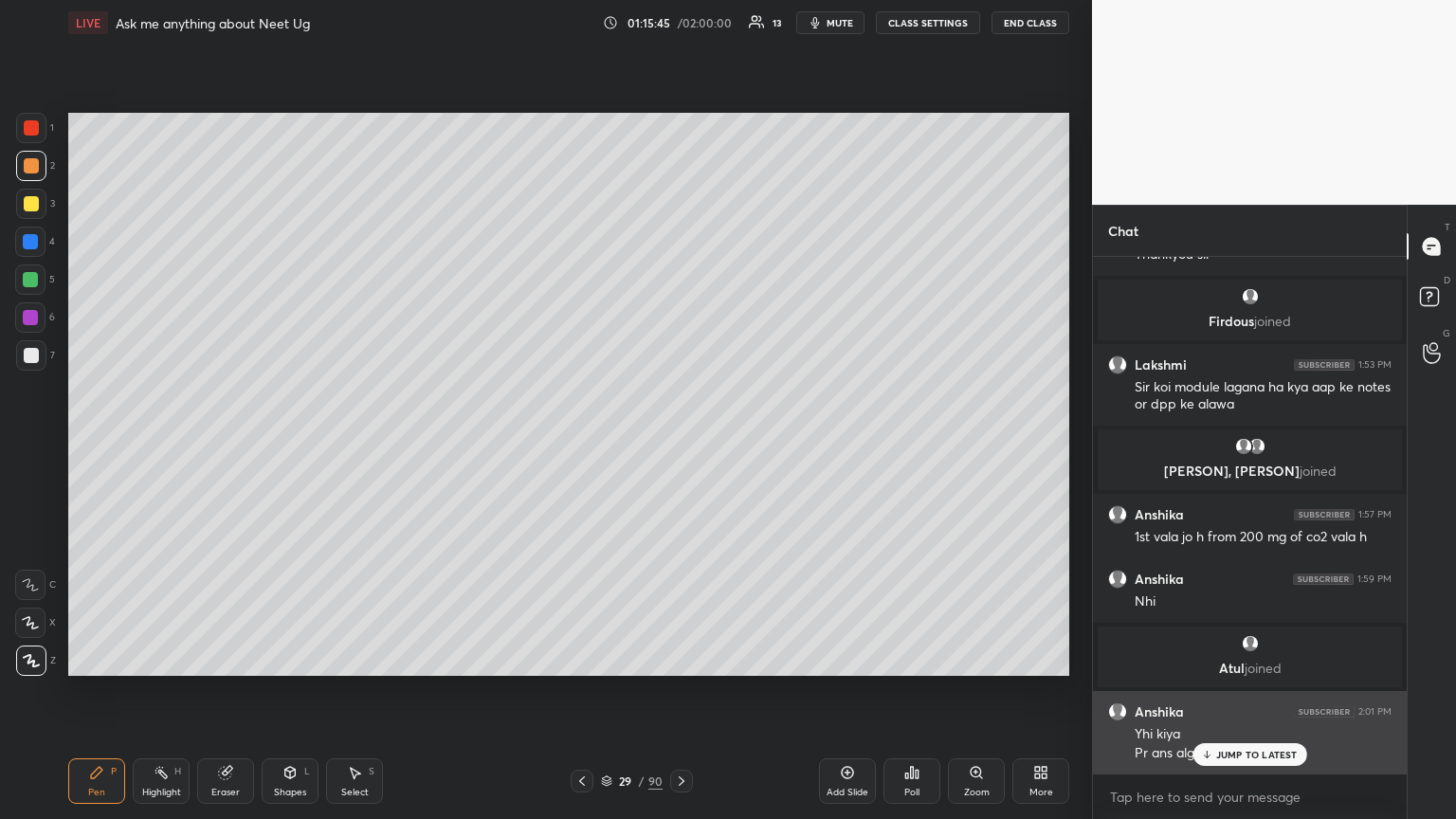 drag, startPoint x: 1258, startPoint y: 755, endPoint x: 1236, endPoint y: 734, distance: 30.413813 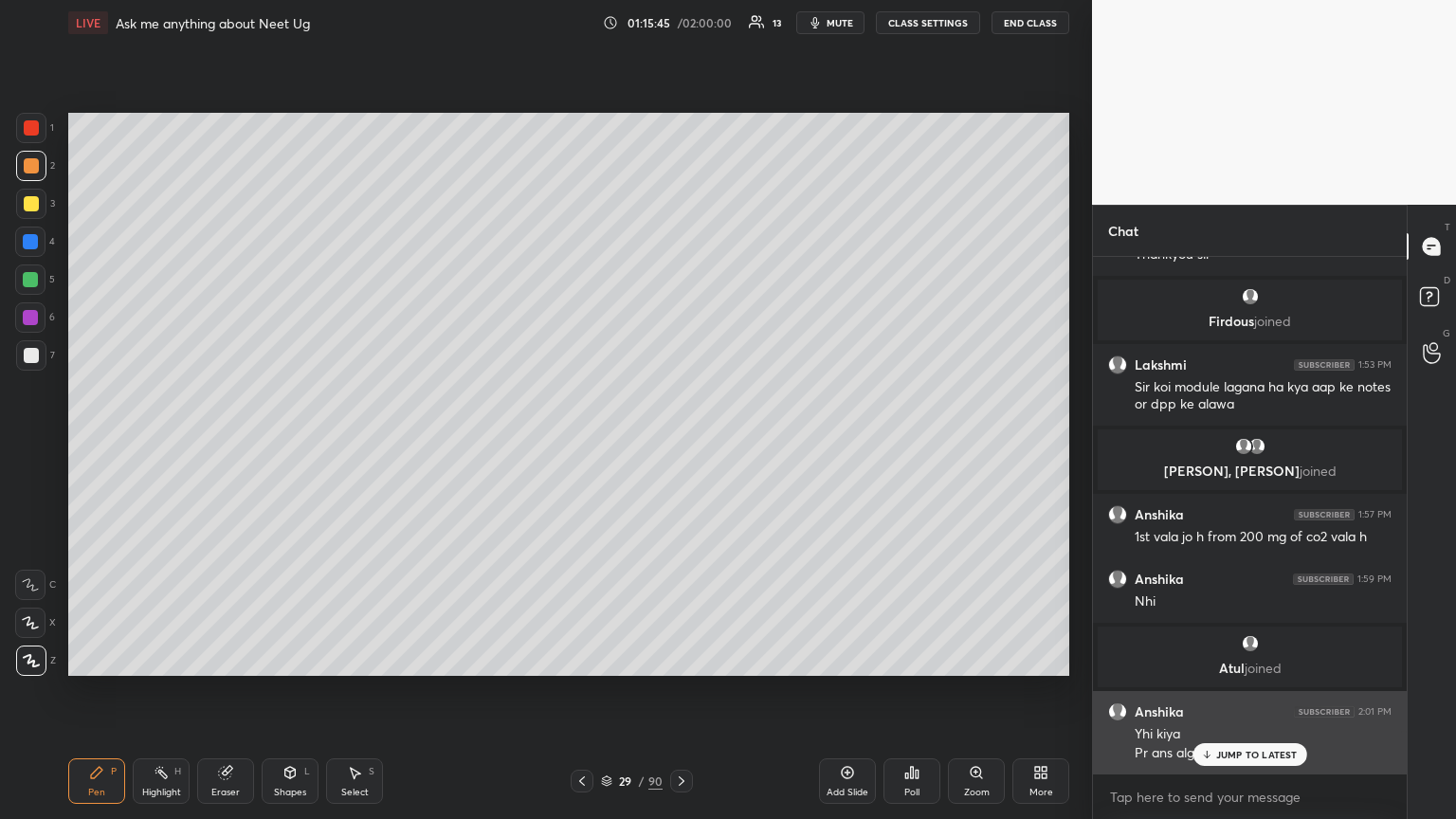 click on "JUMP TO LATEST" at bounding box center [1257, 755] 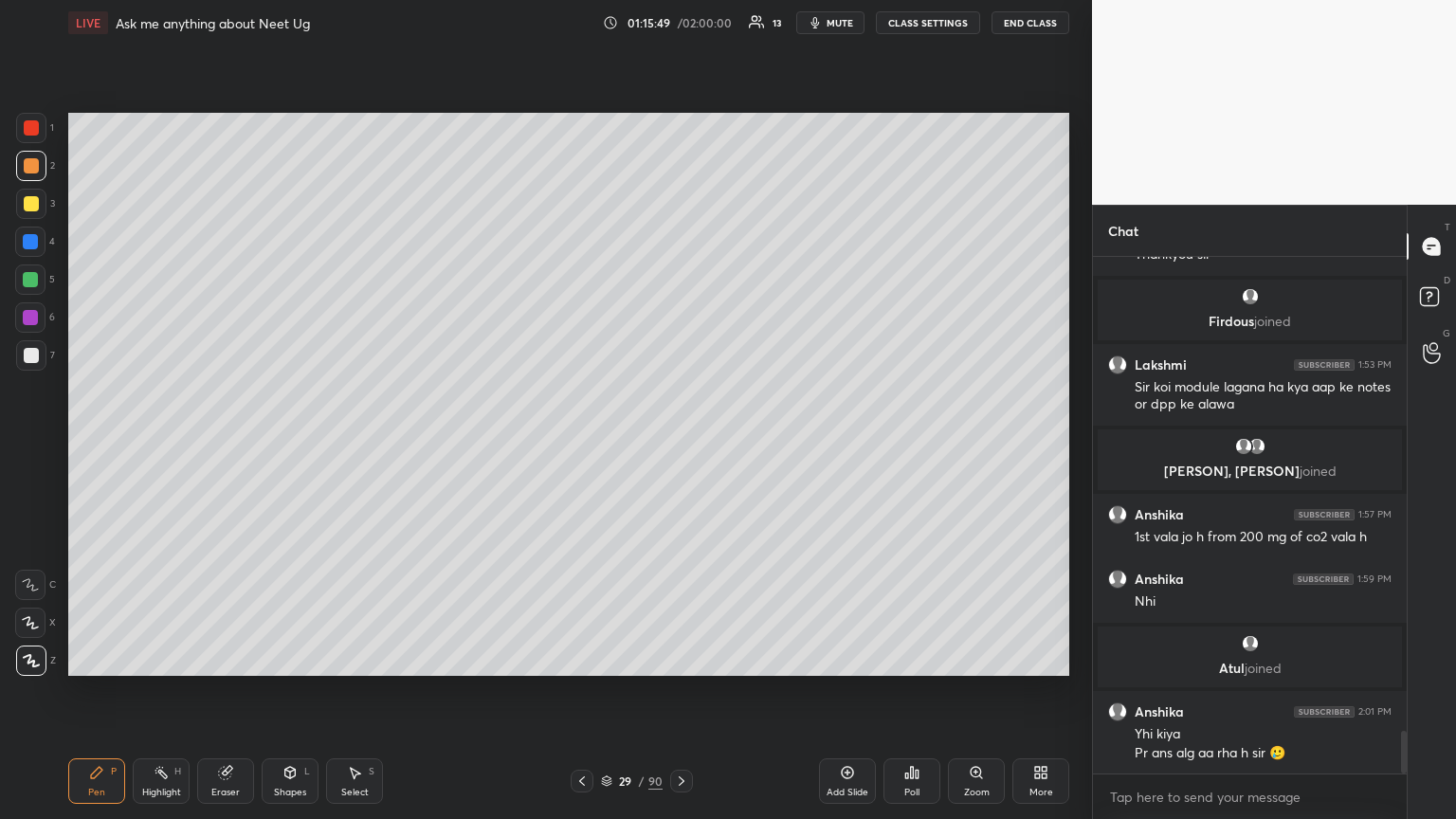 click on "Pen P" at bounding box center [97, 781] 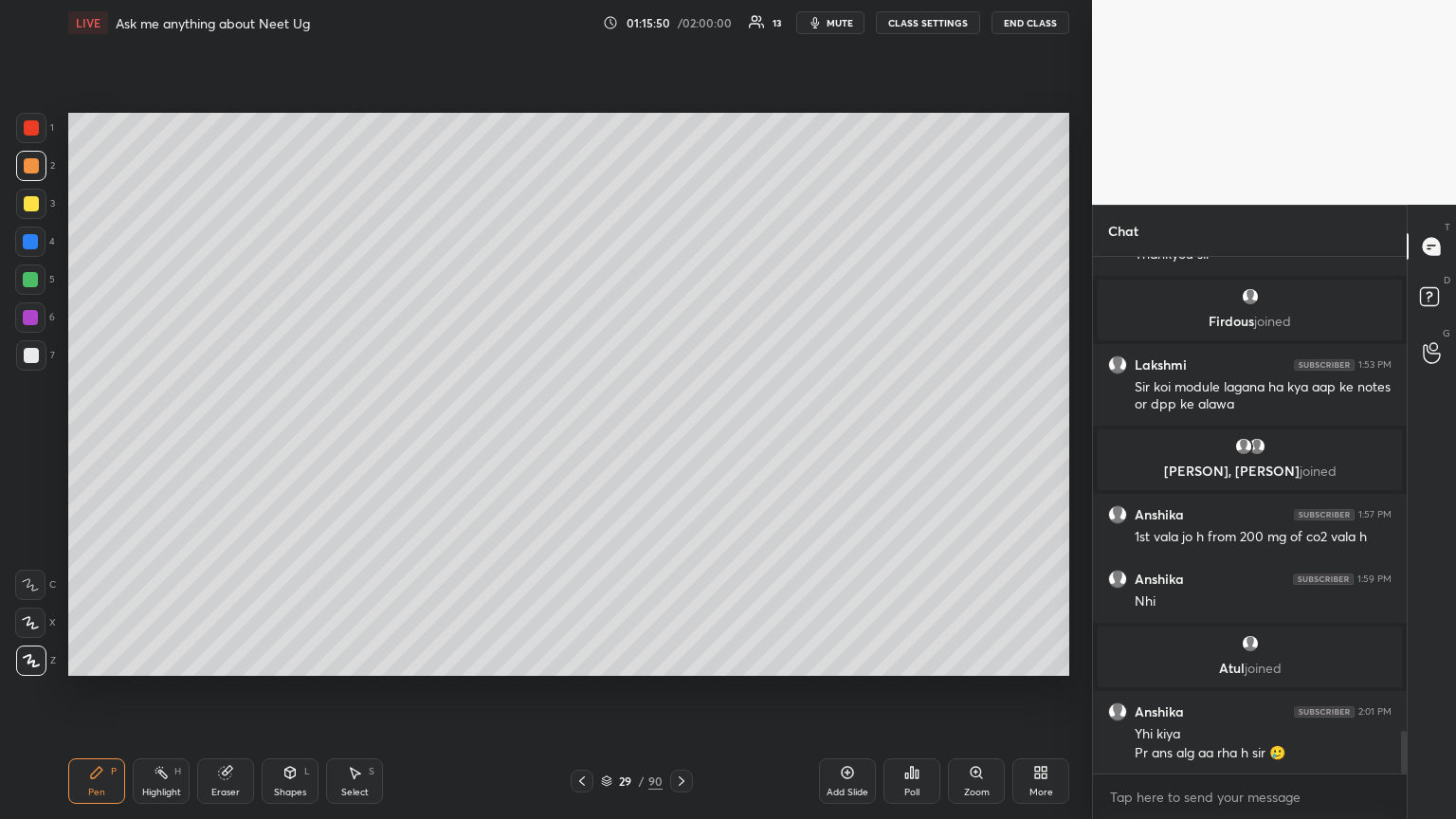 click at bounding box center (31, 355) 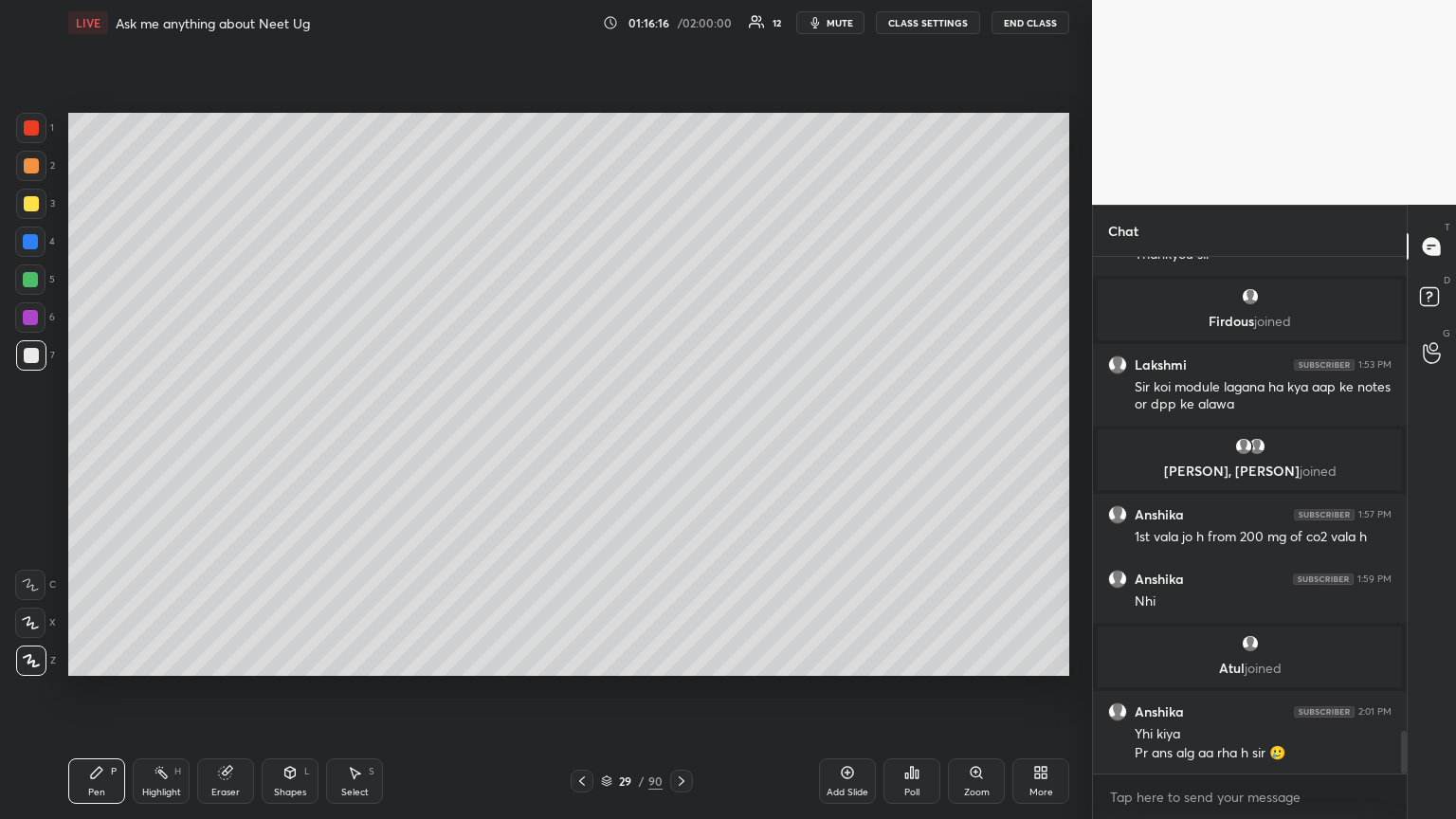 click on "Highlight H" at bounding box center [161, 781] 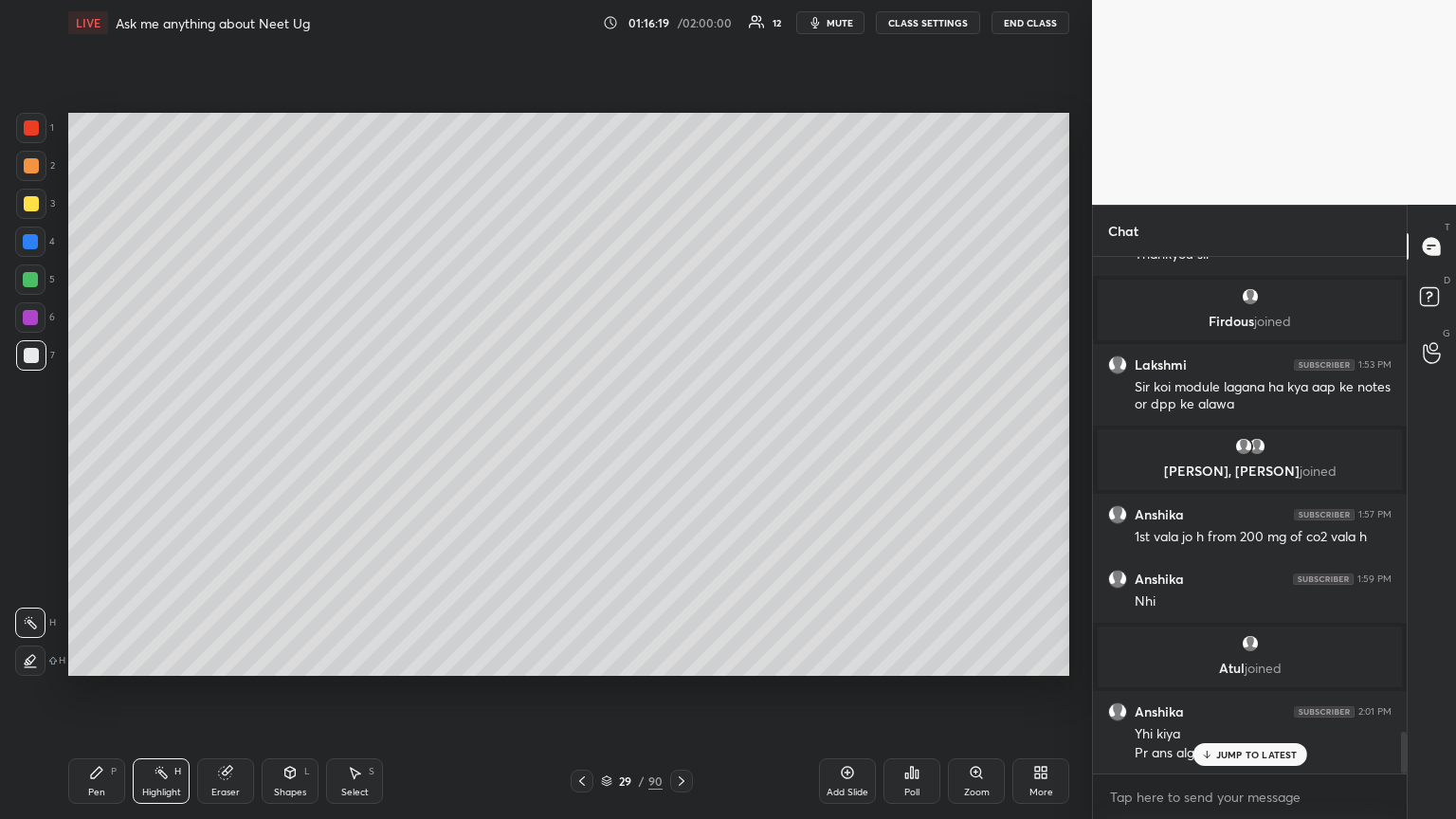 scroll, scrollTop: 5843, scrollLeft: 0, axis: vertical 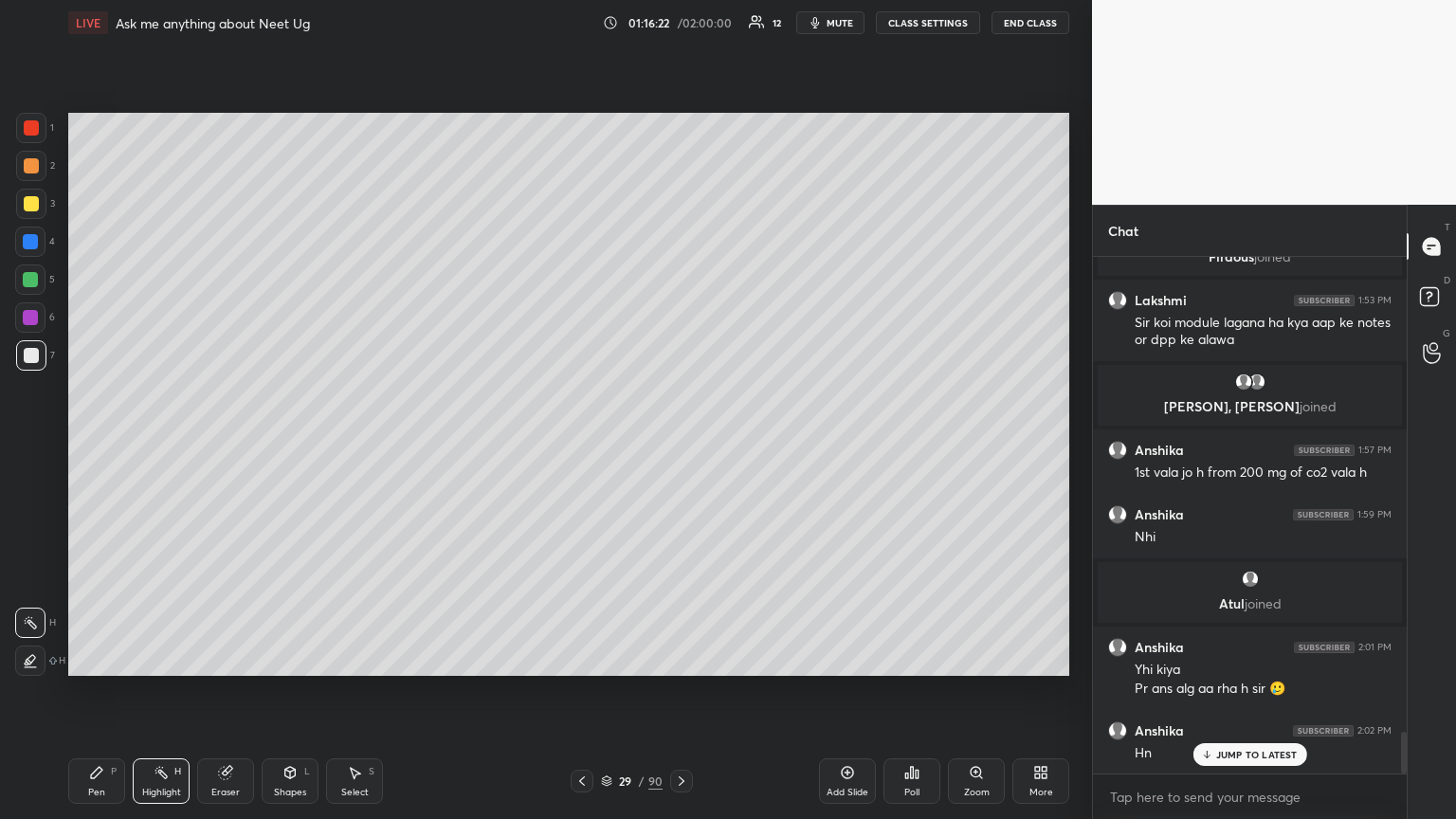 click 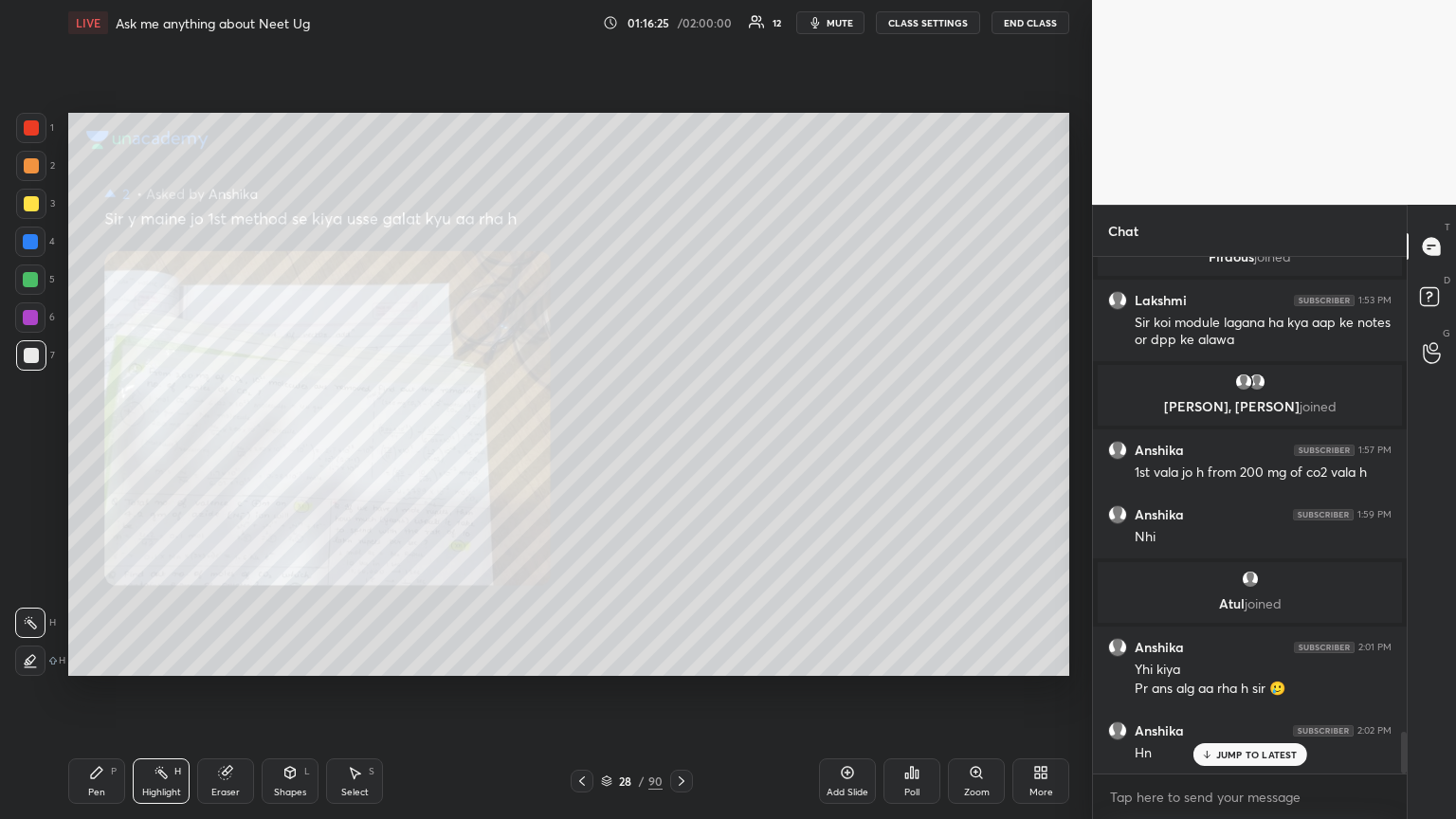 click on "Zoom" at bounding box center (976, 781) 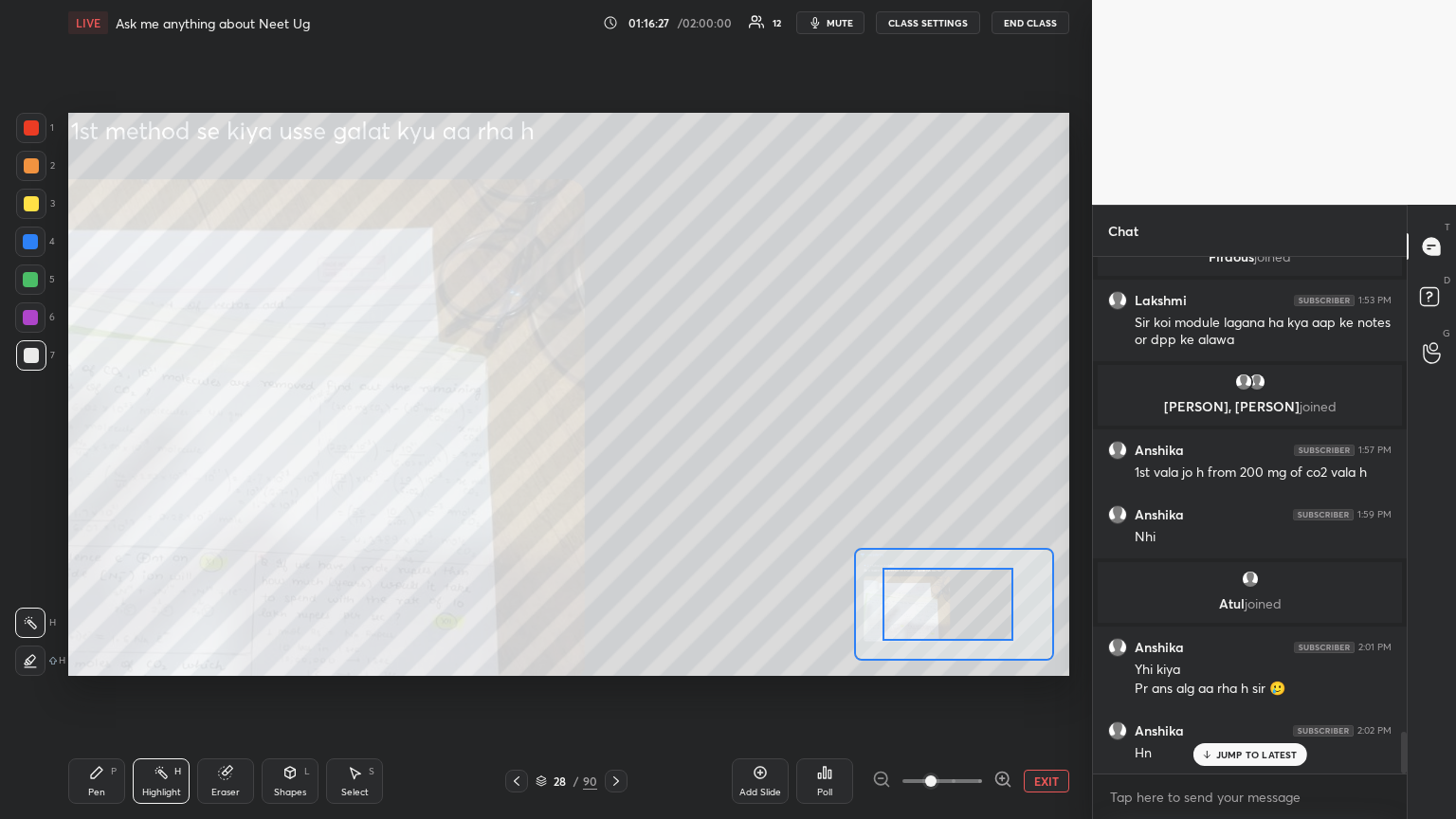 drag, startPoint x: 937, startPoint y: 614, endPoint x: 887, endPoint y: 625, distance: 51.1957 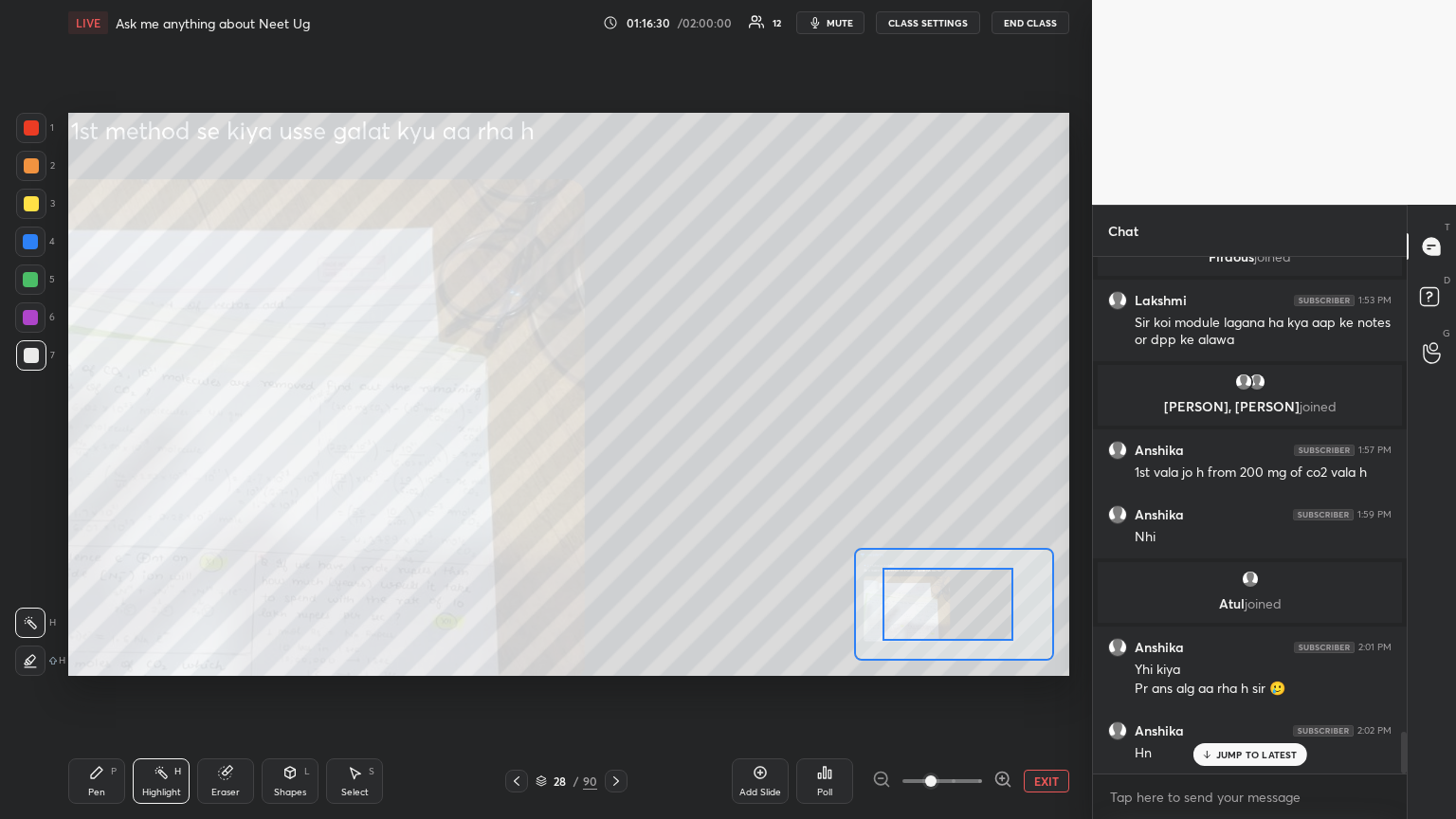 click 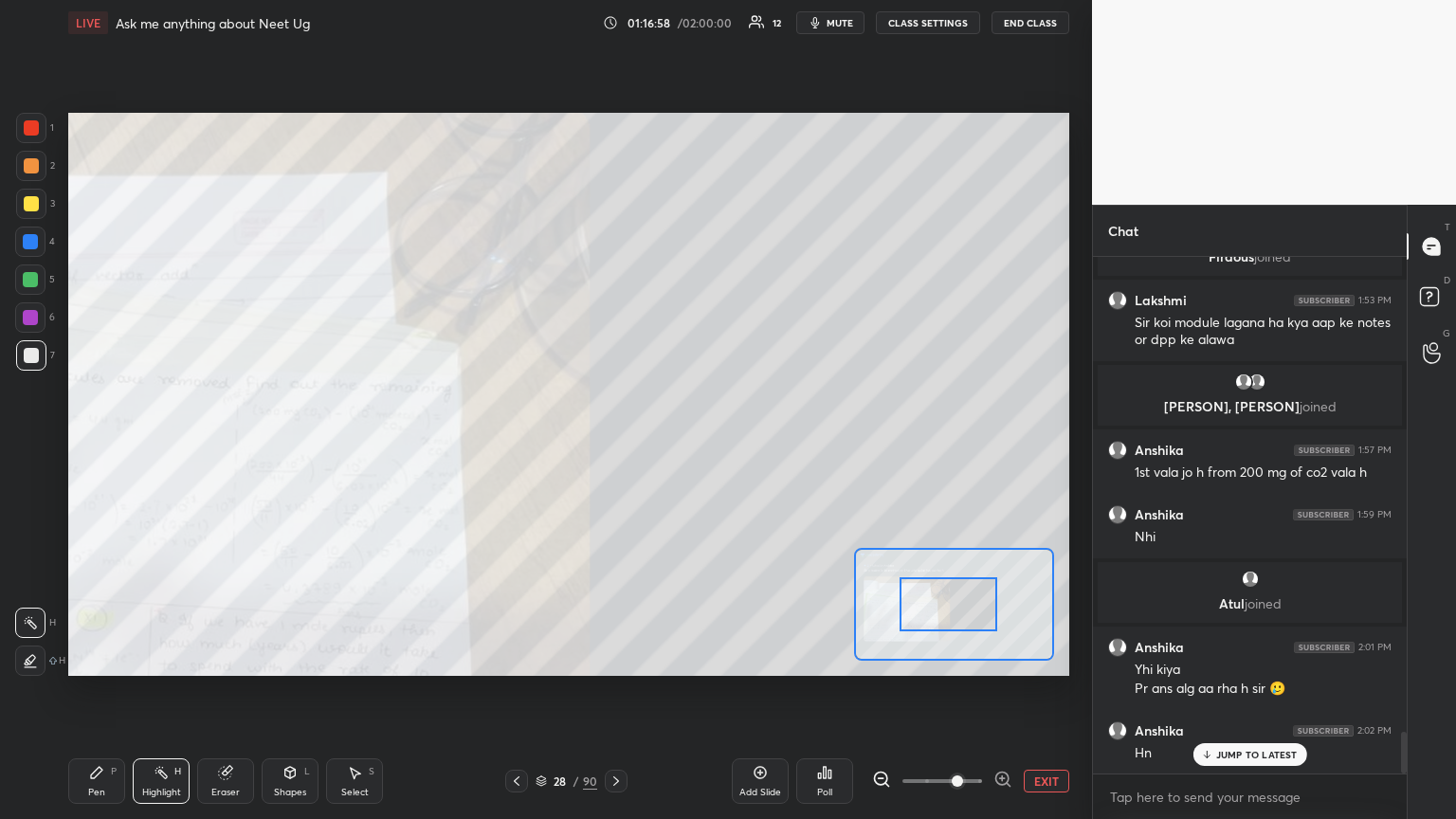 click on "Pen P" at bounding box center [97, 781] 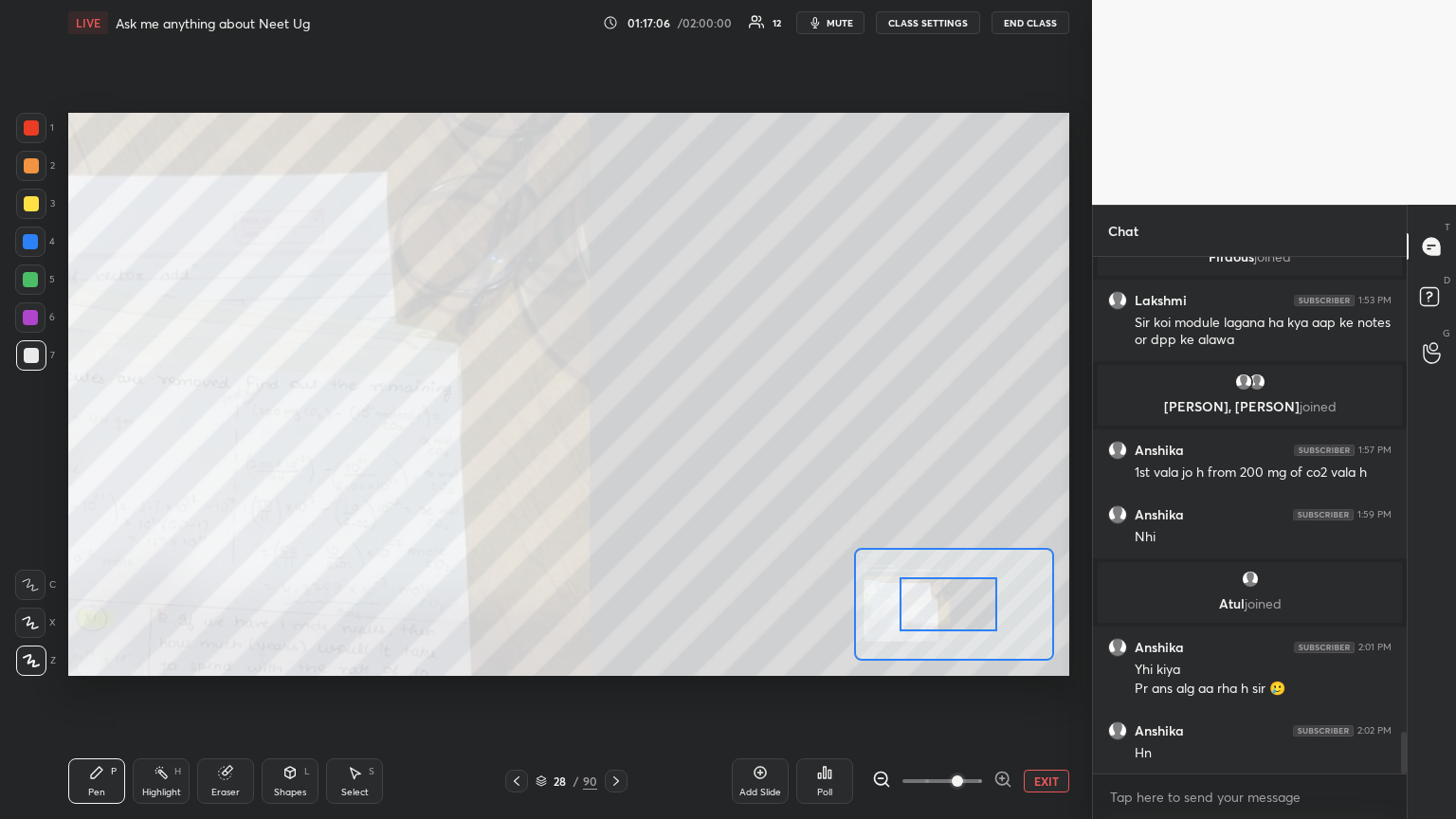 scroll, scrollTop: 5907, scrollLeft: 0, axis: vertical 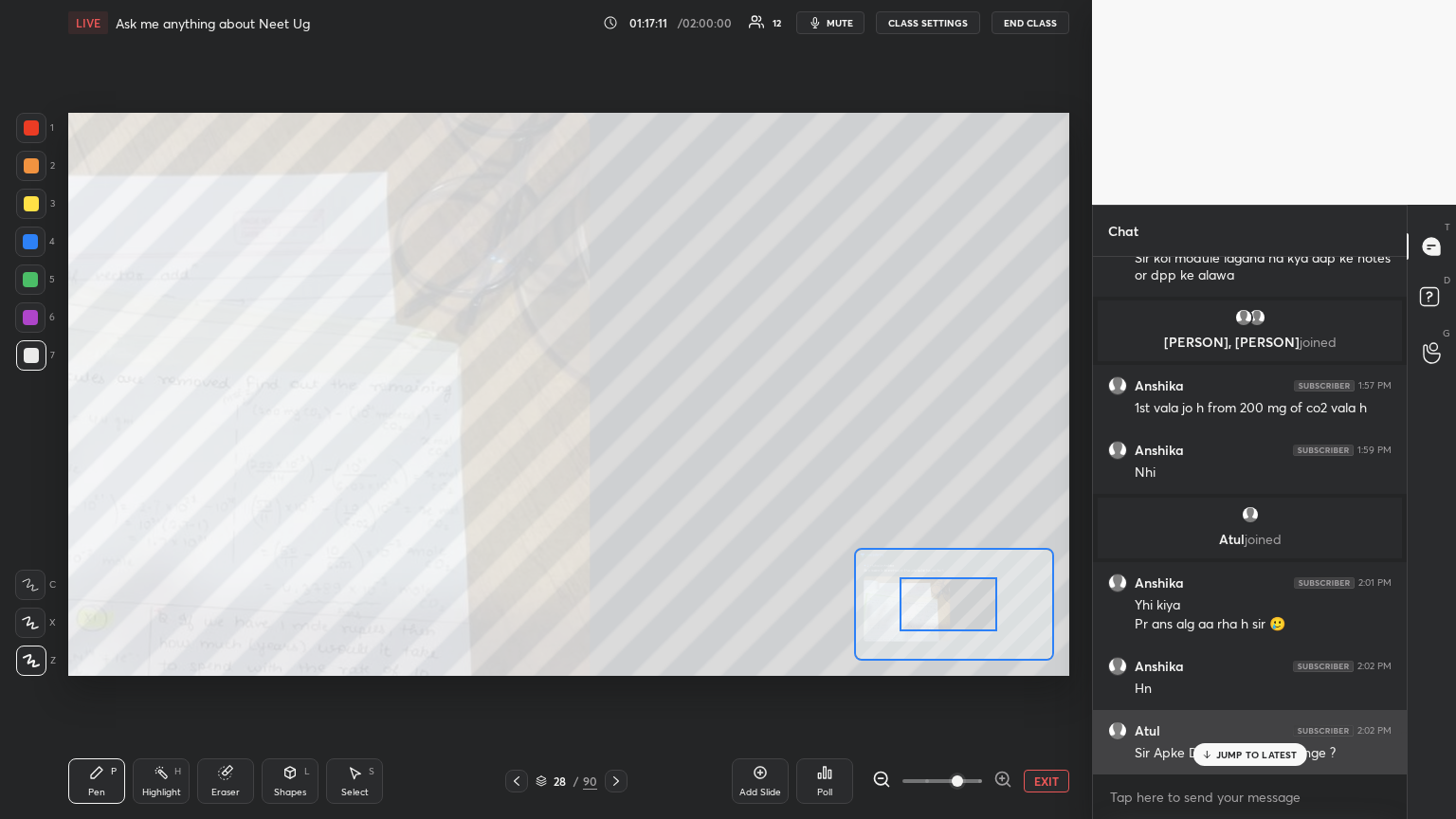 click on "Atul 2:02 PM Sir Apke Dpps Kaha Se milenge ?" at bounding box center (1249, 742) 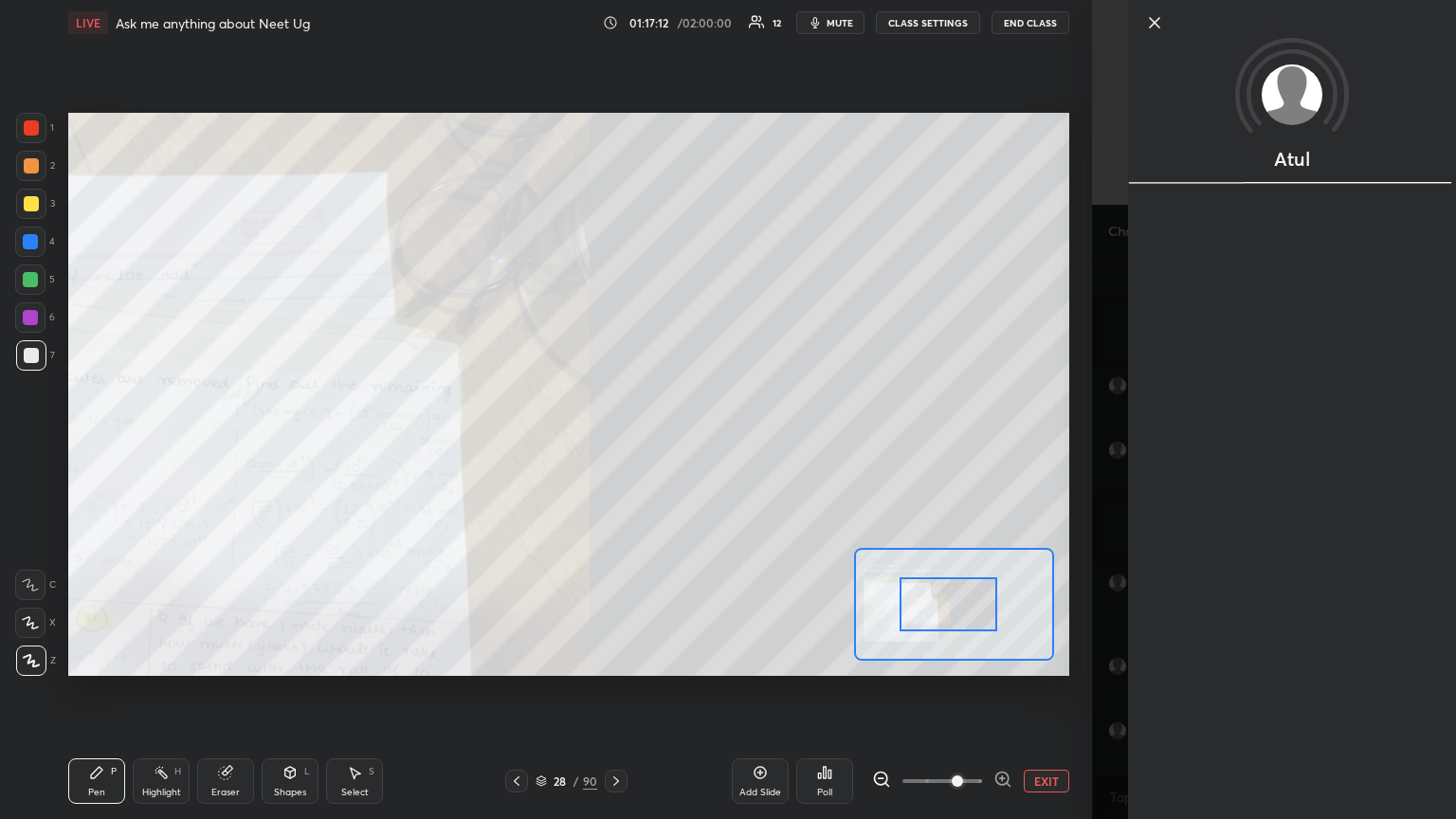 click on "Atul" at bounding box center (1292, 410) 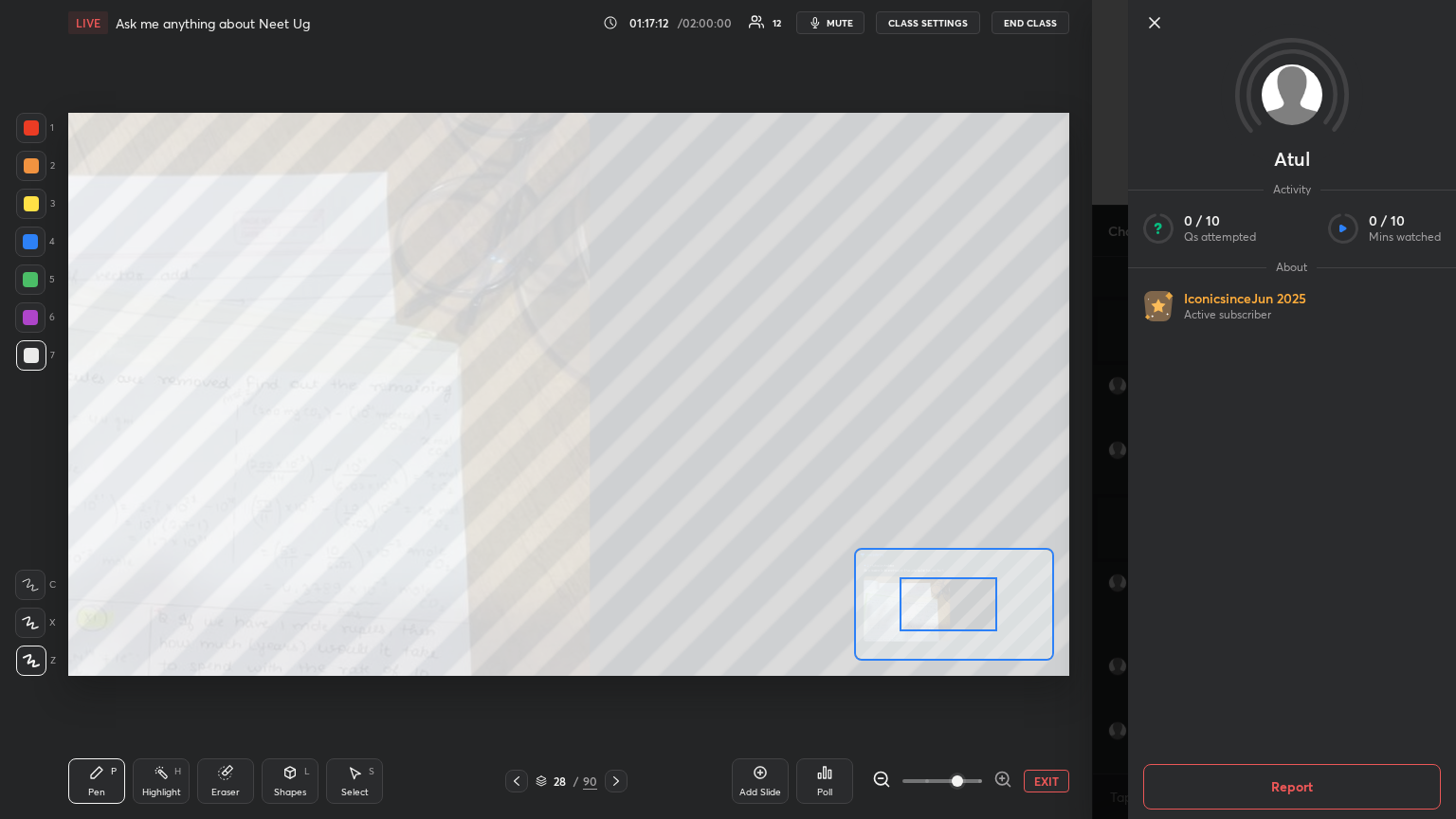 drag, startPoint x: 1026, startPoint y: 729, endPoint x: 1140, endPoint y: 739, distance: 114.43776 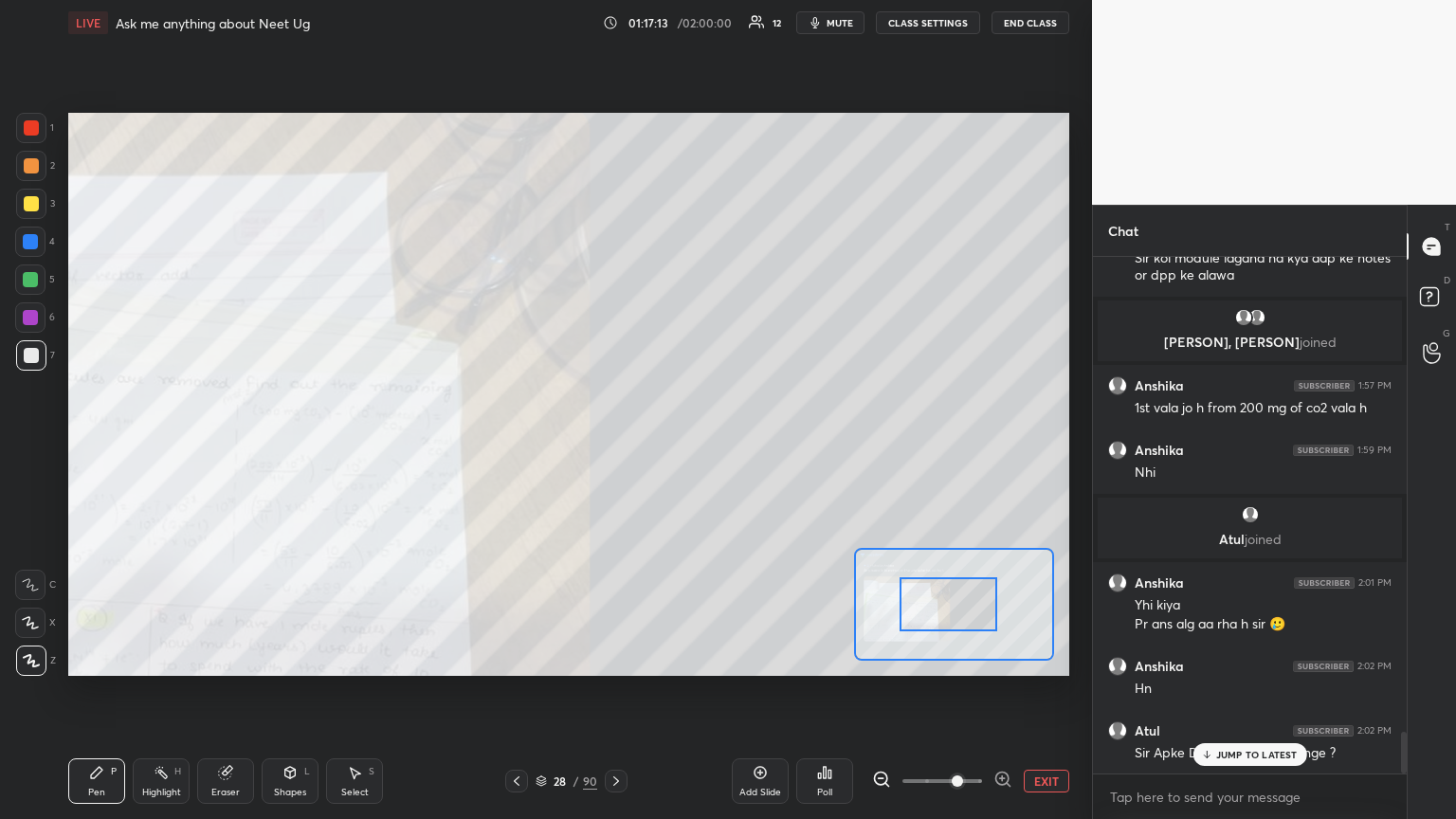 click on "JUMP TO LATEST" at bounding box center [1257, 755] 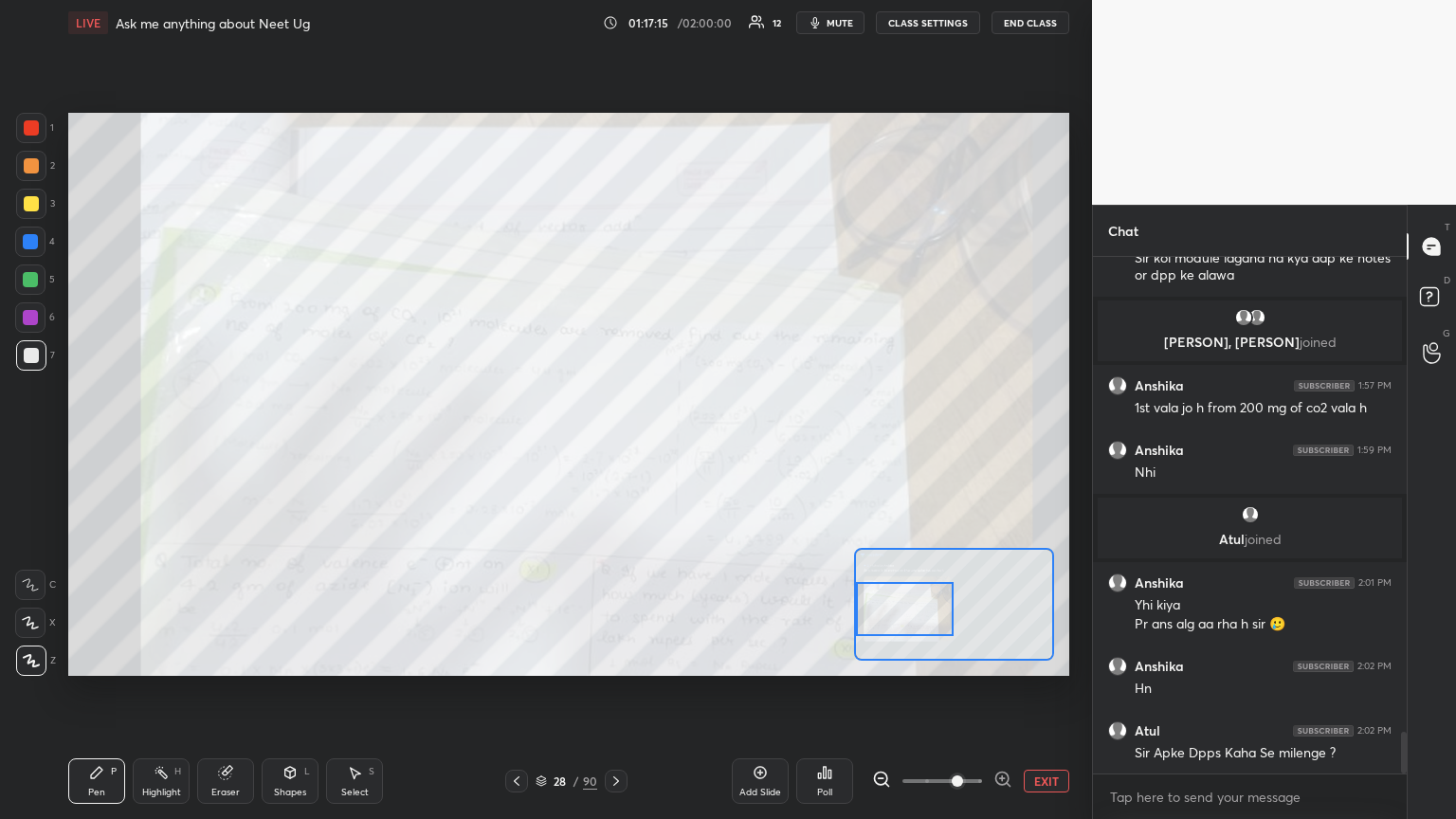 scroll, scrollTop: 5972, scrollLeft: 0, axis: vertical 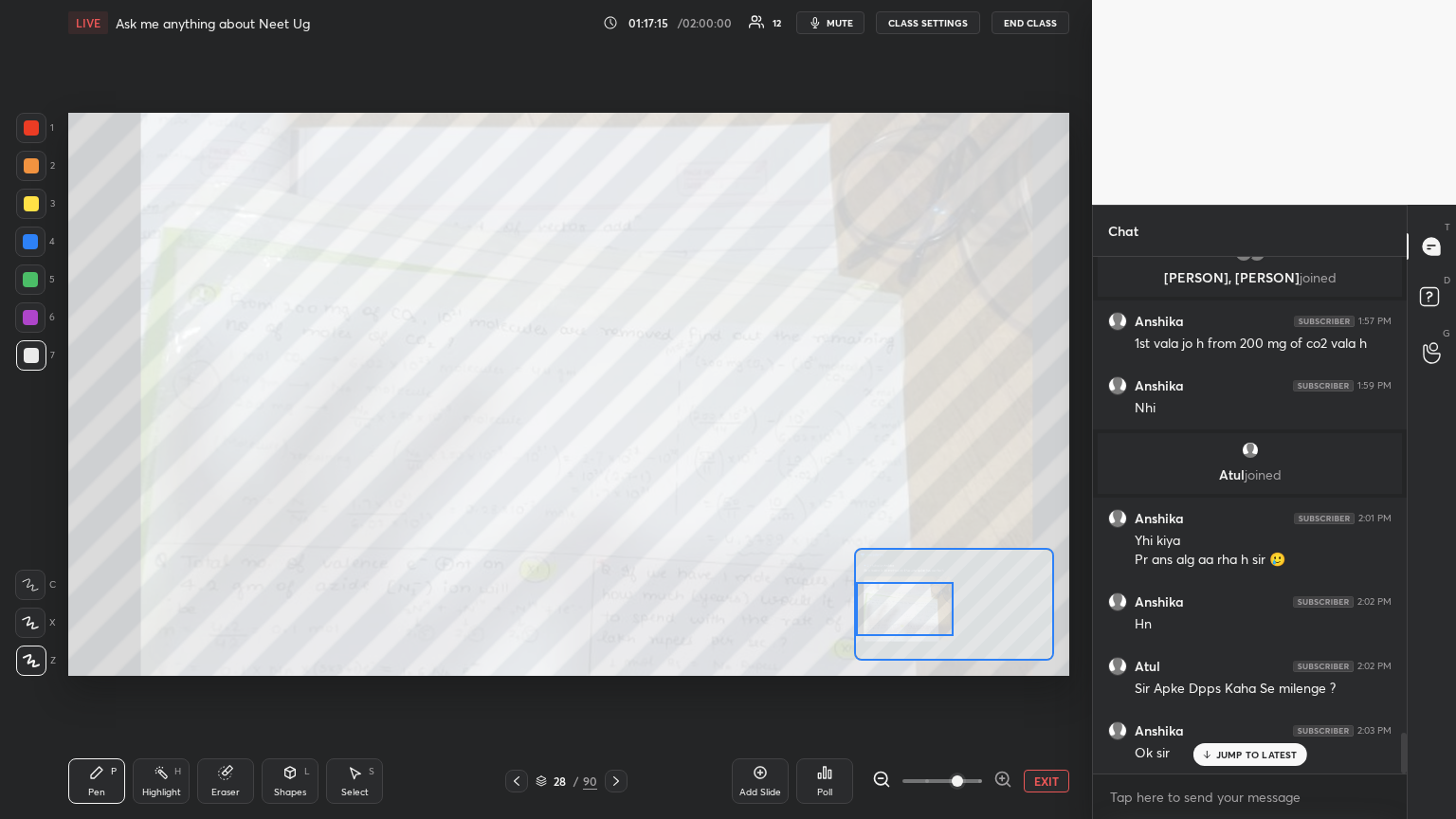 drag, startPoint x: 952, startPoint y: 621, endPoint x: 894, endPoint y: 628, distance: 58.420887 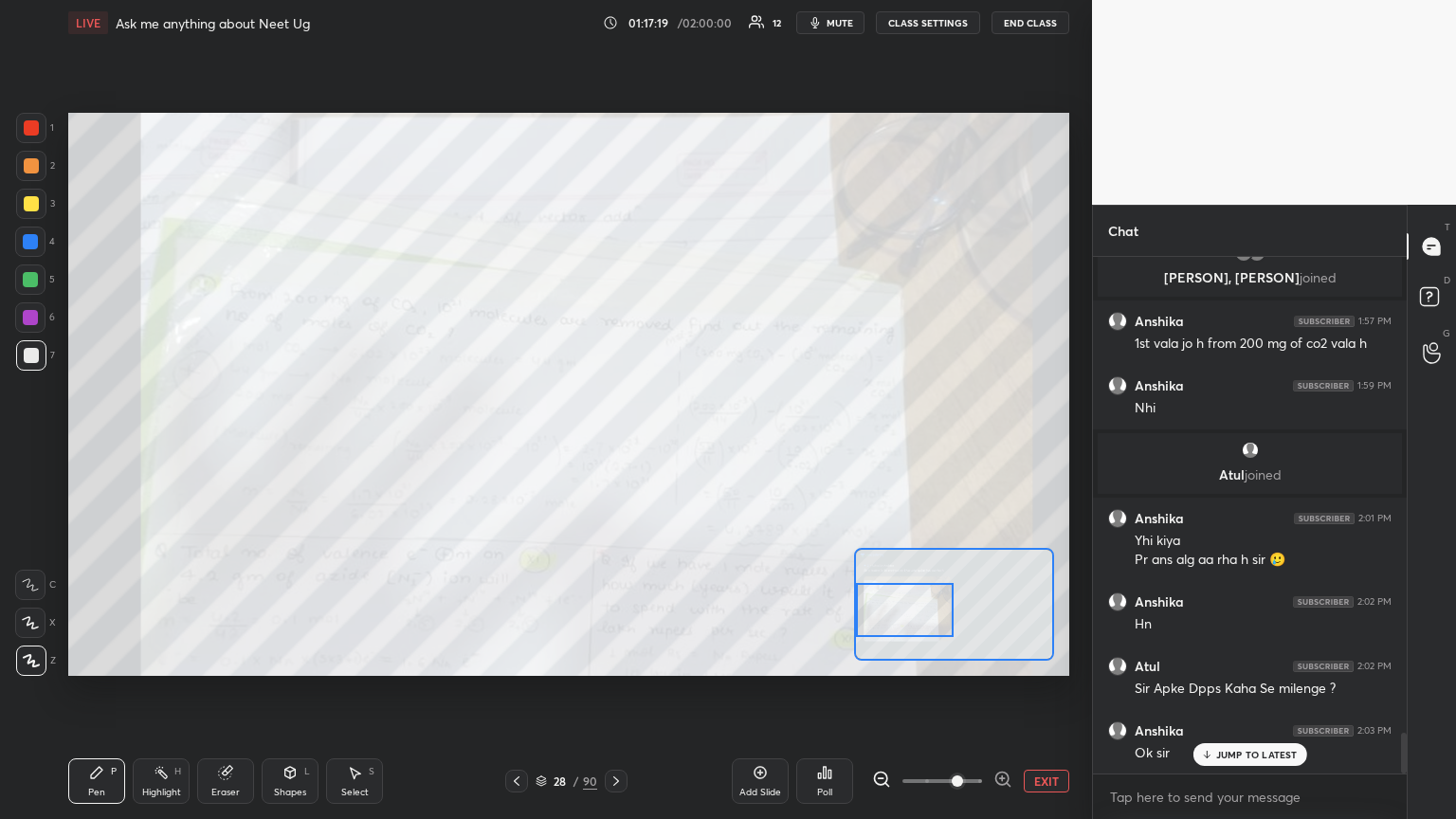 scroll, scrollTop: 5991, scrollLeft: 0, axis: vertical 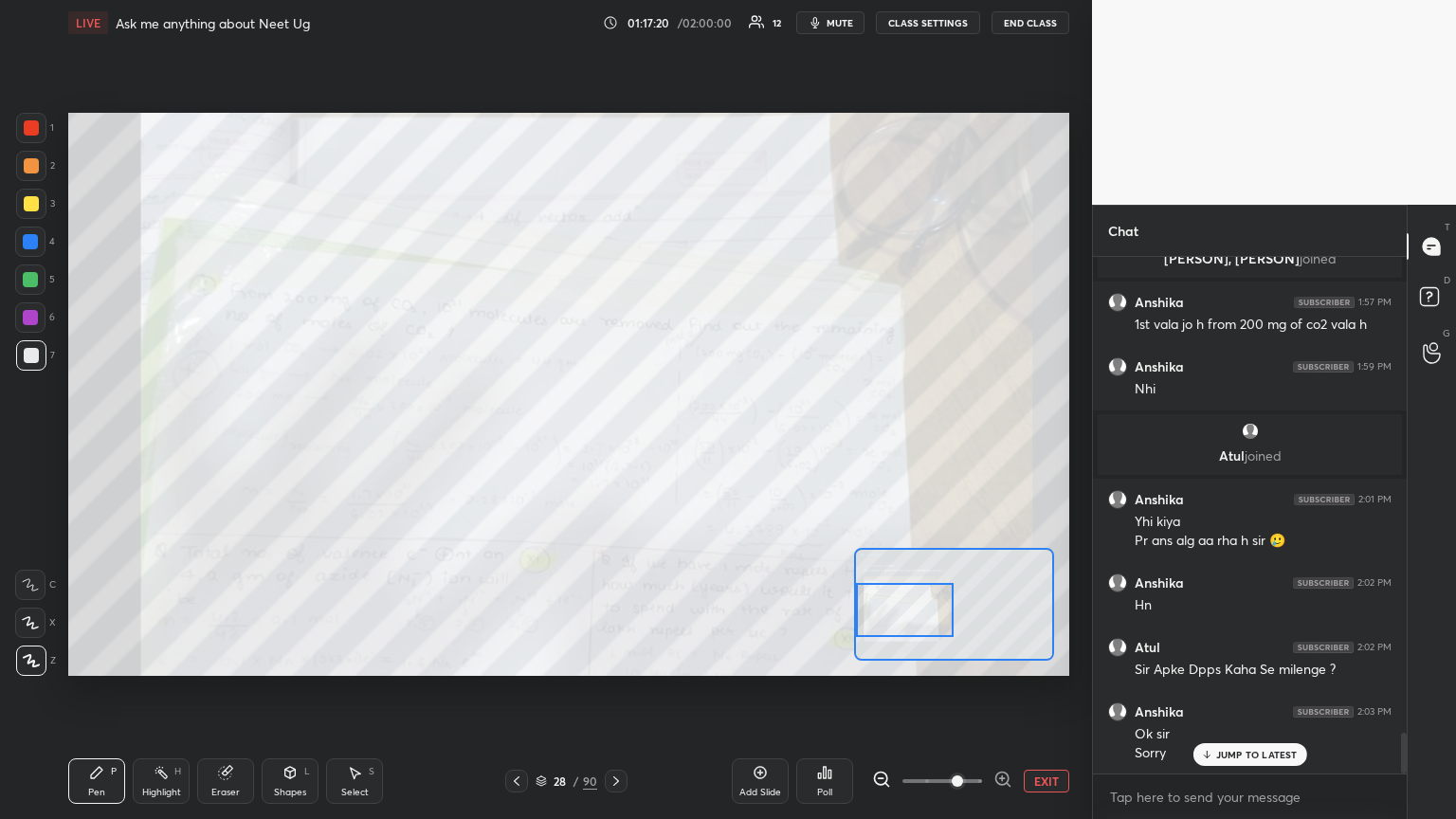 click on "JUMP TO LATEST" at bounding box center [1257, 755] 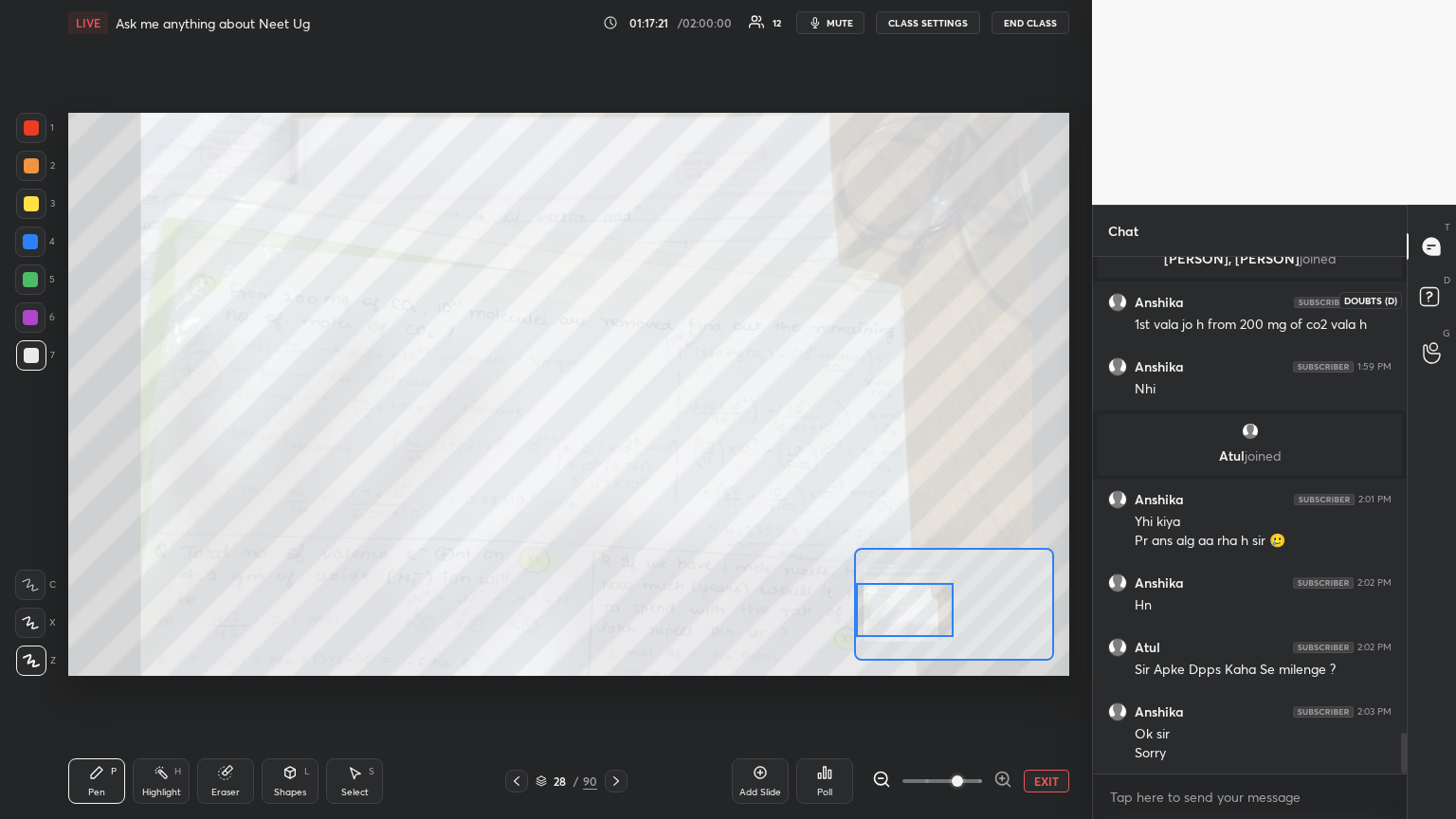 click 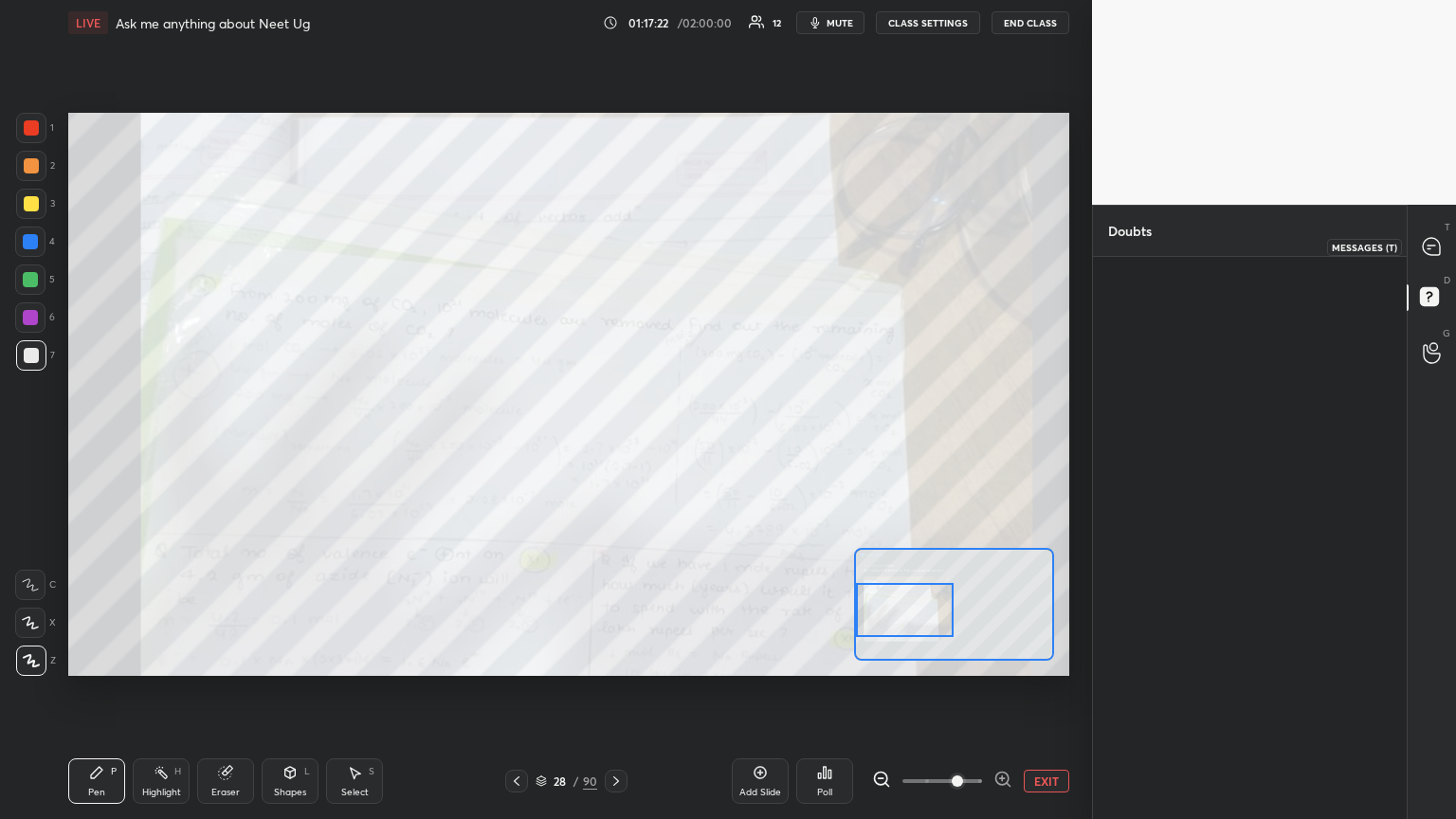 click 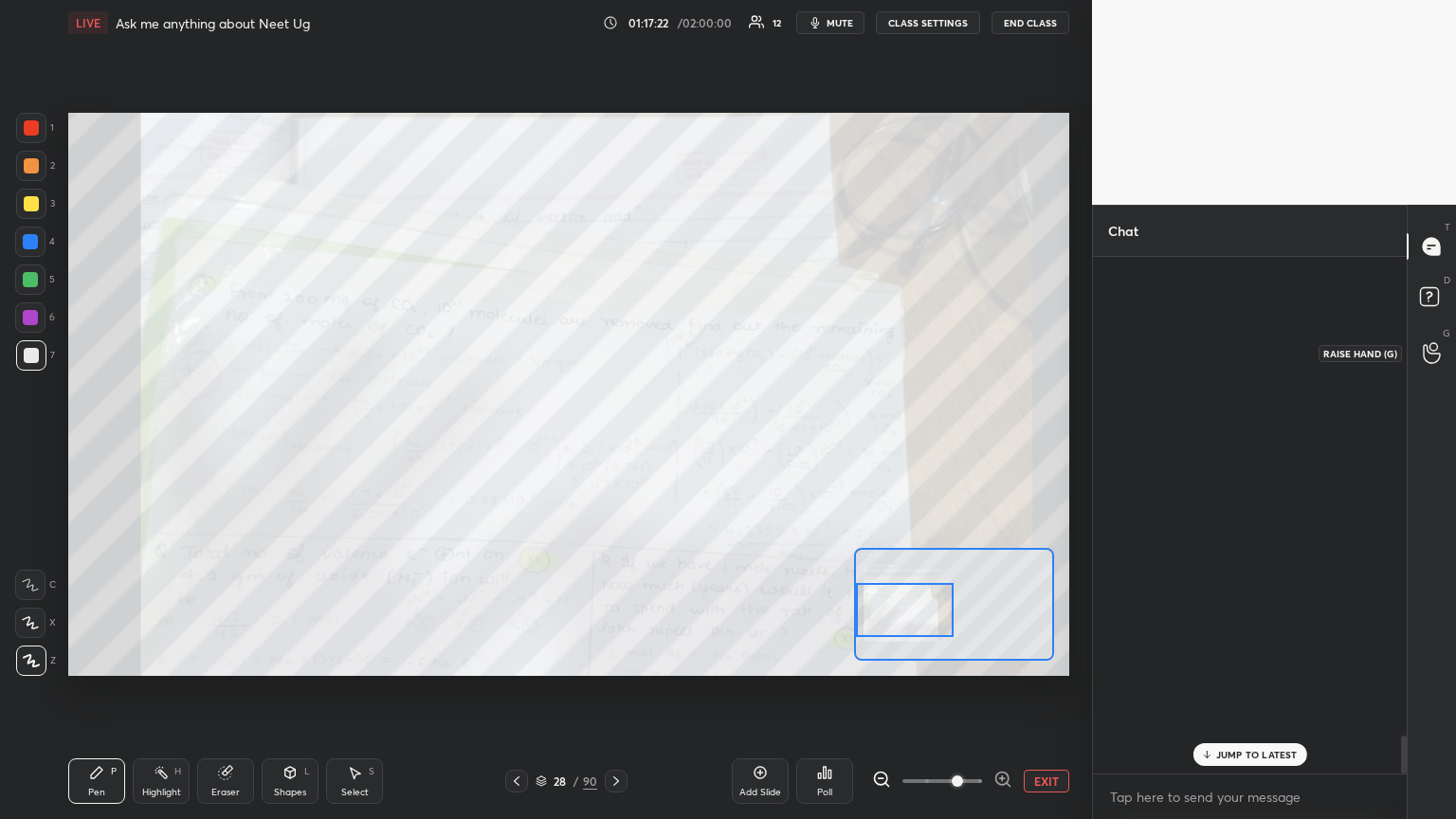 scroll, scrollTop: 6514, scrollLeft: 0, axis: vertical 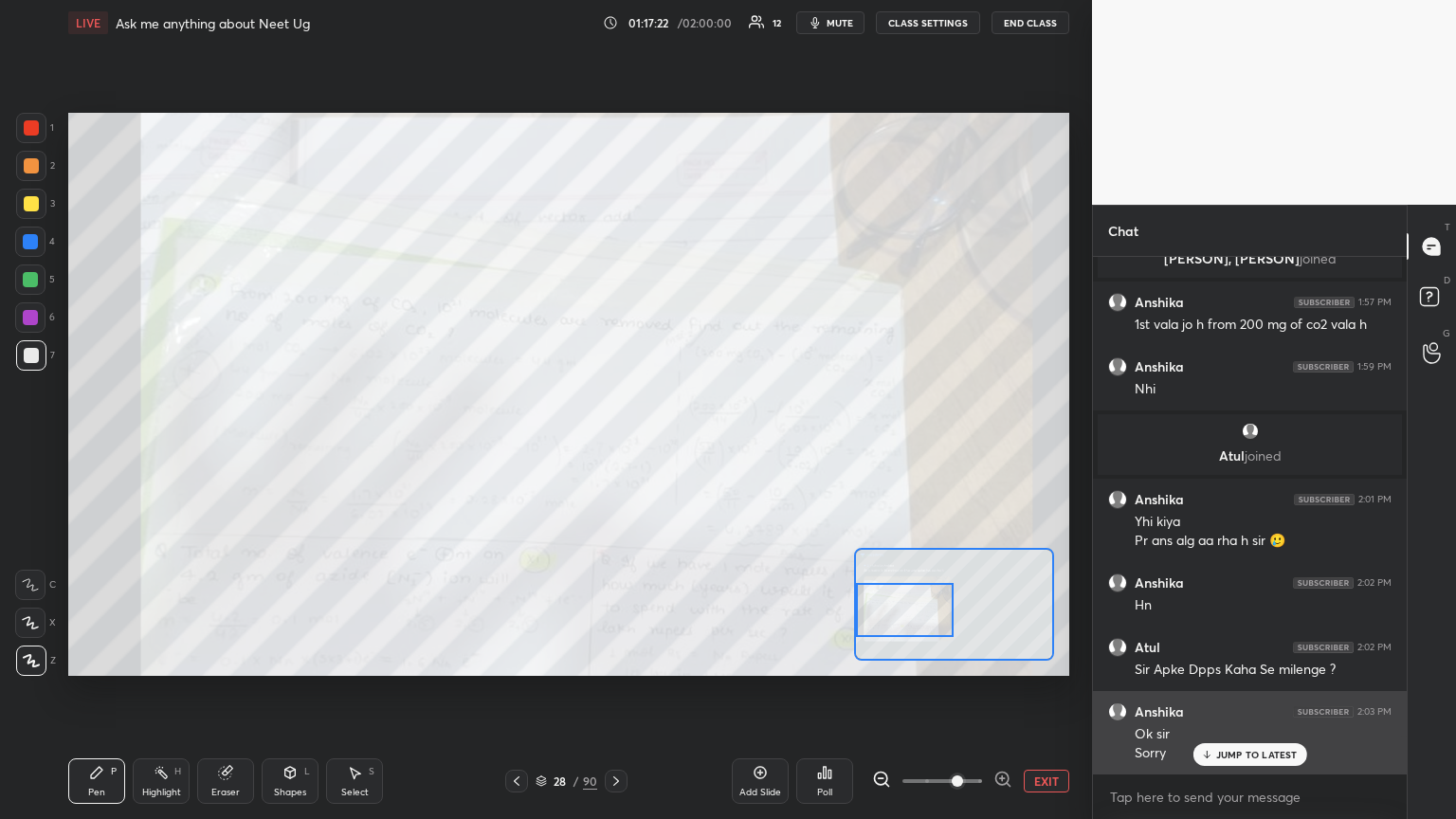 click on "JUMP TO LATEST" at bounding box center [1249, 755] 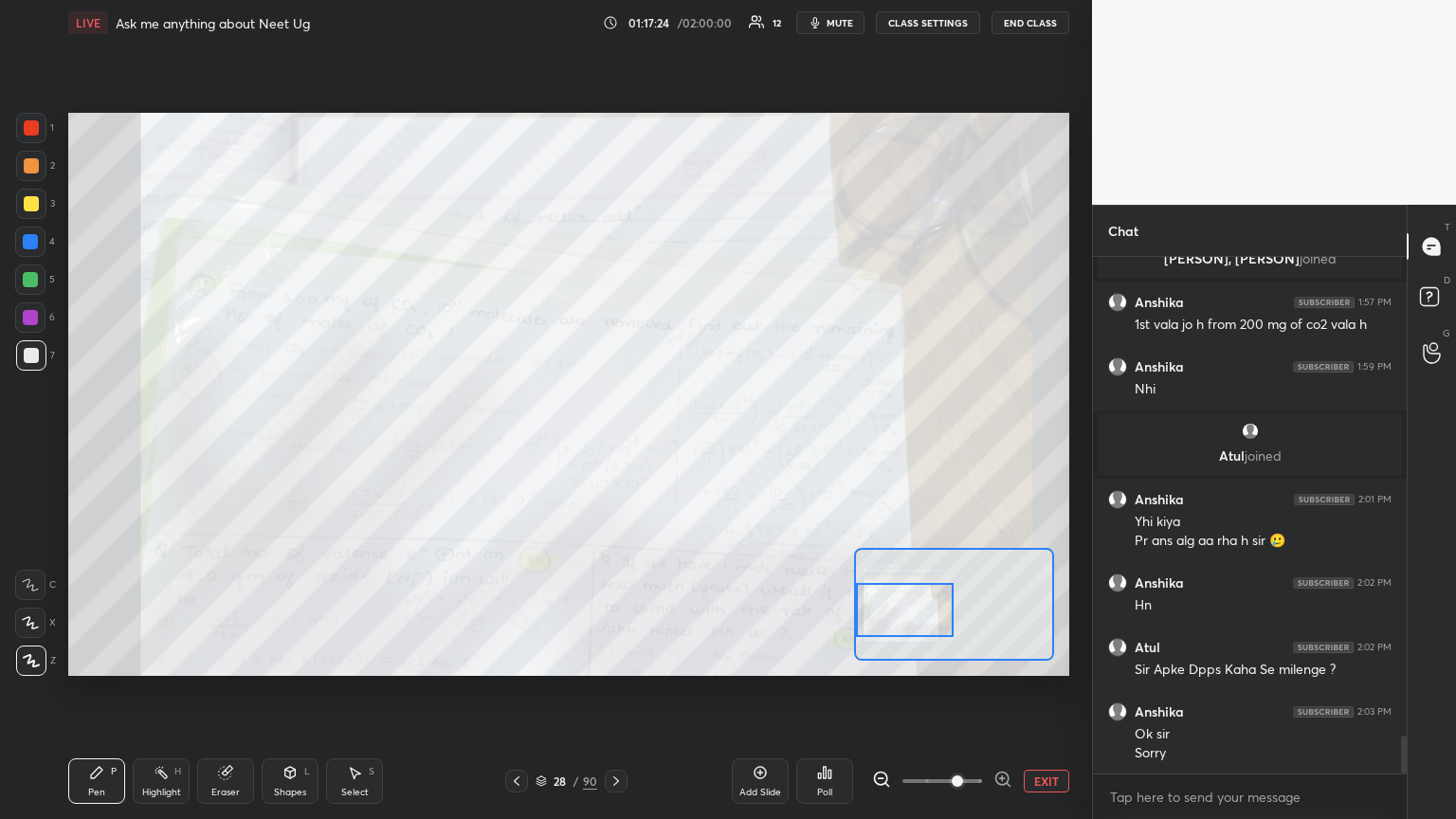 click on "EXIT" at bounding box center [1046, 781] 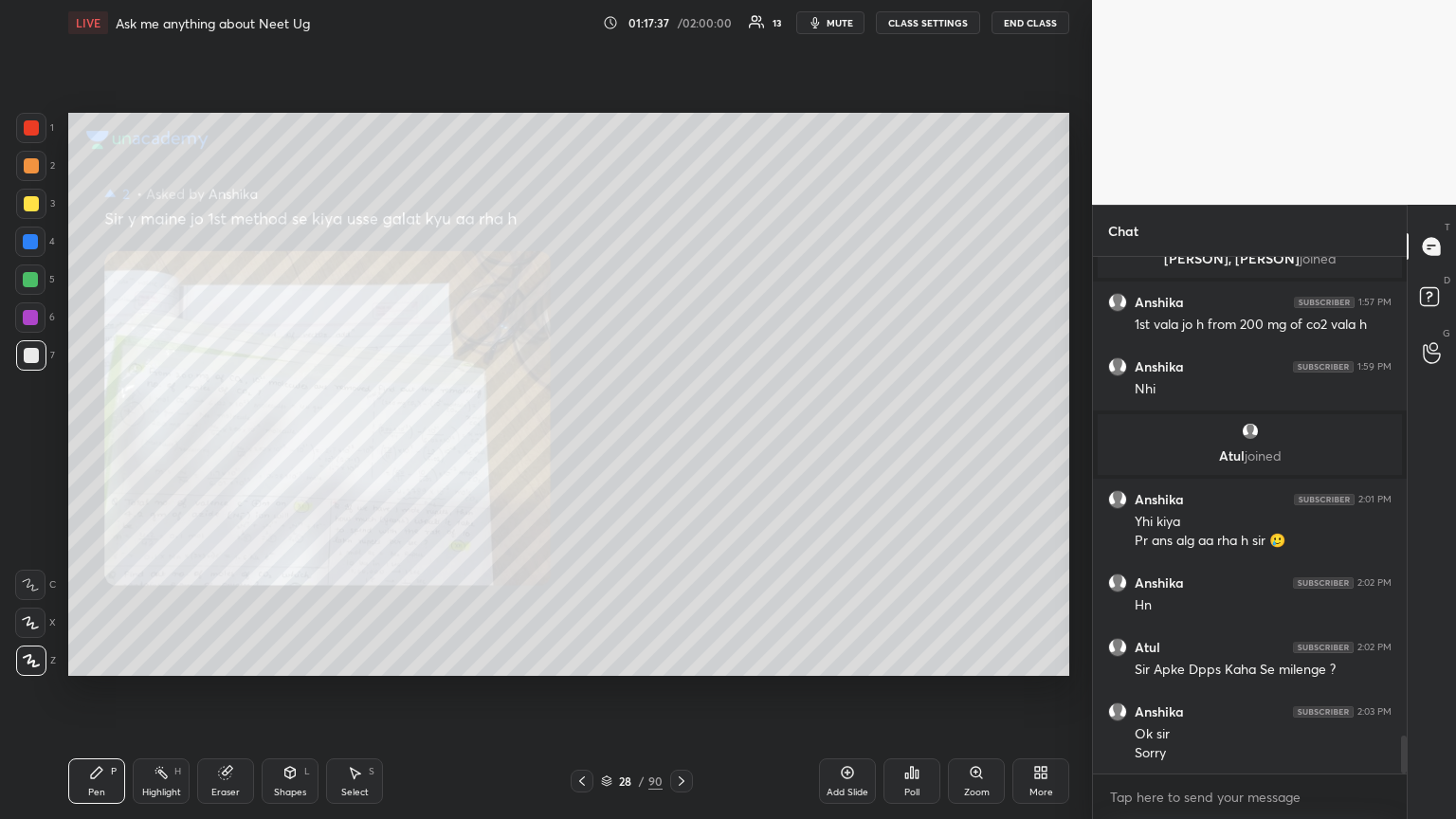 drag, startPoint x: 860, startPoint y: 787, endPoint x: 843, endPoint y: 785, distance: 17.117243 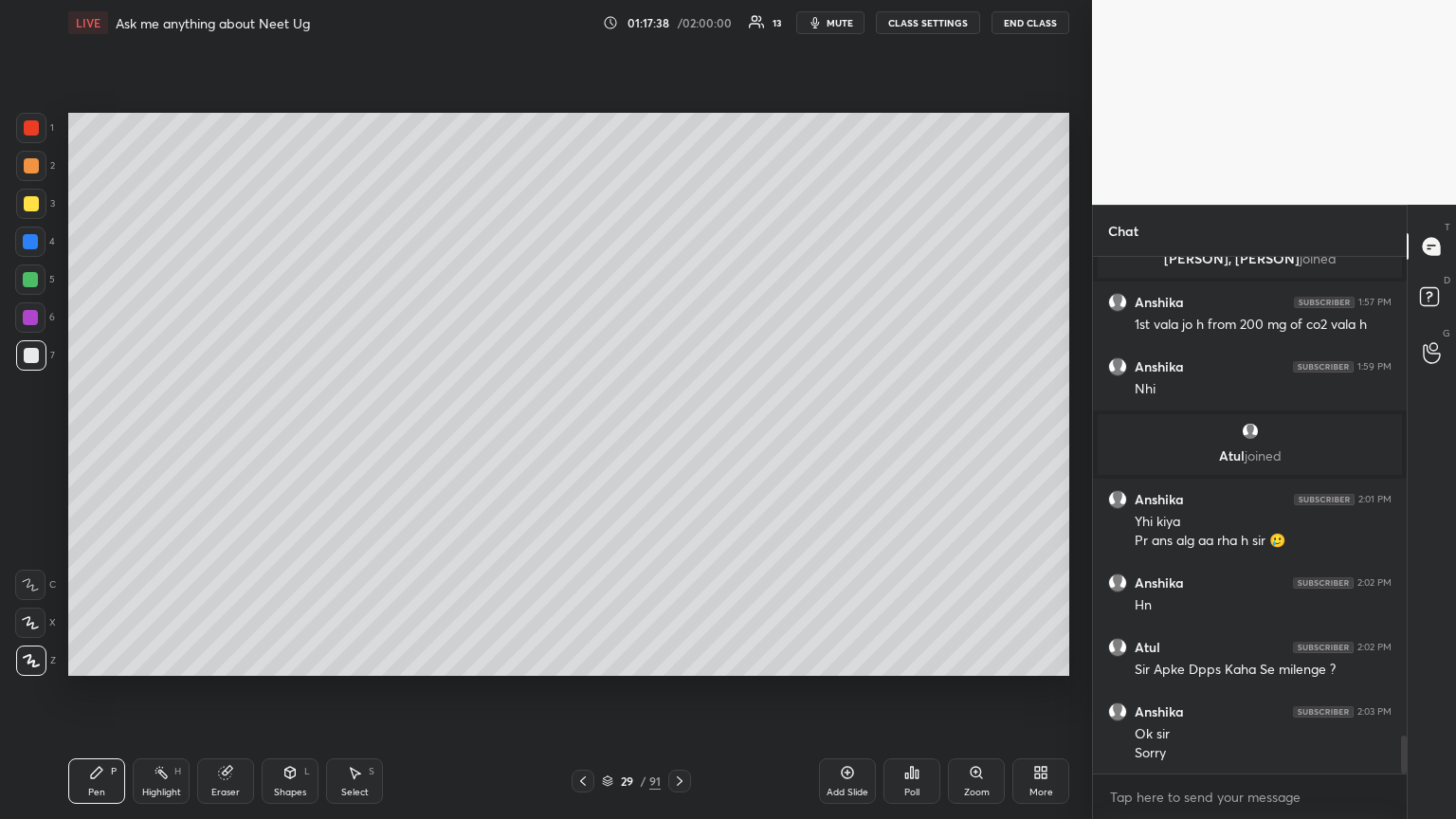 click on "Pen P" at bounding box center (97, 781) 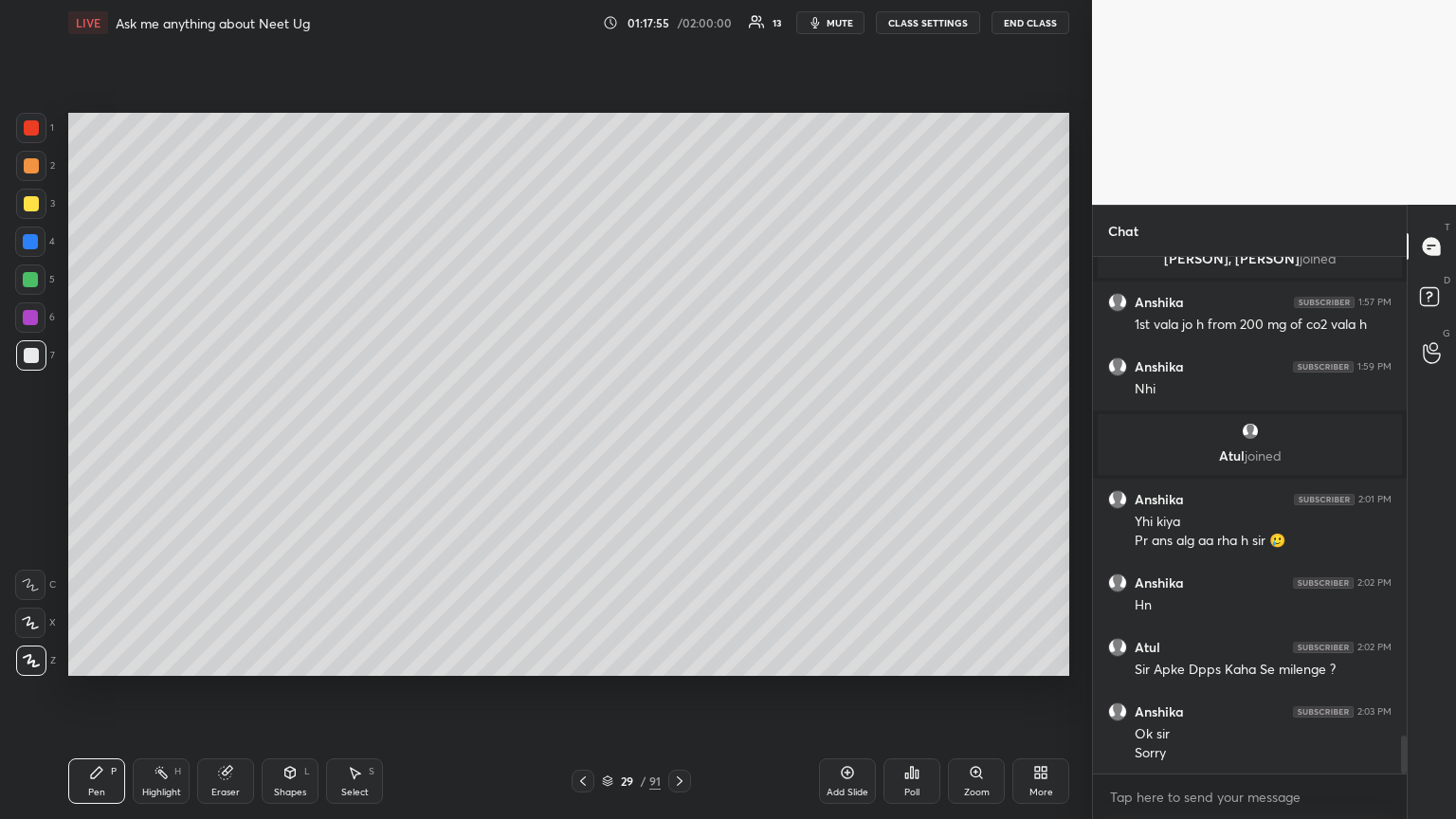 click at bounding box center (31, 128) 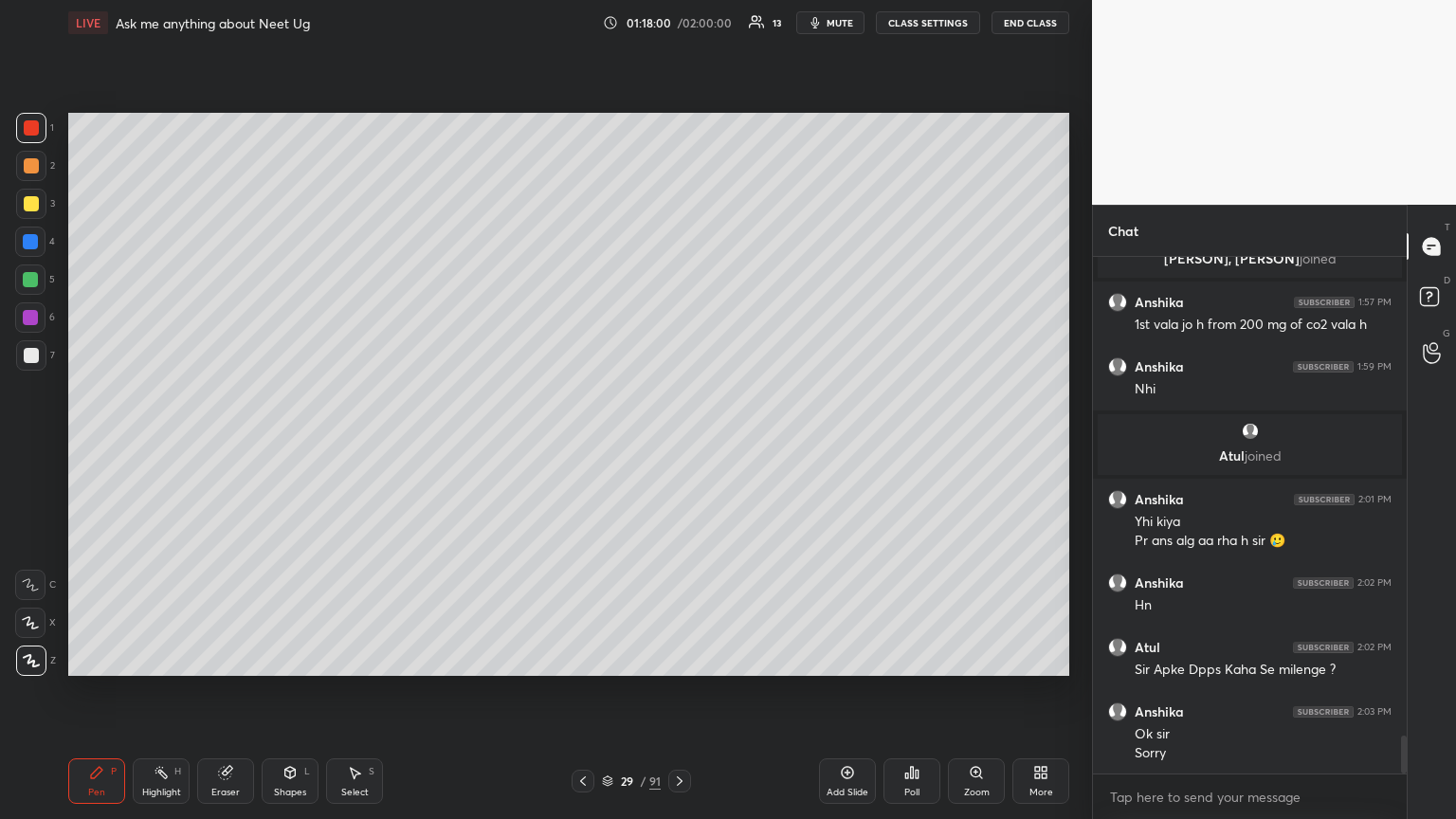 scroll, scrollTop: 6582, scrollLeft: 0, axis: vertical 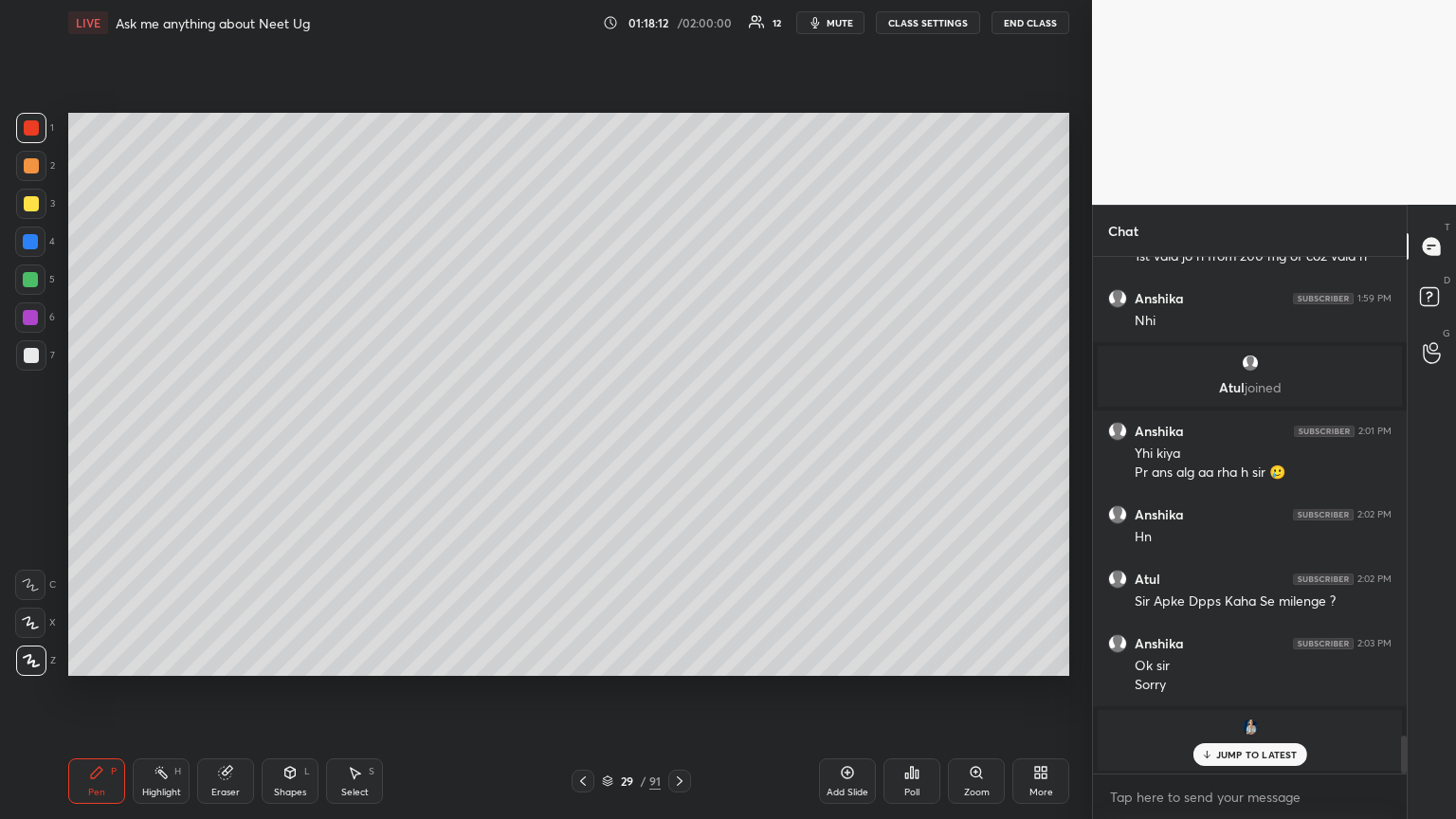 click at bounding box center [30, 242] 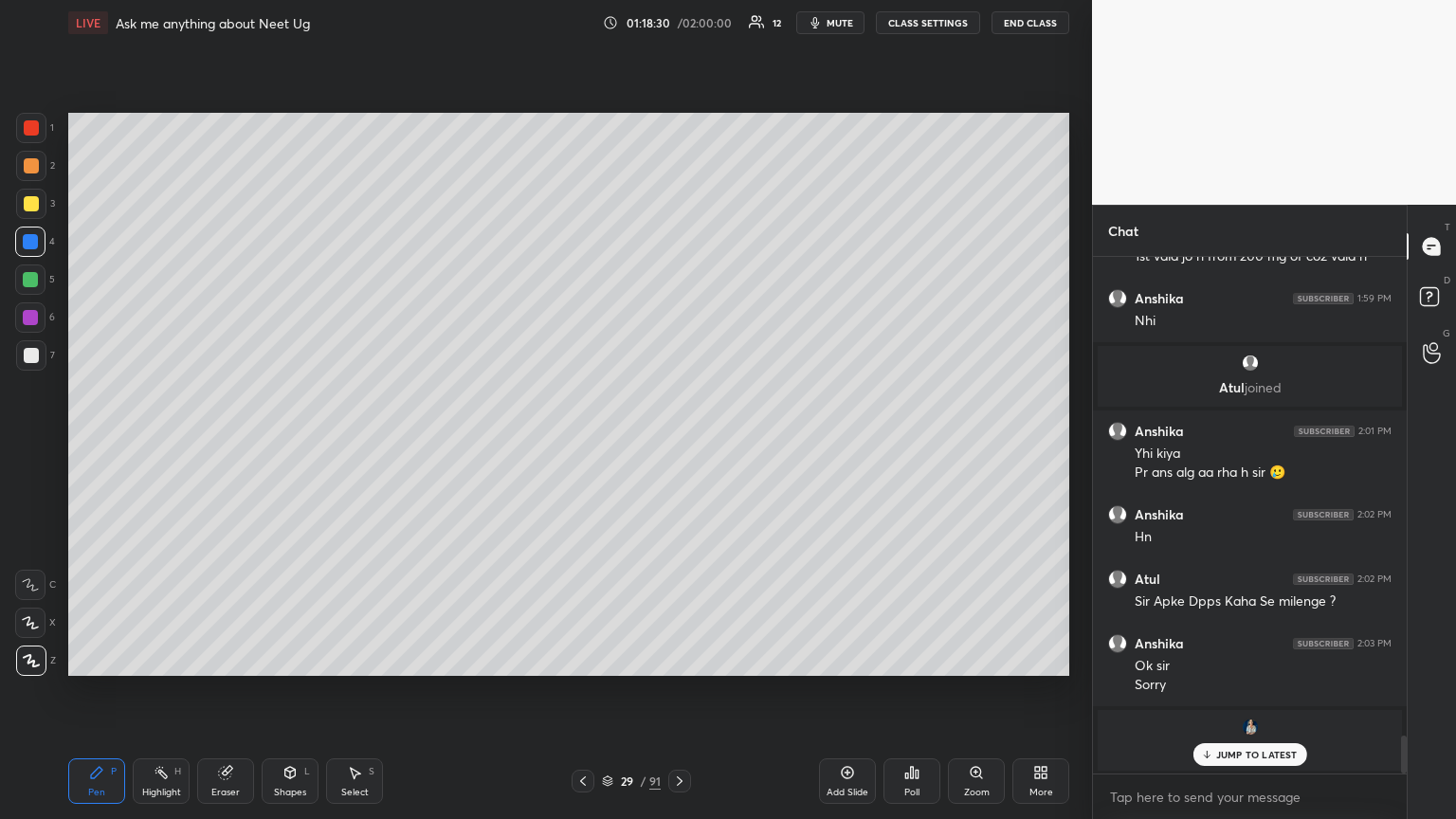 click on "Setting up your live class Poll for   secs No correct answer Start poll" at bounding box center [569, 394] 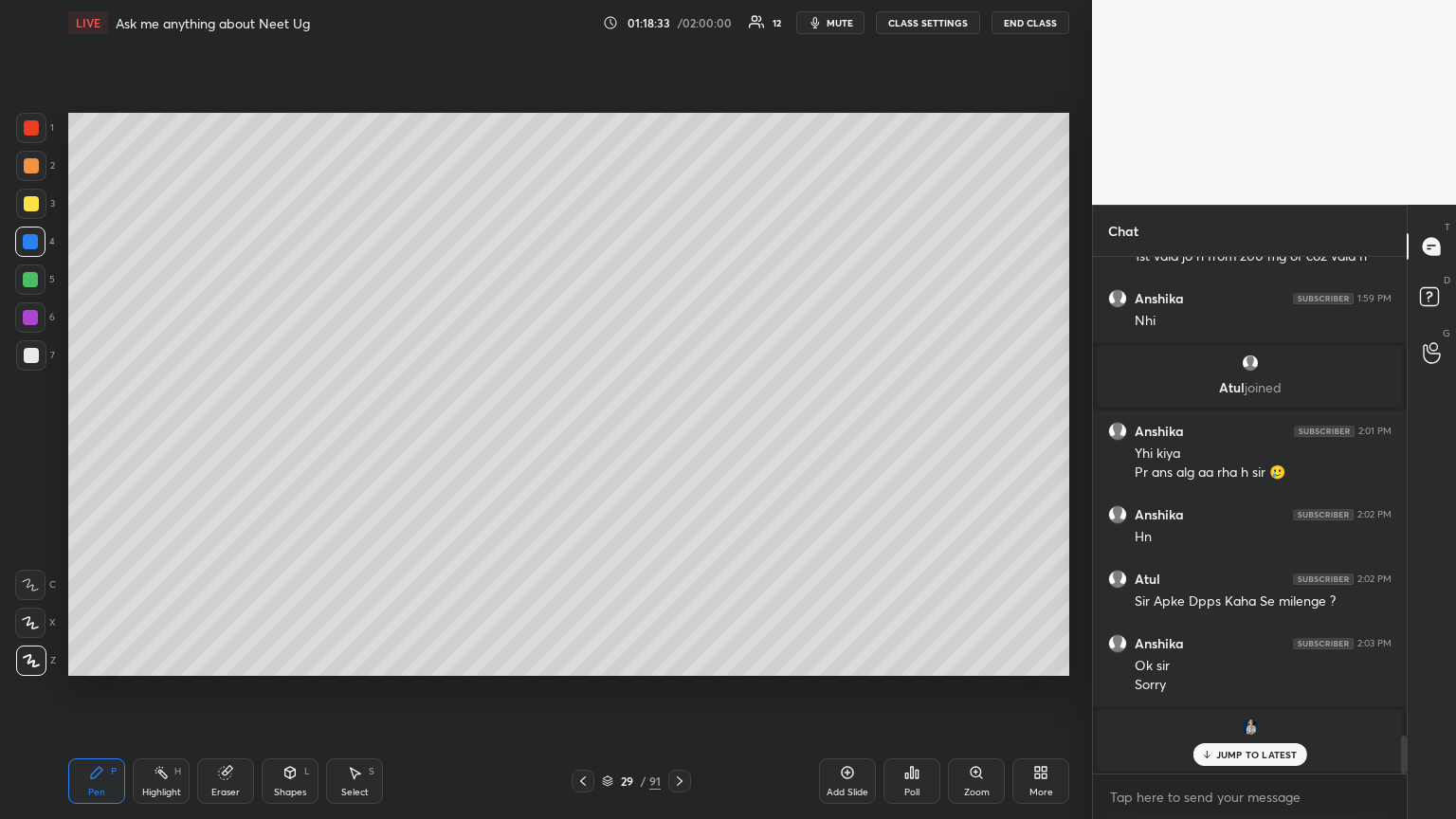 click on "Setting up your live class Poll for   secs No correct answer Start poll" at bounding box center [569, 394] 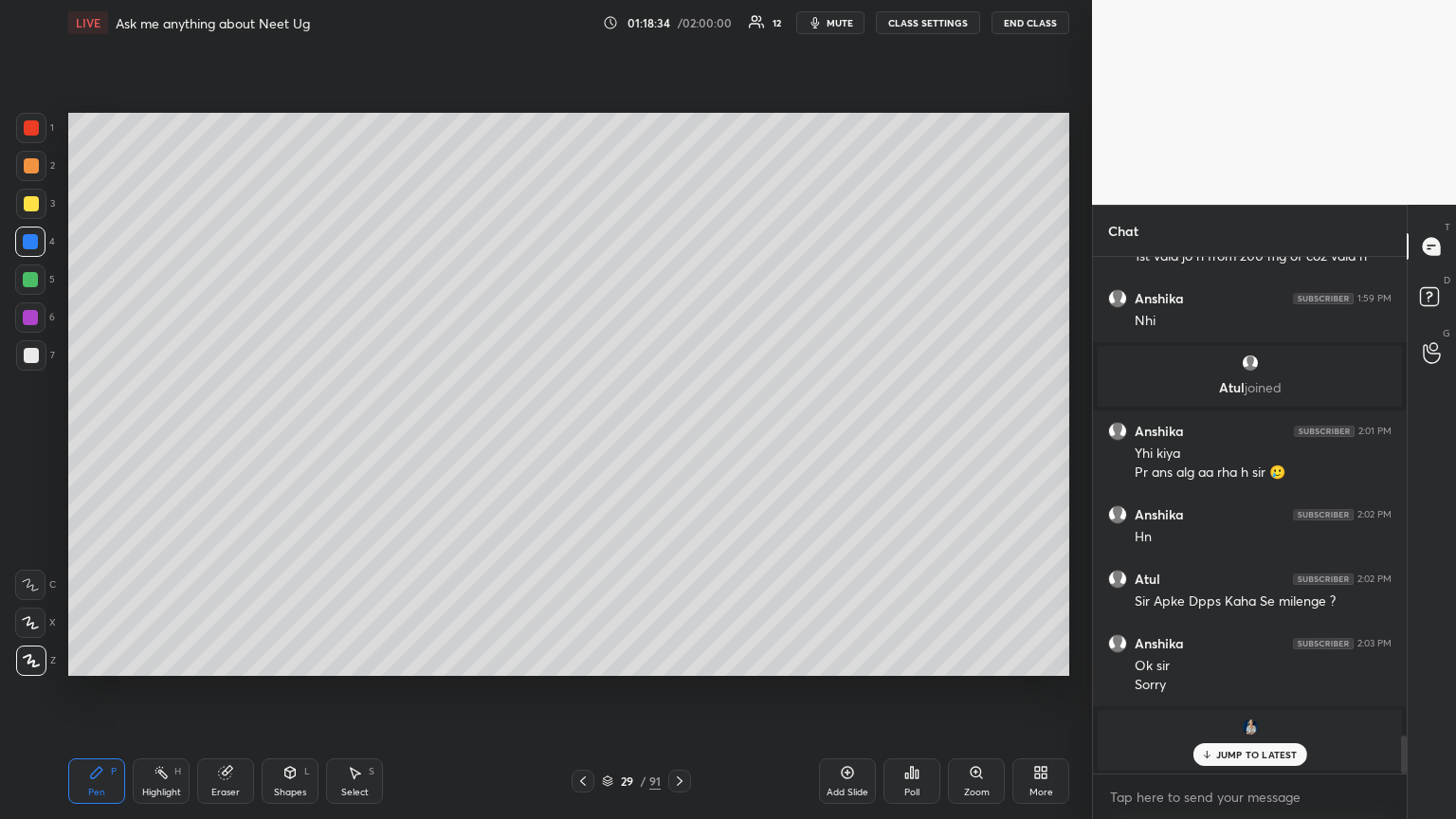click on "Setting up your live class Poll for   secs No correct answer Start poll" at bounding box center (569, 394) 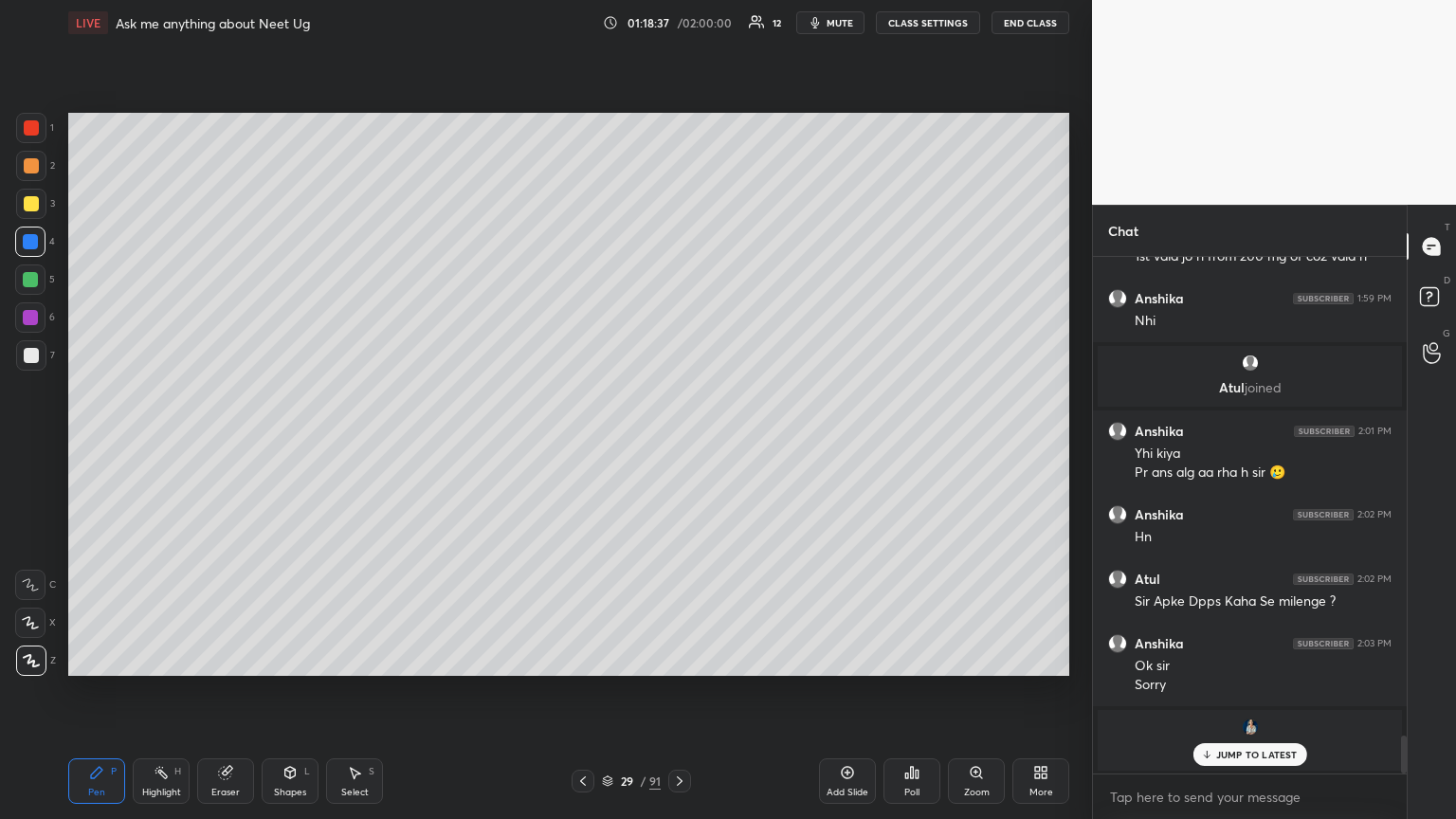click on "JUMP TO LATEST" at bounding box center (1257, 755) 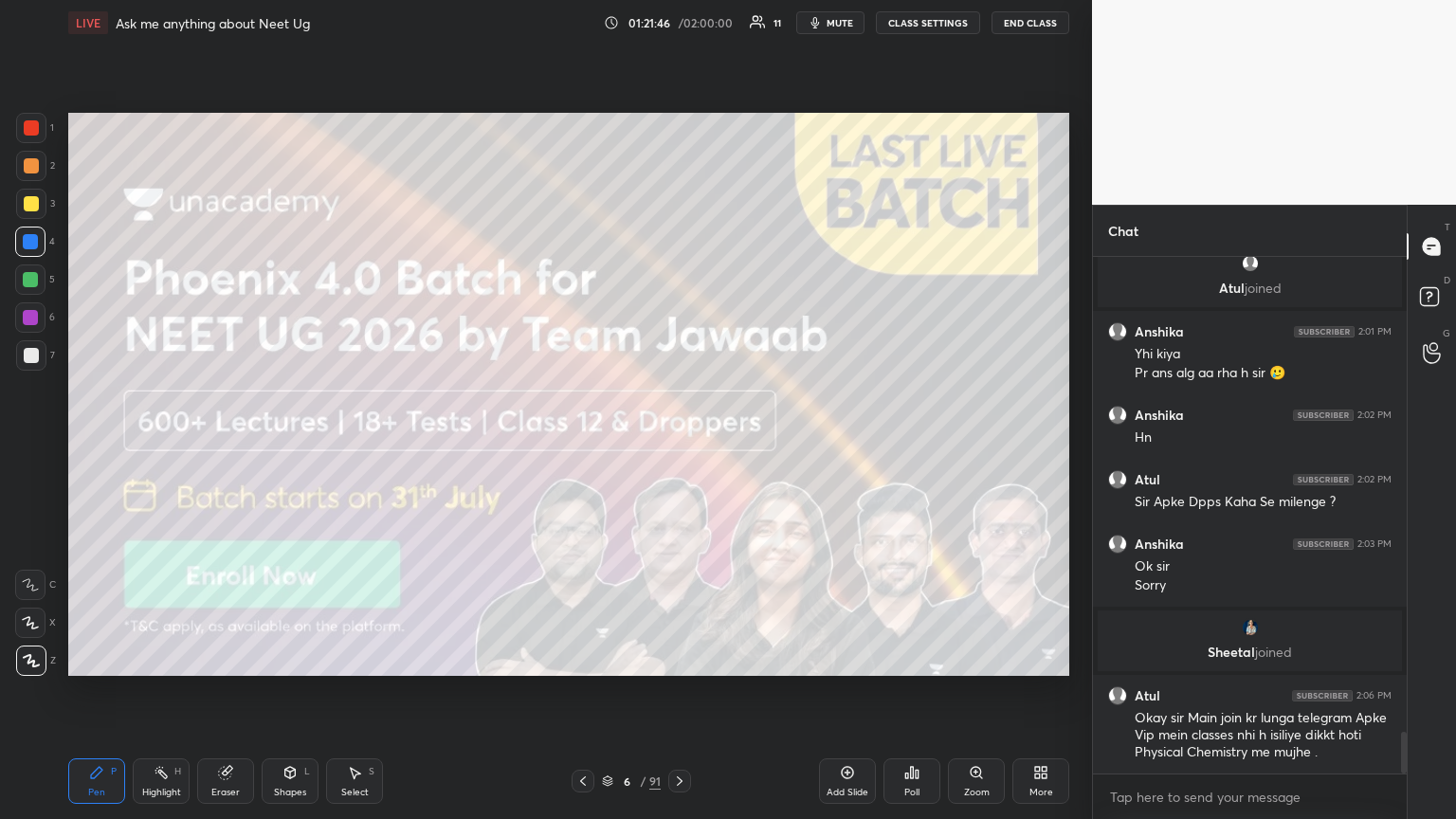 scroll, scrollTop: 5918, scrollLeft: 0, axis: vertical 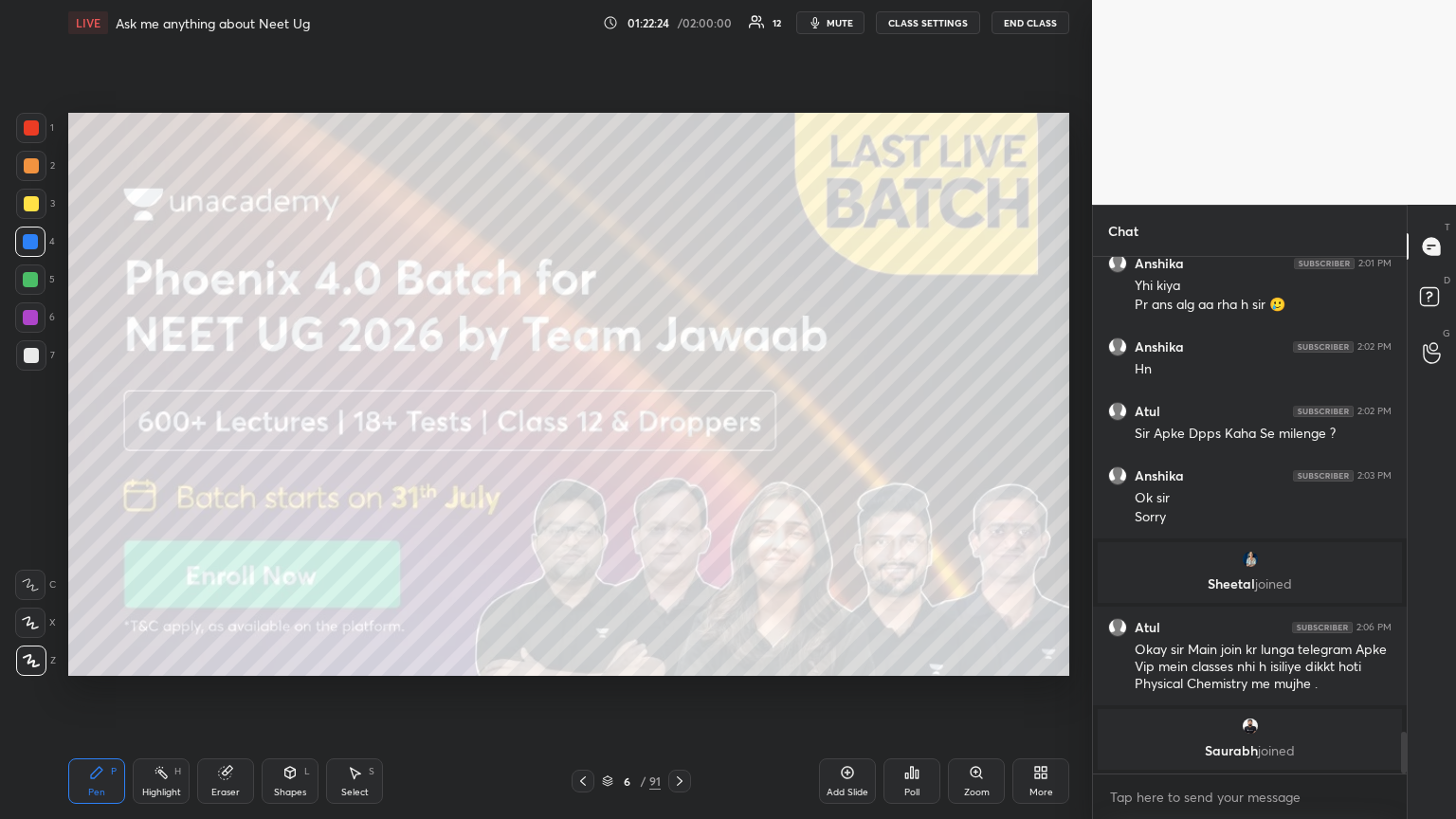 click on "mute" at bounding box center (840, 23) 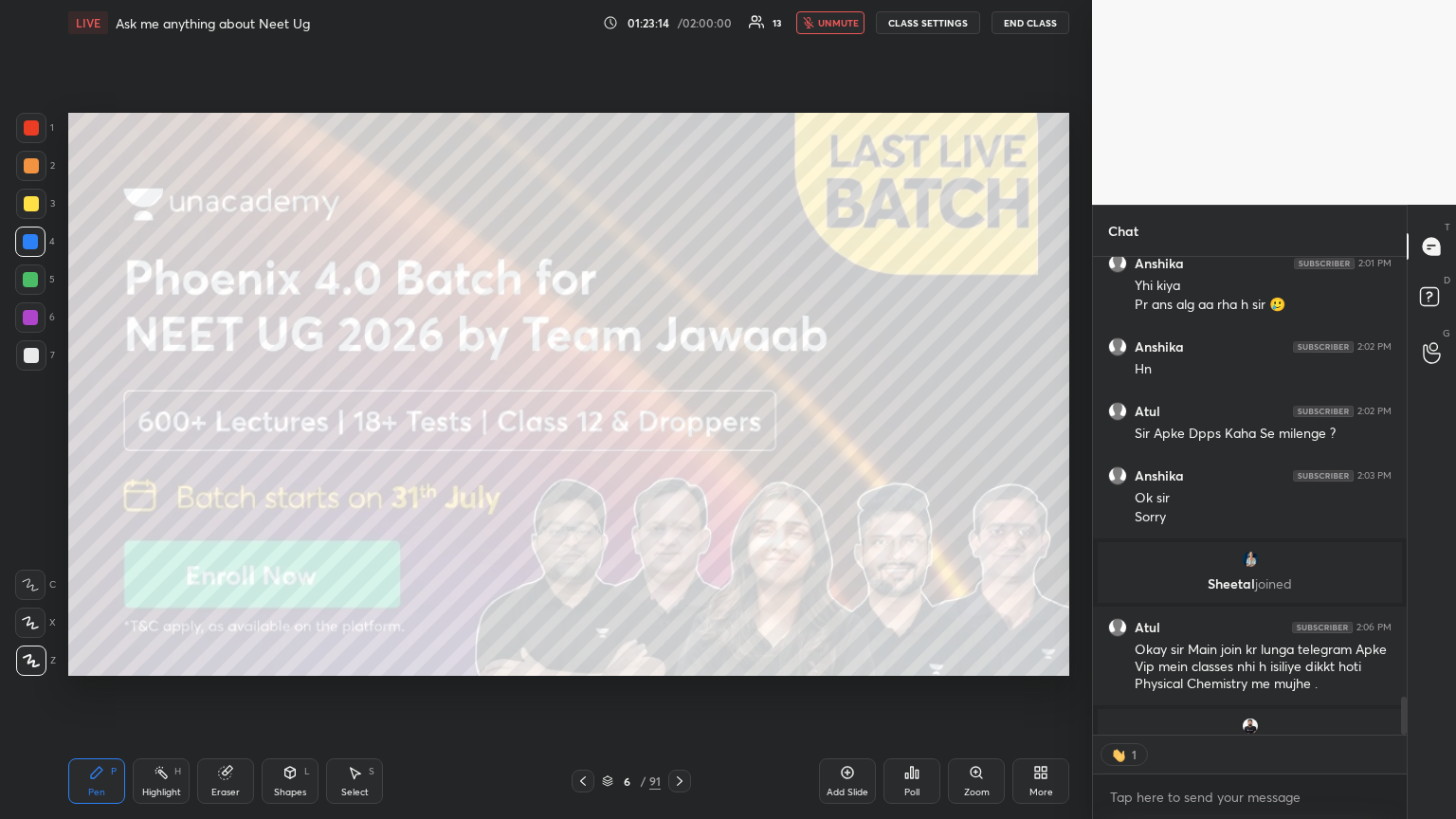 scroll, scrollTop: 473, scrollLeft: 308, axis: both 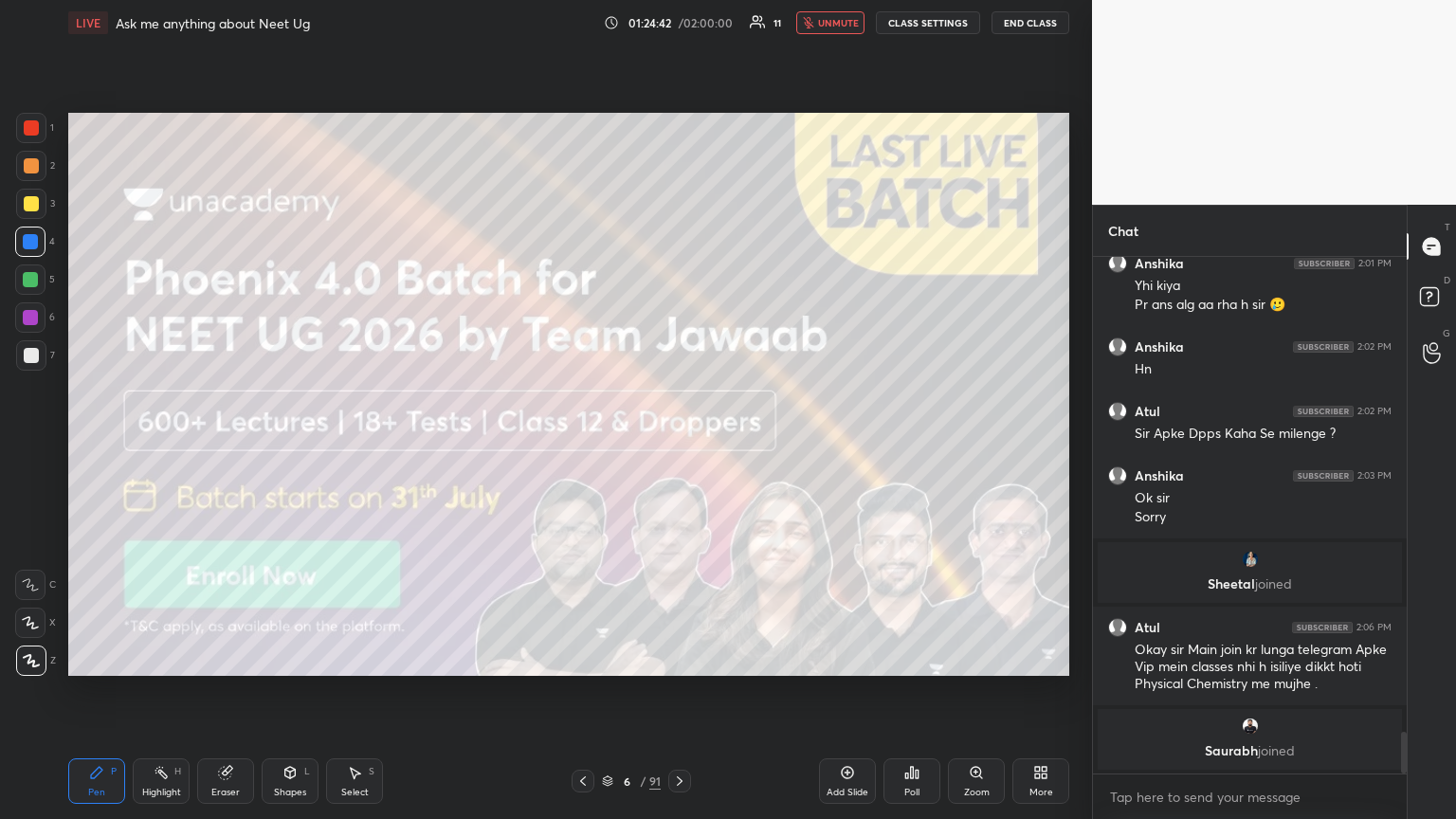 click on "6 / 91" at bounding box center (631, 781) 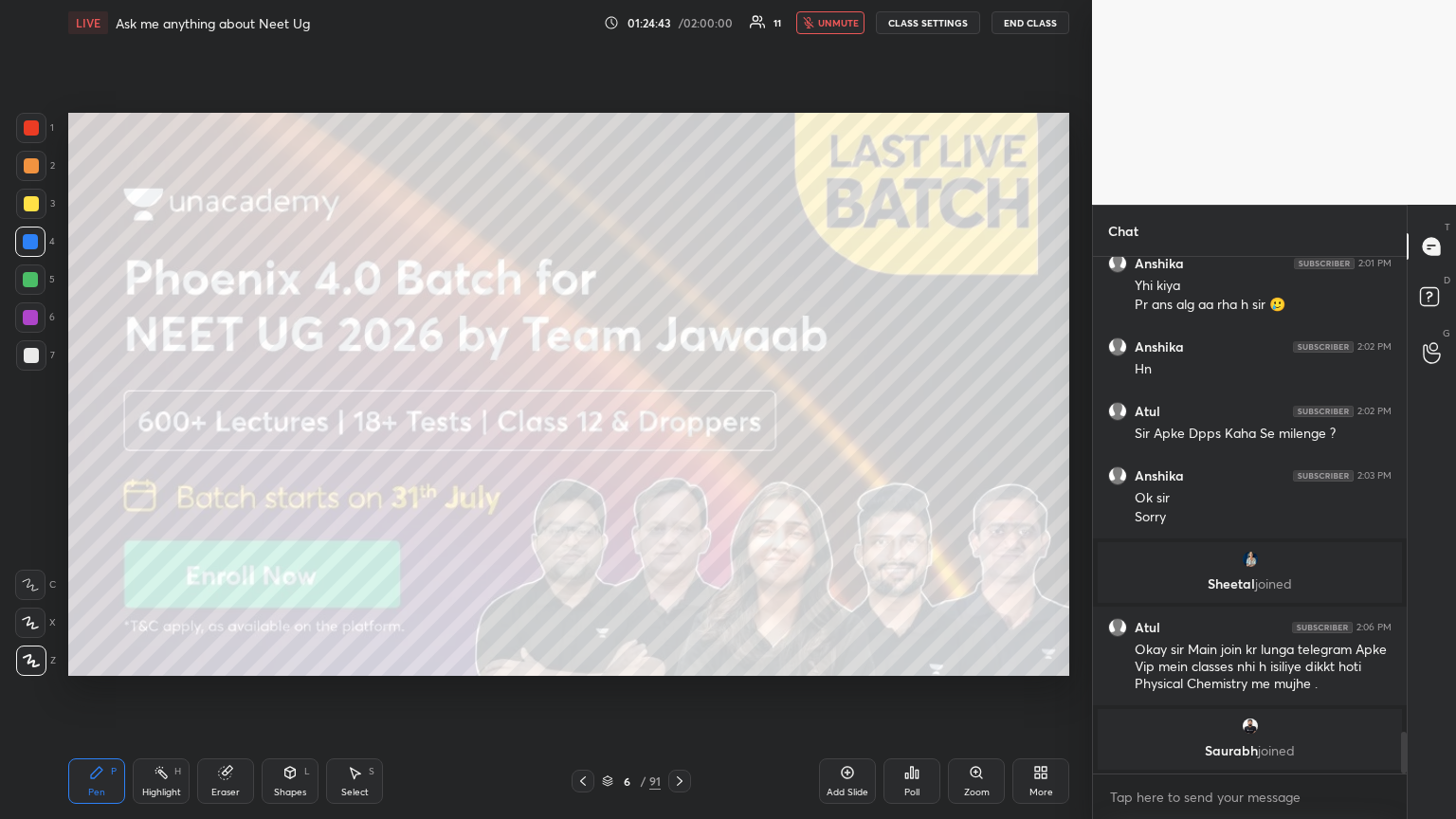 click 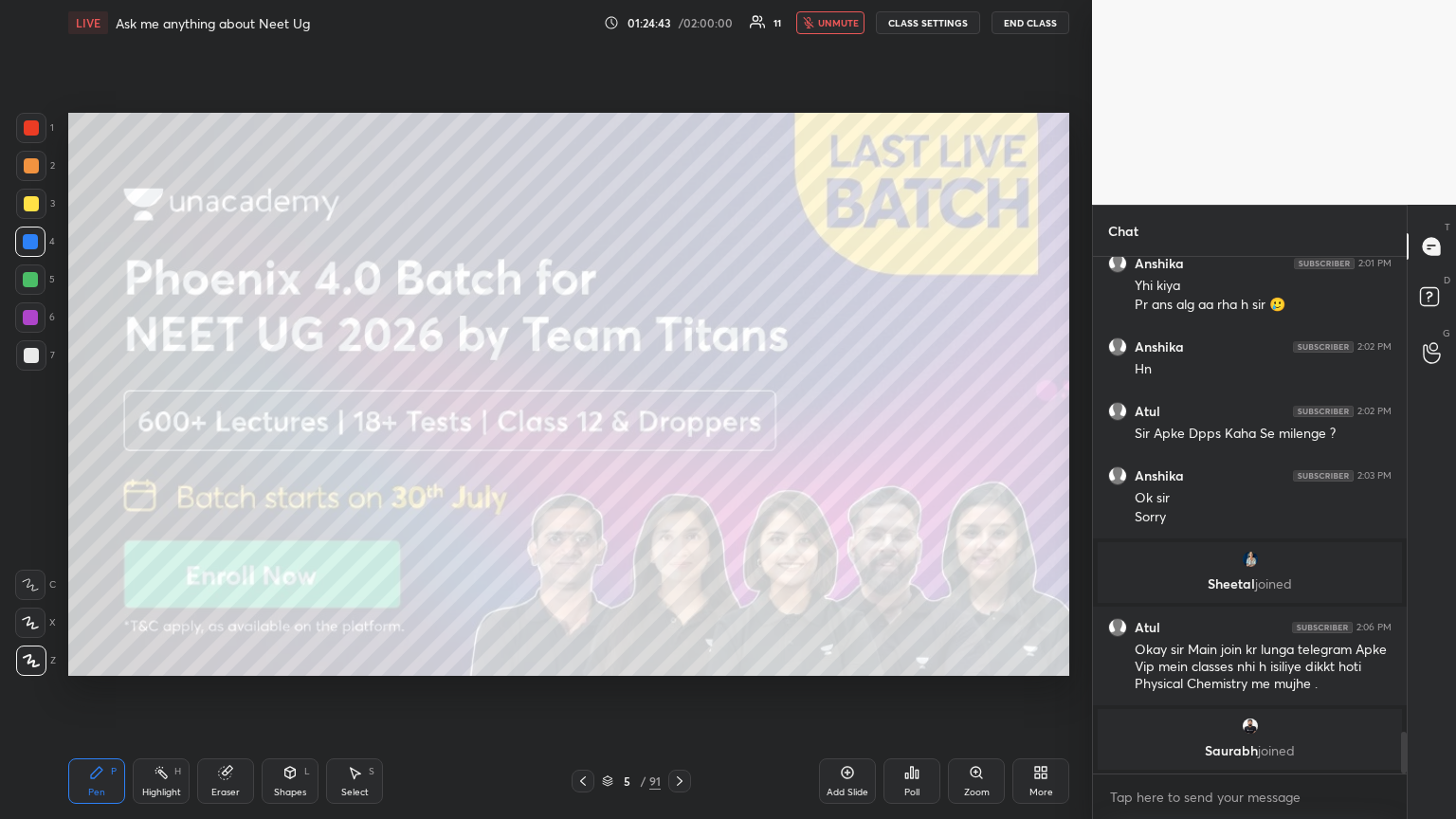 click 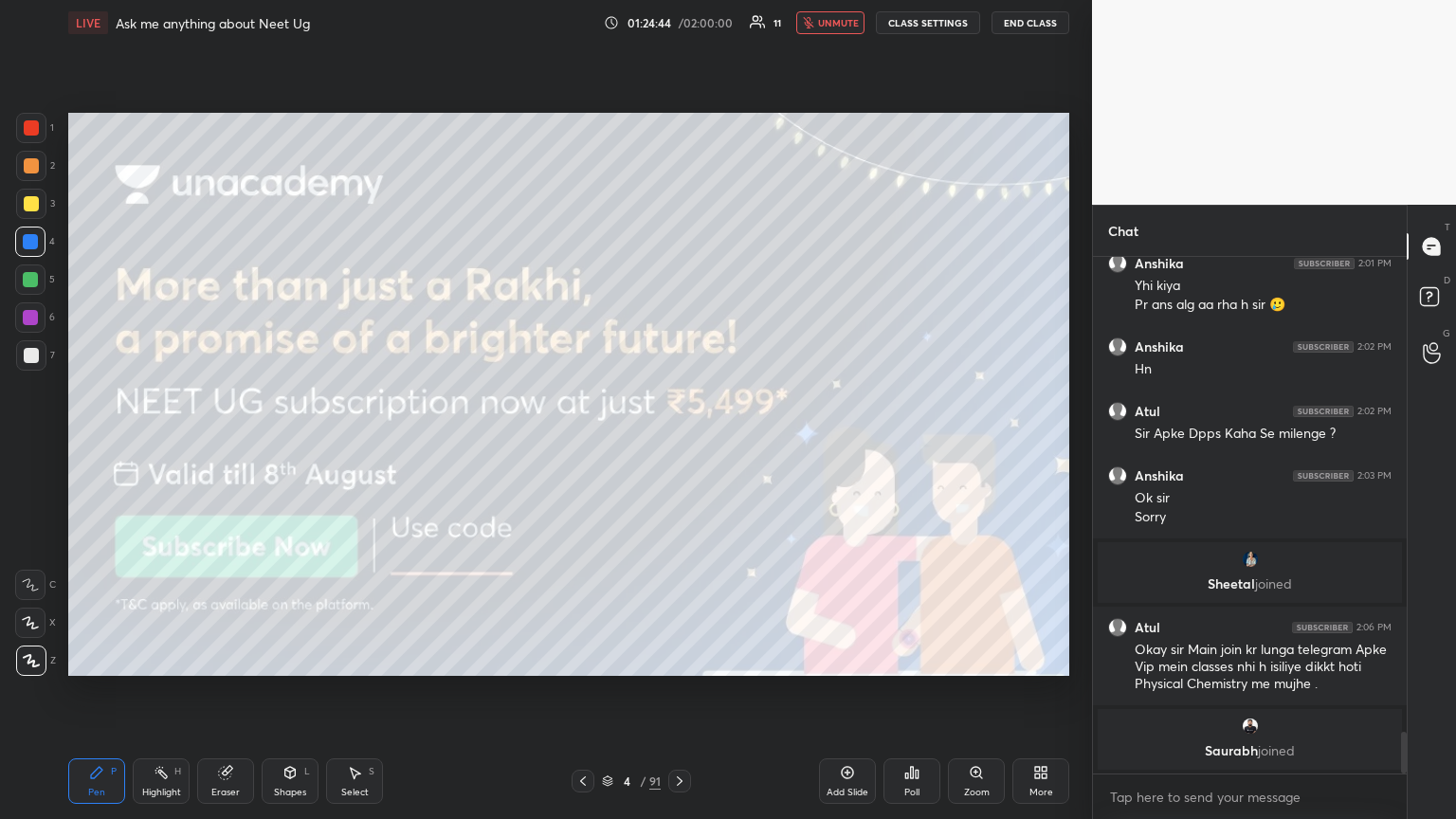 click 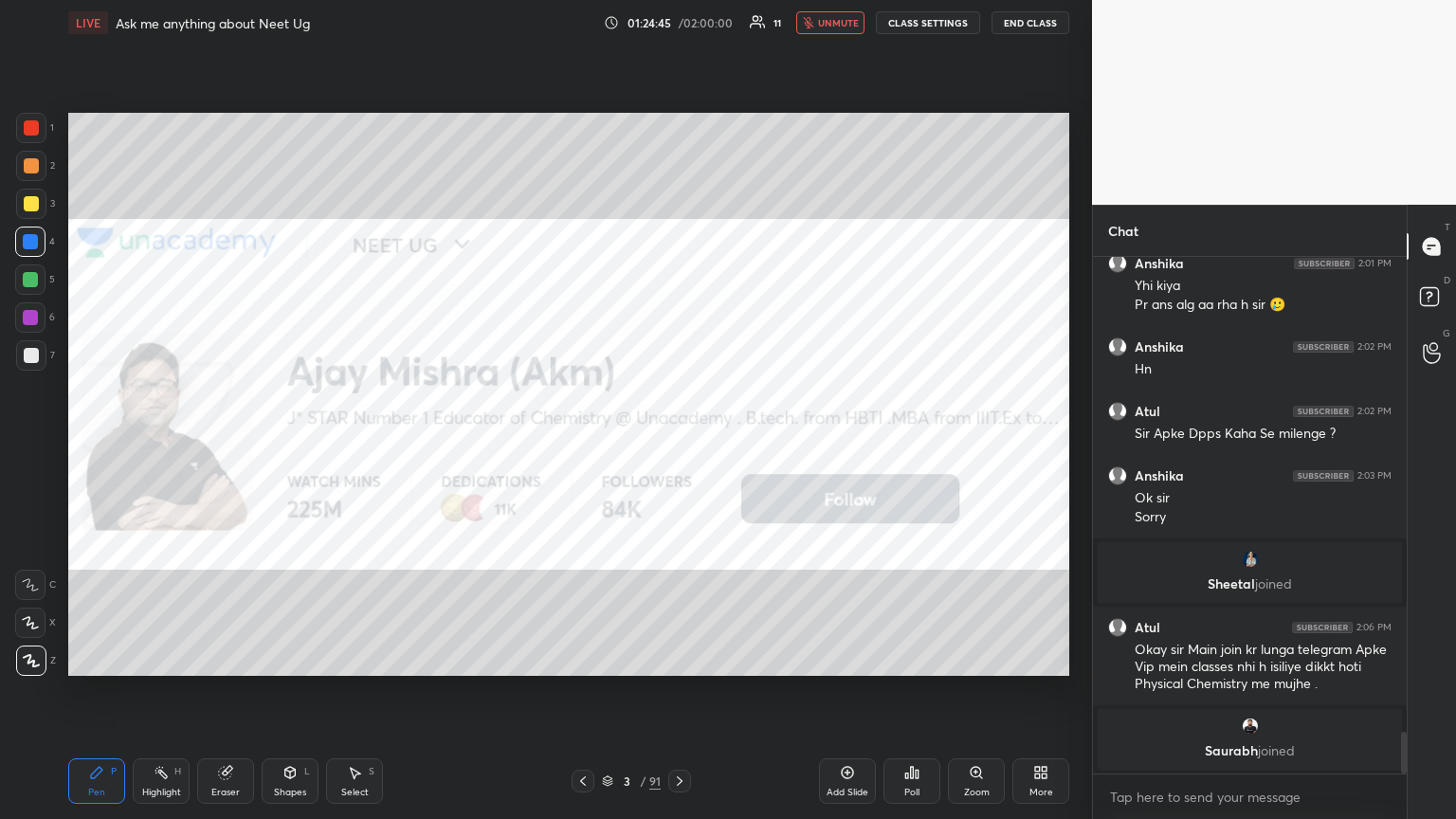 click 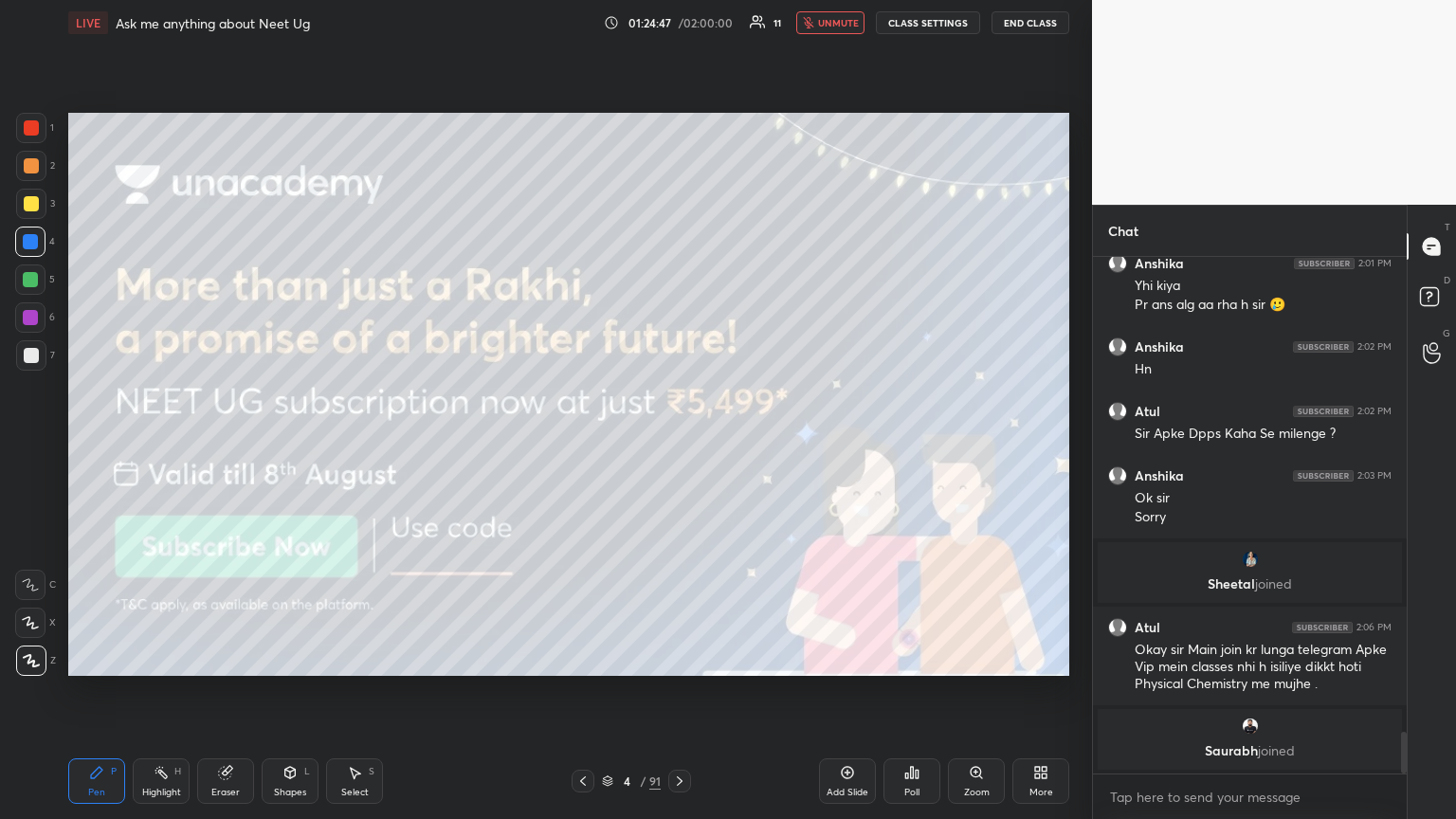 drag, startPoint x: 31, startPoint y: 357, endPoint x: 53, endPoint y: 368, distance: 24.596748 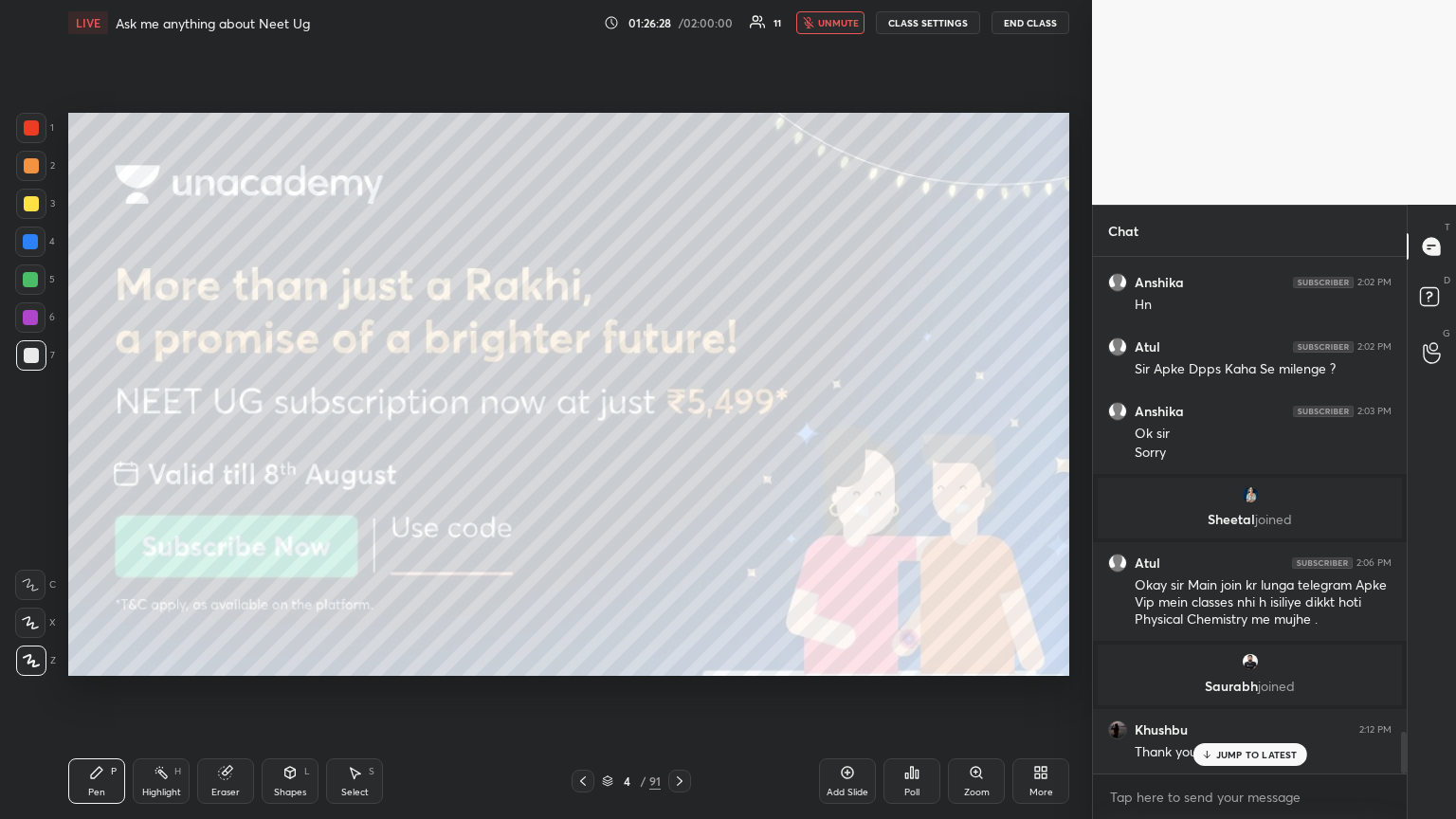 scroll, scrollTop: 5862, scrollLeft: 0, axis: vertical 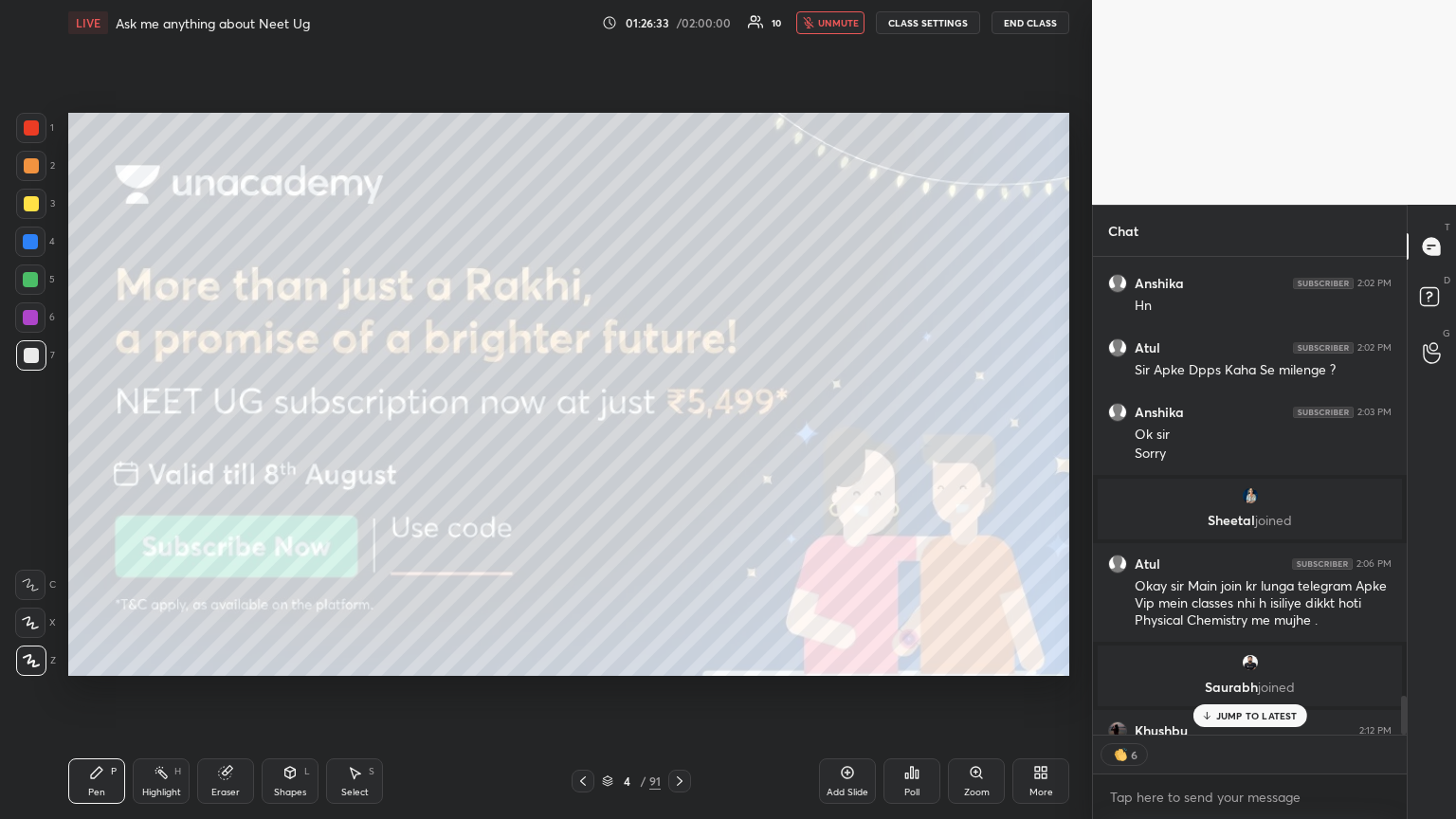 click on "JUMP TO LATEST" at bounding box center [1257, 716] 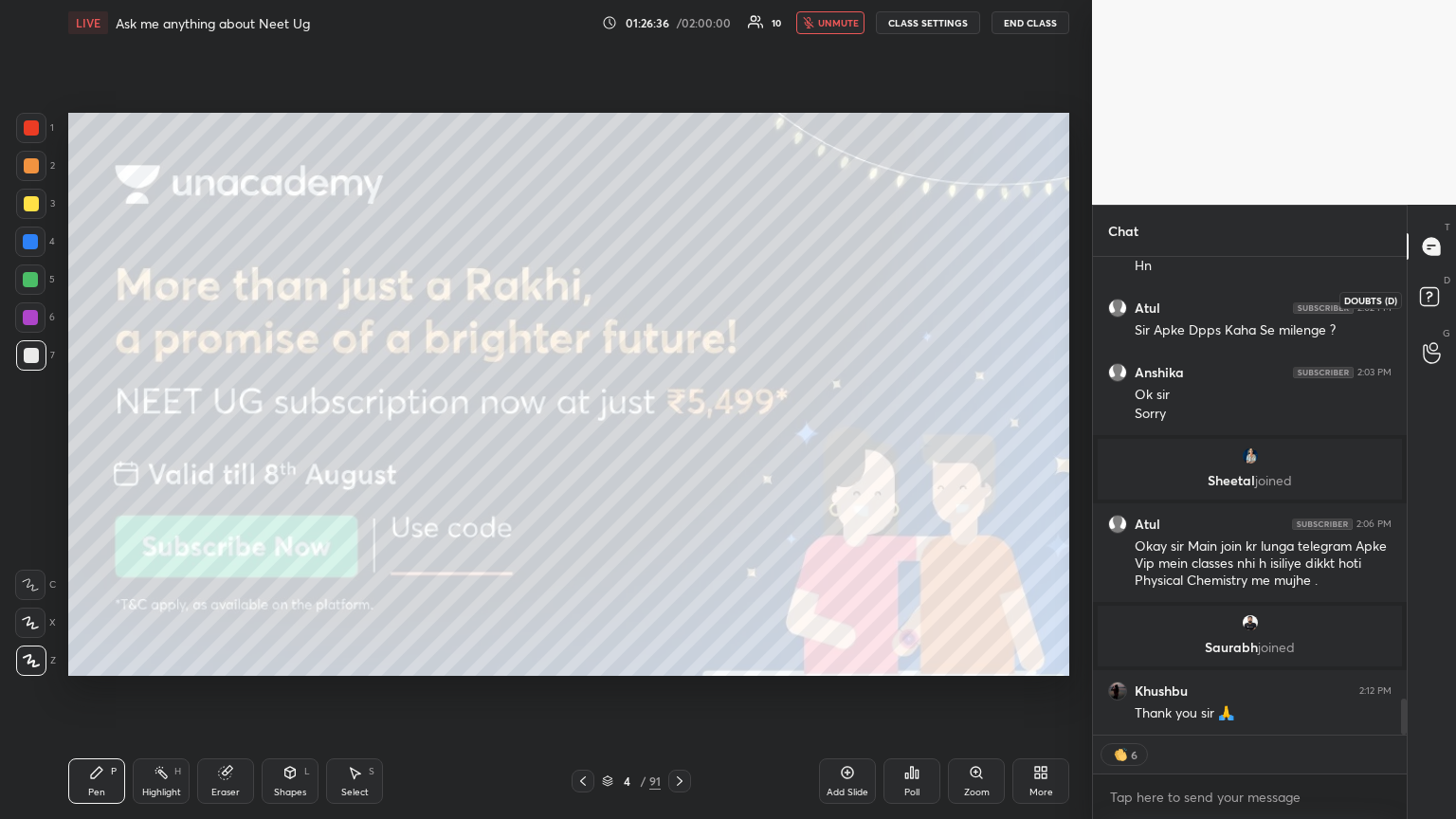 click 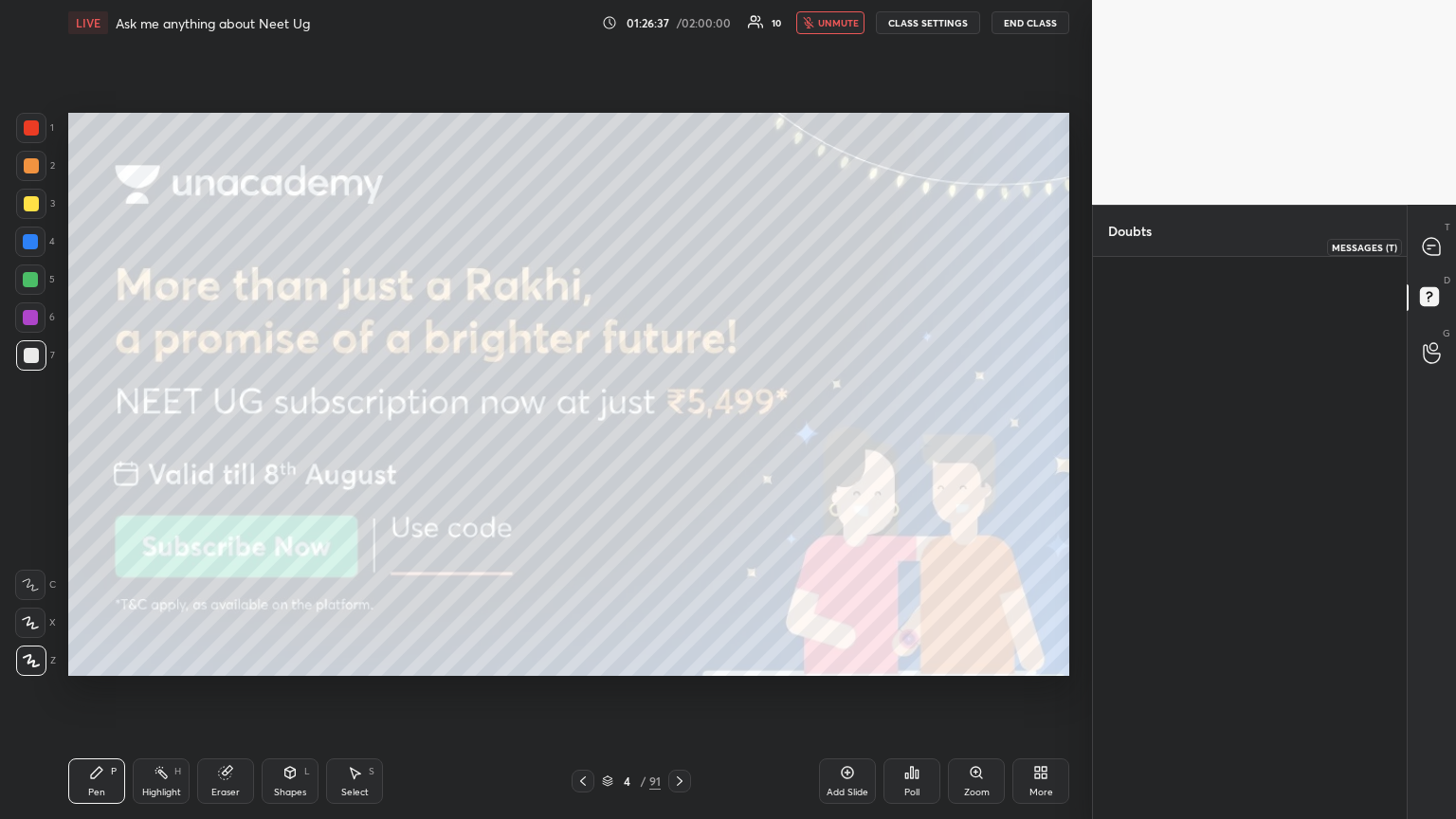 click 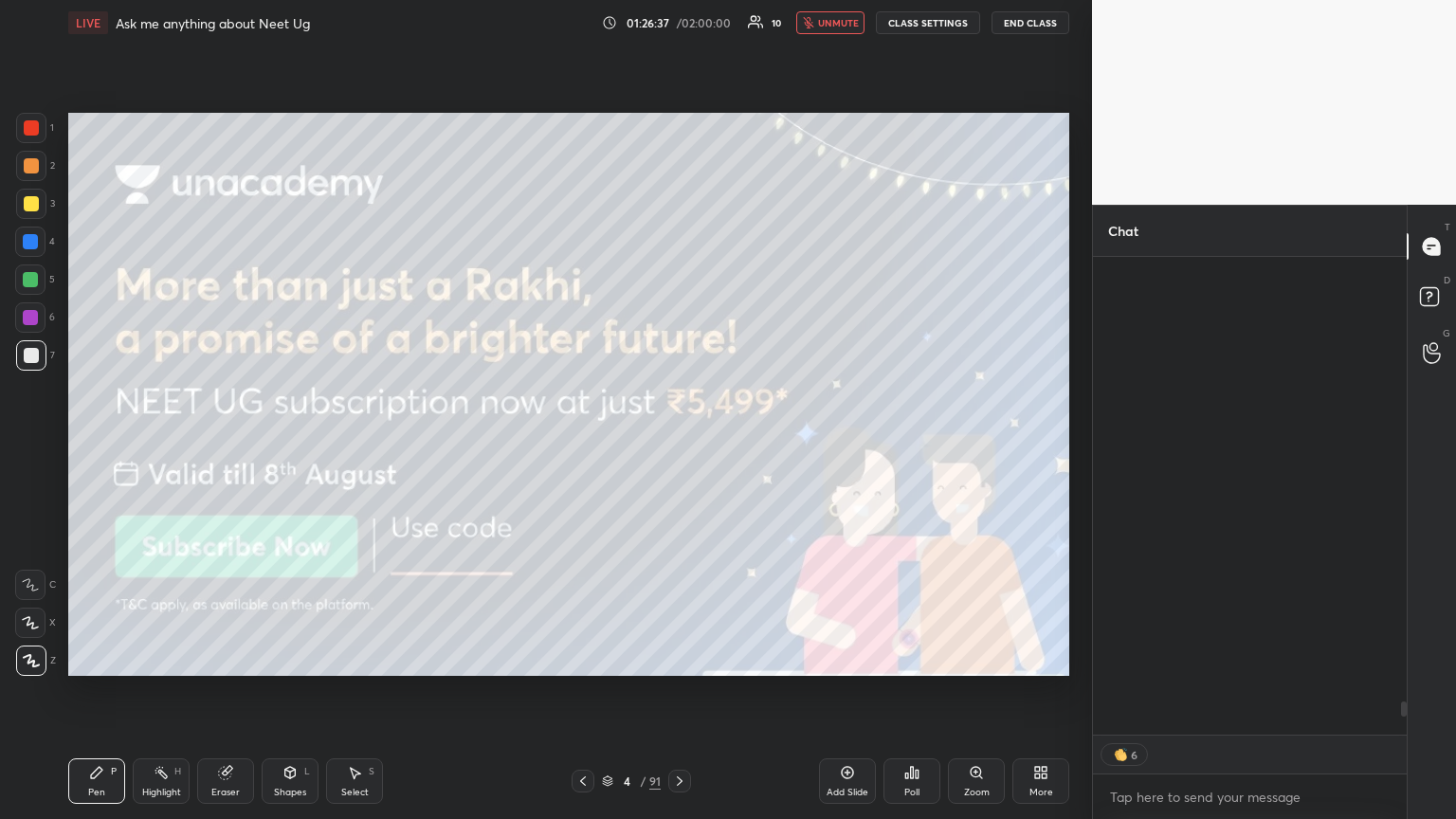scroll, scrollTop: 6425, scrollLeft: 0, axis: vertical 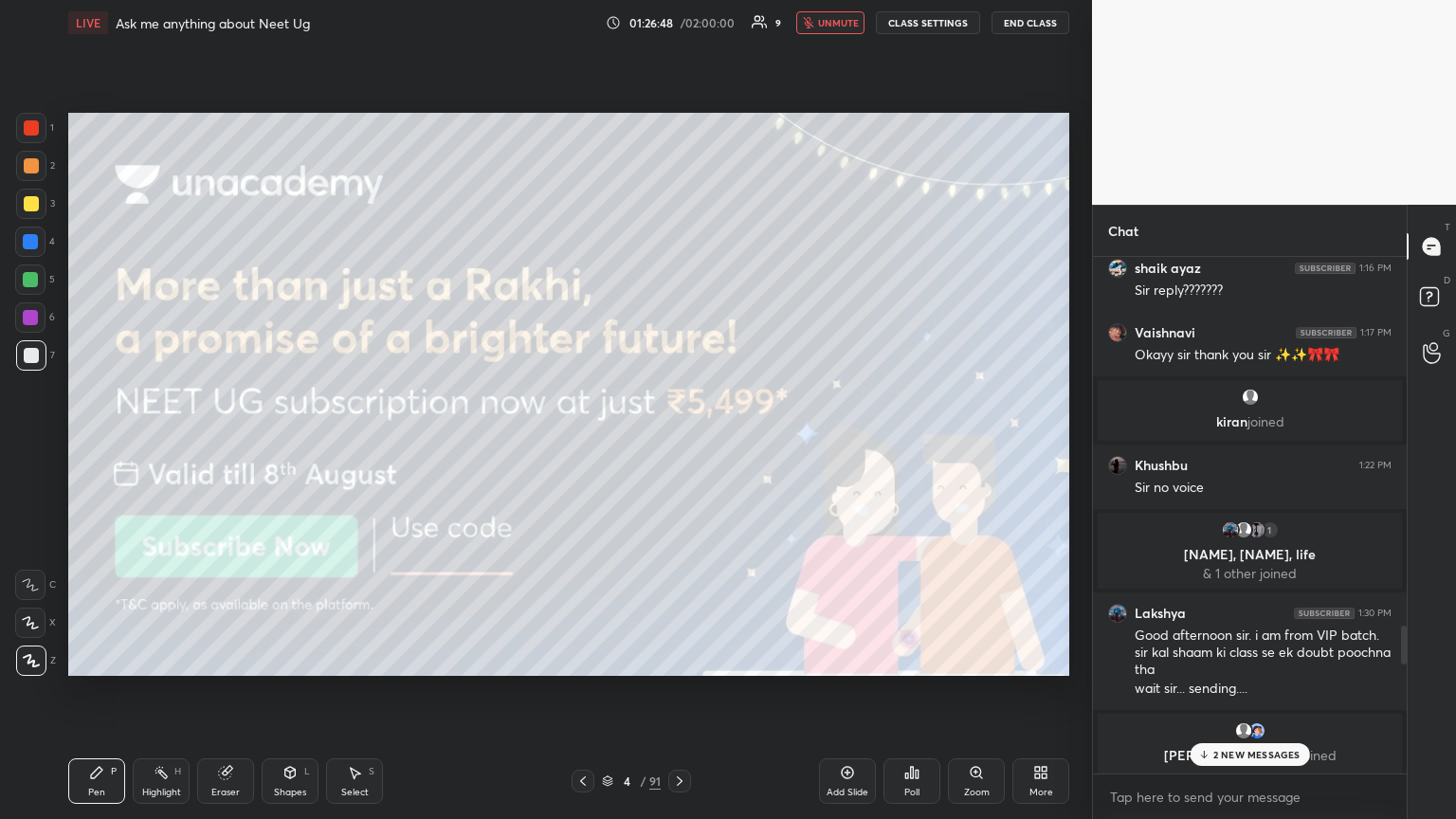 drag, startPoint x: 1405, startPoint y: 708, endPoint x: 1373, endPoint y: 603, distance: 109.767937 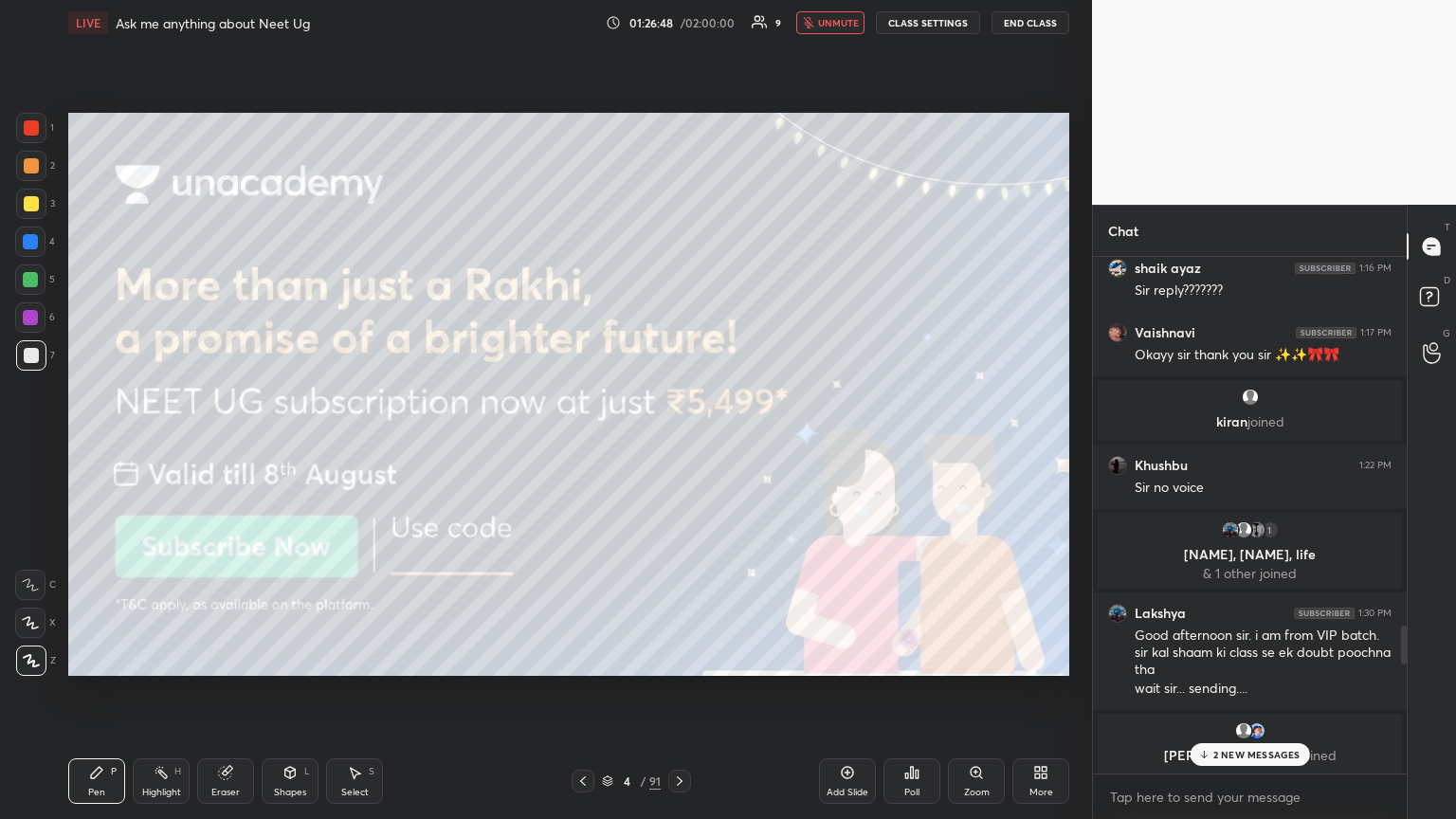 click on "Chat Ankita 1:09 PM Okay sir thank you!!🤍🤍 krishnakan..., shaik, Khushbu  joined Mehvish 1:11 PM Telegram link sir krishnakan... 1:11 PM Sir i am new student of plus, dpp module kha milega shaik ayaz 1:12 PM Sir watch history unacademy app me update nahi hore yeh problem 2 months se show ho rahi hai help@unacademy .com pe message 10 bhi Kiya tha but no reply how to fix this problem krishnakan... 1:13 PM Module bhi dete h kya sir dpp ke sath plus pe shaik ayaz 1:13 PM Sir reply please Sohan  joined krishnakan... 1:15 PM H shruti, anurag, Rupa  joined shaik ayaz 1:16 PM Sir reply??????? Vaishnavi 1:17 PM Okayy sir thank you sir ✨✨🎀🎀 kiran  joined Khushbu 1:22 PM Sir no voice 1 Lakshya, ZAMEEL, life &  1 other  joined Lakshya 1:30 PM Good afternoon sir. i am from VIP batch. sir kal shaam ki class se ek doubt poochna tha wait sir... sending.... Lakshmi, IQBAL  joined Lakshya 1:31 PM sir doubt section mein bhej diya 2 NEW MESSAGES Enable hand raising Enable x   NEW DOUBTS ASKED Can't raise hand T D" at bounding box center [1274, 512] 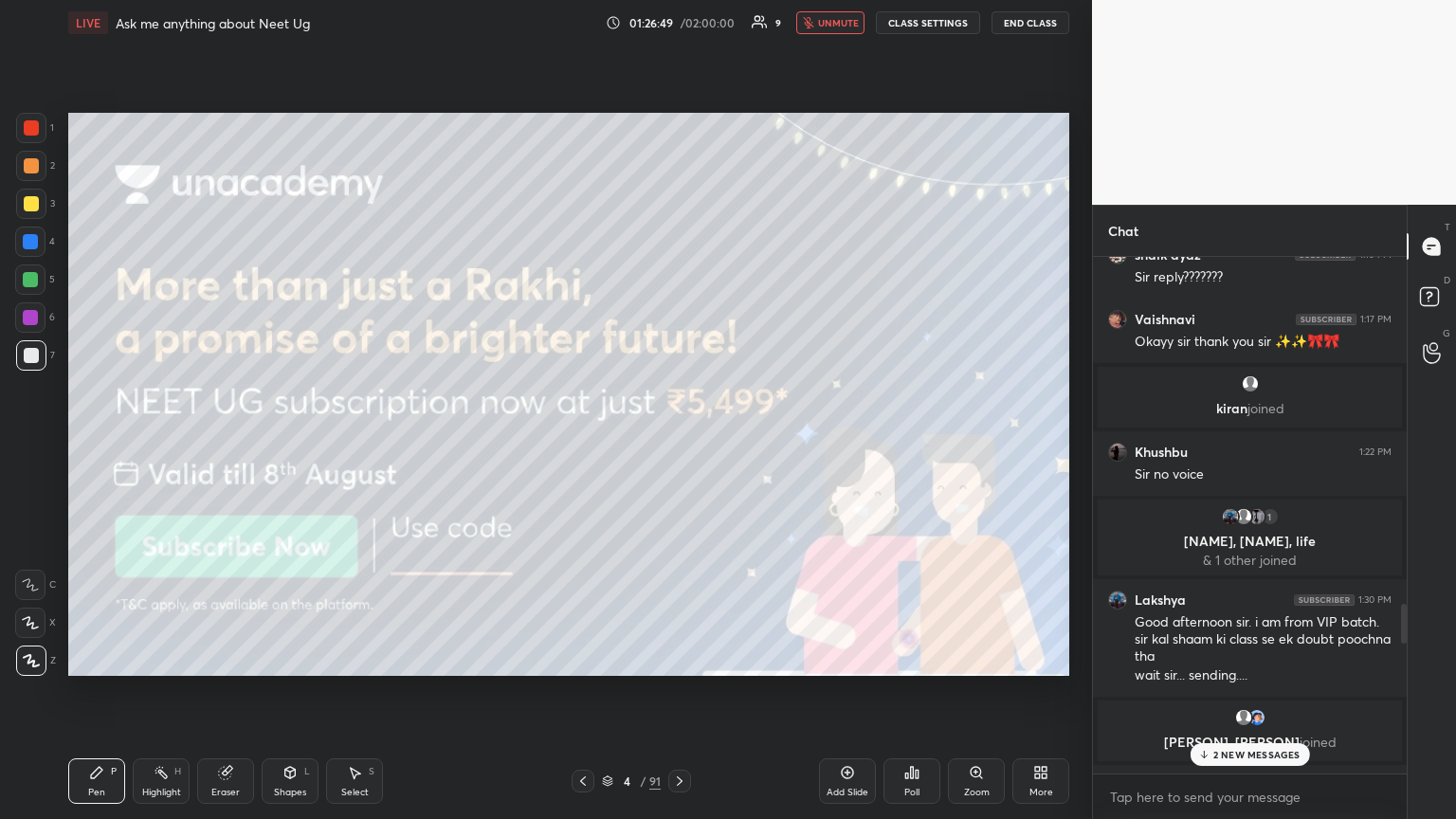 click on "2 NEW MESSAGES" at bounding box center [1249, 755] 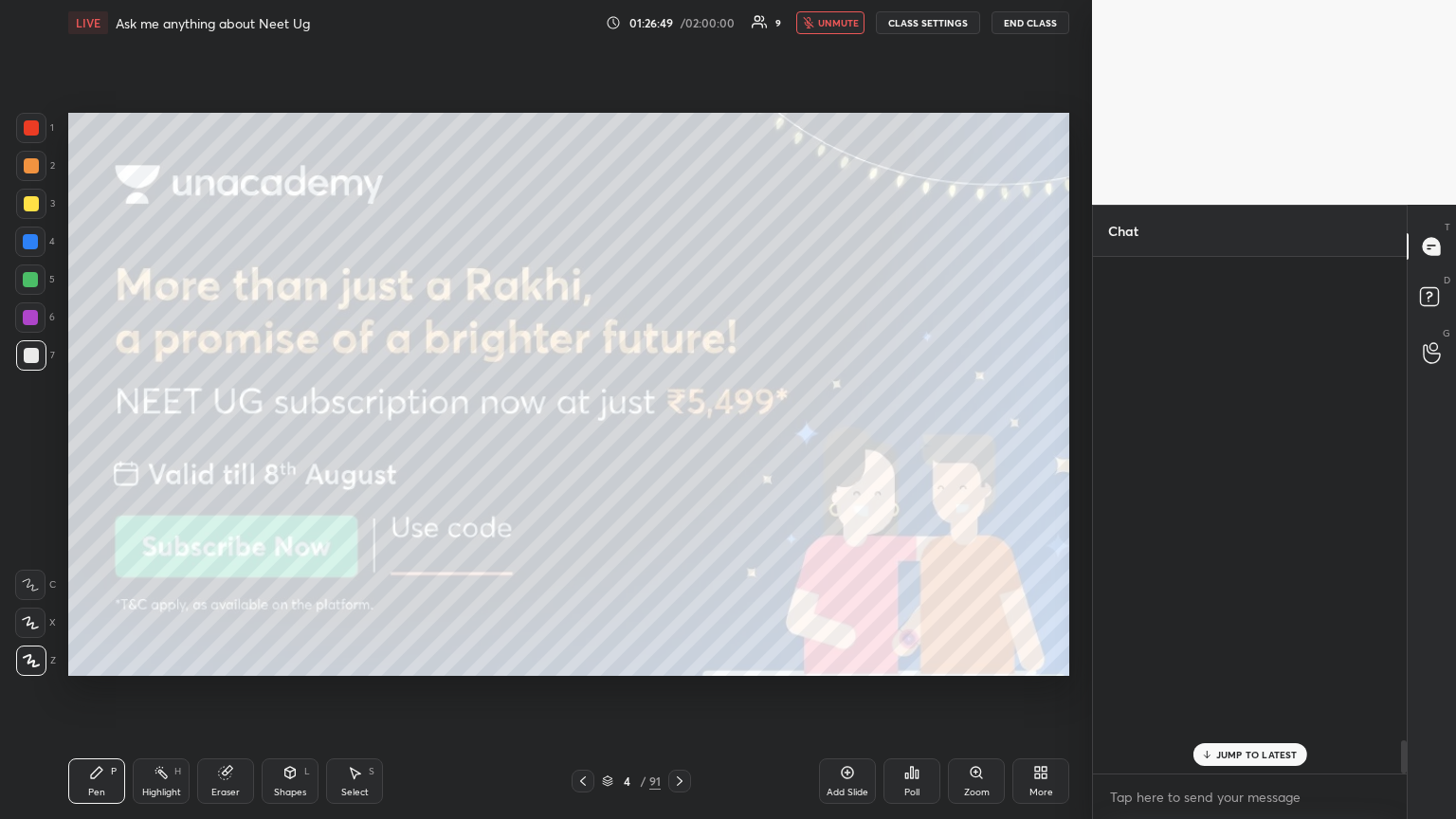 scroll, scrollTop: 7617, scrollLeft: 0, axis: vertical 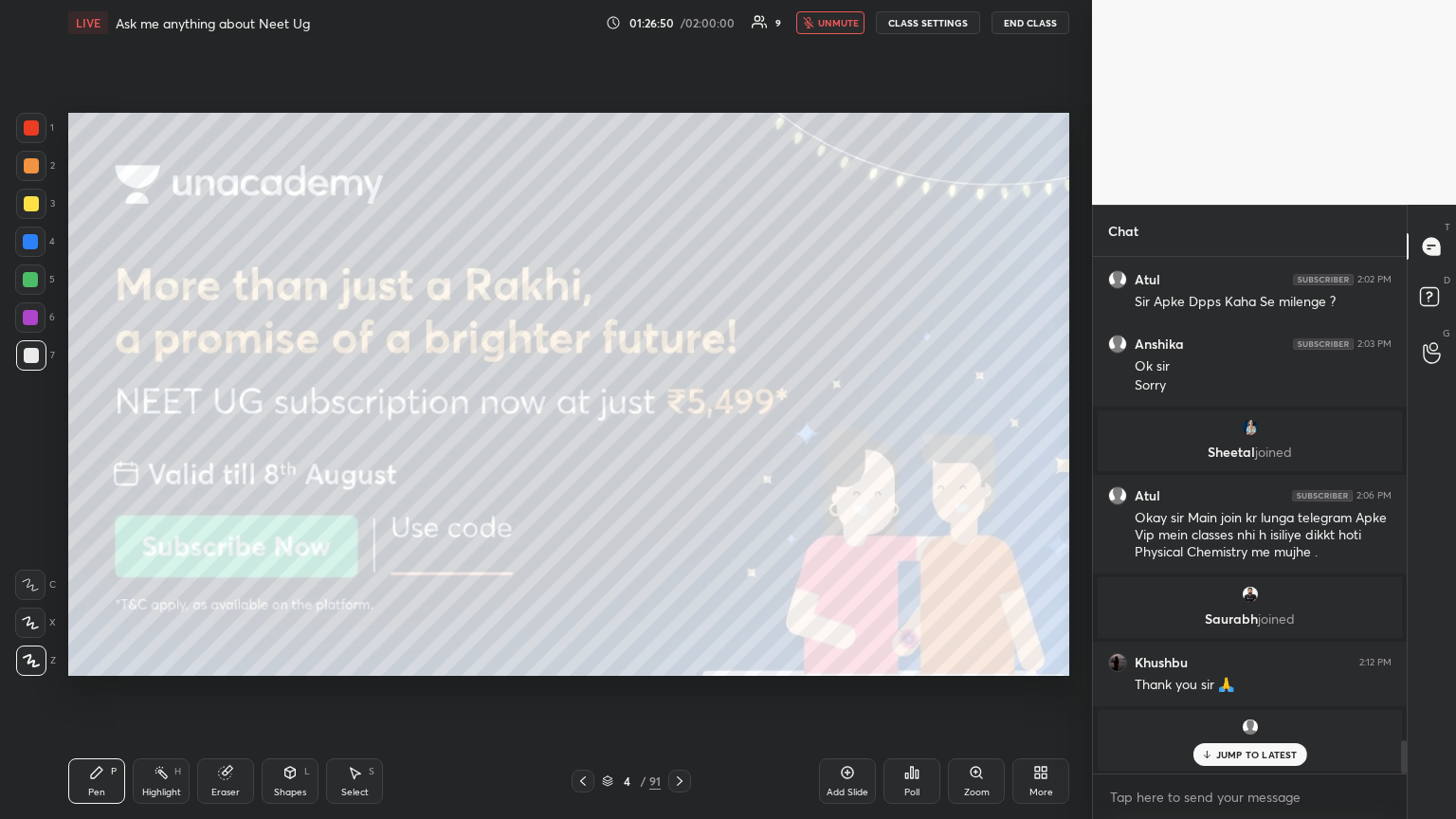click on "JUMP TO LATEST" at bounding box center (1249, 755) 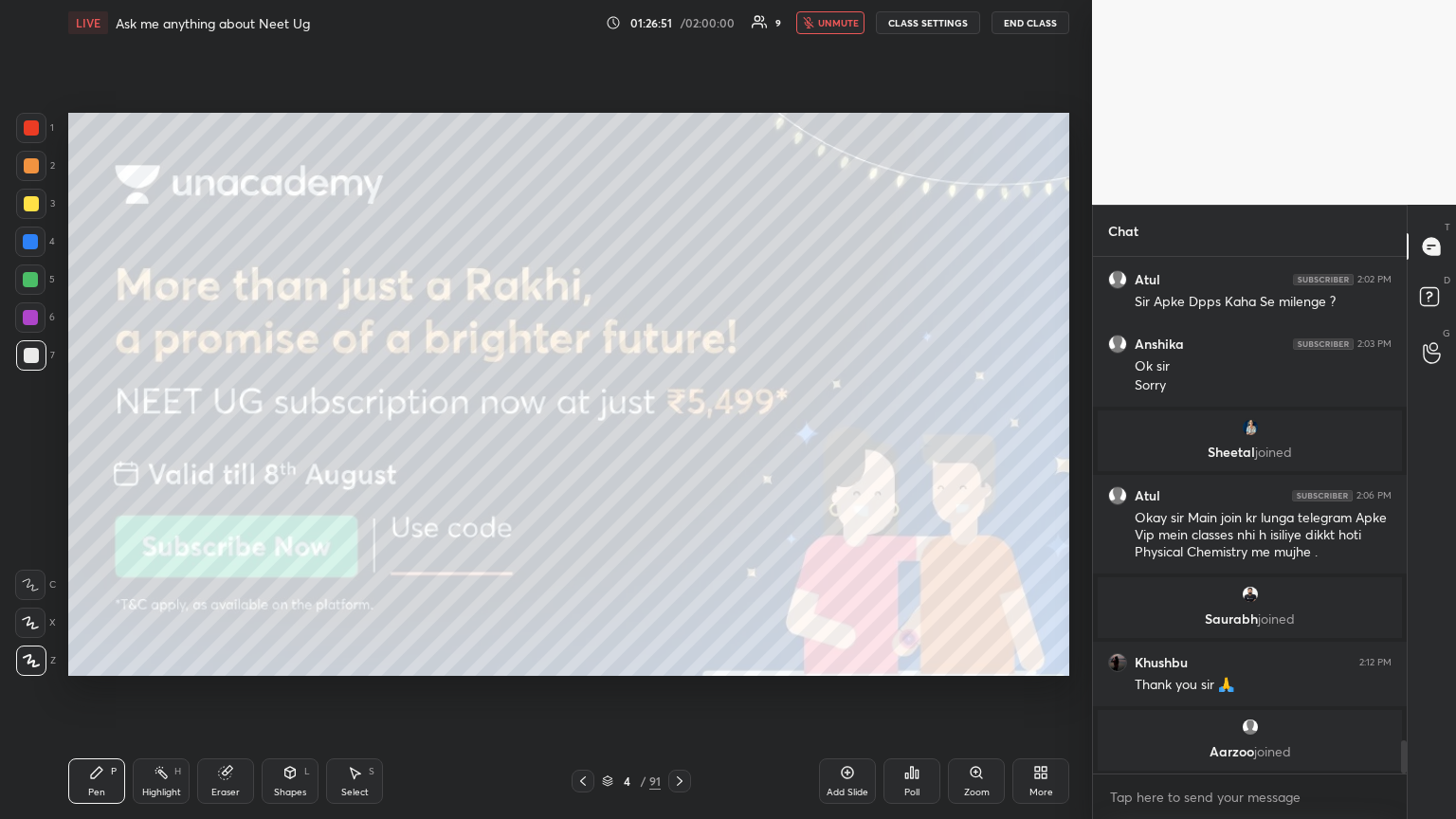 click on "unmute" at bounding box center [838, 23] 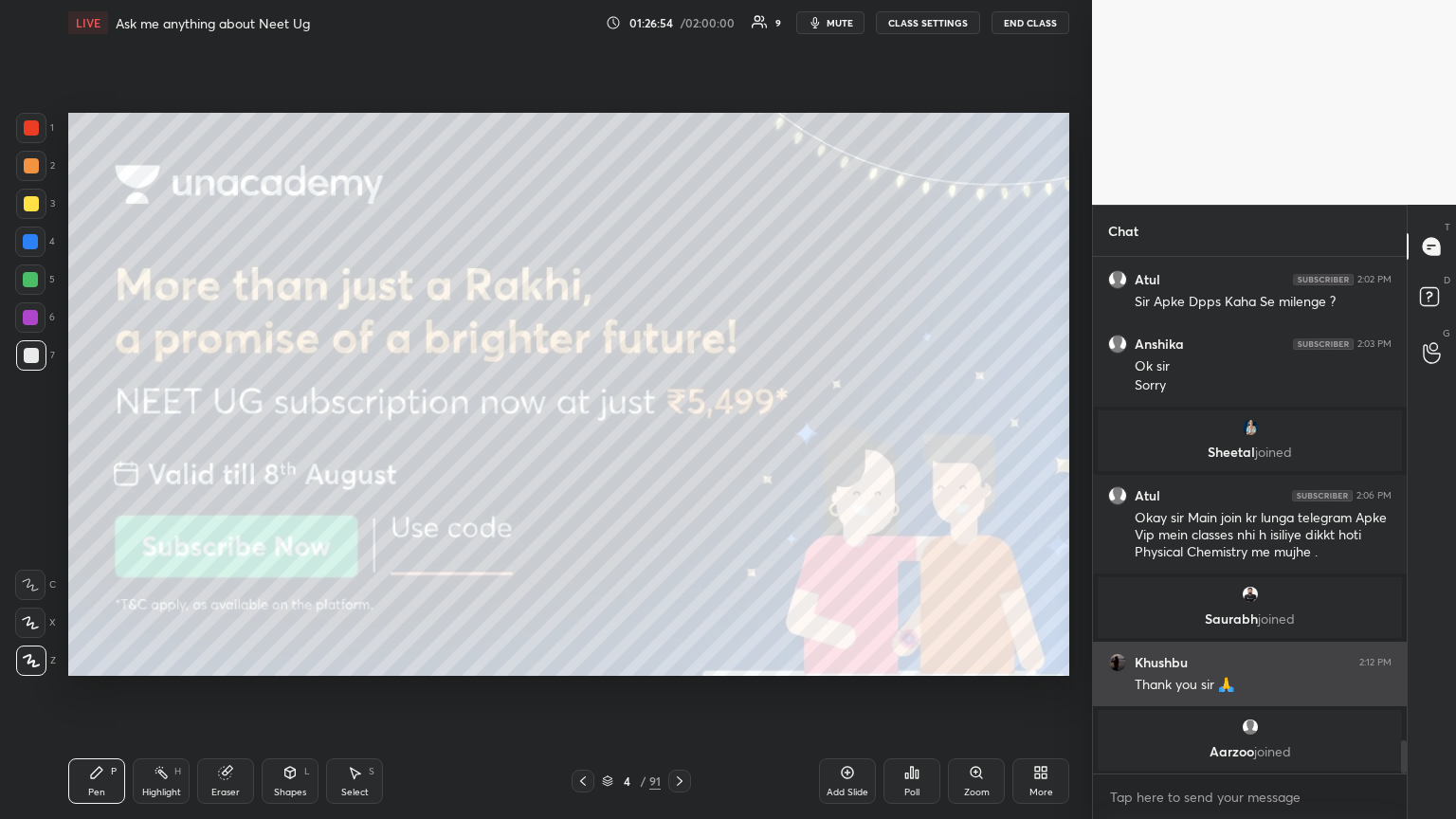 click at bounding box center (1118, 663) 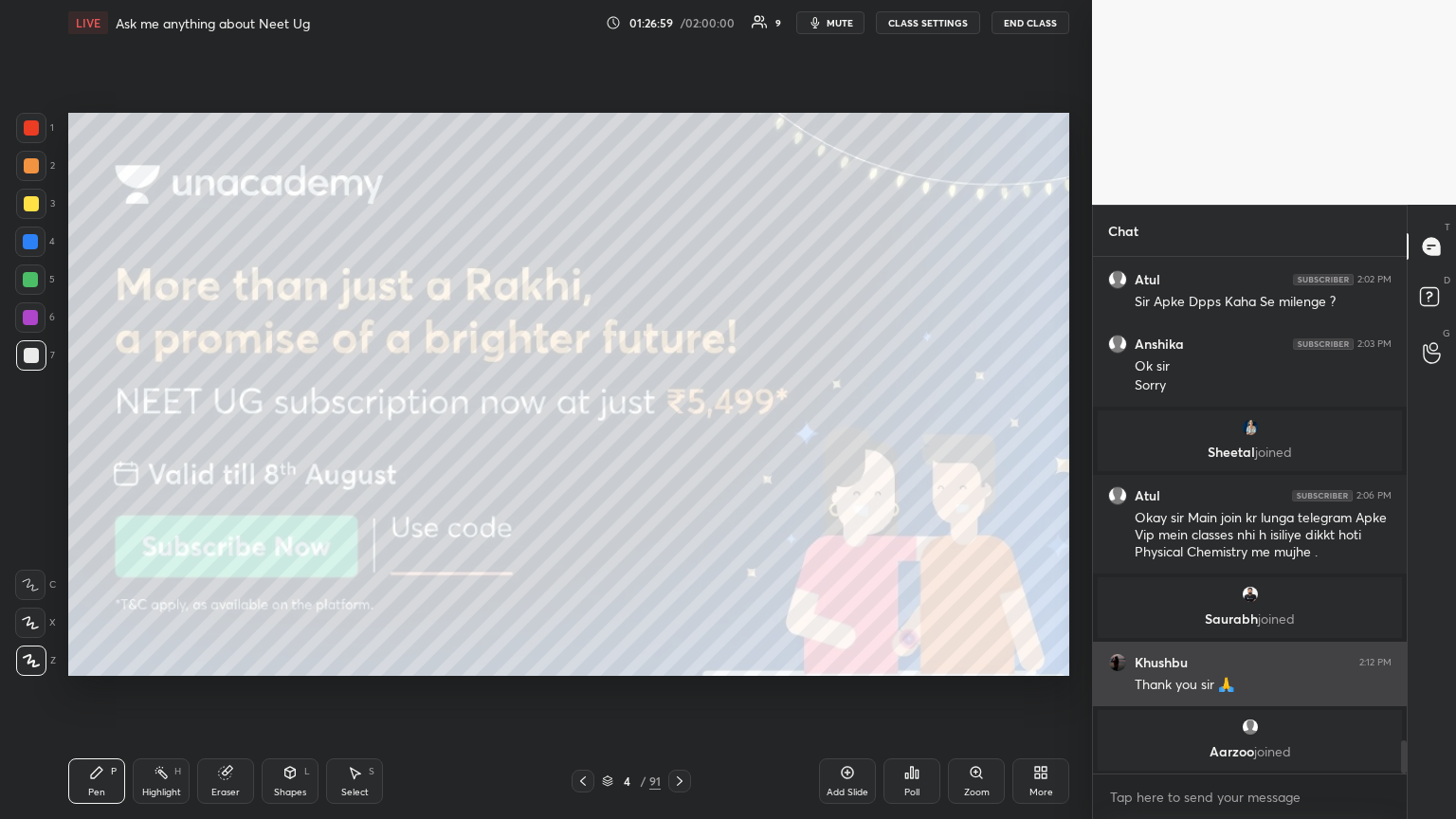 click at bounding box center (1118, 663) 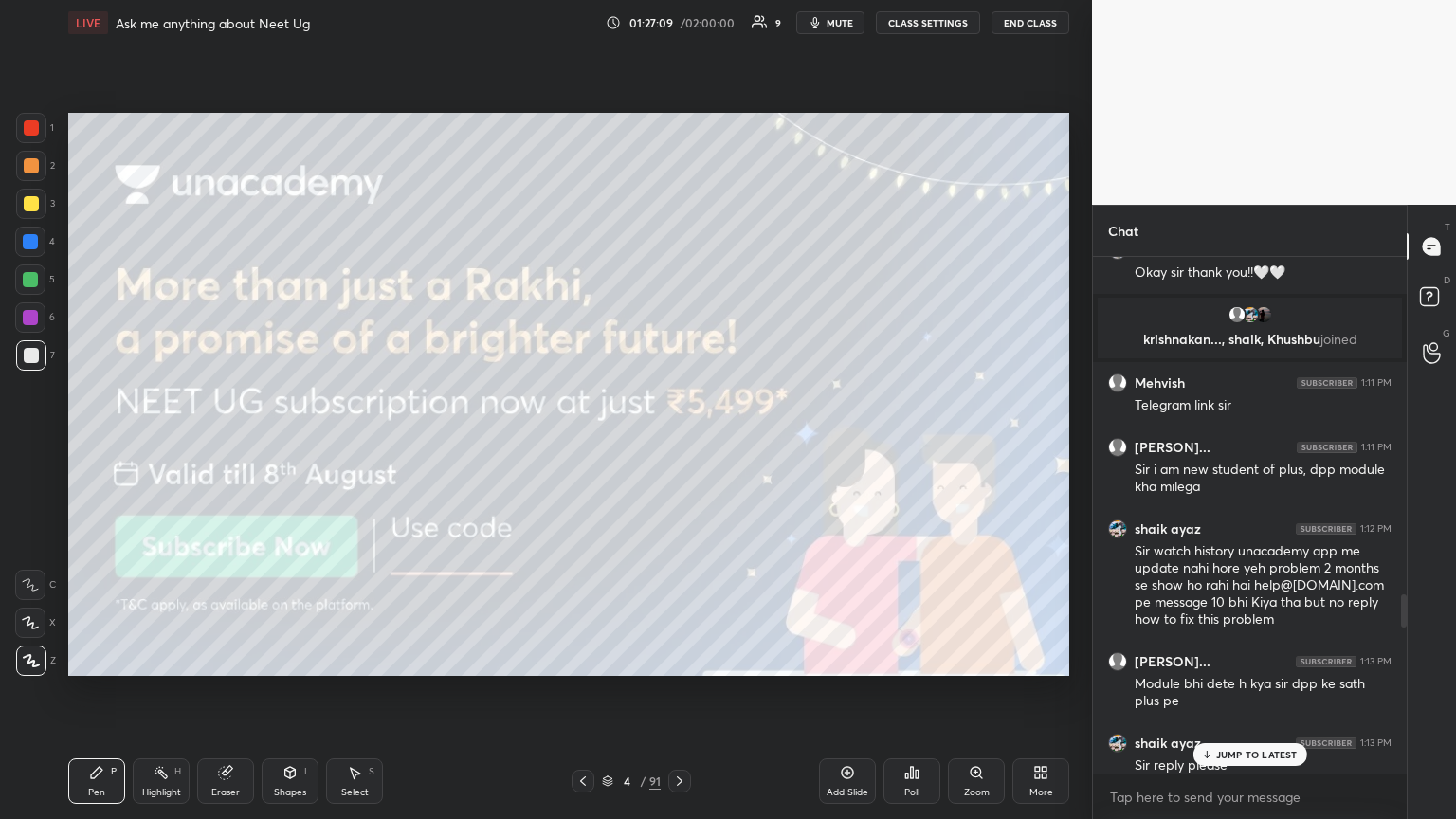 drag, startPoint x: 1406, startPoint y: 751, endPoint x: 1412, endPoint y: 518, distance: 233.07724 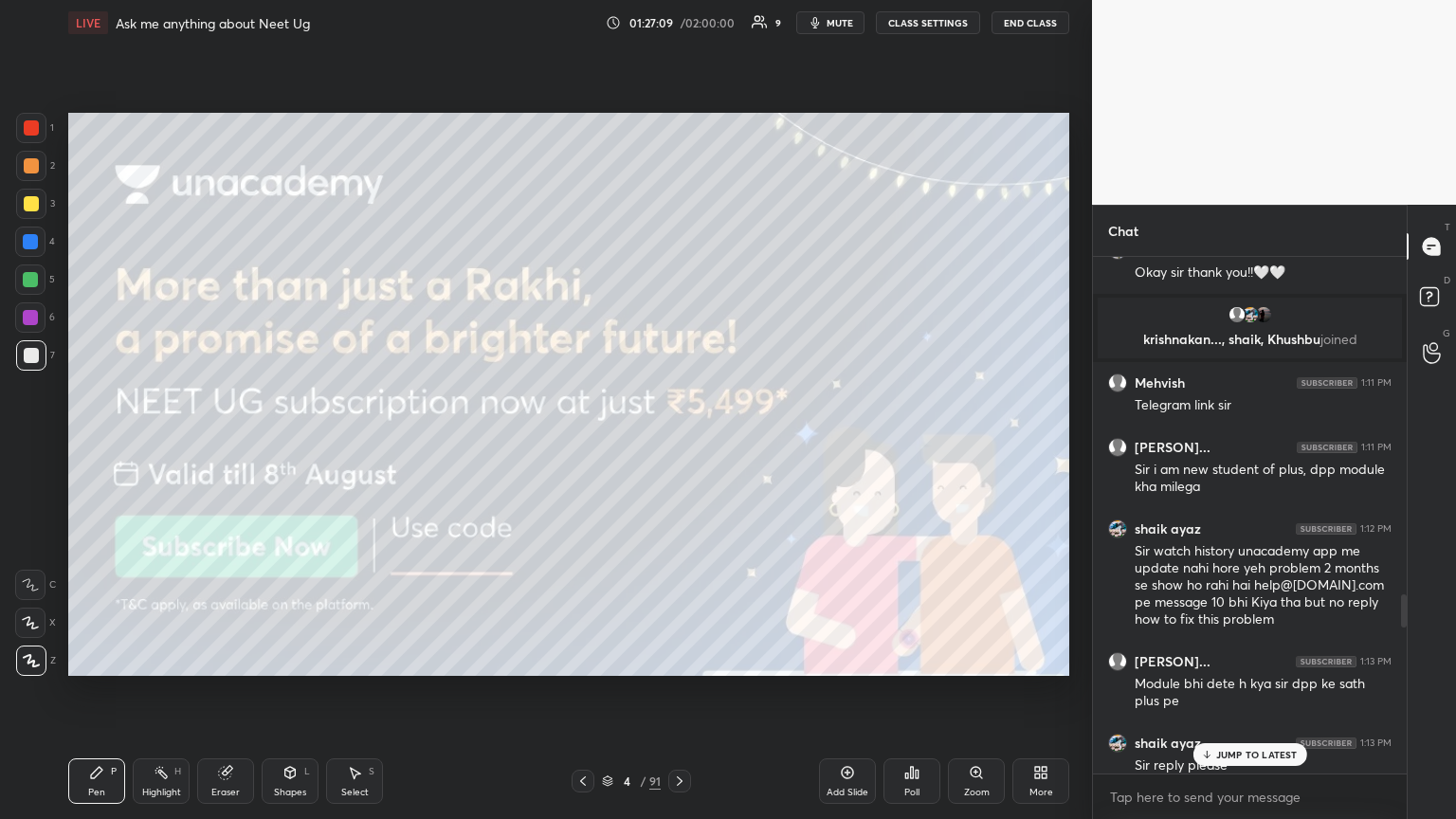click on "Chat Dev  joined Anshu 1:00 PM Ok sir thanks 👍 6 ASALU, jatin, kanak &  6 others  joined Vaishnavi 1:05 PM Thank you sir Yashashree  joined NAITIK 1:06 PM Ok sir Anushka, murari  joined murari 1:07 PM Bado badi 😂😂😂 Yashashree 1:07 PM Sir study schedule kese banaye?? Anshika  joined Ankita 1:09 PM Okay sir thank you!!🤍🤍 krishnakan..., shaik, Khushbu  joined Mehvish 1:11 PM Telegram link sir krishnakan... 1:11 PM Sir i am new student of plus, dpp module kha milega shaik ayaz 1:12 PM Sir watch history unacademy app me update nahi hore yeh problem 2 months se show ho rahi hai help@unacademy .com pe message 10 bhi Kiya tha but no reply how to fix this problem krishnakan... 1:13 PM Module bhi dete h kya sir dpp ke sath plus pe shaik ayaz 1:13 PM Sir reply please Sohan  joined JUMP TO LATEST Enable hand raising Enable raise hand to speak to learners. Once enabled, chat will be turned off temporarily. Enable x   NEW DOUBTS ASKED No one has raised a hand yet Can't raise hand Got it T Messages (T) D G" at bounding box center (1274, 512) 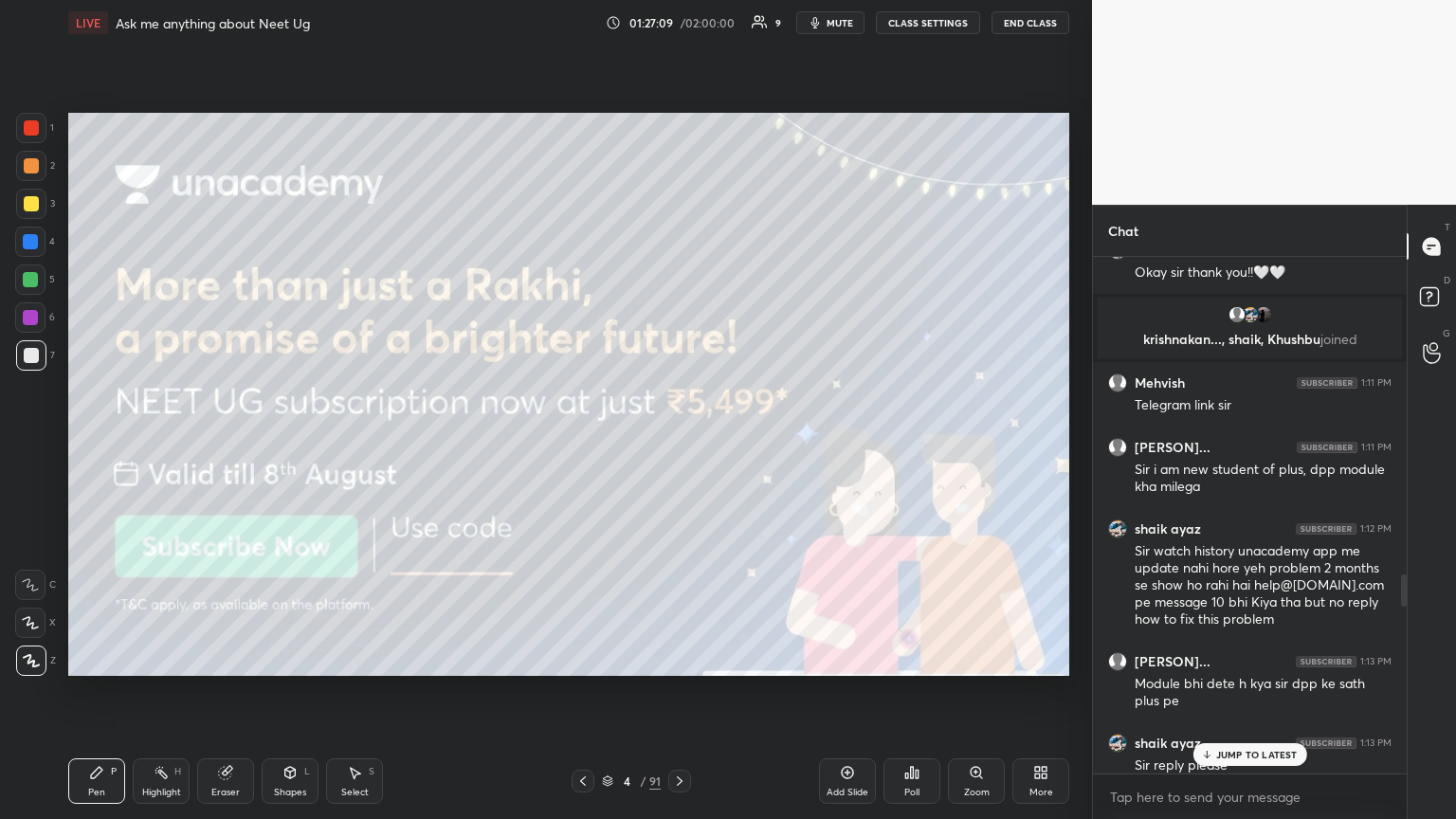 scroll, scrollTop: 3946, scrollLeft: 0, axis: vertical 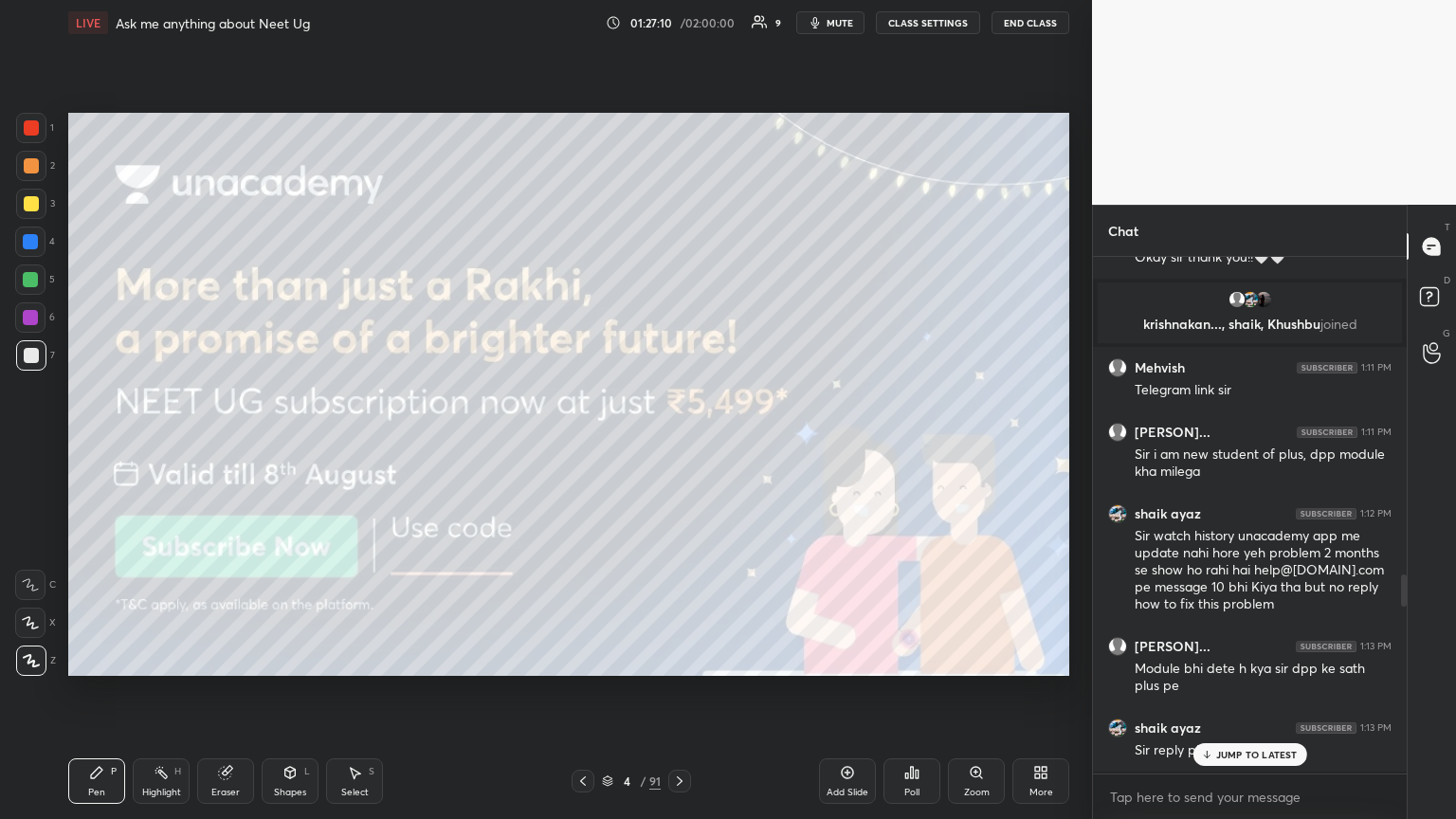 click 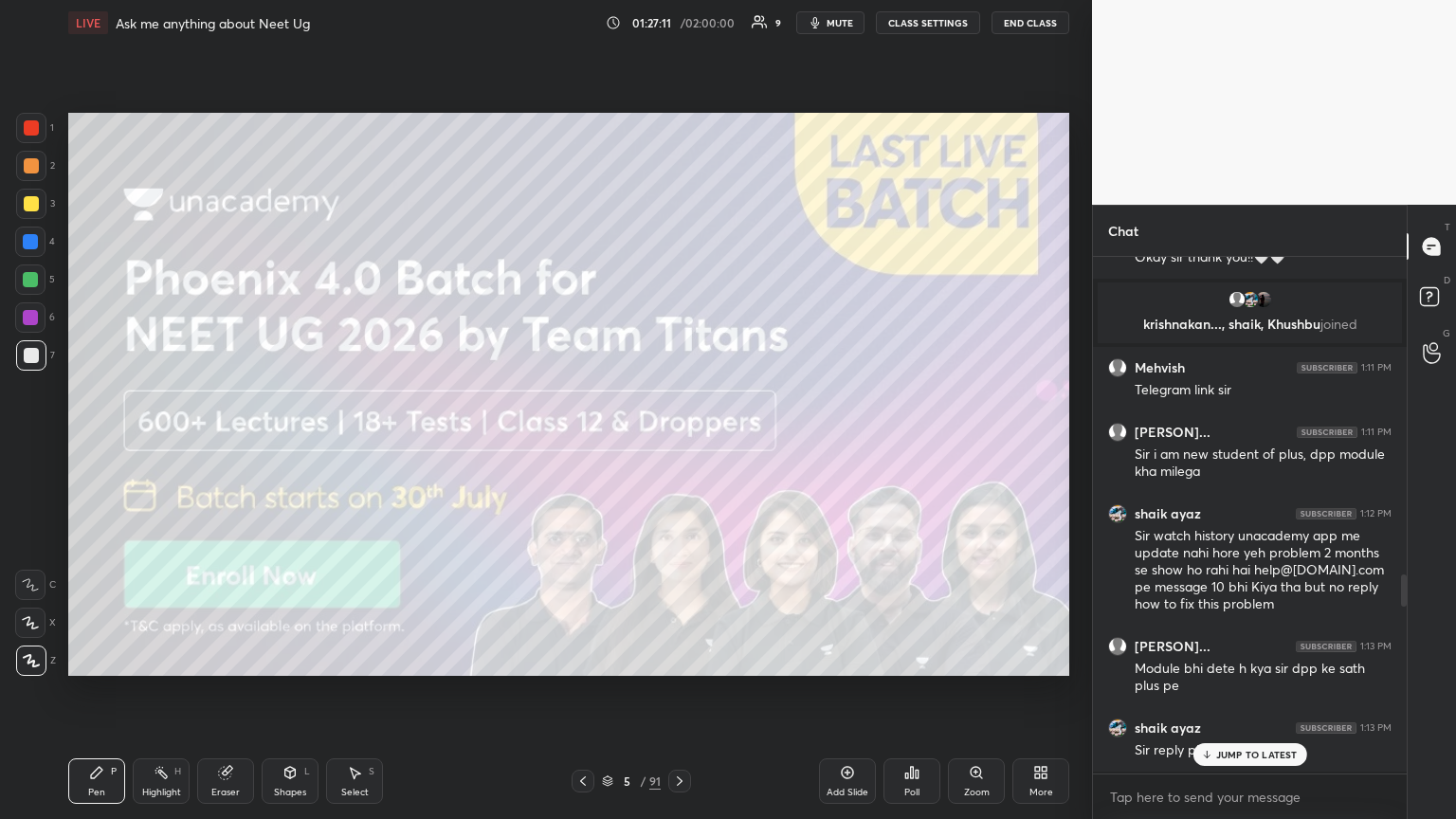click 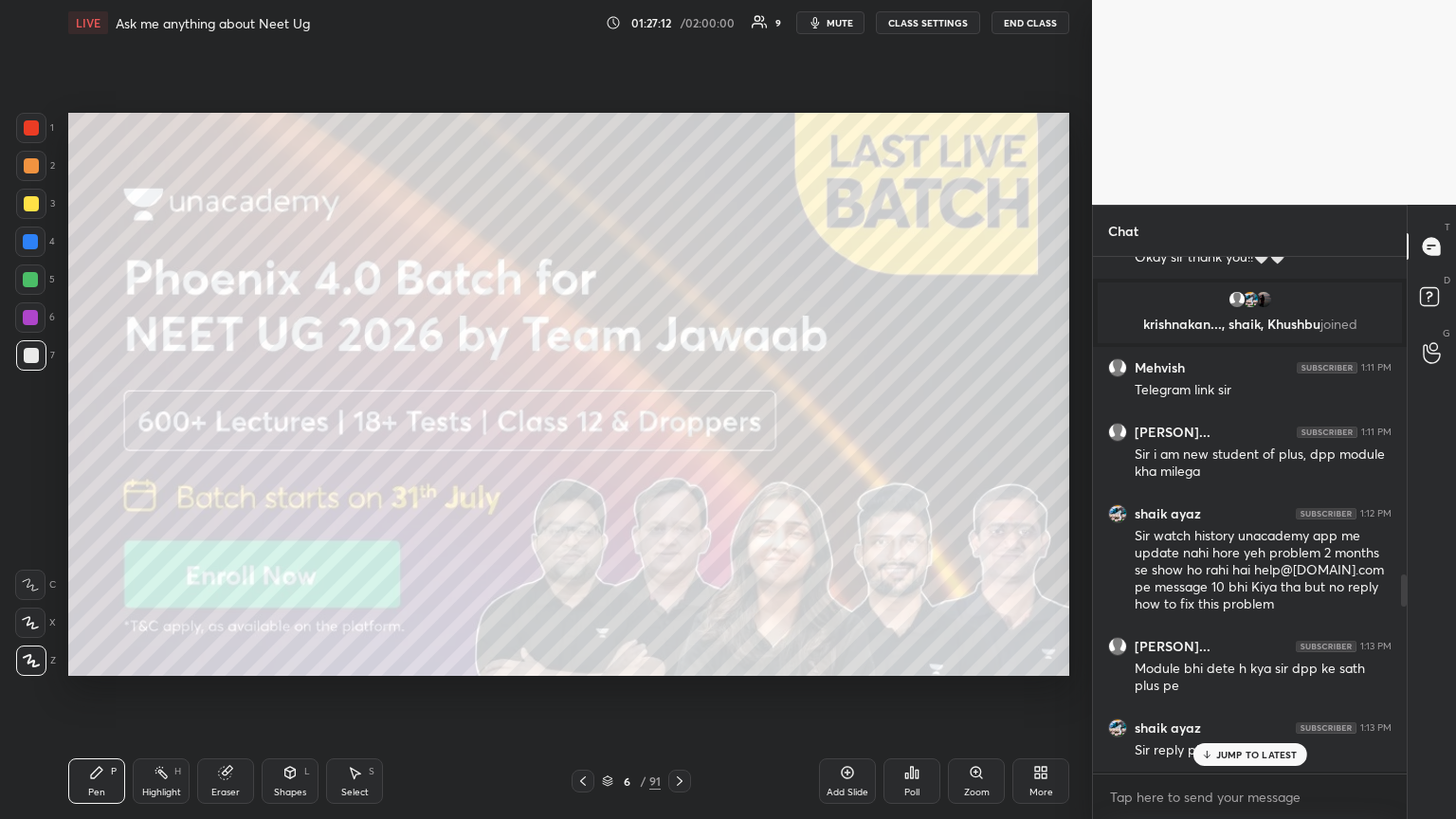 drag, startPoint x: 165, startPoint y: 787, endPoint x: 159, endPoint y: 778, distance: 10.816654 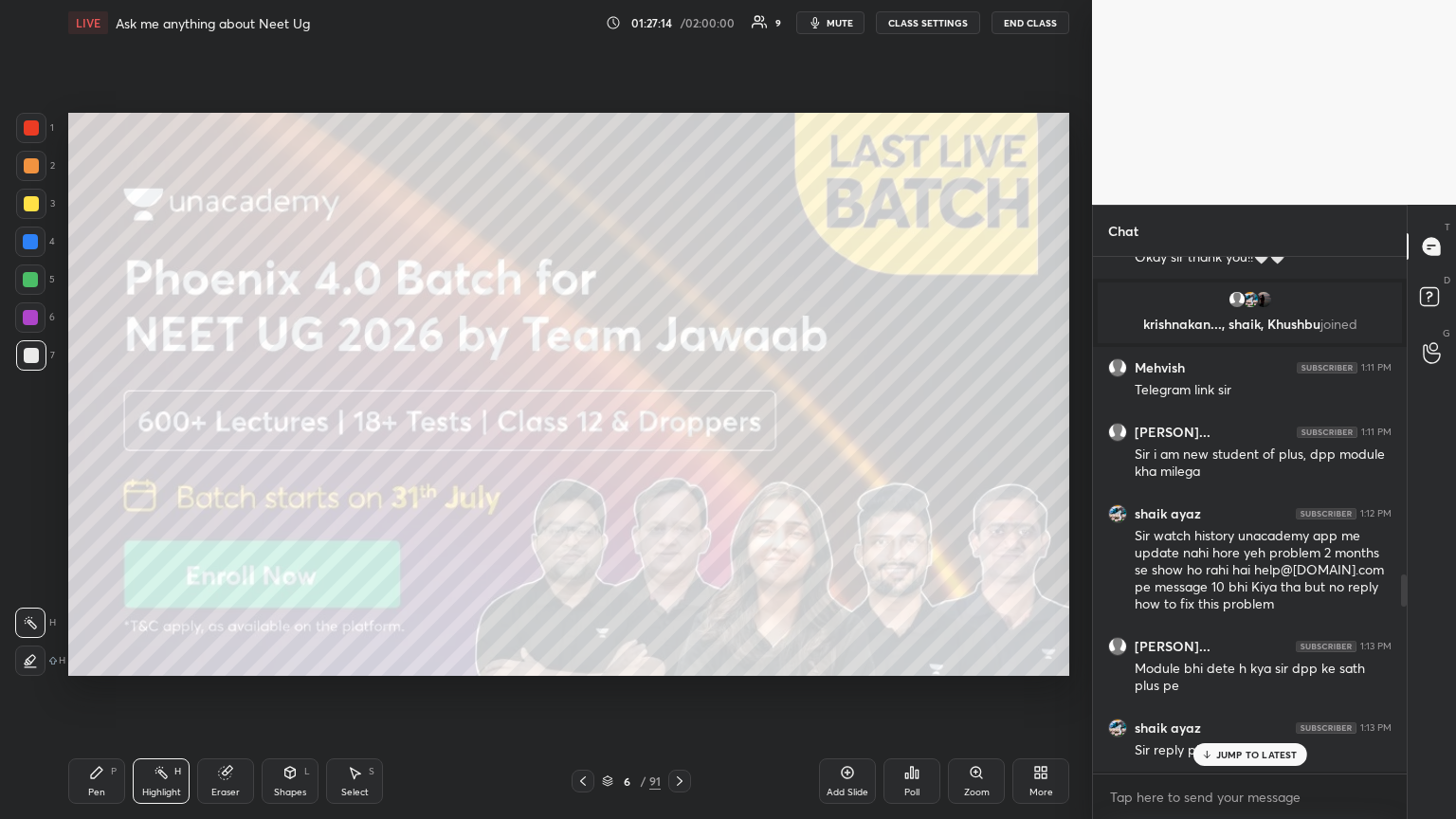 click on "Pen P" at bounding box center (97, 781) 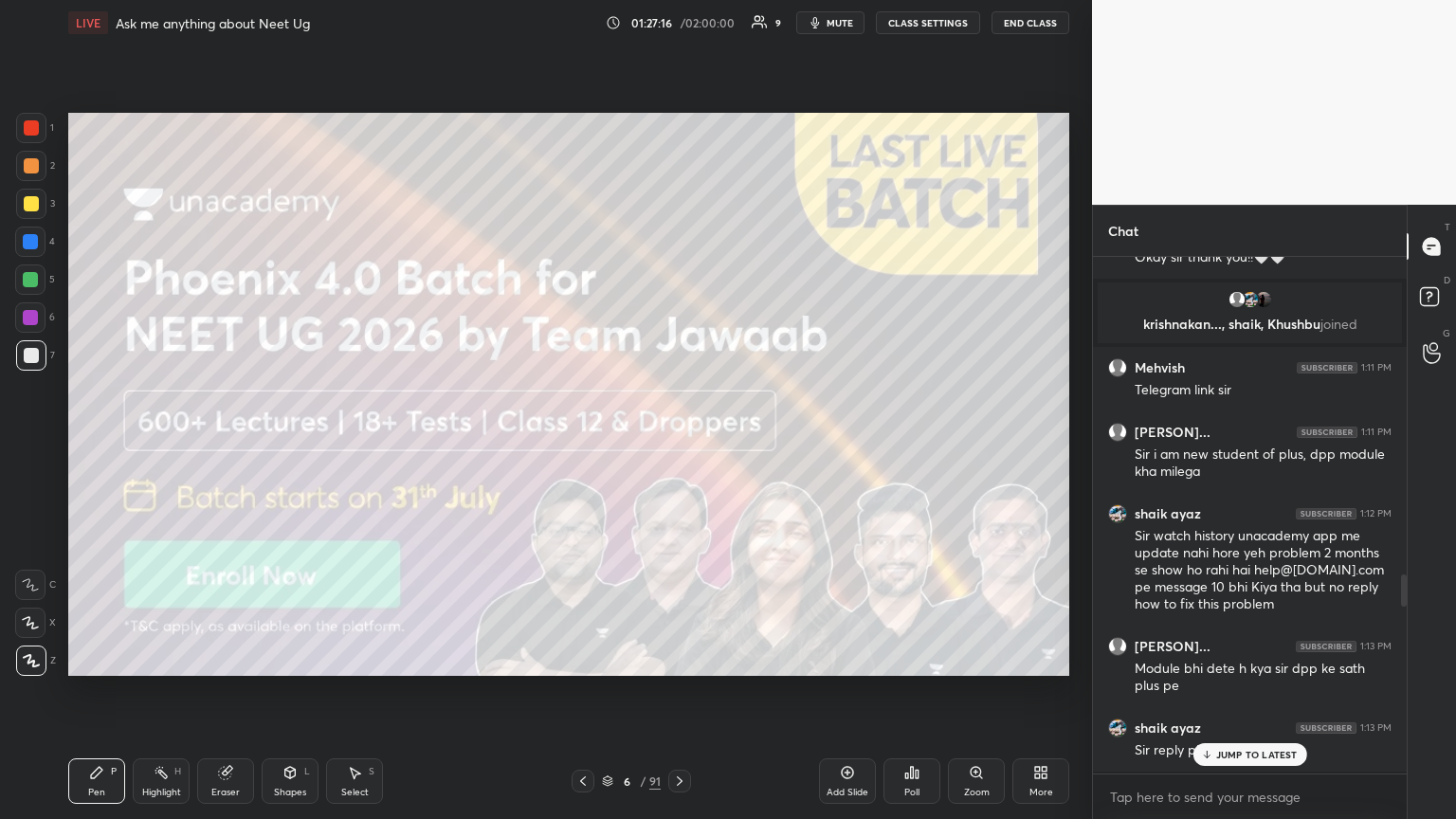 click on "JUMP TO LATEST" at bounding box center (1257, 755) 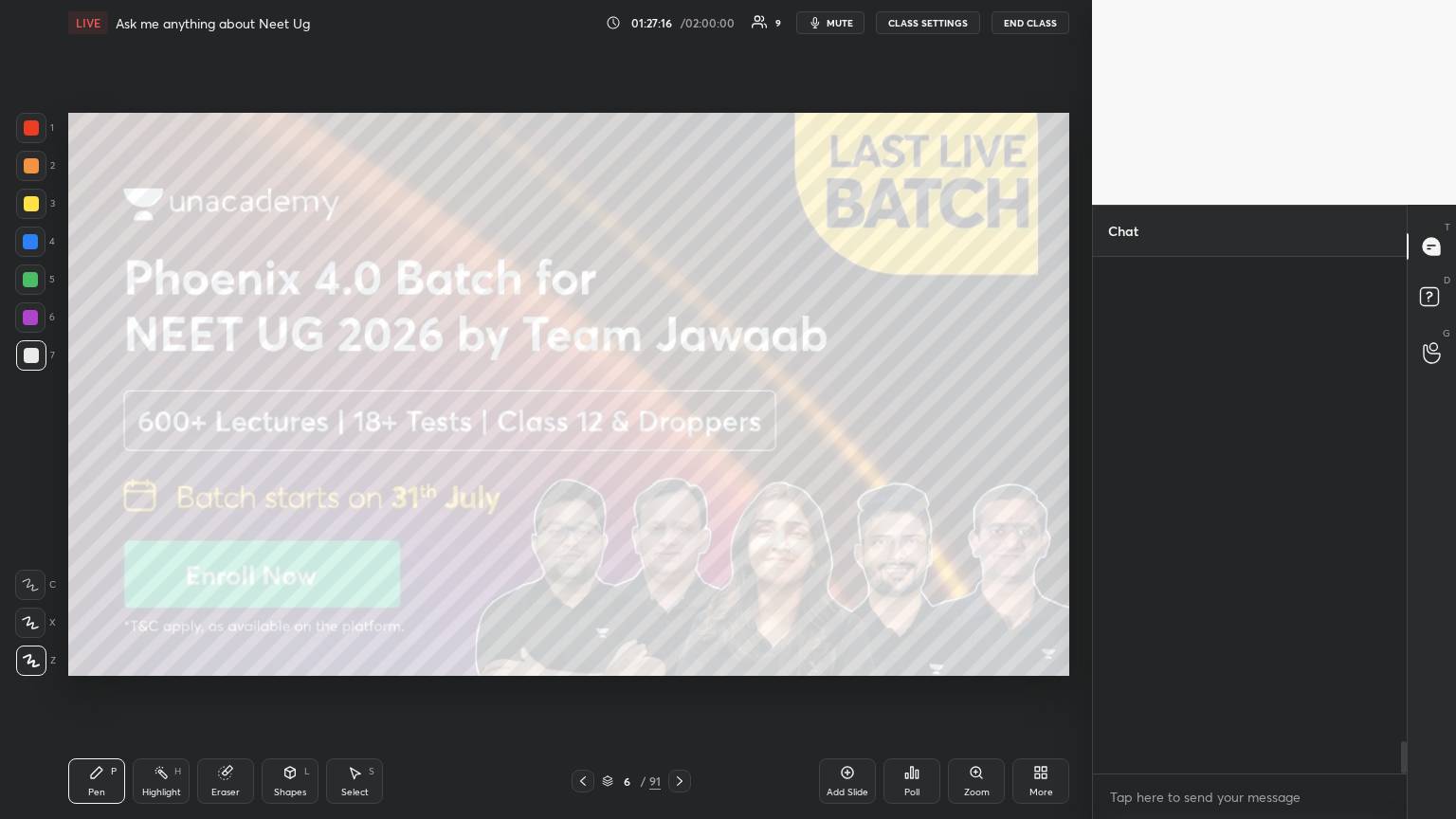 scroll, scrollTop: 7822, scrollLeft: 0, axis: vertical 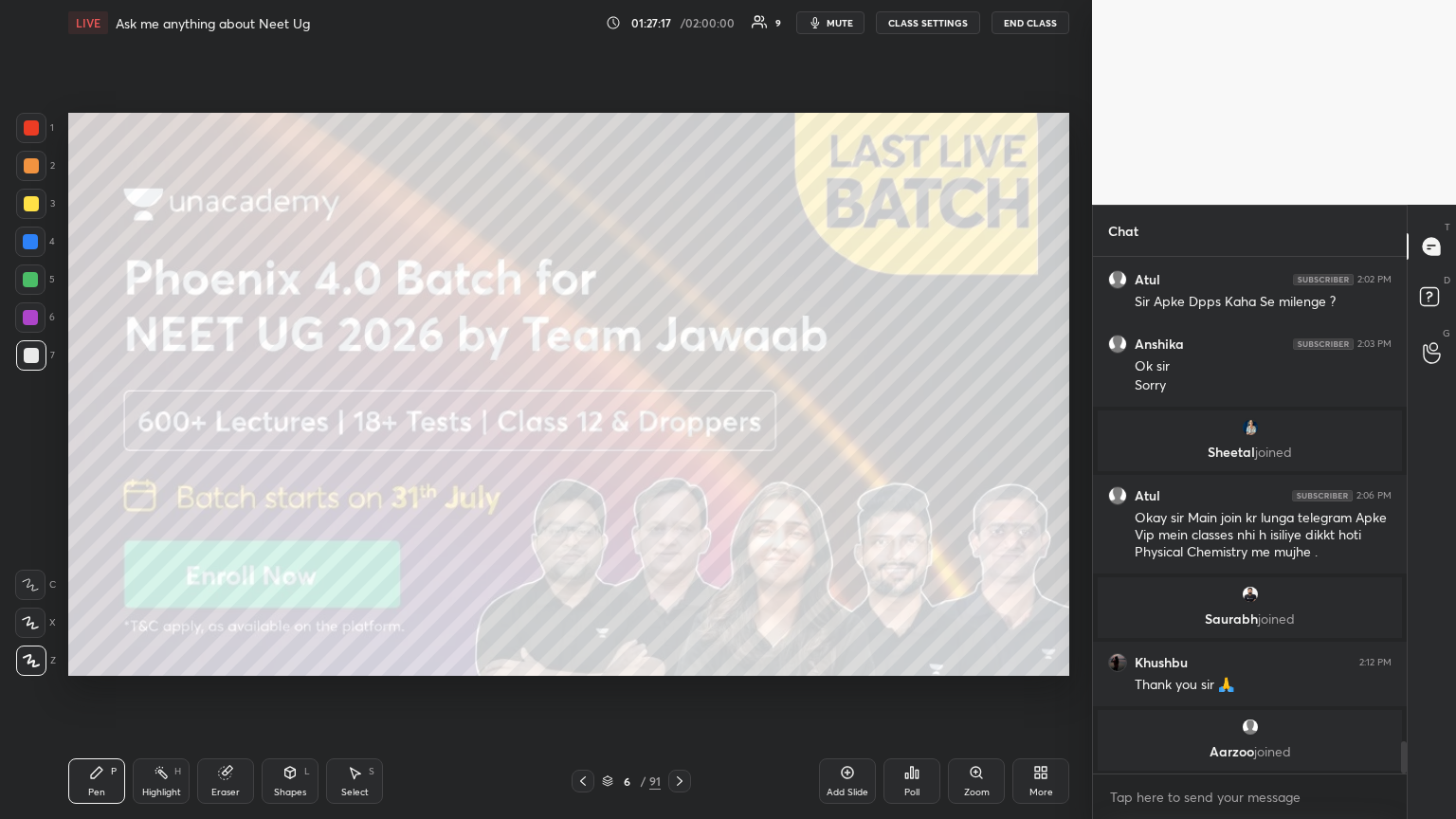 click at bounding box center [31, 128] 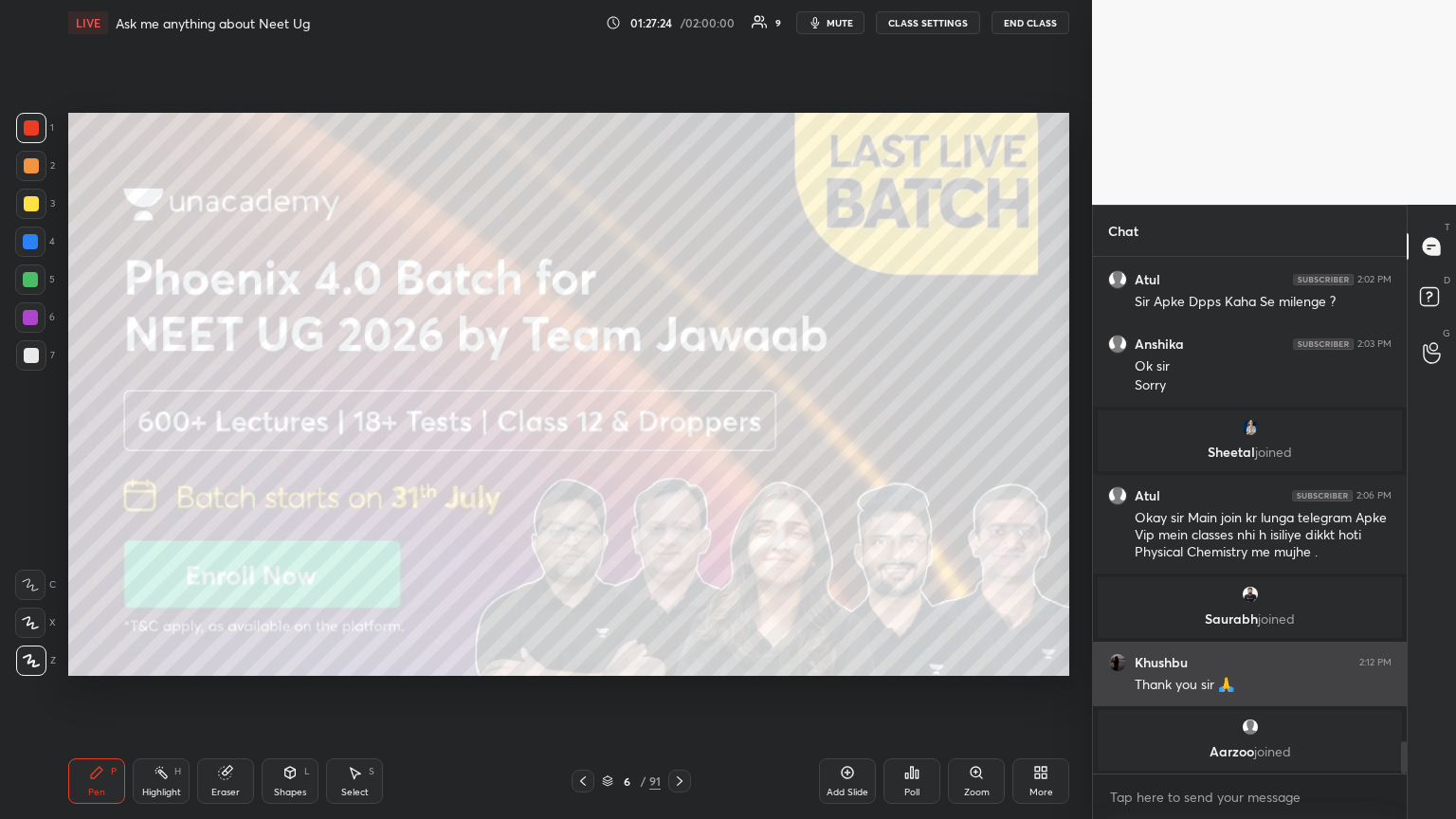 click at bounding box center (1118, 663) 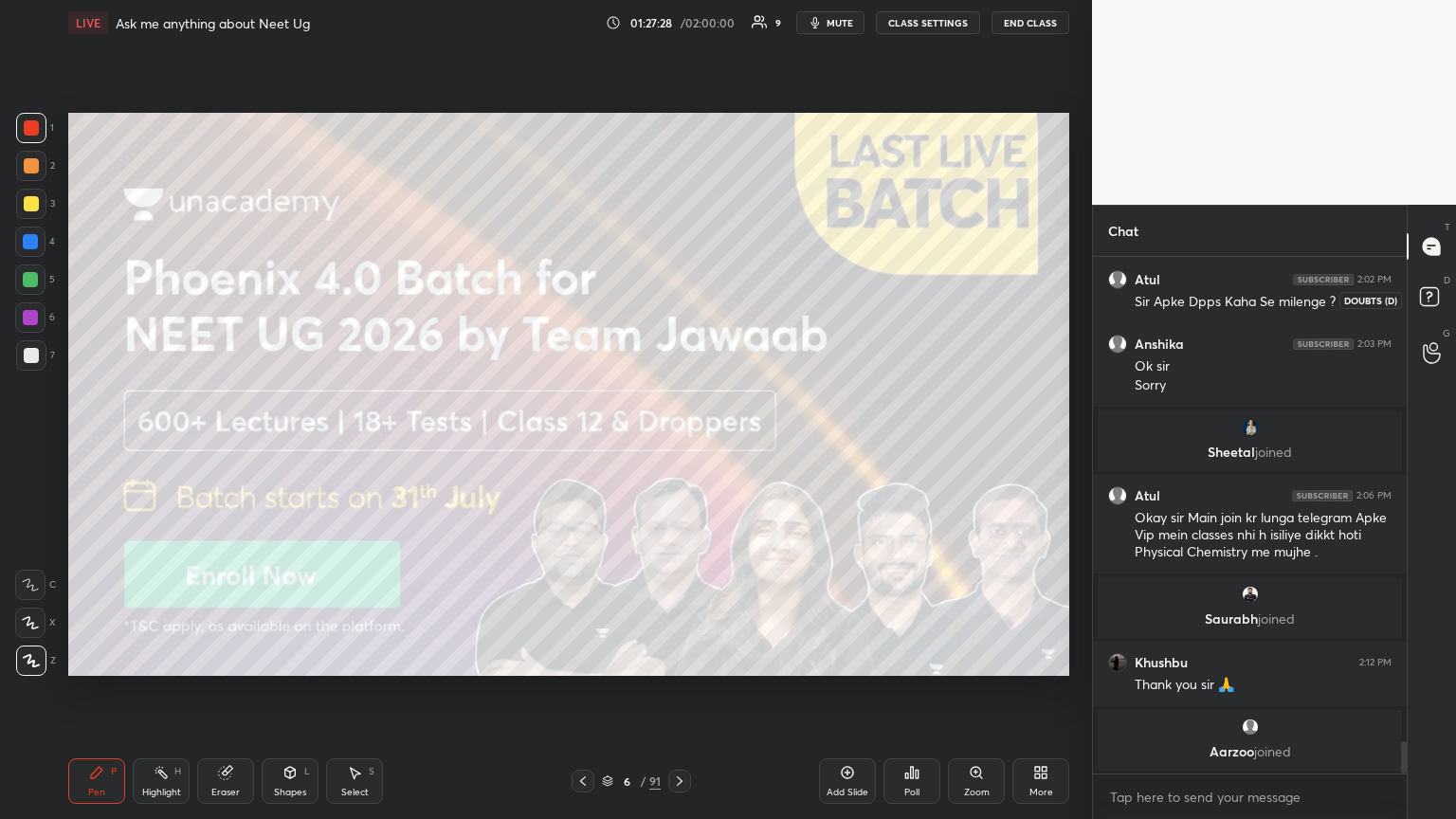 click 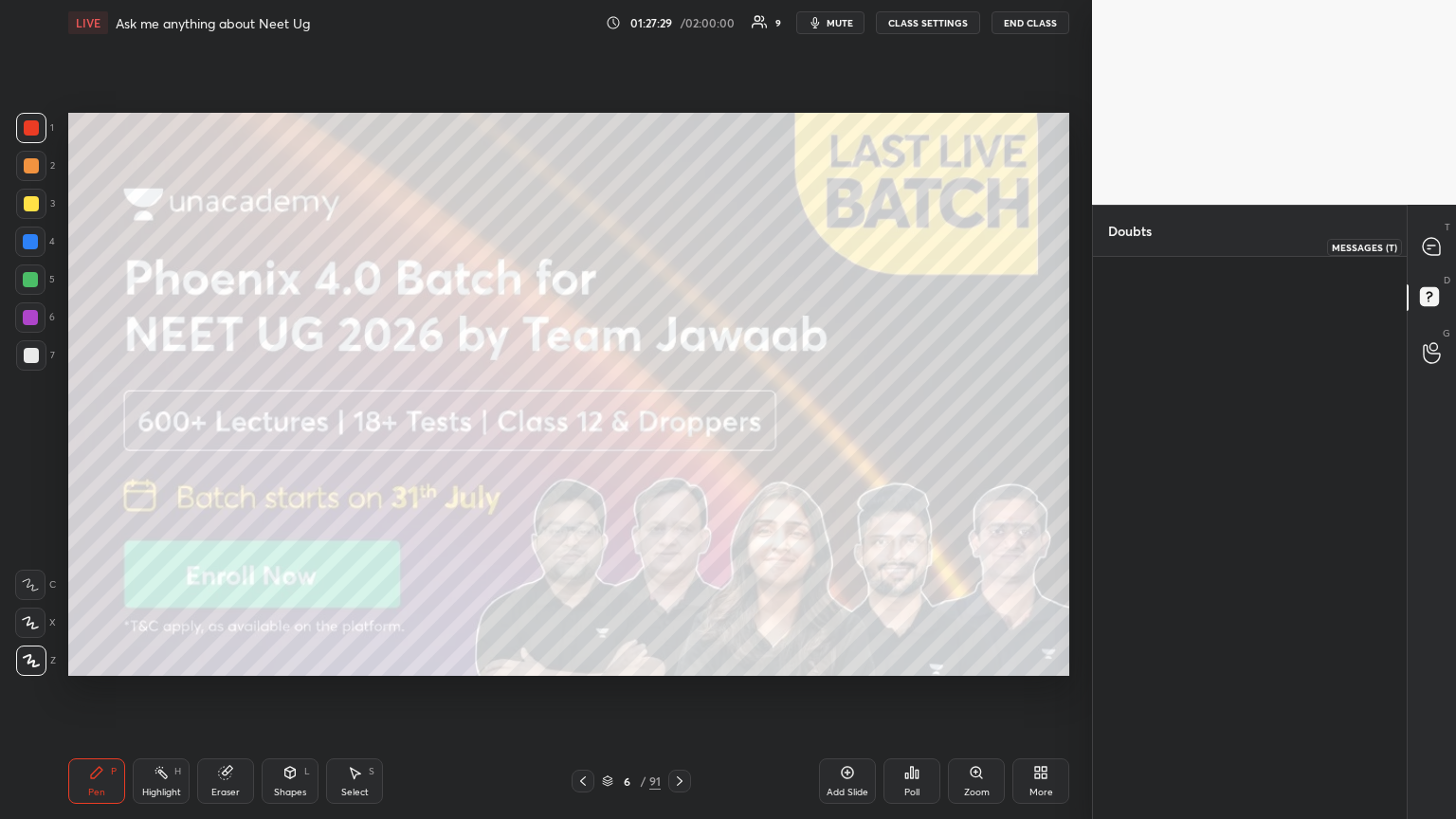 click 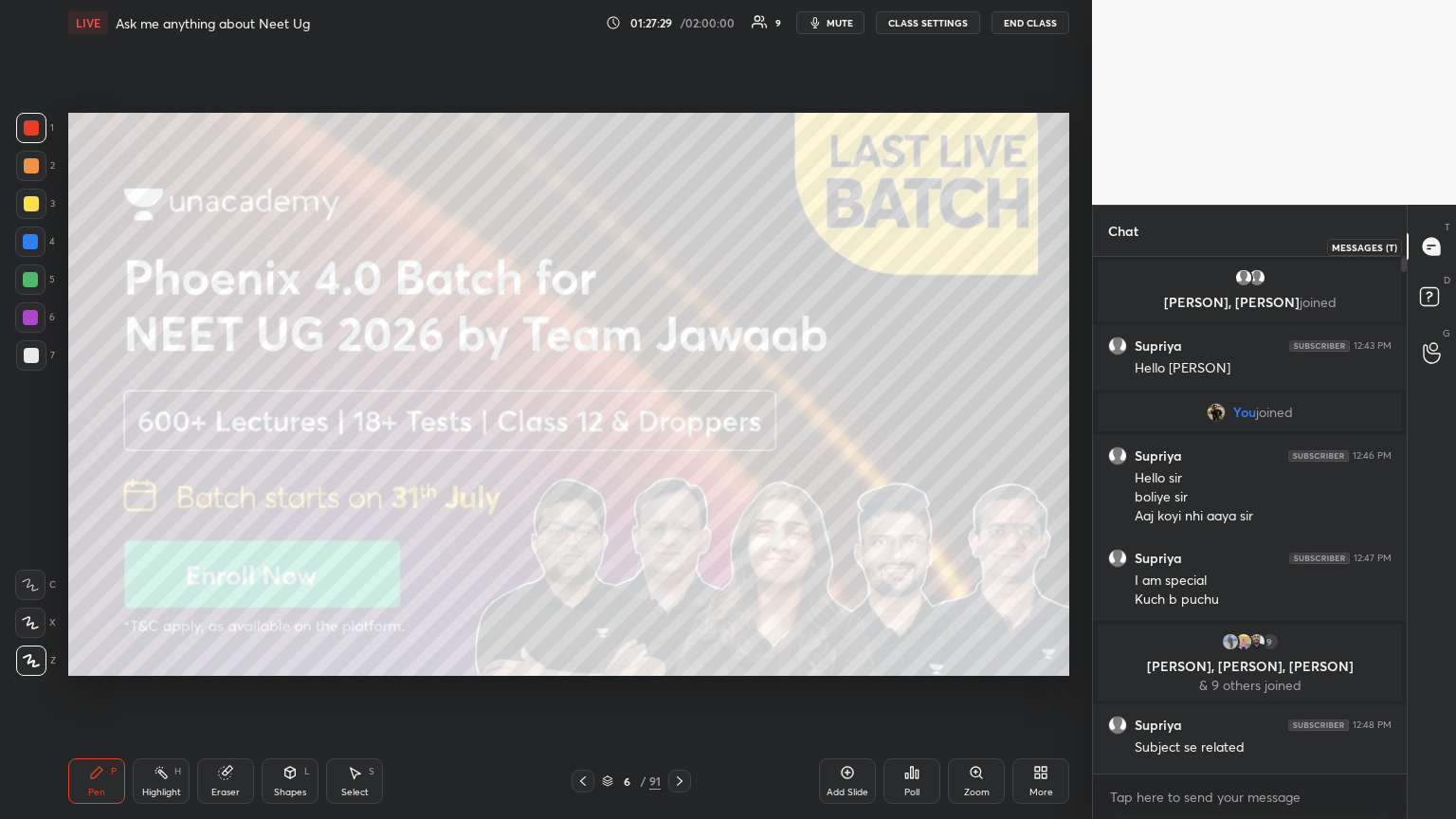 type on "x" 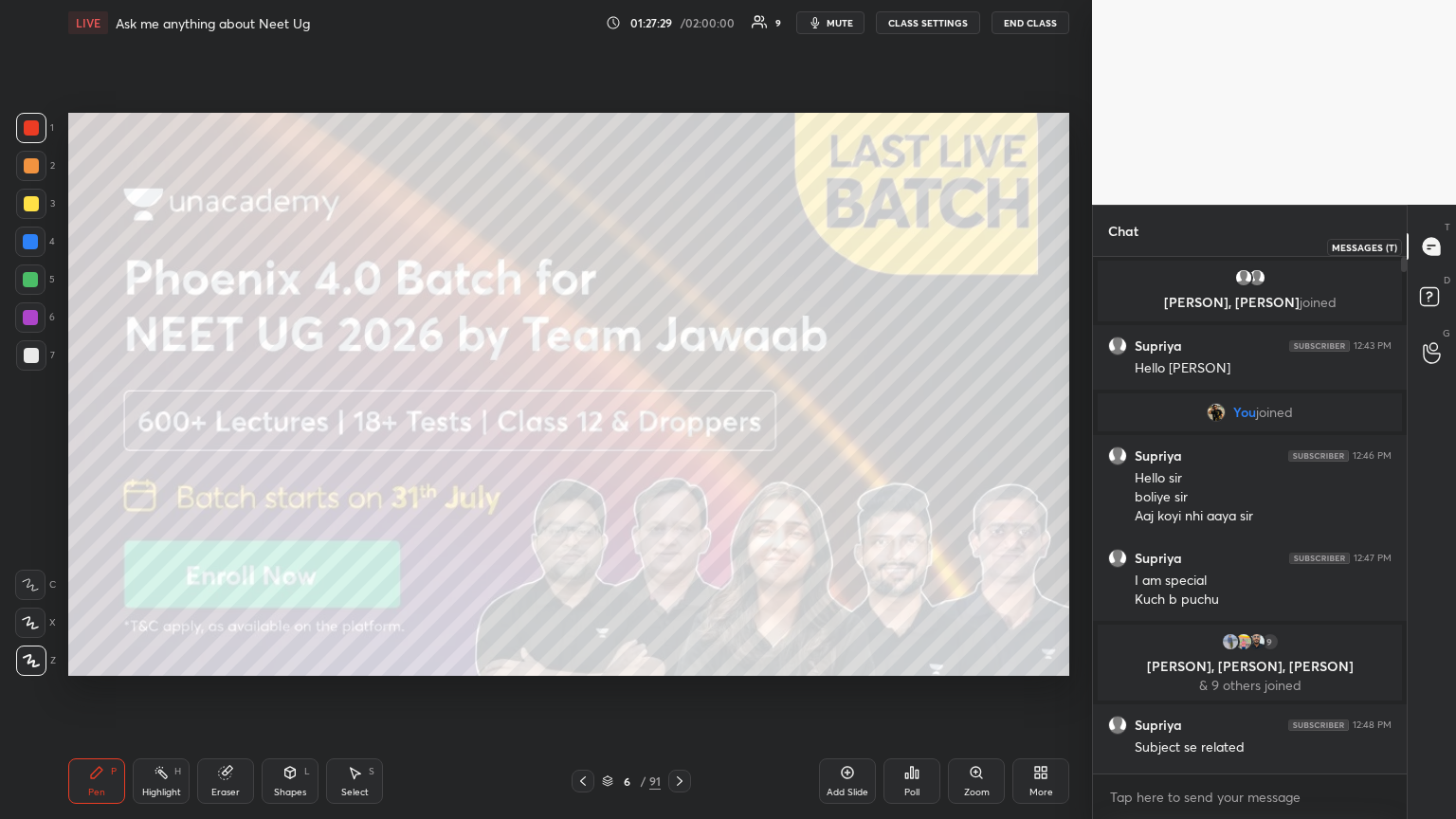 scroll, scrollTop: 7822, scrollLeft: 0, axis: vertical 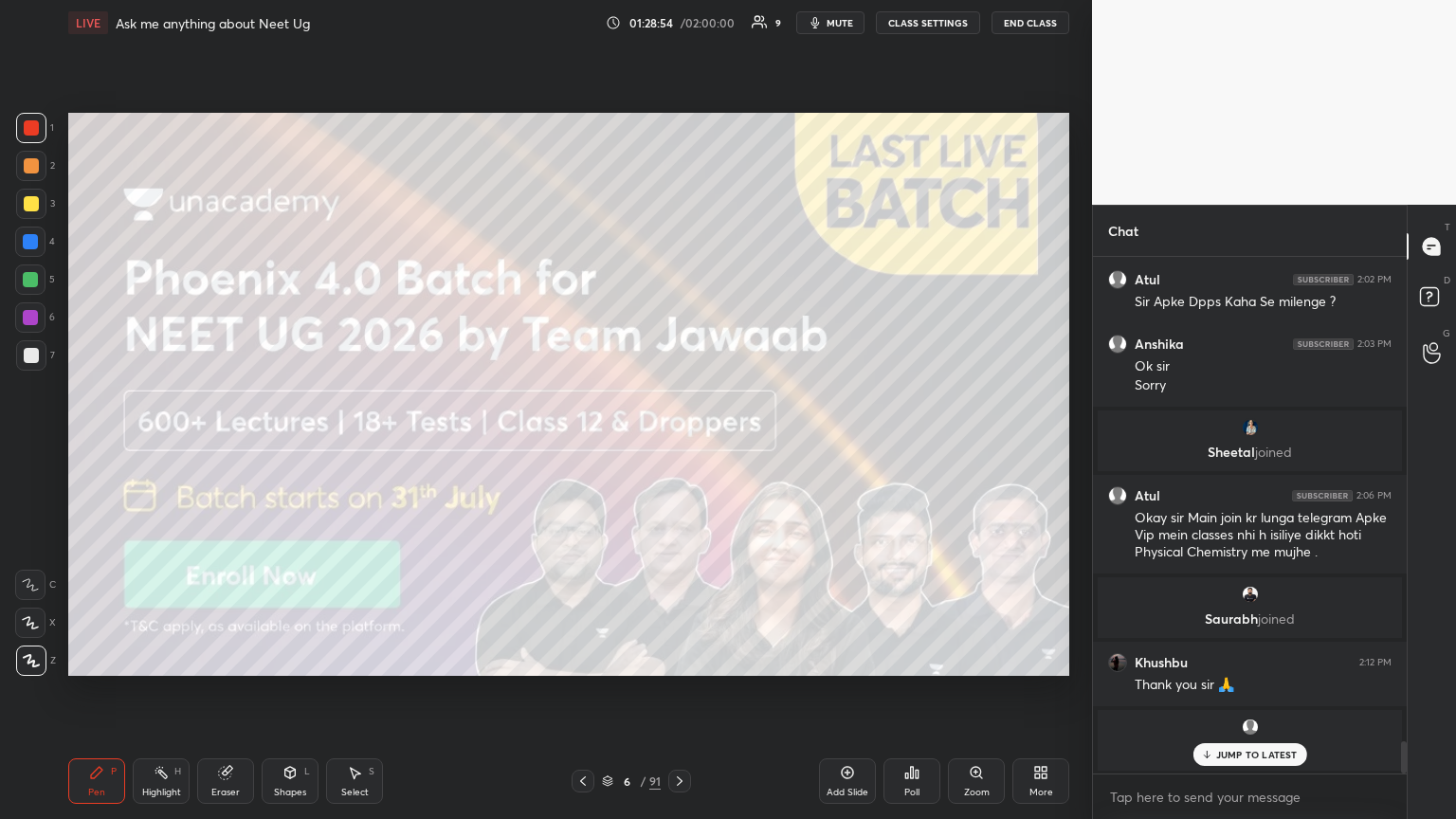 click on "JUMP TO LATEST" at bounding box center (1257, 755) 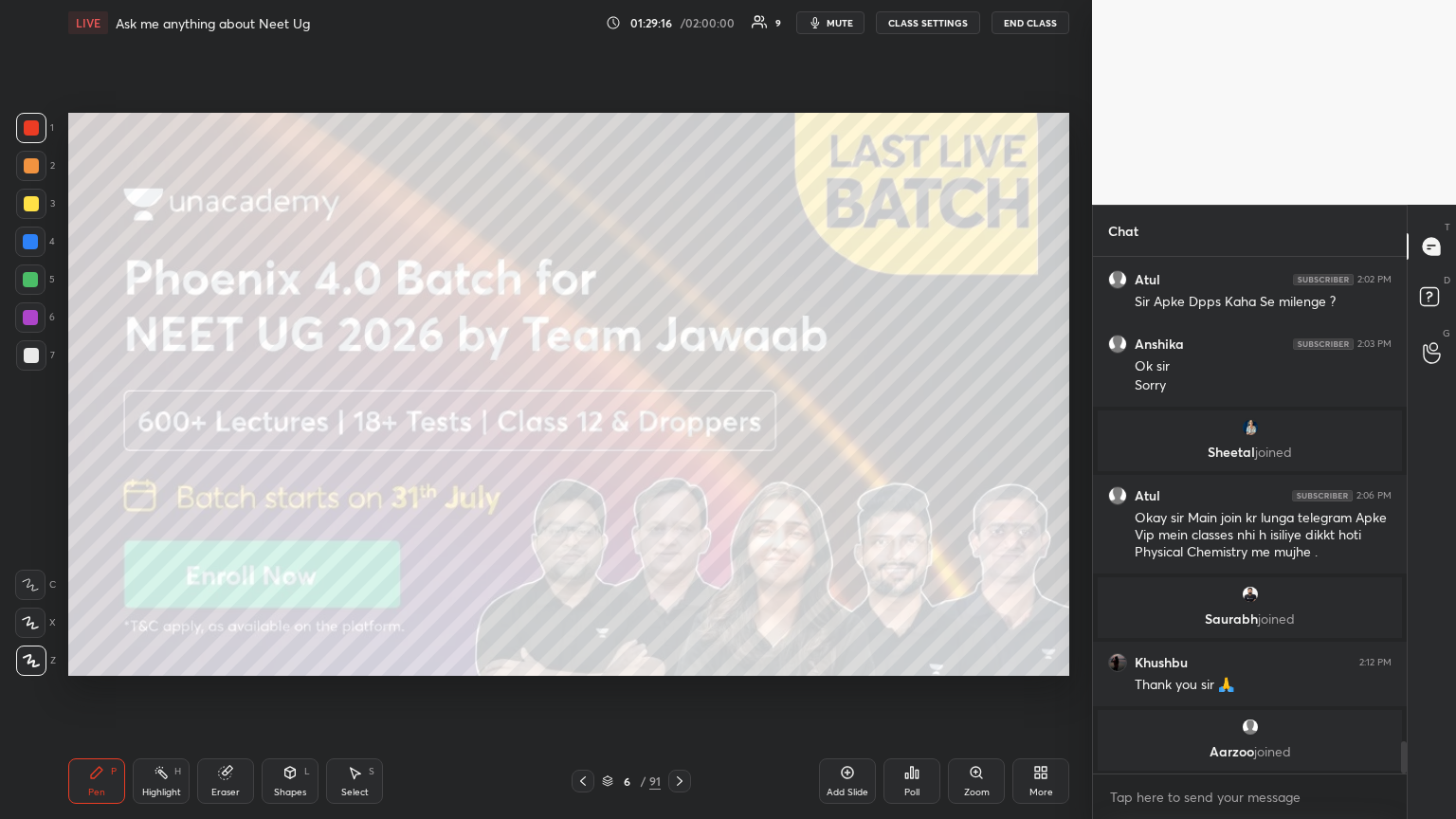 click on "mute" at bounding box center (830, 23) 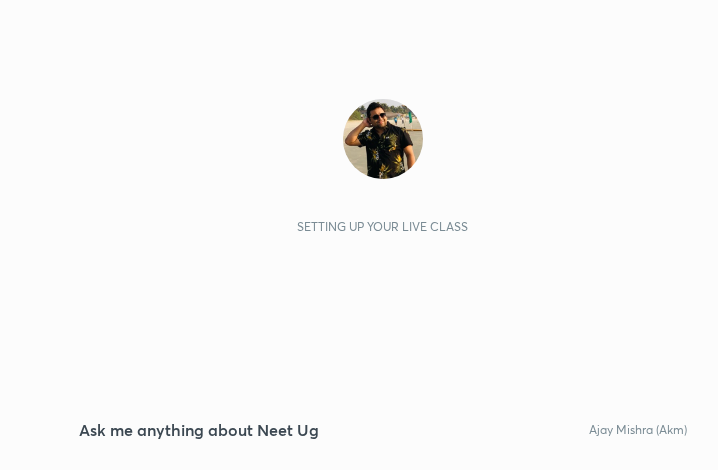 scroll, scrollTop: 0, scrollLeft: 0, axis: both 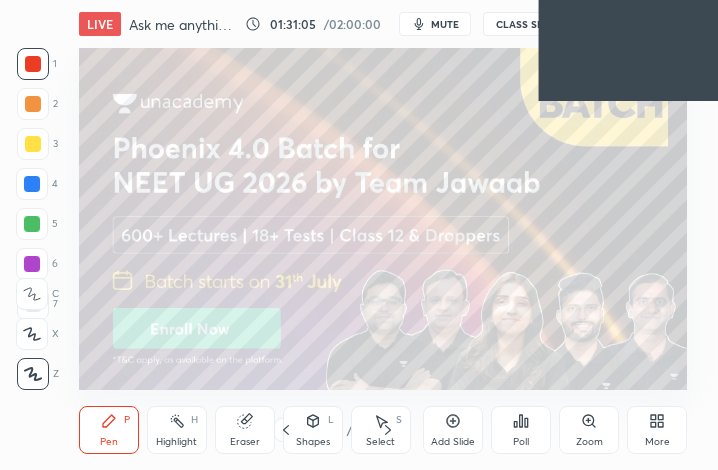 click 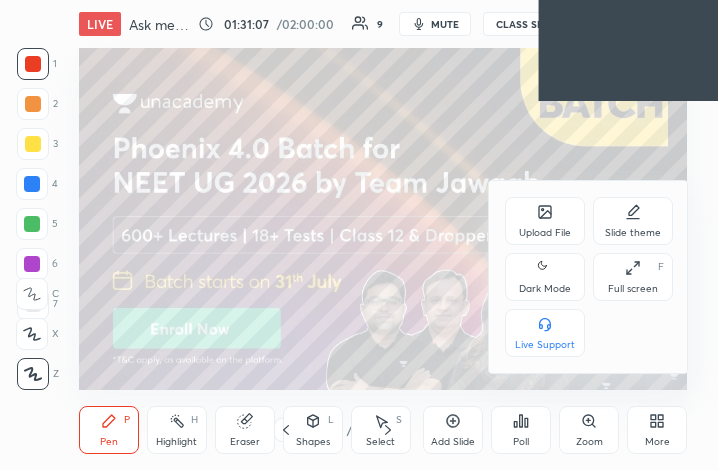 click on "Dark Mode" at bounding box center (545, 277) 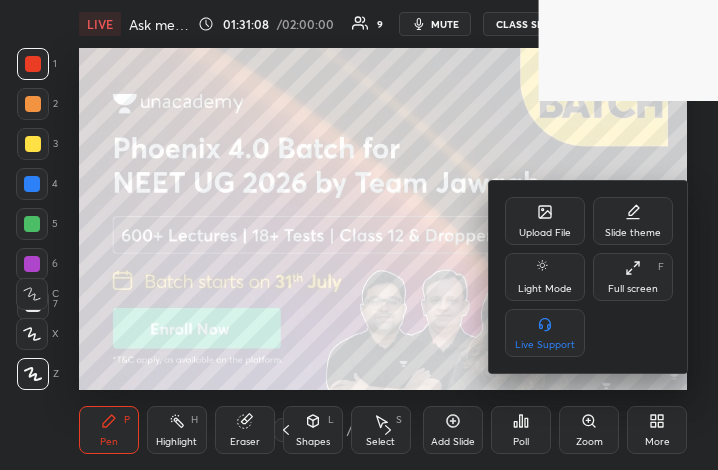 click on "Full screen F" at bounding box center (633, 277) 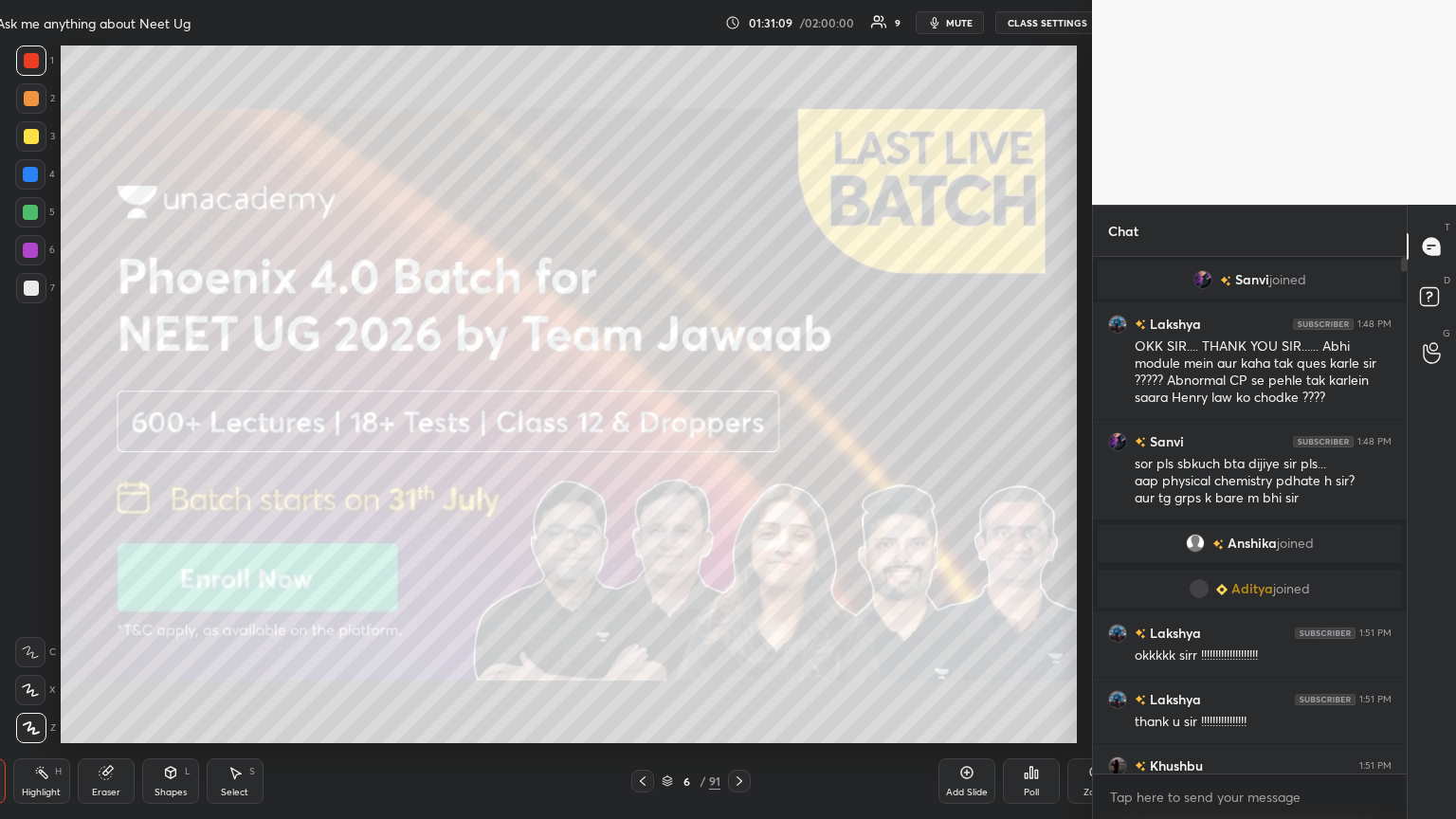 scroll, scrollTop: 94094, scrollLeft: 93654, axis: both 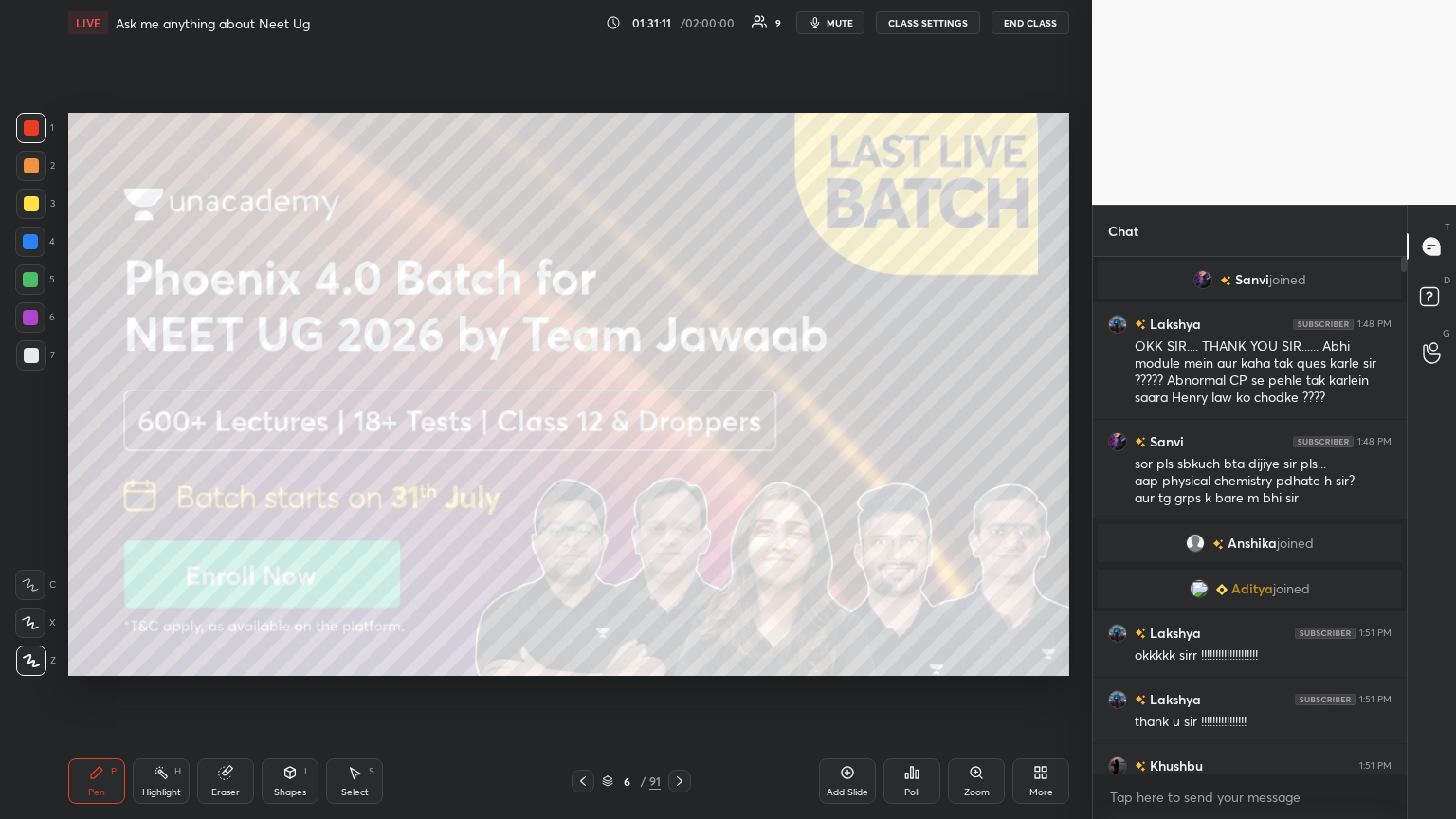 click on "mute" at bounding box center [840, 23] 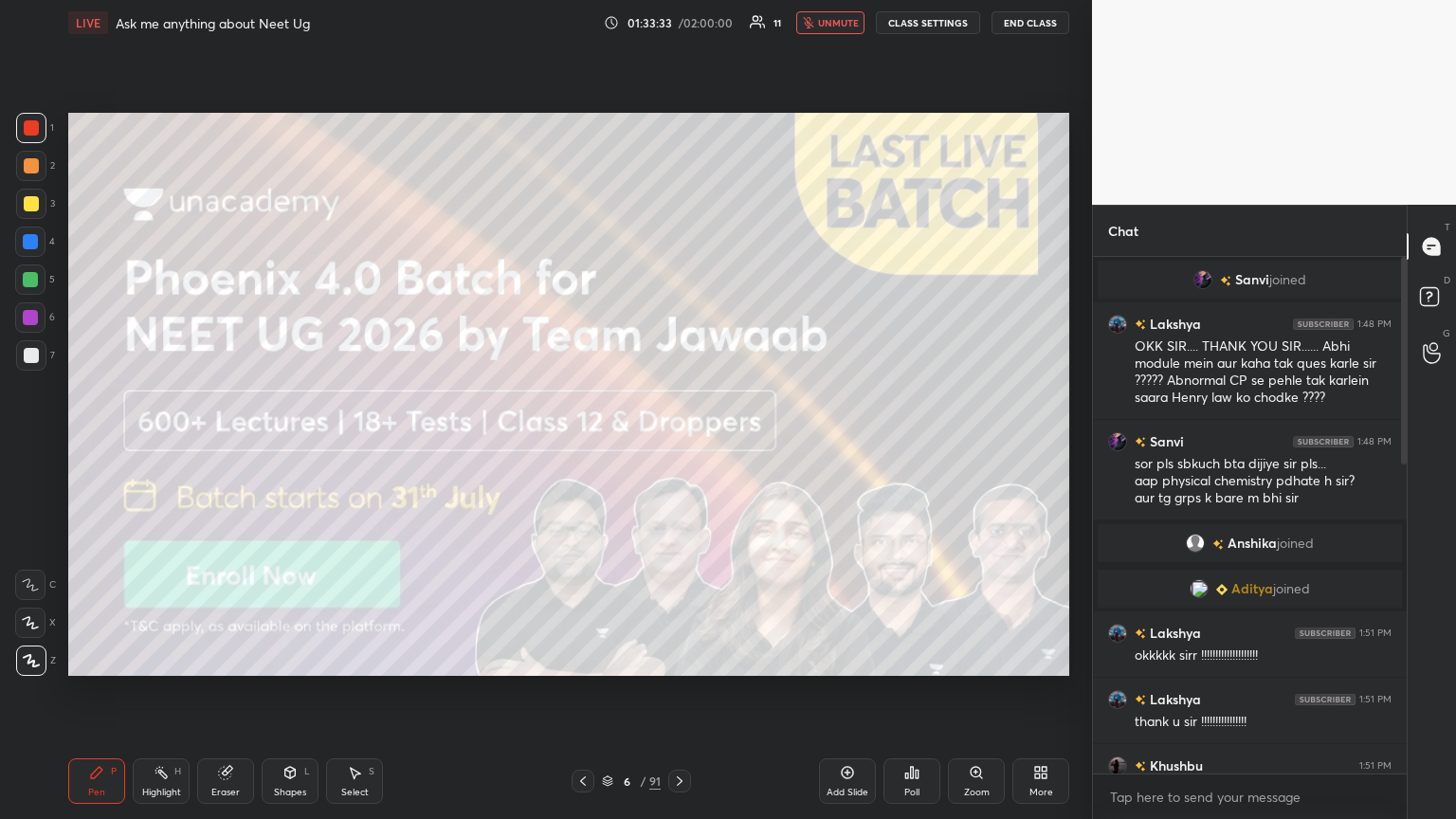 scroll, scrollTop: 473, scrollLeft: 308, axis: both 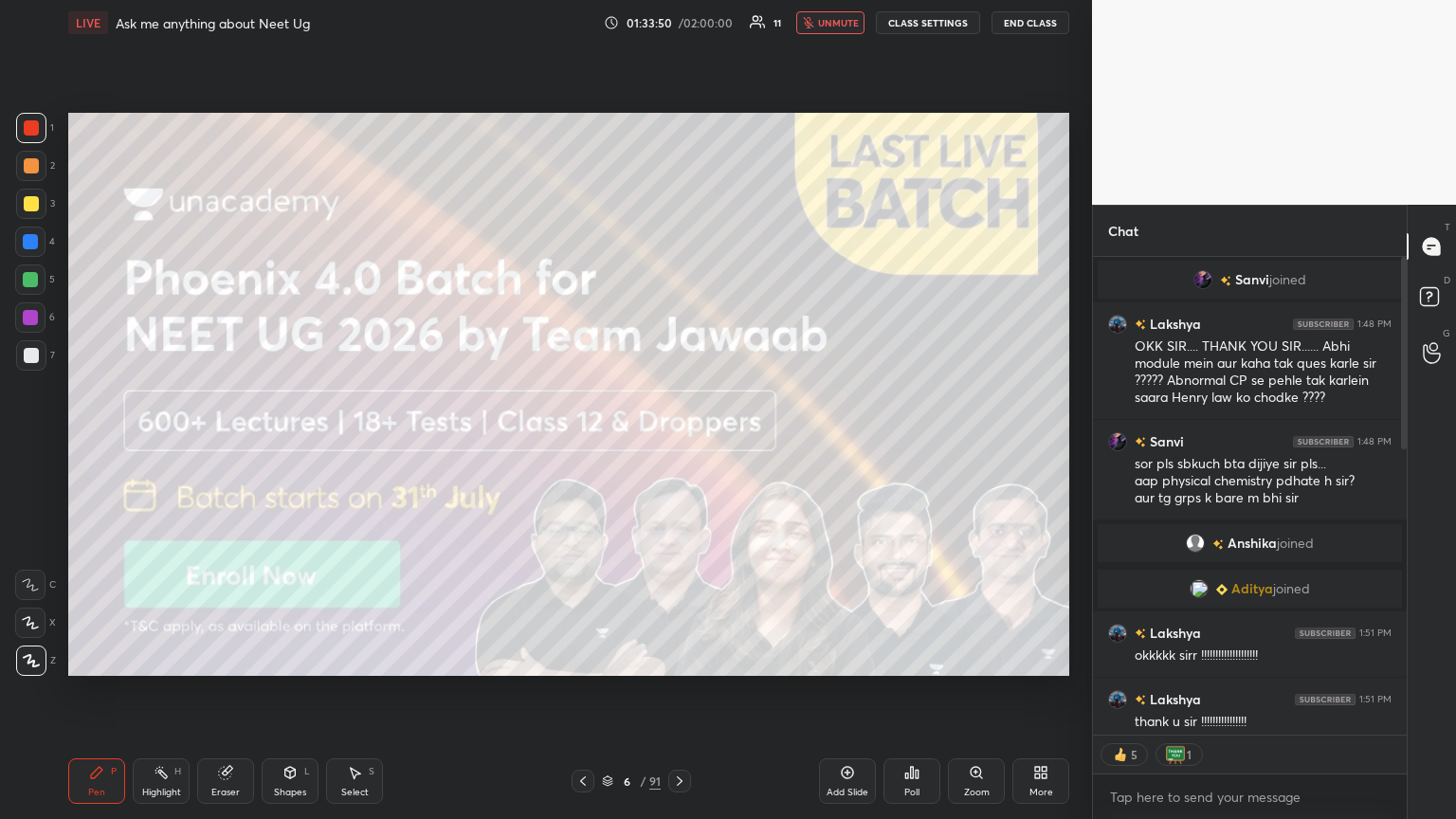 type on "x" 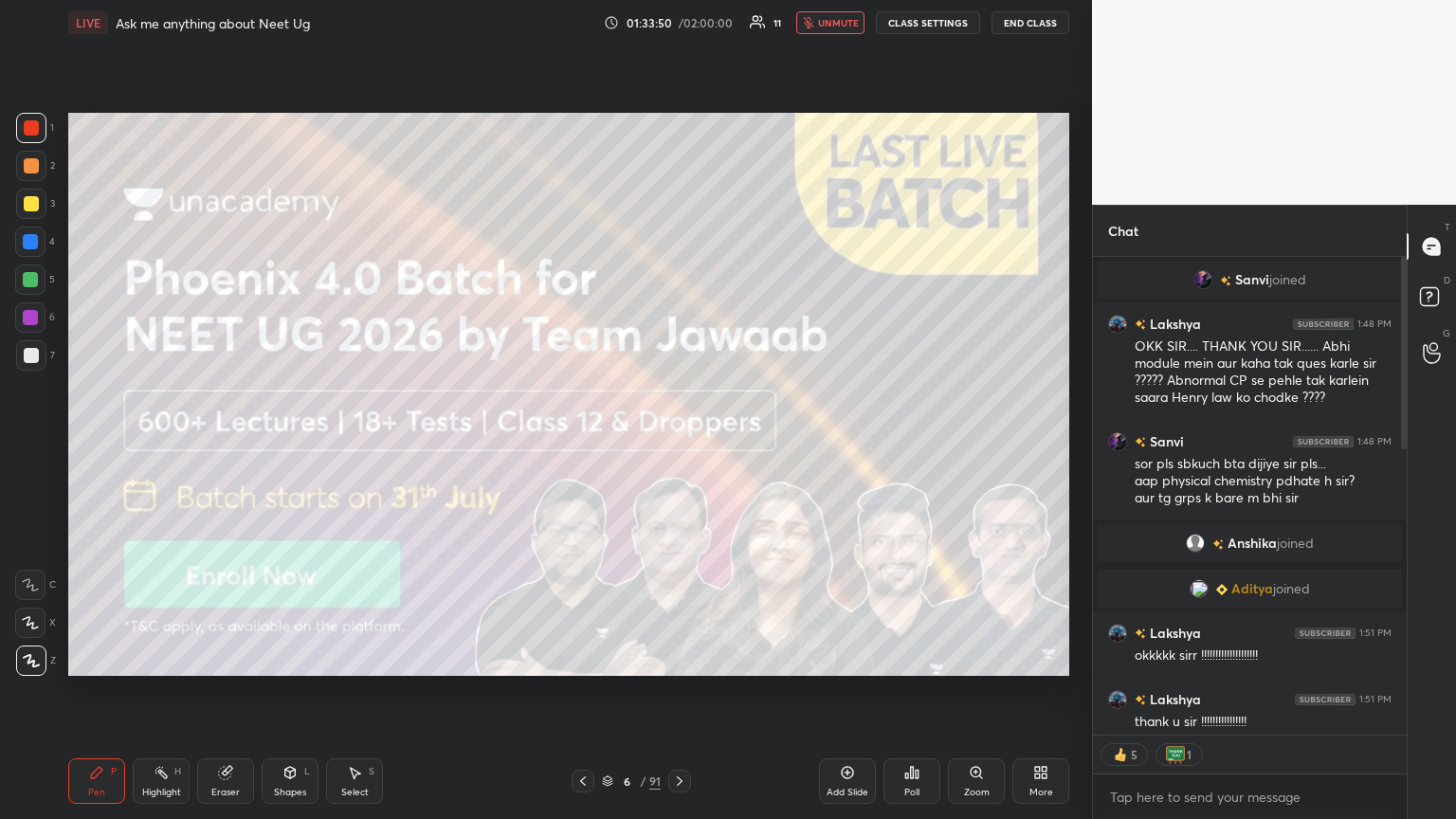 scroll, scrollTop: 6, scrollLeft: 6, axis: both 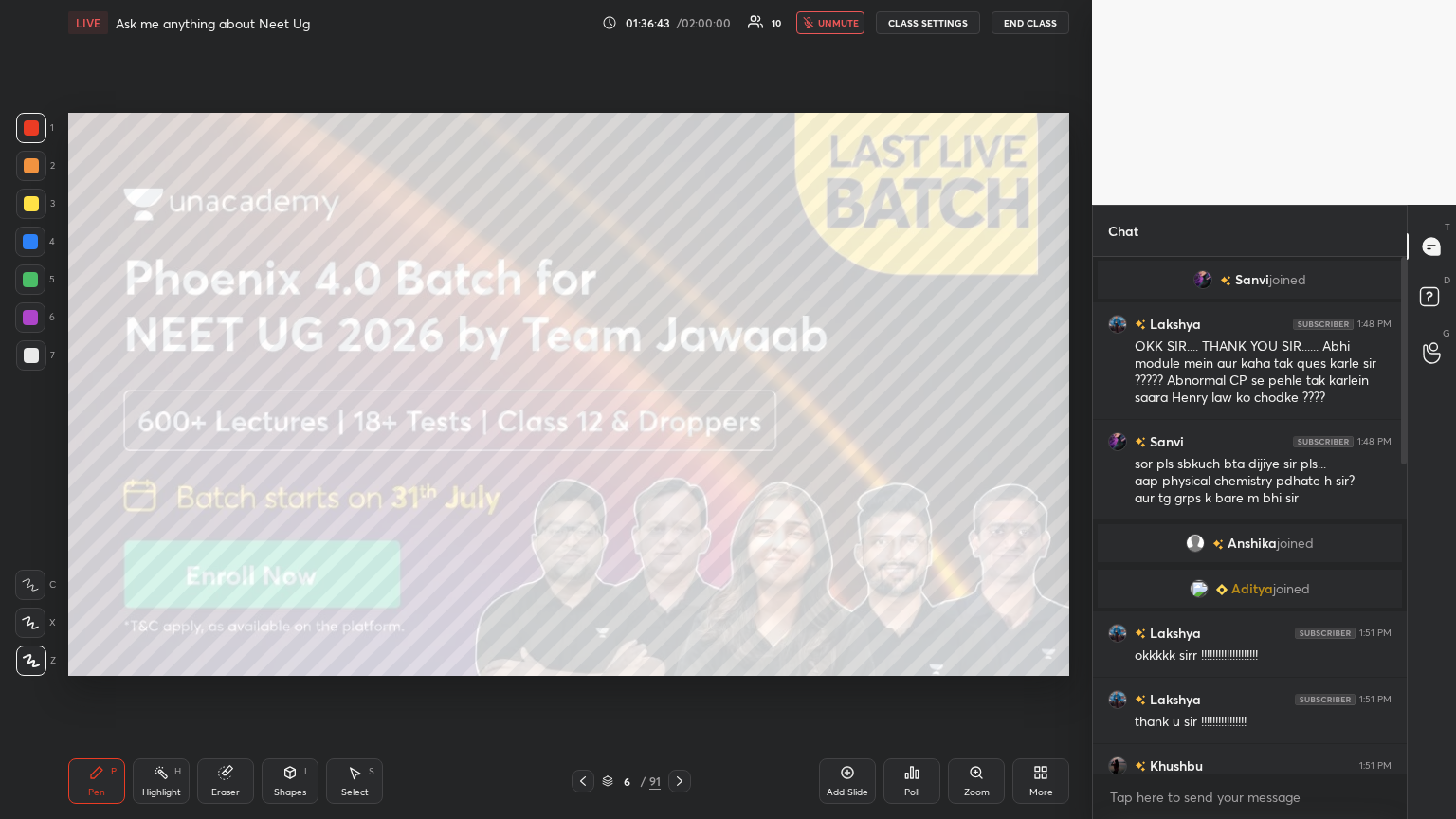 click 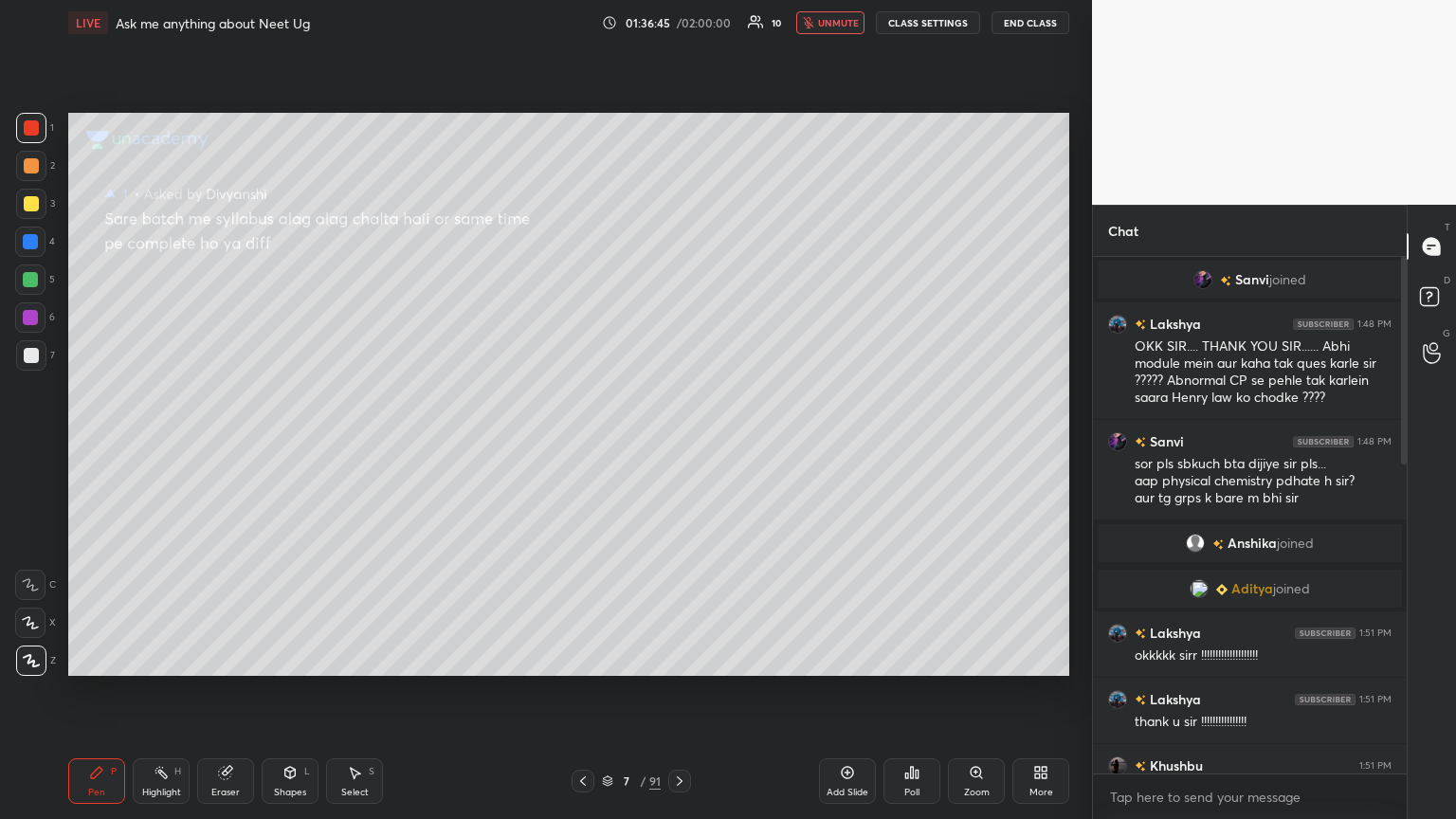 click 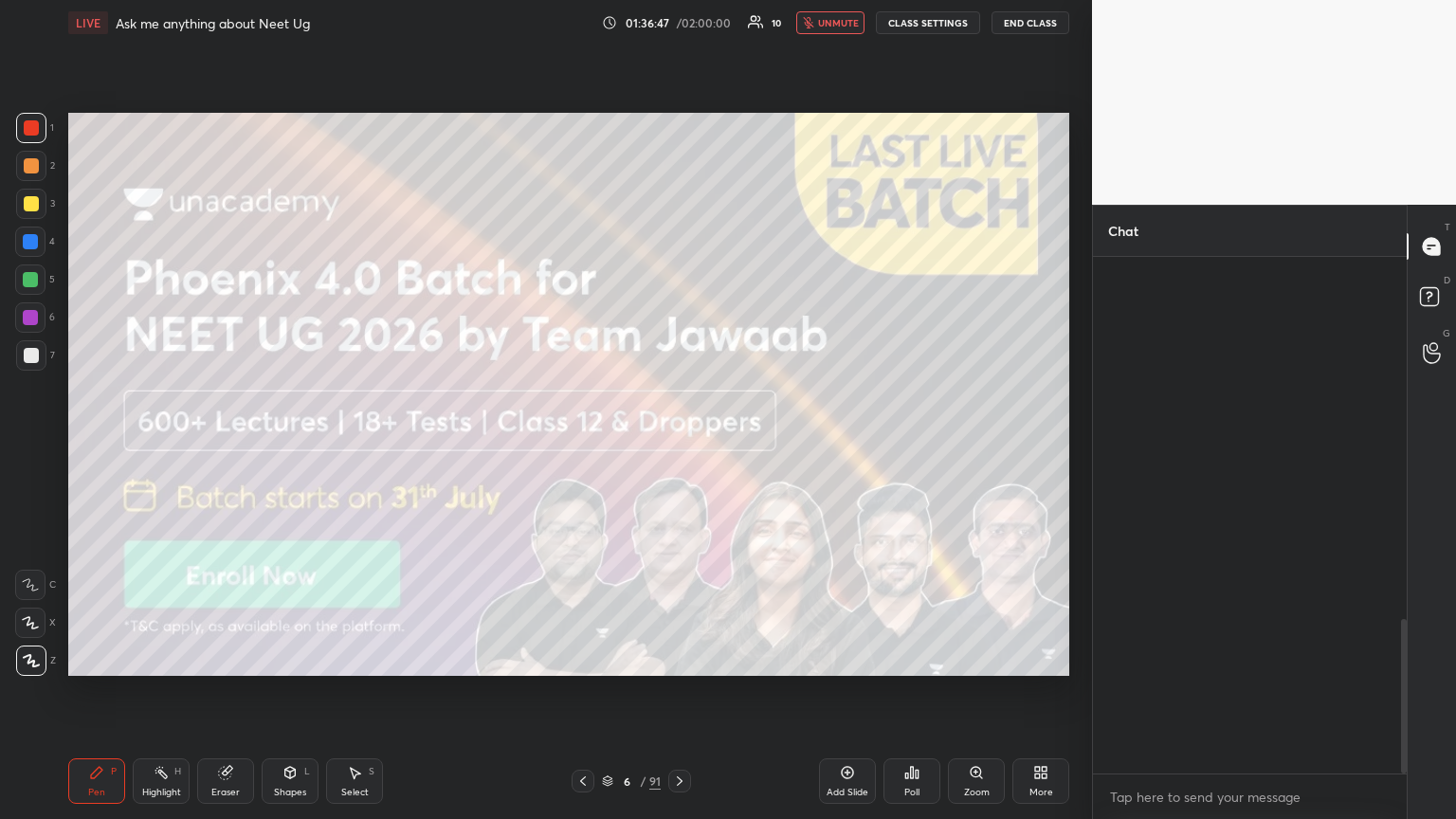 scroll, scrollTop: 1212, scrollLeft: 0, axis: vertical 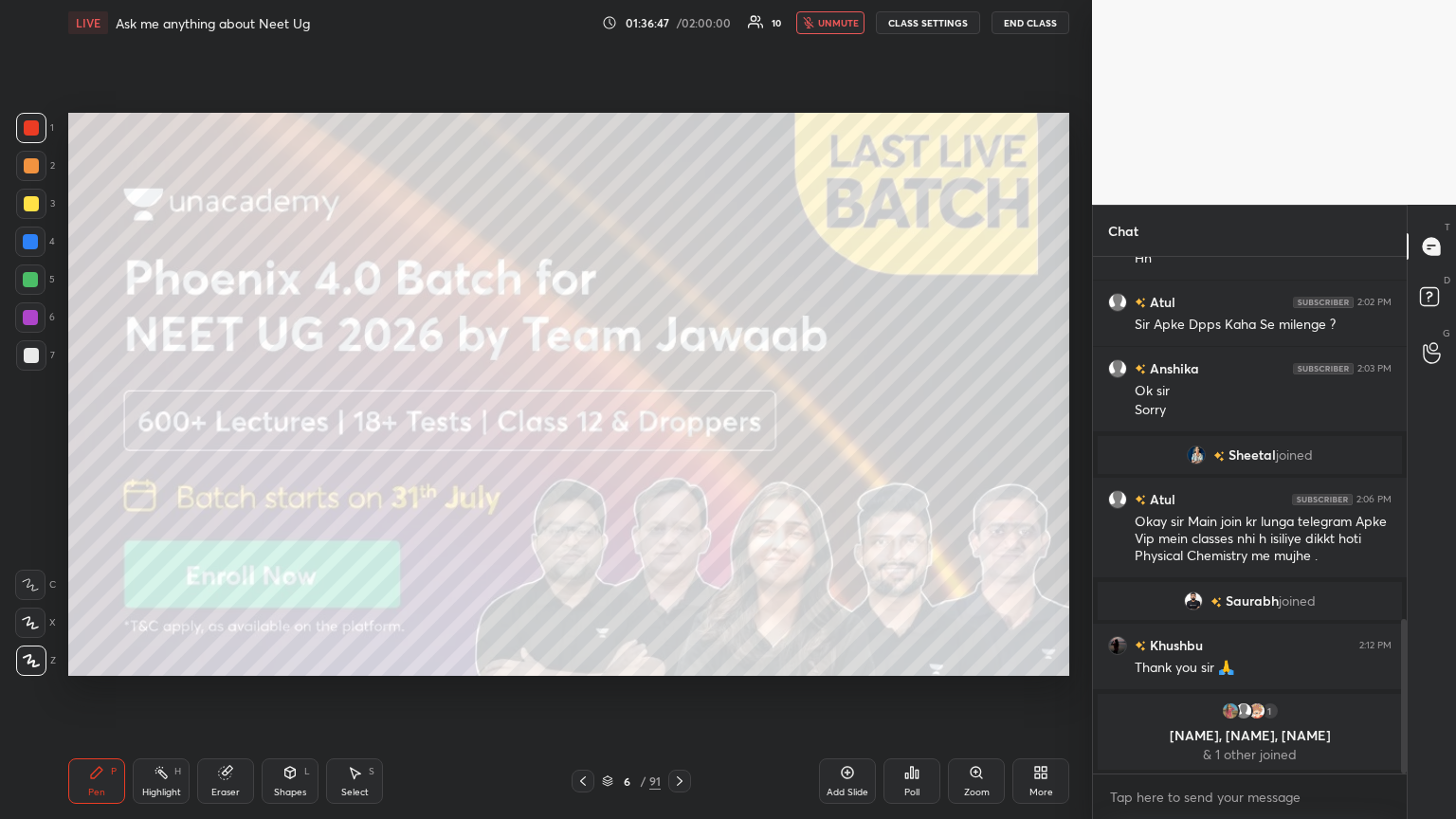 drag, startPoint x: 1403, startPoint y: 443, endPoint x: 1410, endPoint y: 633, distance: 190.1289 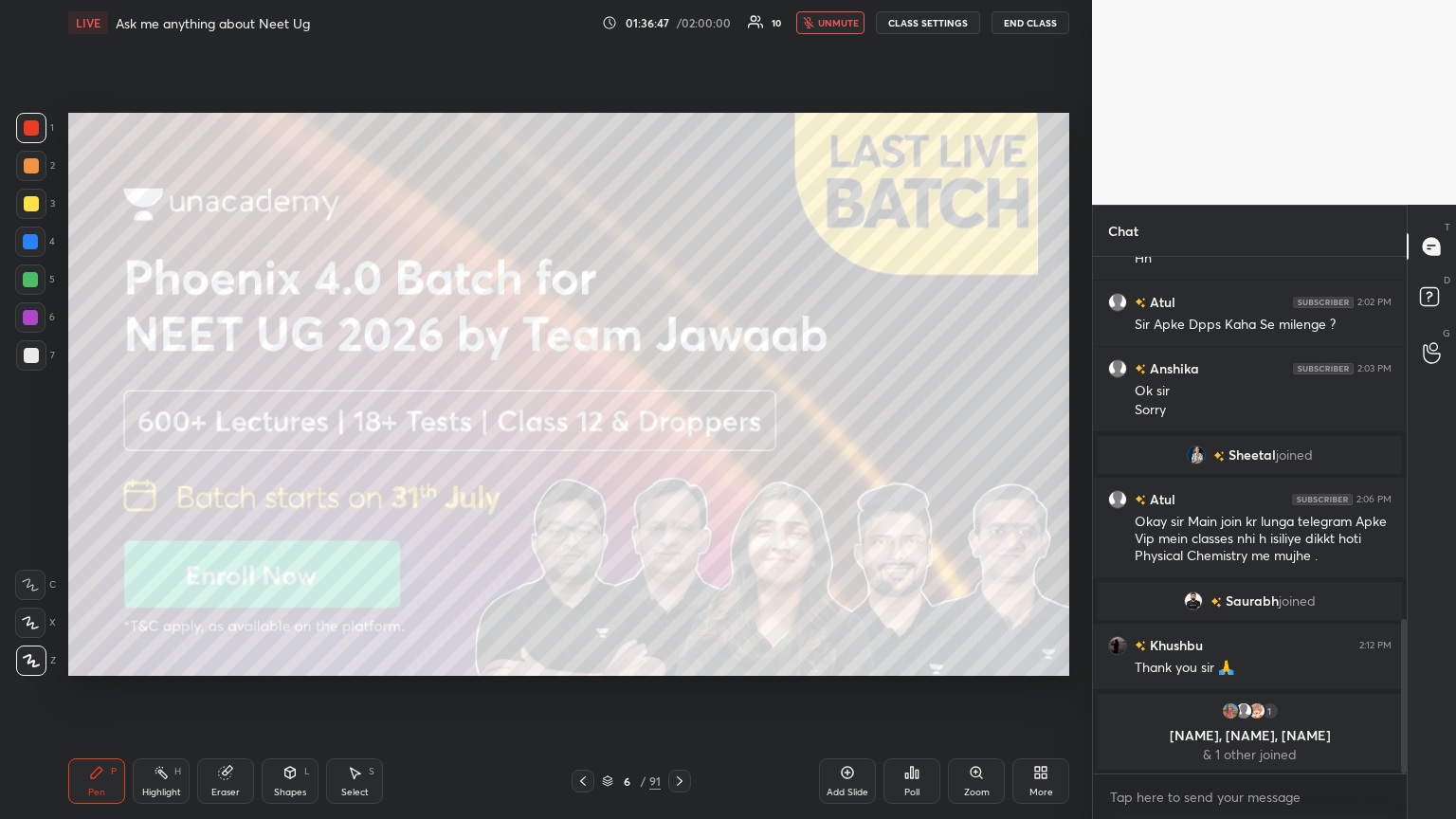 click on "Chat Anshika 2:01 PM Yhi kiya Pr ans alg aa rha h sir 🥲 Anshika 2:02 PM Hn Atul 2:02 PM Sir Apke Dpps Kaha Se milenge ? Anshika 2:03 PM Ok sir Sorry Sheetal  joined Atul 2:06 PM Okay sir Main join kr lunga telegram Apke Vip mein classes nhi h isiliye dikkt hoti Physical Chemistry me mujhe . Saurabh  joined Khushbu 2:12 PM Thank you sir 🙏 1 sarita, Basudev, Pranjal &  1 other  joined JUMP TO LATEST Enable hand raising Enable raise hand to speak to learners. Once enabled, chat will be turned off temporarily. Enable x   Doubts asked by learners will show up here NEW DOUBTS ASKED No one has raised a hand yet Can't raise hand Looks like educator just invited you to speak. Please wait before you can raise your hand again. Got it T Messages (T) D Doubts (D) G Raise Hand (G)" at bounding box center [1274, 512] 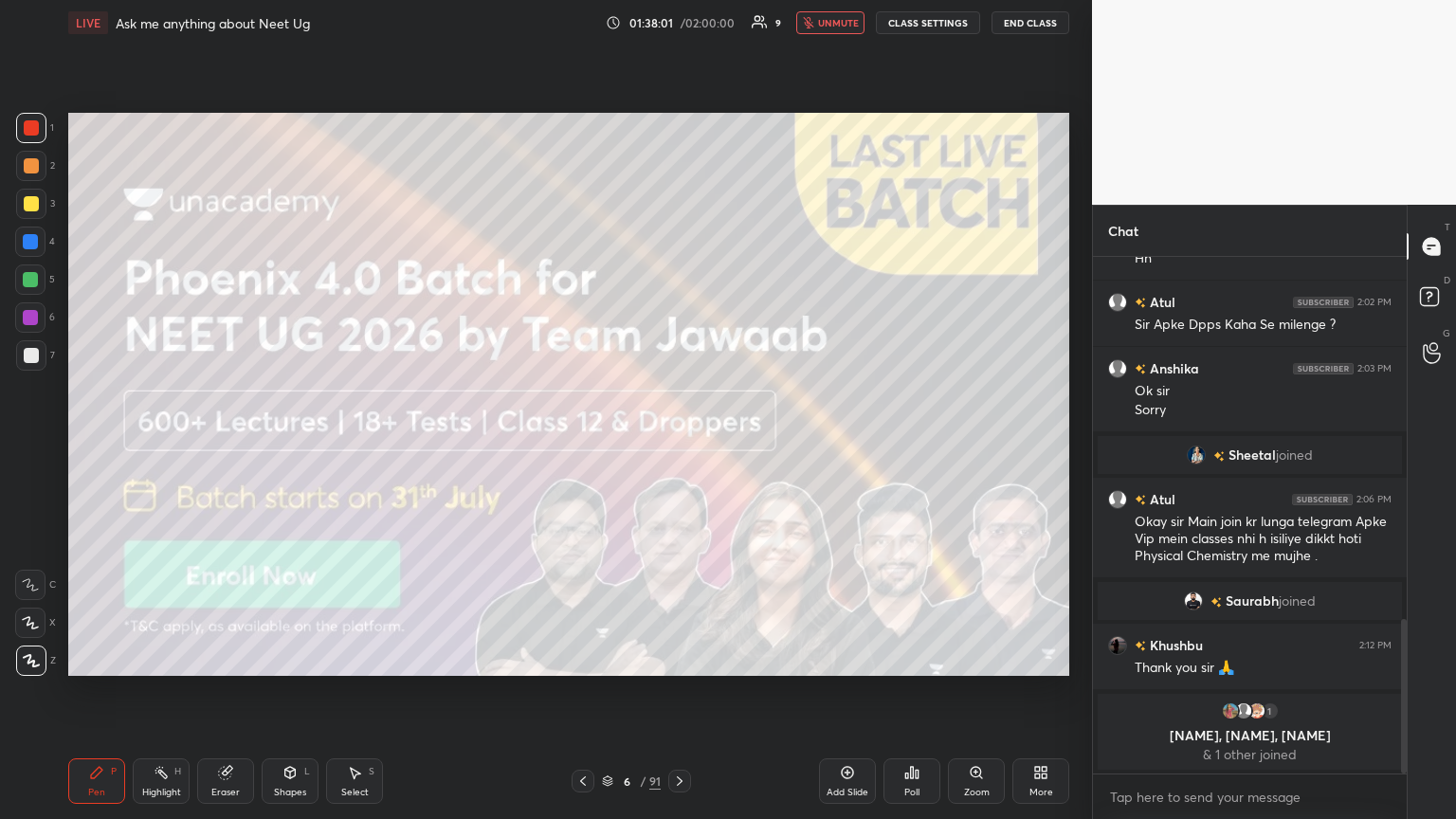 drag, startPoint x: 584, startPoint y: 782, endPoint x: 600, endPoint y: 781, distance: 16.03122 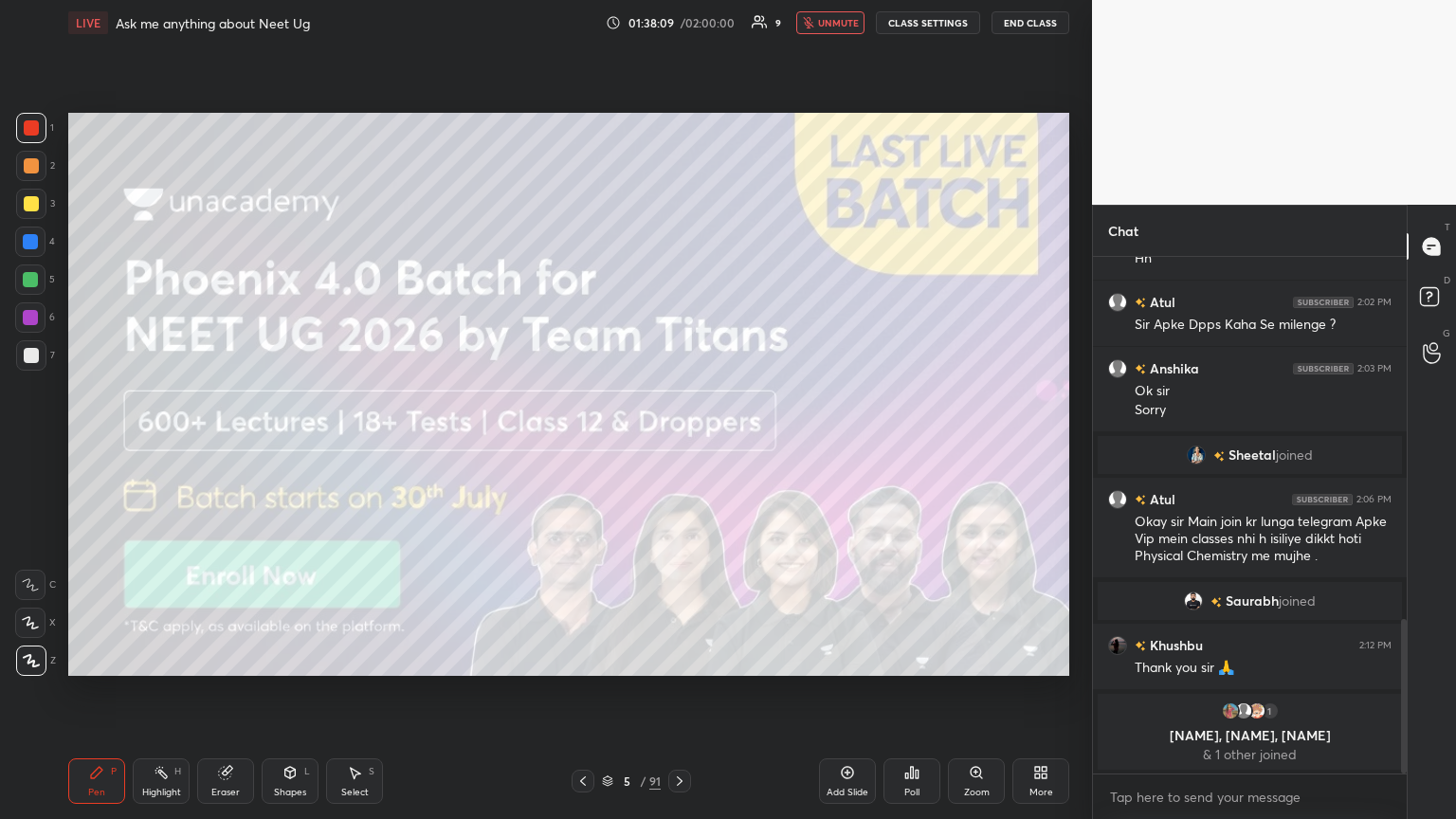 click 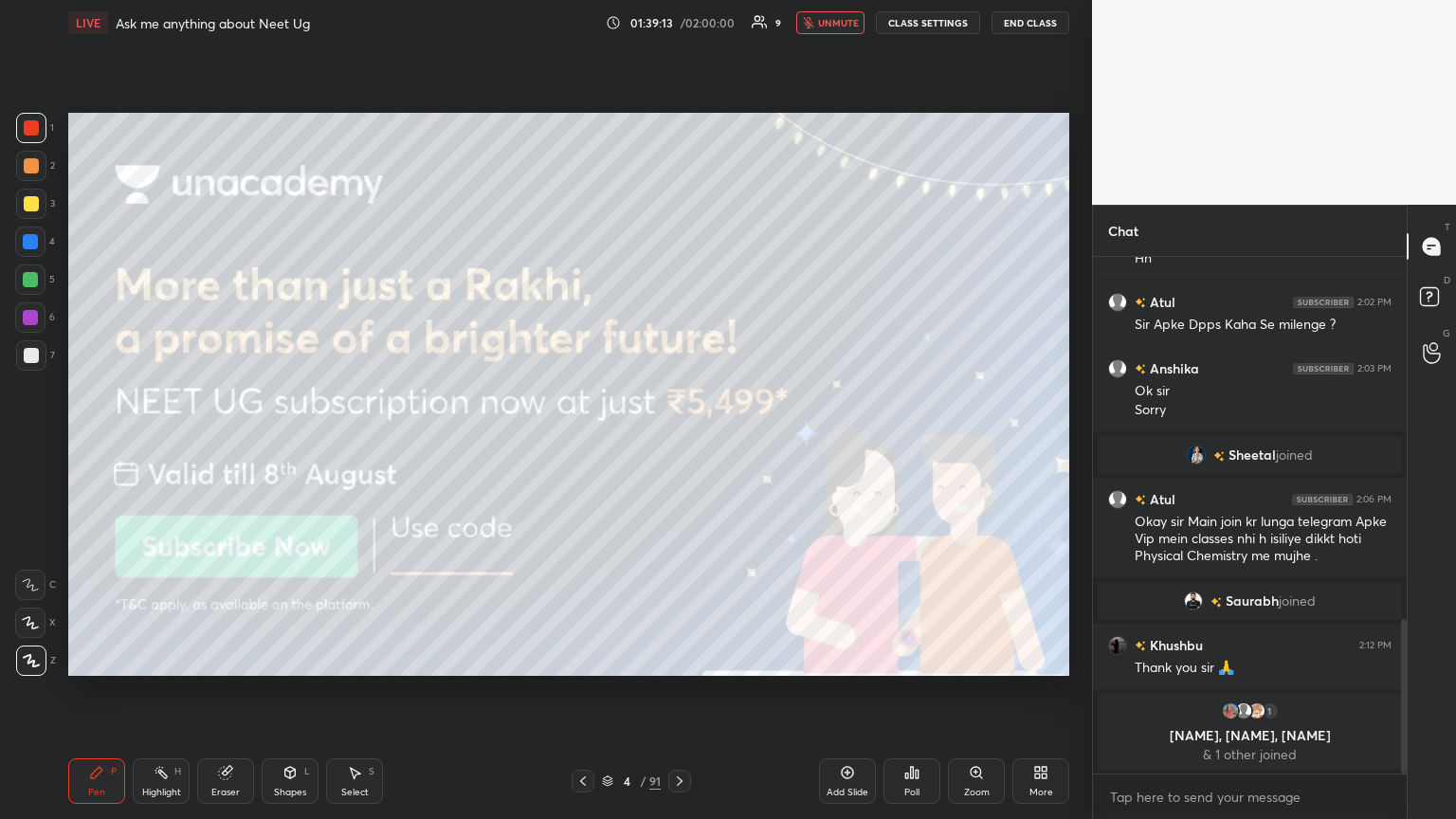 click 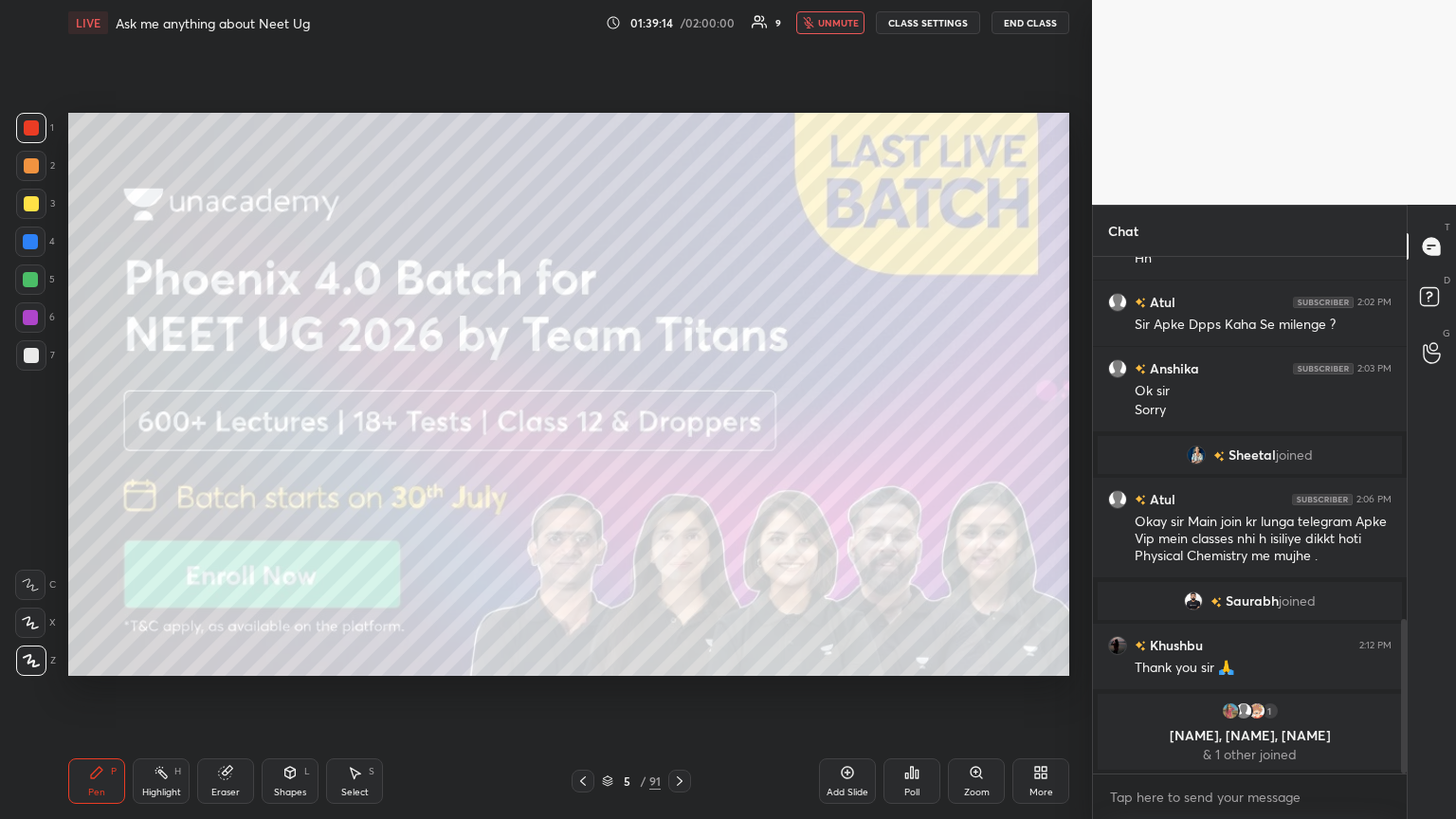 click 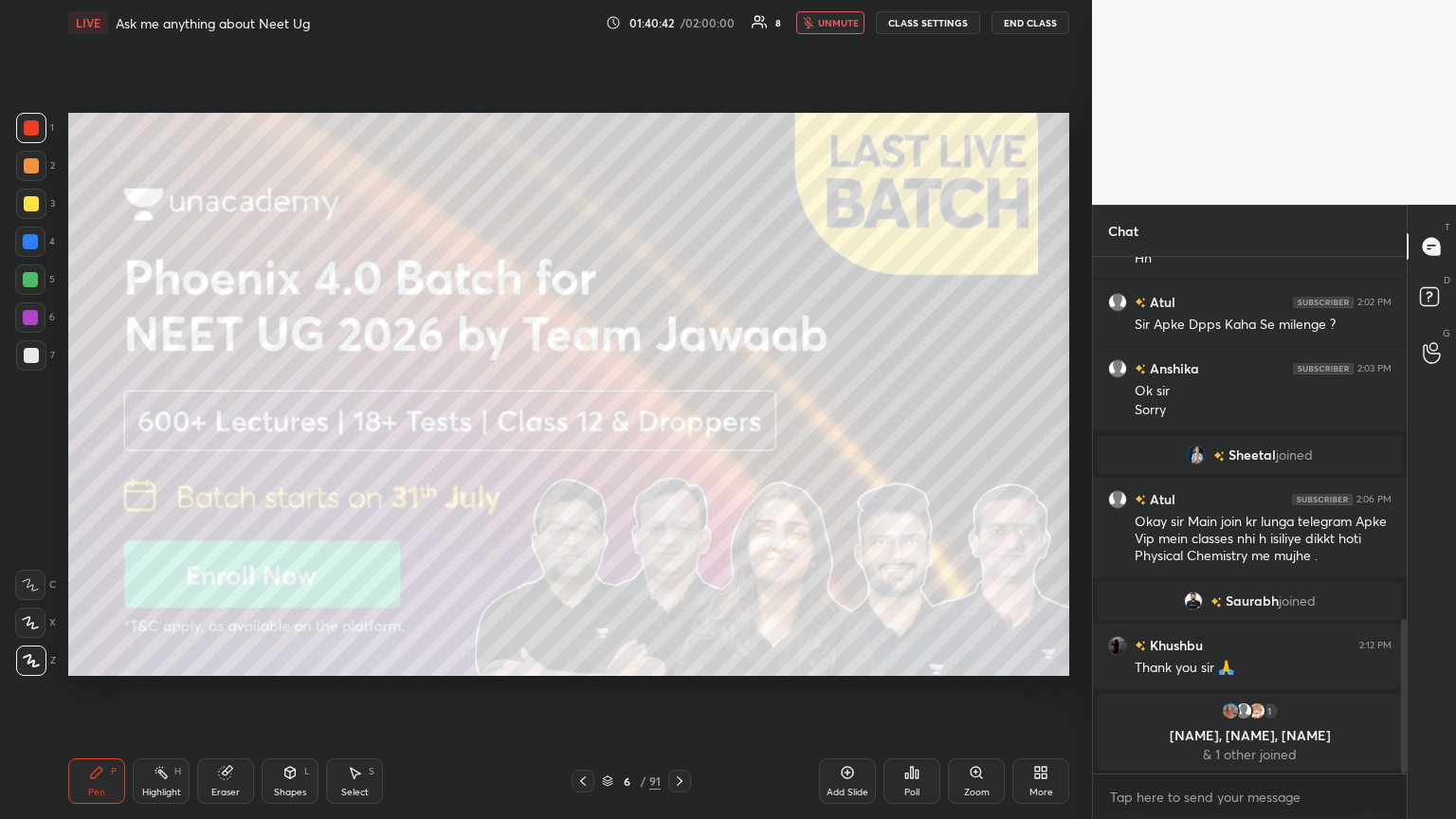 click 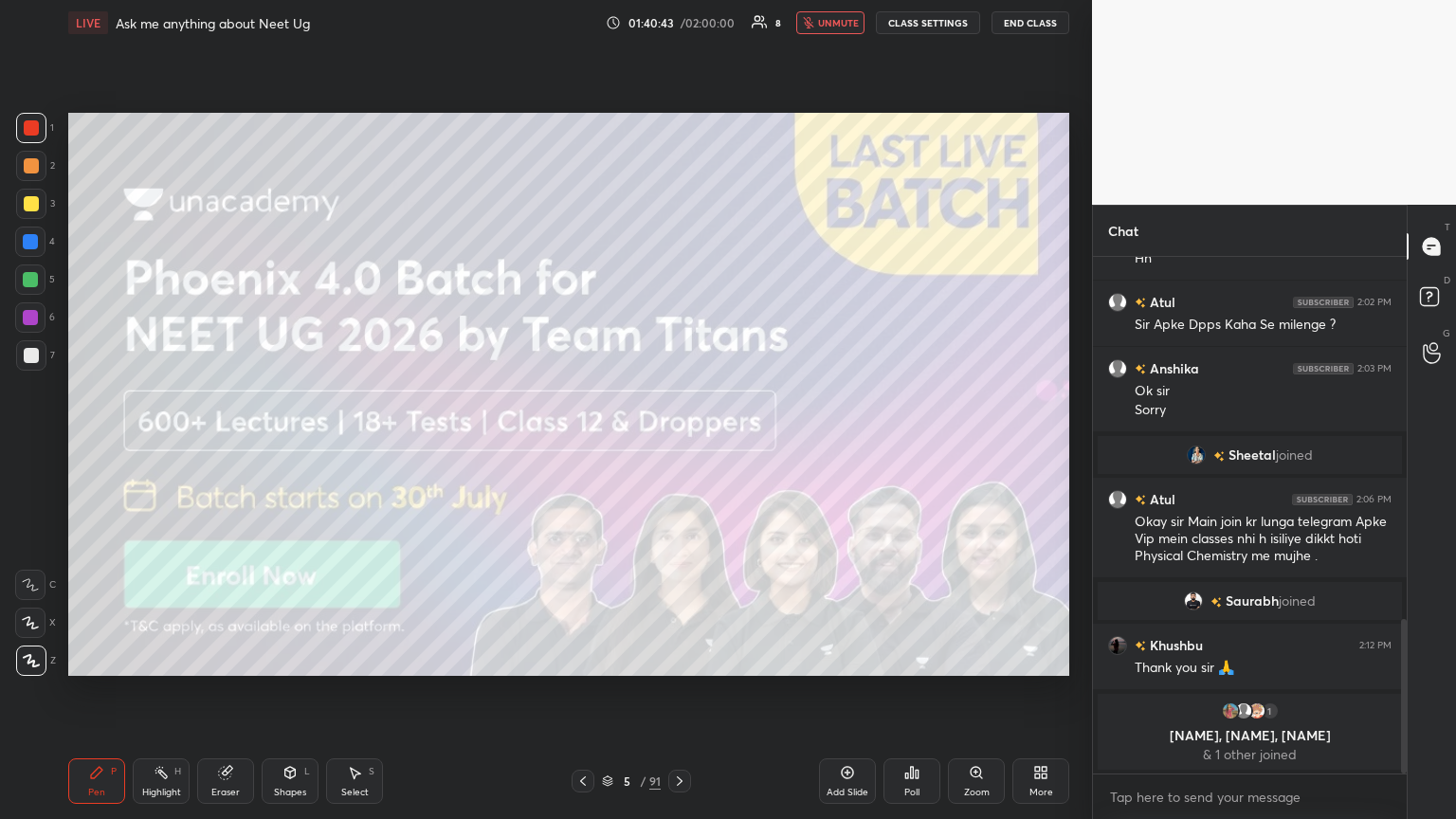 click 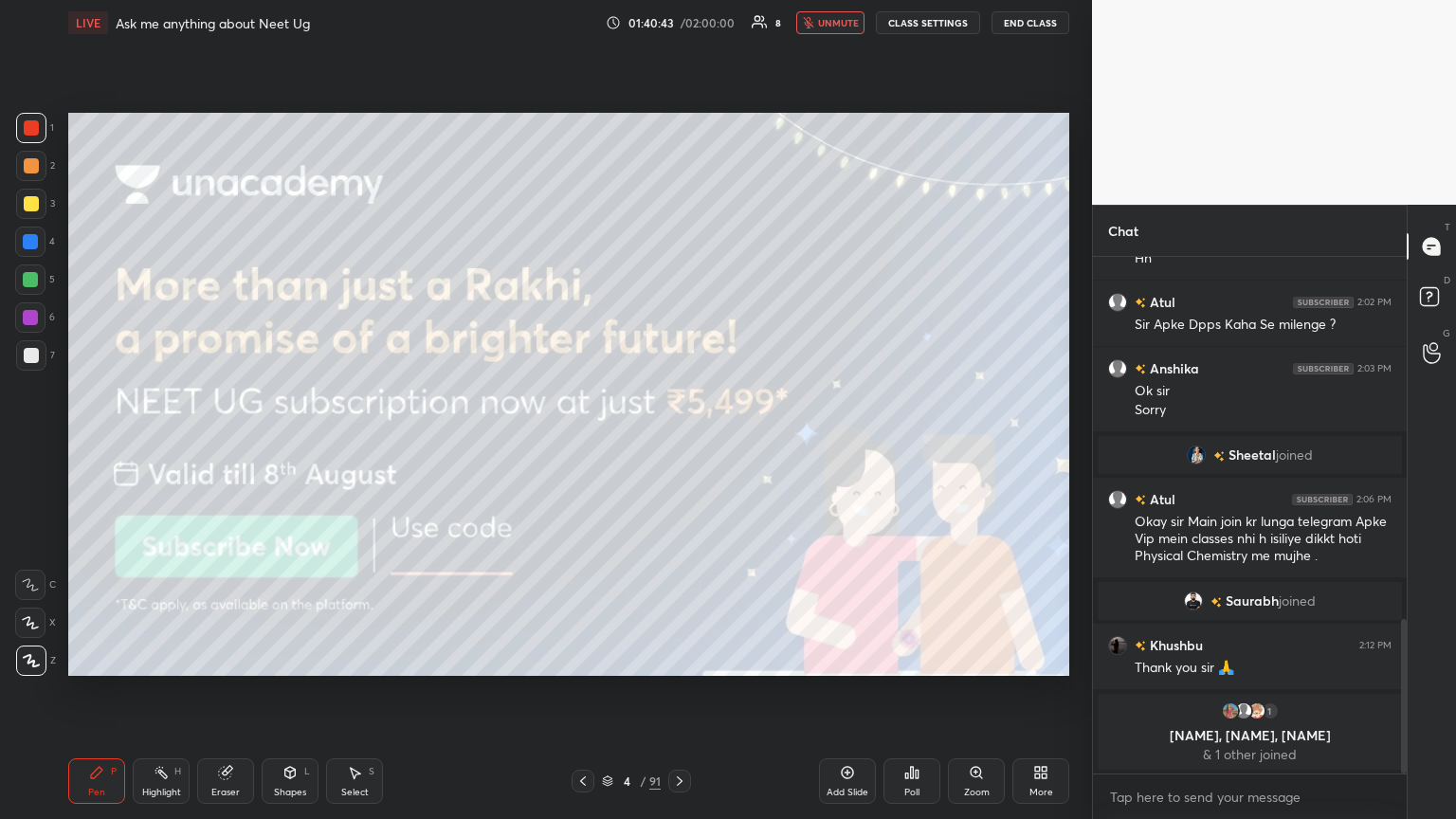 click 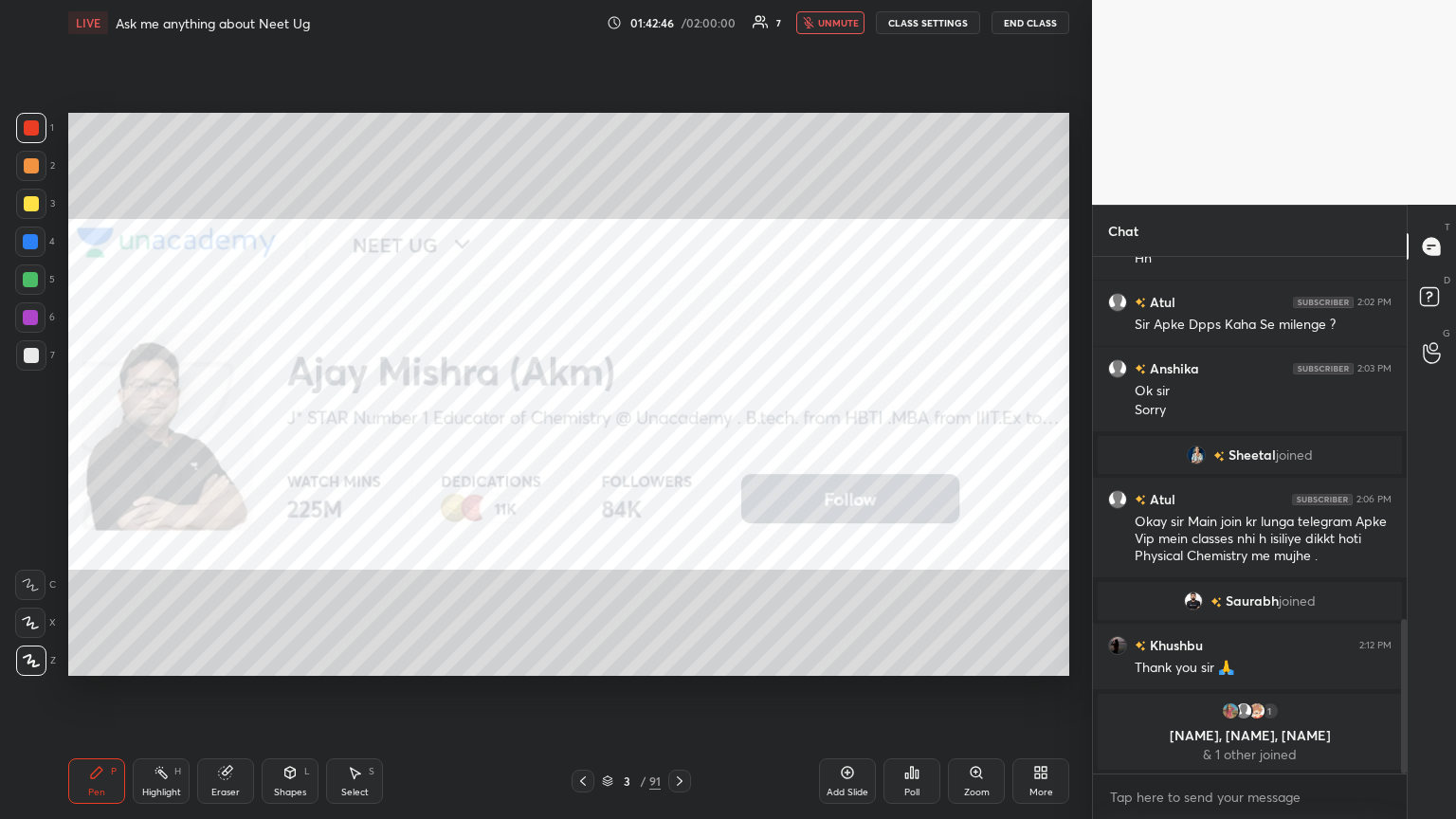 drag, startPoint x: 674, startPoint y: 780, endPoint x: 682, endPoint y: 774, distance: 10 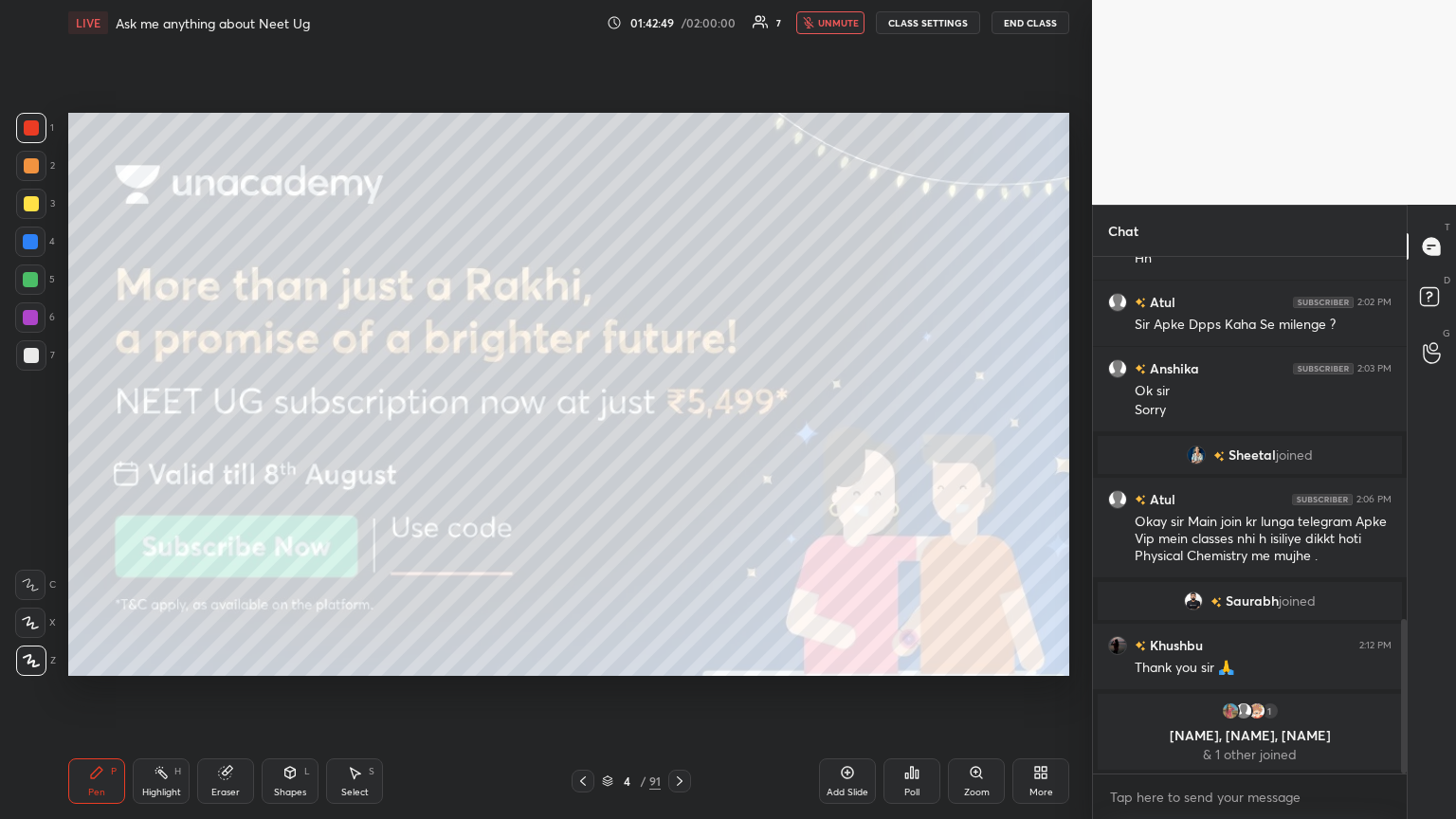 click at bounding box center (680, 781) 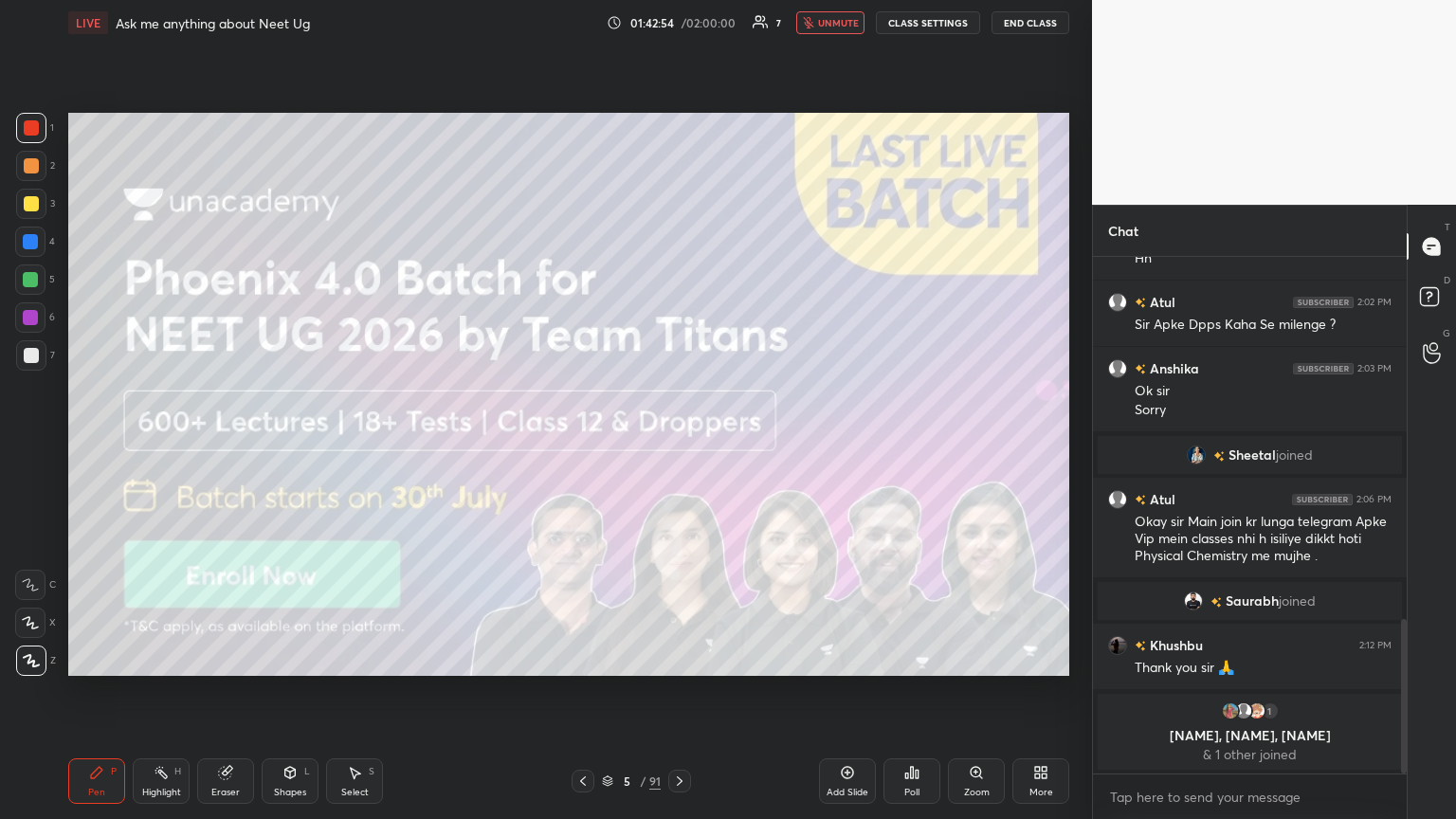 click at bounding box center [680, 781] 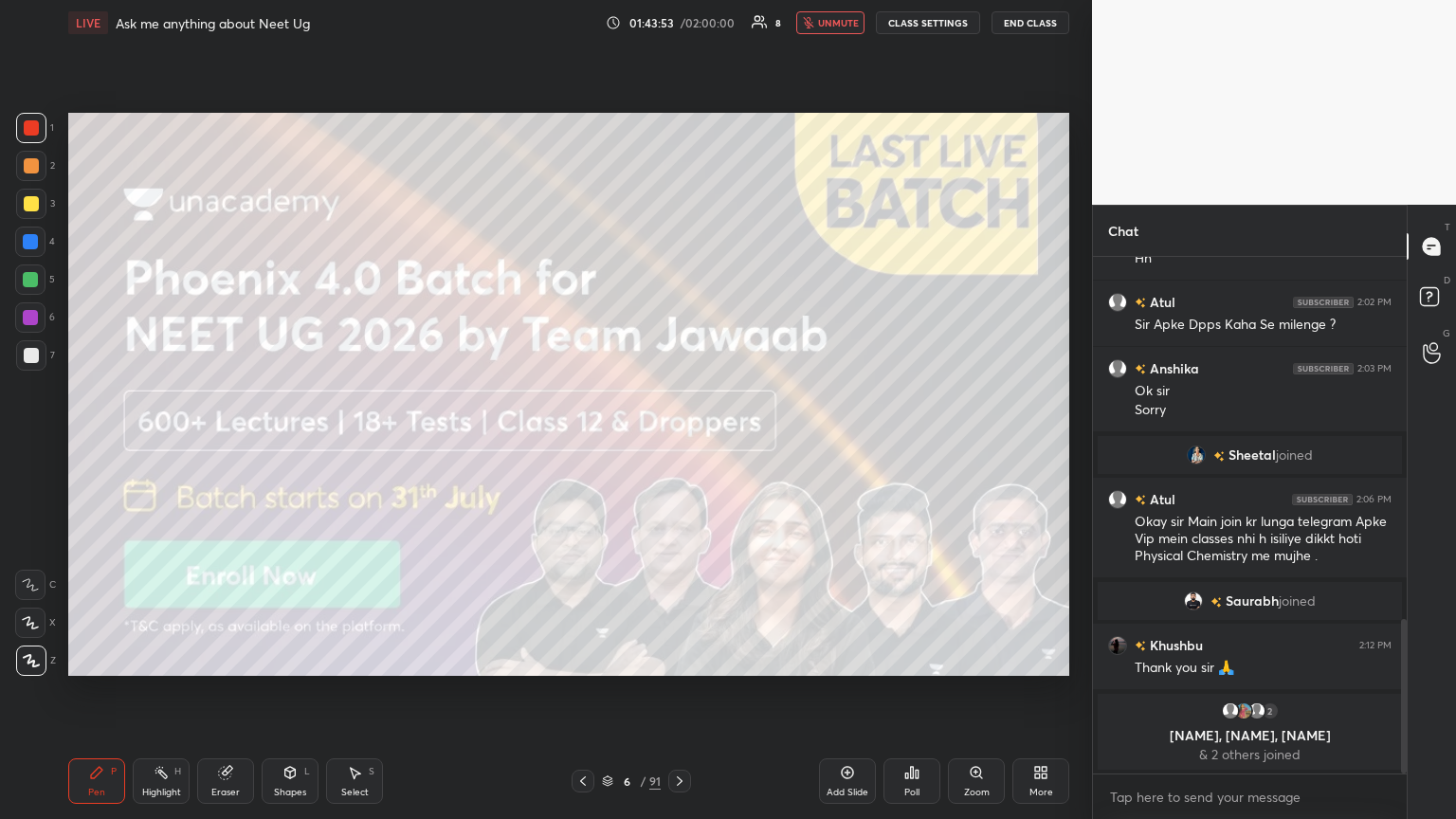click 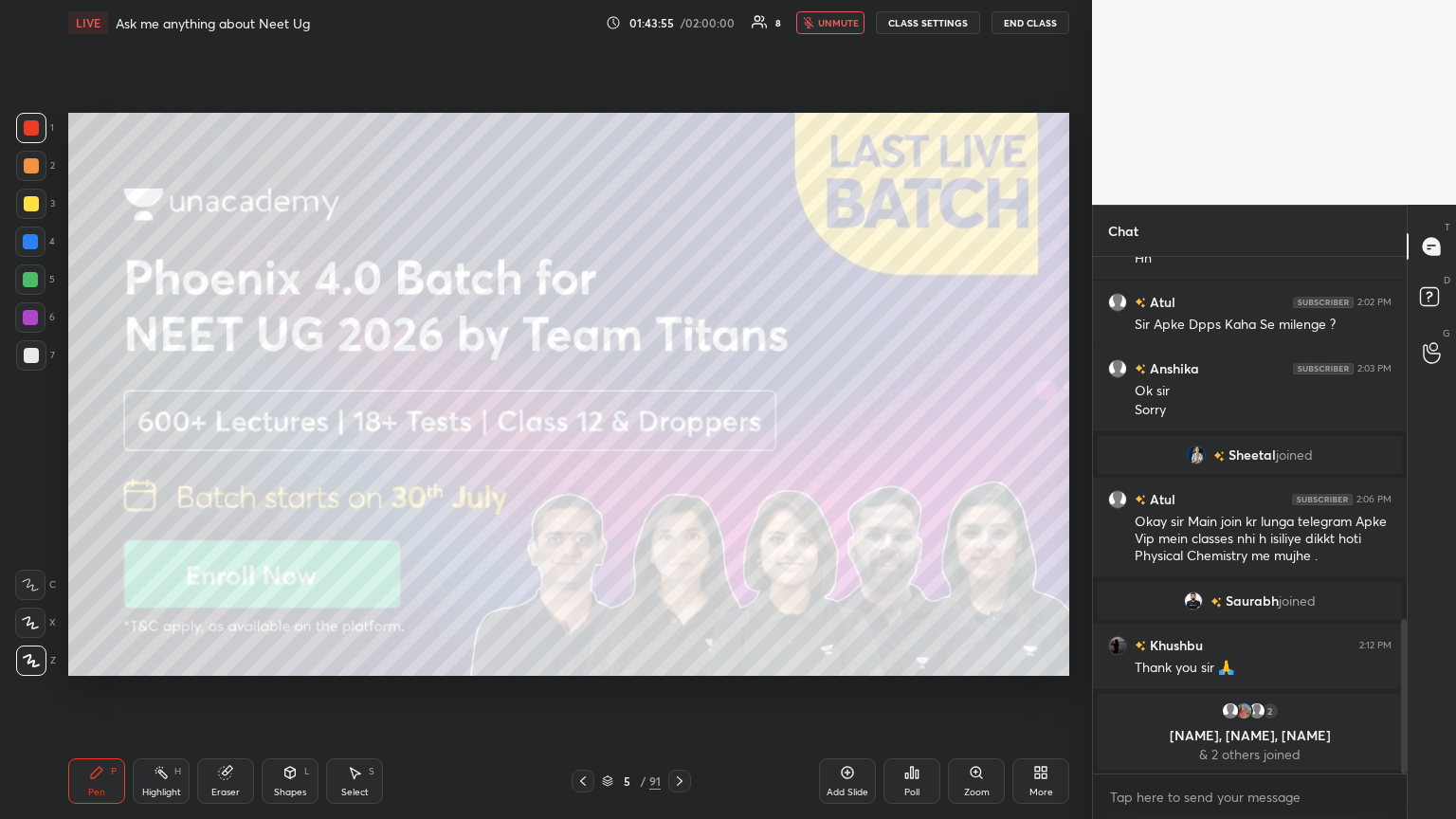 click on "5 / 91" at bounding box center [631, 781] 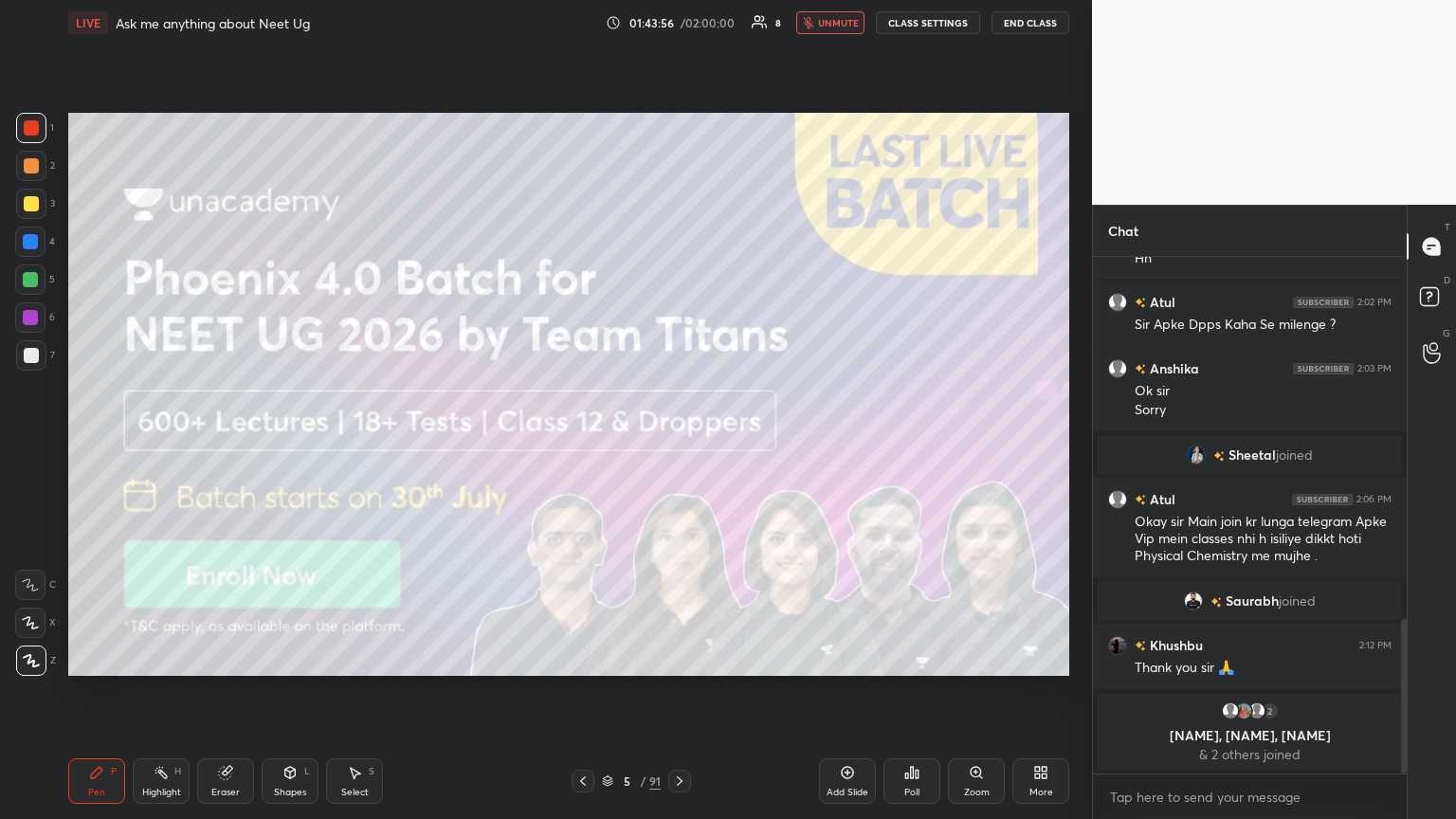 click 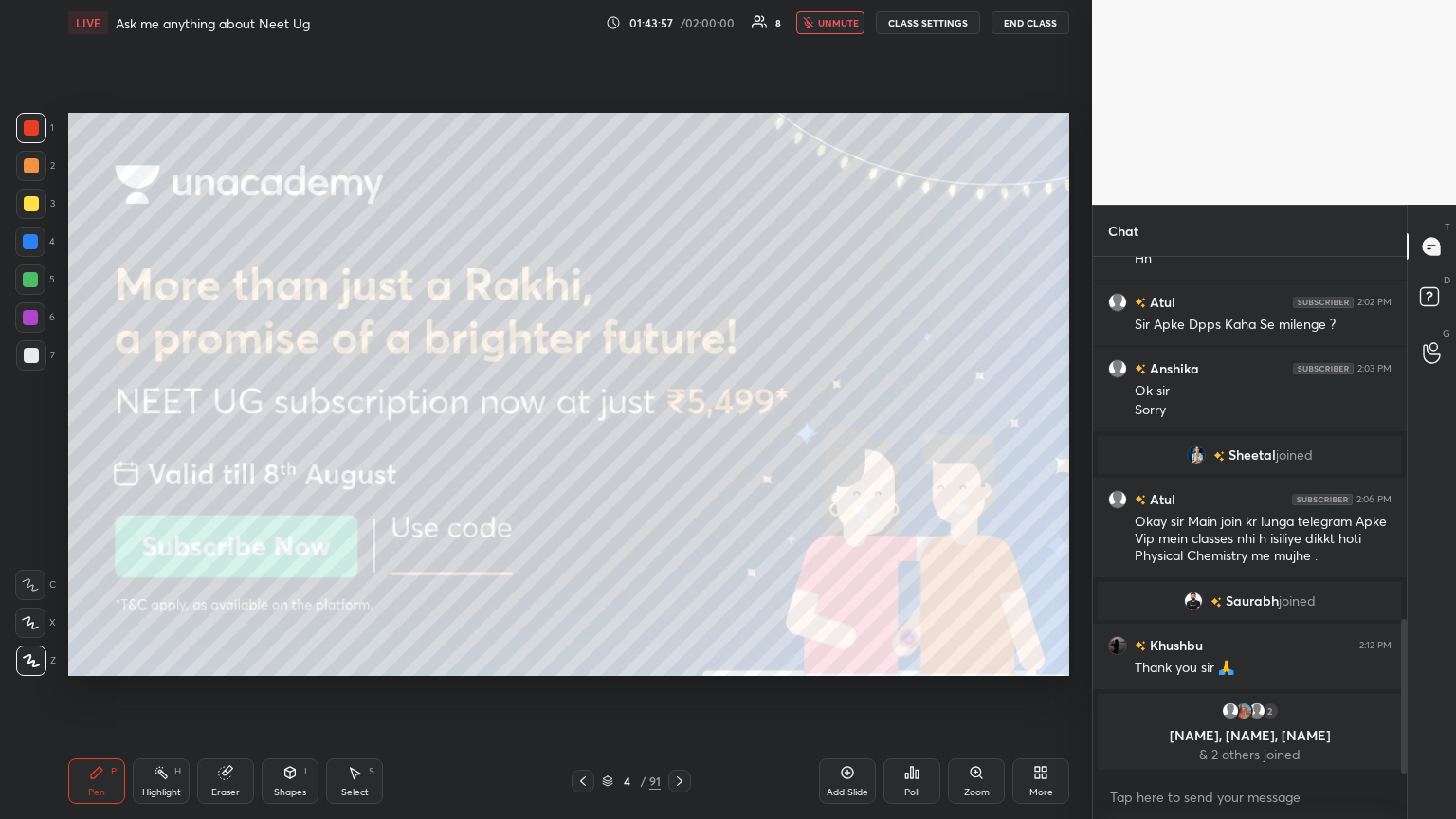 click 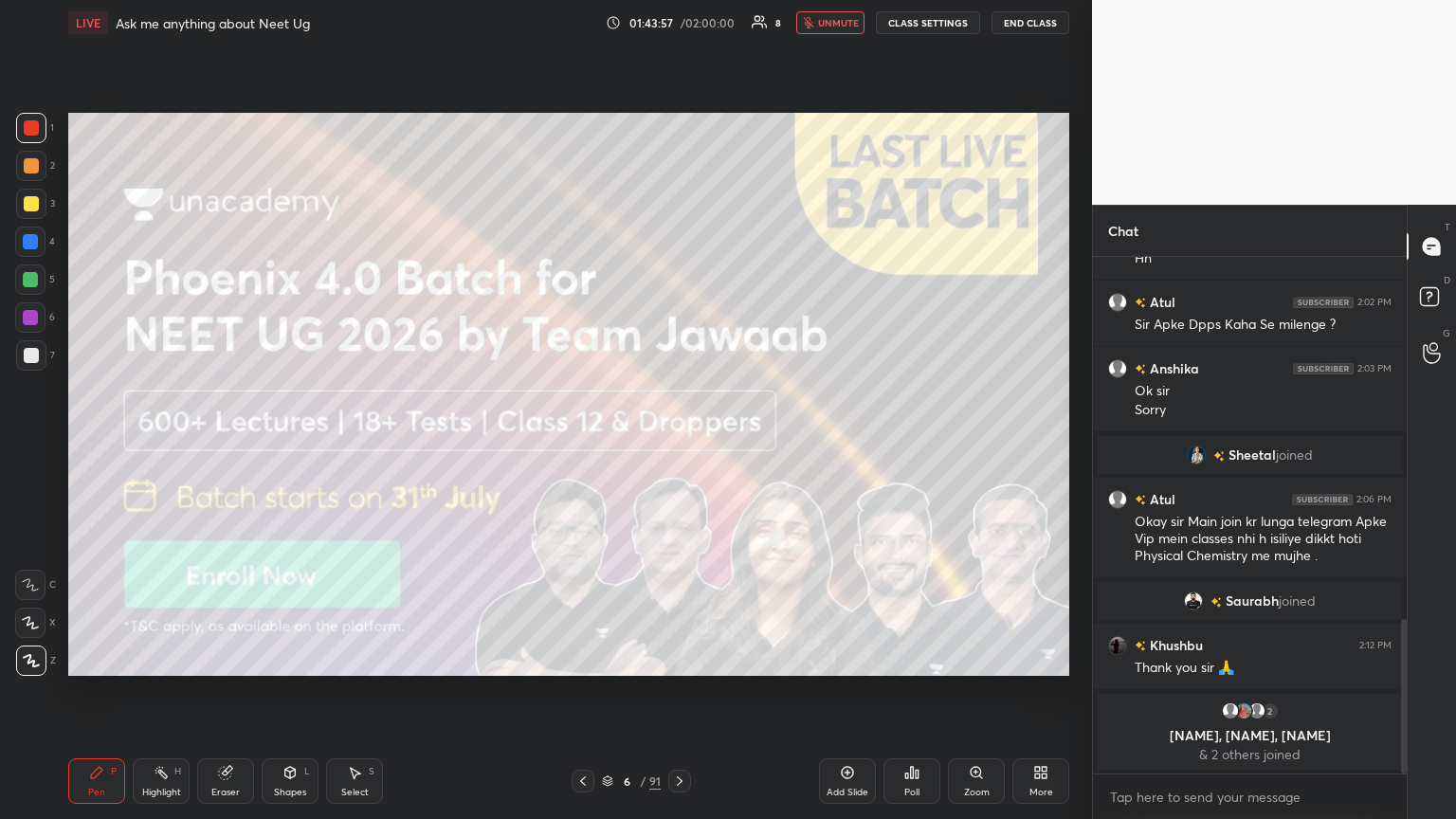 click 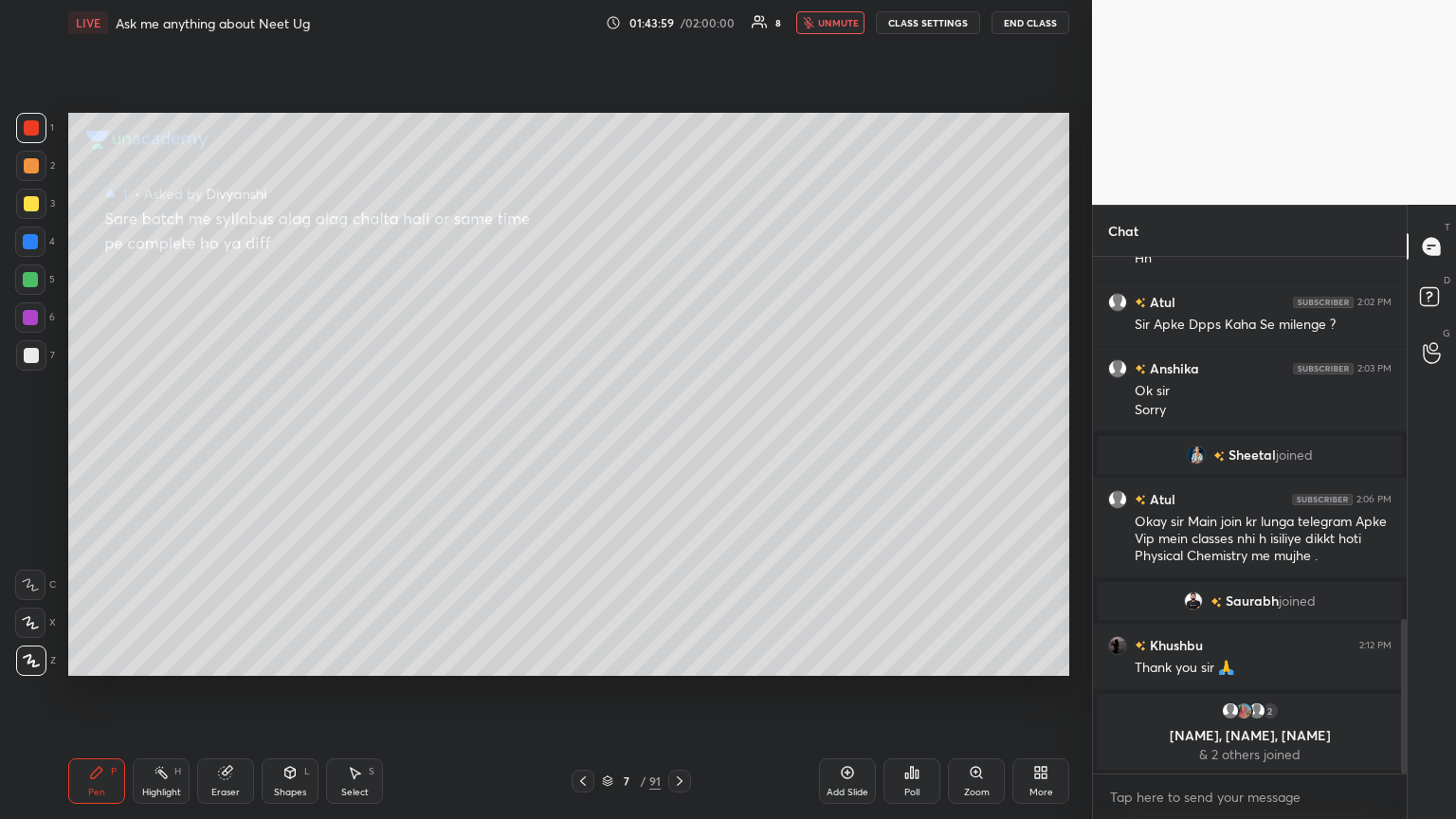 click 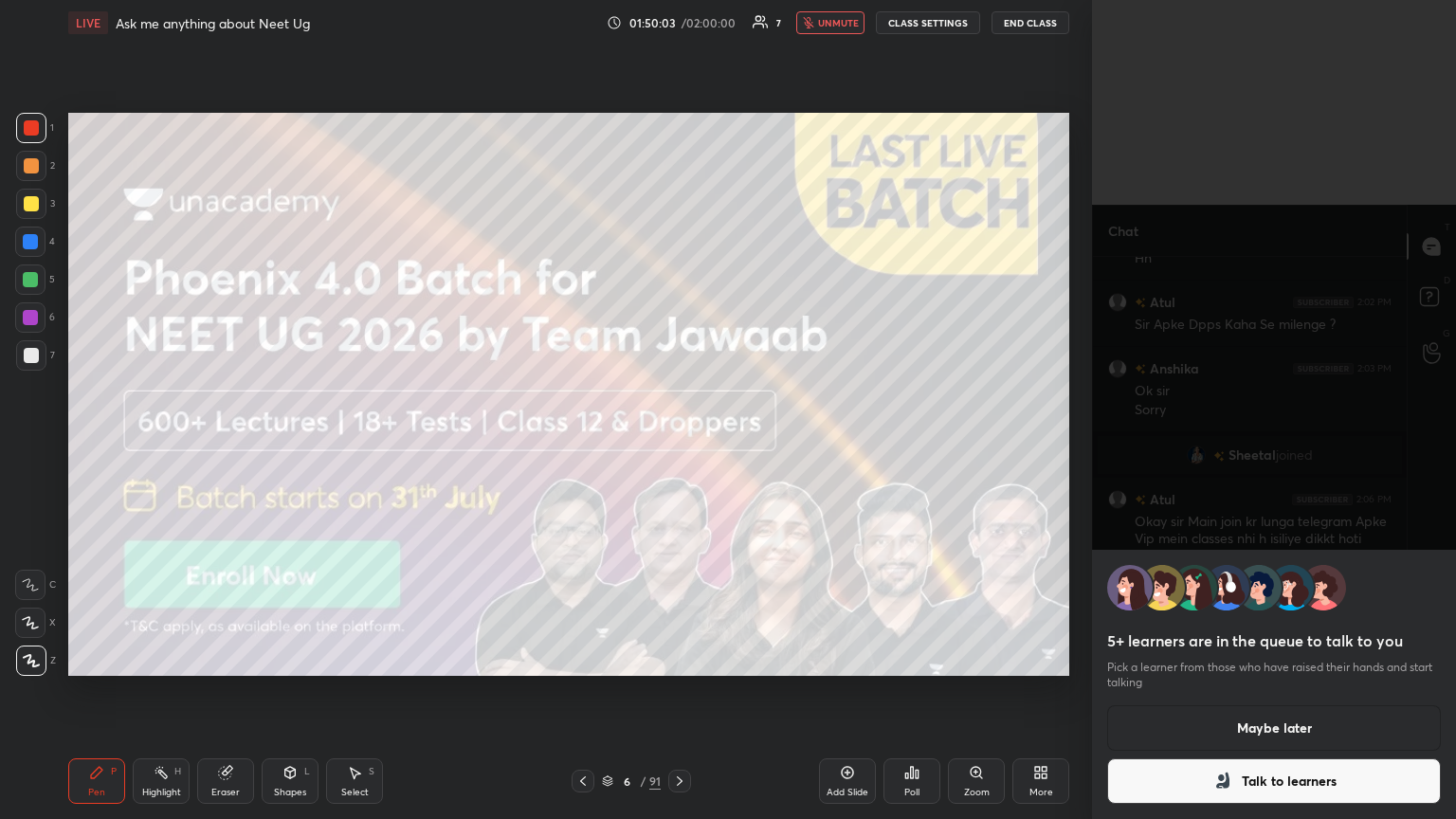 click on "Maybe later" at bounding box center [1274, 728] 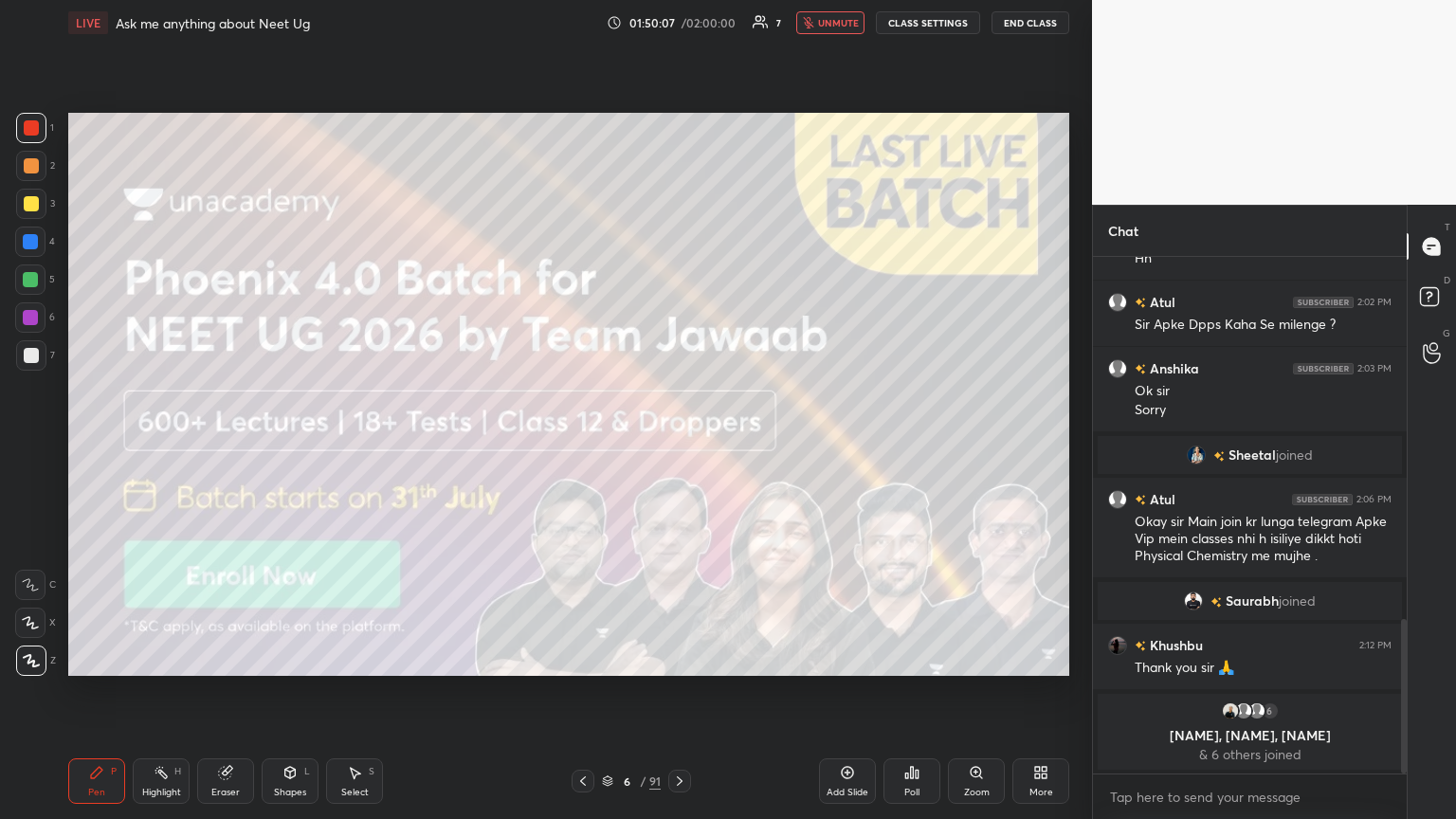 click on "Eraser" at bounding box center (226, 781) 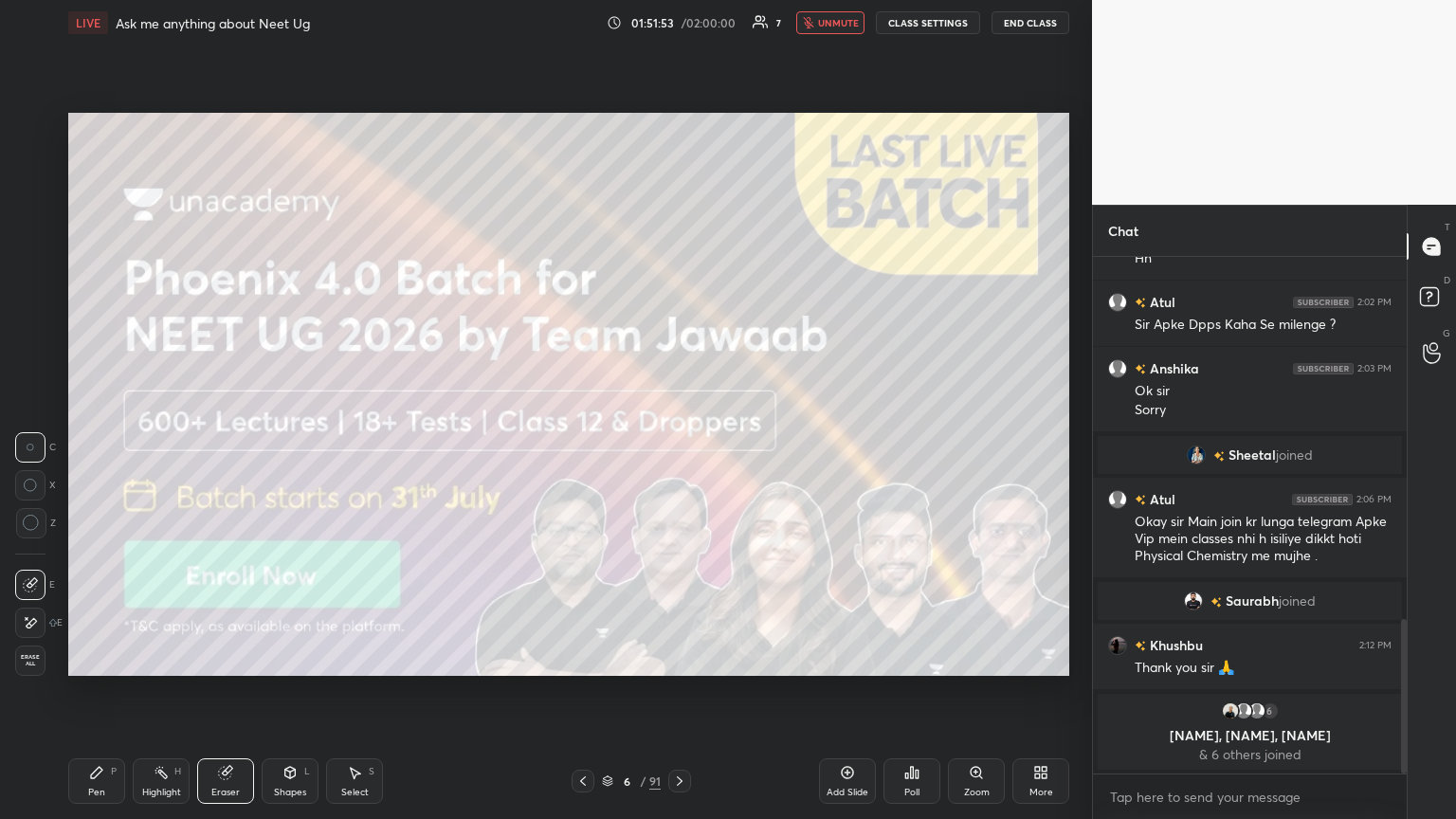 click 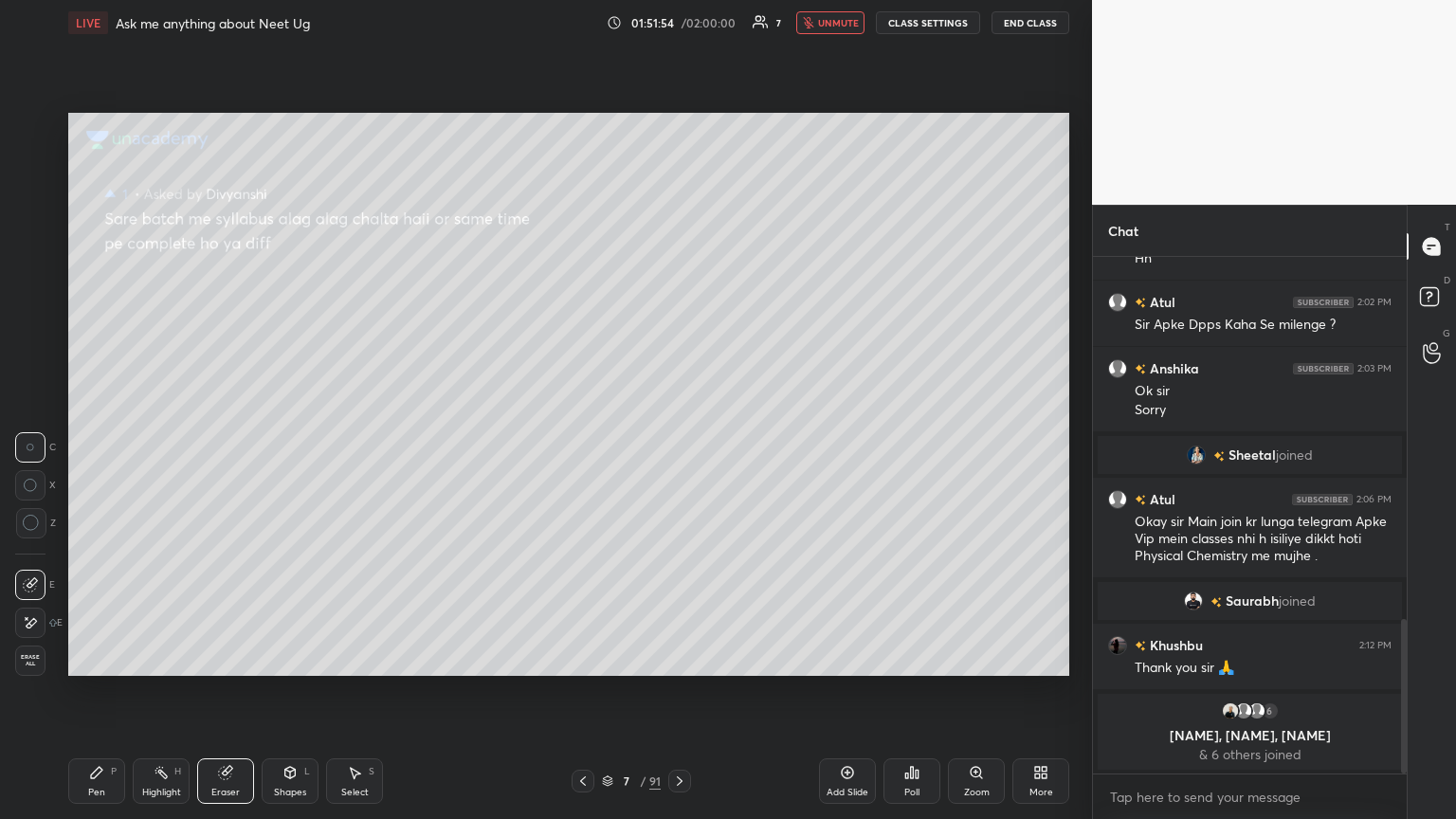 click 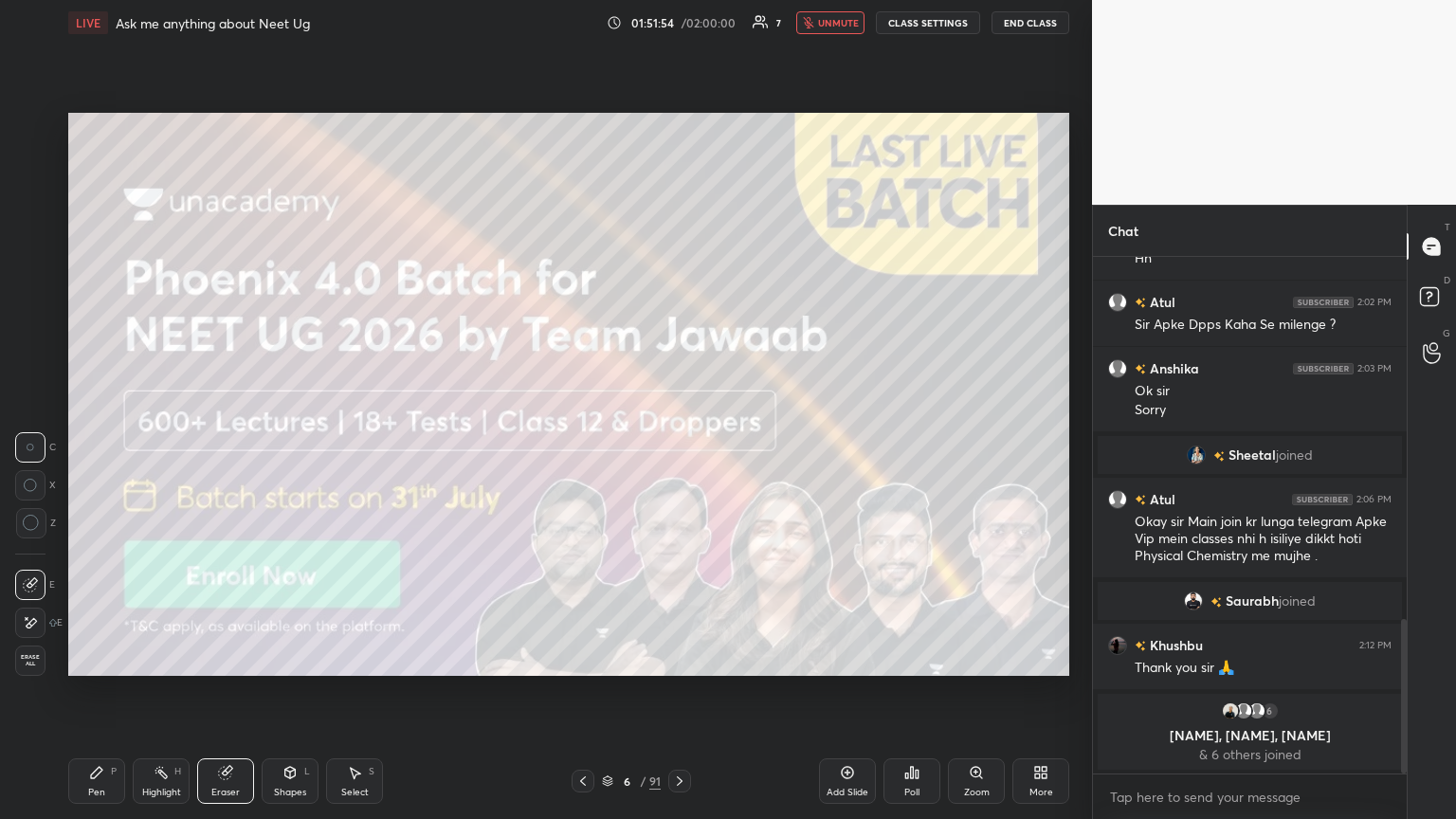 click 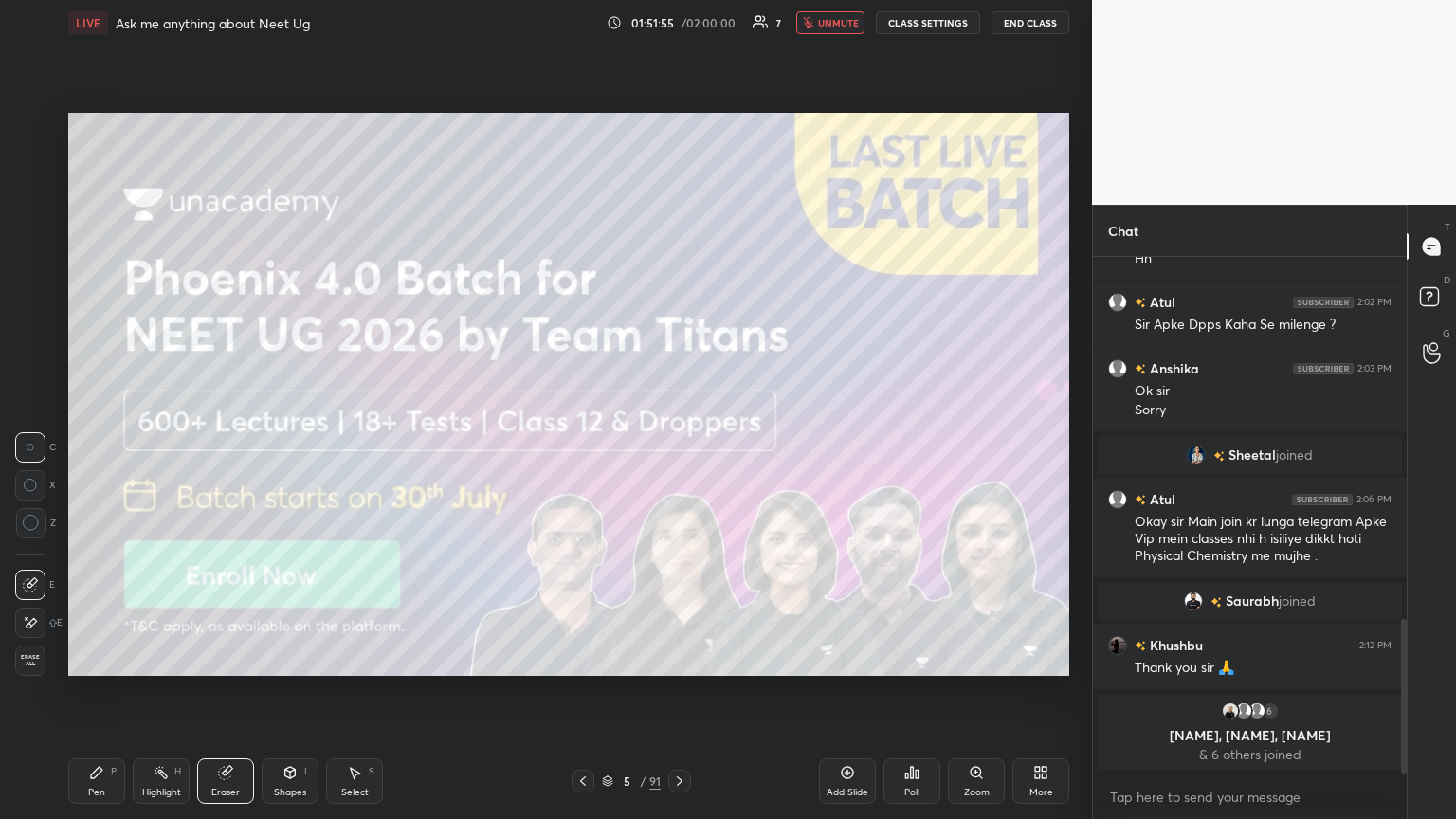 click 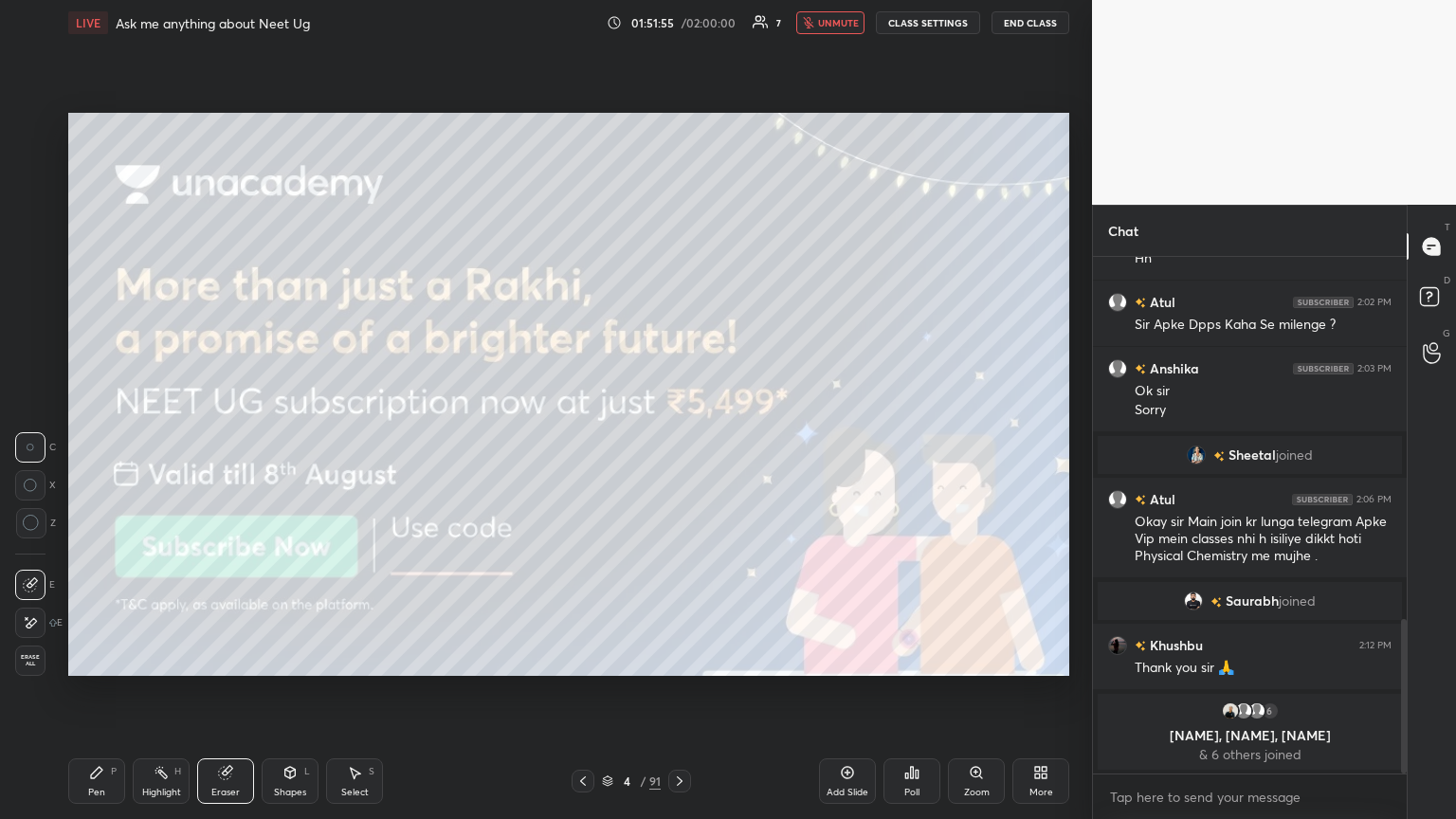 click 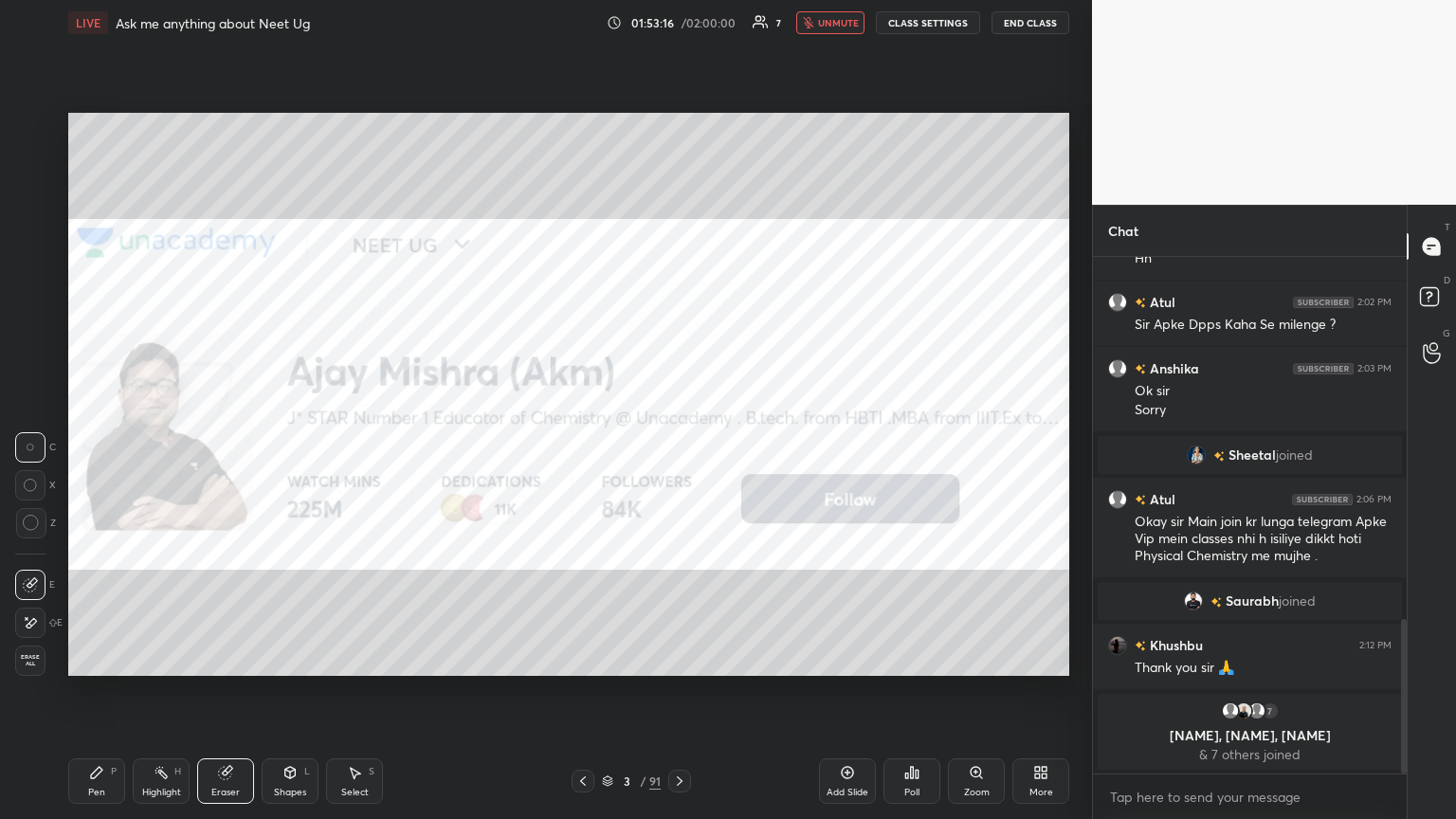 click on "Pen" at bounding box center (97, 792) 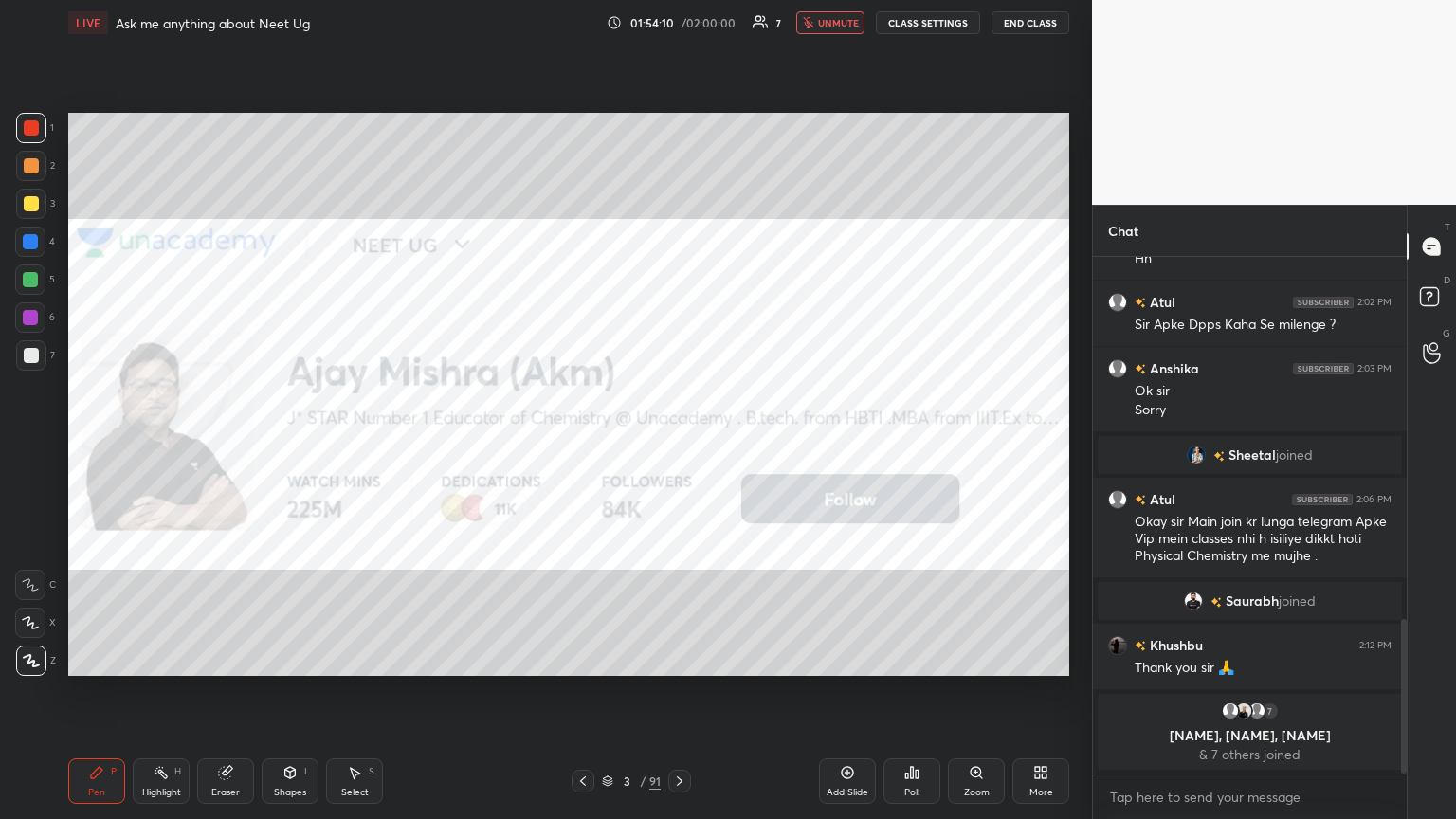 click on "Eraser" at bounding box center (226, 781) 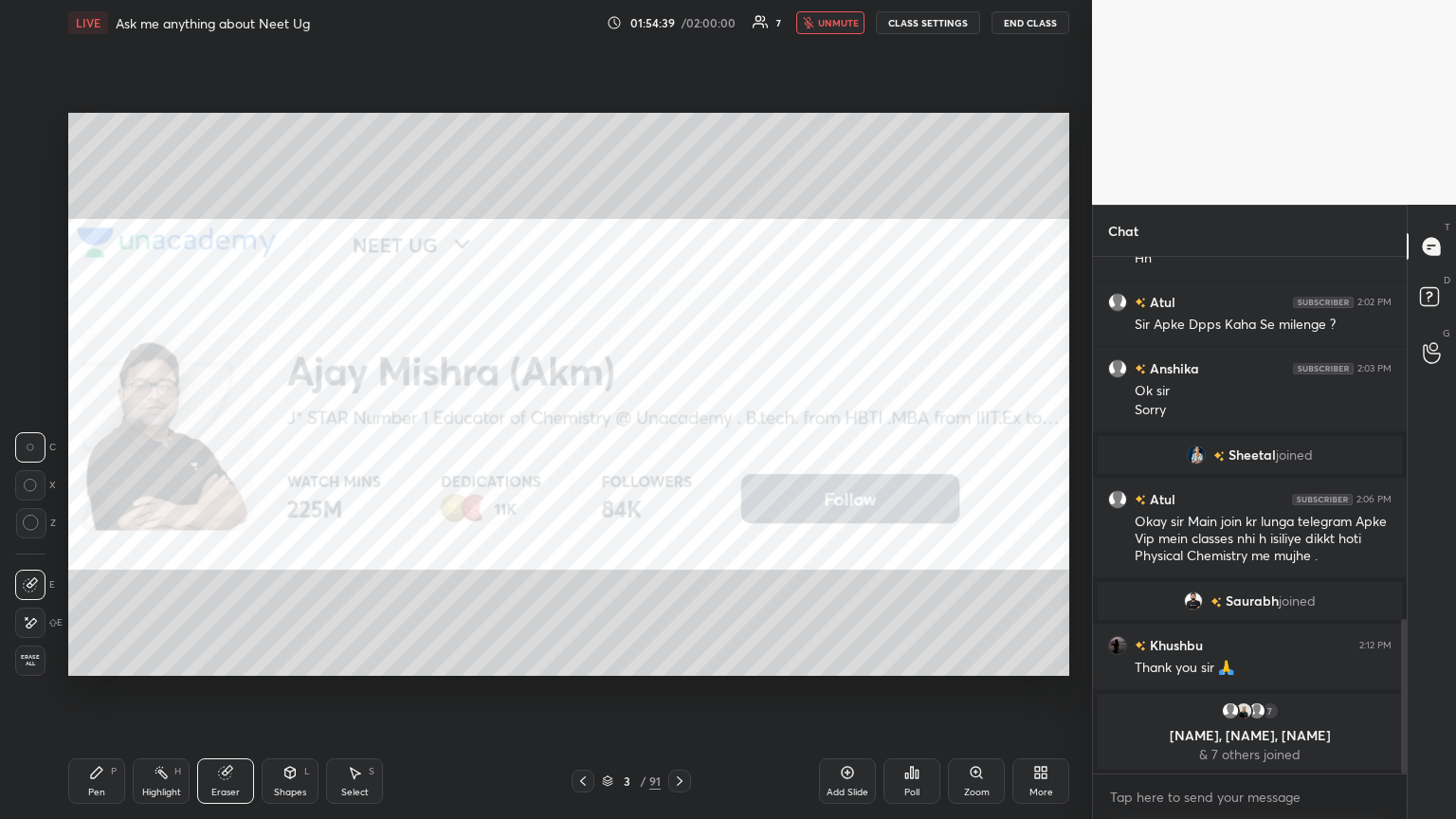 drag, startPoint x: 86, startPoint y: 777, endPoint x: 107, endPoint y: 764, distance: 24.698178 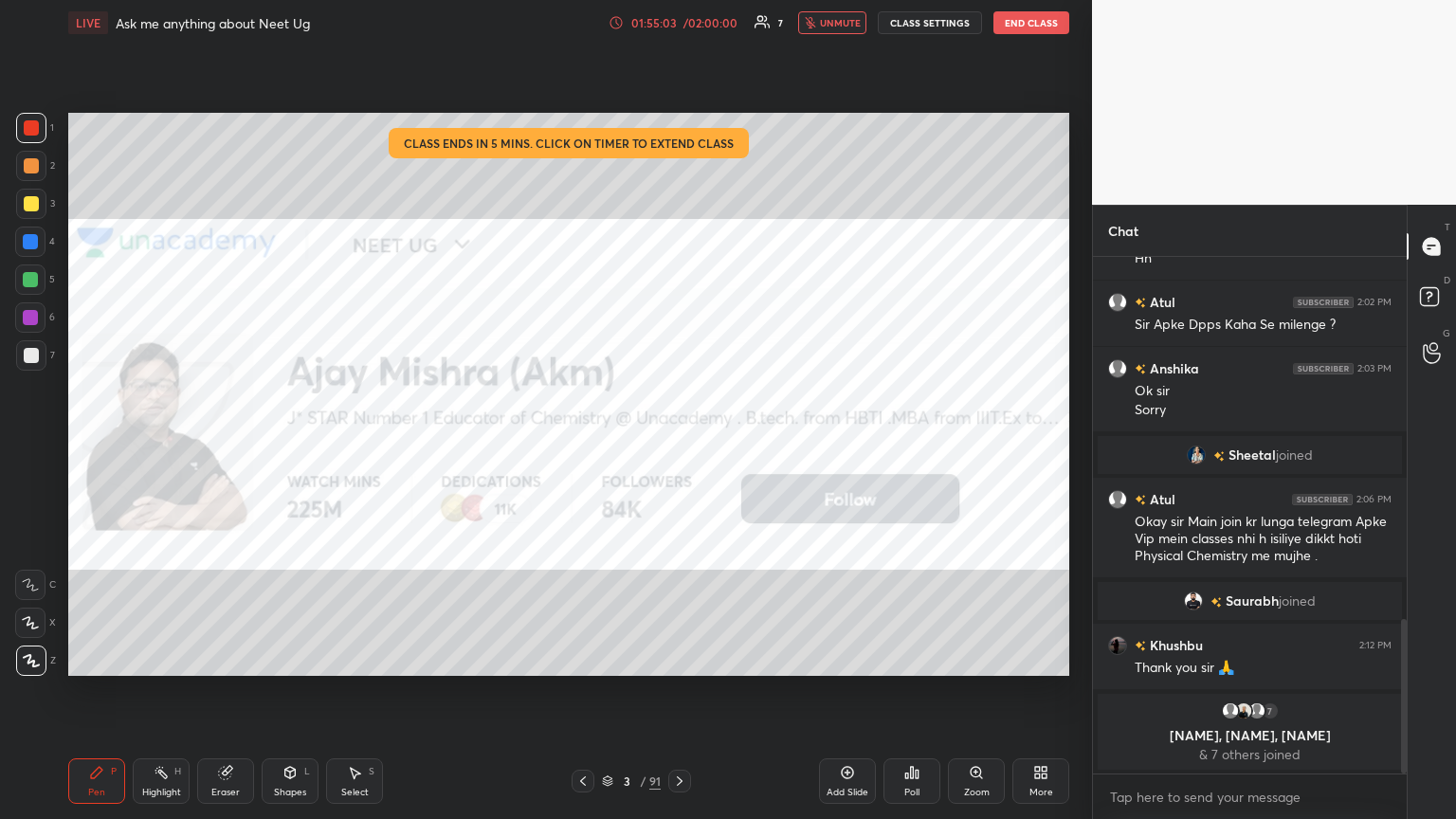 drag, startPoint x: 229, startPoint y: 781, endPoint x: 238, endPoint y: 774, distance: 11.401754 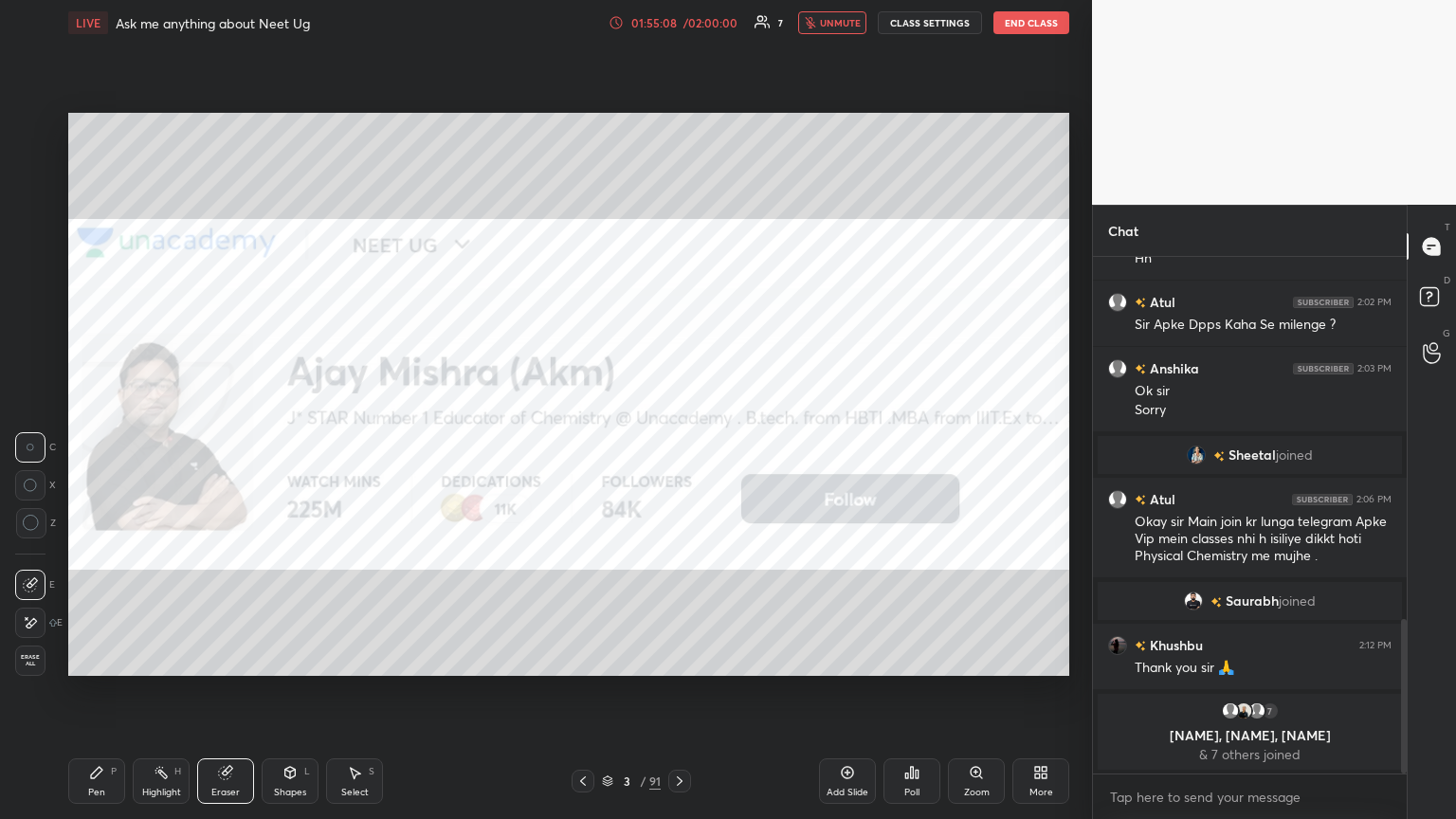click 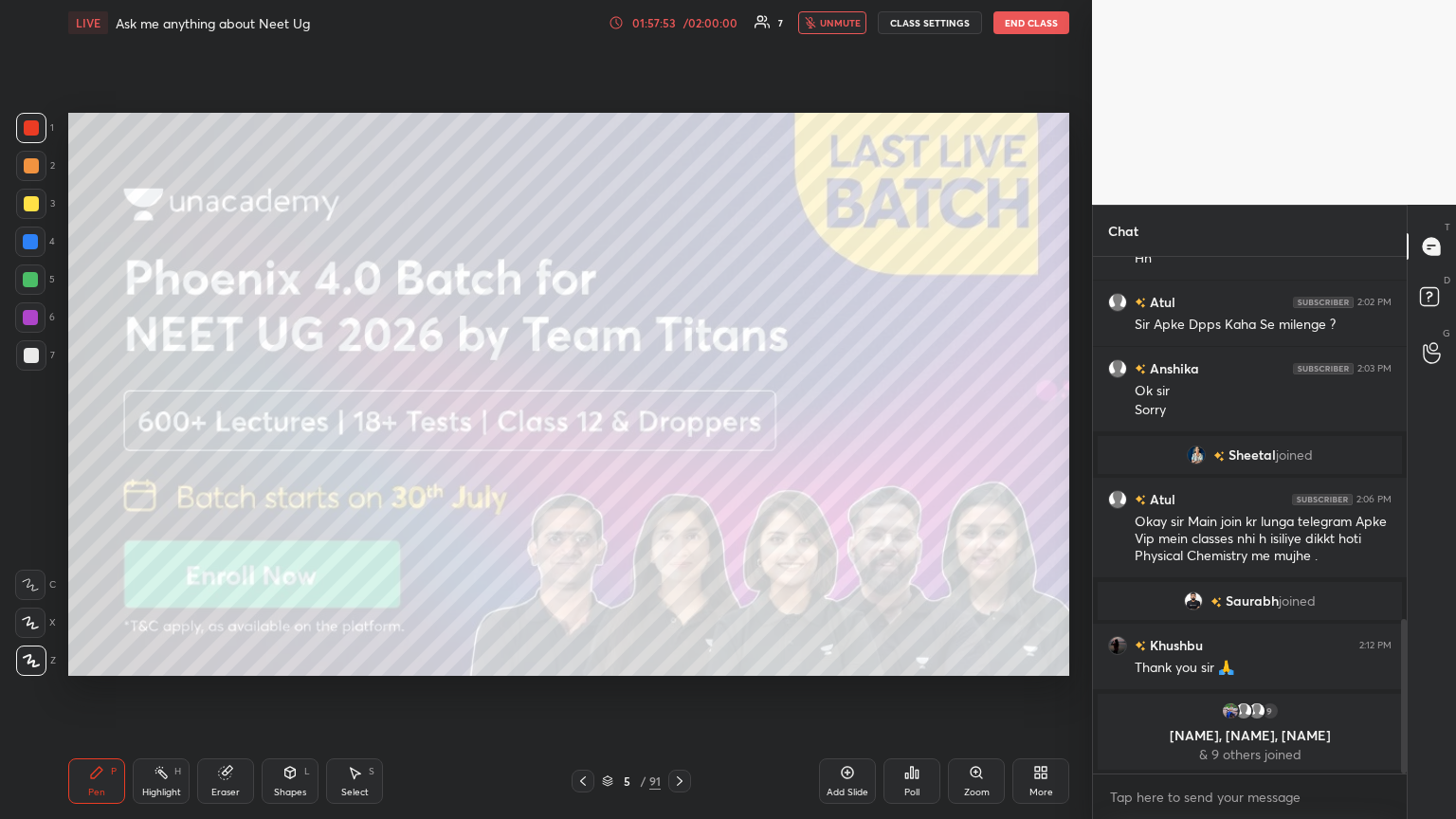 click on "CLASS SETTINGS" at bounding box center [930, 23] 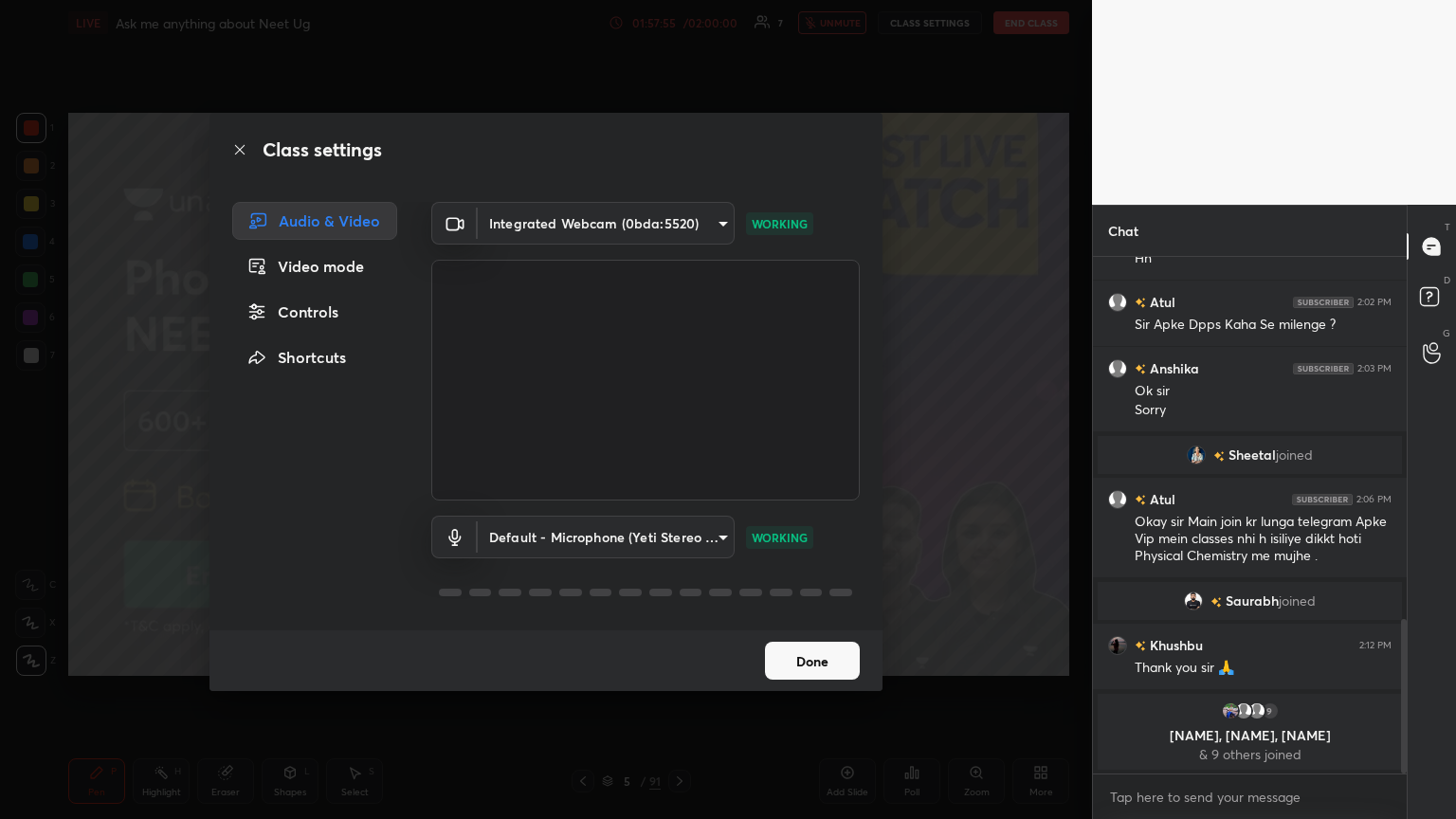 click on "Controls" at bounding box center (315, 312) 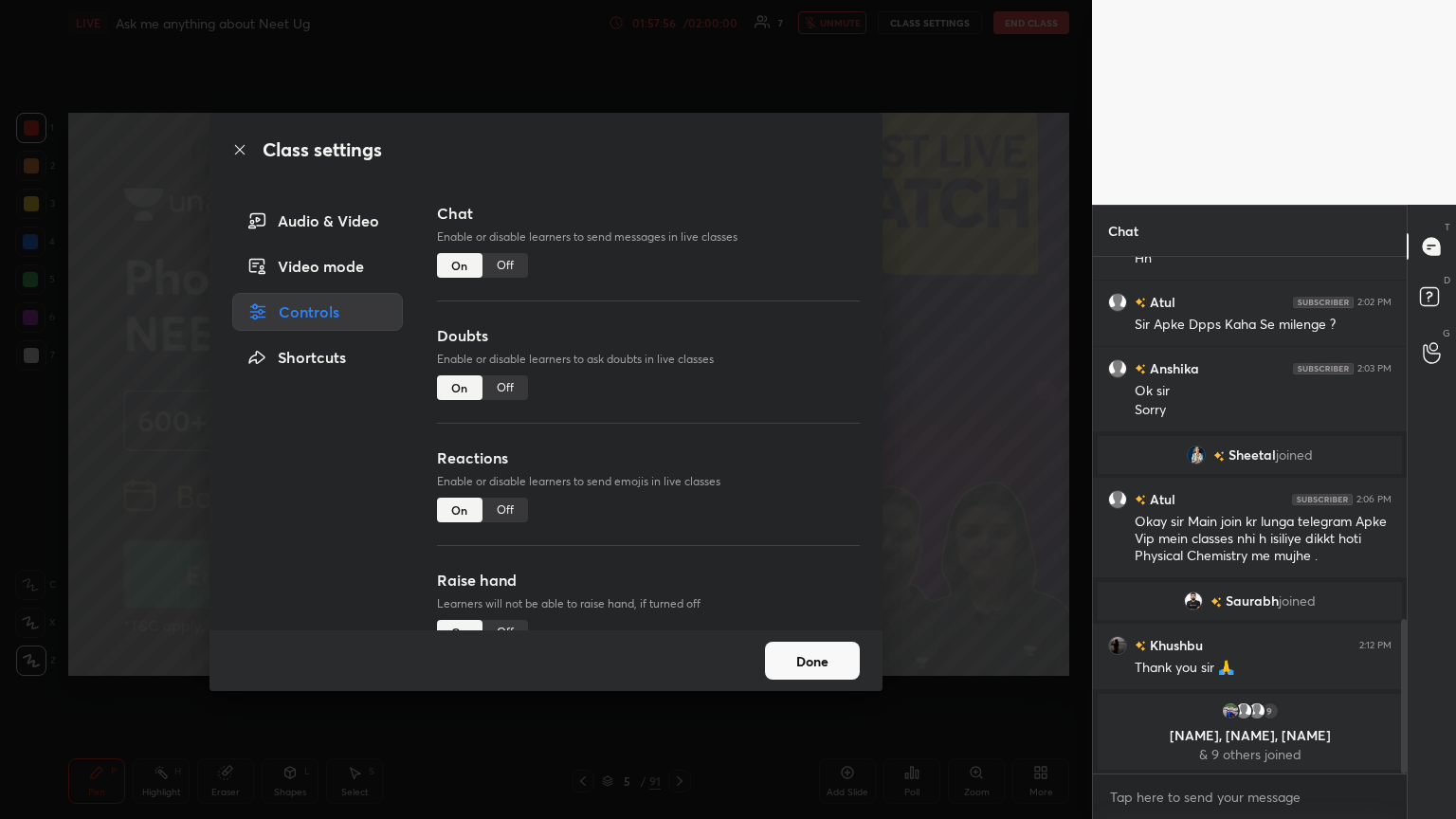 click on "Off" at bounding box center (505, 265) 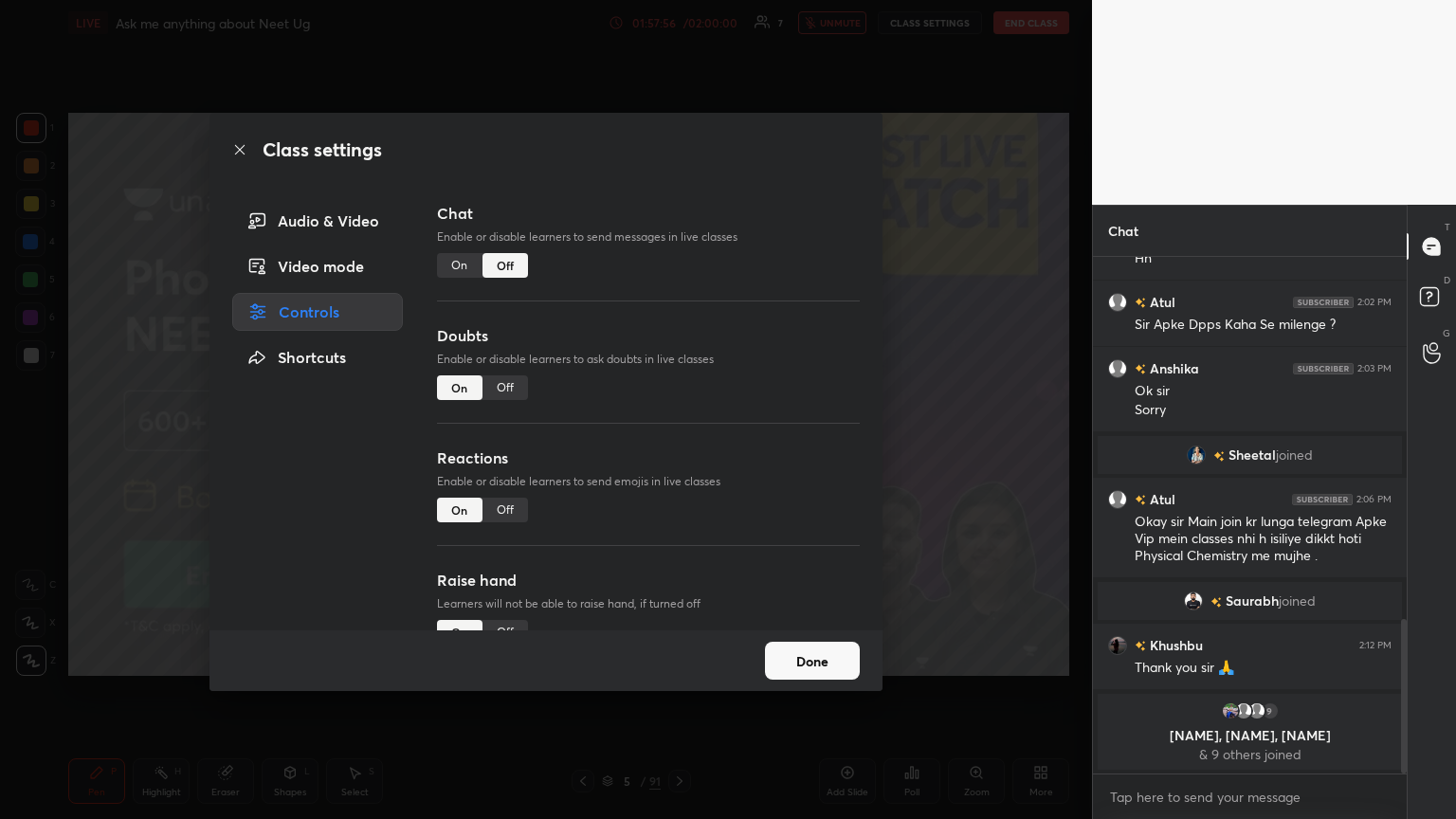 scroll, scrollTop: 473, scrollLeft: 308, axis: both 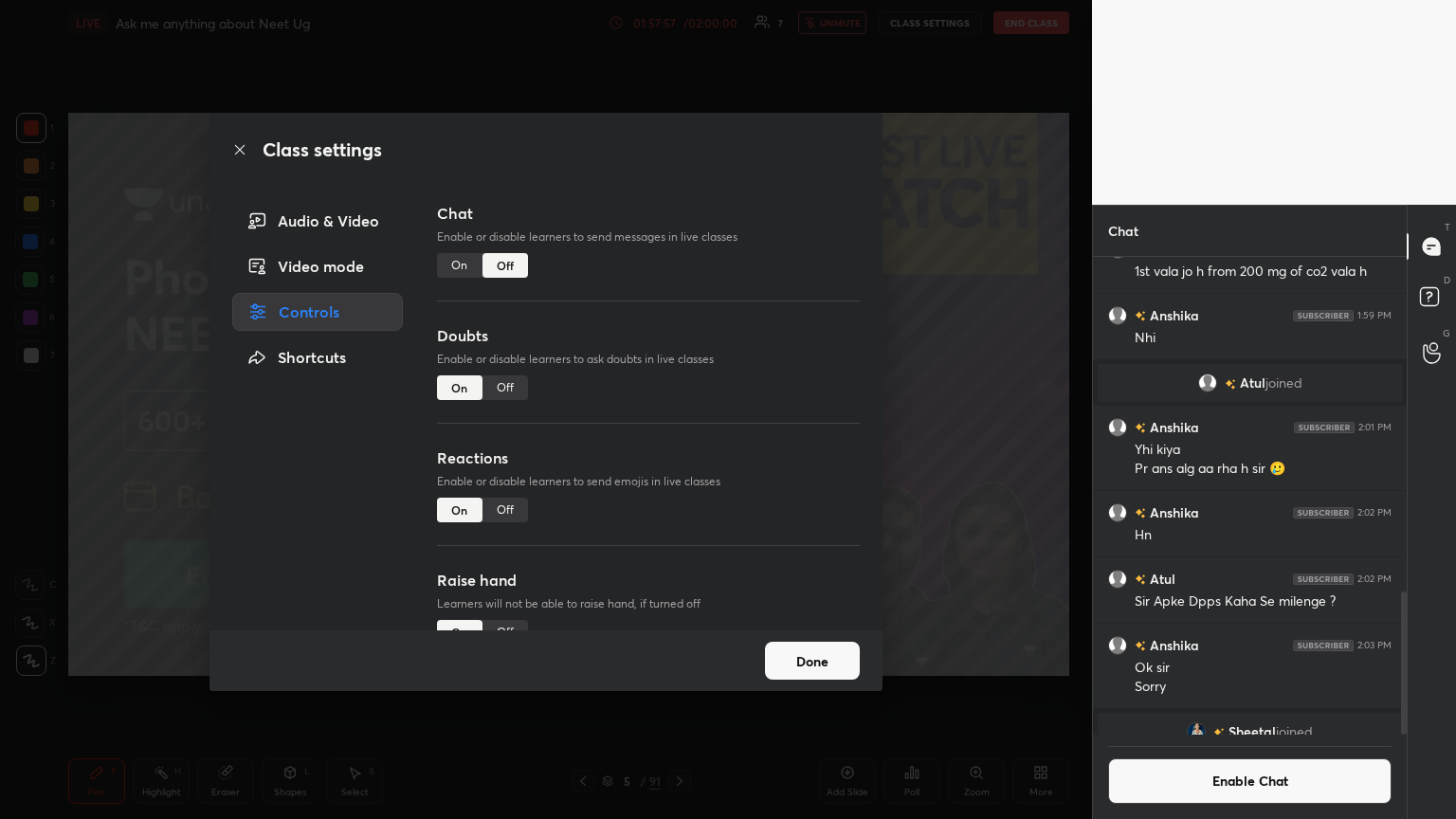 click on "Off" at bounding box center (505, 388) 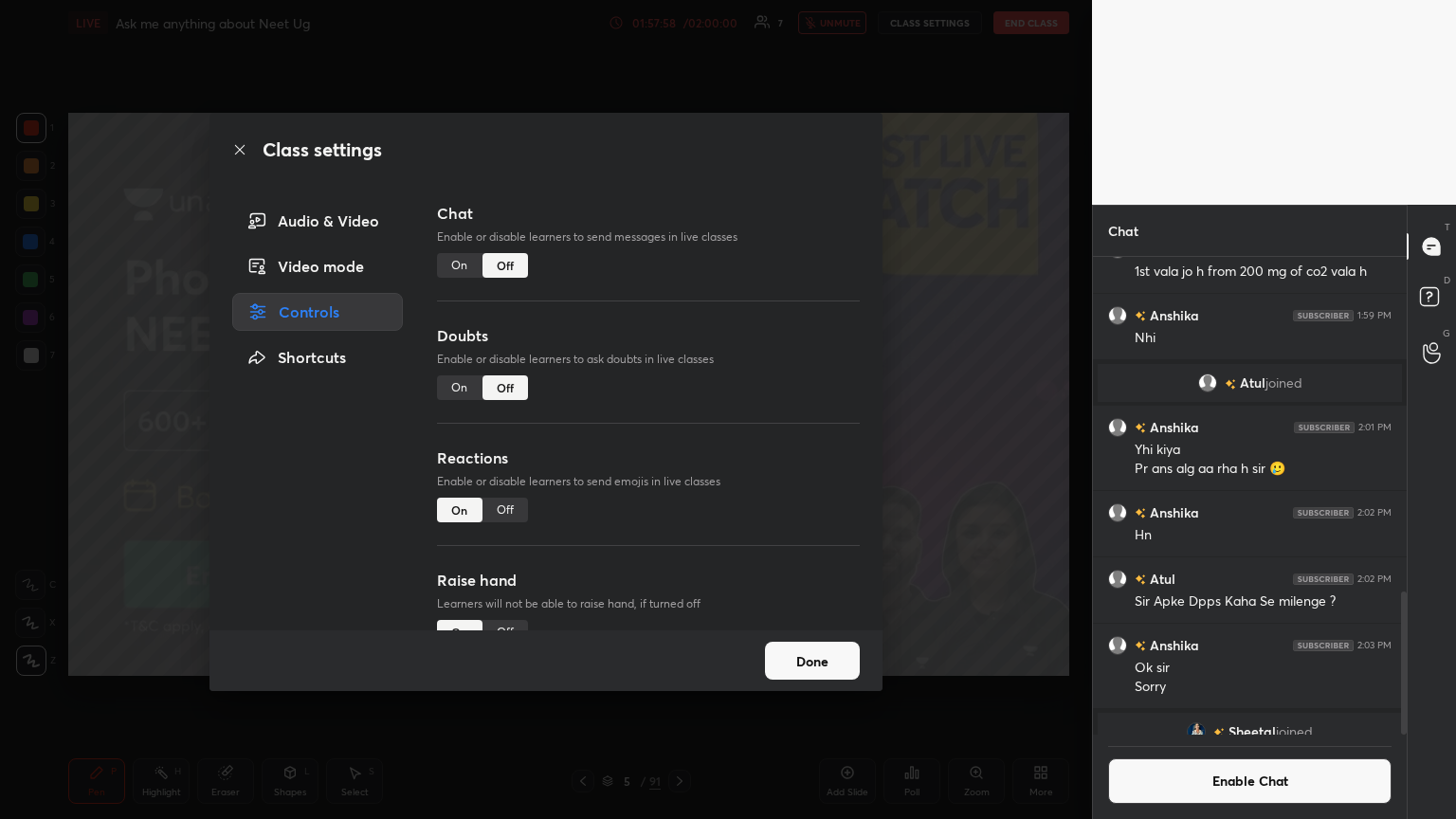 click on "Off" at bounding box center (505, 510) 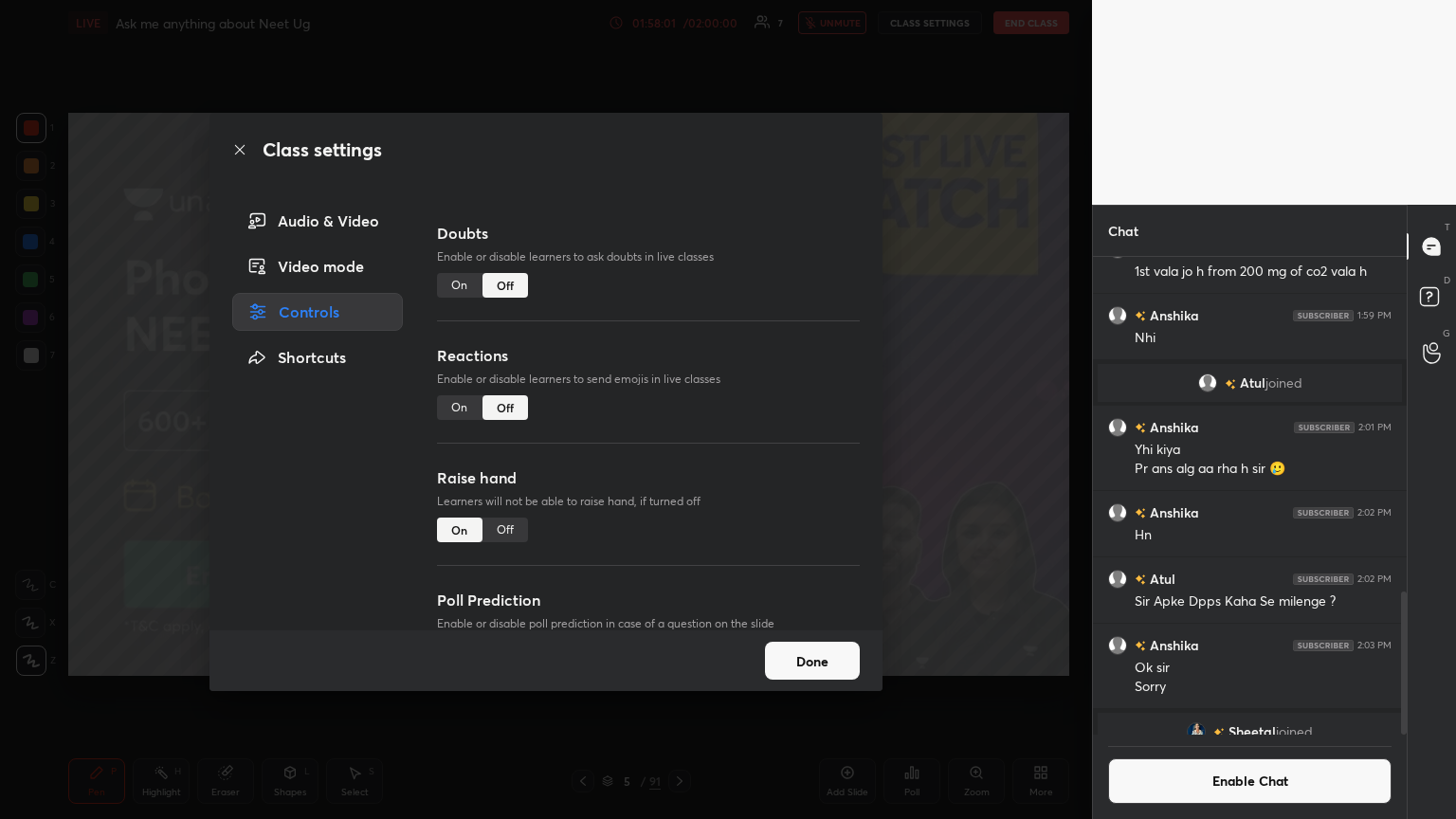 scroll, scrollTop: 162, scrollLeft: 0, axis: vertical 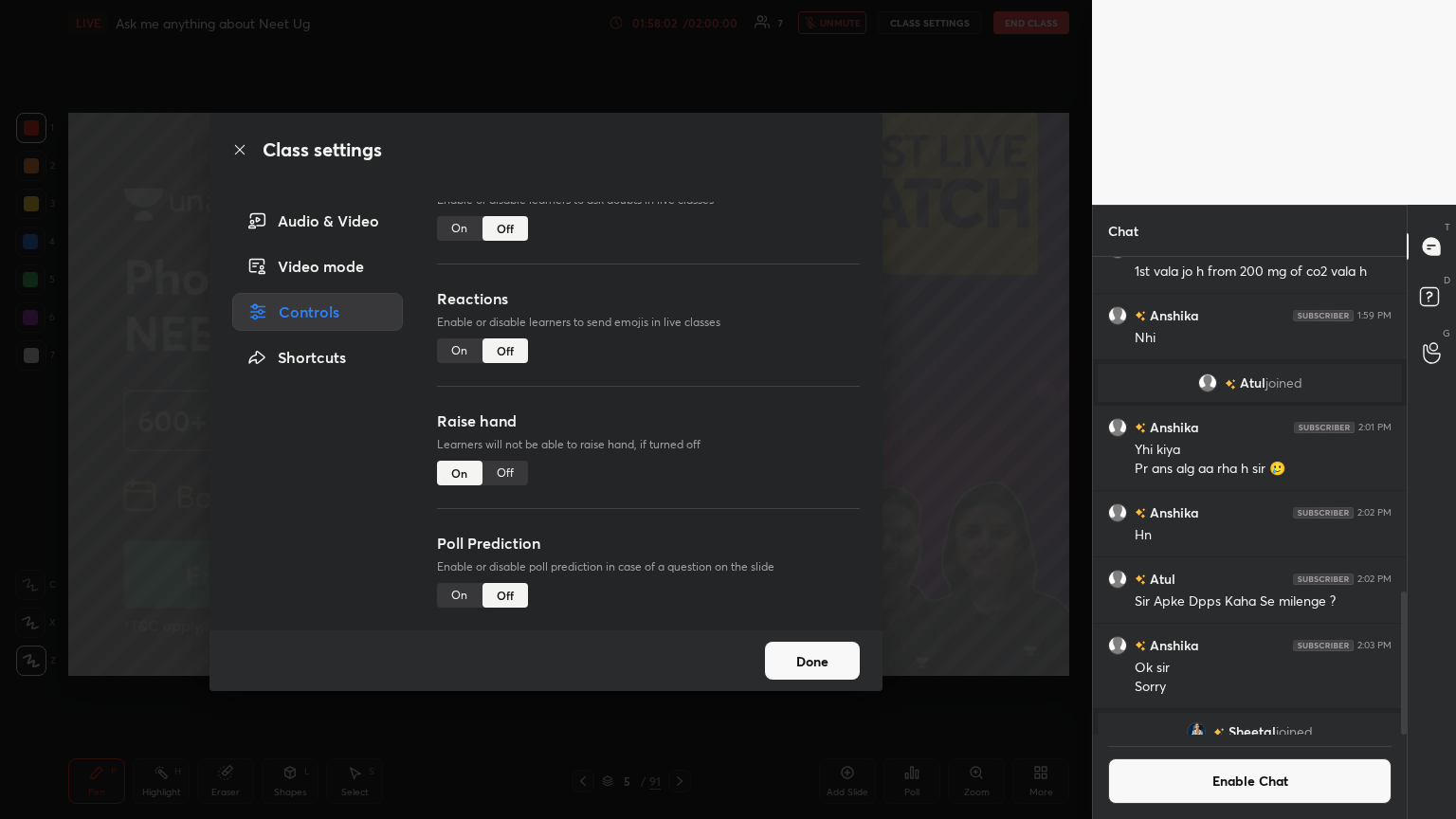 click on "Off" at bounding box center (505, 473) 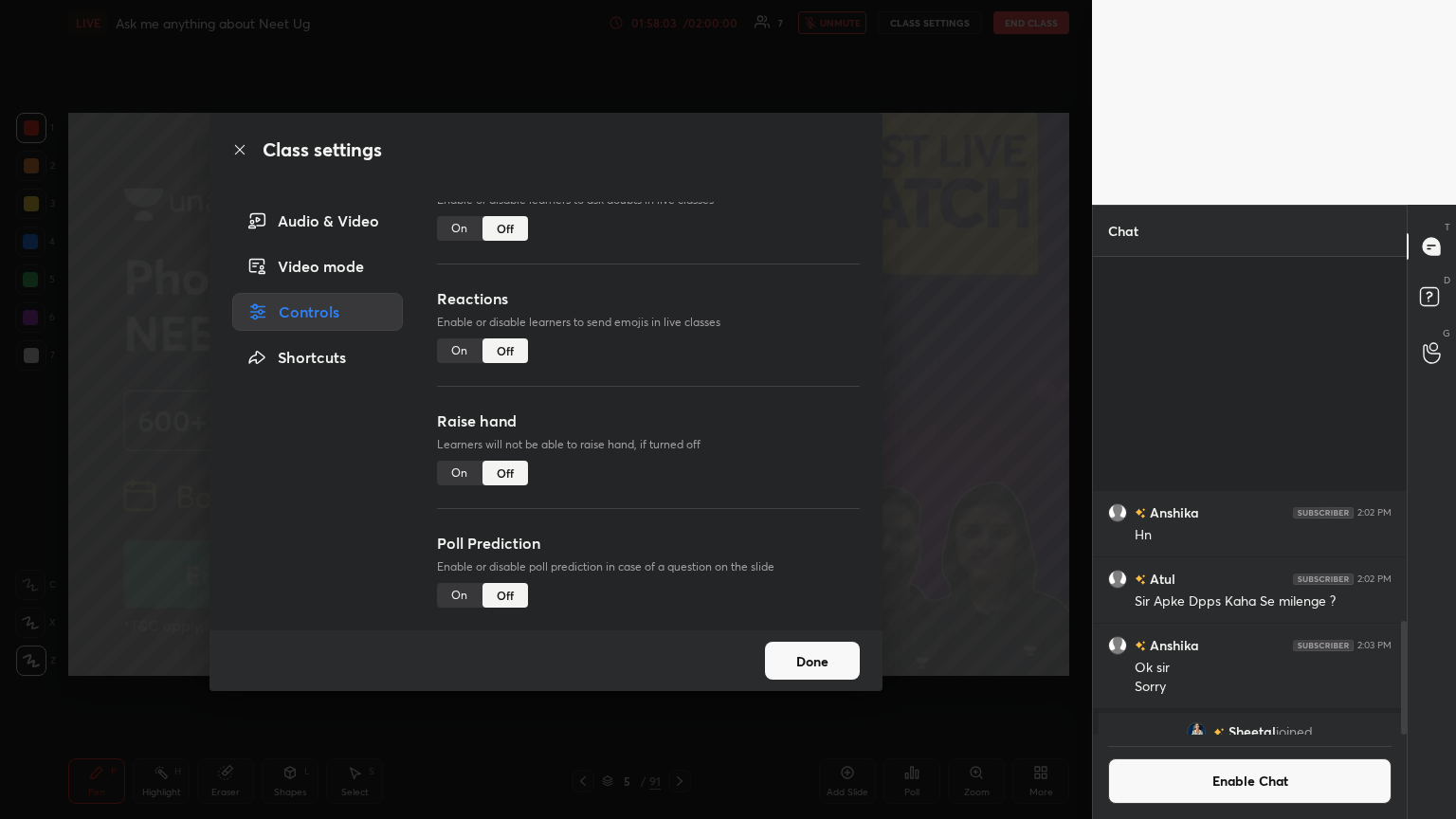 scroll, scrollTop: 1528, scrollLeft: 0, axis: vertical 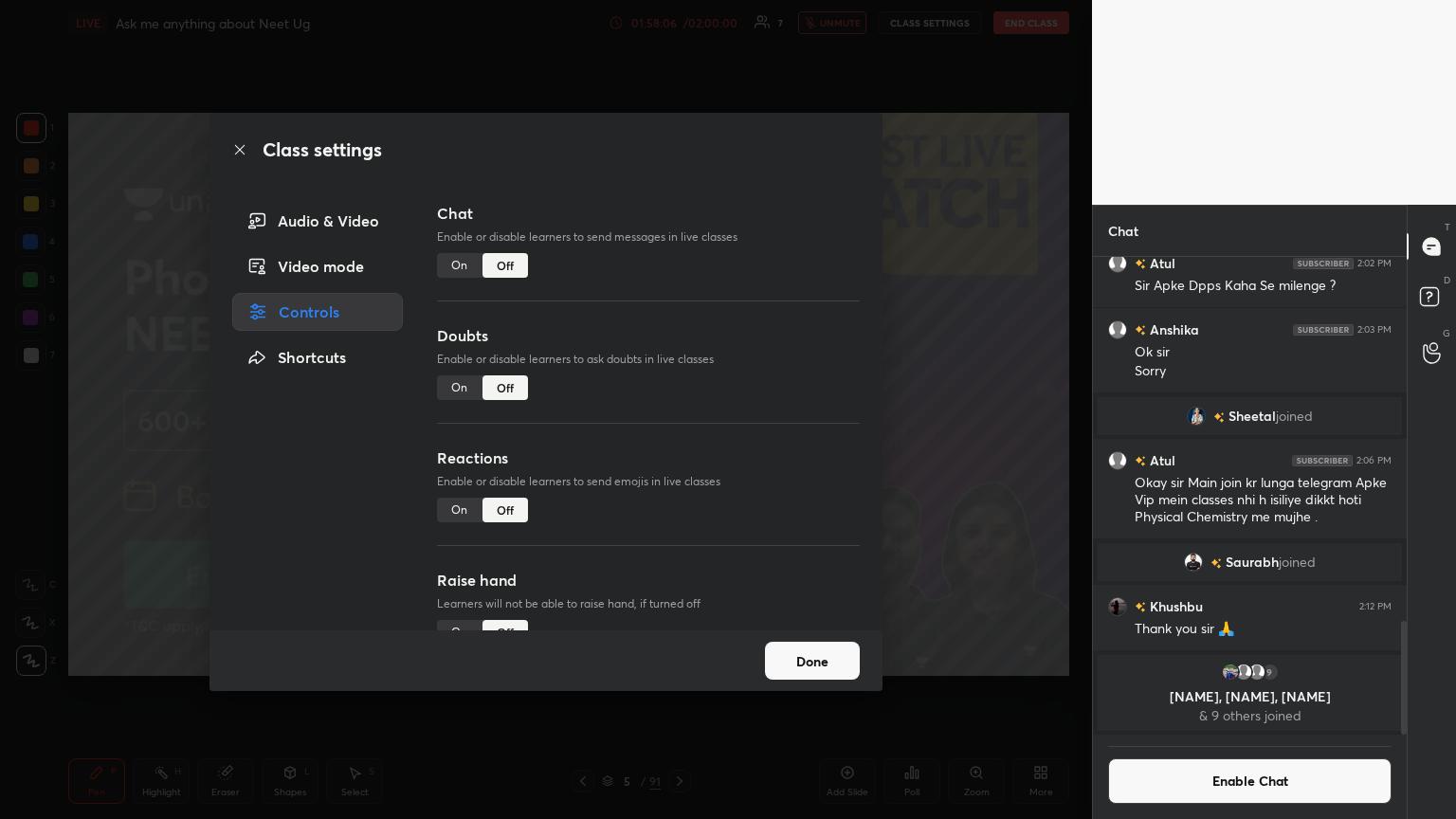 click on "Class settings Audio & Video Video mode Controls Shortcuts Chat Enable or disable learners to send messages in live classes On Off Doubts Enable or disable learners to ask doubts in live classes On Off Reactions Enable or disable learners to send emojis in live classes On Off Raise hand Learners will not be able to raise hand, if turned off On Off Poll Prediction Enable or disable poll prediction in case of a question on the slide On Off Done" at bounding box center (546, 410) 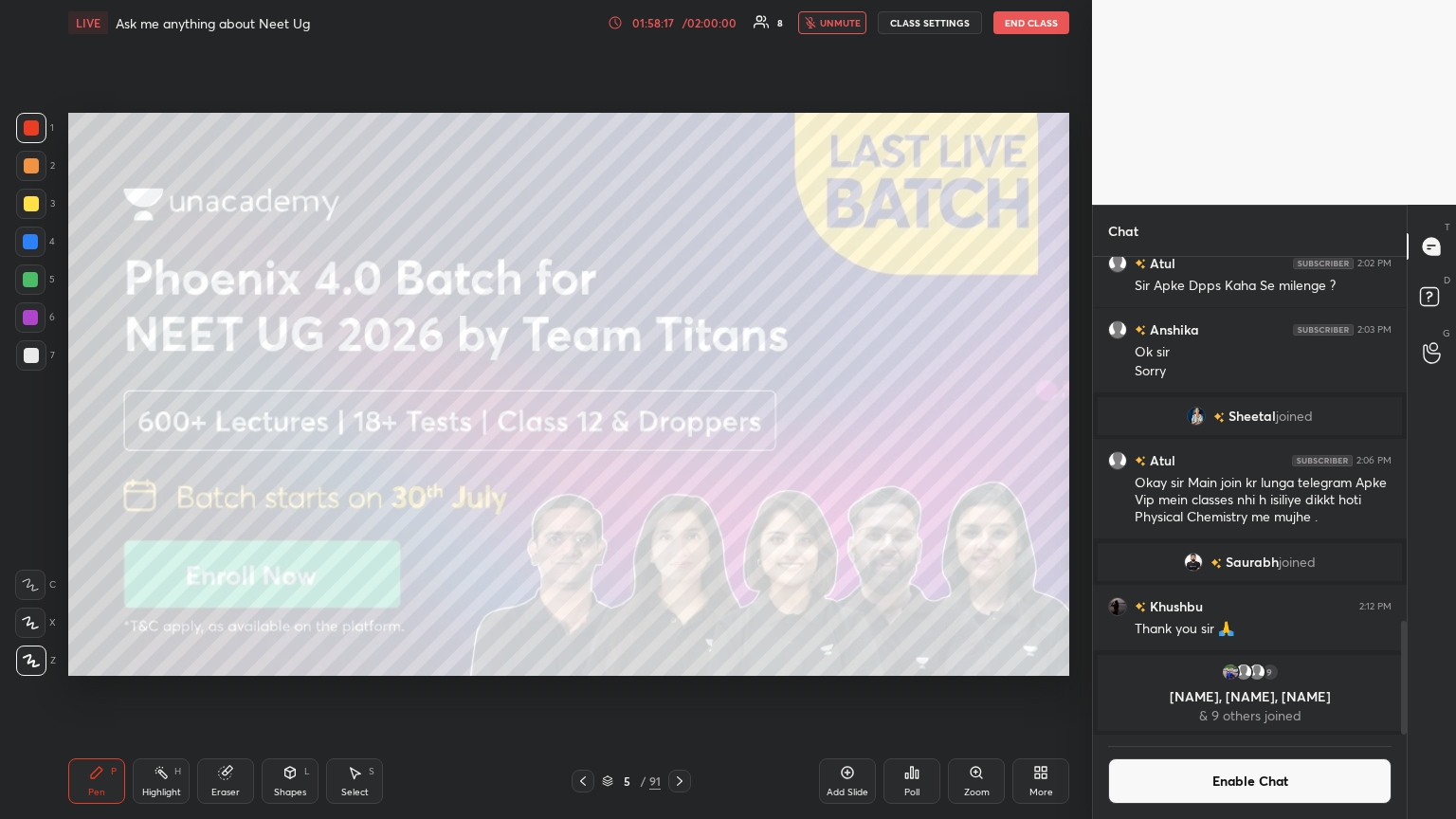 click 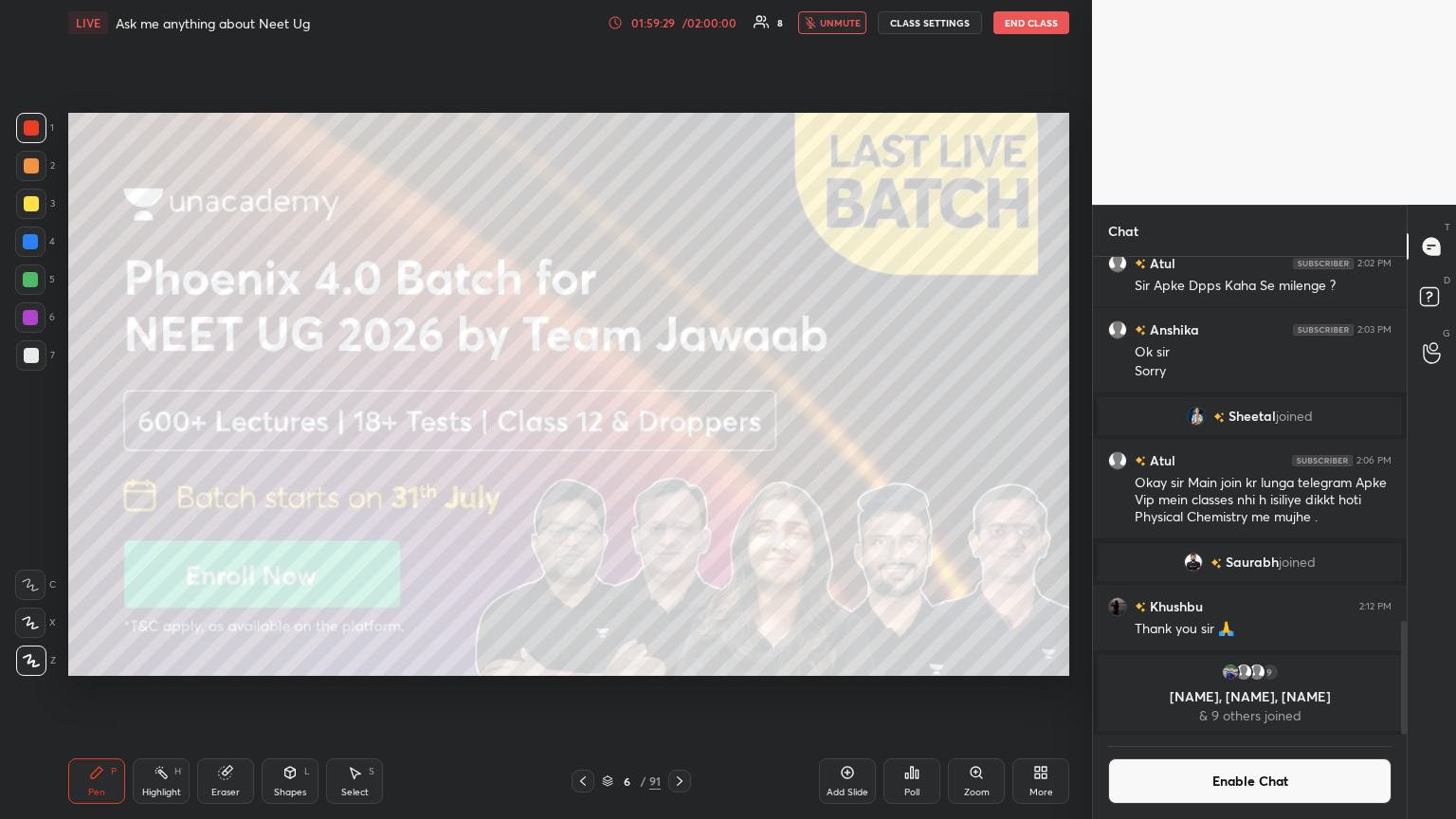 click on "CLASS SETTINGS" at bounding box center [930, 23] 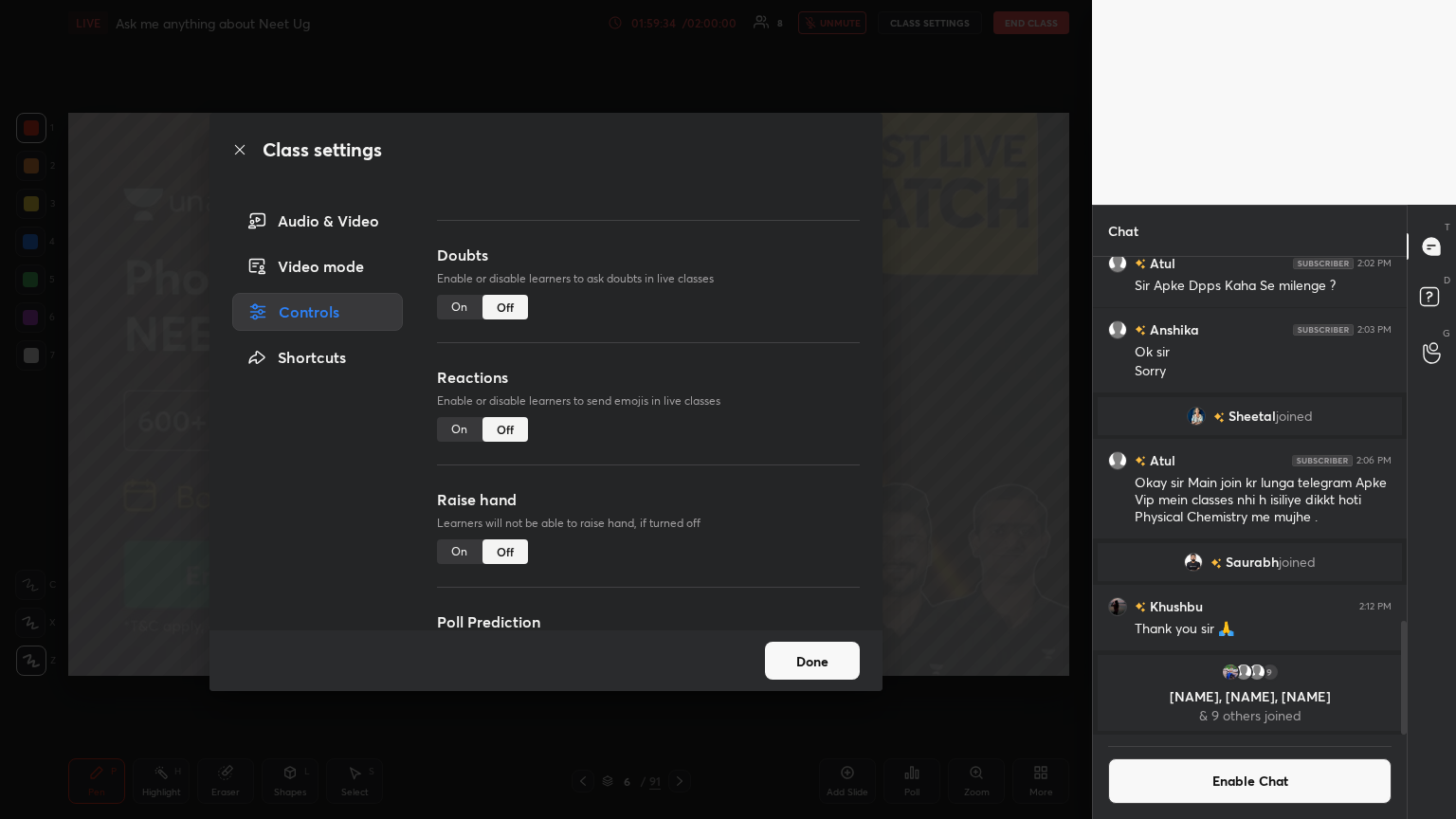 scroll, scrollTop: 164, scrollLeft: 0, axis: vertical 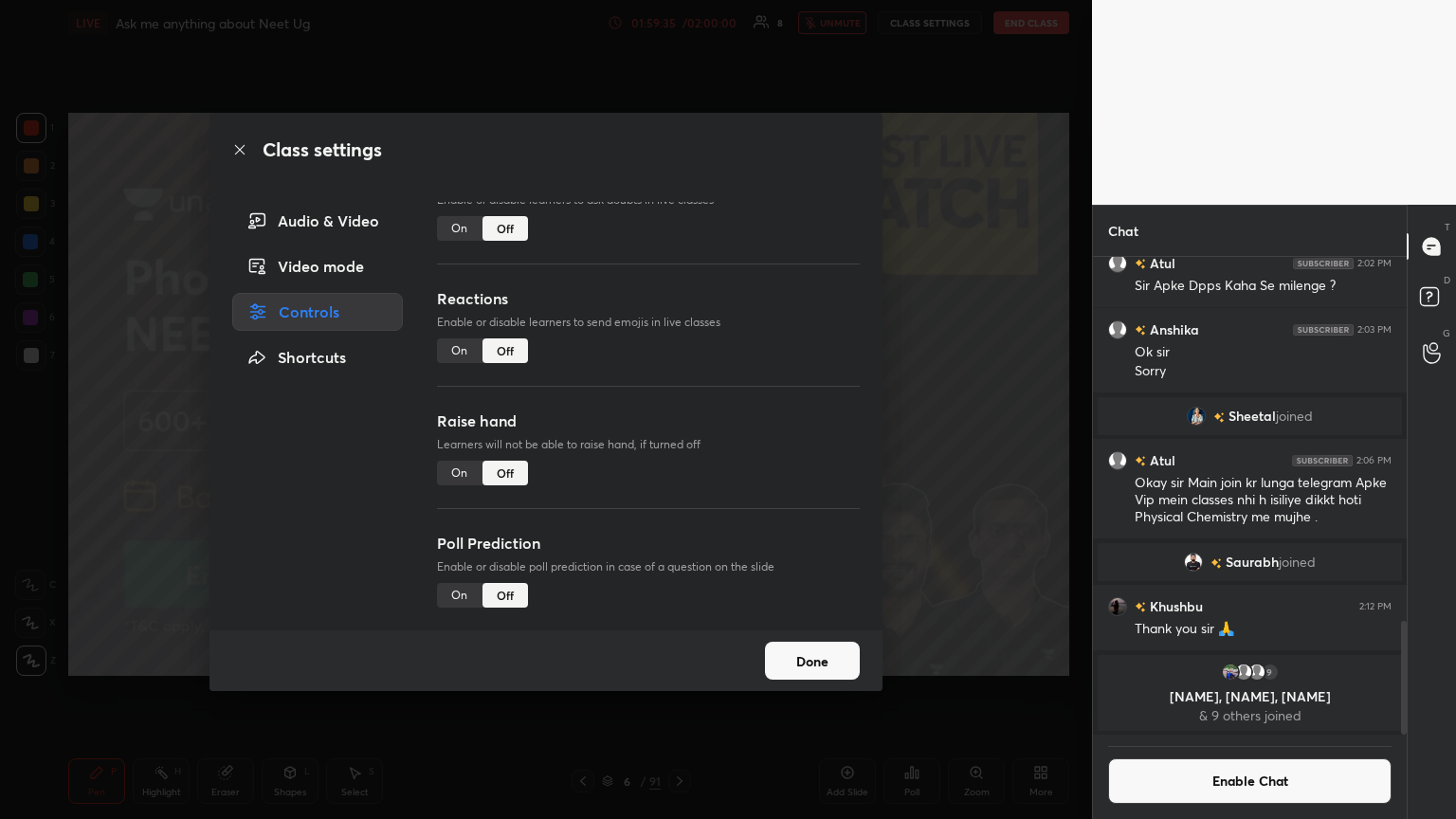 click on "Class settings Audio & Video Video mode Controls Shortcuts Chat Enable or disable learners to send messages in live classes On Off Doubts Enable or disable learners to ask doubts in live classes On Off Reactions Enable or disable learners to send emojis in live classes On Off Raise hand Learners will not be able to raise hand, if turned off On Off Poll Prediction Enable or disable poll prediction in case of a question on the slide On Off Done" at bounding box center (546, 410) 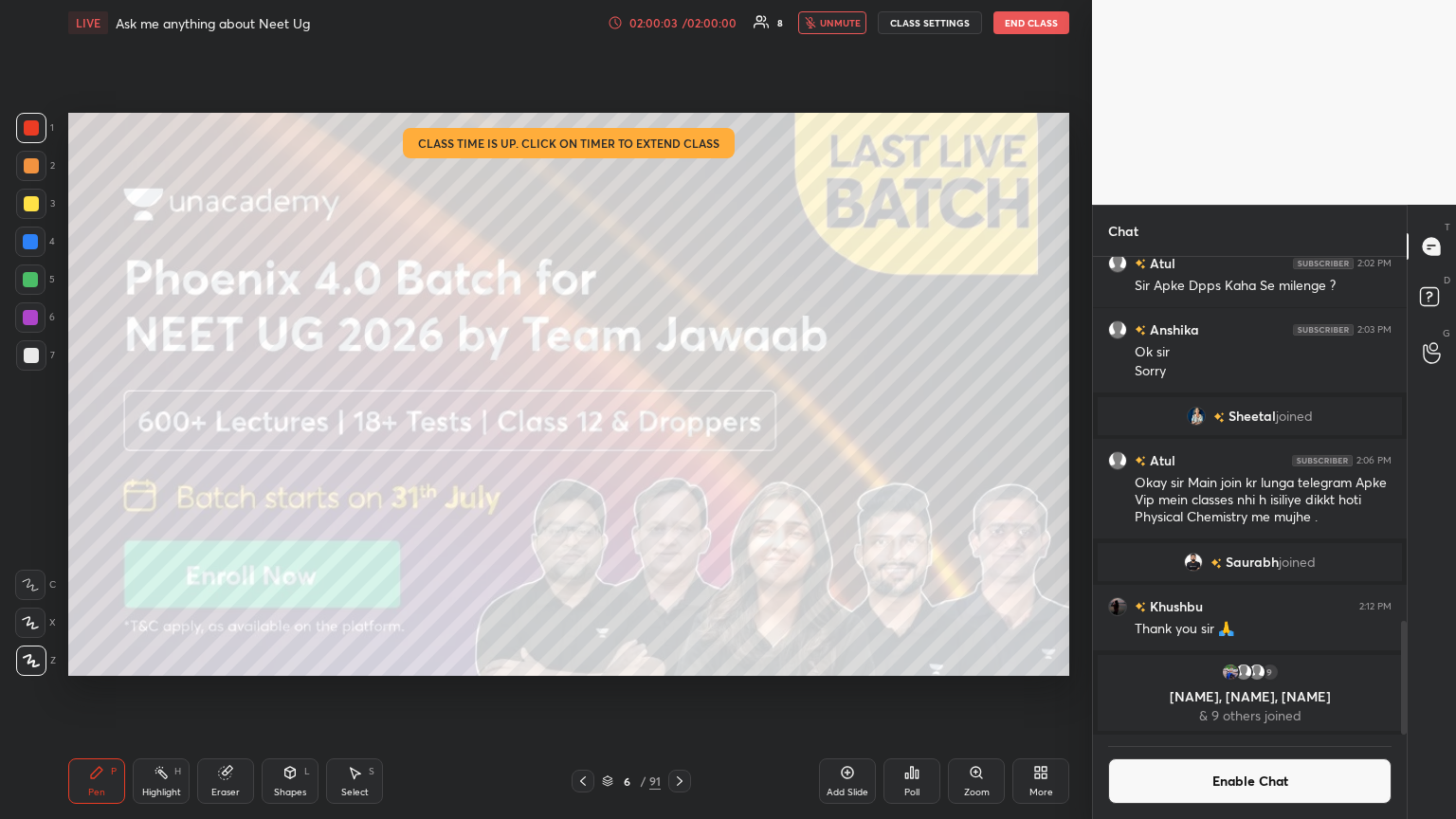 click on "End Class" at bounding box center (1031, 23) 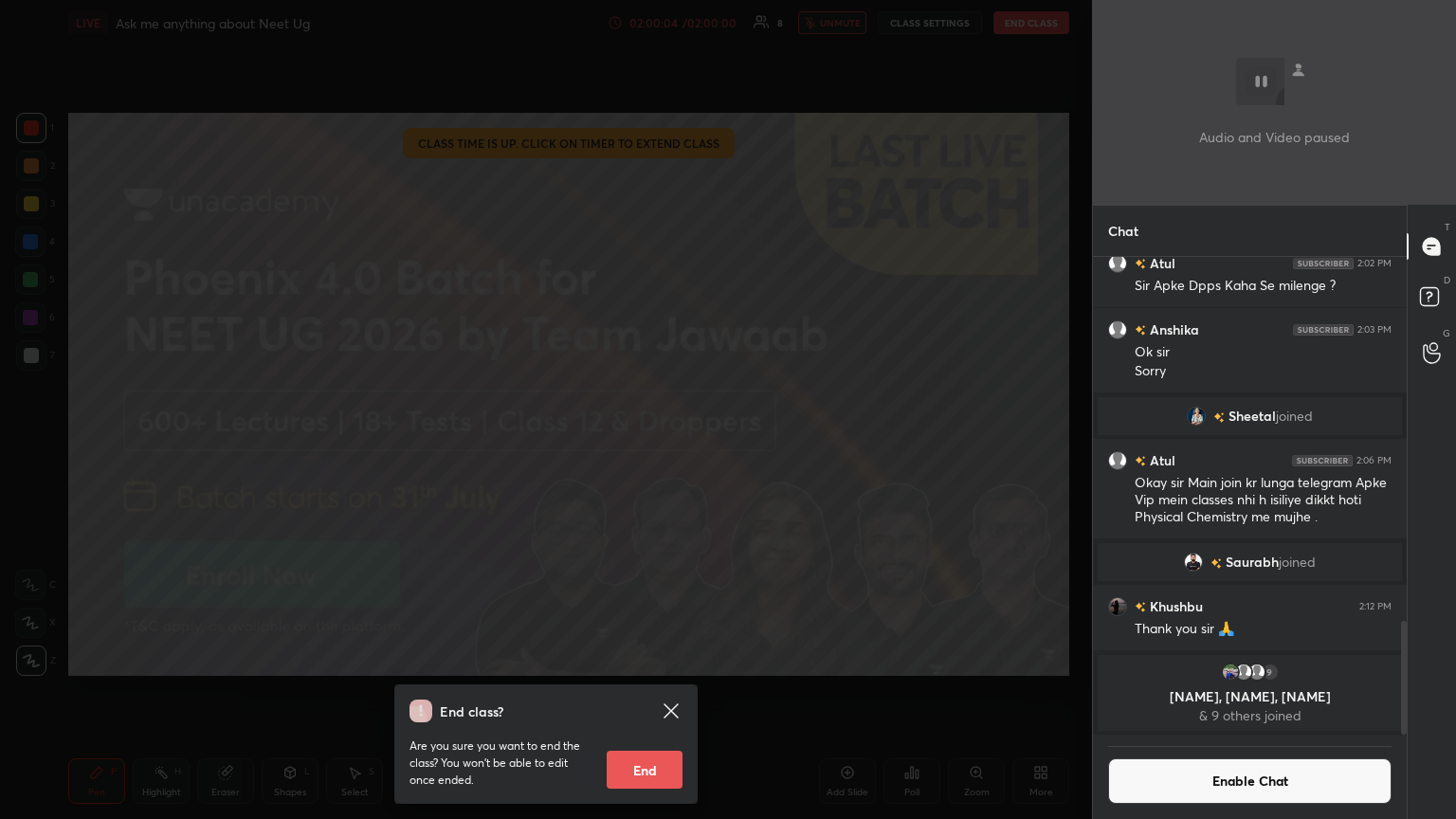 click on "End" at bounding box center [645, 770] 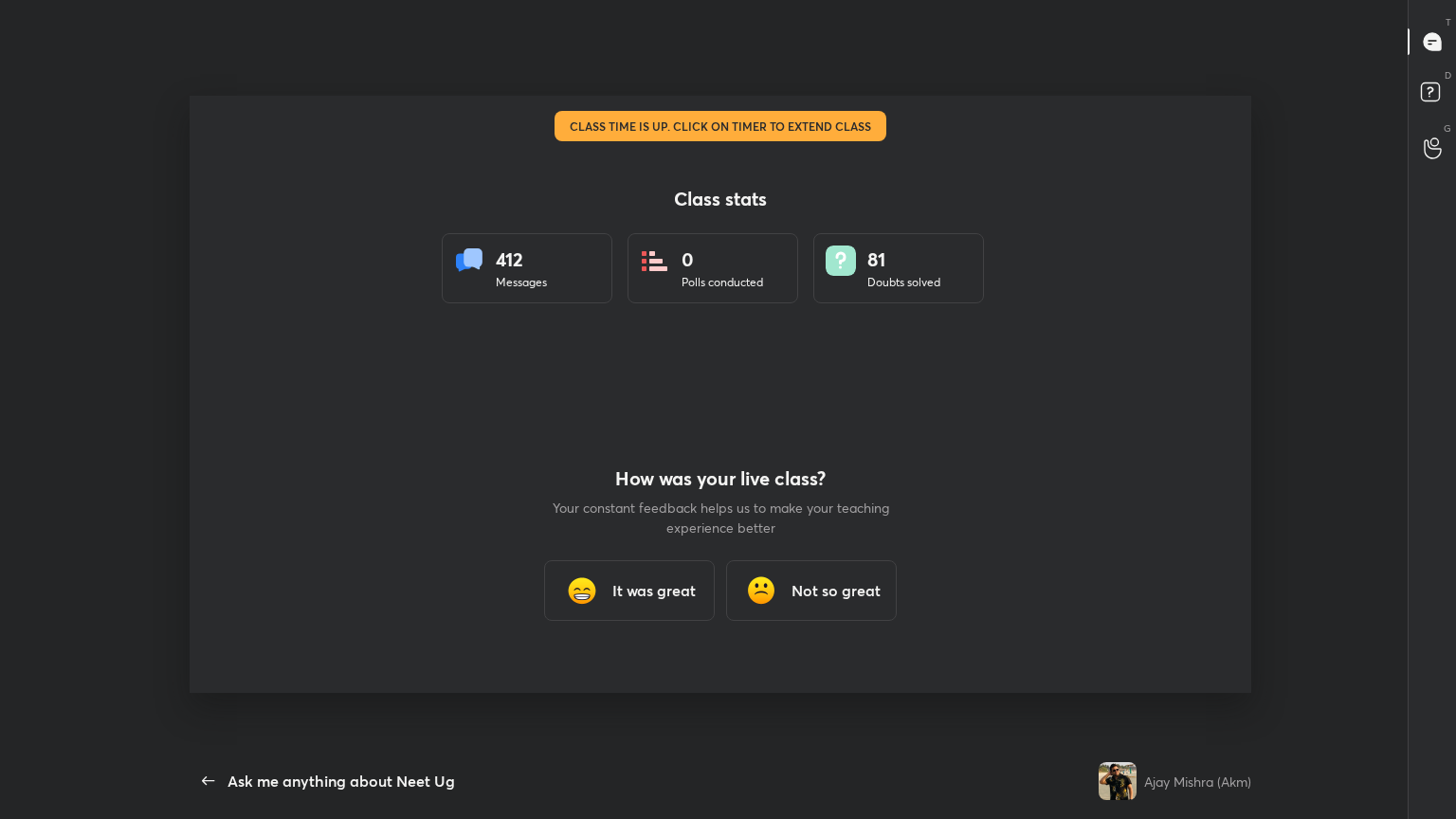 scroll, scrollTop: 94094, scrollLeft: 93711, axis: both 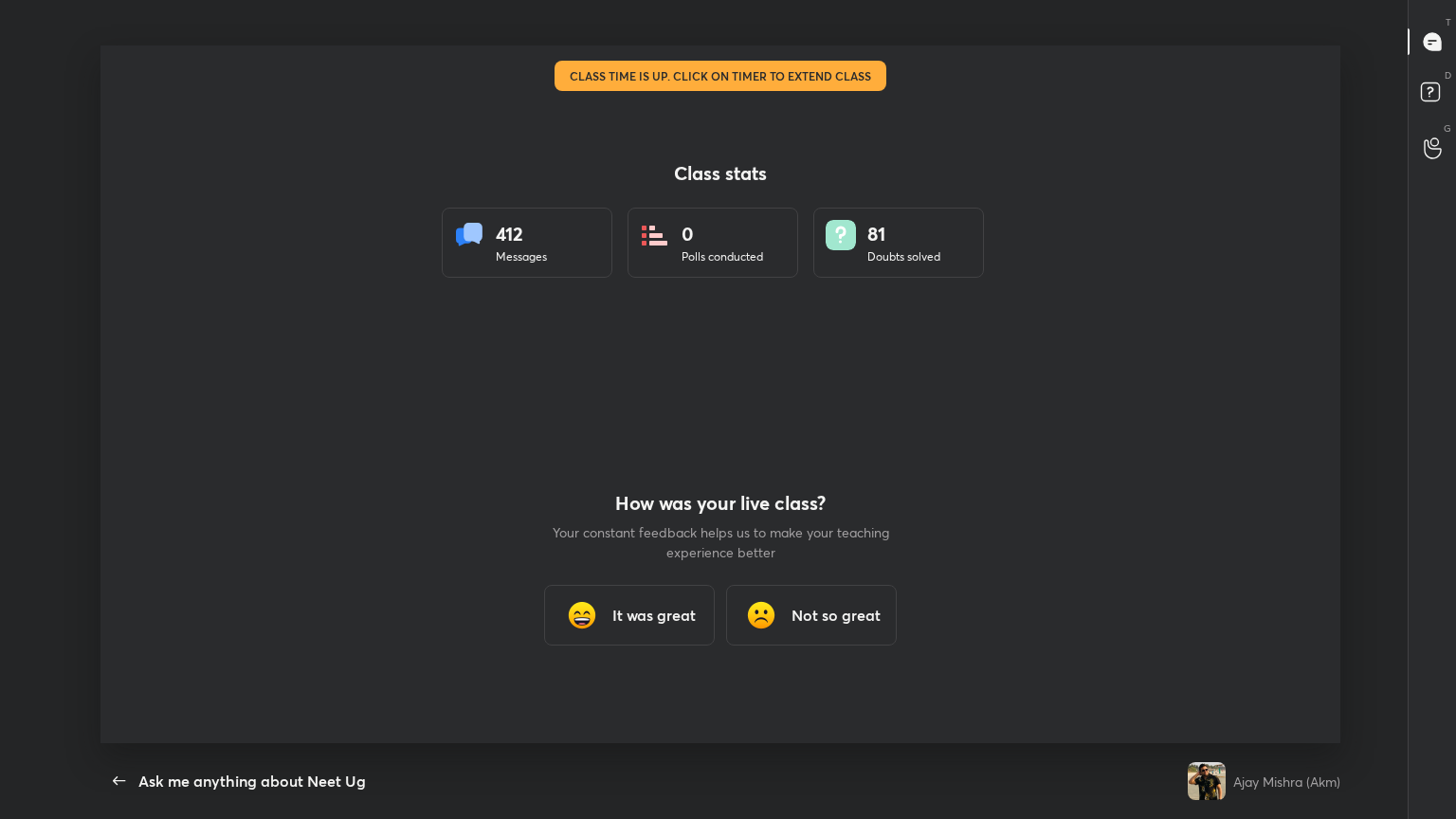 click on "It was great" at bounding box center (654, 615) 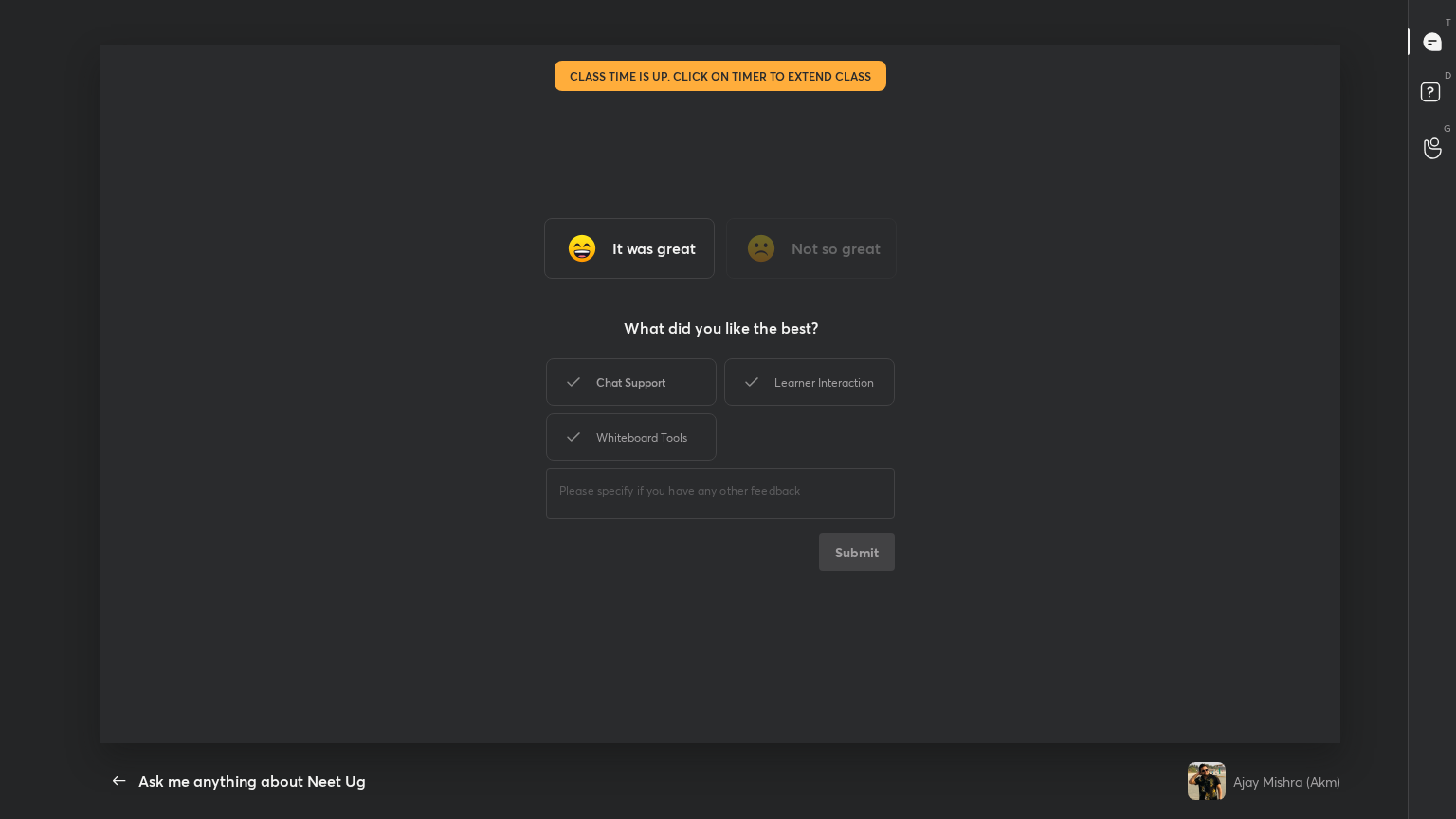 click on "Chat Support" at bounding box center [631, 382] 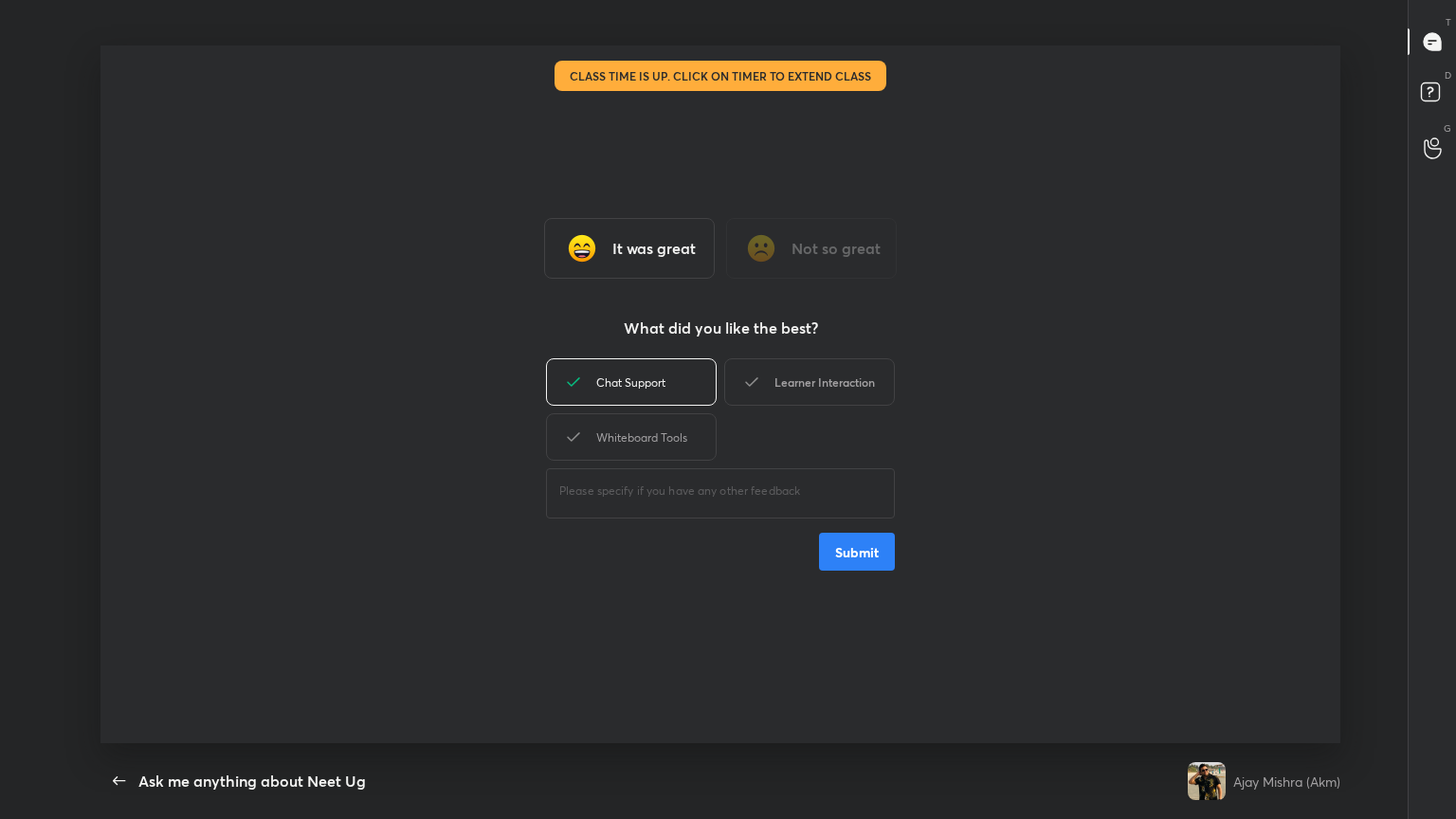 click on "Learner Interaction" at bounding box center (810, 382) 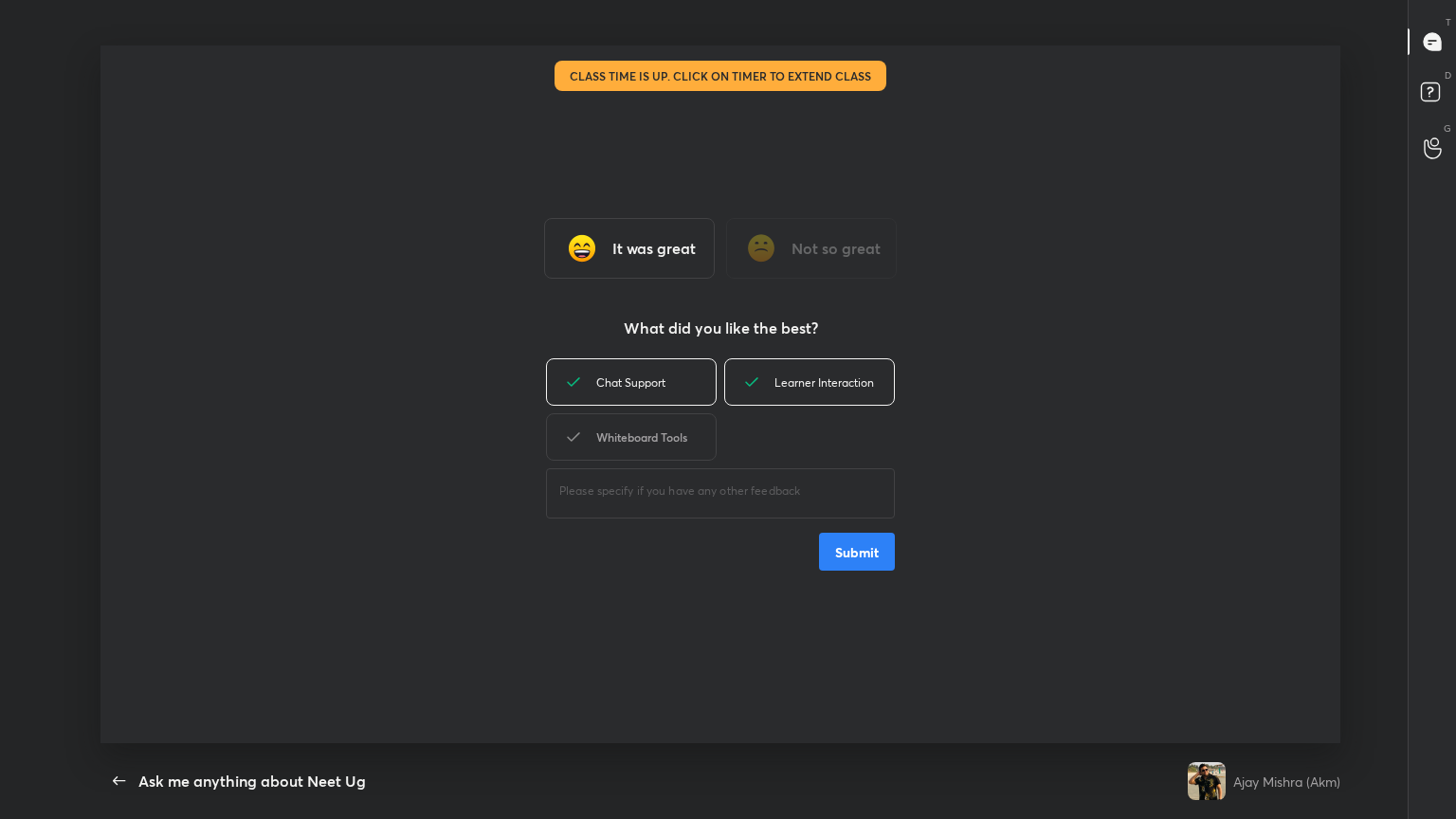 click on "Whiteboard Tools" at bounding box center (631, 437) 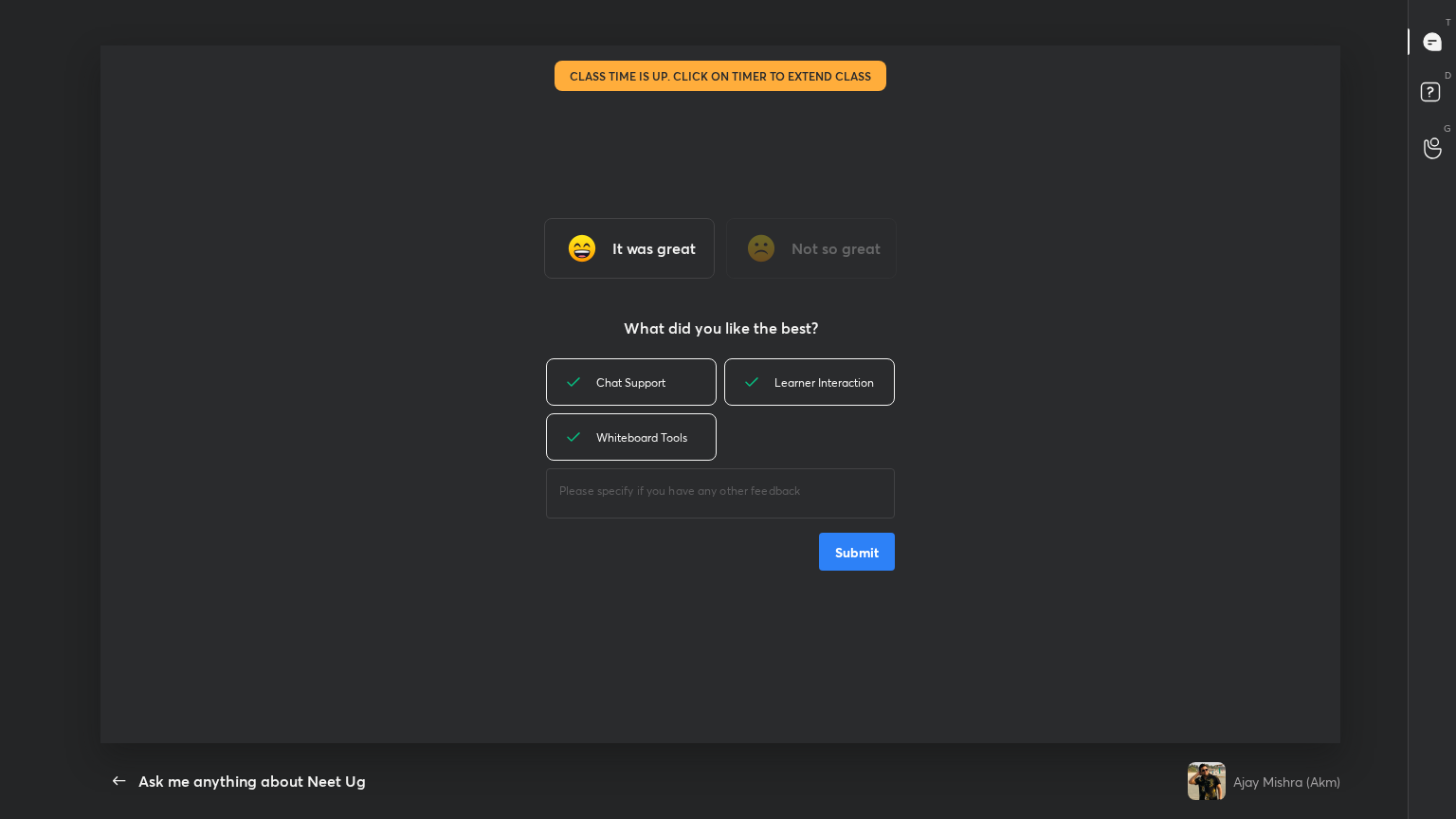 click on "Submit" at bounding box center [857, 552] 